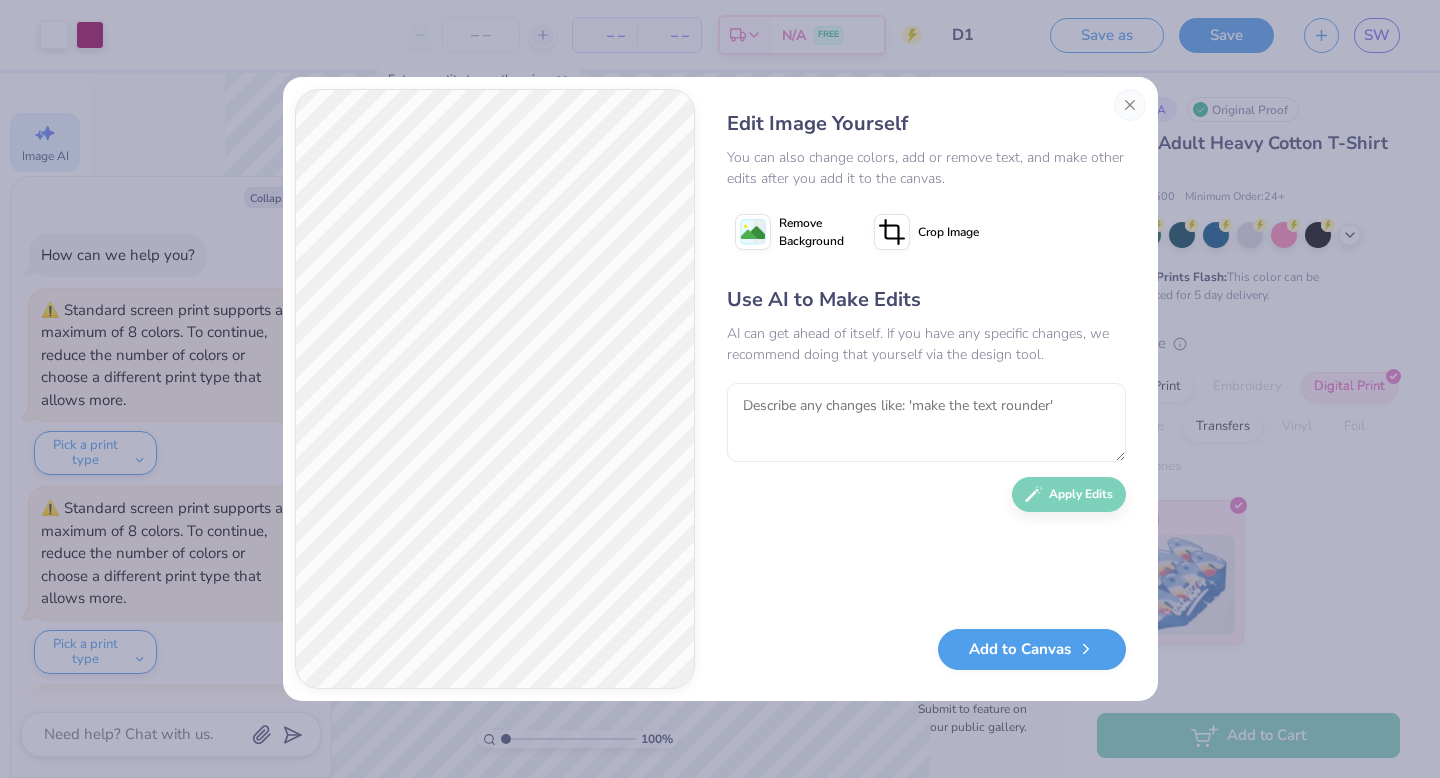 scroll, scrollTop: 0, scrollLeft: 0, axis: both 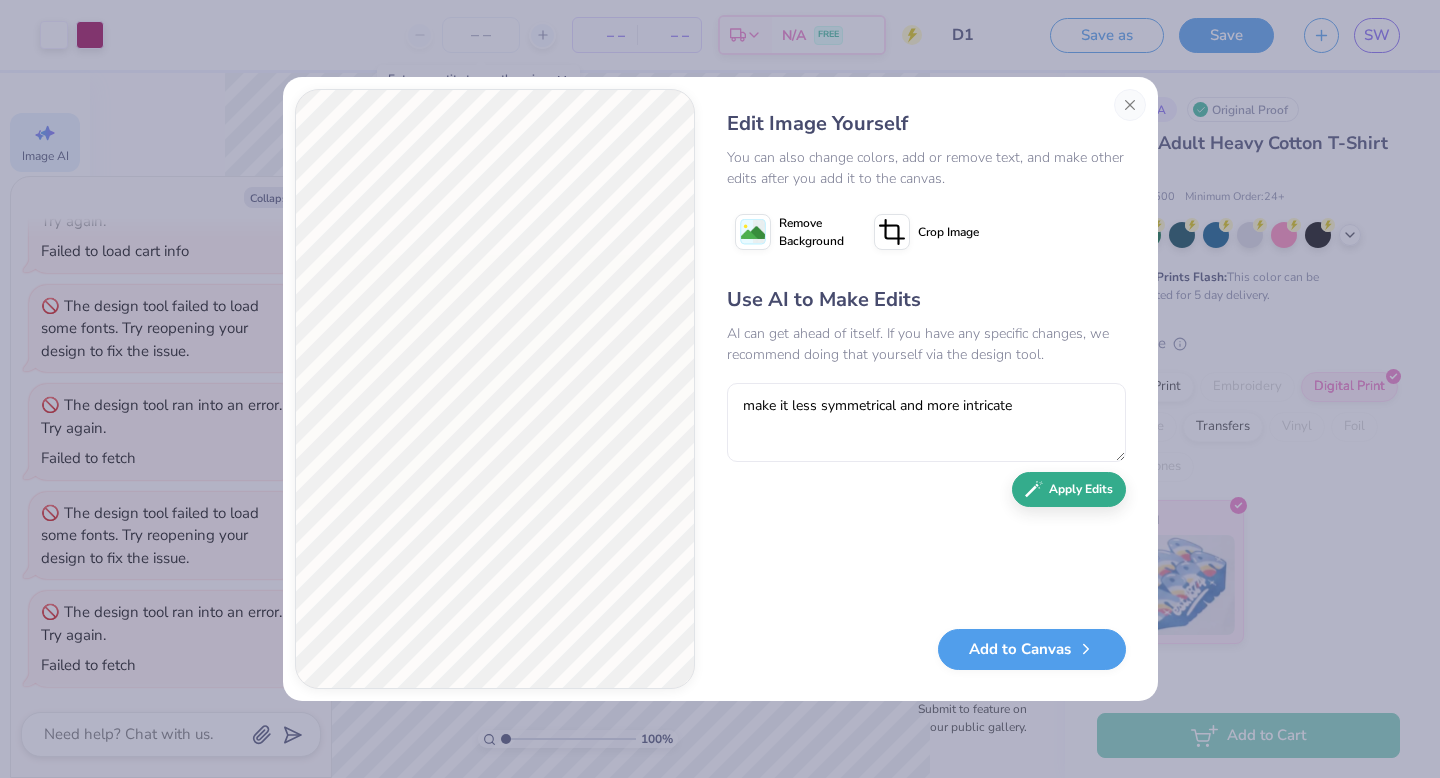type on "make it less symmetrical and more intricate" 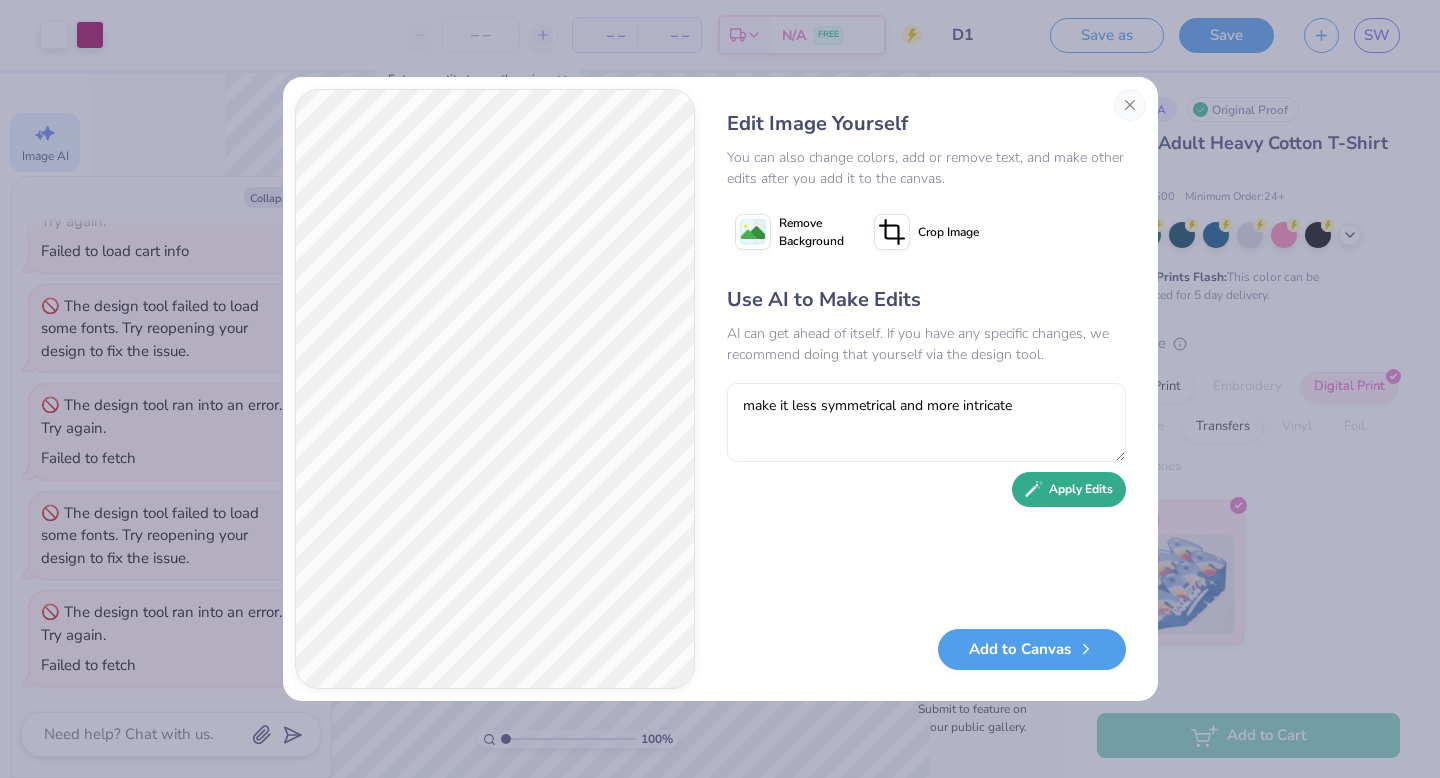 click on "Apply Edits" at bounding box center [1069, 489] 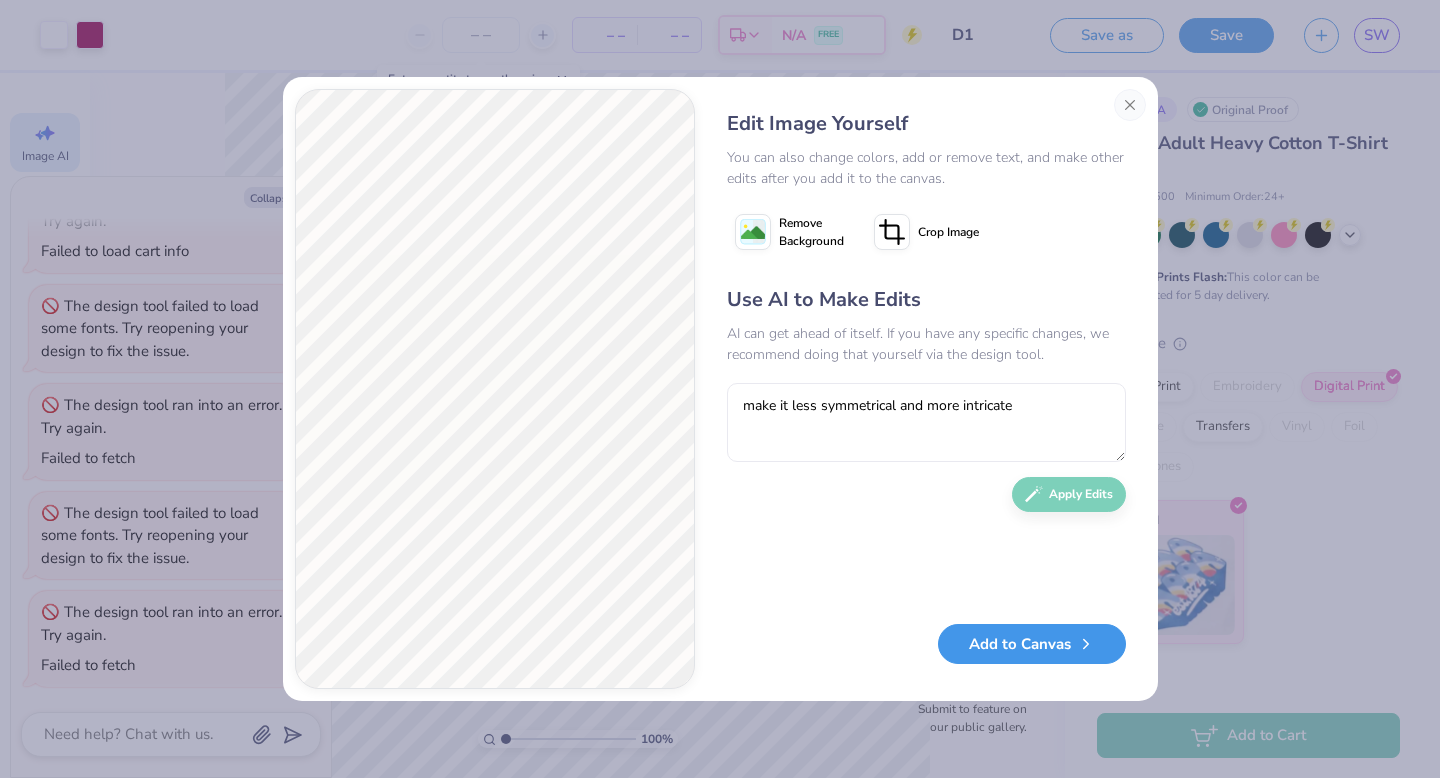 click on "Add to Canvas" at bounding box center (1032, 644) 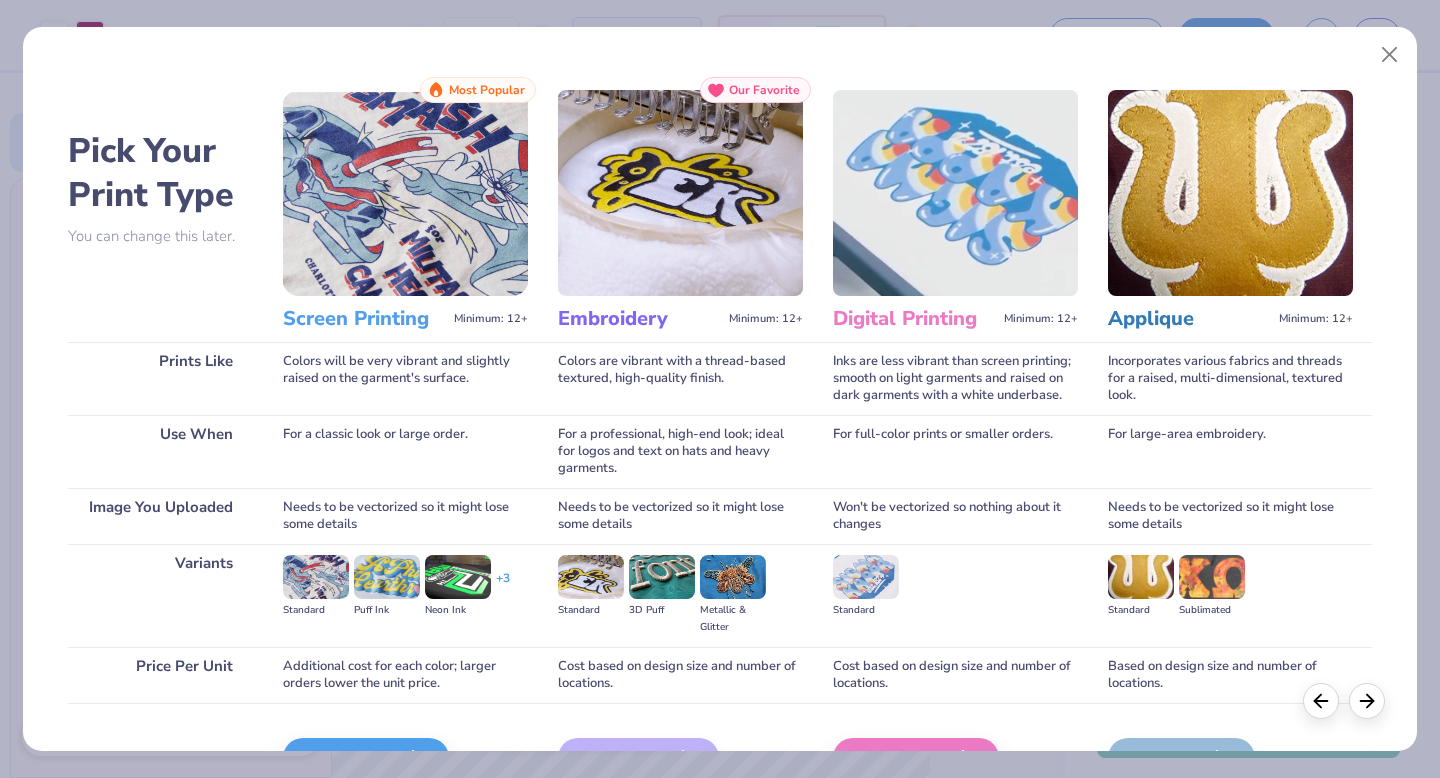 scroll, scrollTop: 119, scrollLeft: 0, axis: vertical 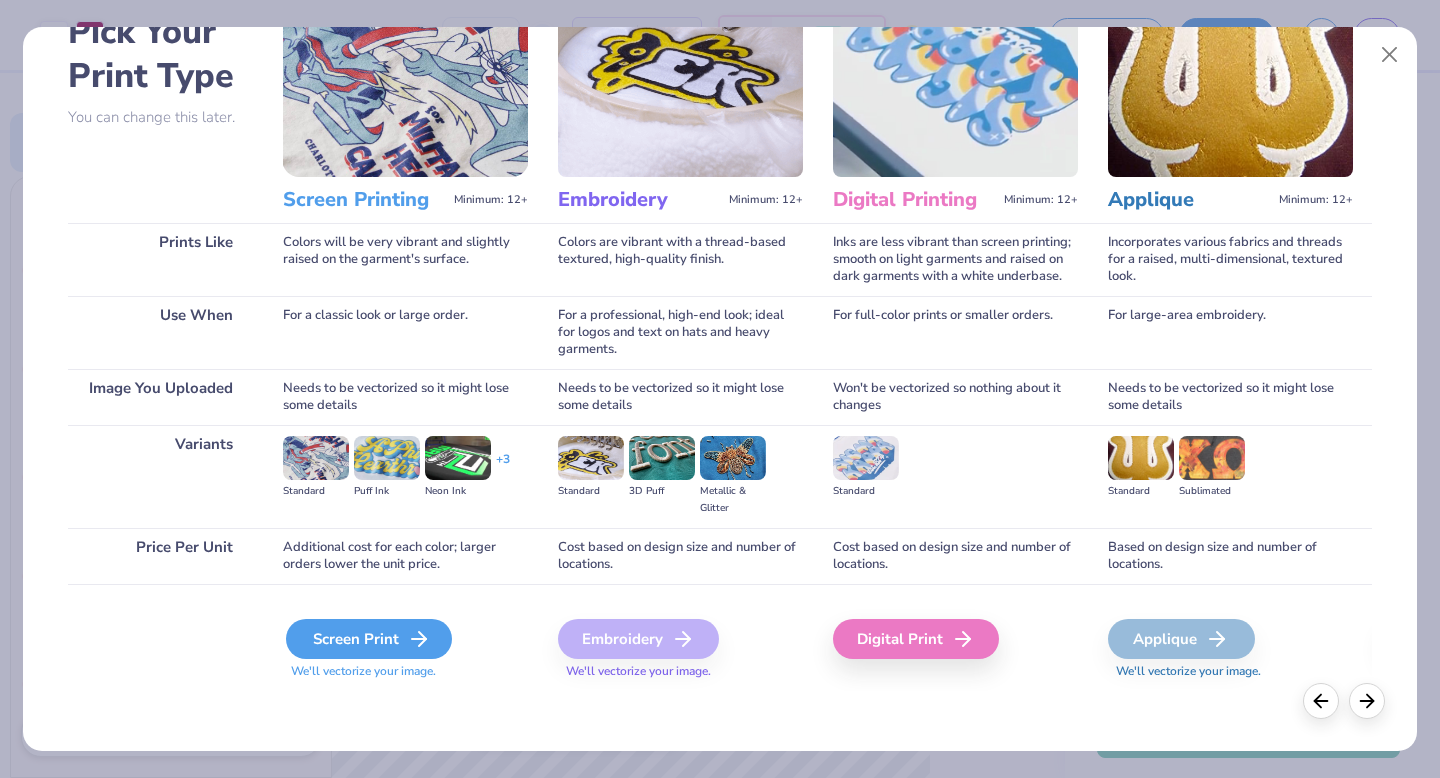 click on "Screen Print" at bounding box center [369, 639] 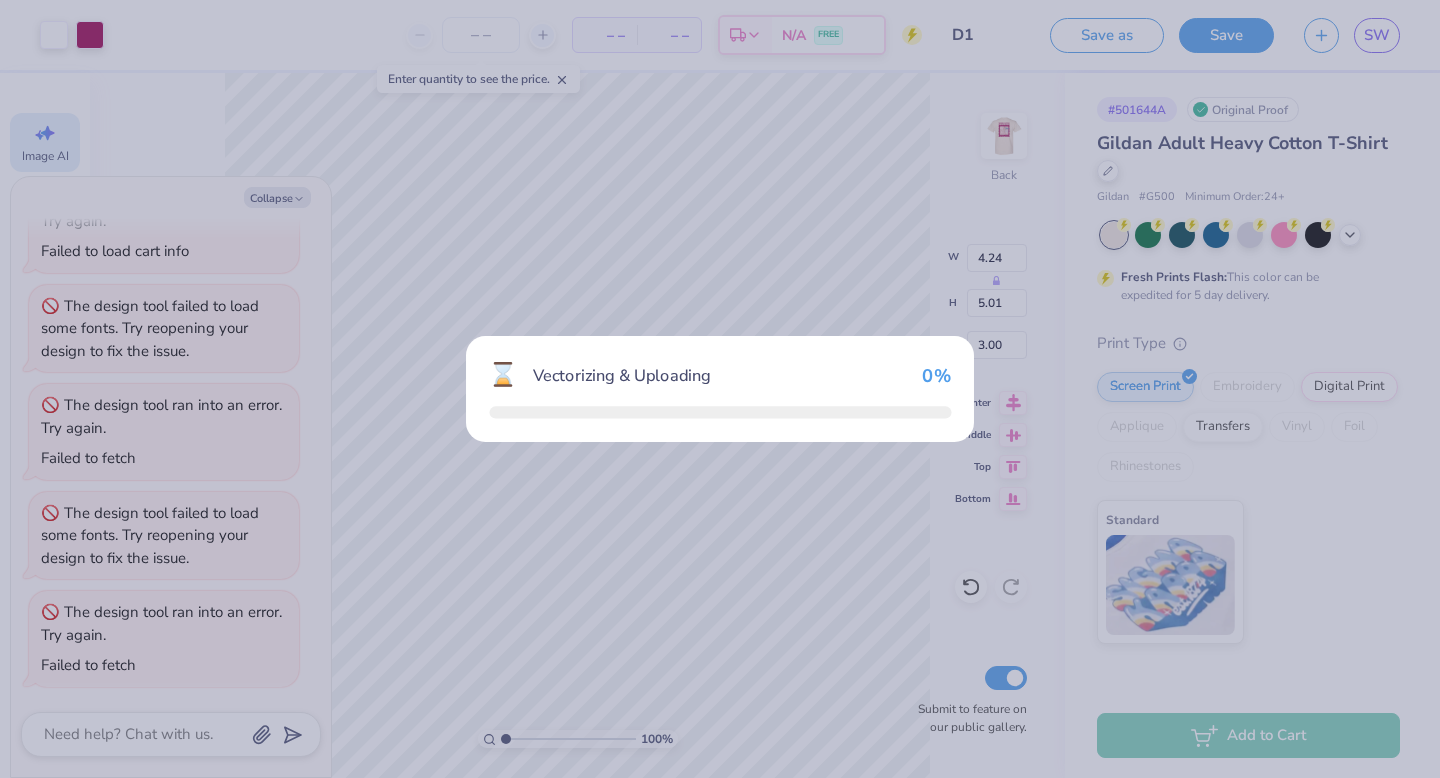 type on "x" 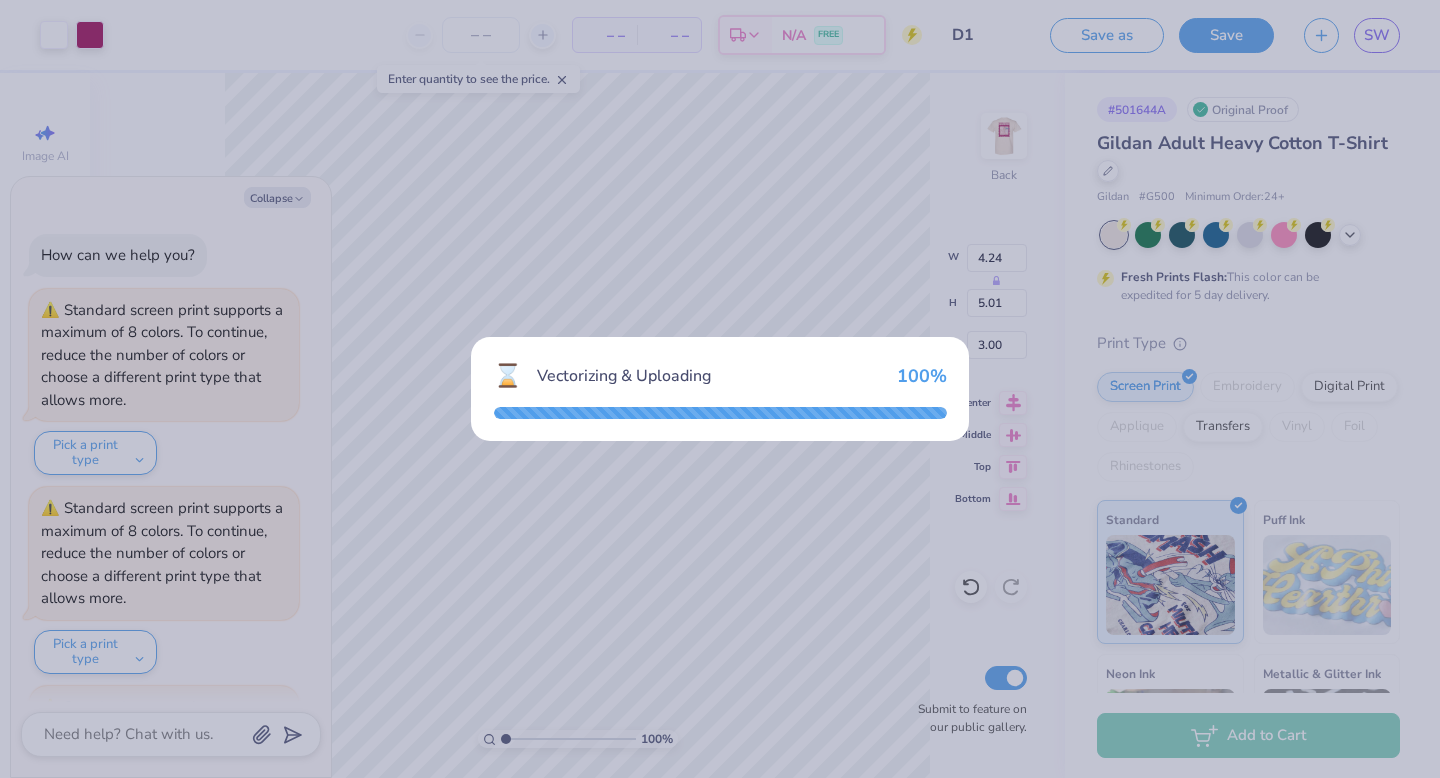 scroll, scrollTop: 0, scrollLeft: 0, axis: both 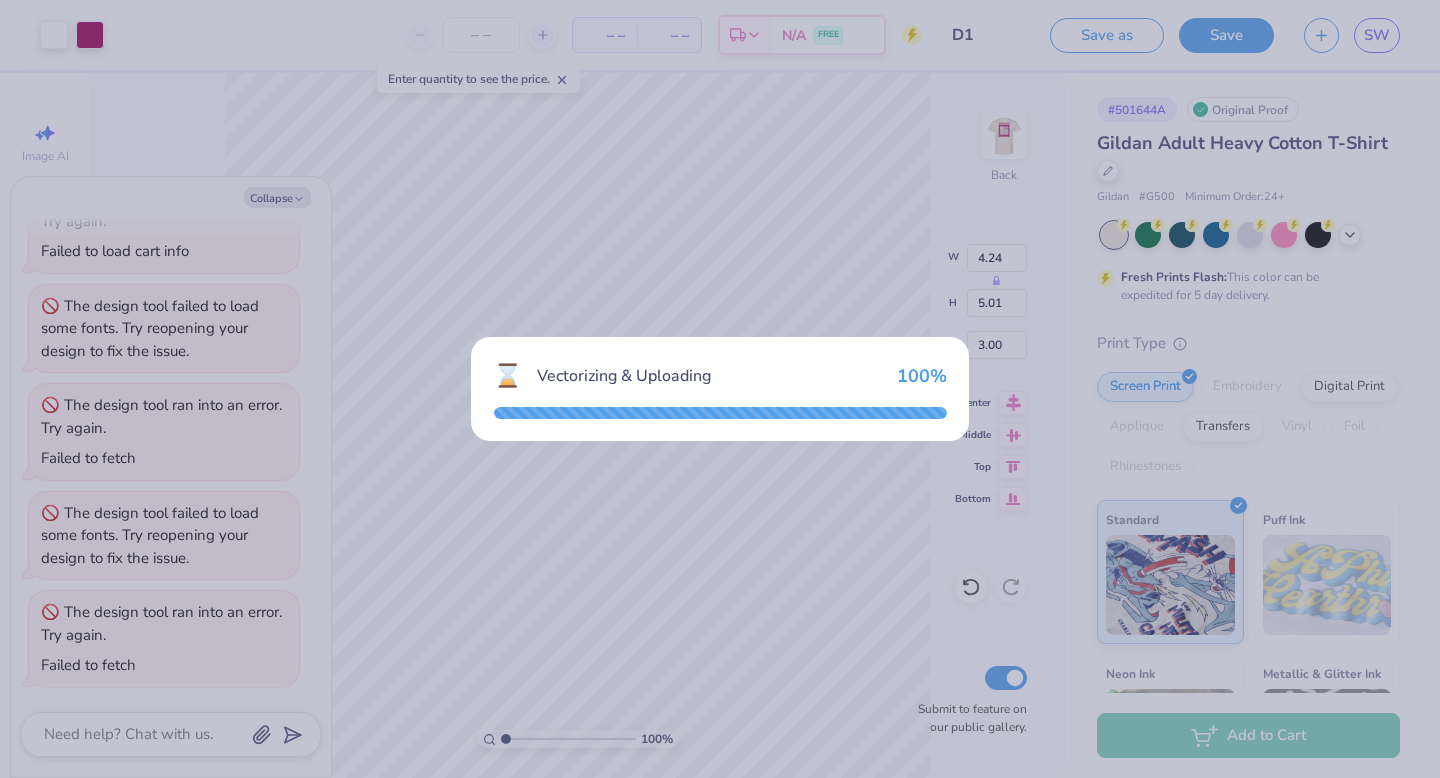 type on "x" 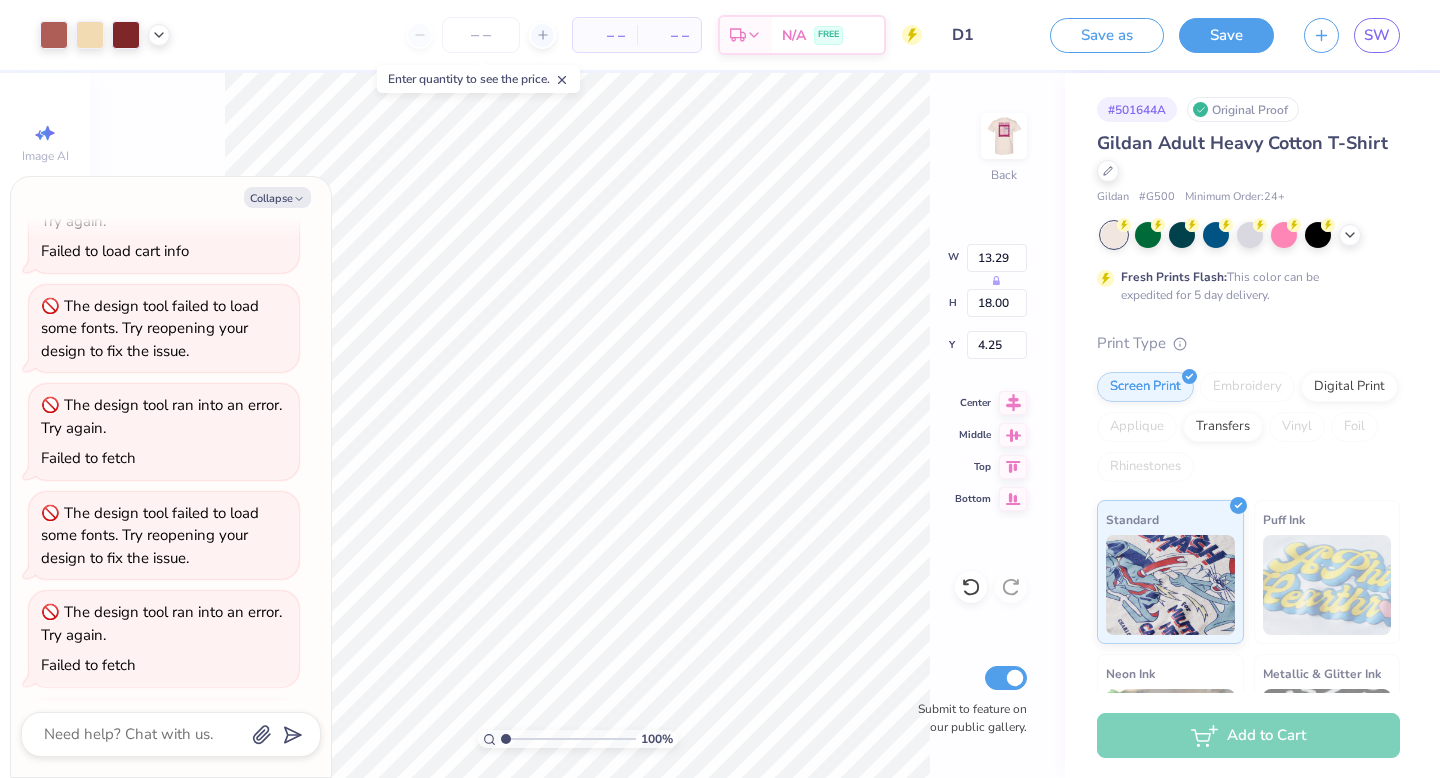 scroll, scrollTop: 3742, scrollLeft: 0, axis: vertical 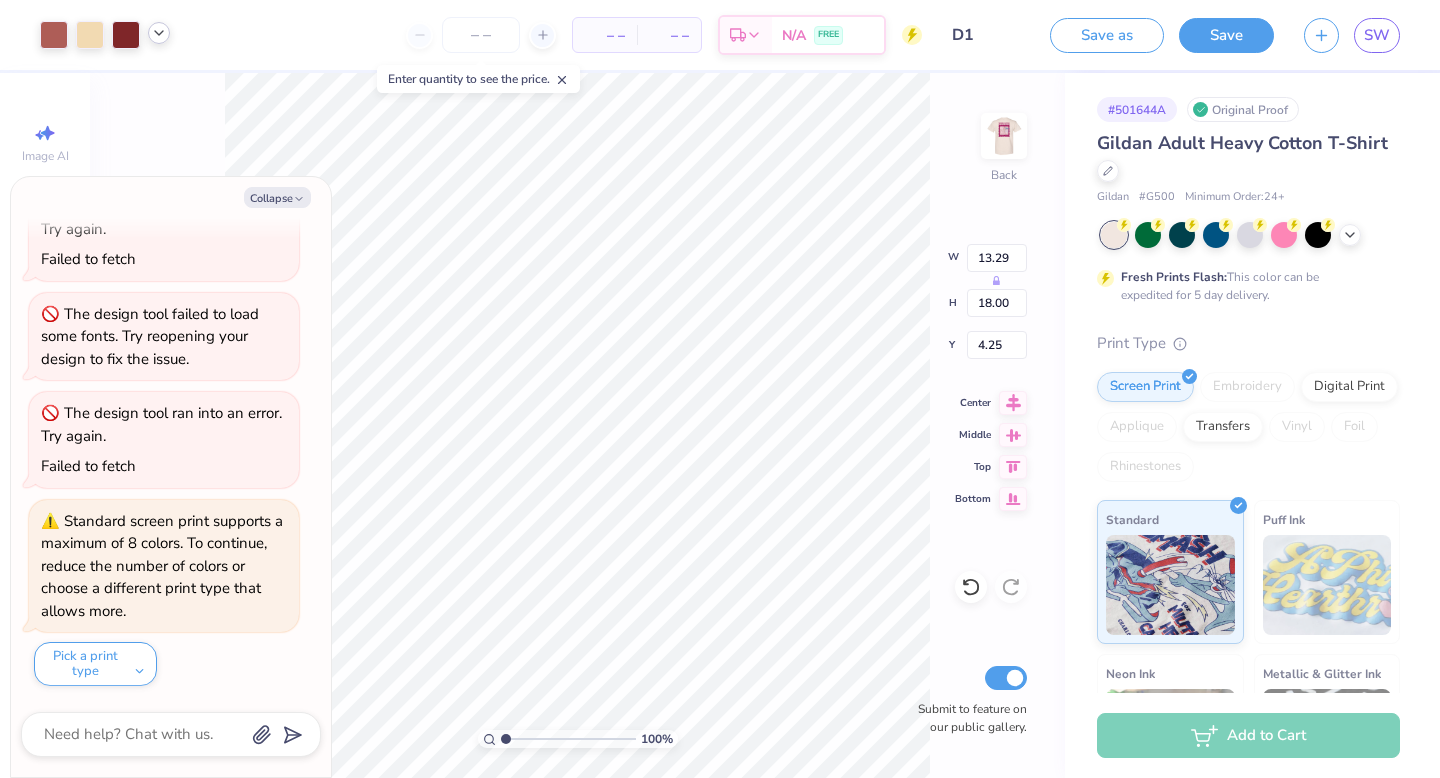 click at bounding box center [159, 33] 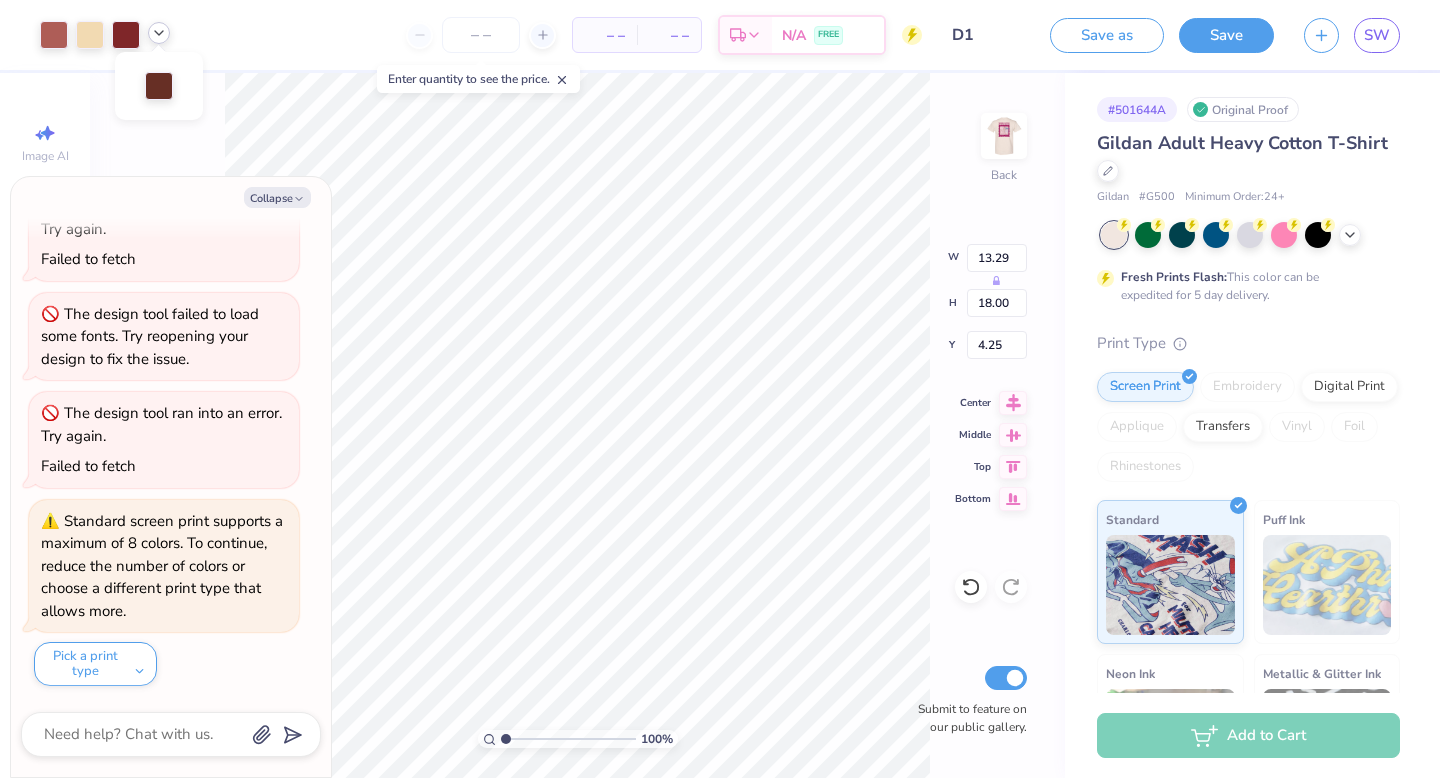click at bounding box center (159, 33) 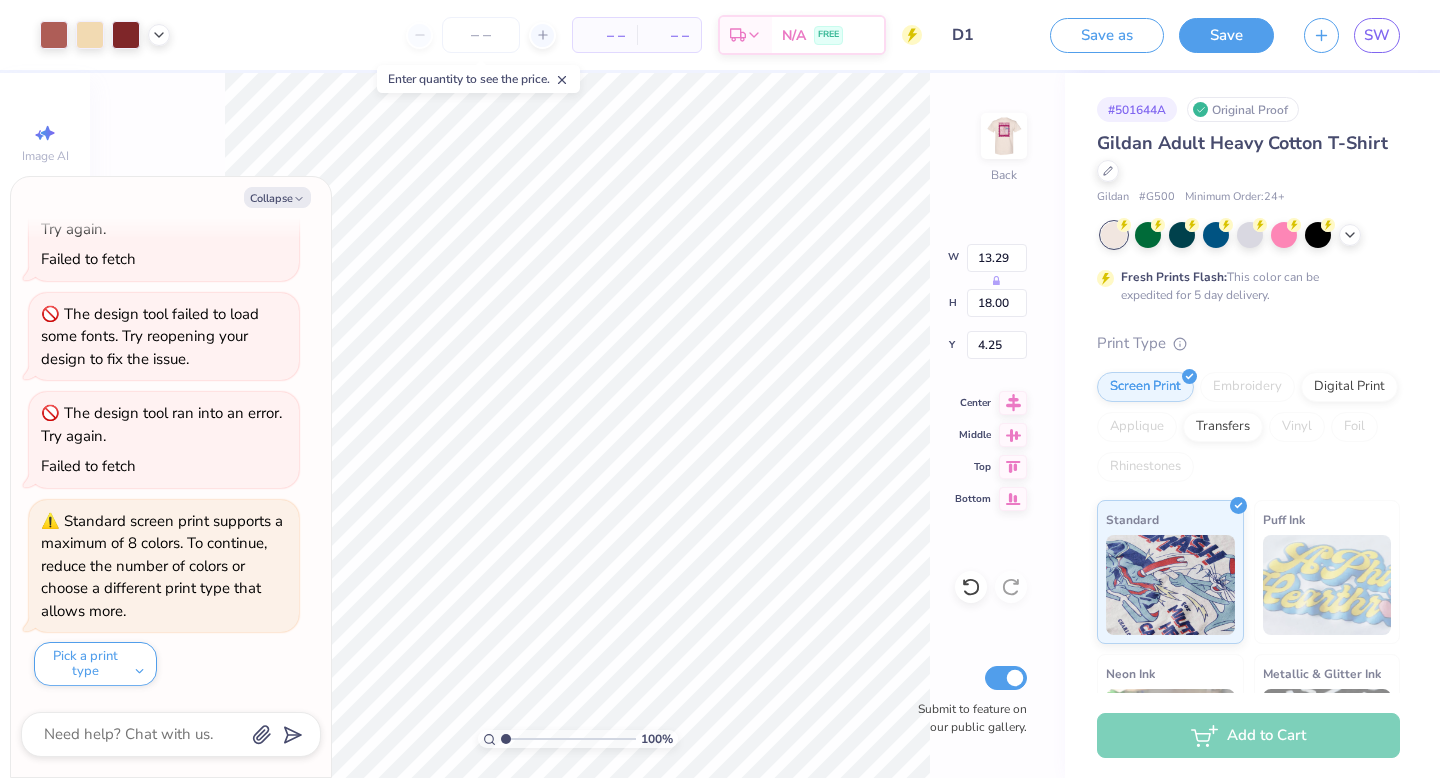 type on "x" 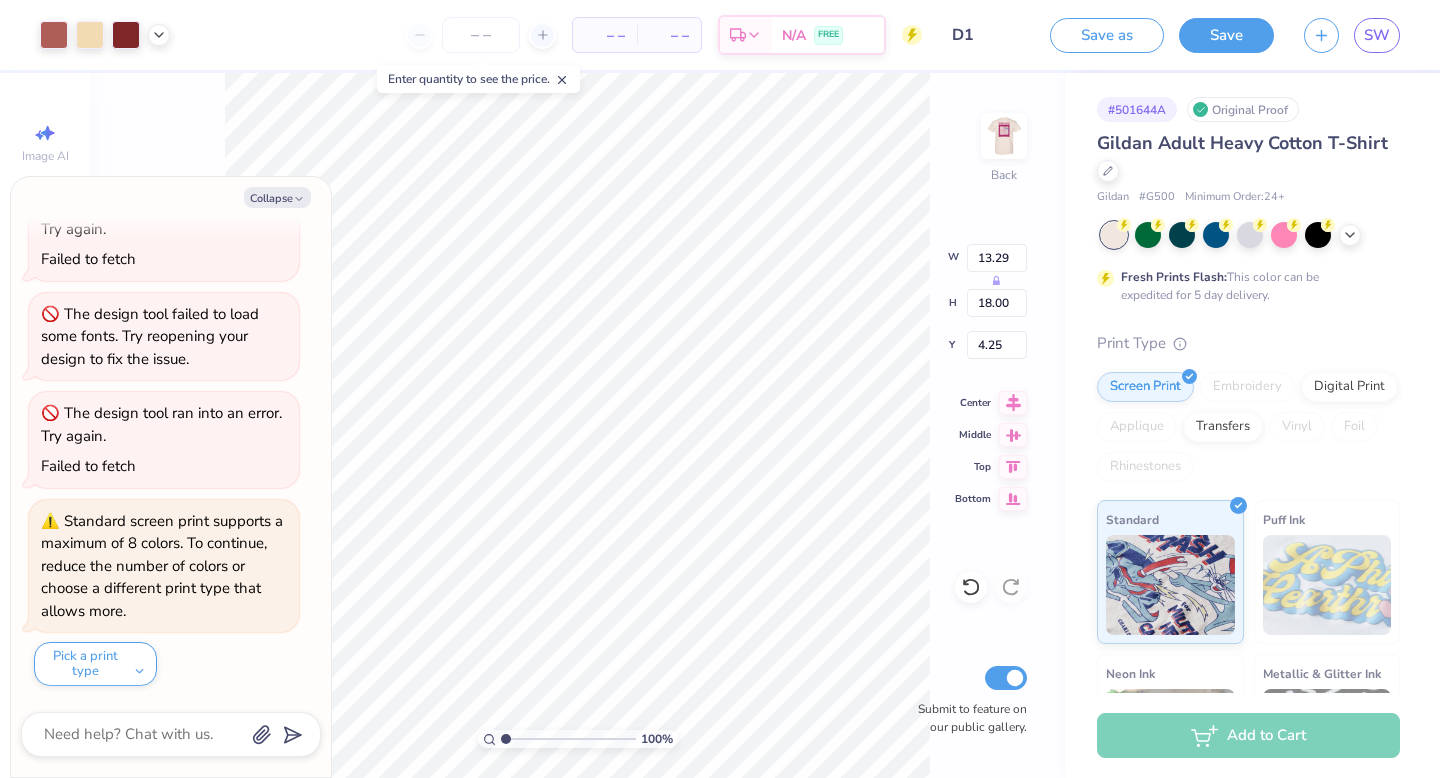 type on "4.08" 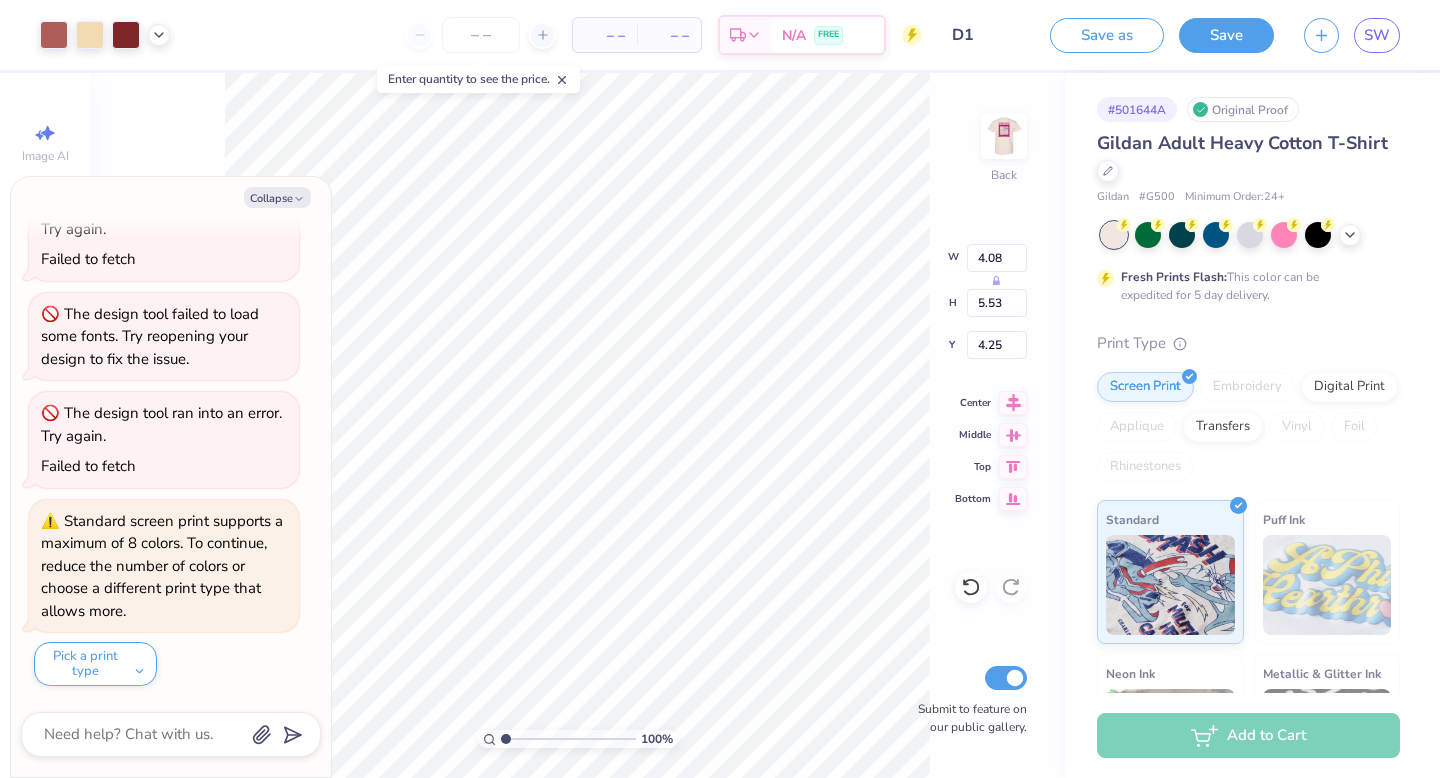 type on "x" 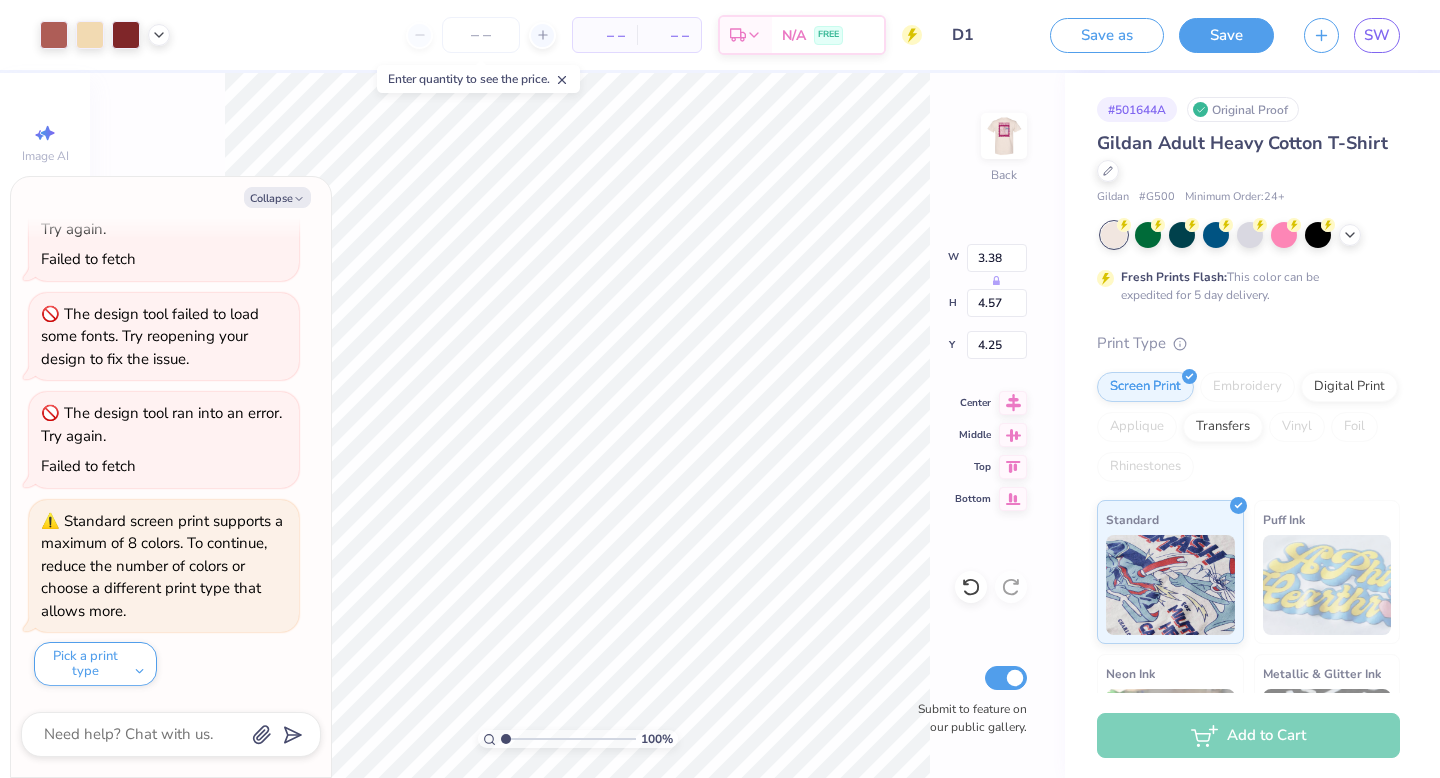 type on "x" 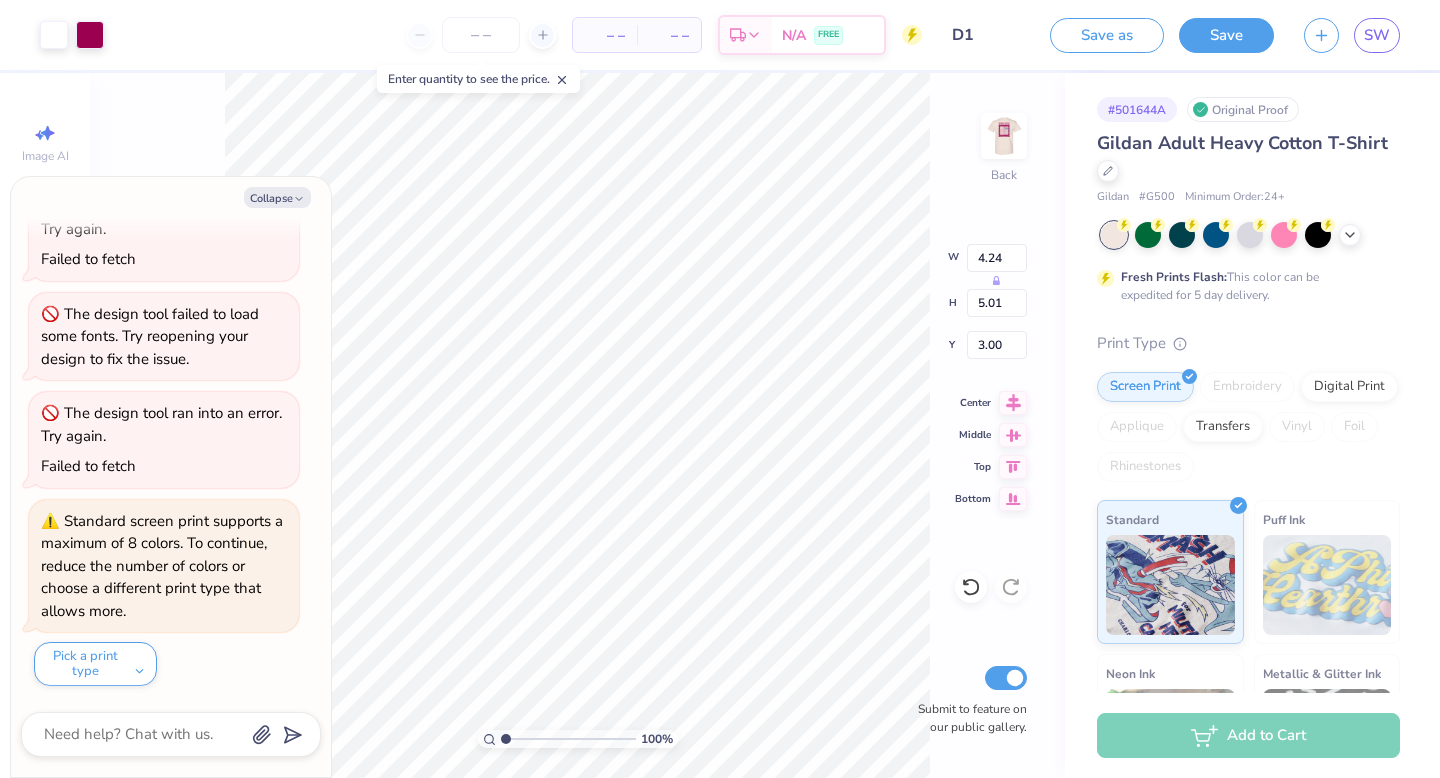 type on "3.38" 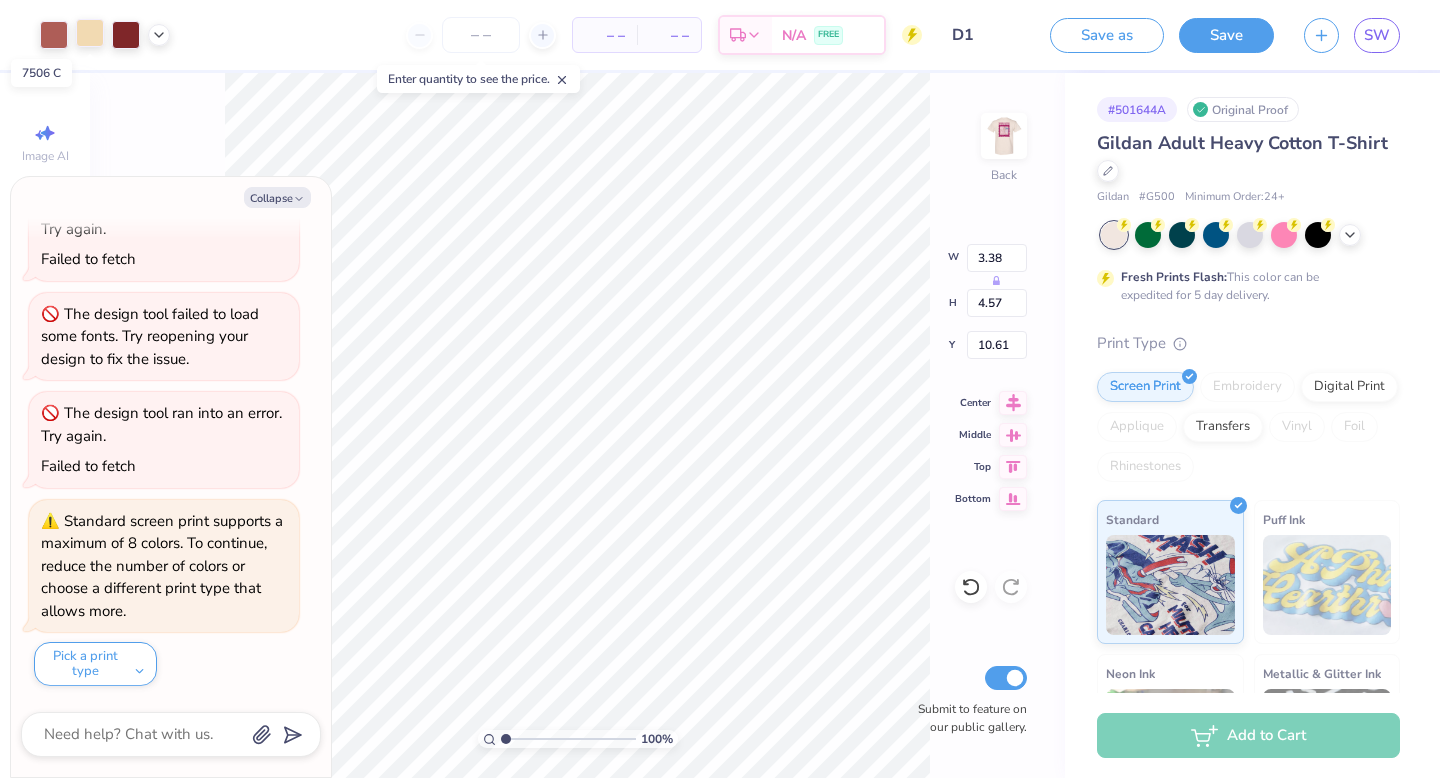 click at bounding box center [90, 33] 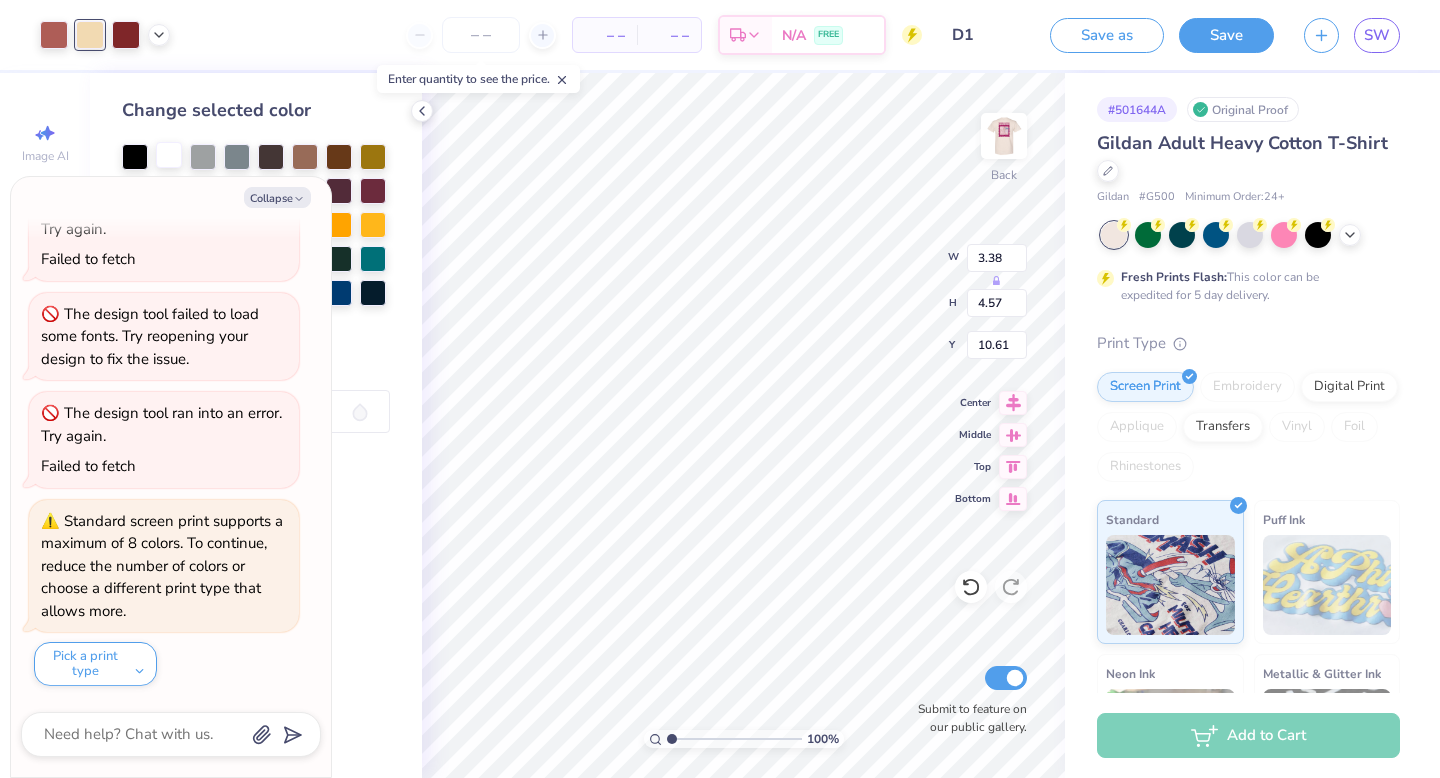 click at bounding box center [169, 155] 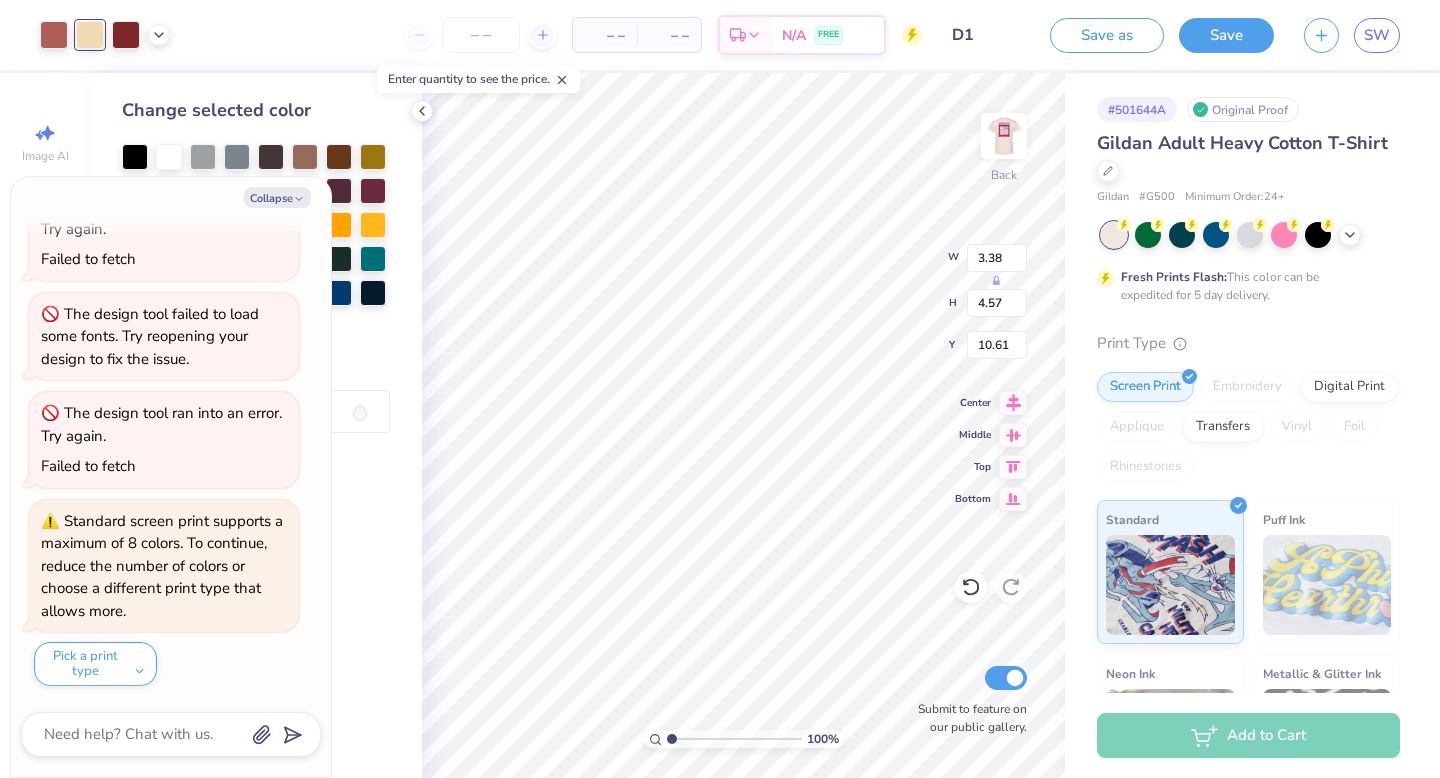 click on "Collapse" at bounding box center [277, 197] 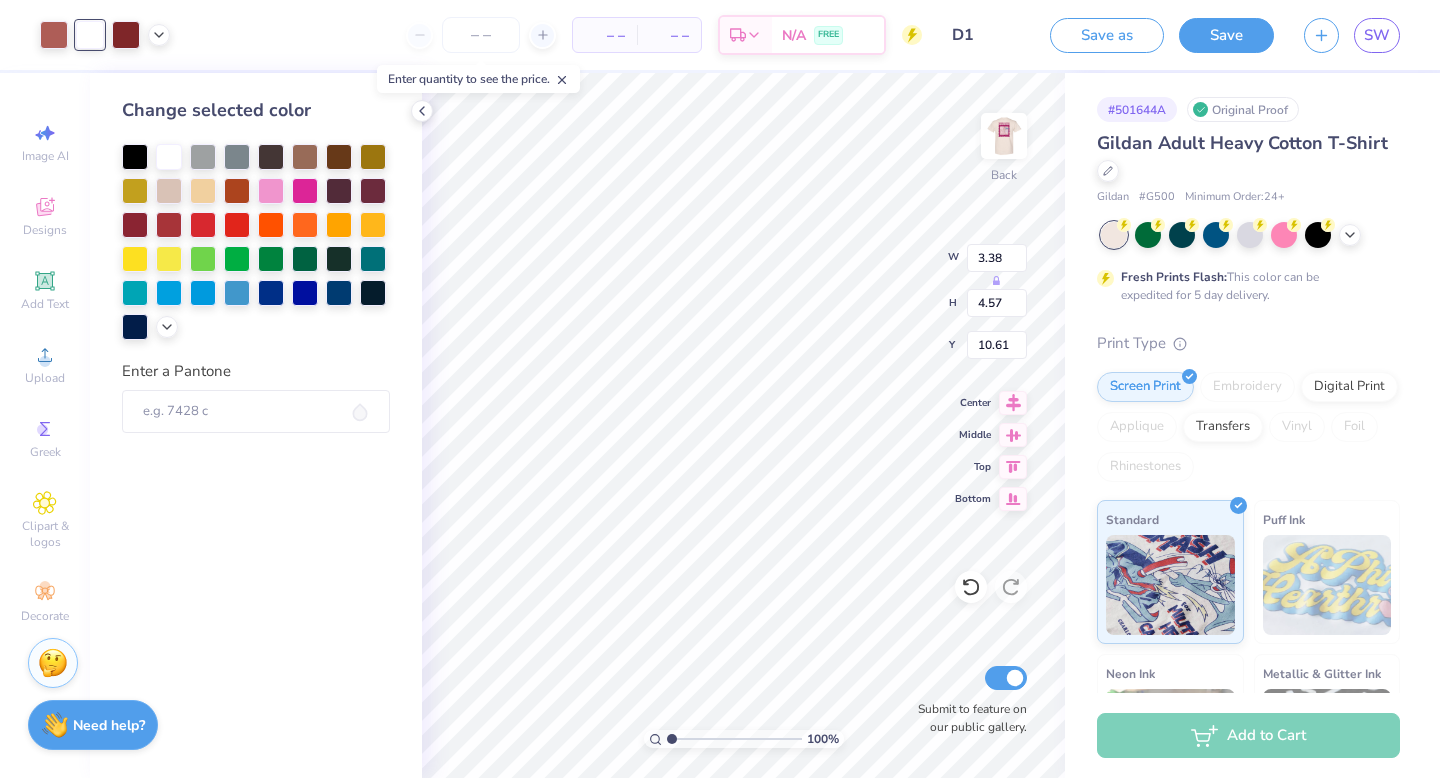 type on "x" 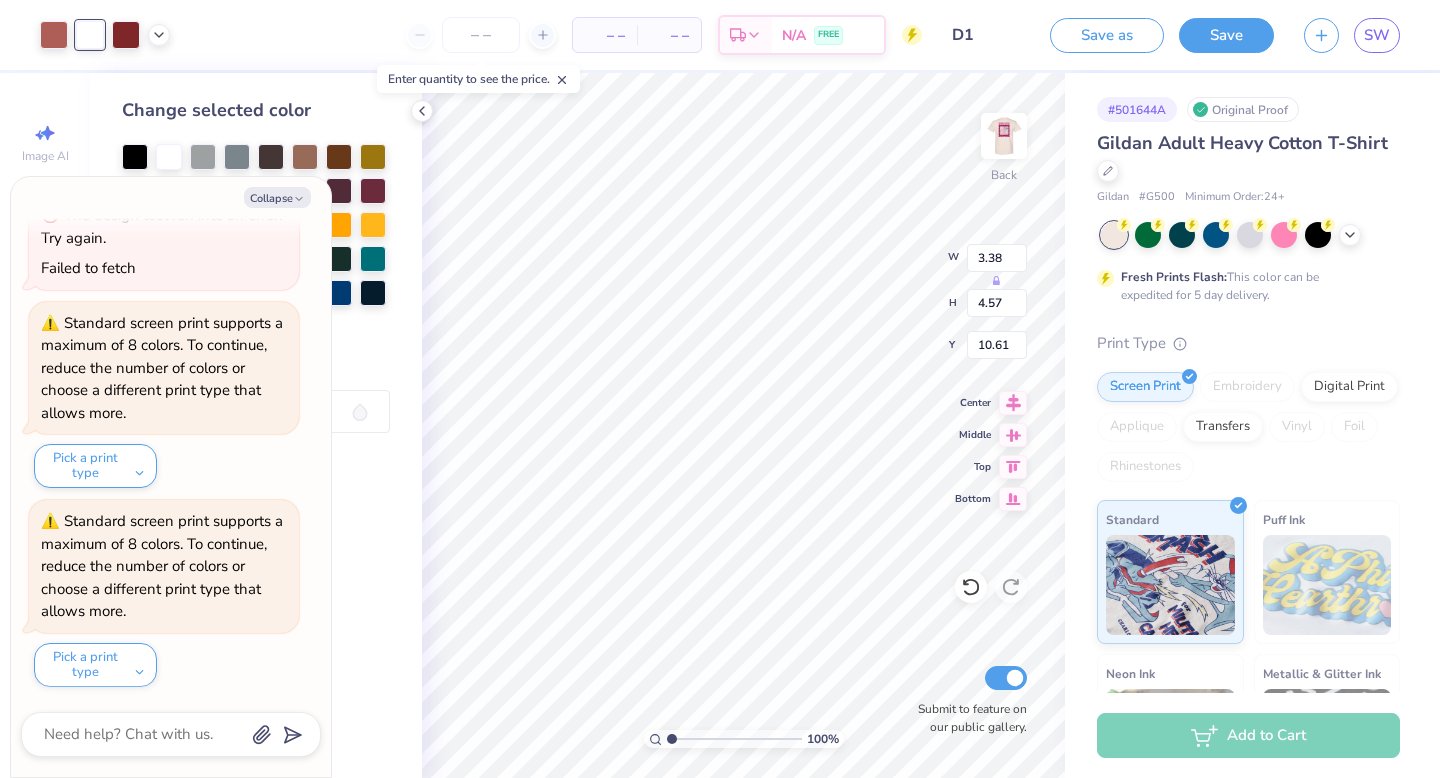 type on "4.24" 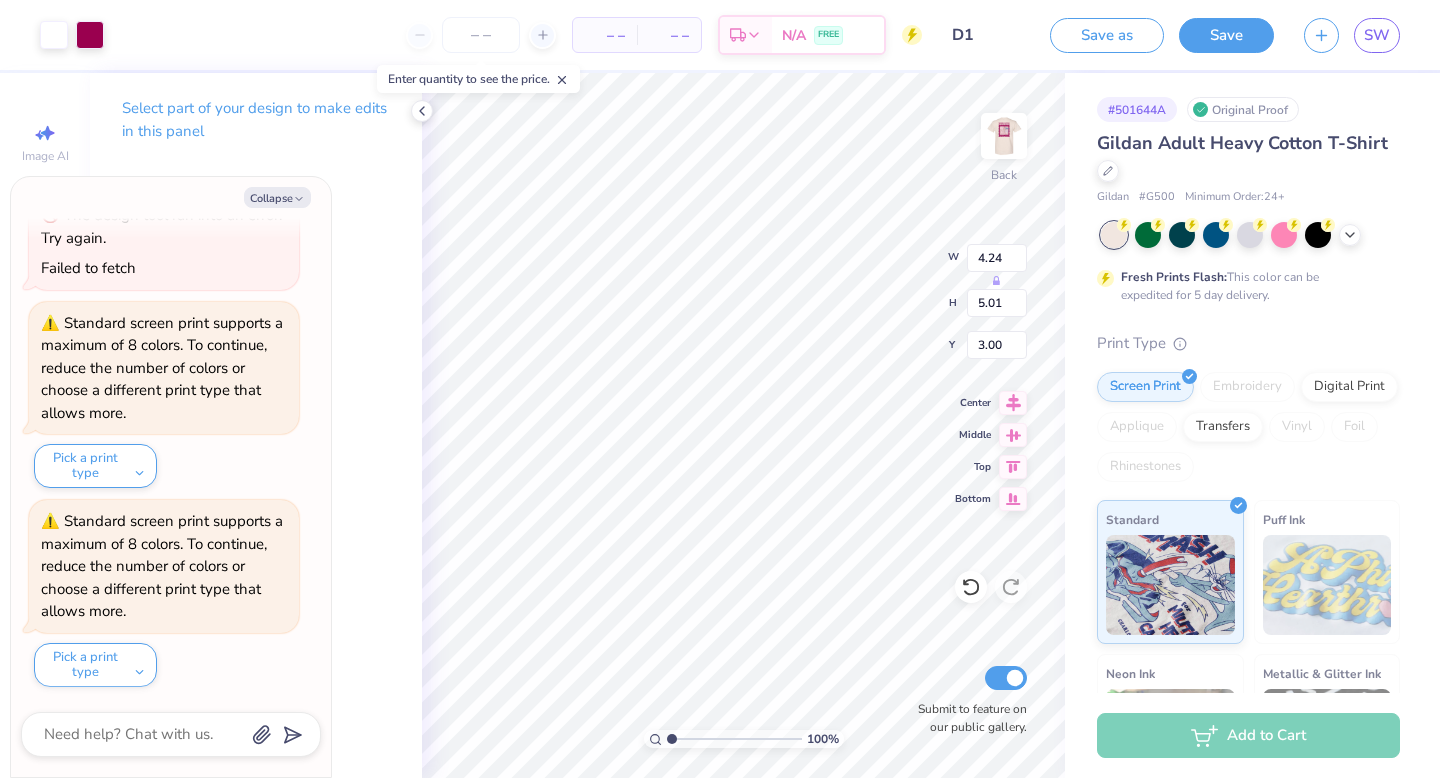 click on "Collapse" at bounding box center [277, 197] 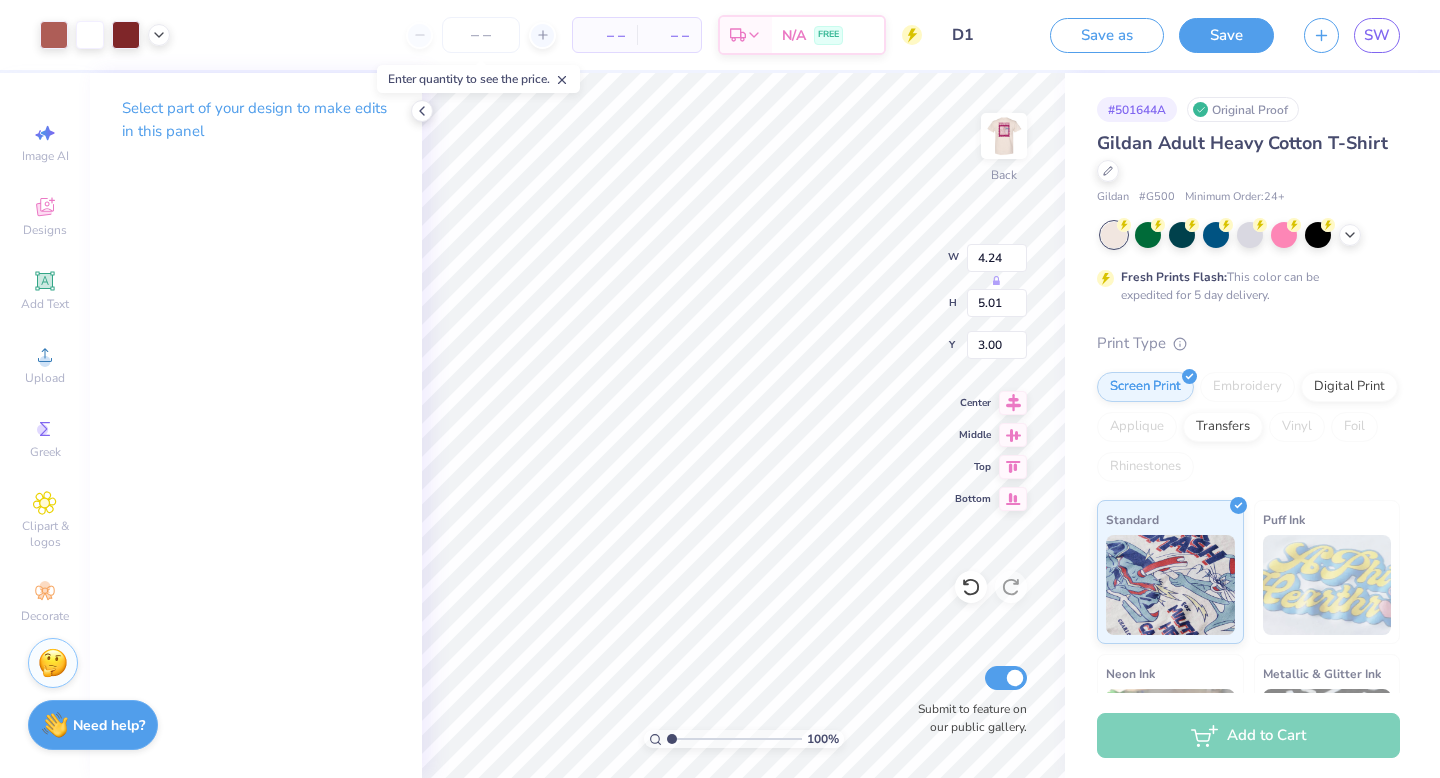 type on "3.38" 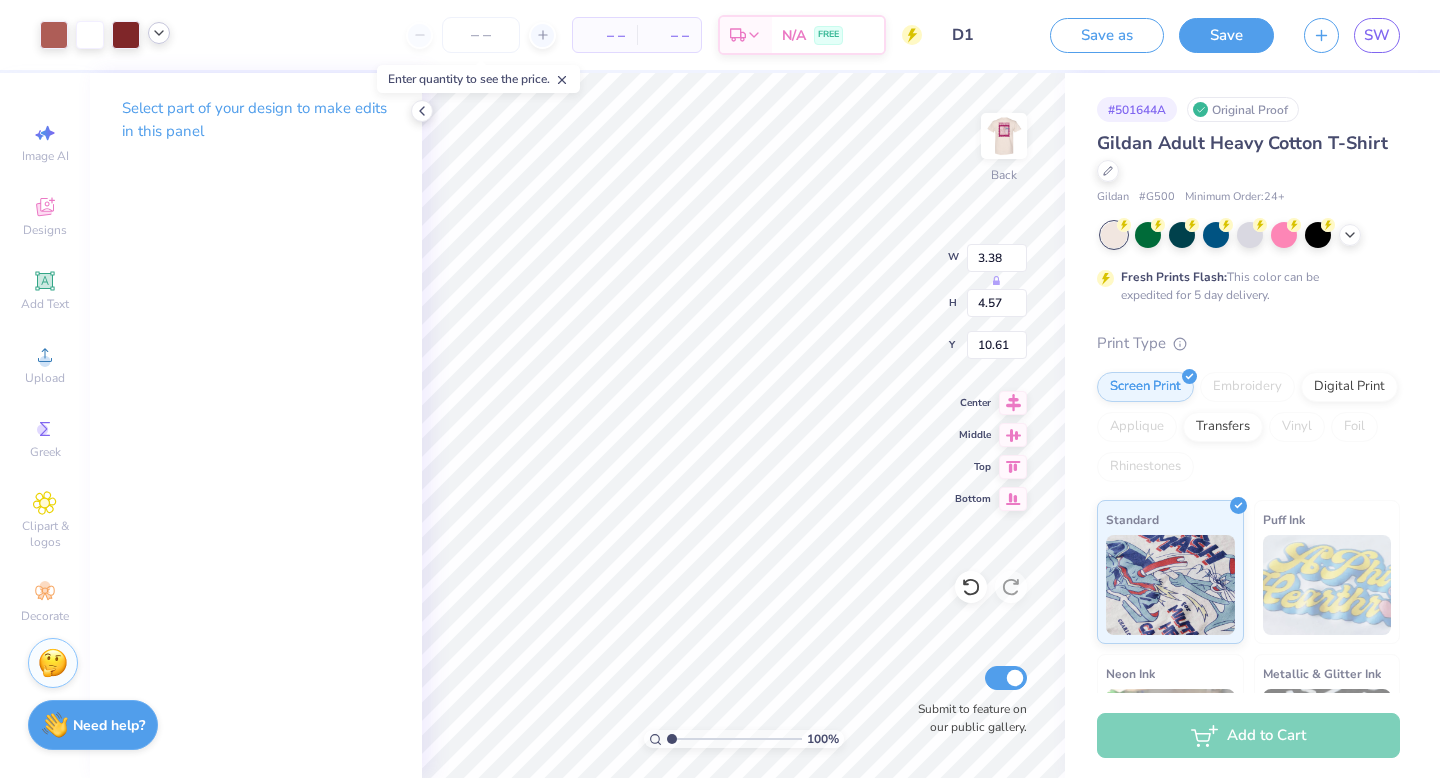click at bounding box center (159, 33) 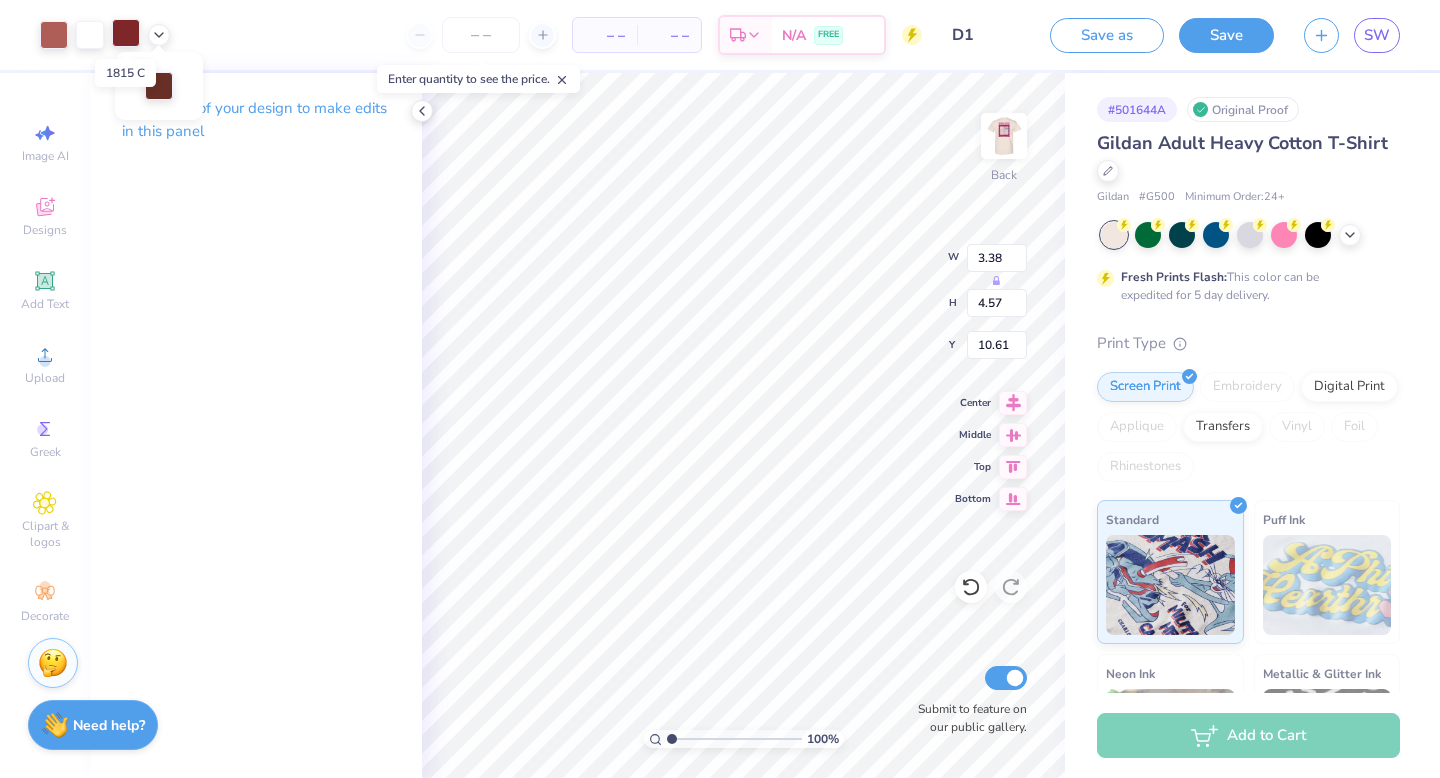 click at bounding box center (126, 33) 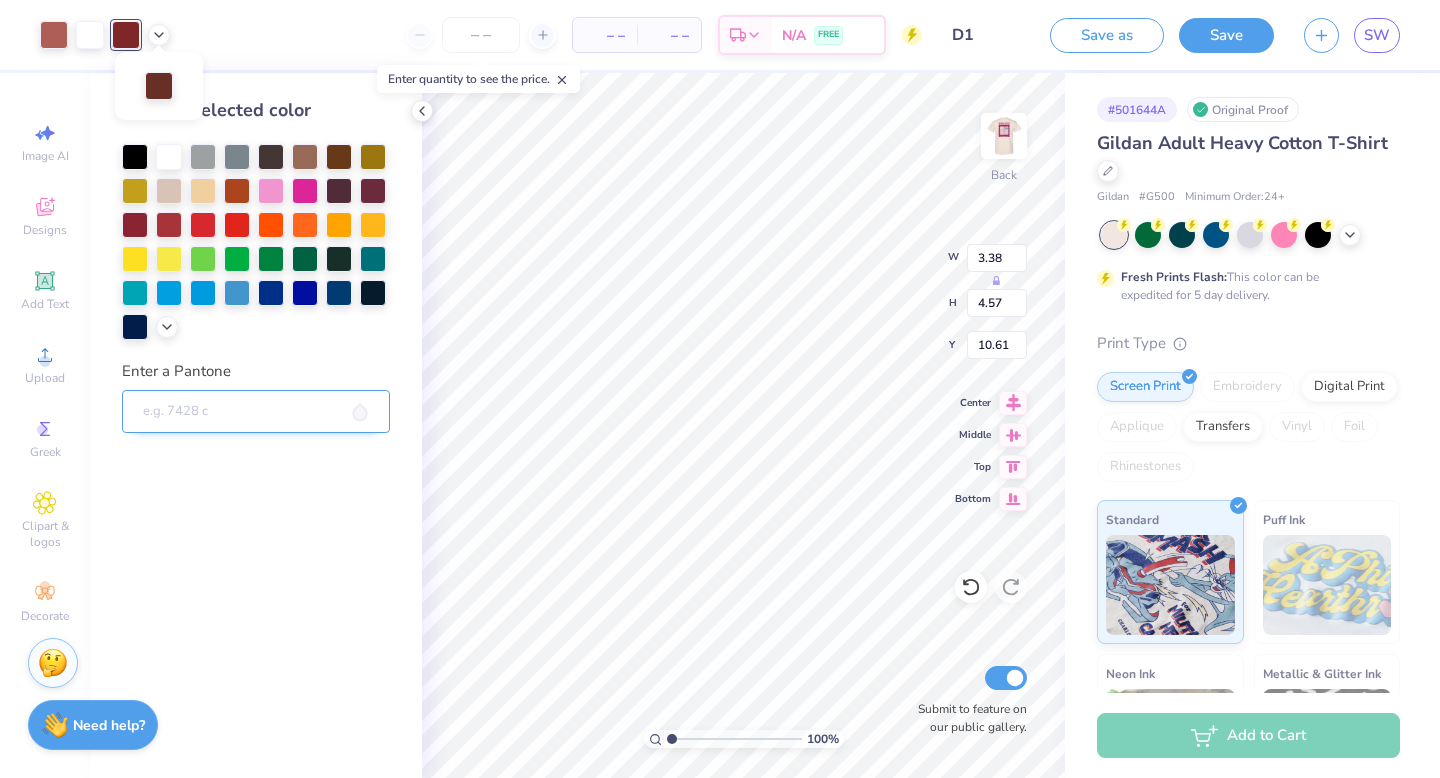 click on "Enter a Pantone" at bounding box center (256, 412) 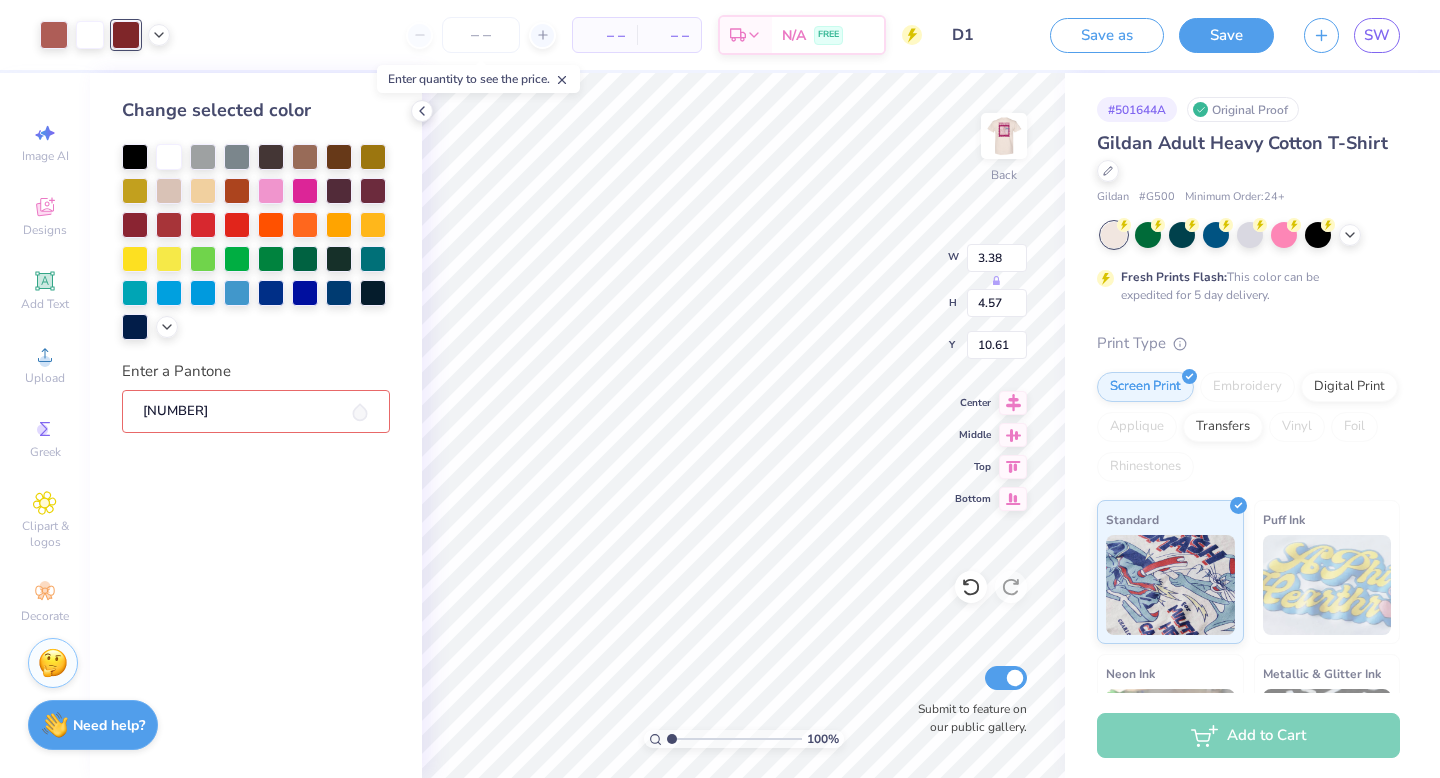 type on "676" 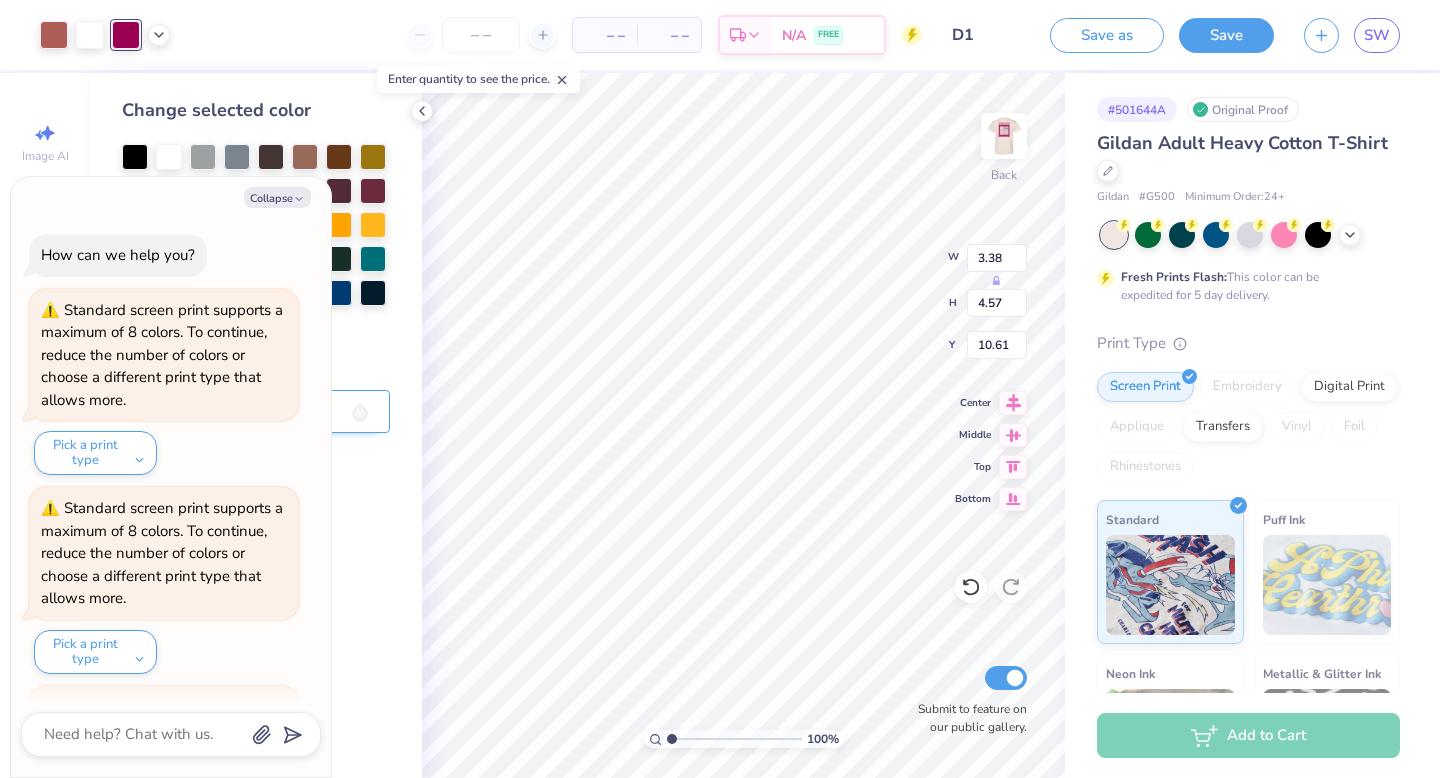 scroll, scrollTop: 4139, scrollLeft: 0, axis: vertical 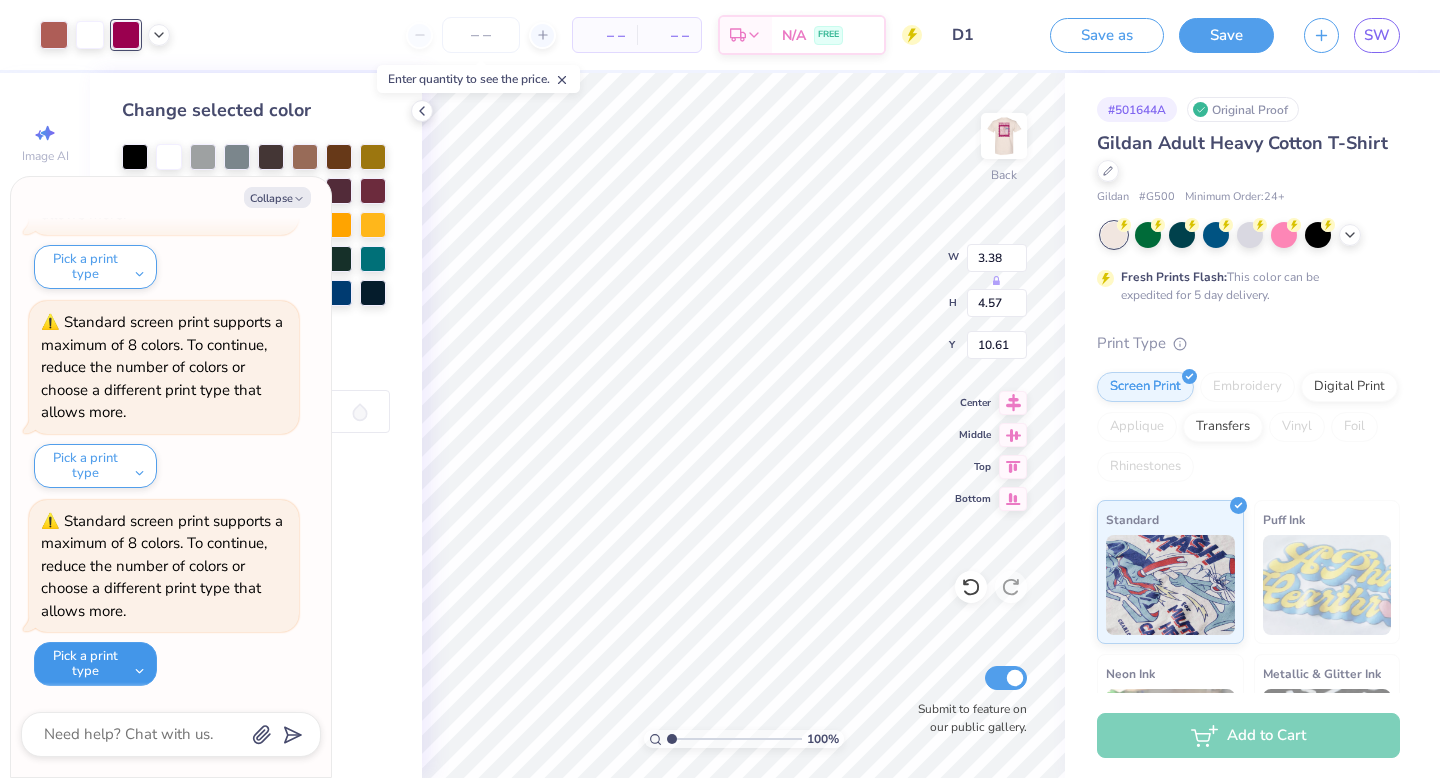 click on "Pick a print type" at bounding box center [95, 664] 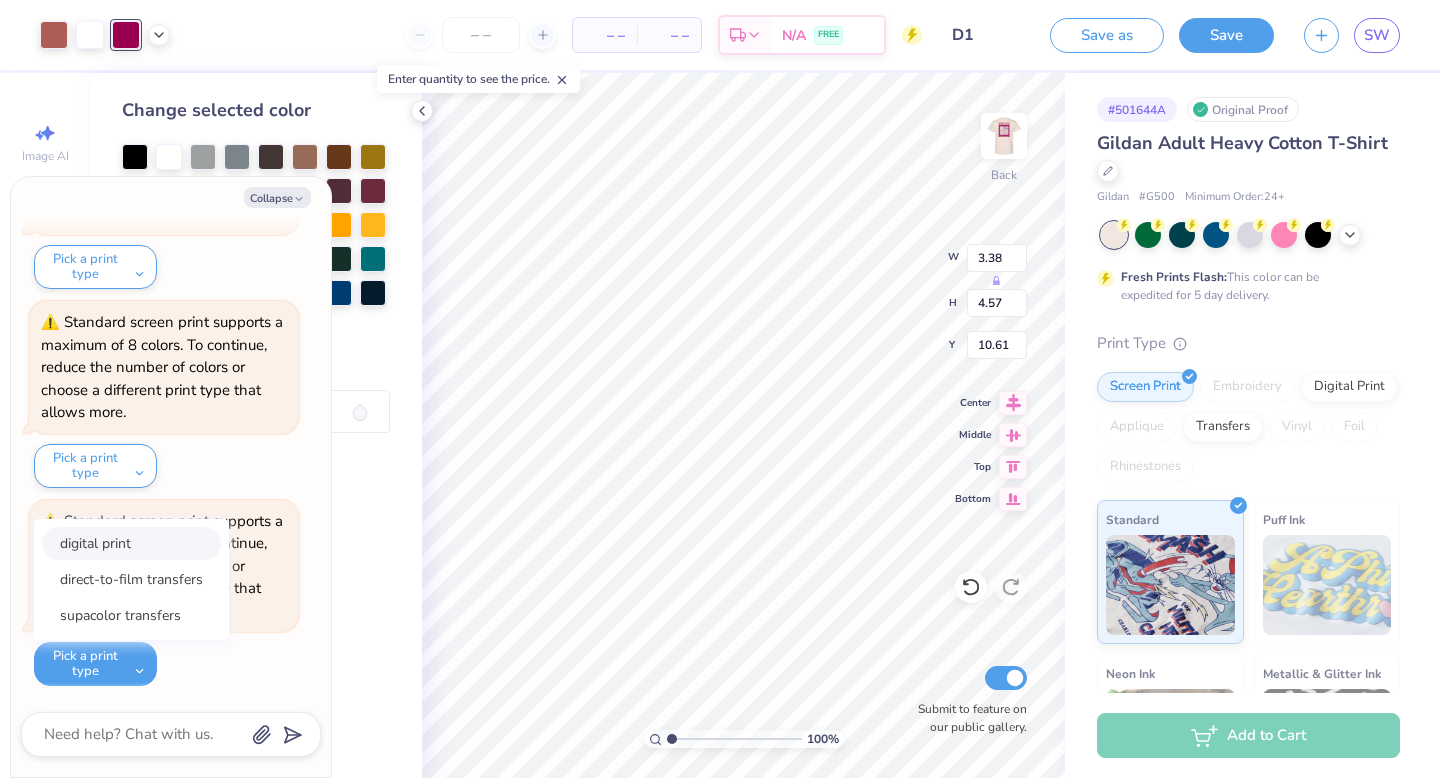 click on "digital print" at bounding box center (131, 543) 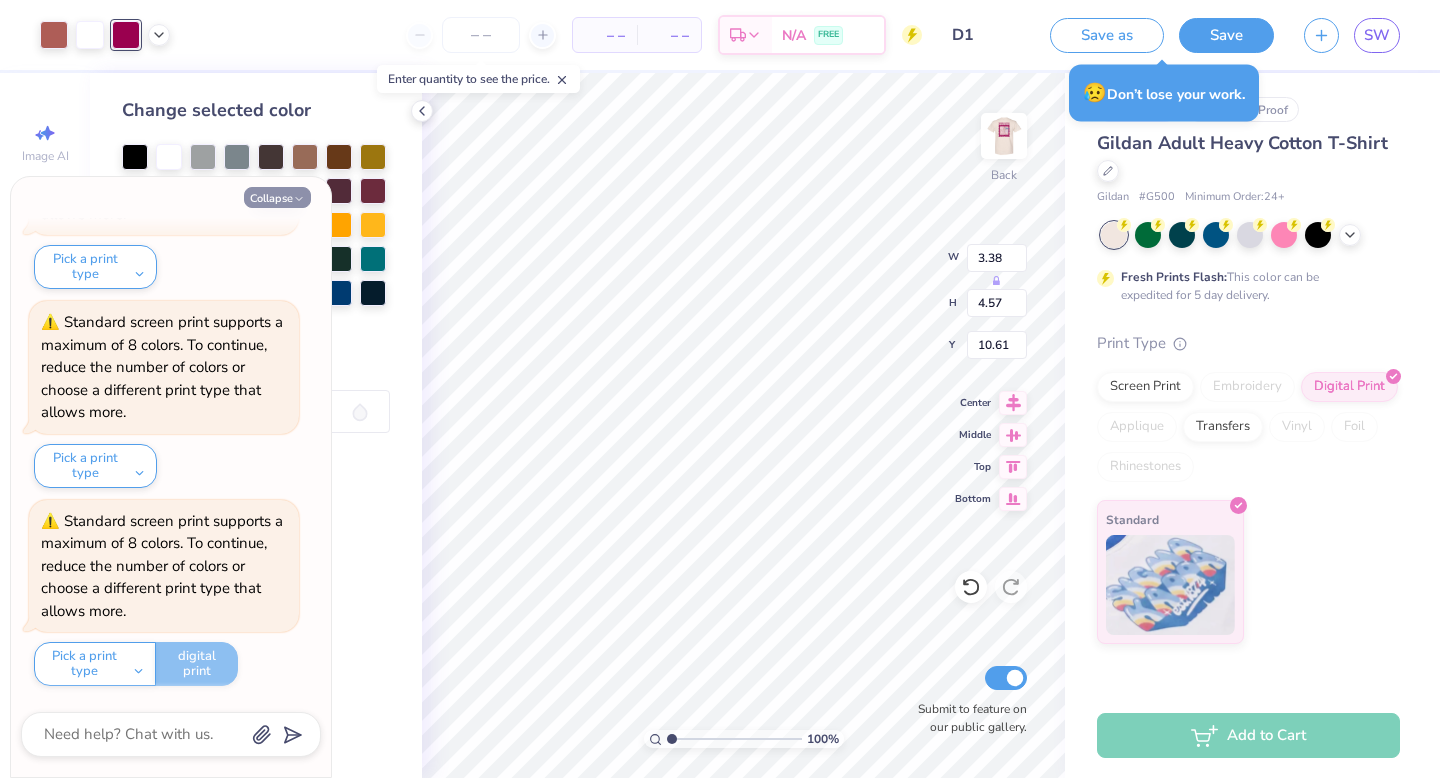 click on "Collapse" at bounding box center (277, 197) 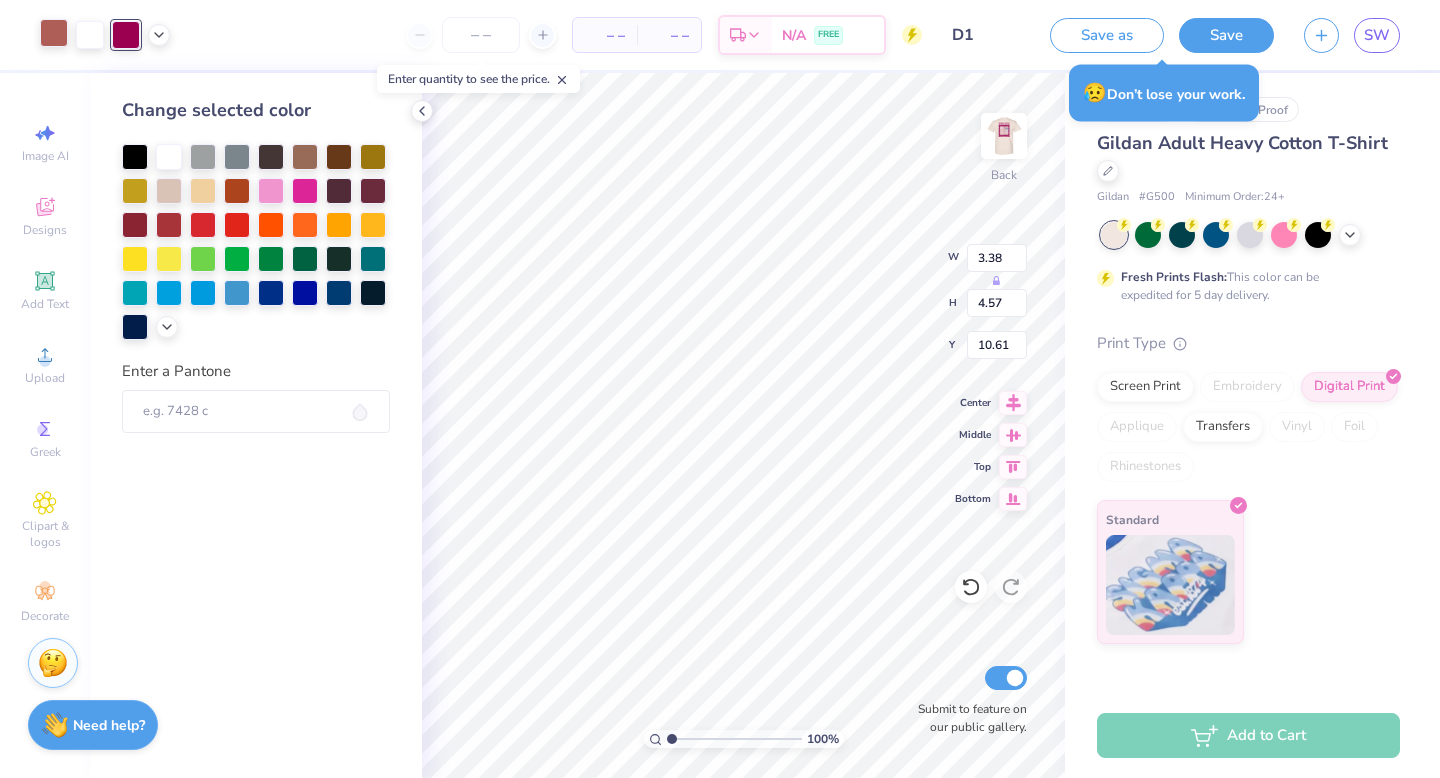 click at bounding box center [54, 33] 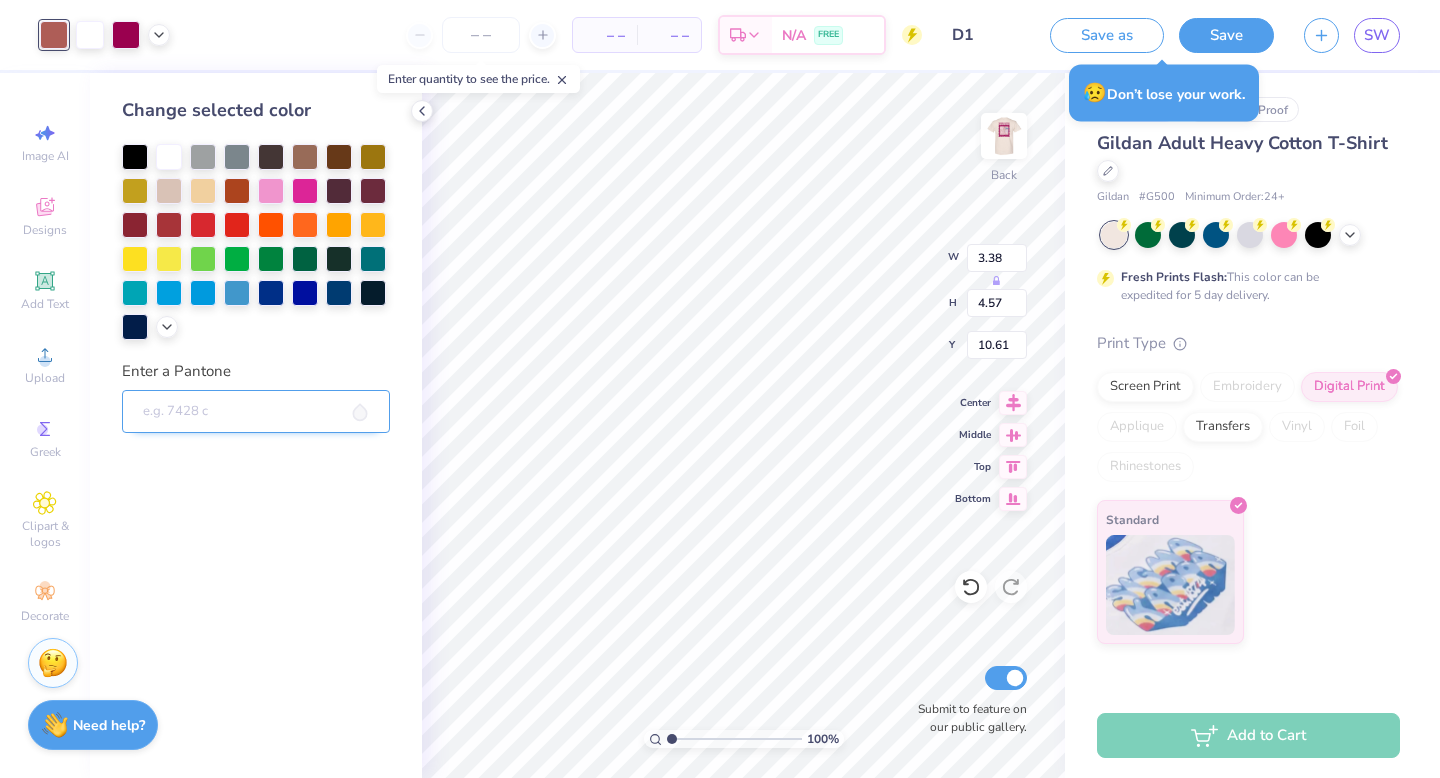 click on "Enter a Pantone" at bounding box center [256, 412] 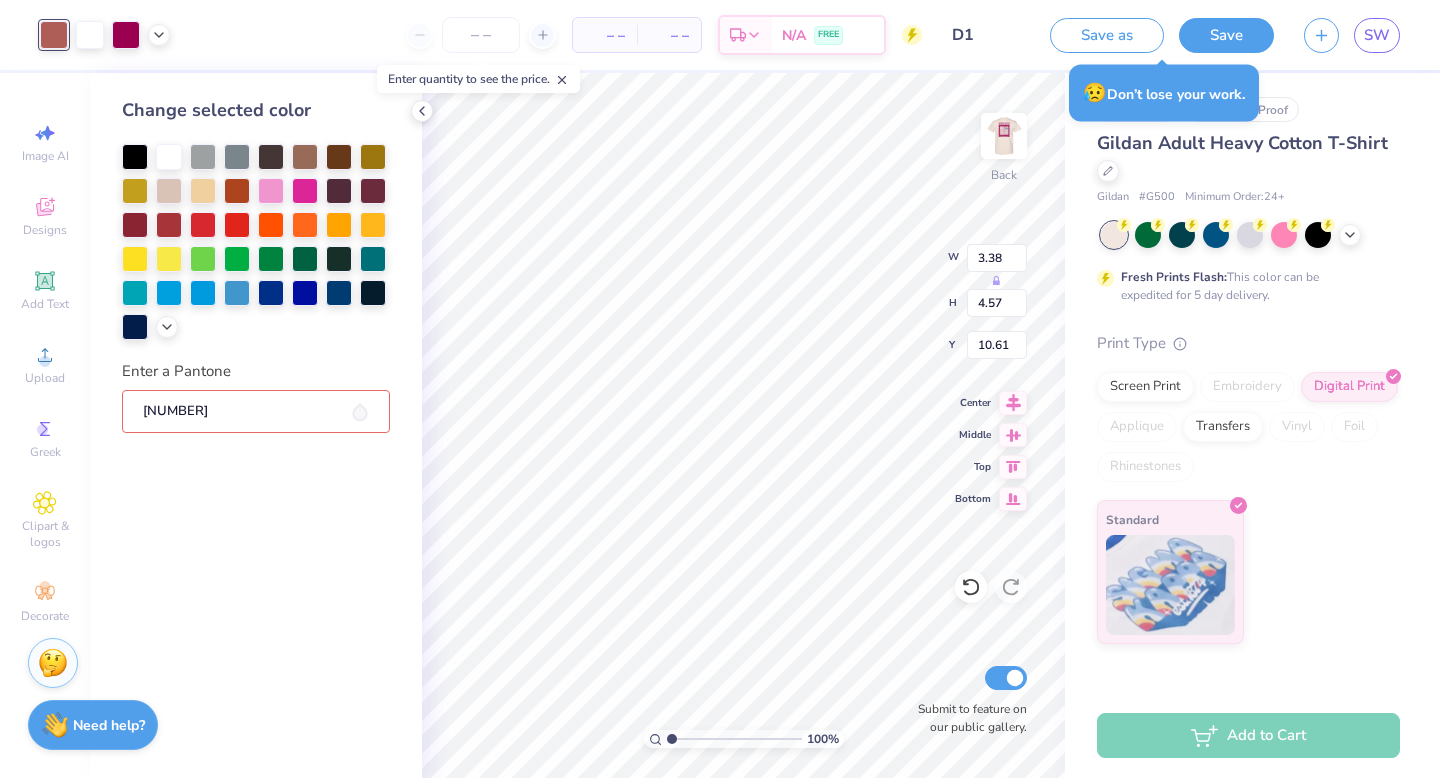 type on "676" 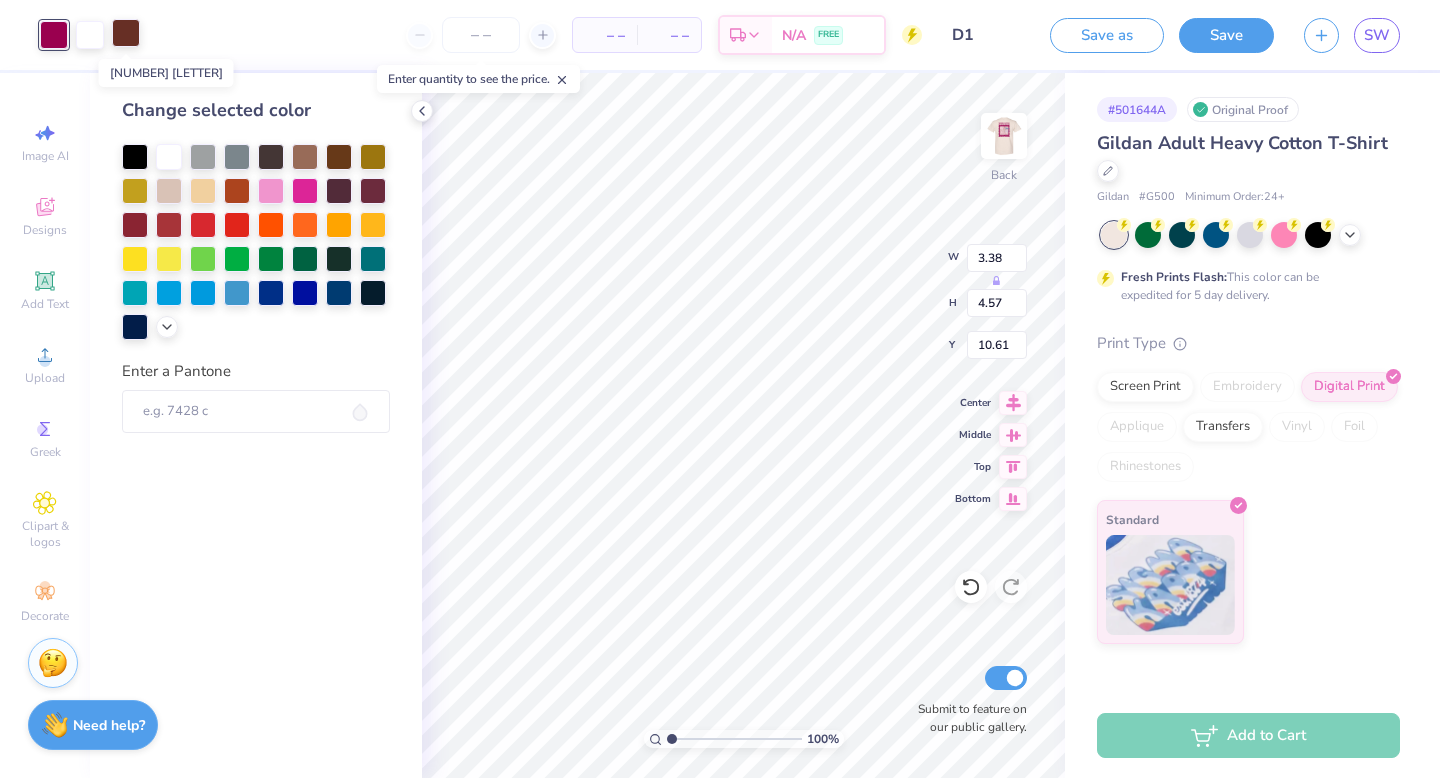 click at bounding box center [126, 33] 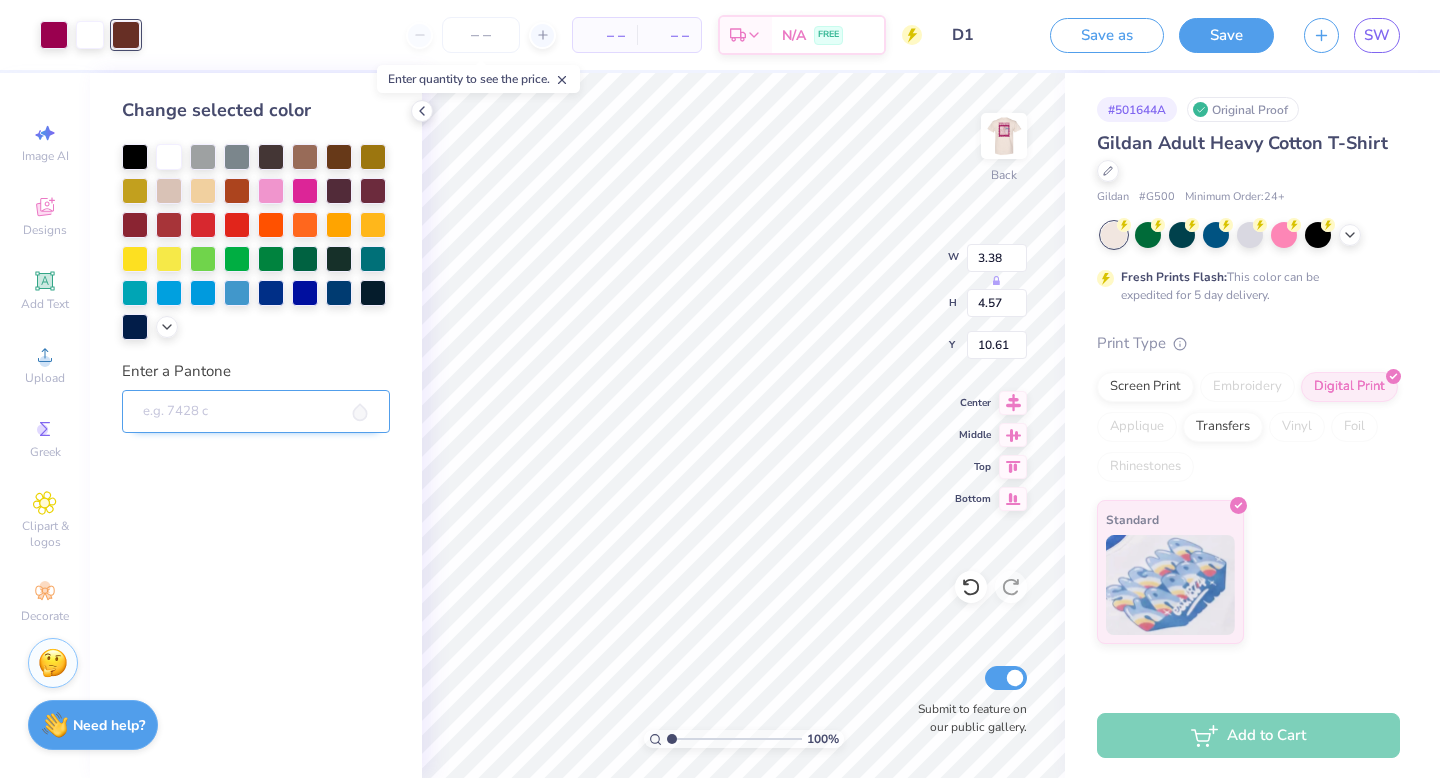 click on "Enter a Pantone" at bounding box center [256, 412] 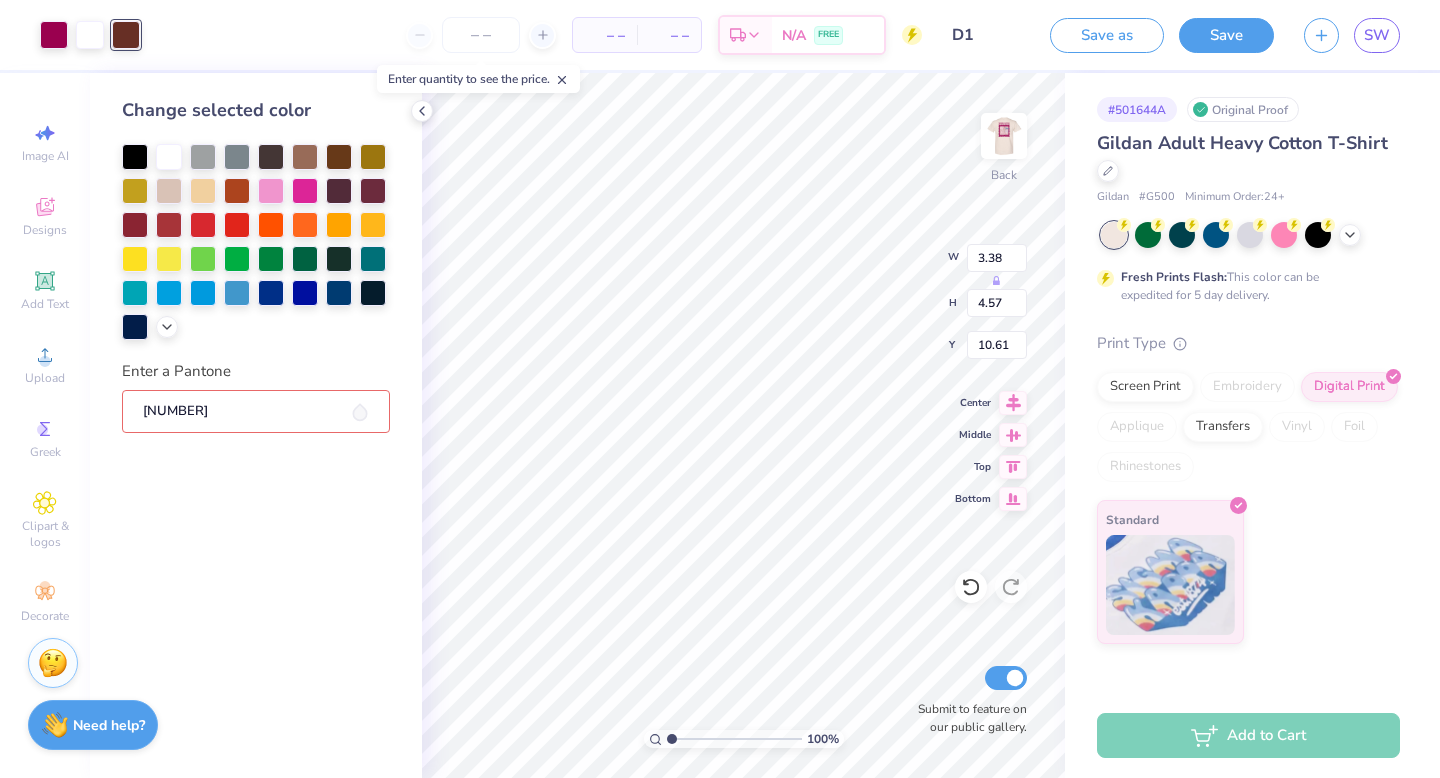type on "676" 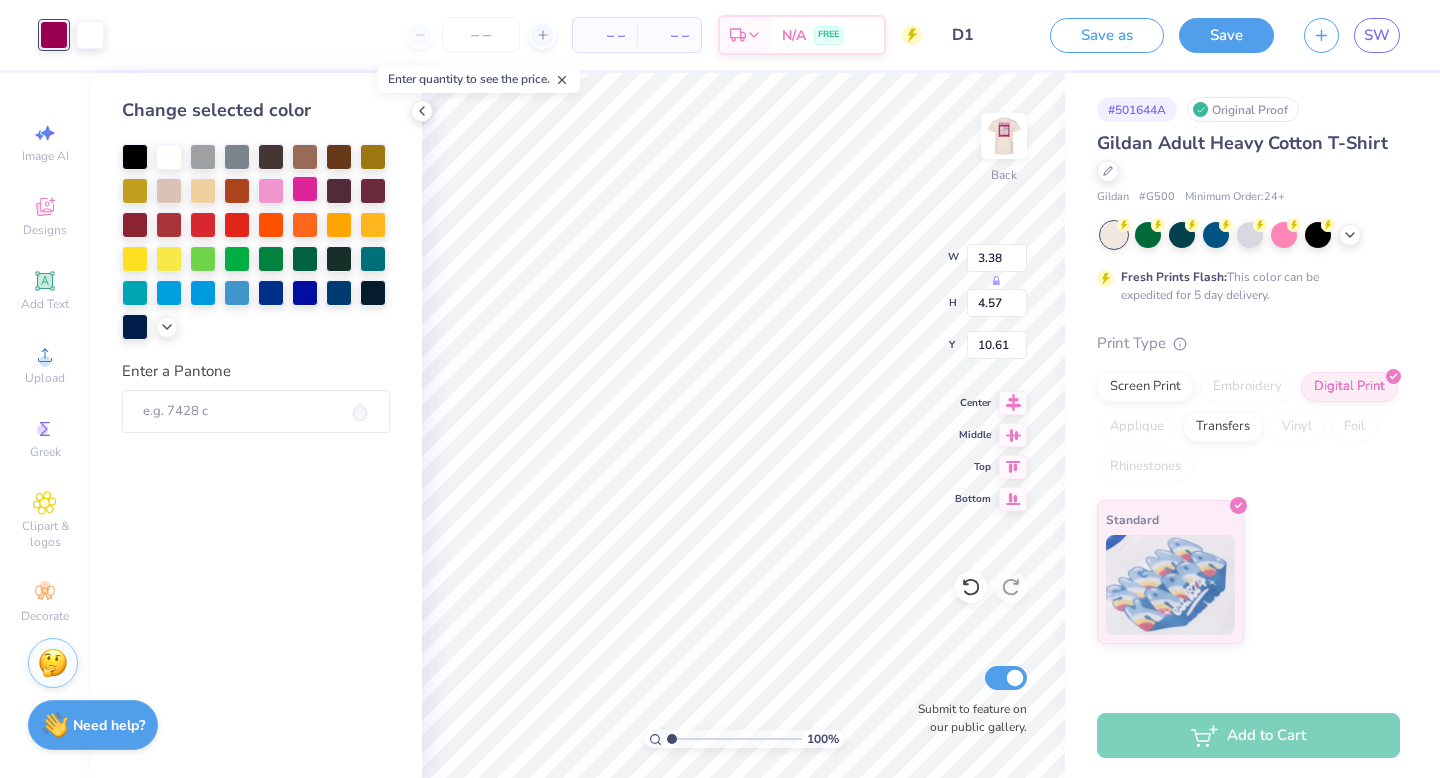 type on "4.24" 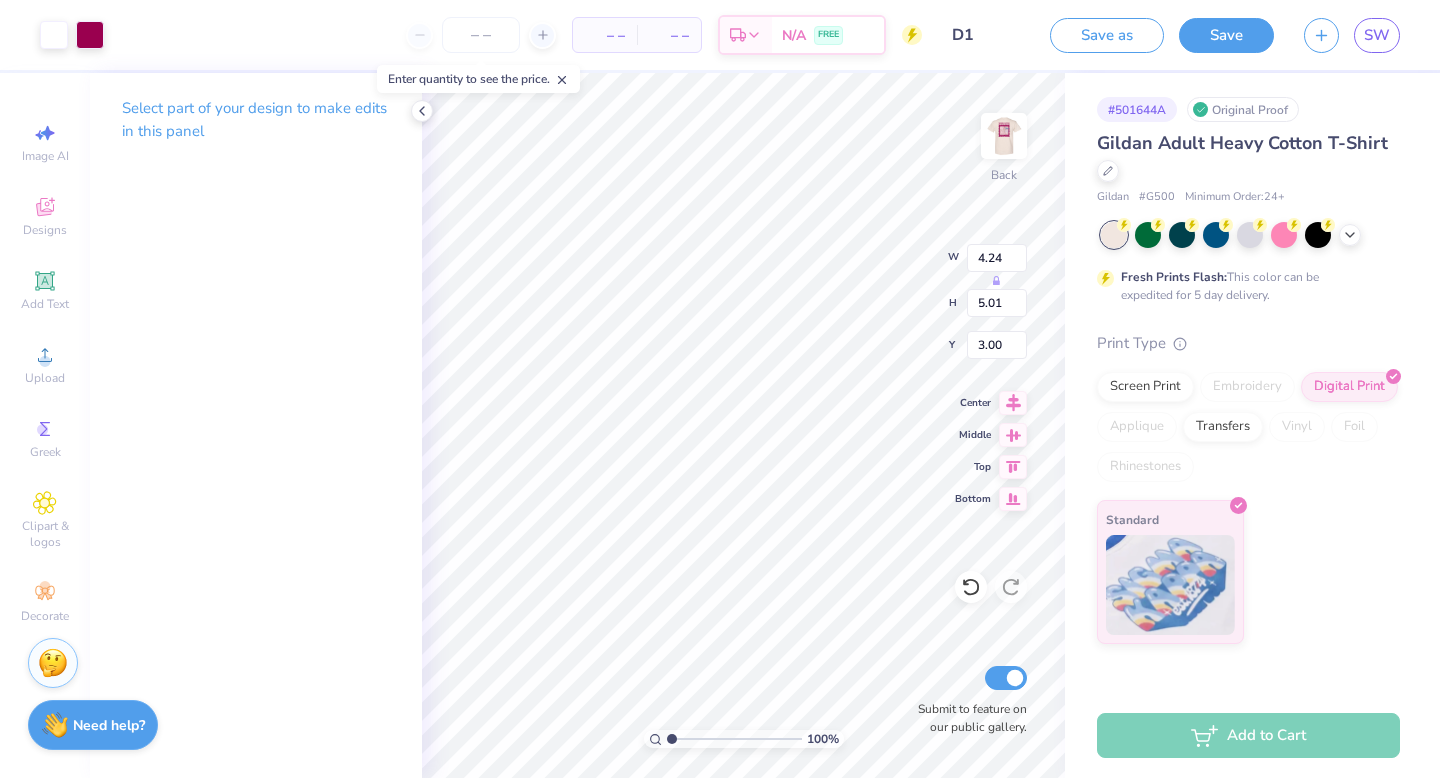 type on "4.00" 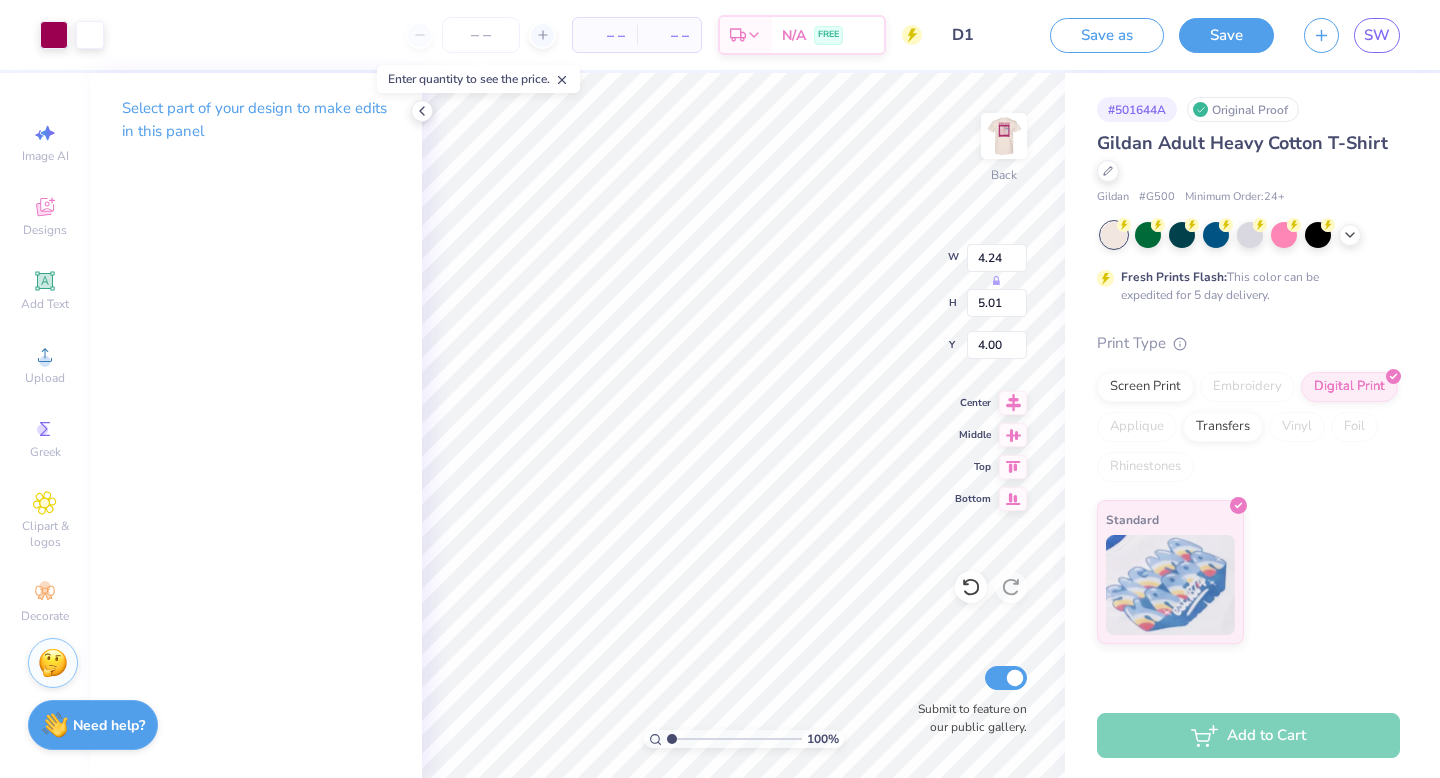type on "3.38" 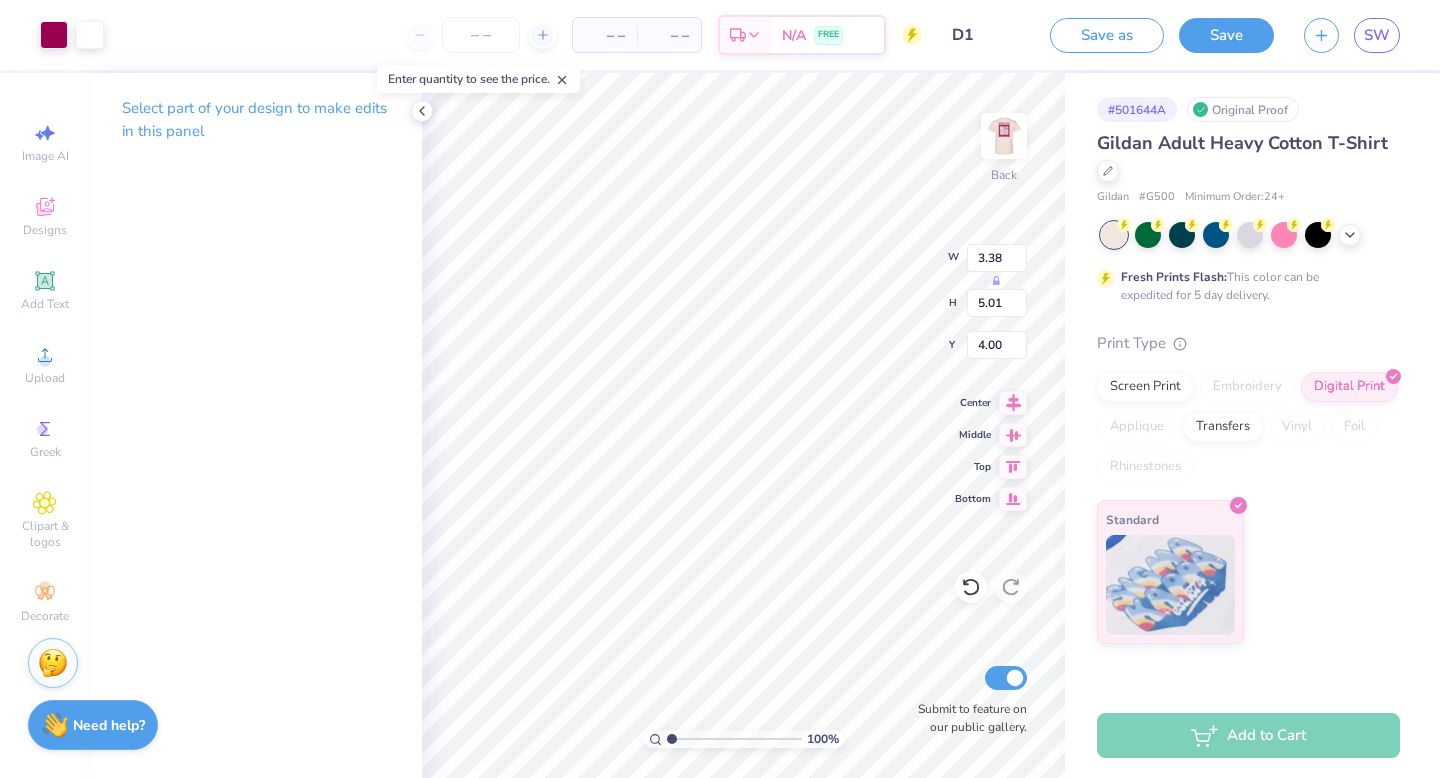 type on "4.57" 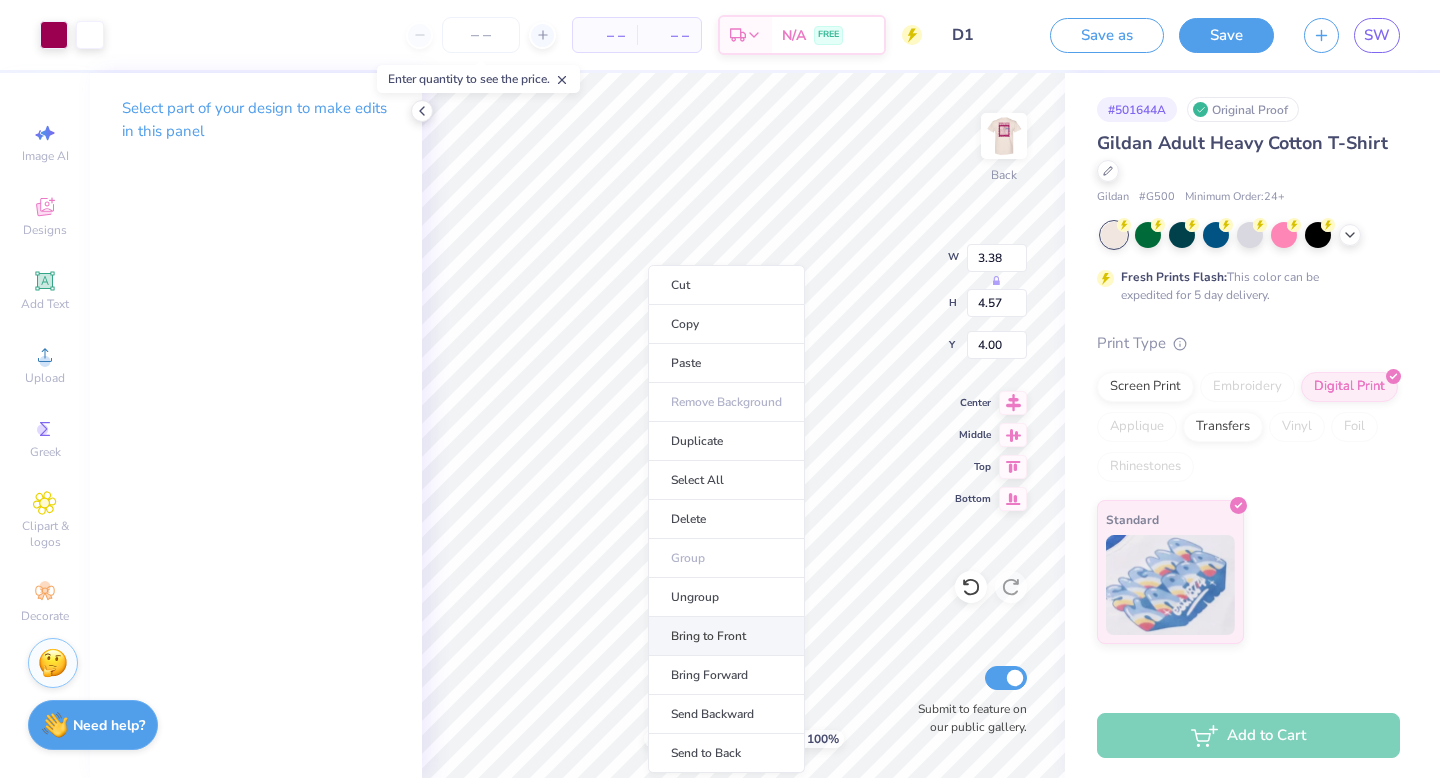 click on "Bring to Front" at bounding box center [726, 636] 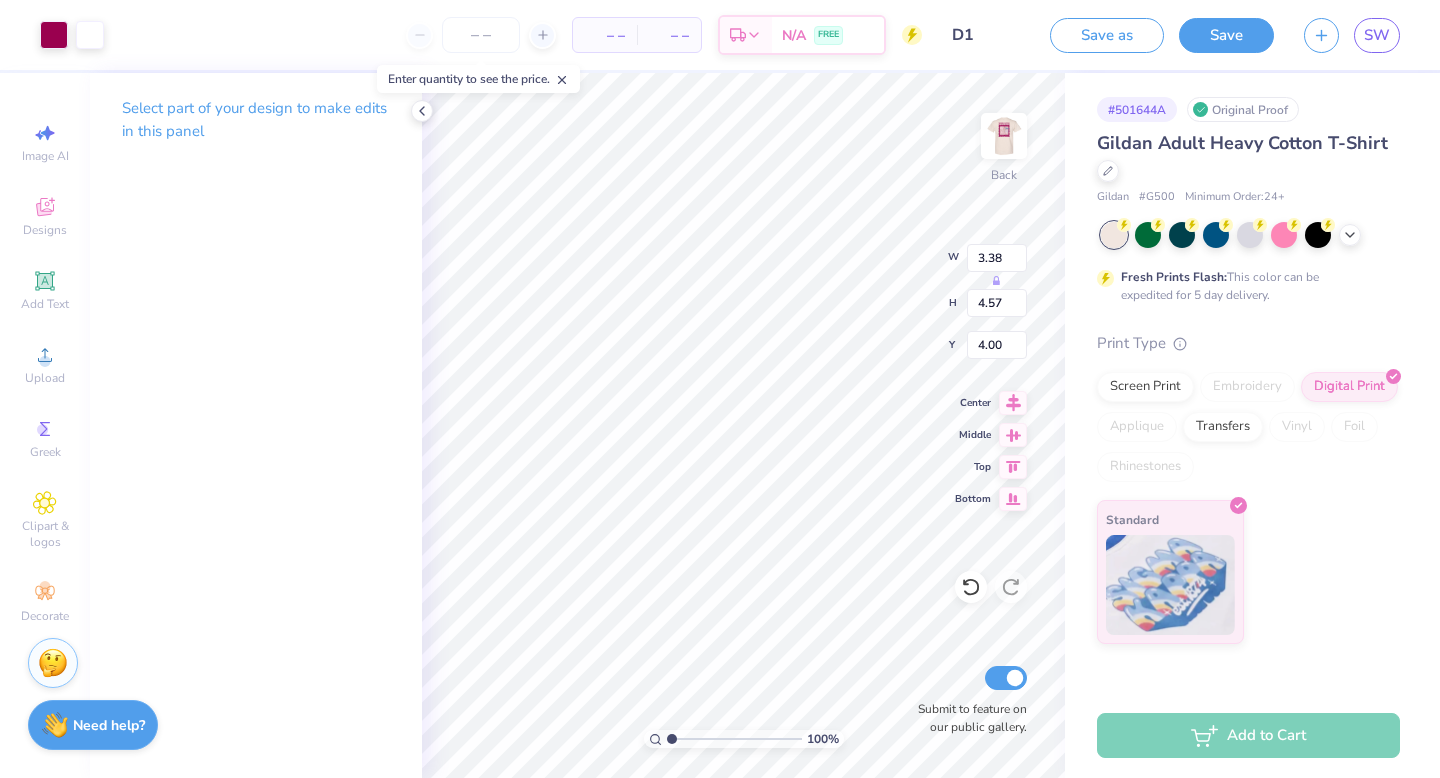 type on "18.25" 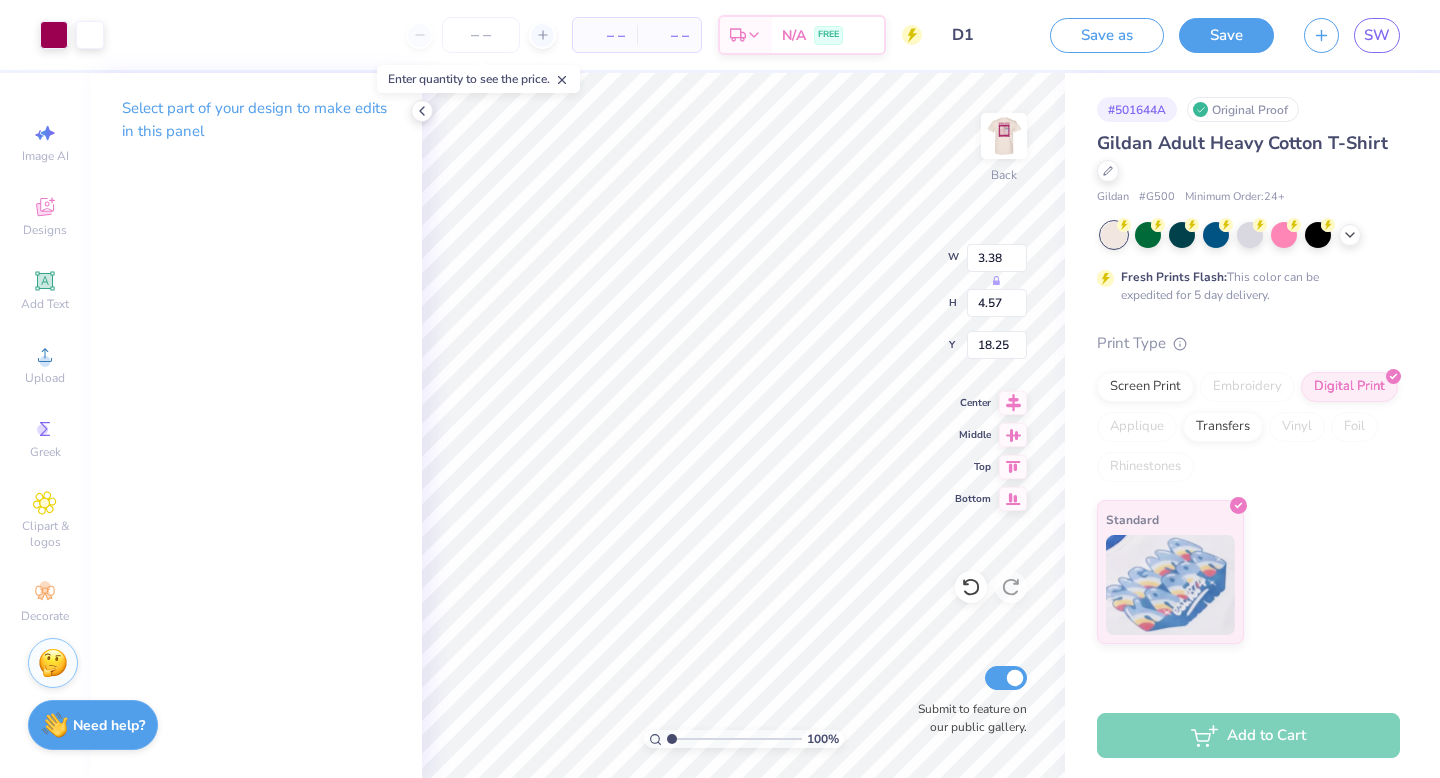 type on "4.25" 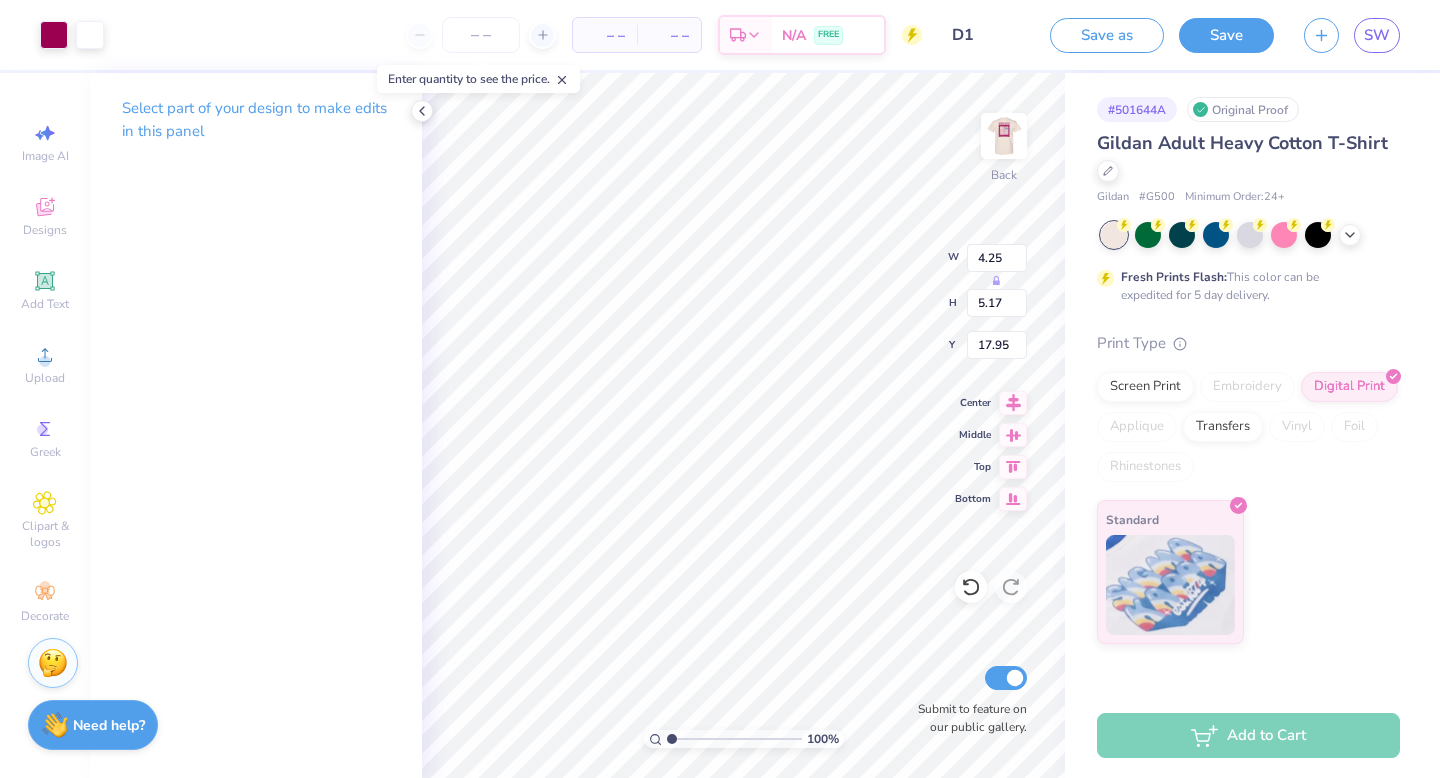 type on "3.73" 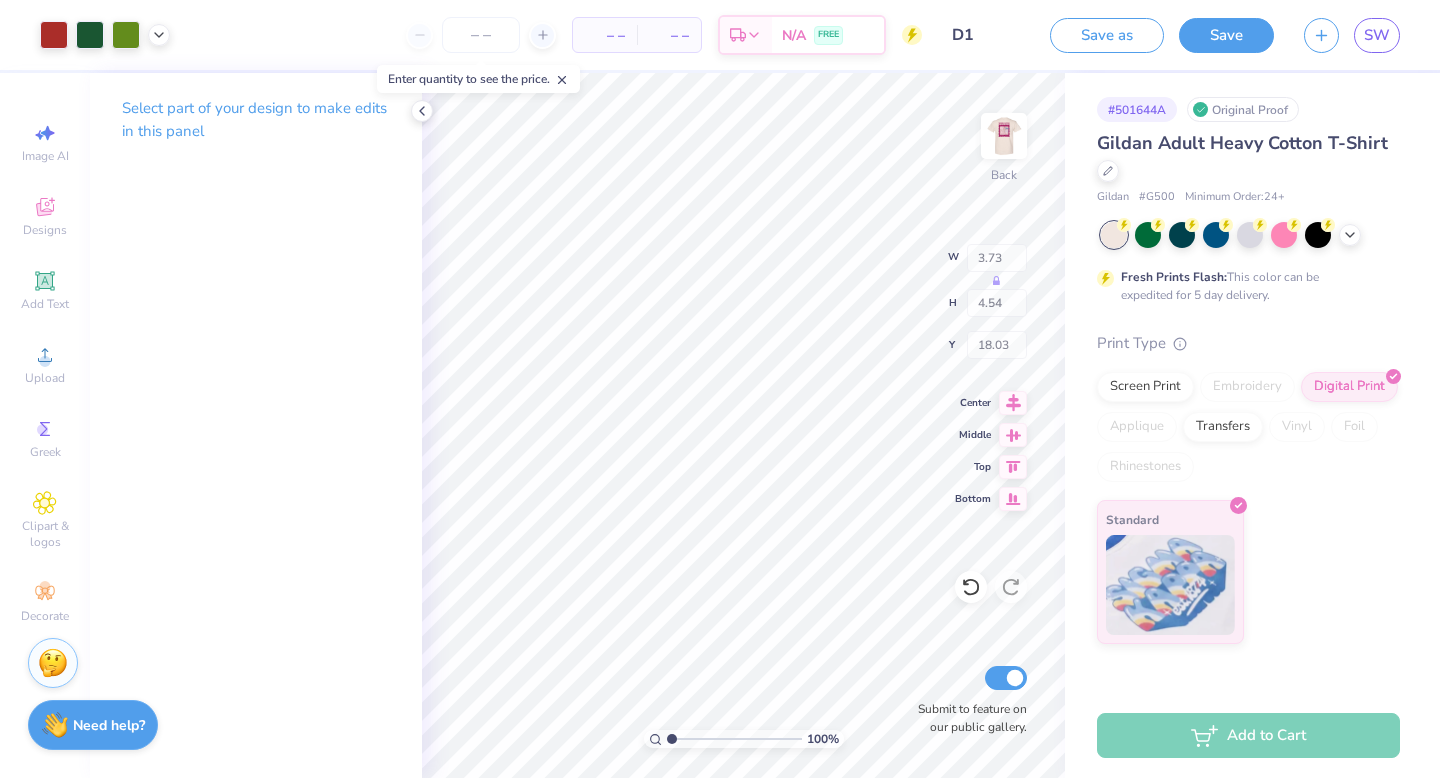 type on "18.26" 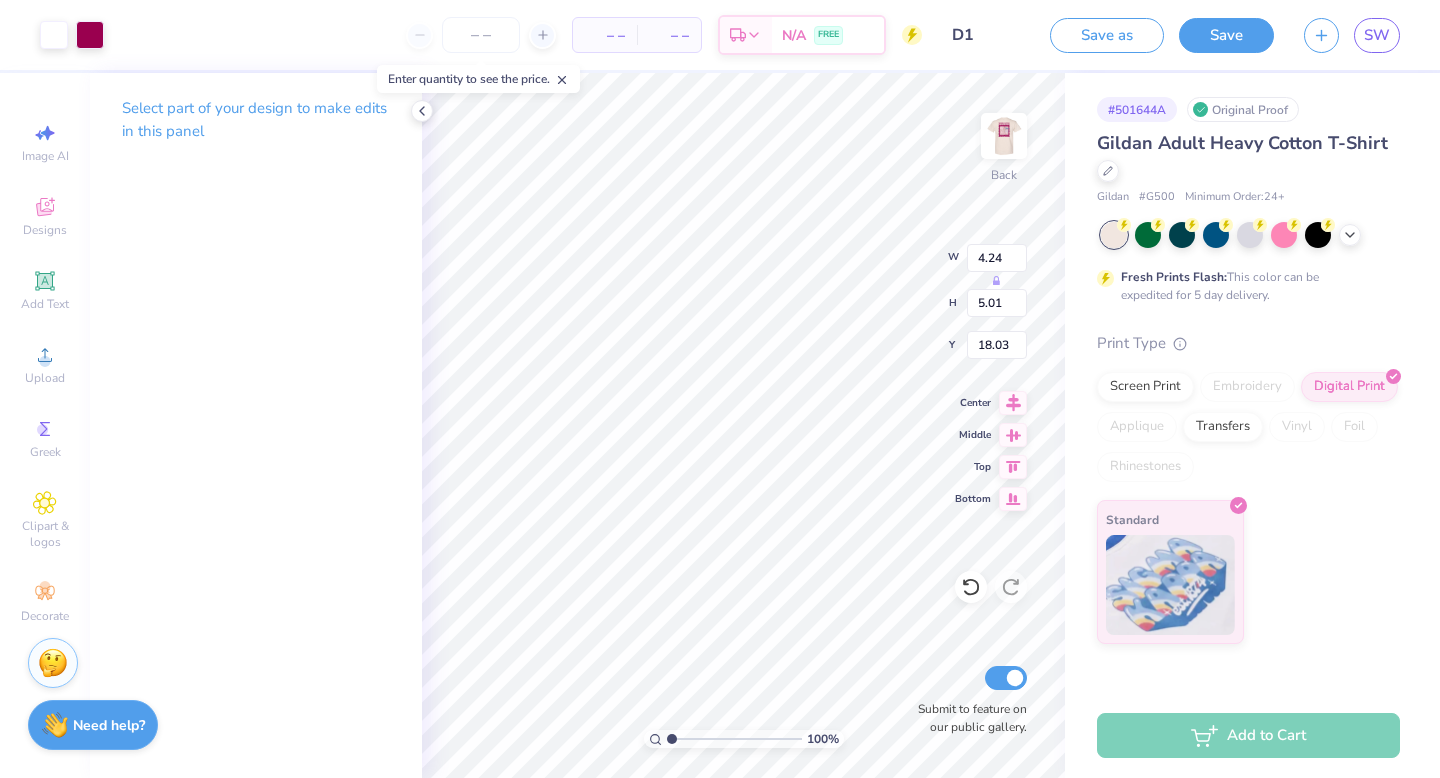 type on "4.24" 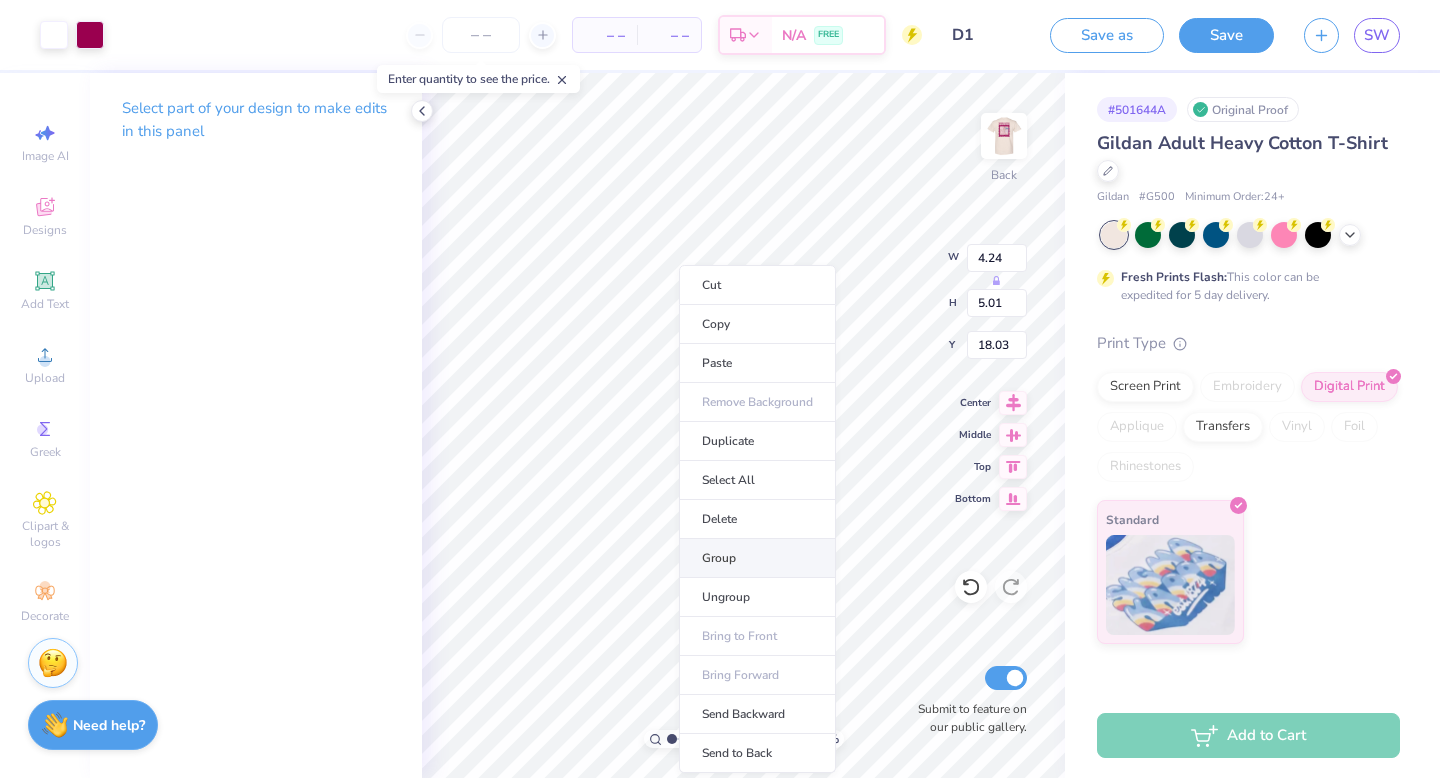 click on "Group" at bounding box center [757, 558] 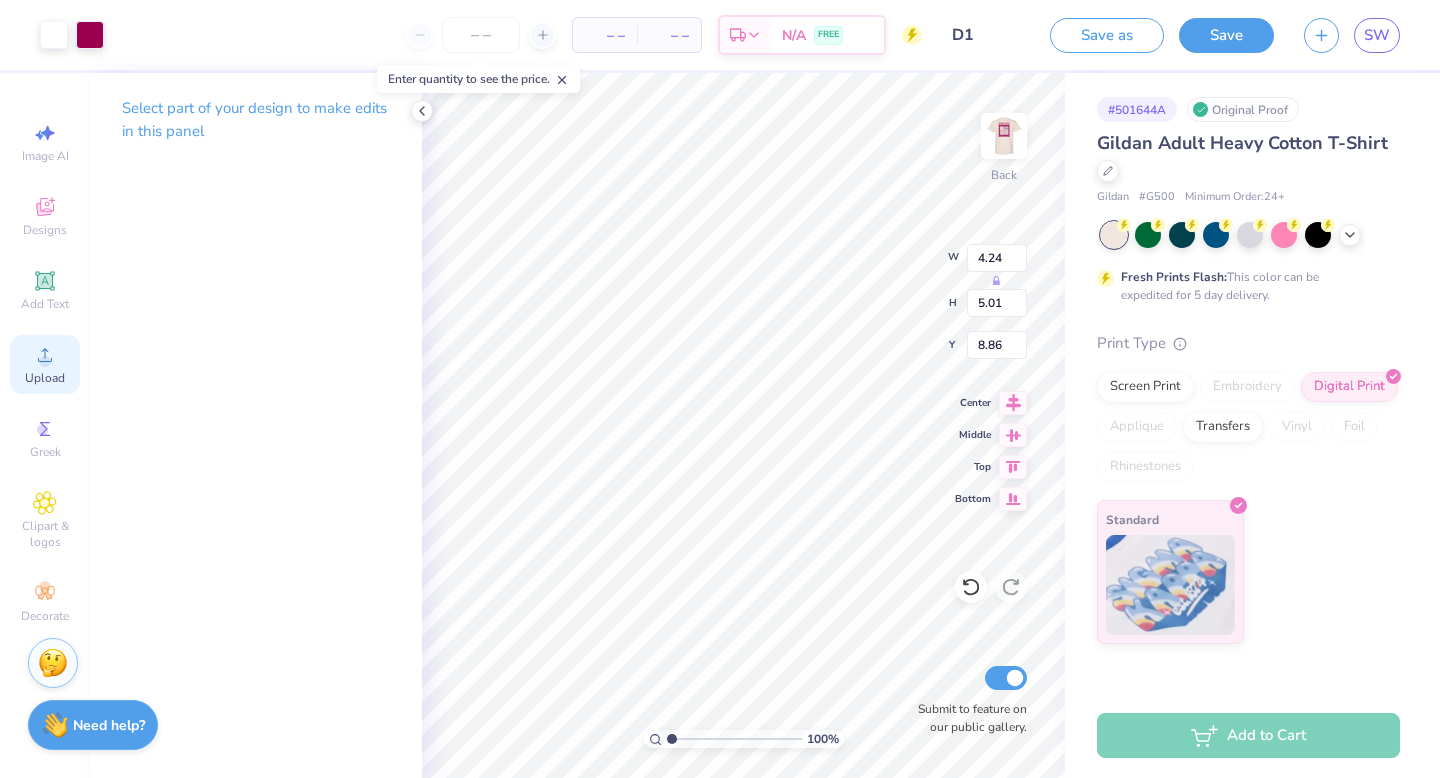type on "8.24" 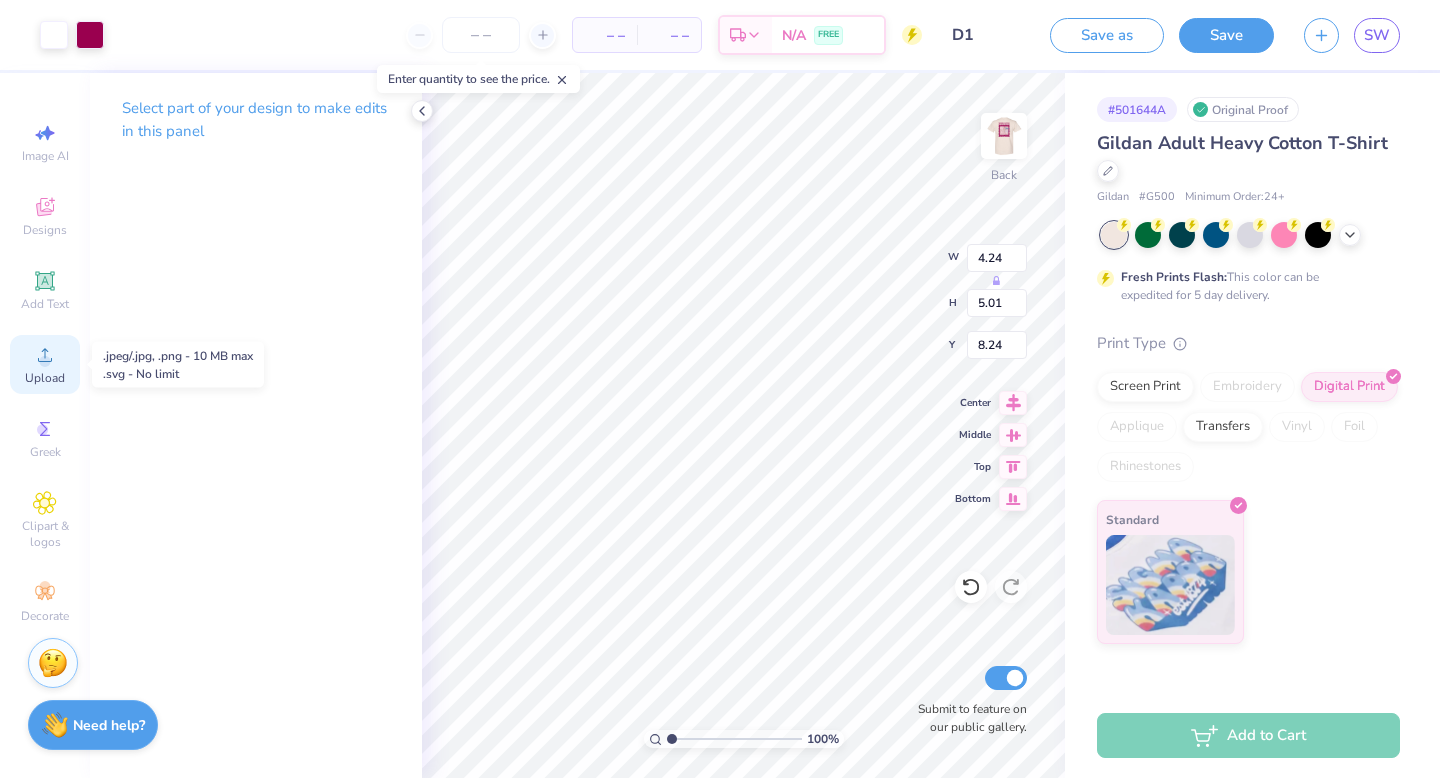 click on "Upload" at bounding box center [45, 364] 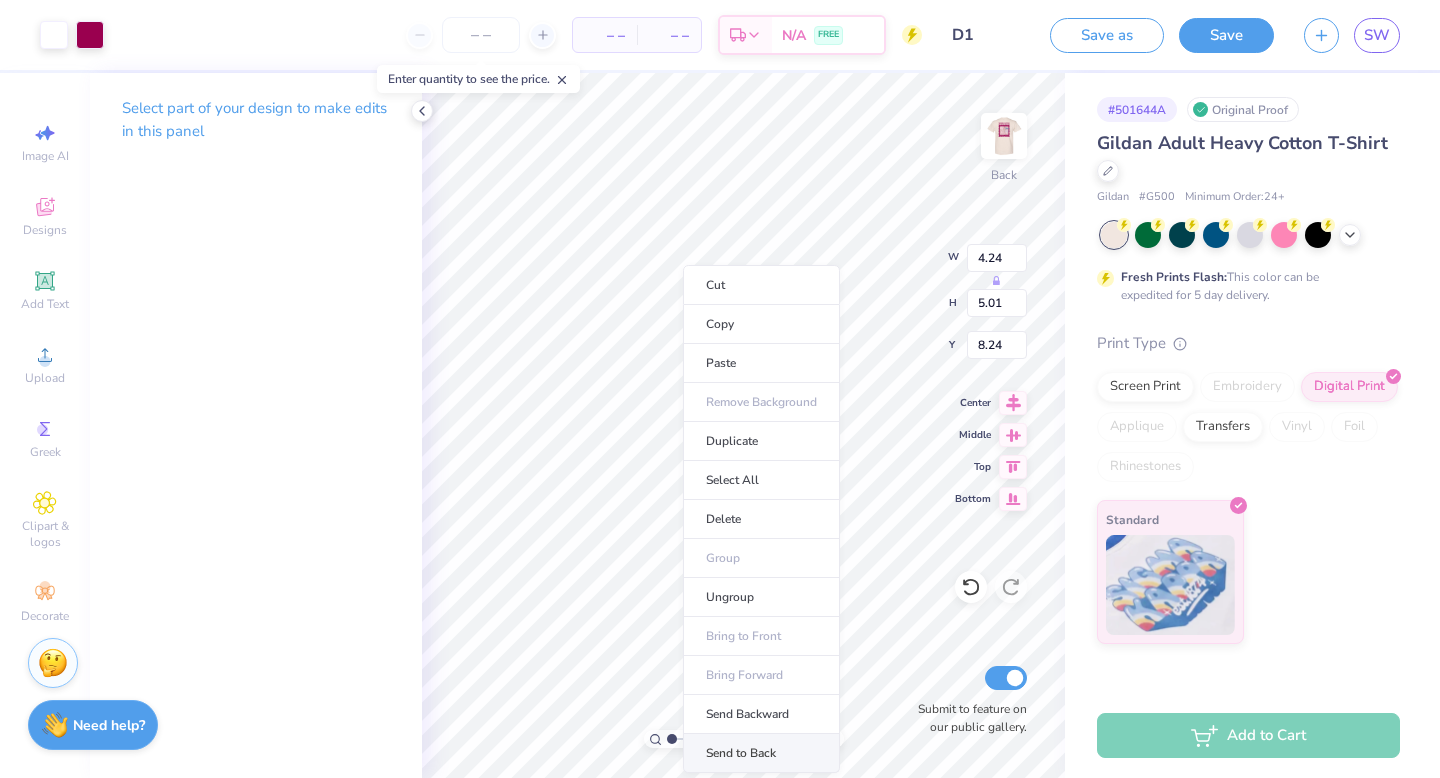 click on "Send to Back" at bounding box center [761, 753] 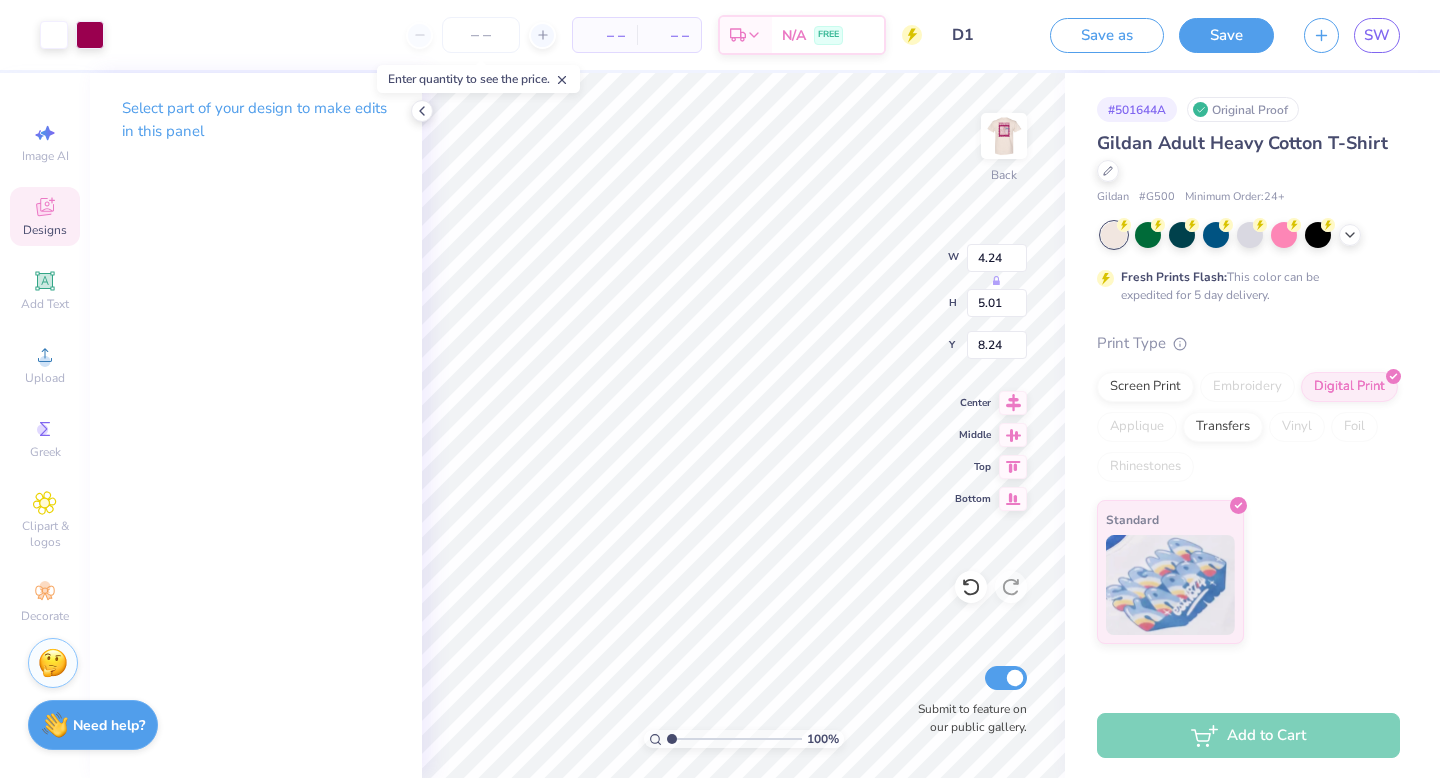 click on "Designs" at bounding box center (45, 216) 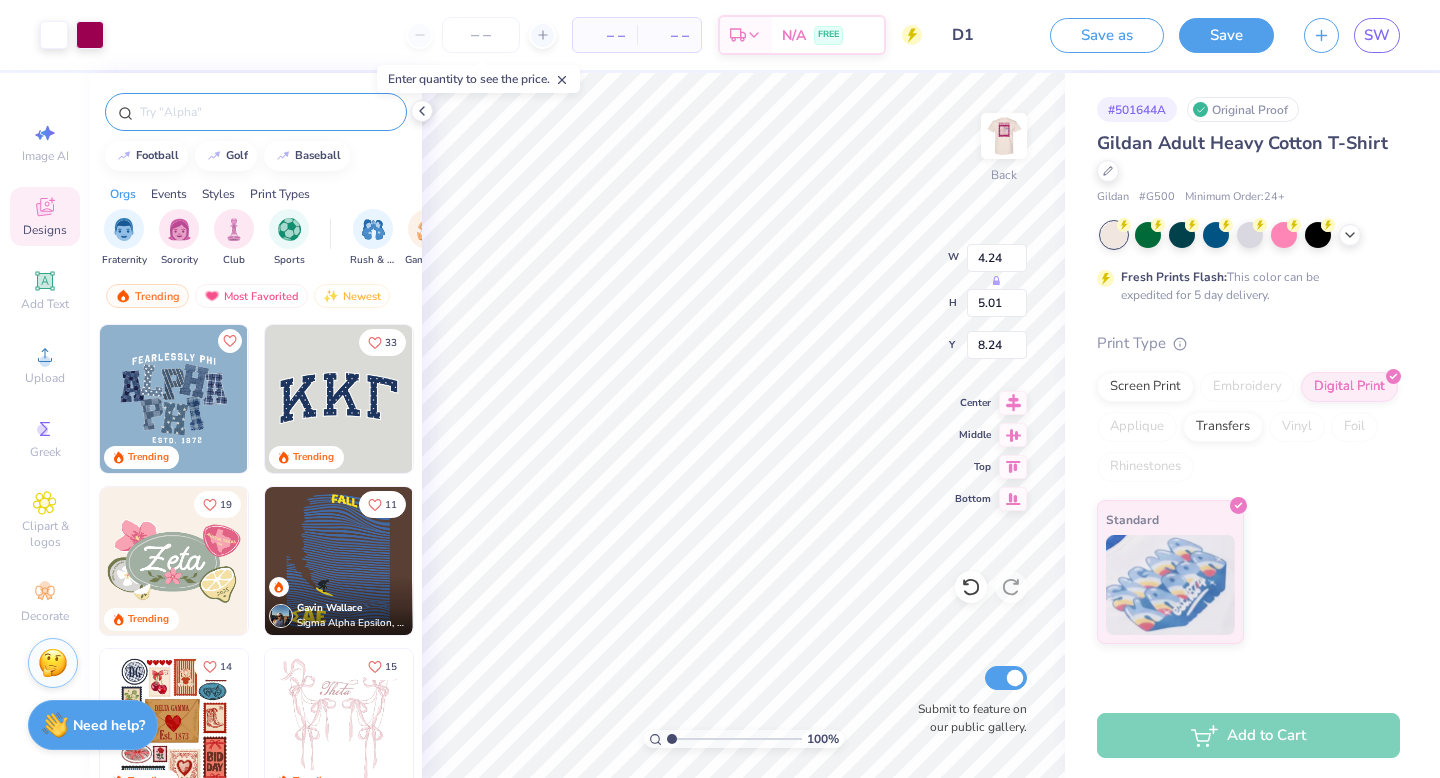 click at bounding box center [266, 112] 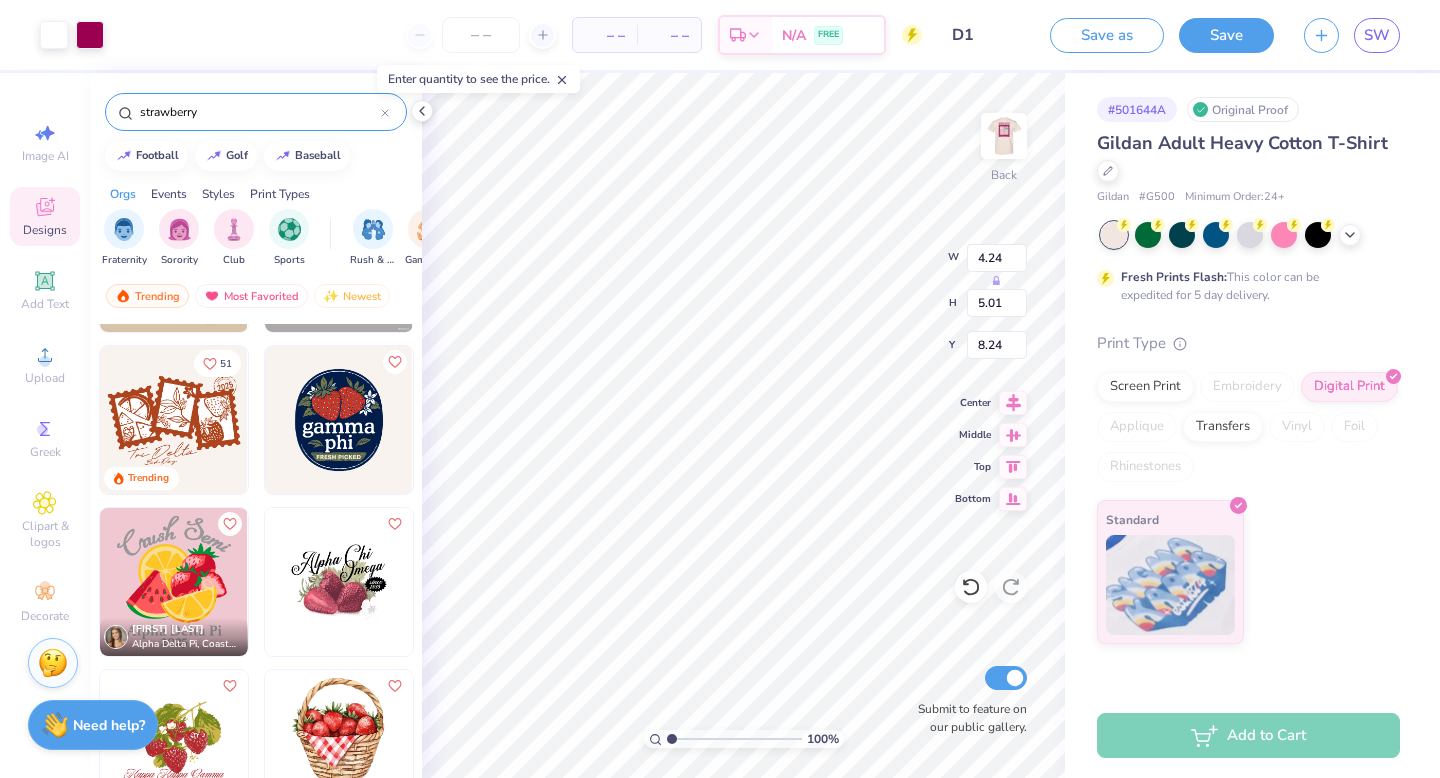 scroll, scrollTop: 3545, scrollLeft: 0, axis: vertical 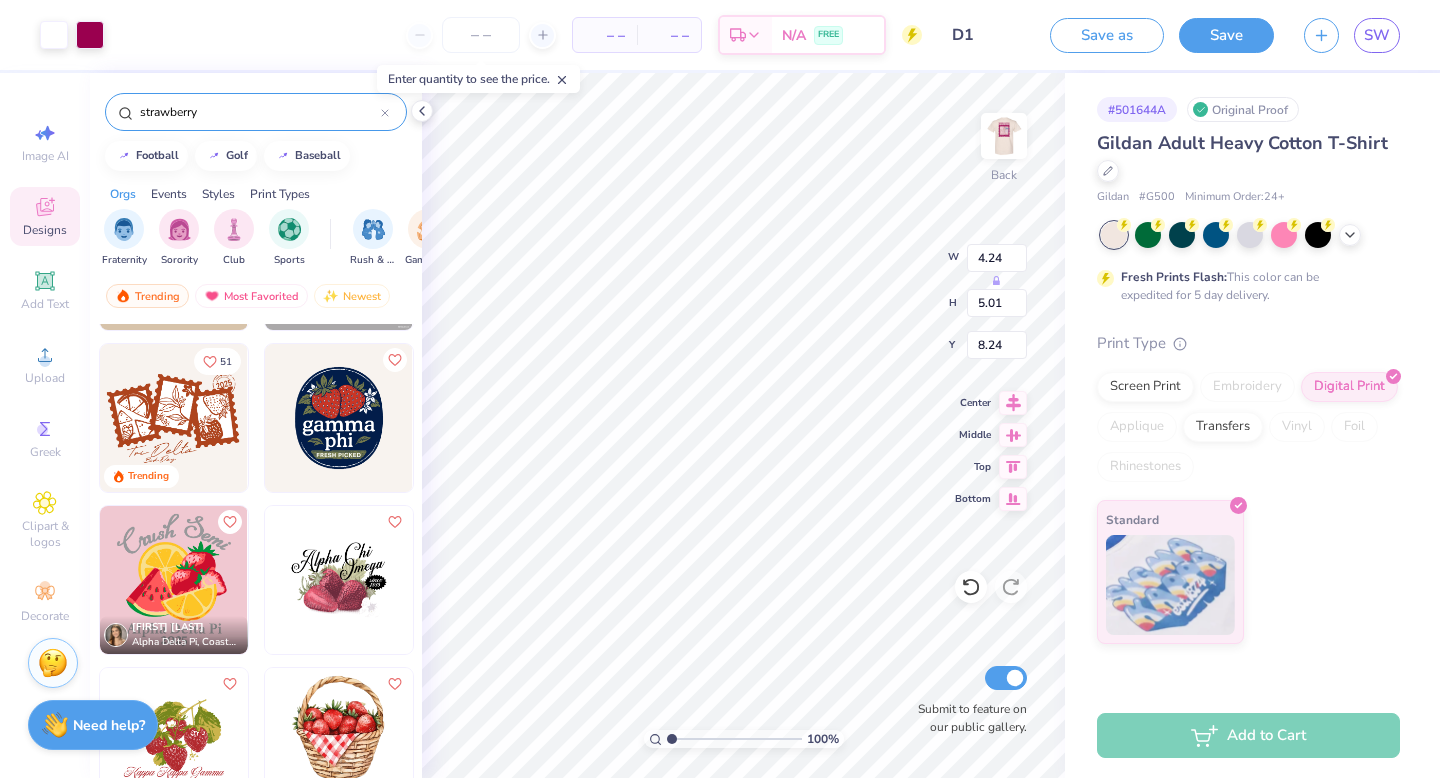 type on "strawberry" 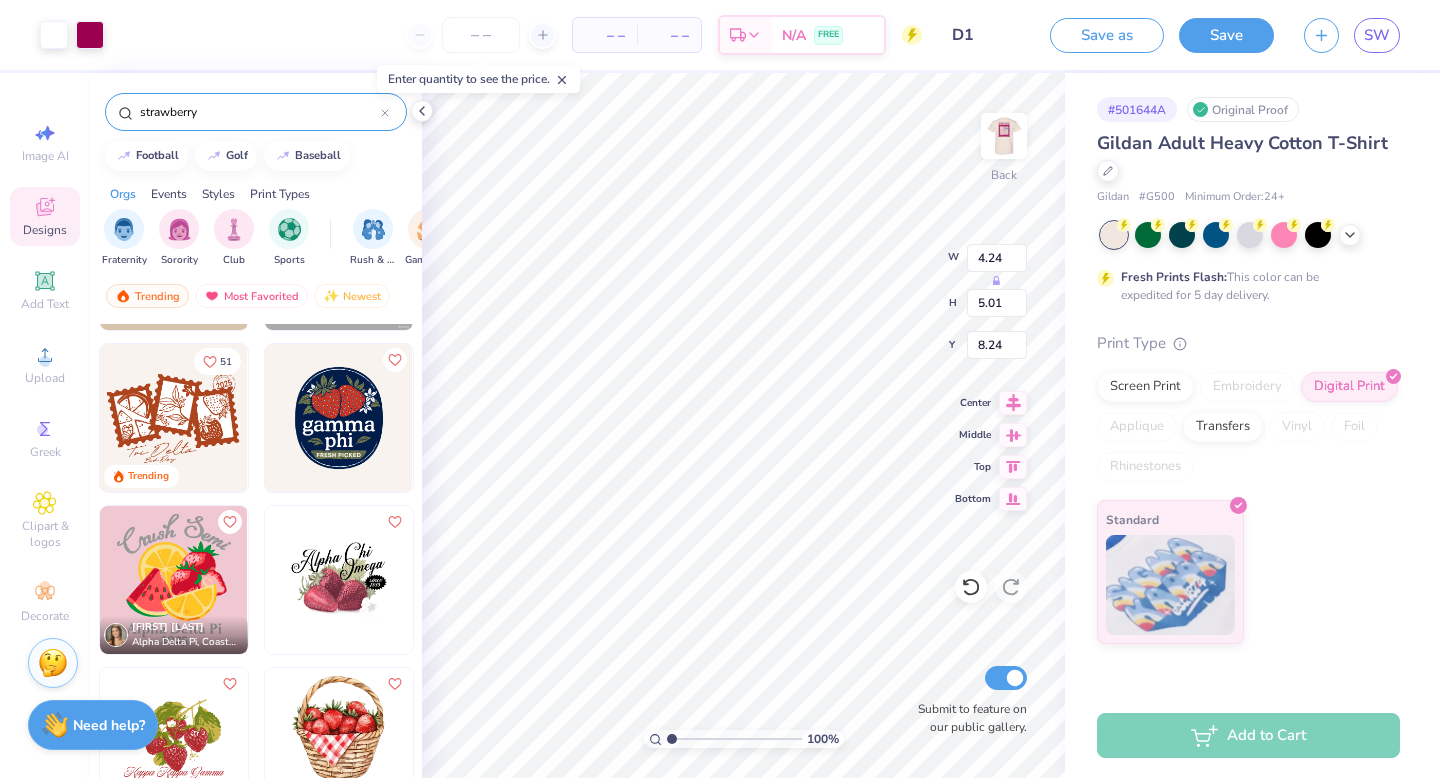 click at bounding box center (25, 418) 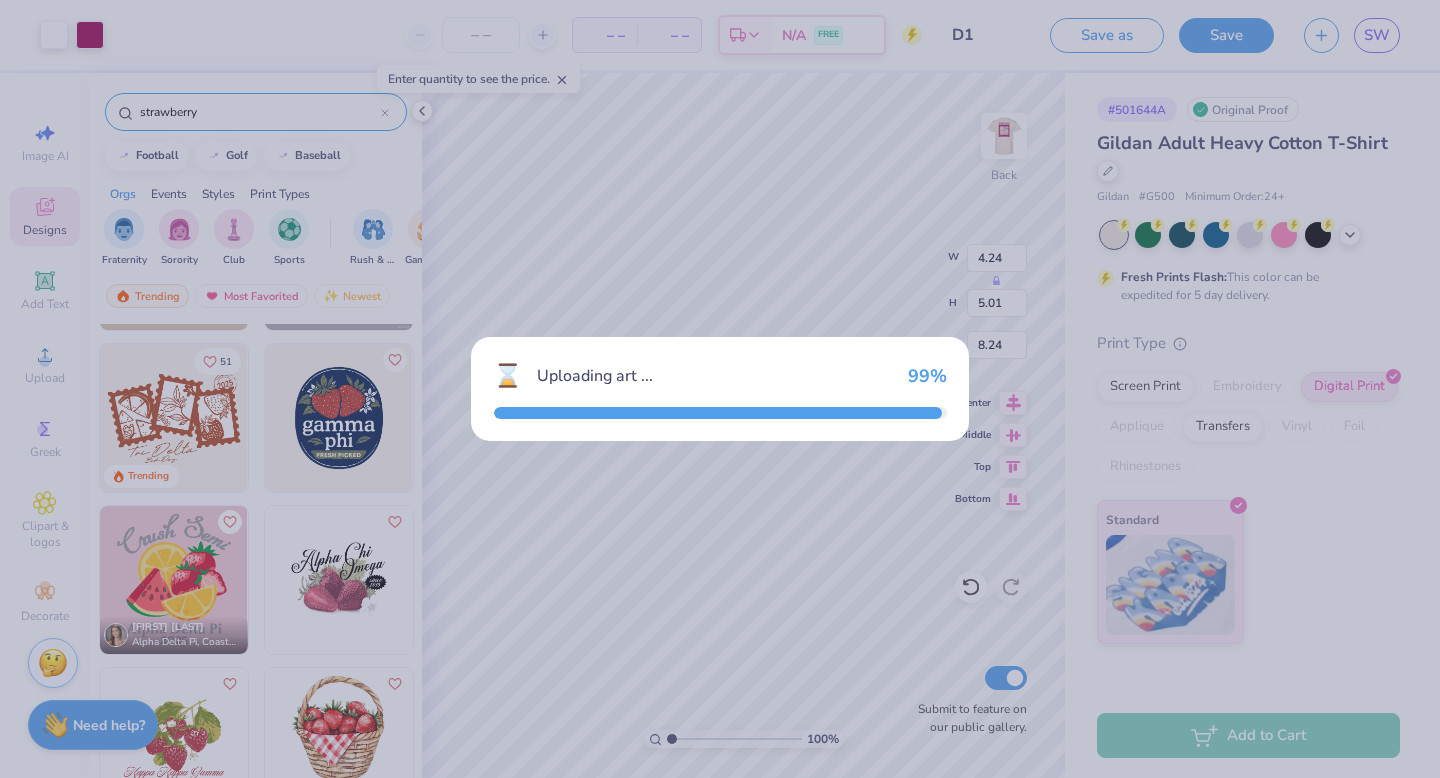 type on "10.34" 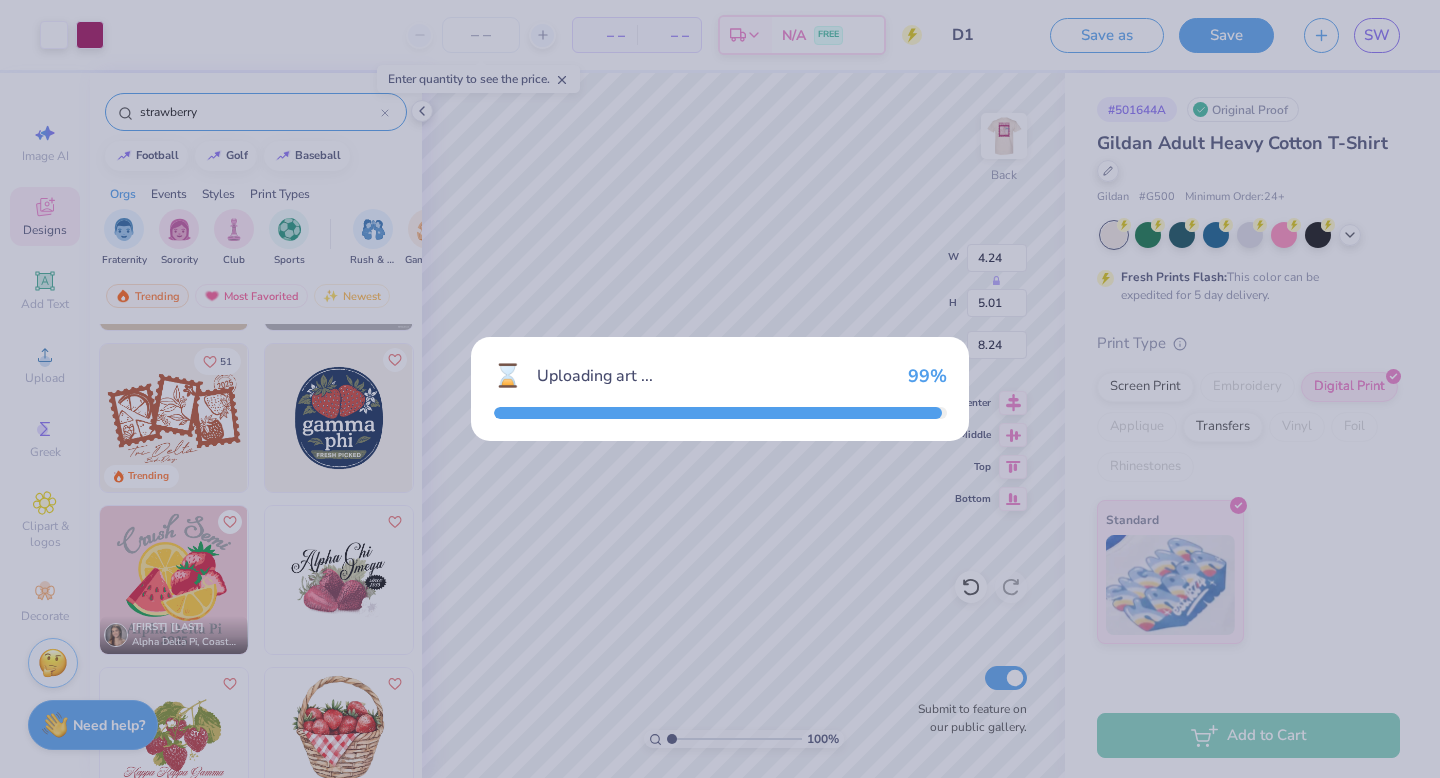 type on "7.04" 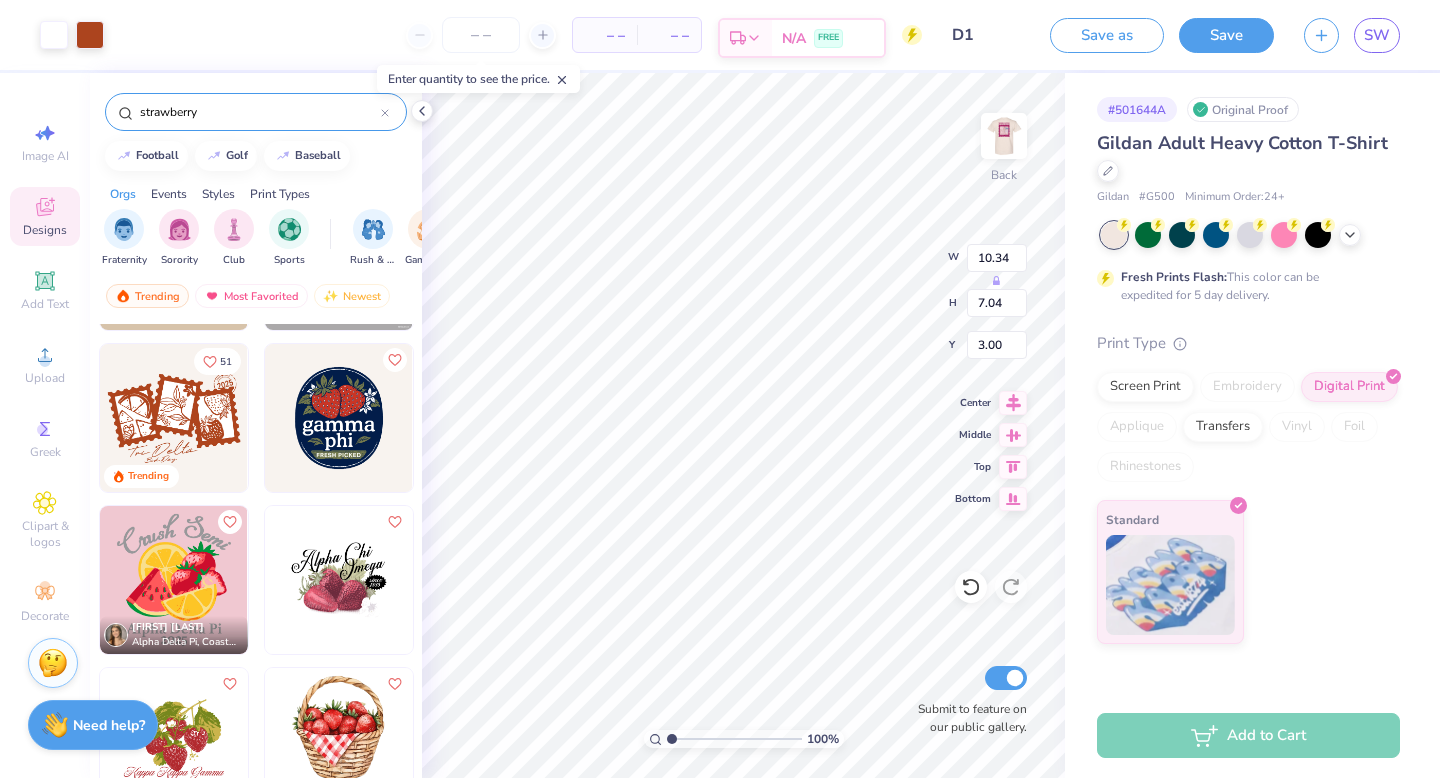 type on "15.65" 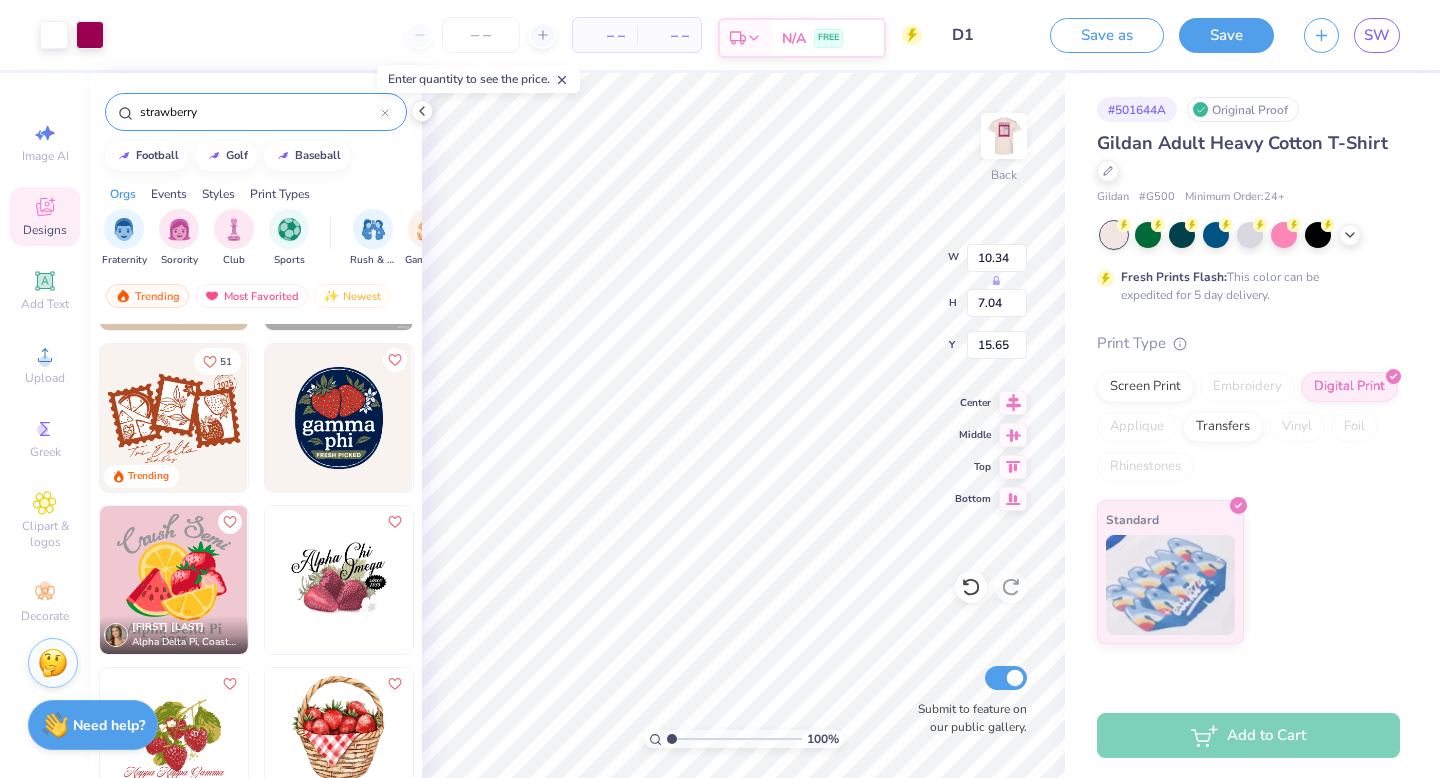 type on "4.24" 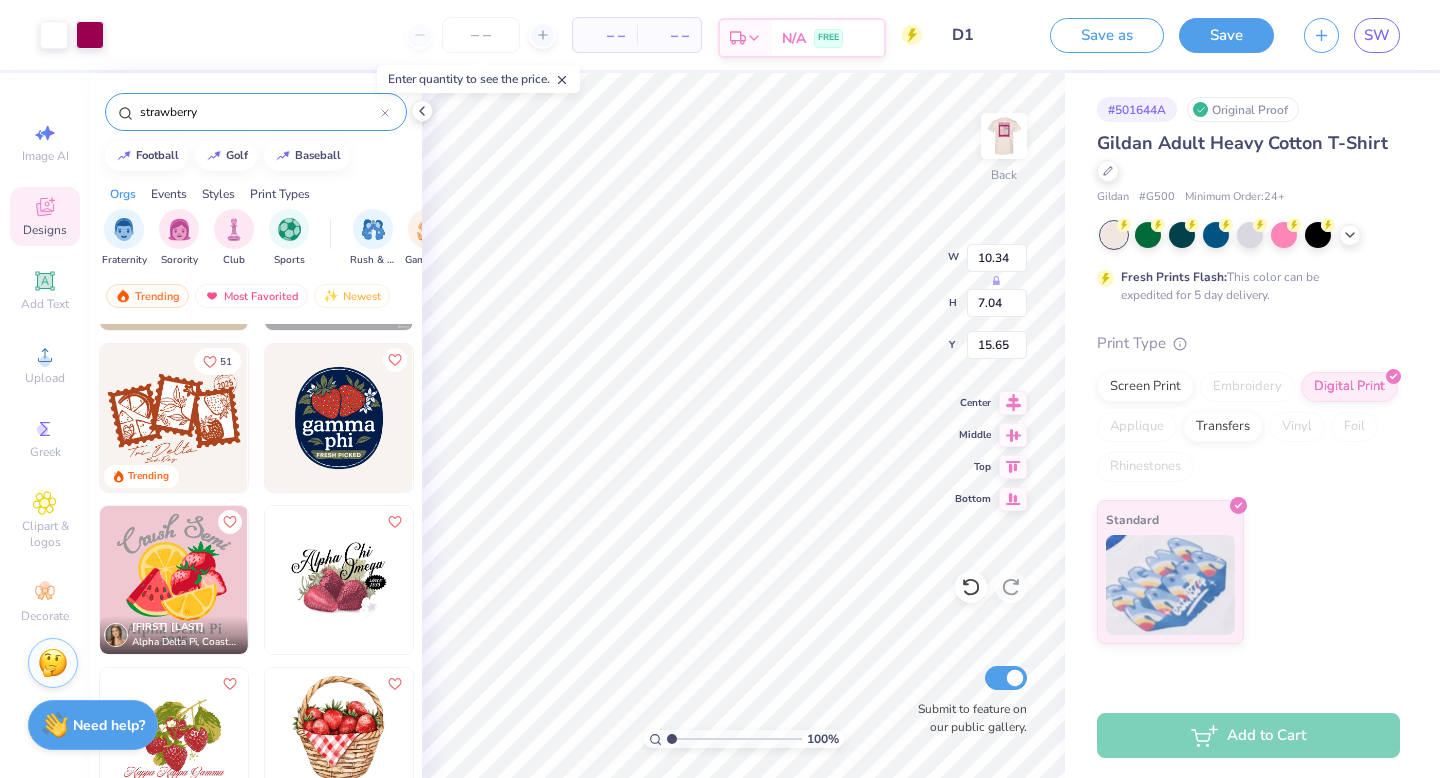 type on "5.01" 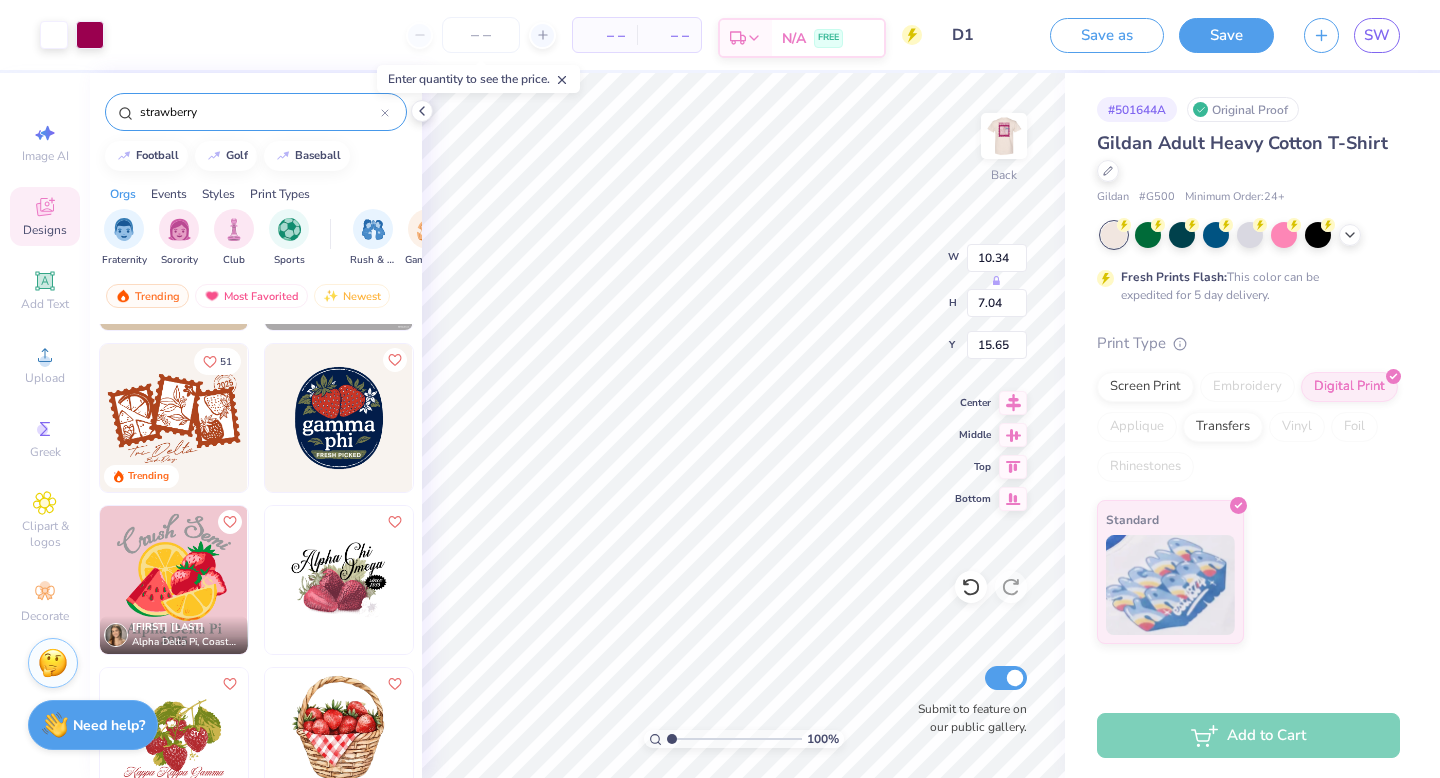 type on "8.24" 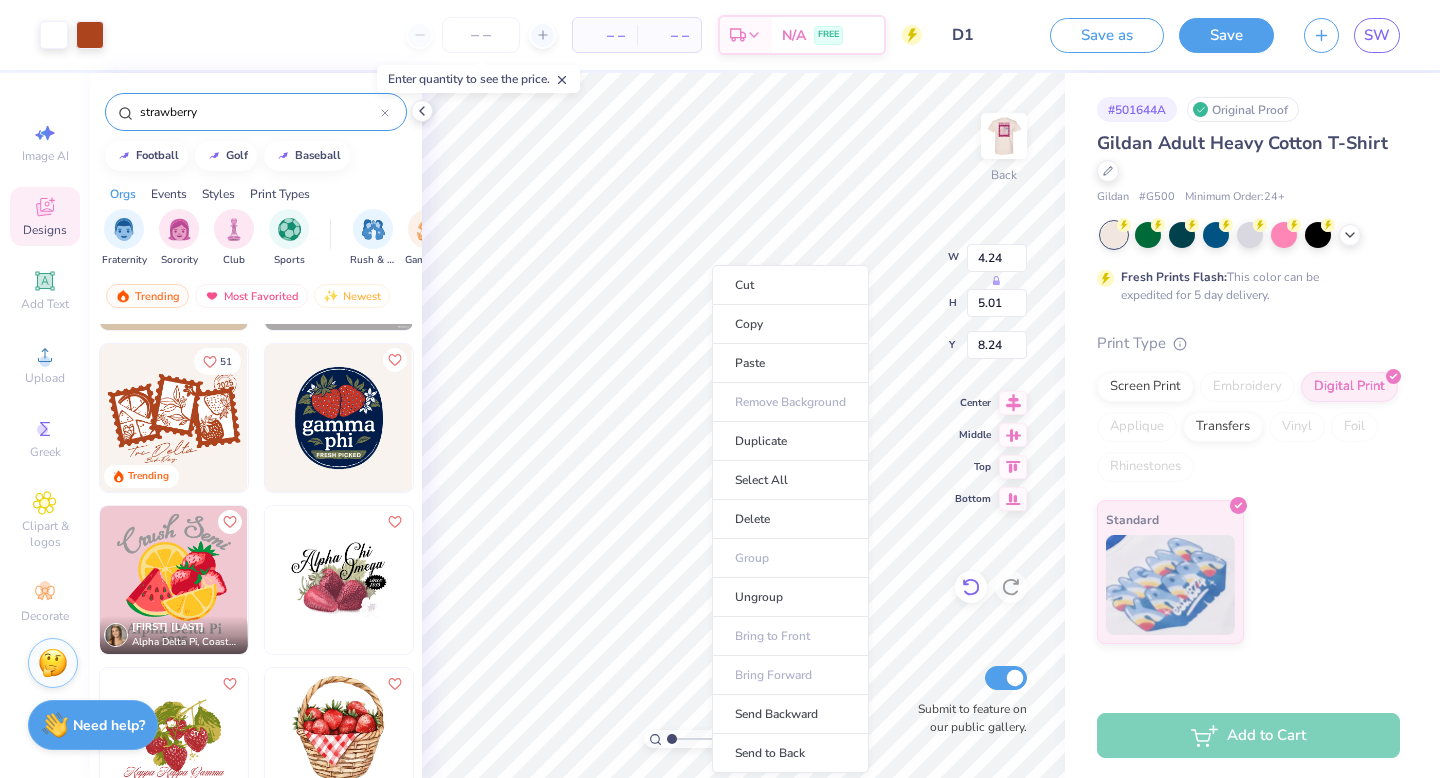 type on "10.34" 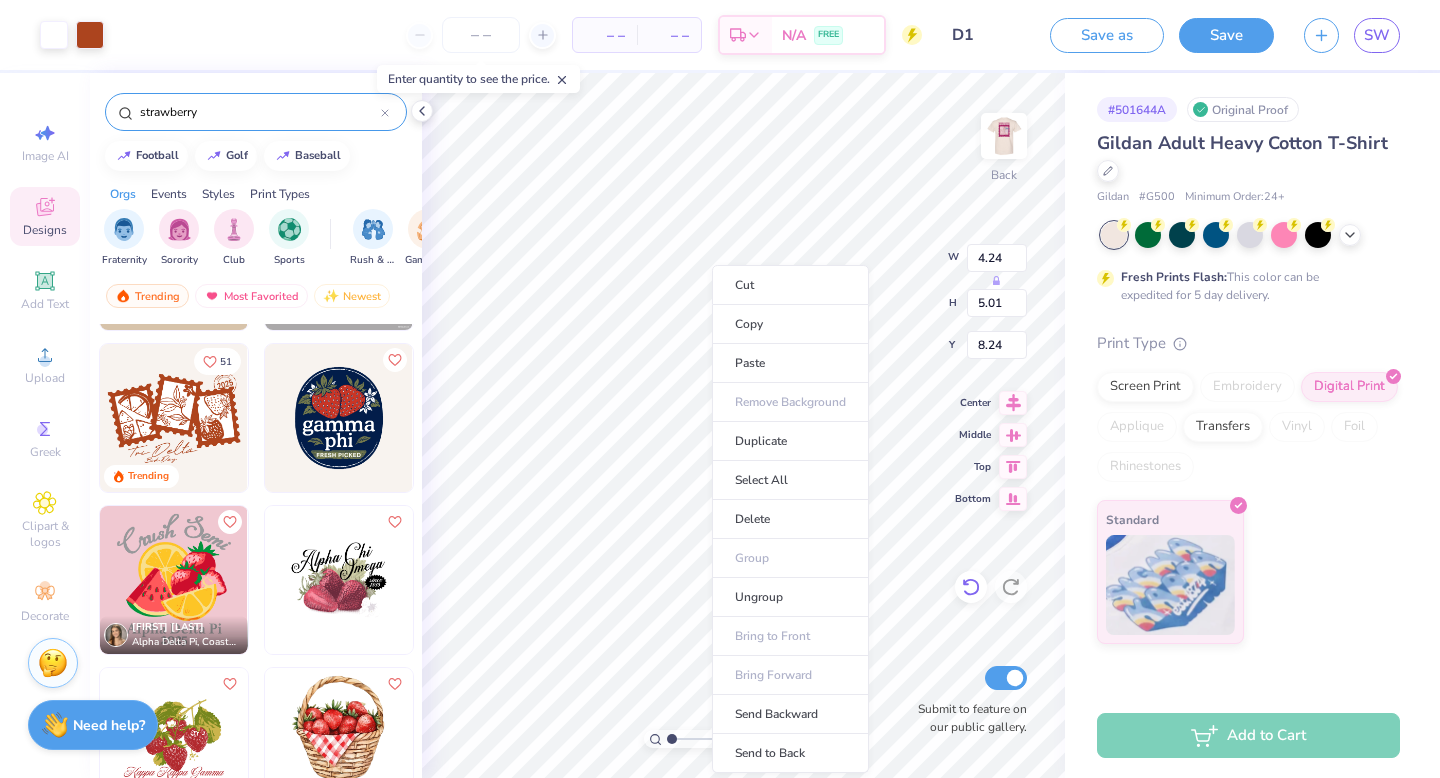 type on "7.04" 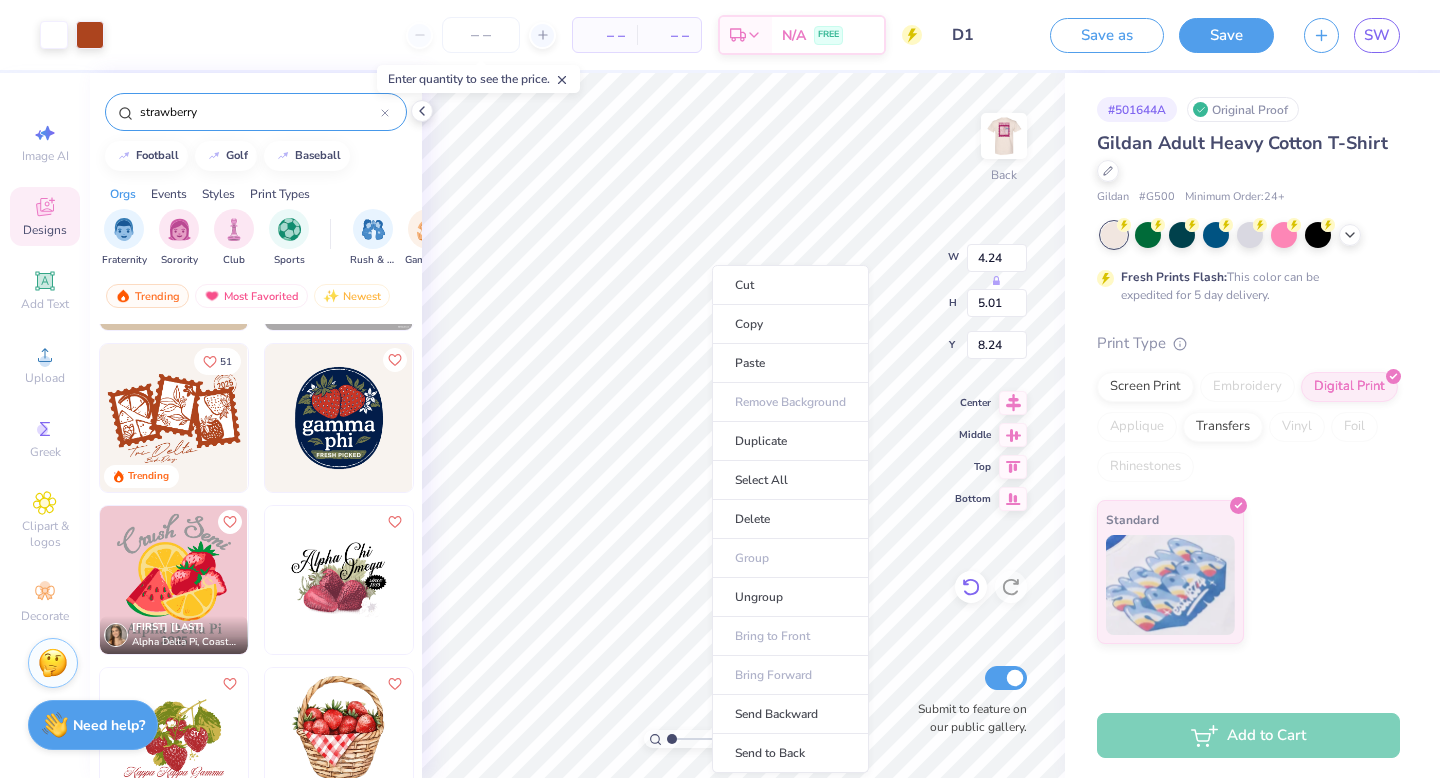 type on "14.30" 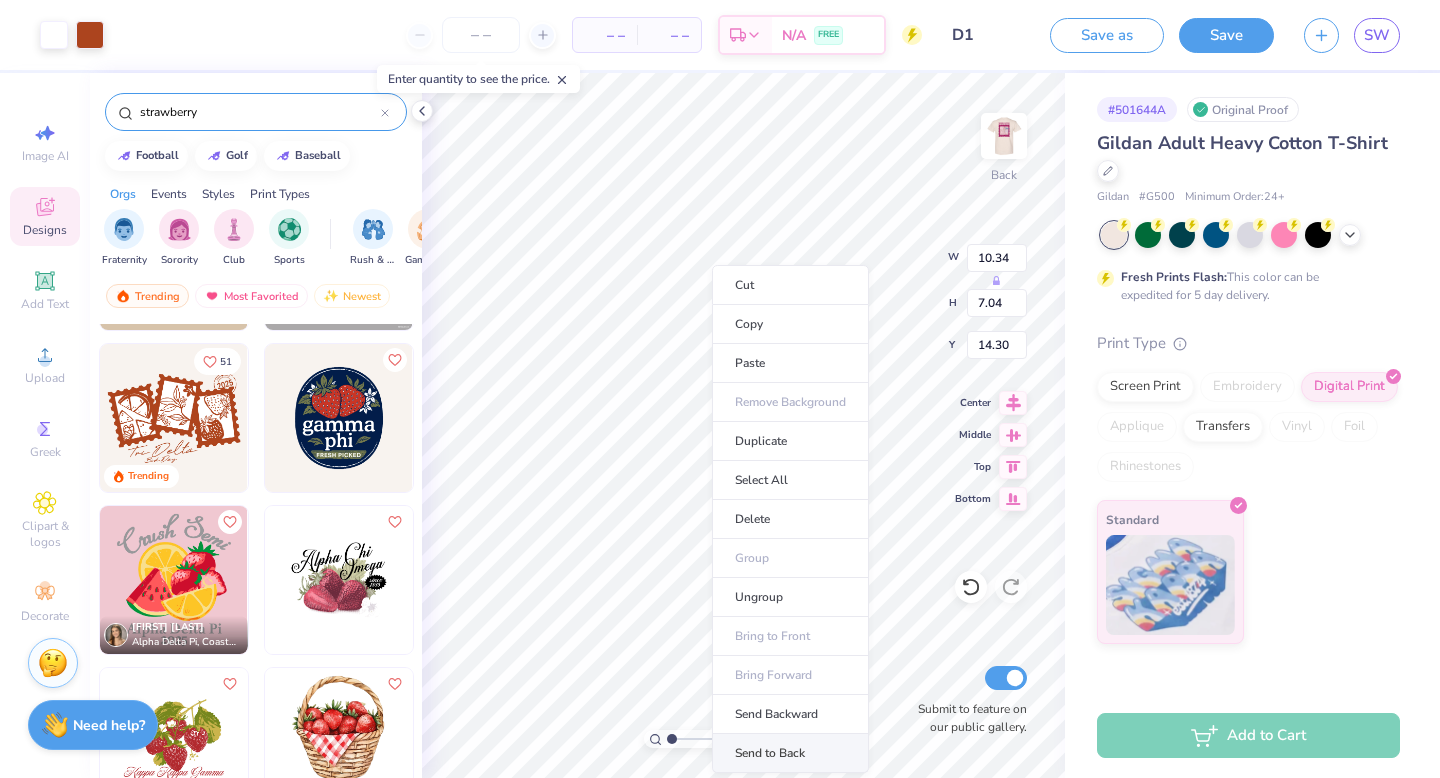 click on "Send to Back" at bounding box center (790, 753) 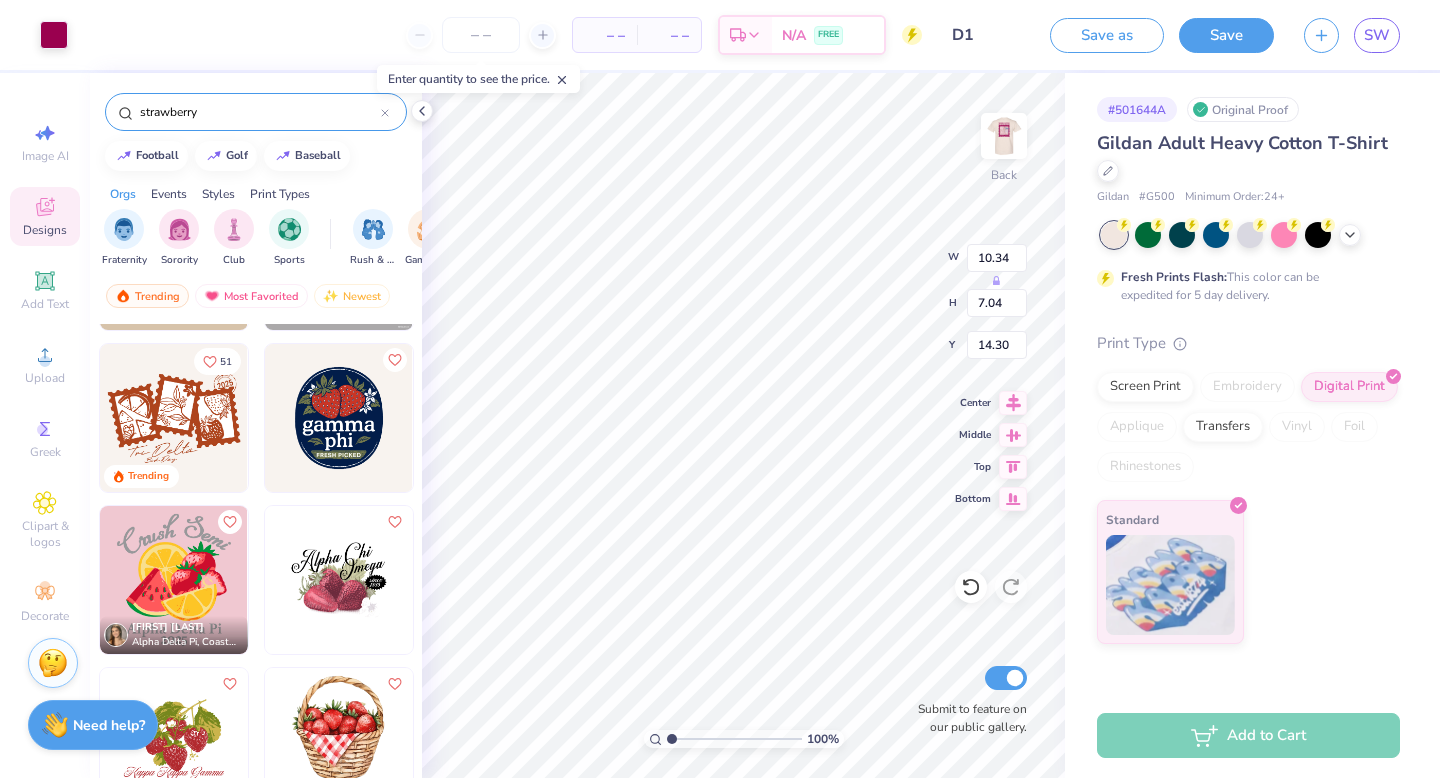 type on "5.93" 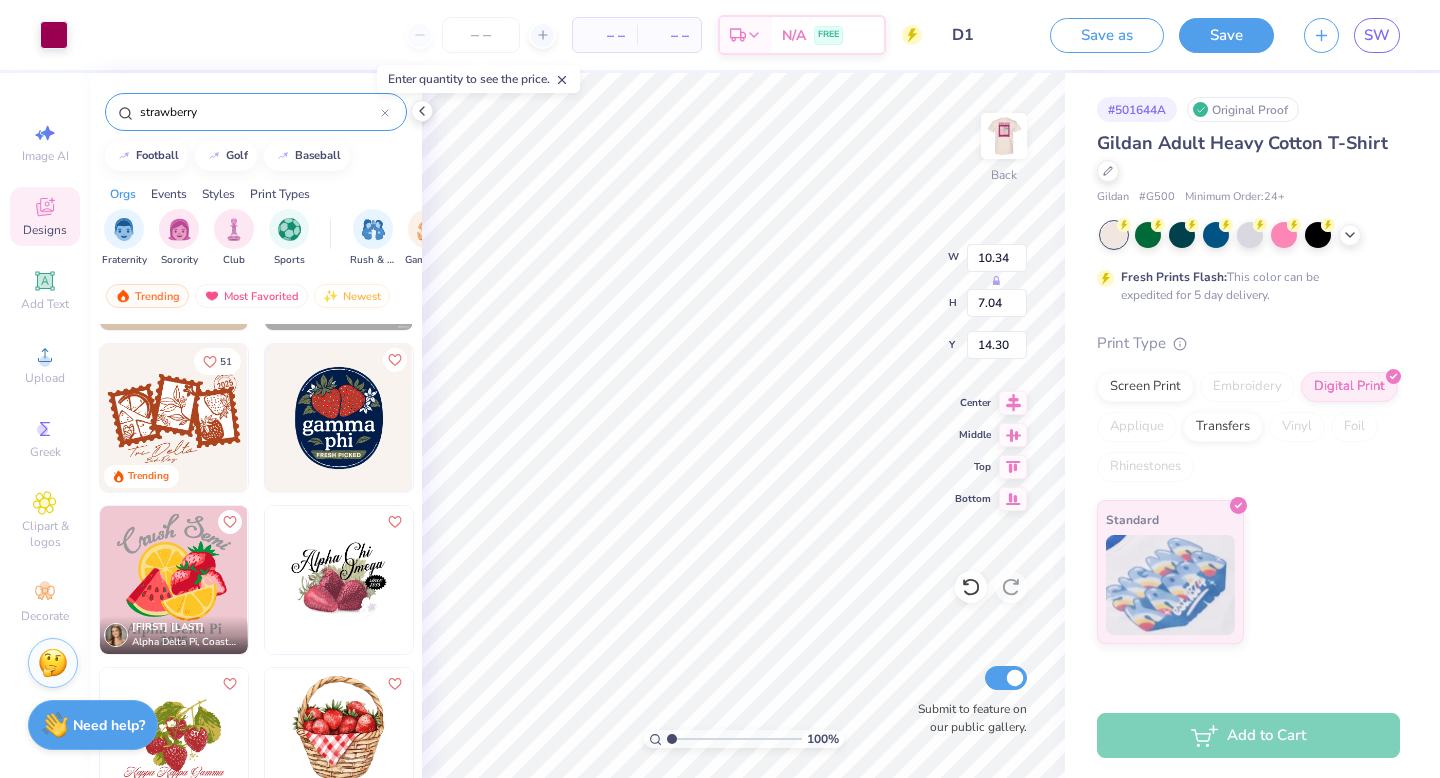type on "2.01" 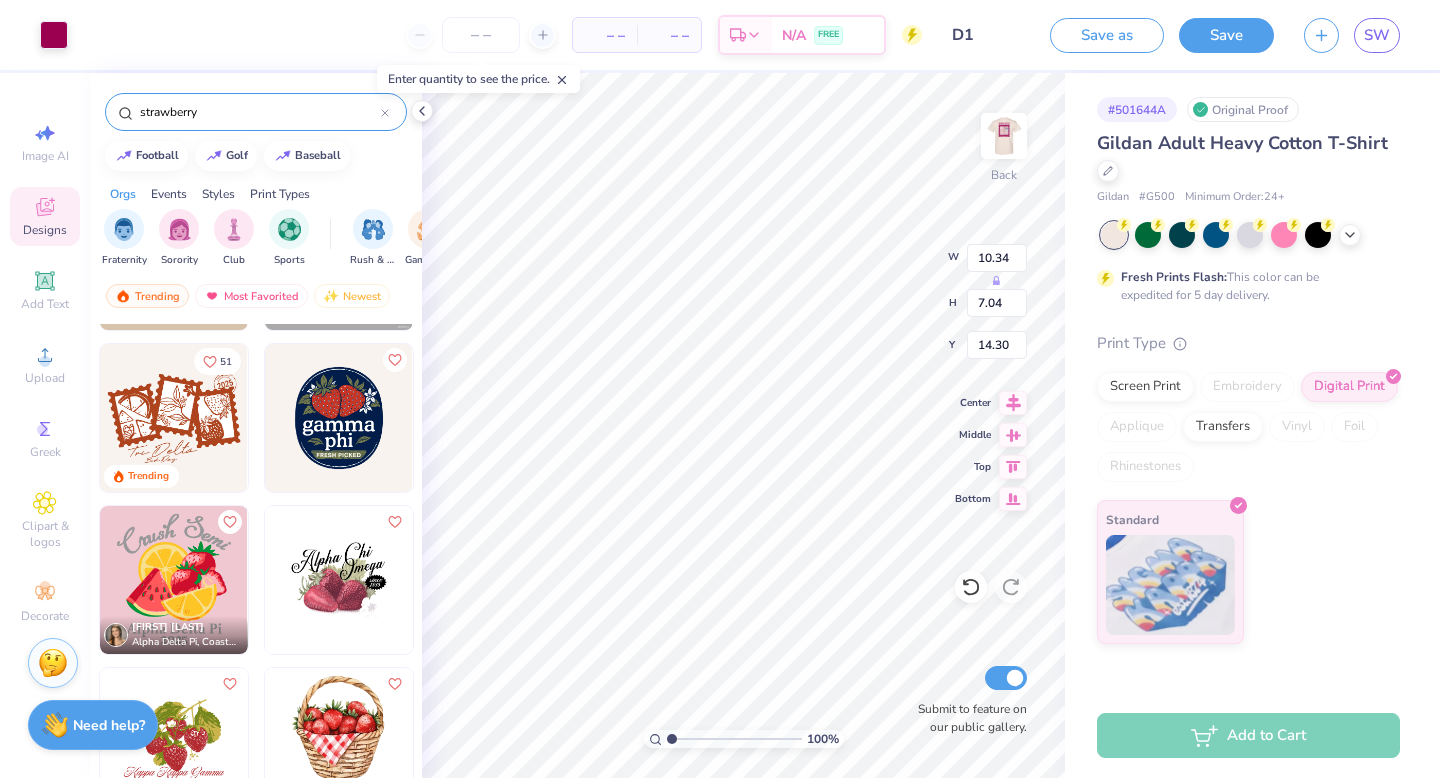 type on "15.18" 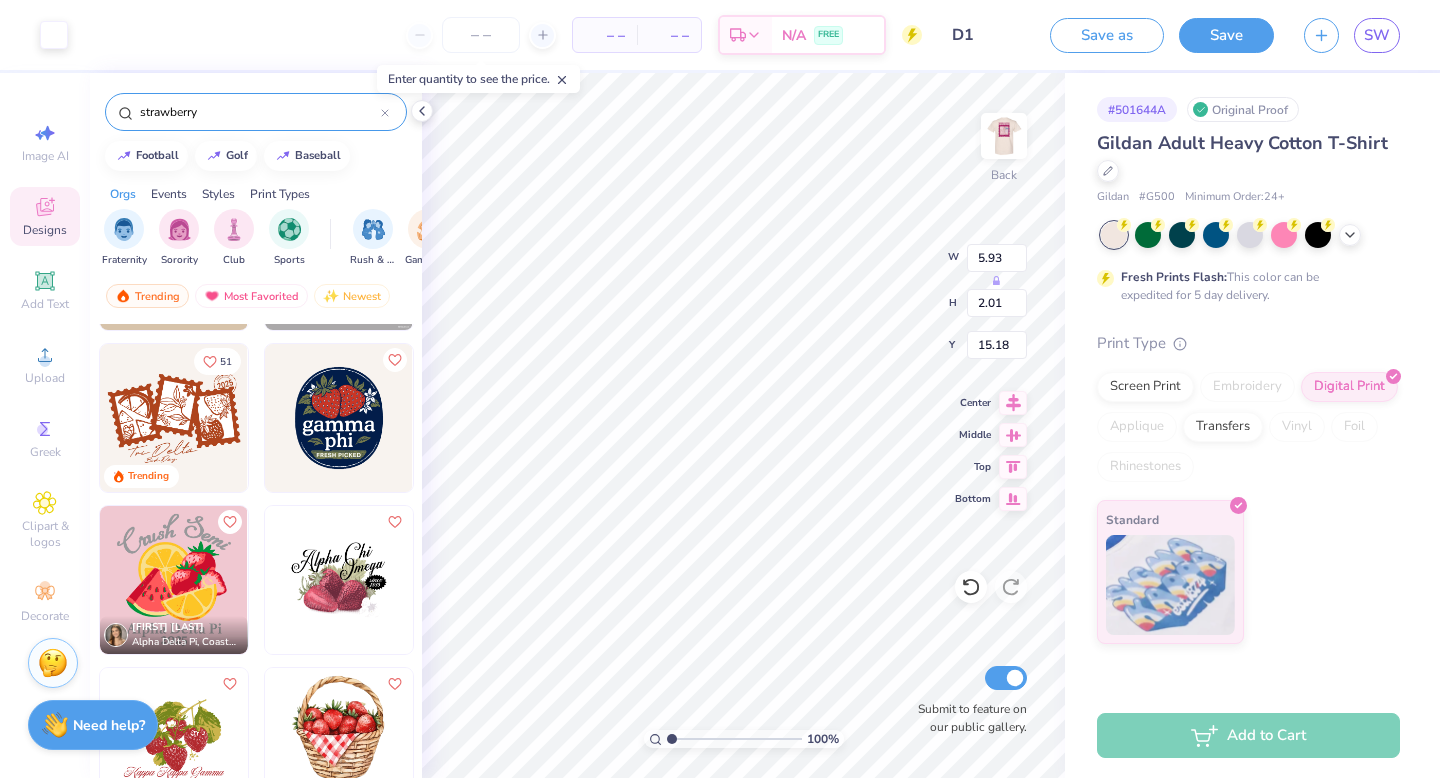 type on "3.13" 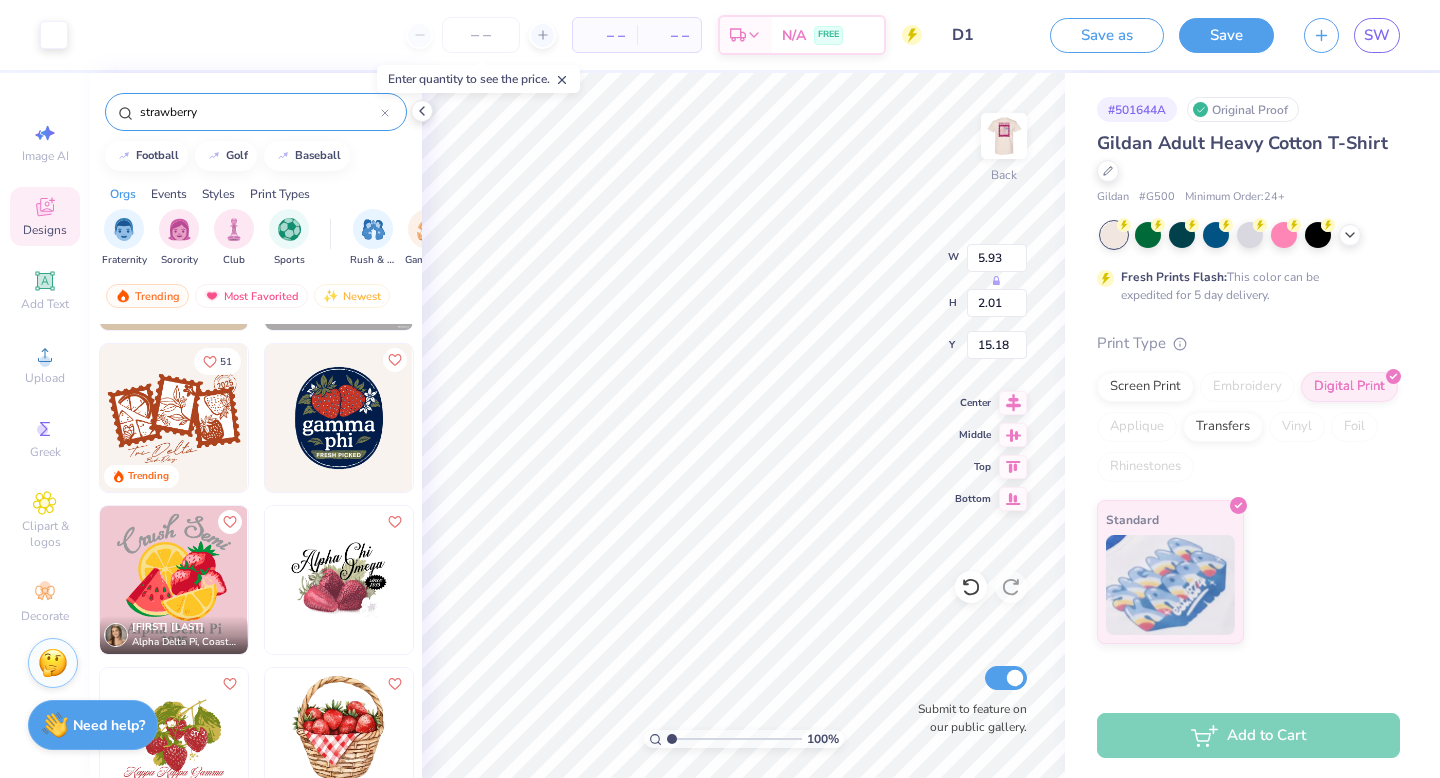 type on "3.88" 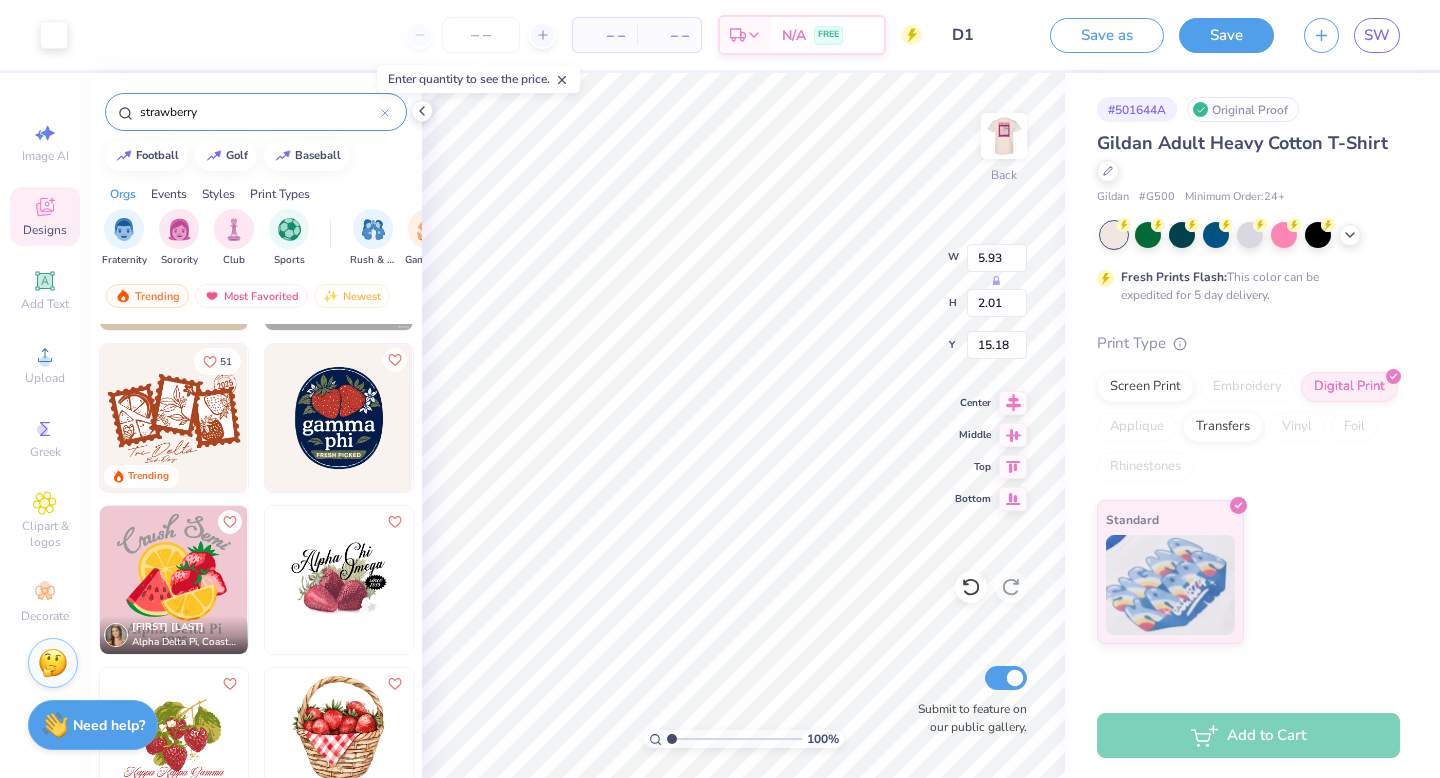 type on "8.13" 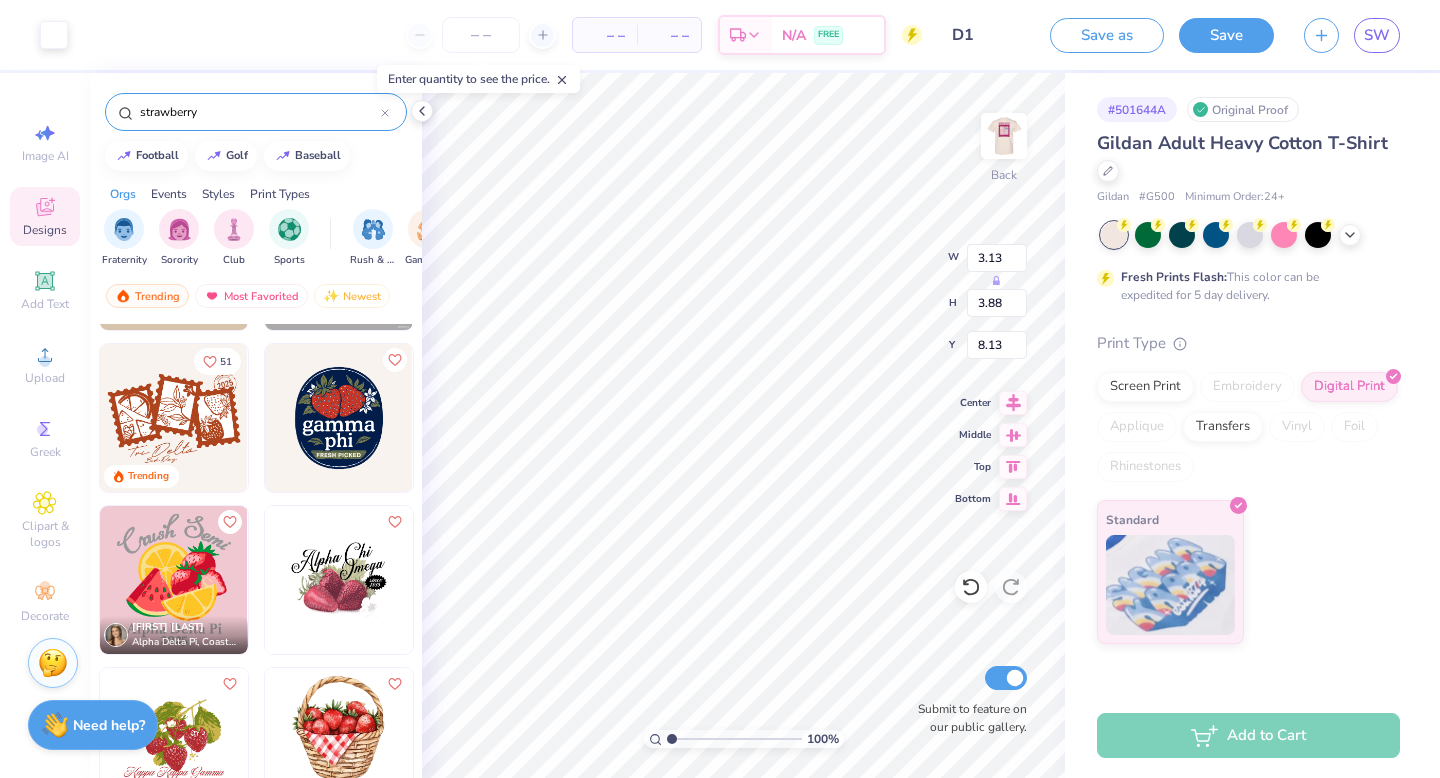 type on "6.56" 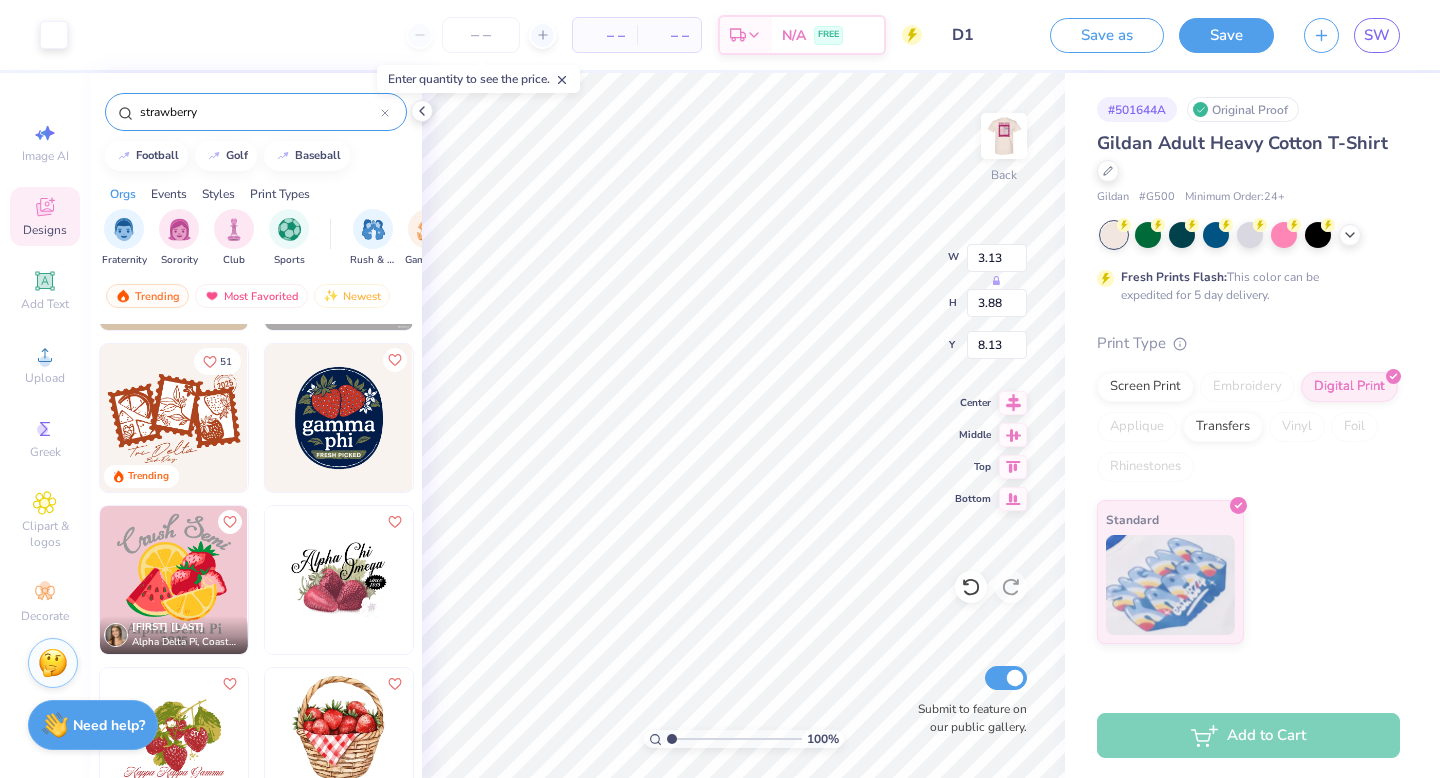 type on "5.26" 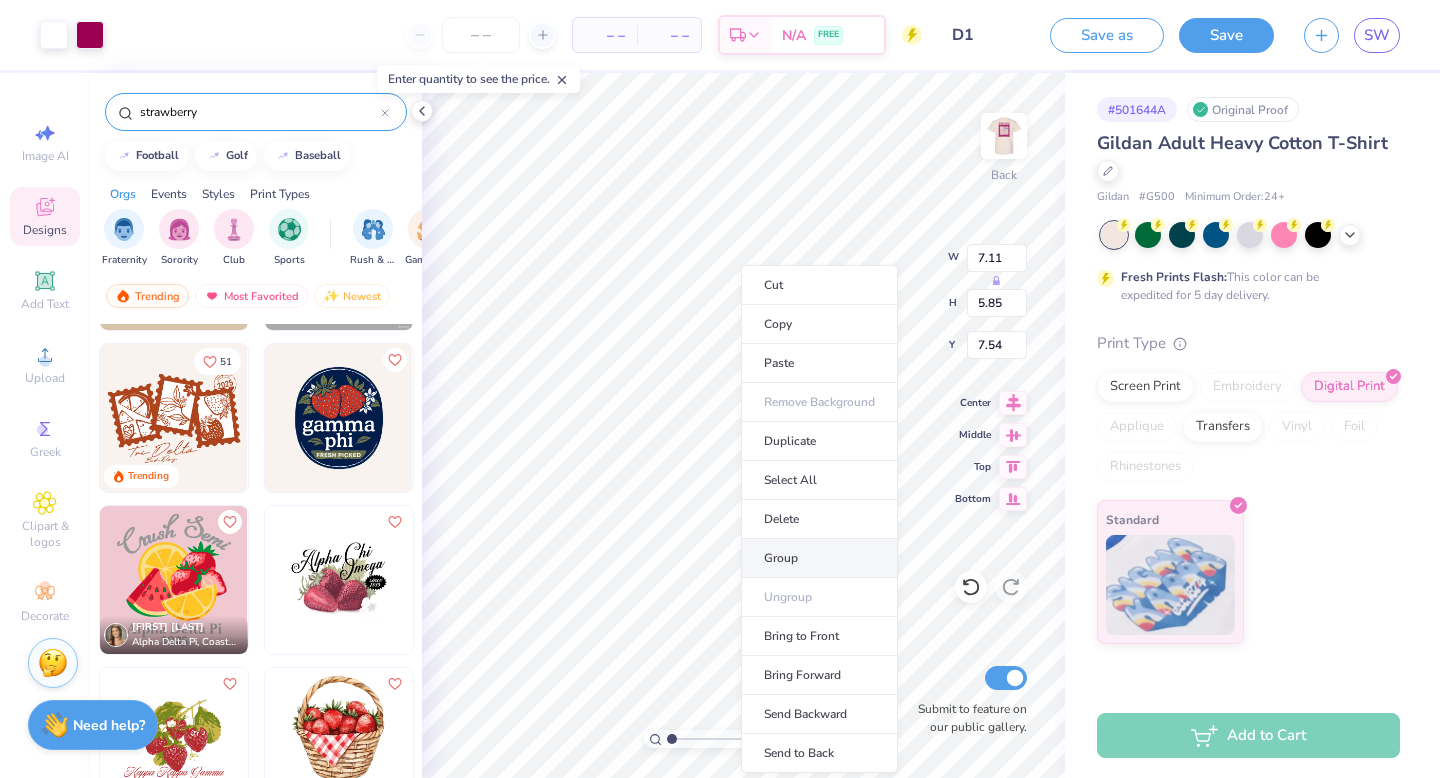 click on "Group" at bounding box center (819, 558) 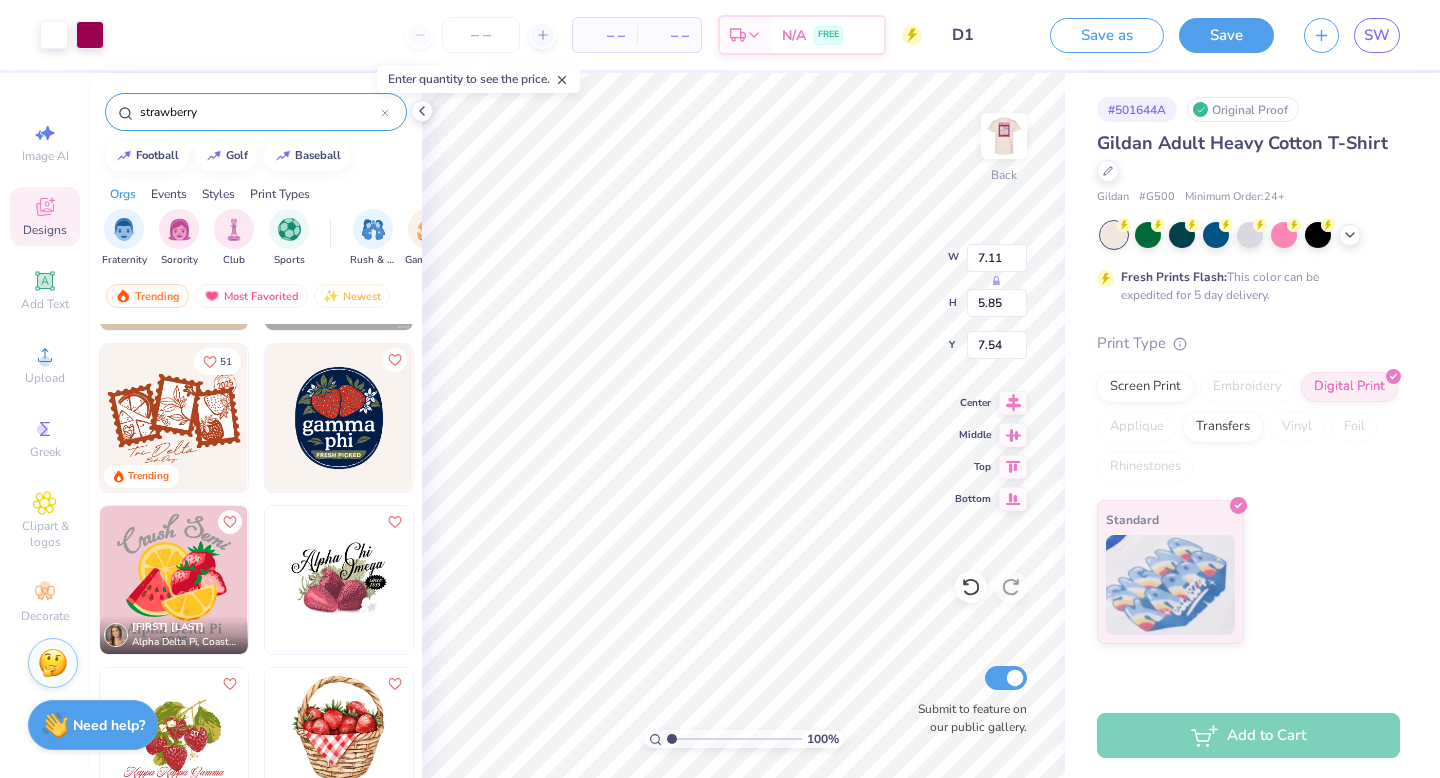 type on "10.34" 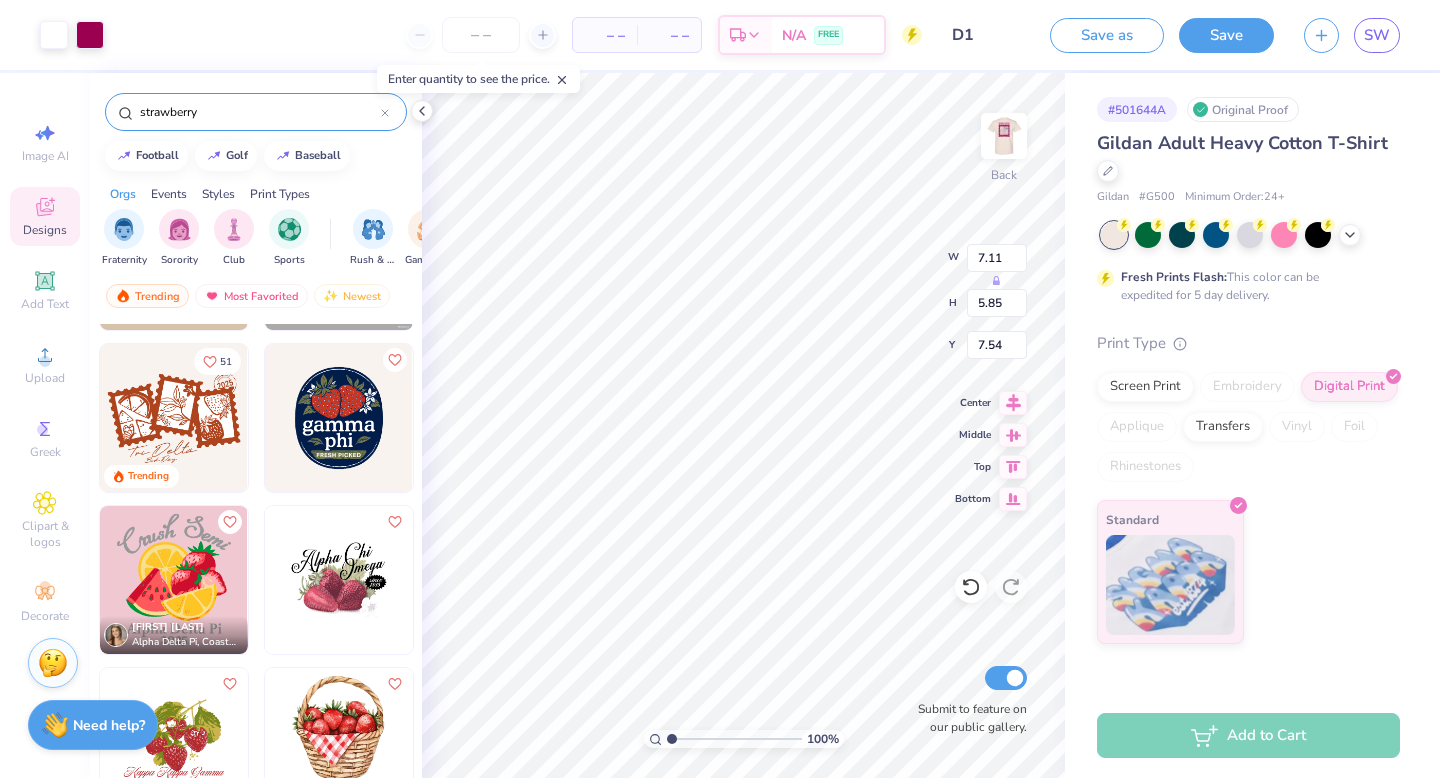 type on "7.04" 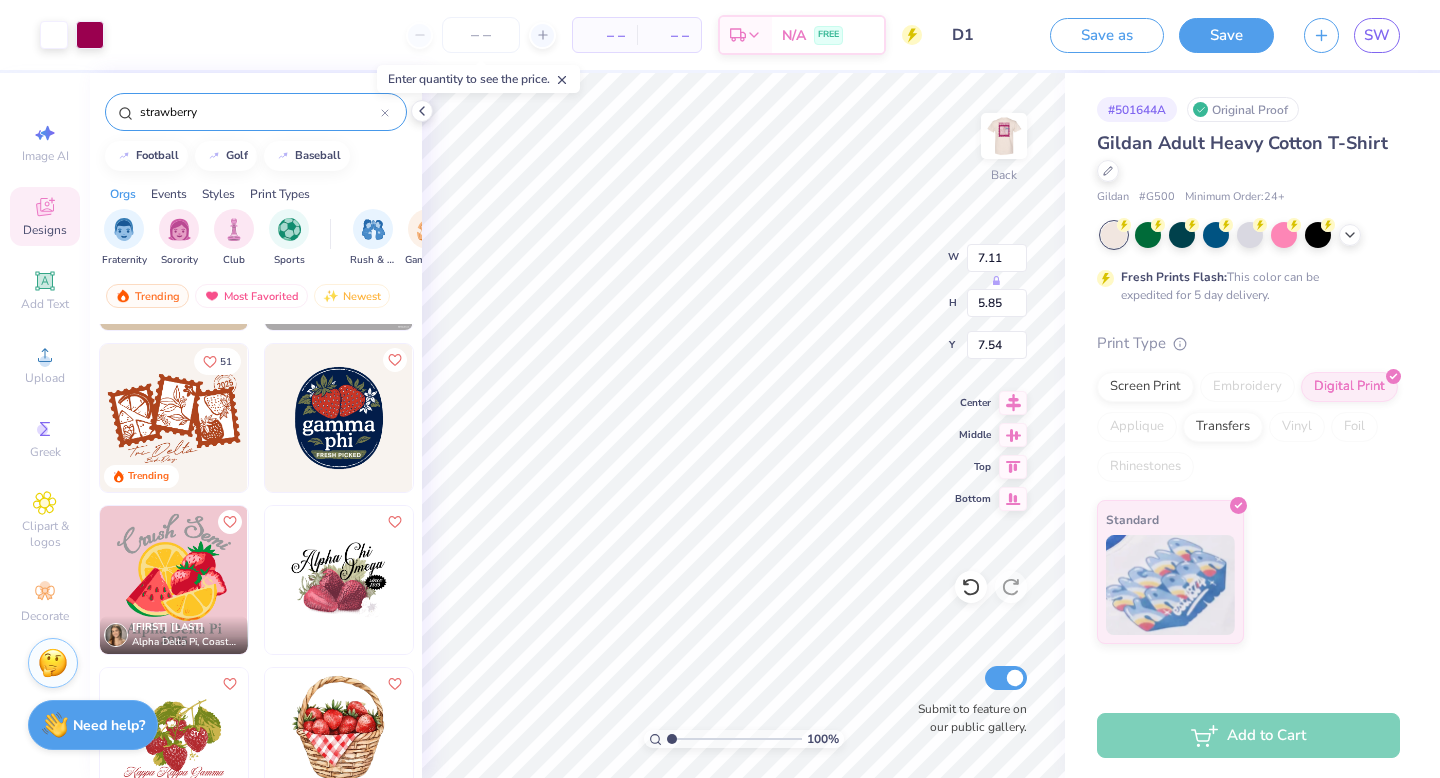 type on "14.30" 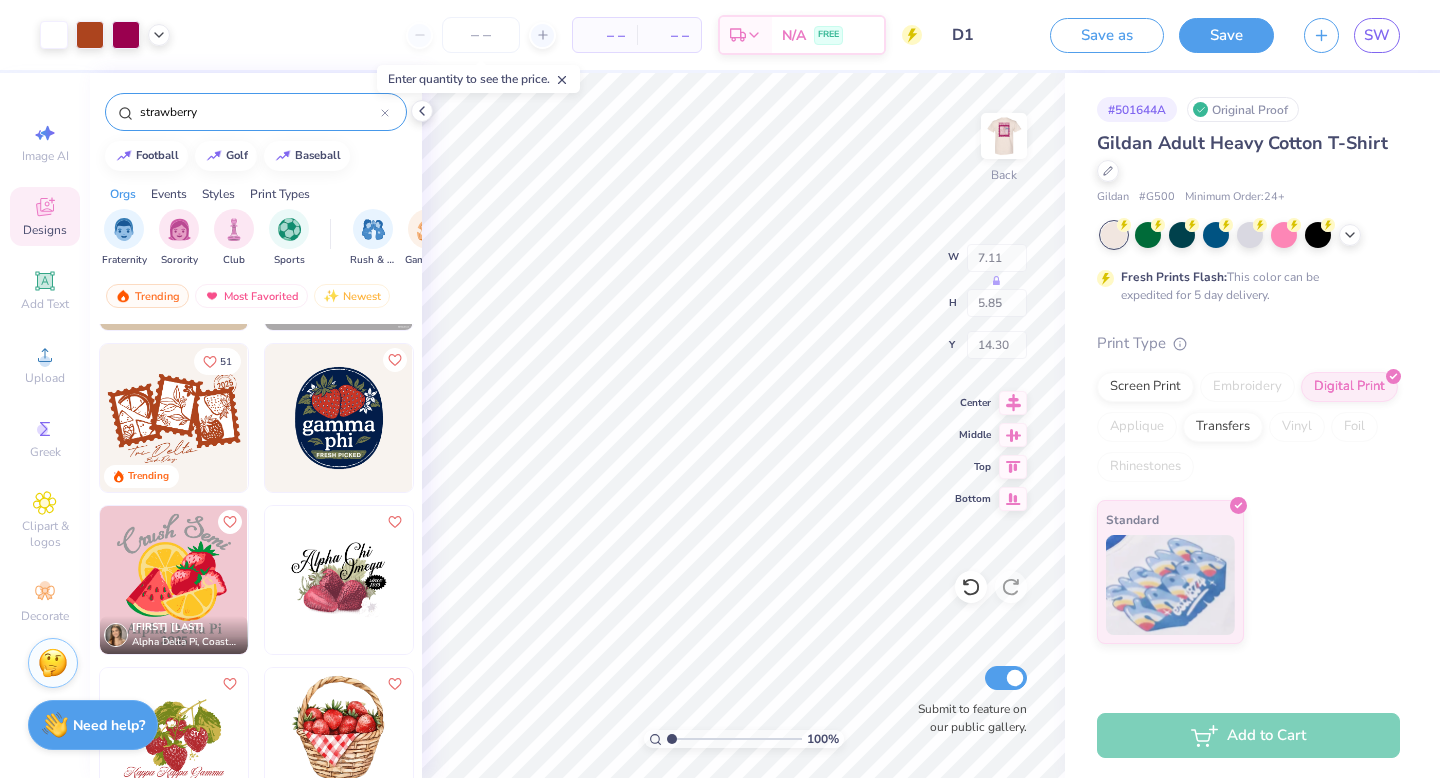 type on "14.30" 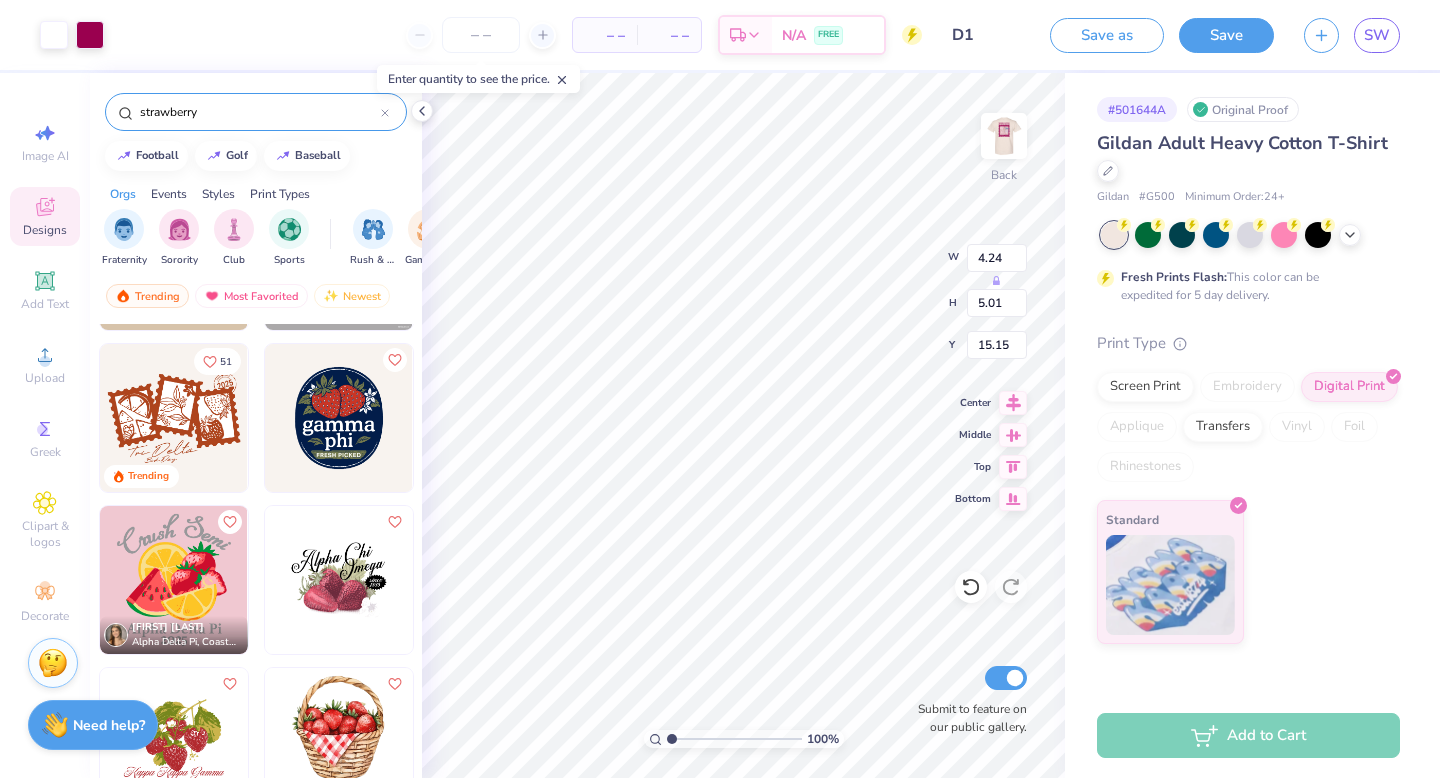 type on "15.15" 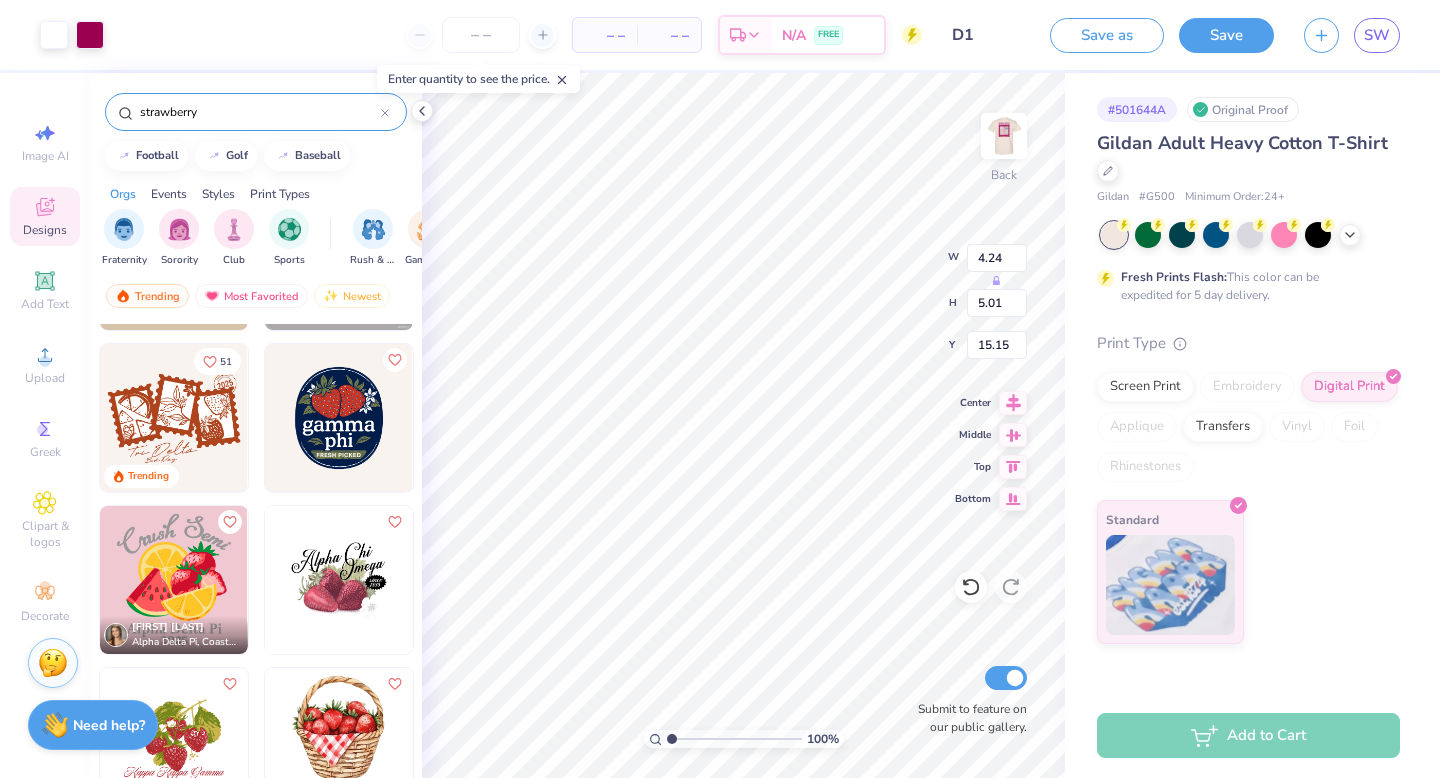 type on "10.34" 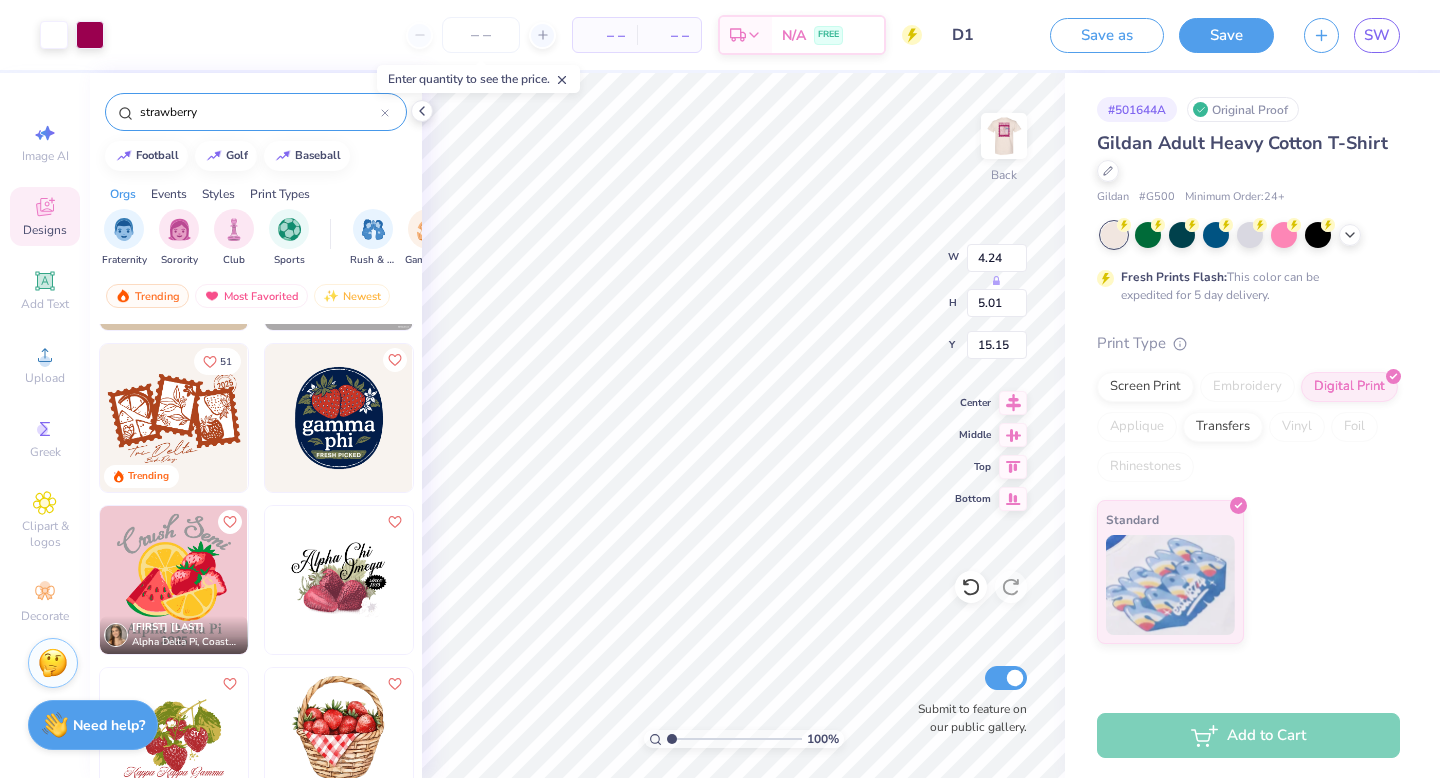 type on "5.85" 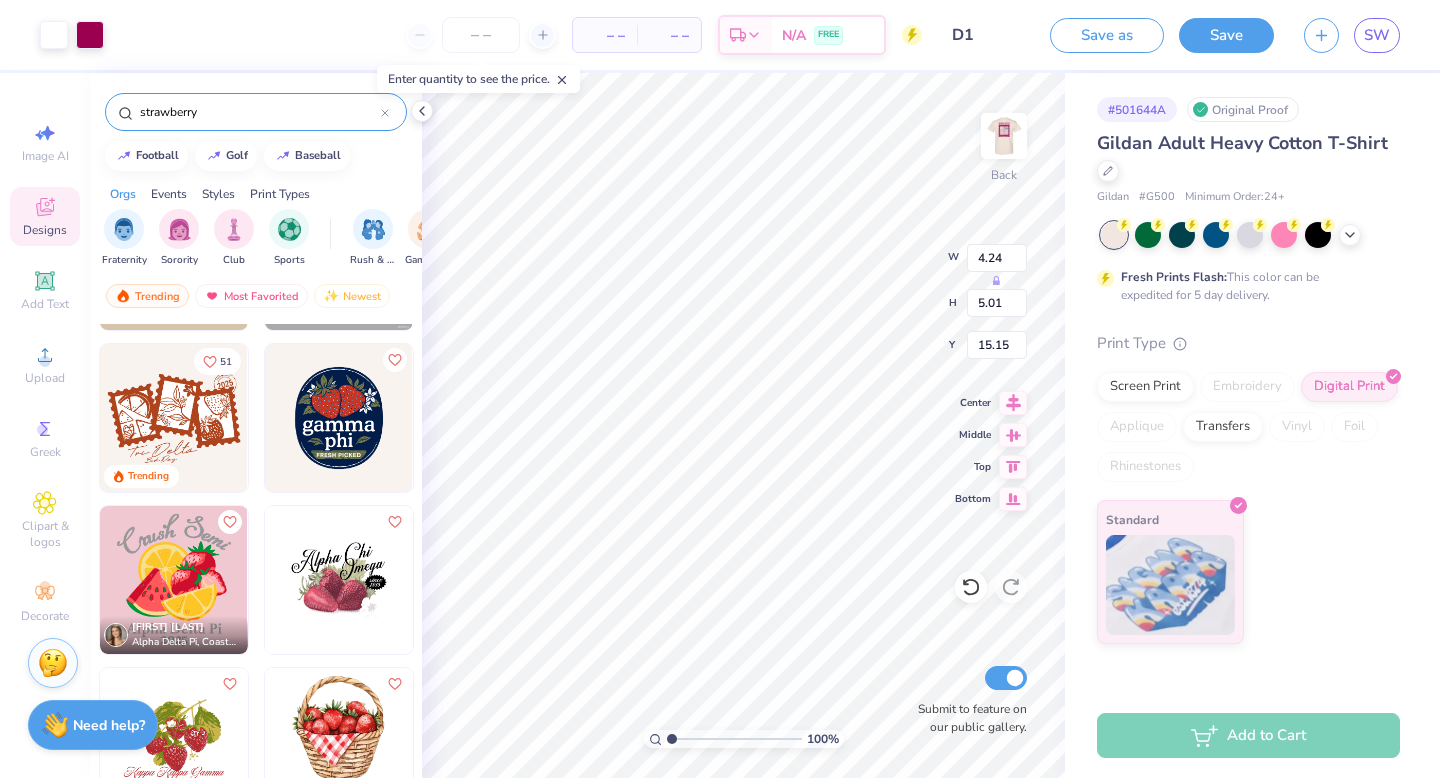 type on "14.30" 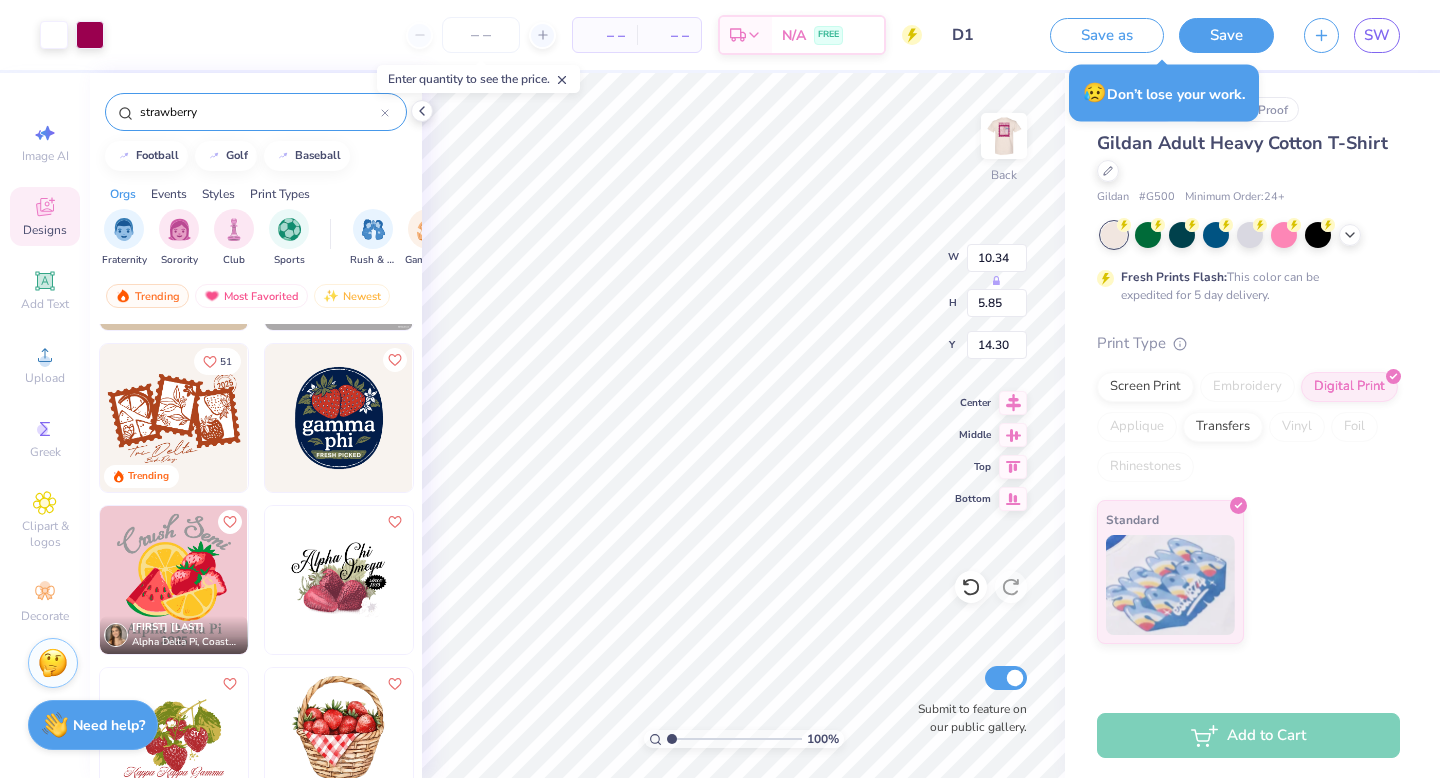 type on "4.24" 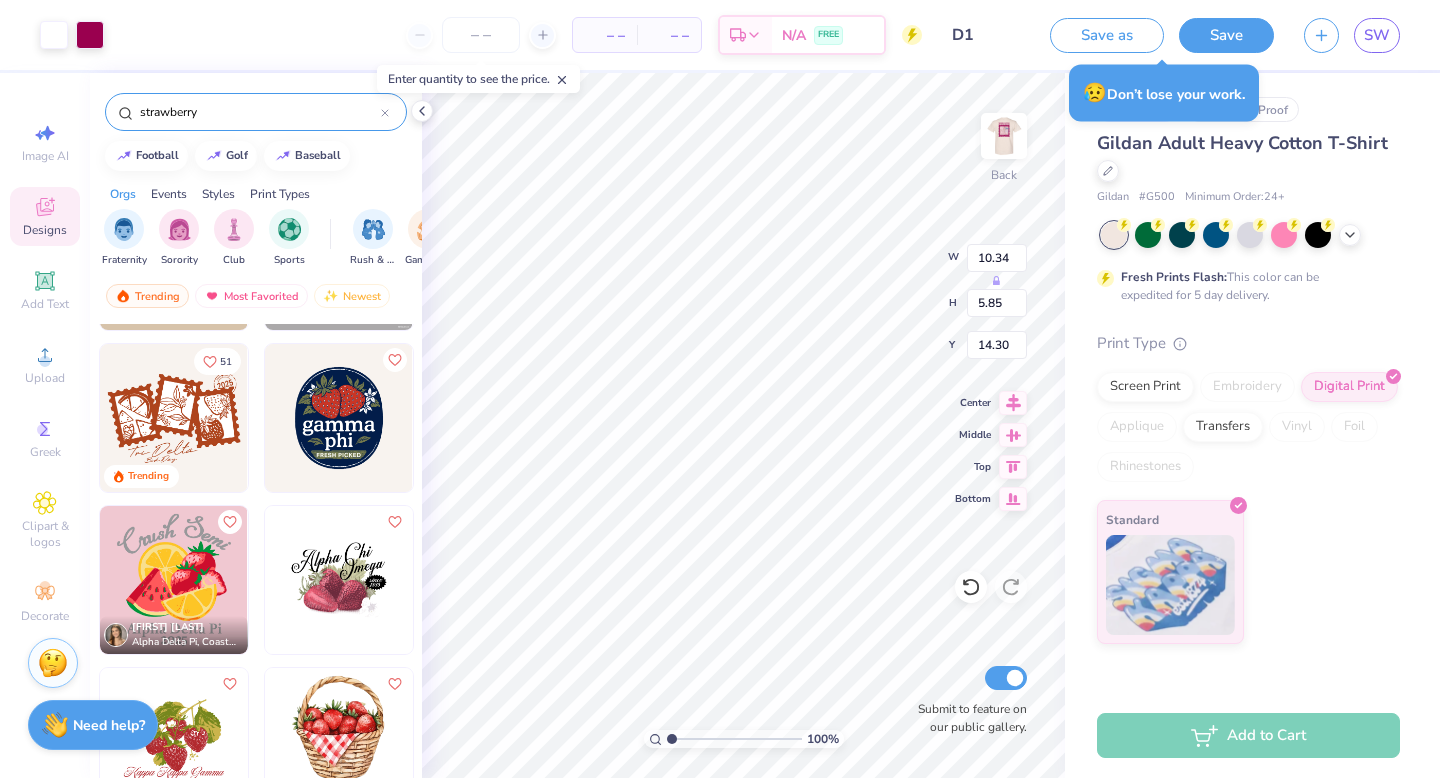 type on "5.01" 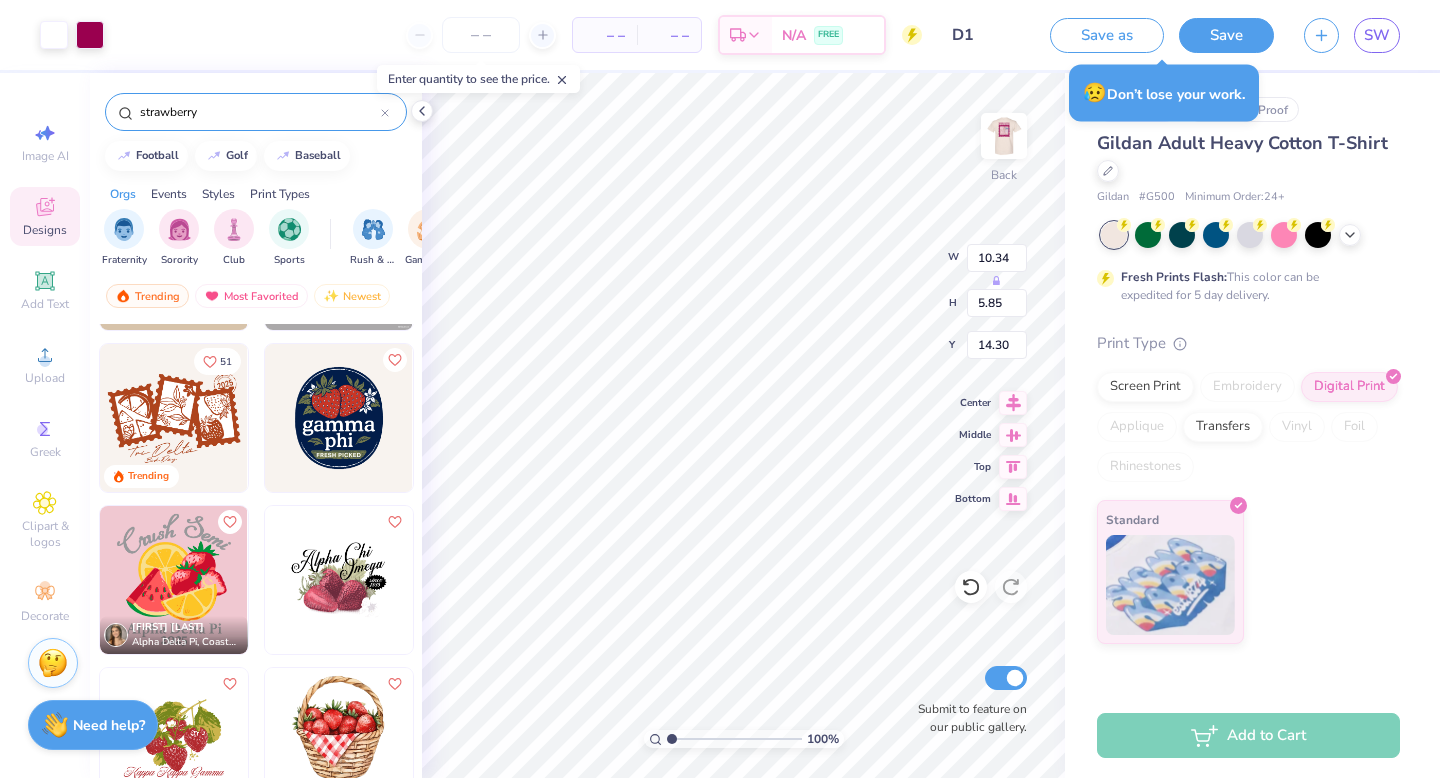 type on "15.15" 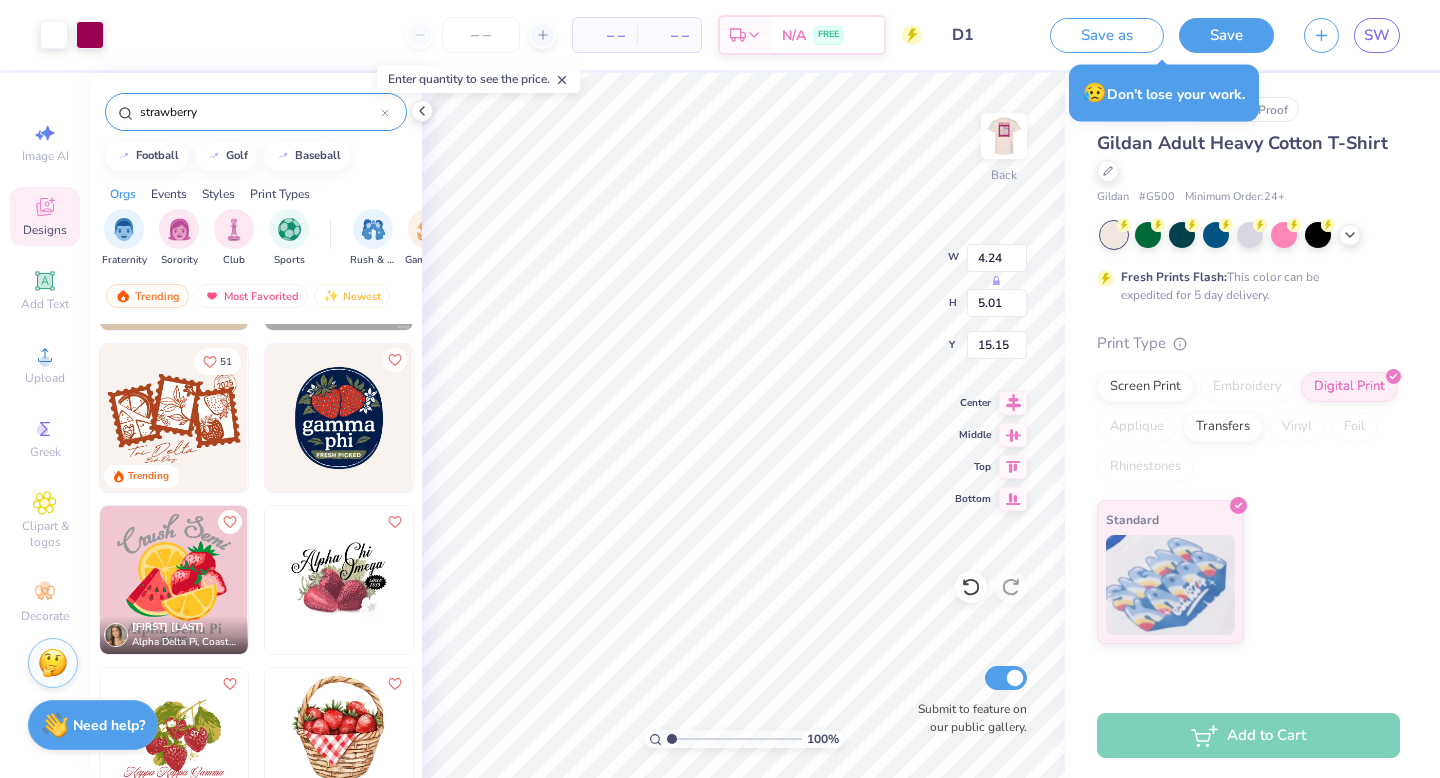 type on "10.34" 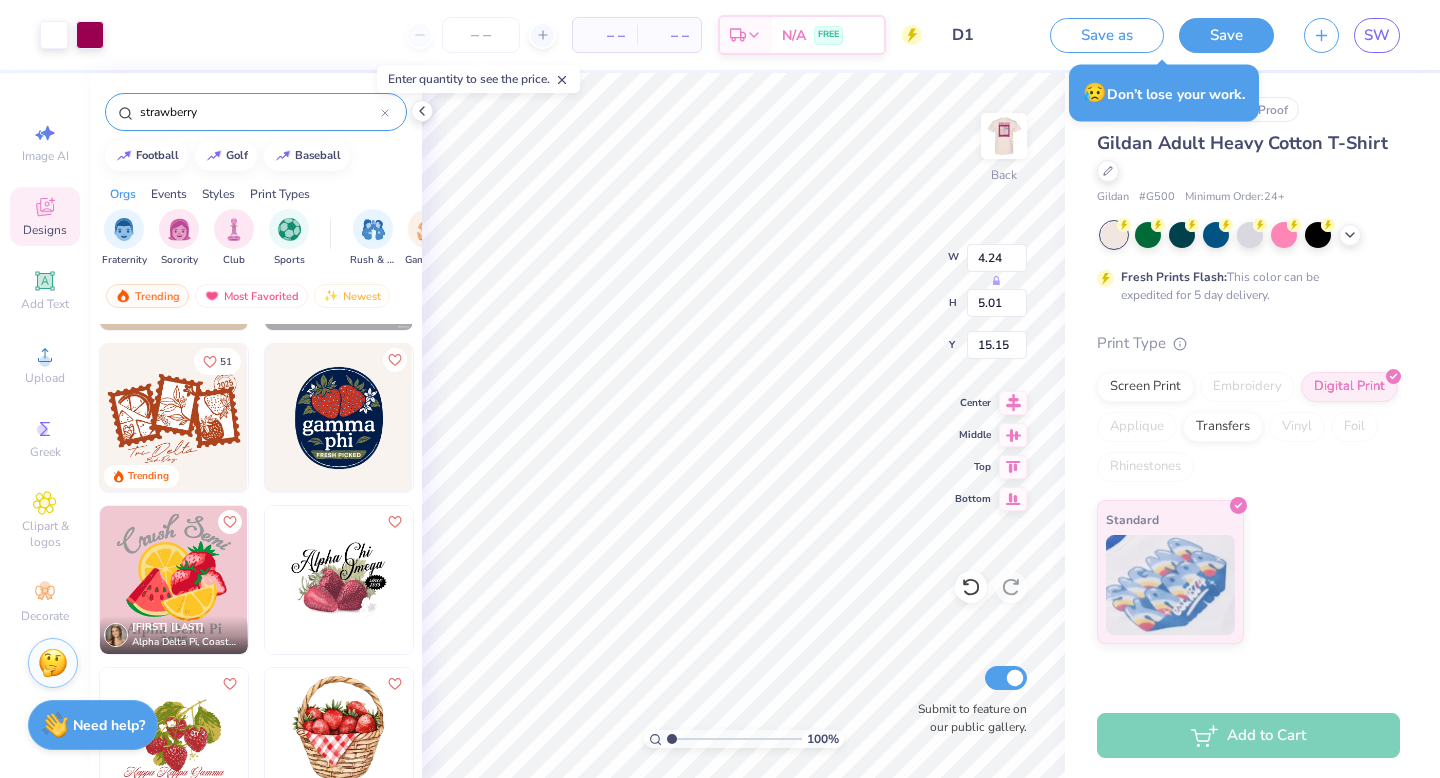 type on "5.85" 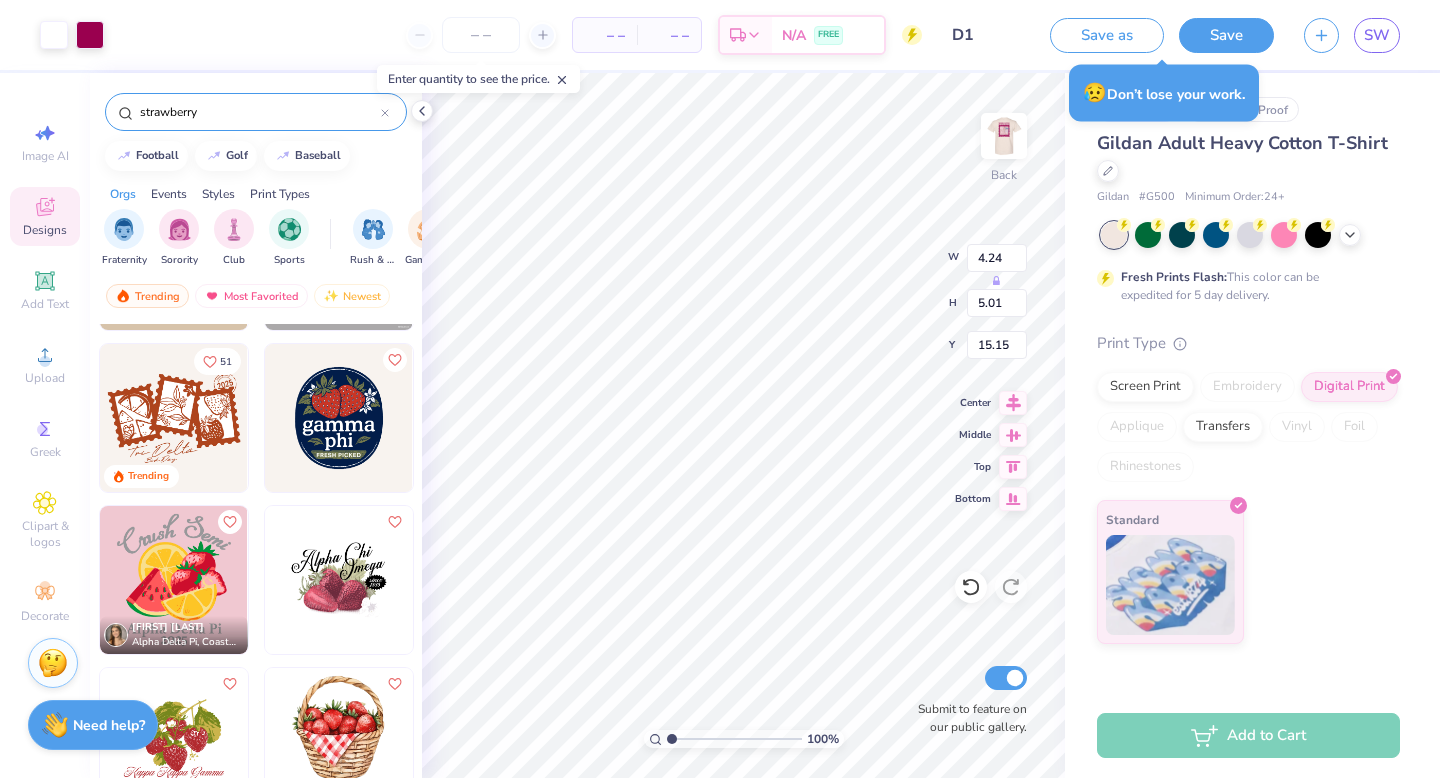 type on "14.30" 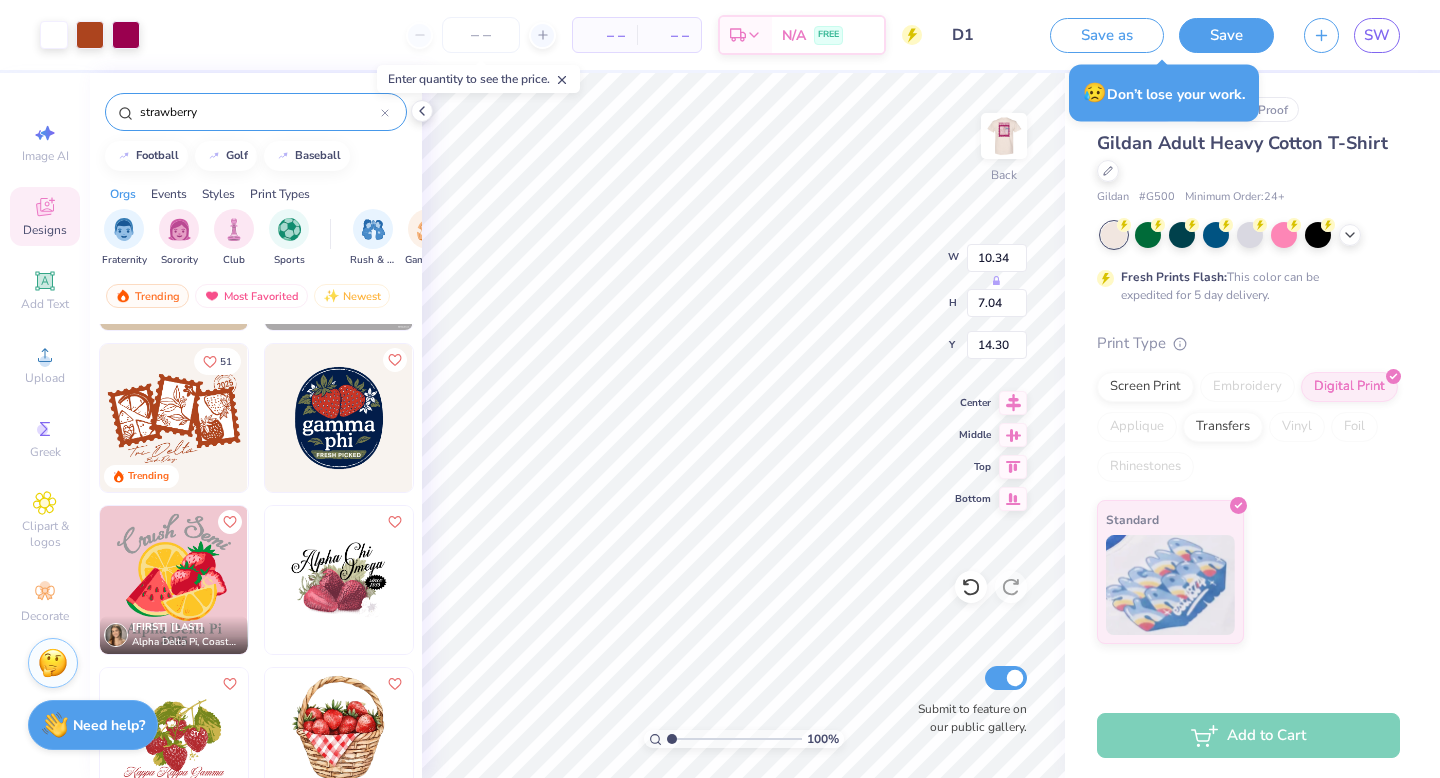 type on "5.85" 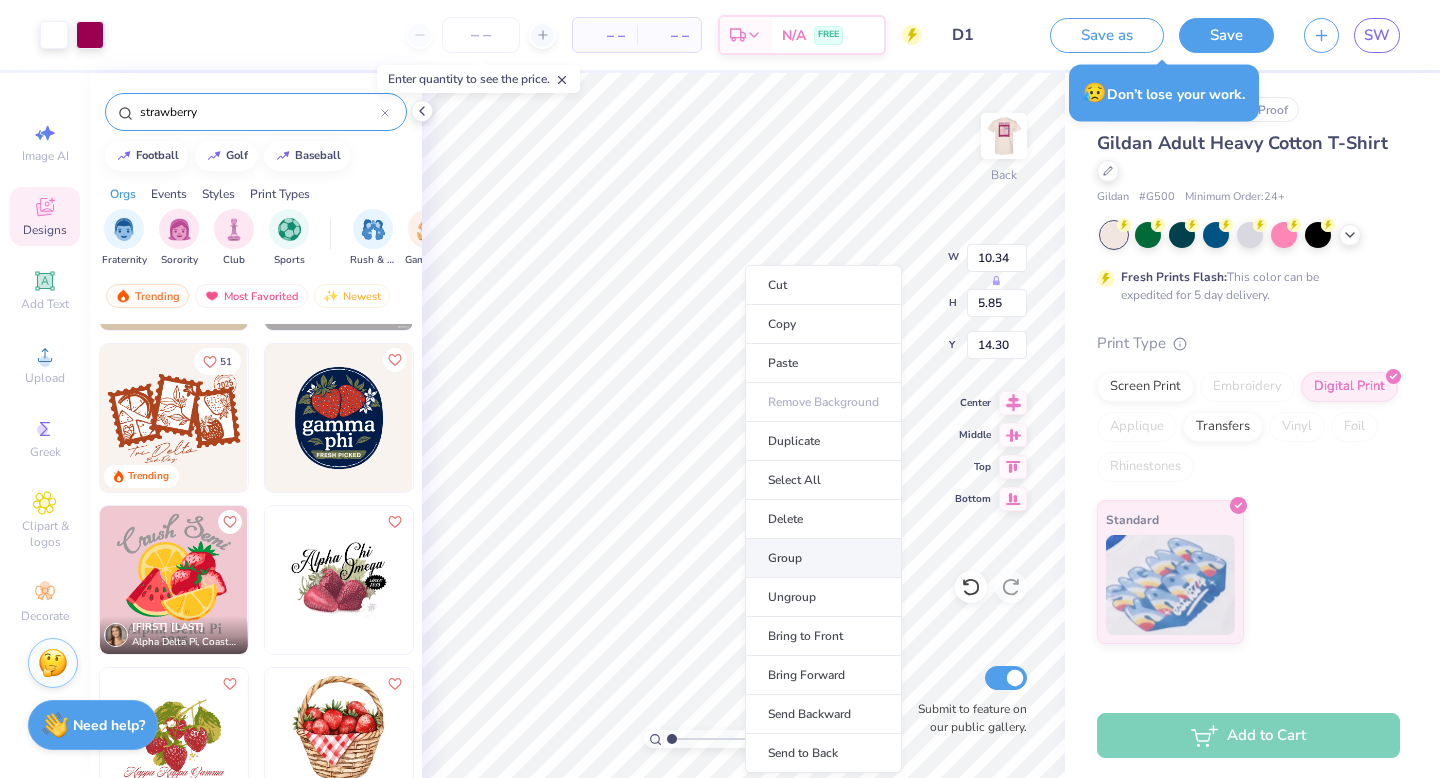 click on "Group" at bounding box center [823, 558] 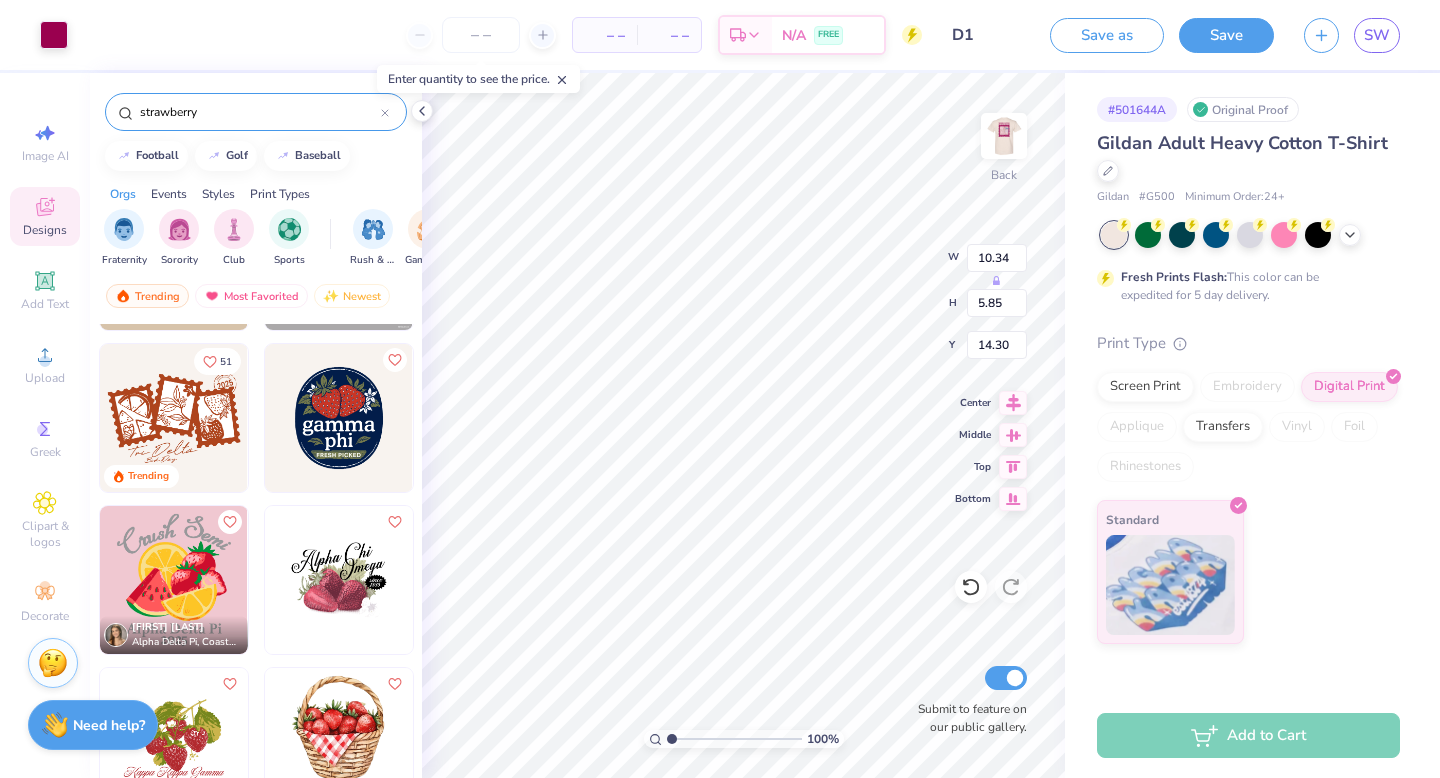 type on "5.93" 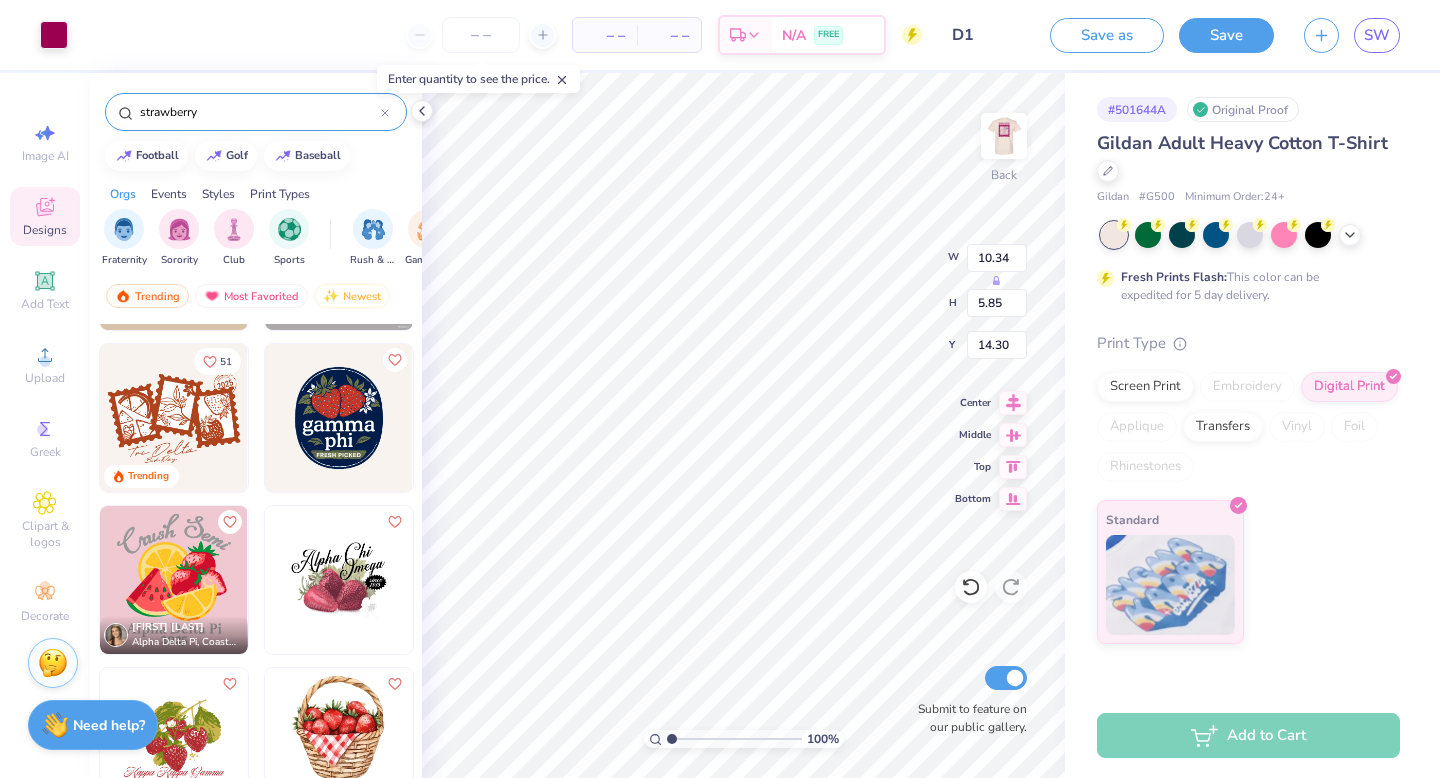 type on "2.01" 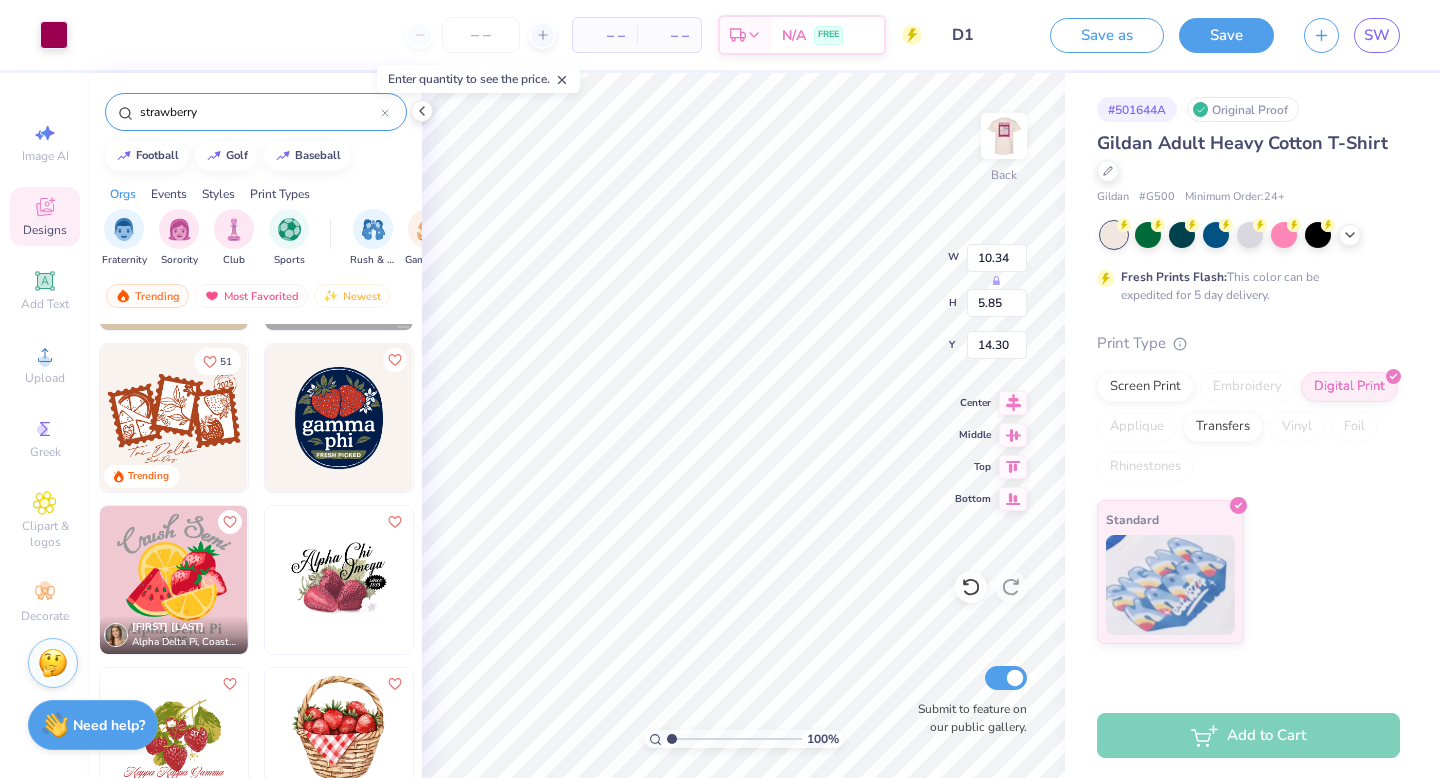 type on "5.20" 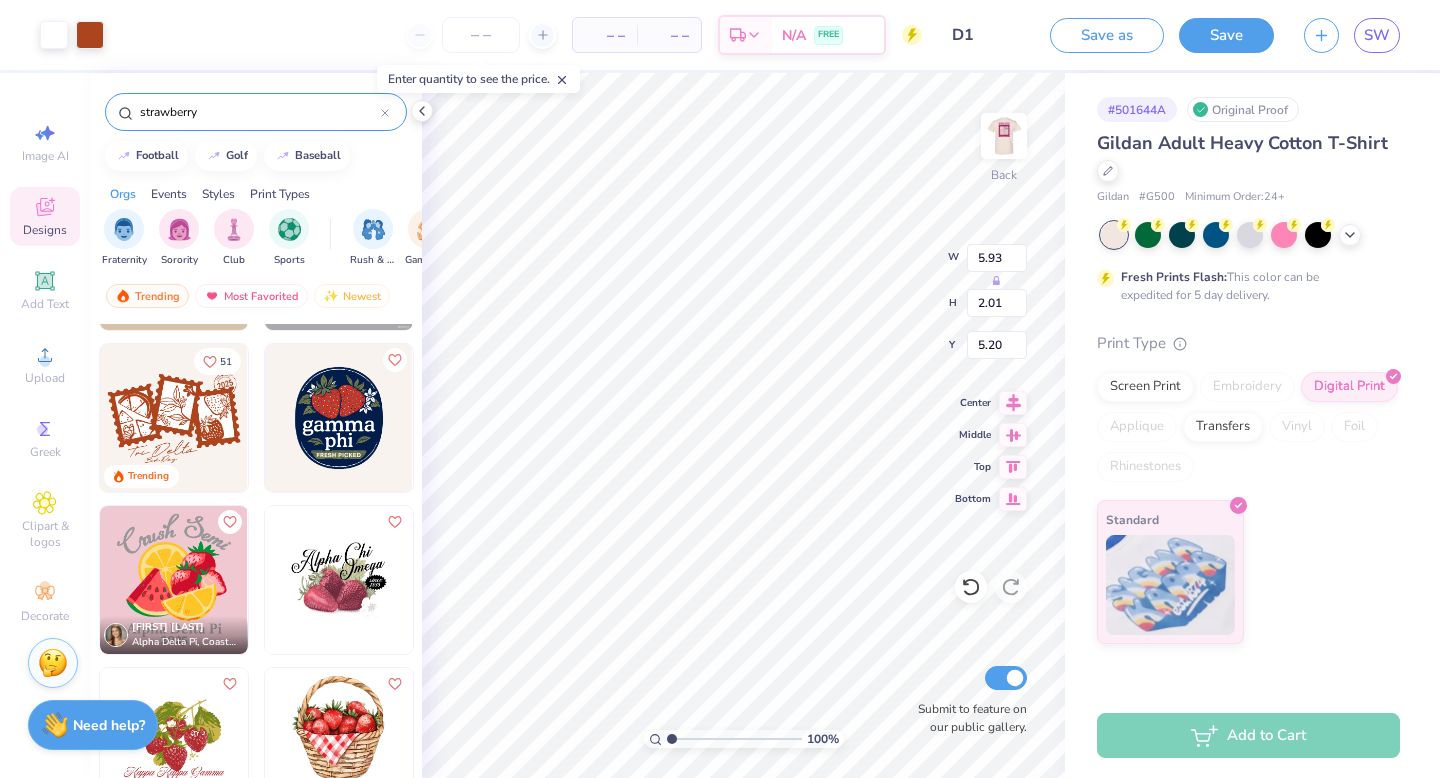 type on "10.34" 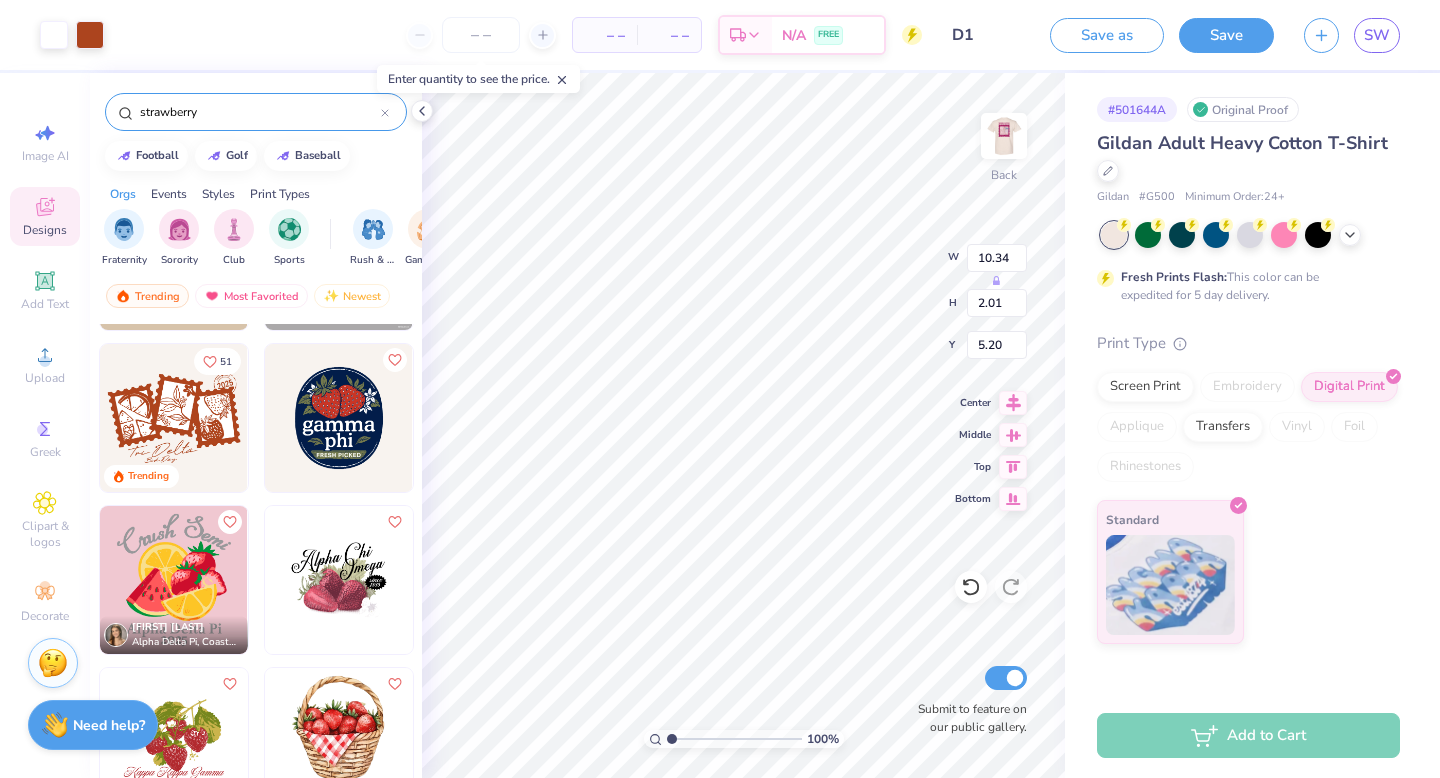 type on "7.04" 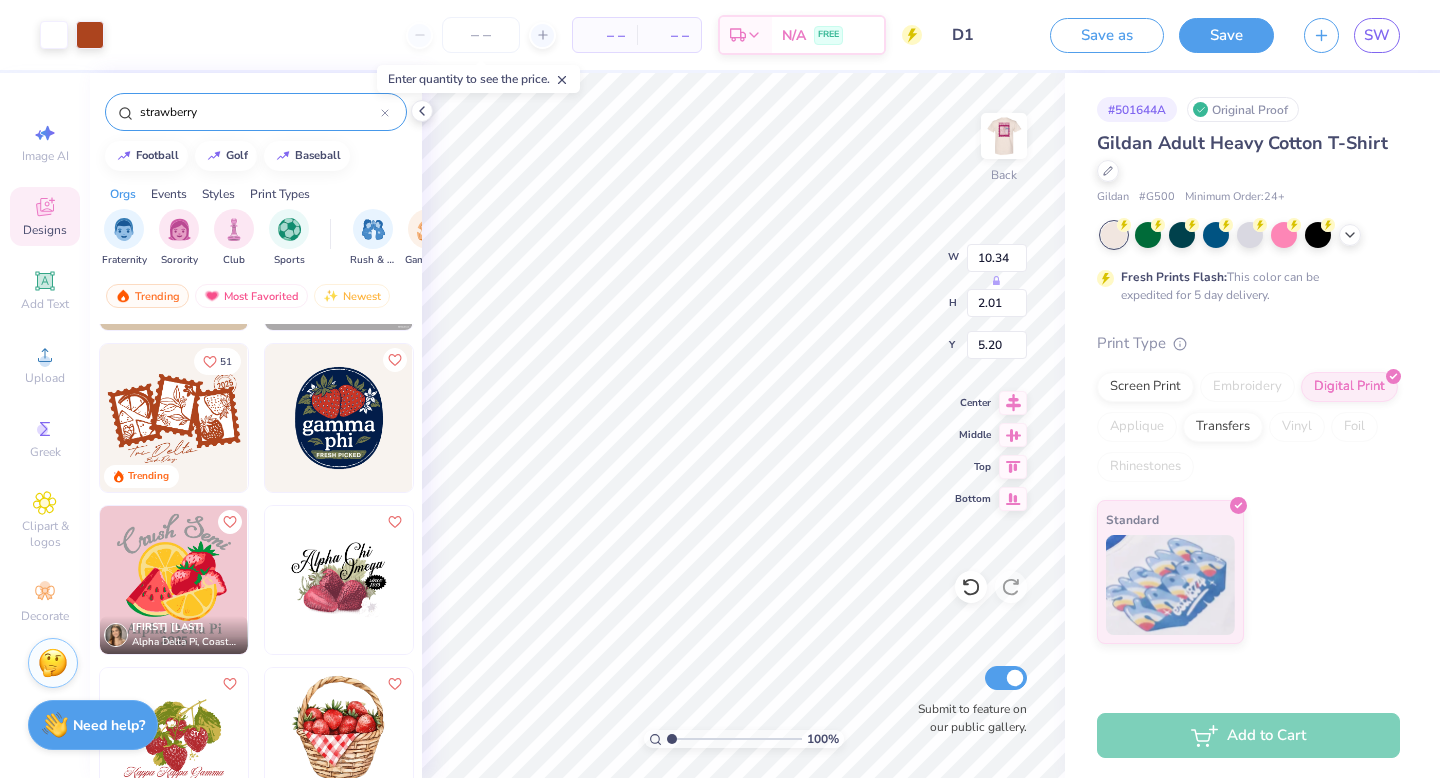 type on "14.30" 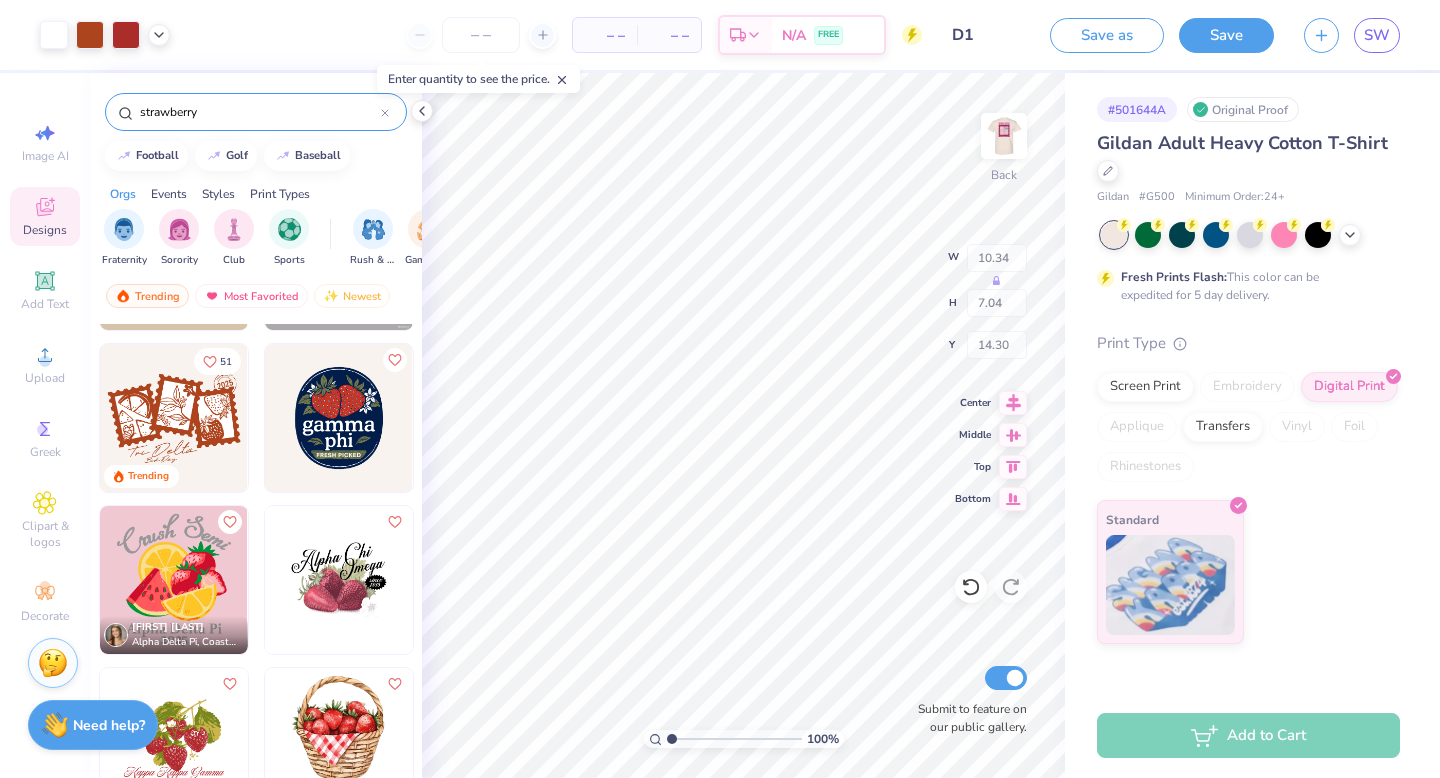 type on "4.24" 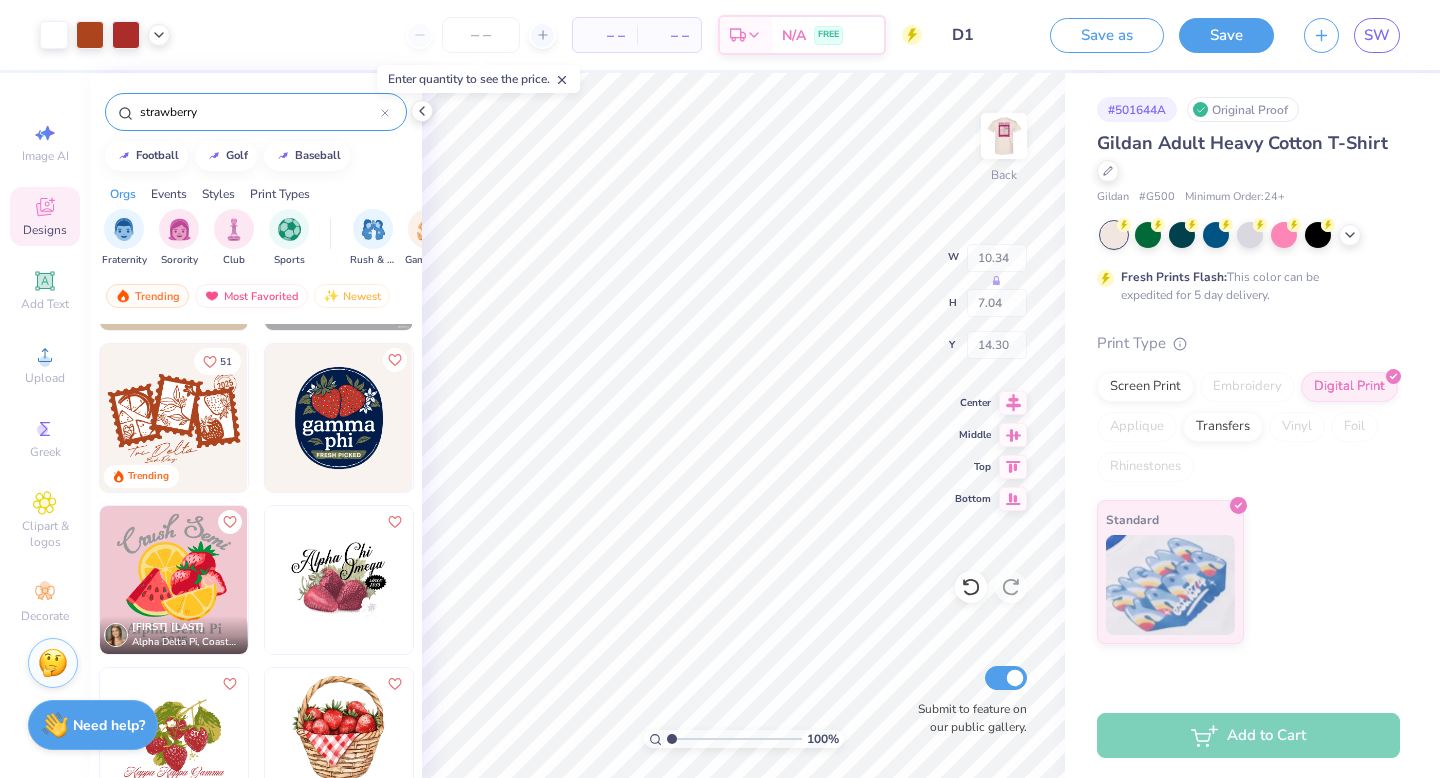 type on "5.01" 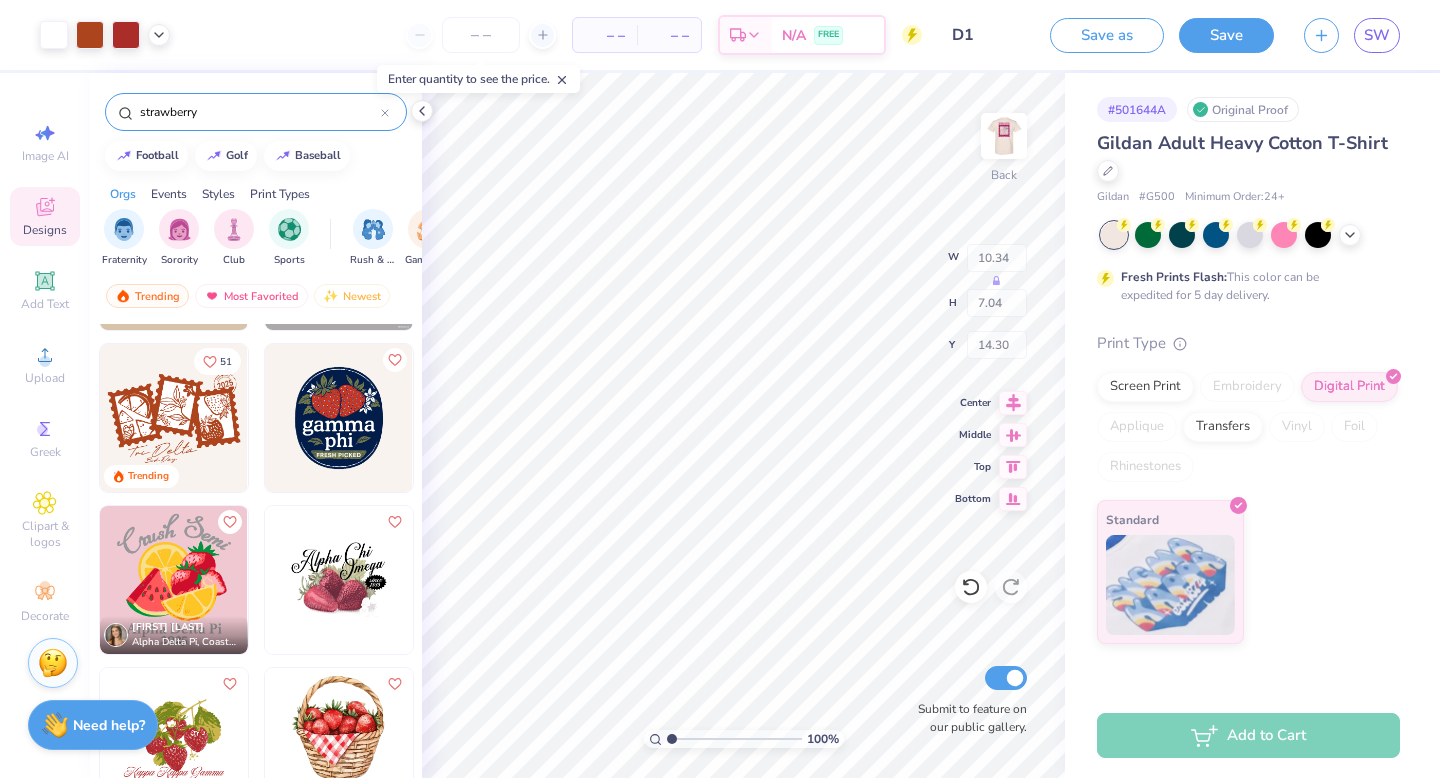 type on "5.50" 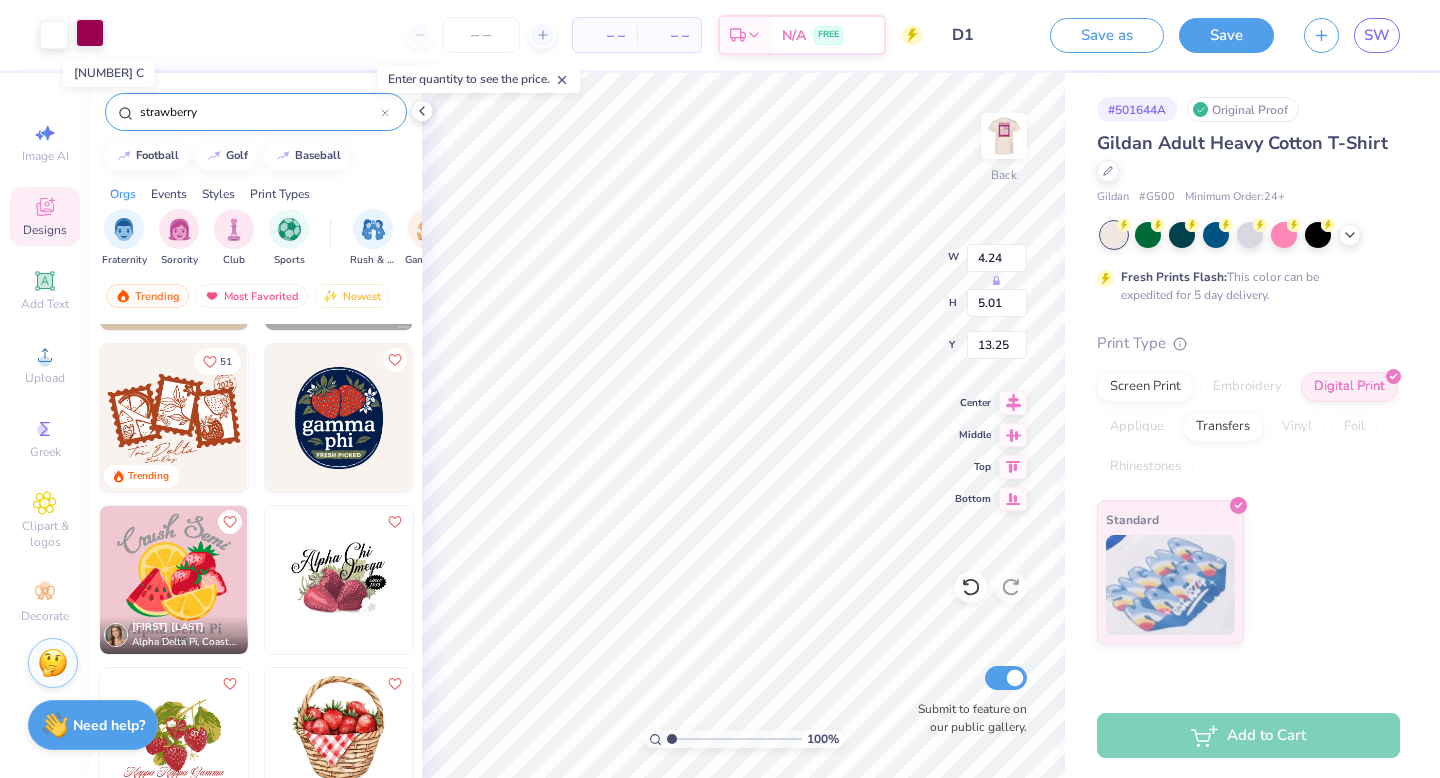click at bounding box center [90, 33] 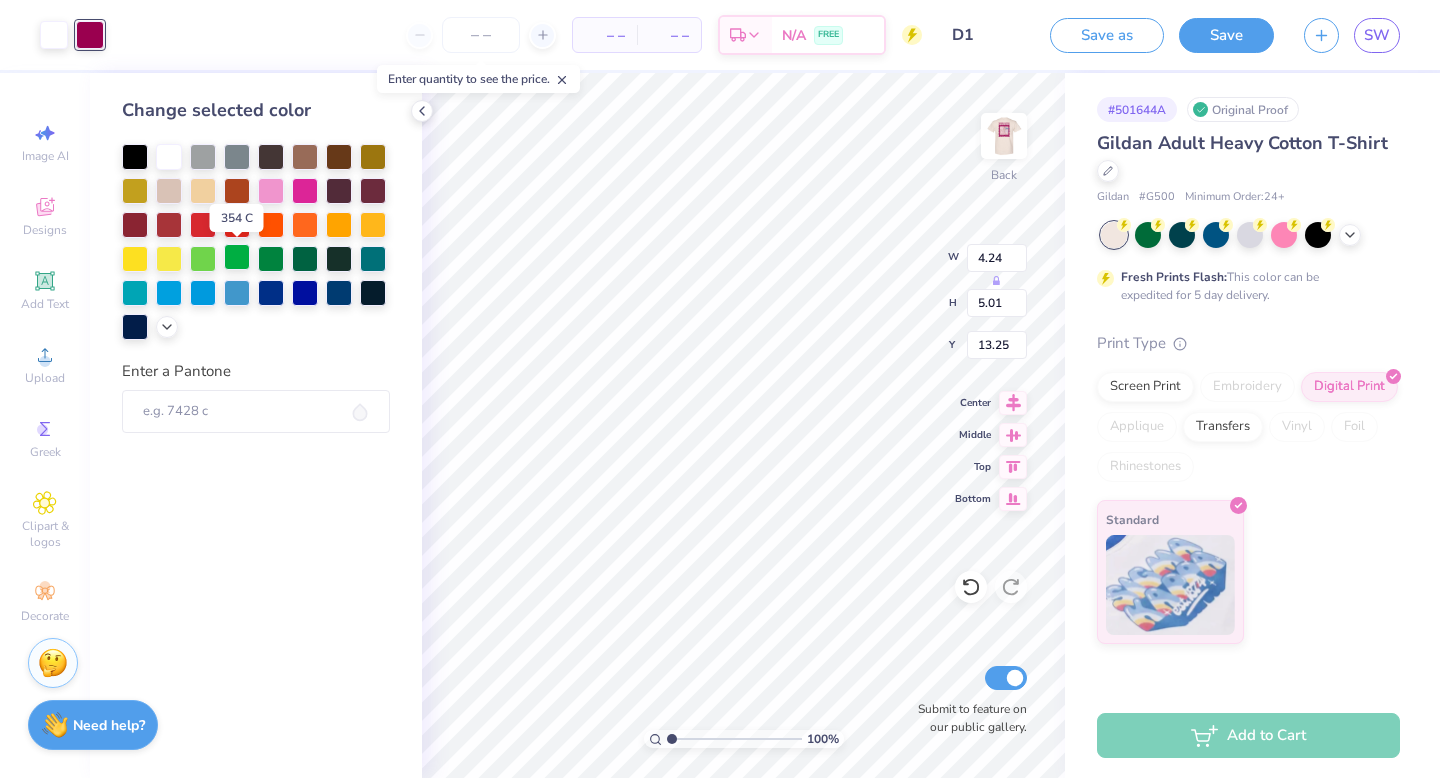 click at bounding box center (237, 257) 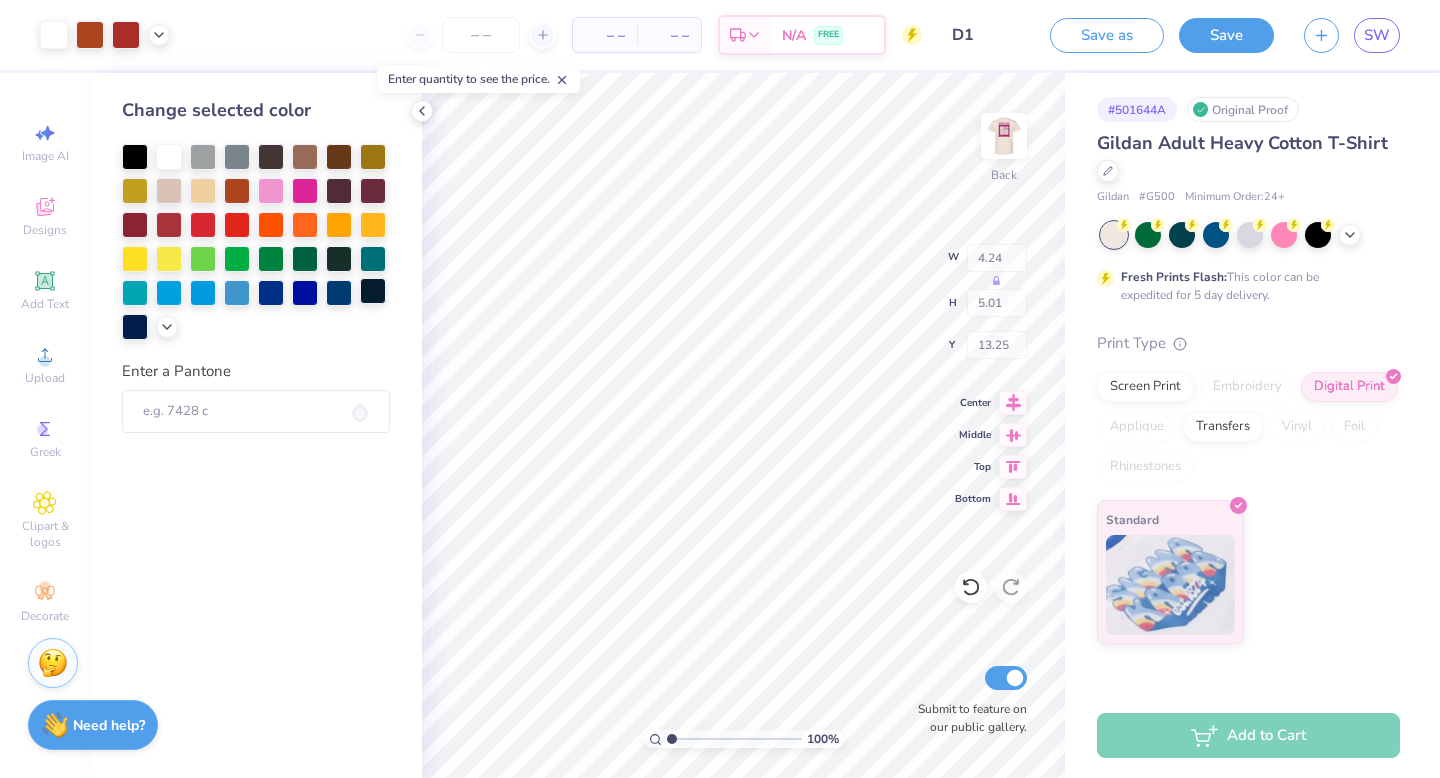 type on "14.49" 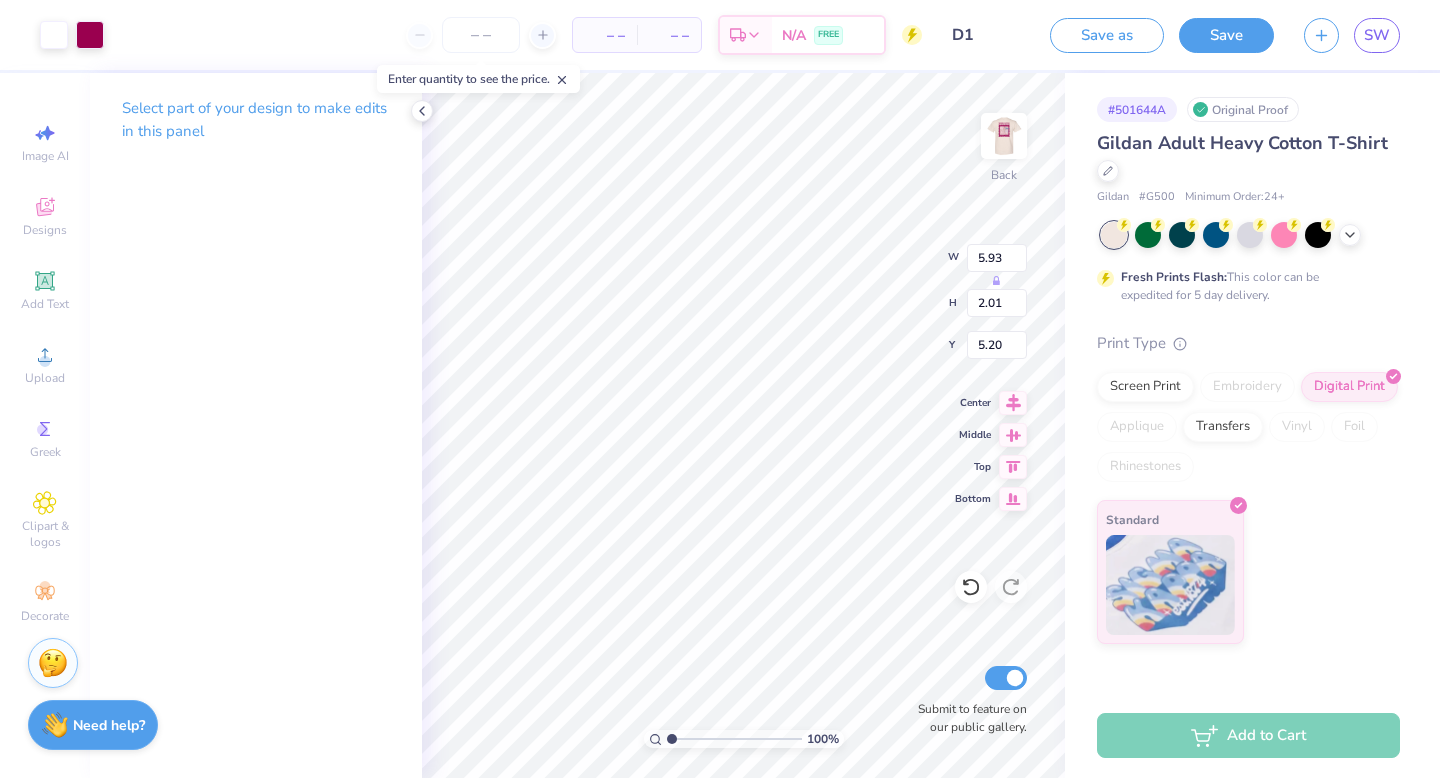type on "10.34" 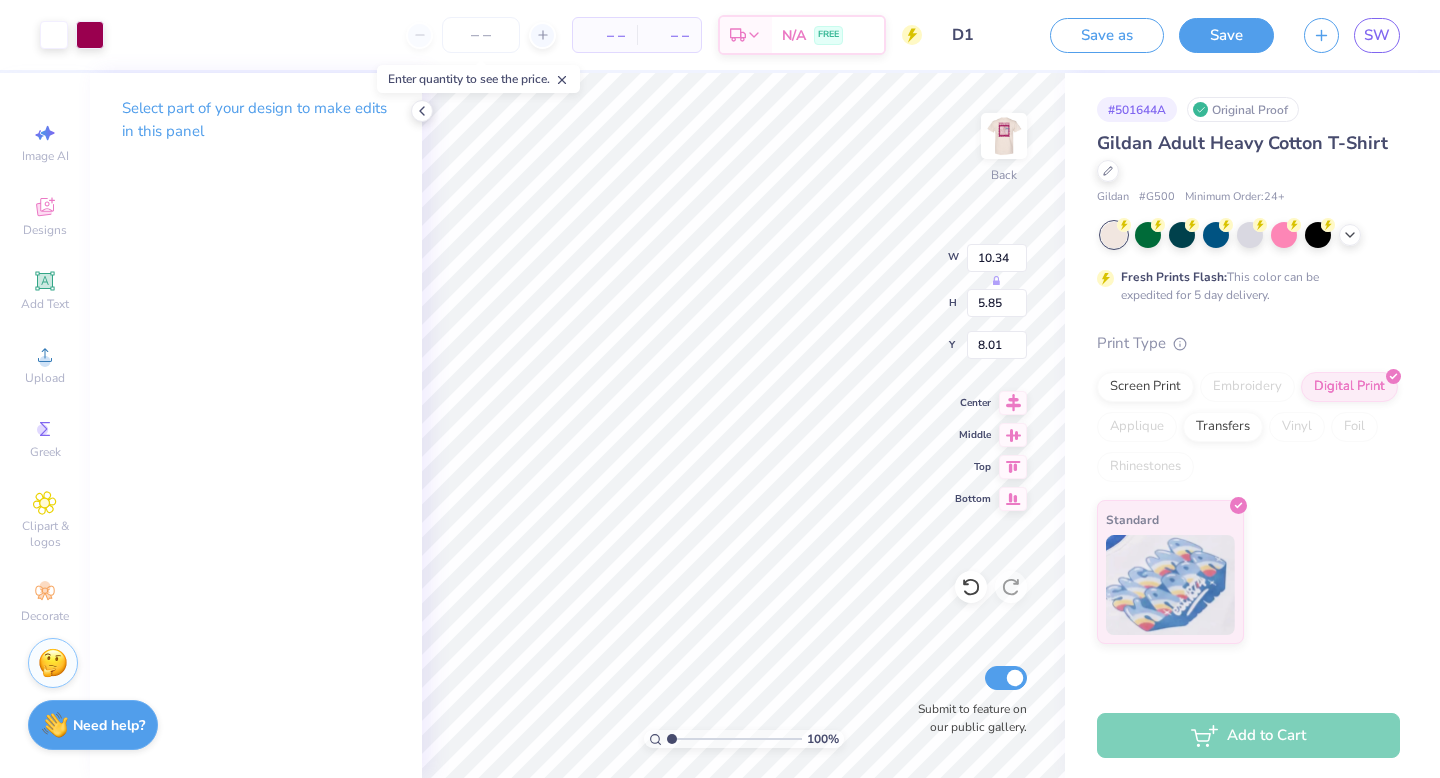 type on "5.93" 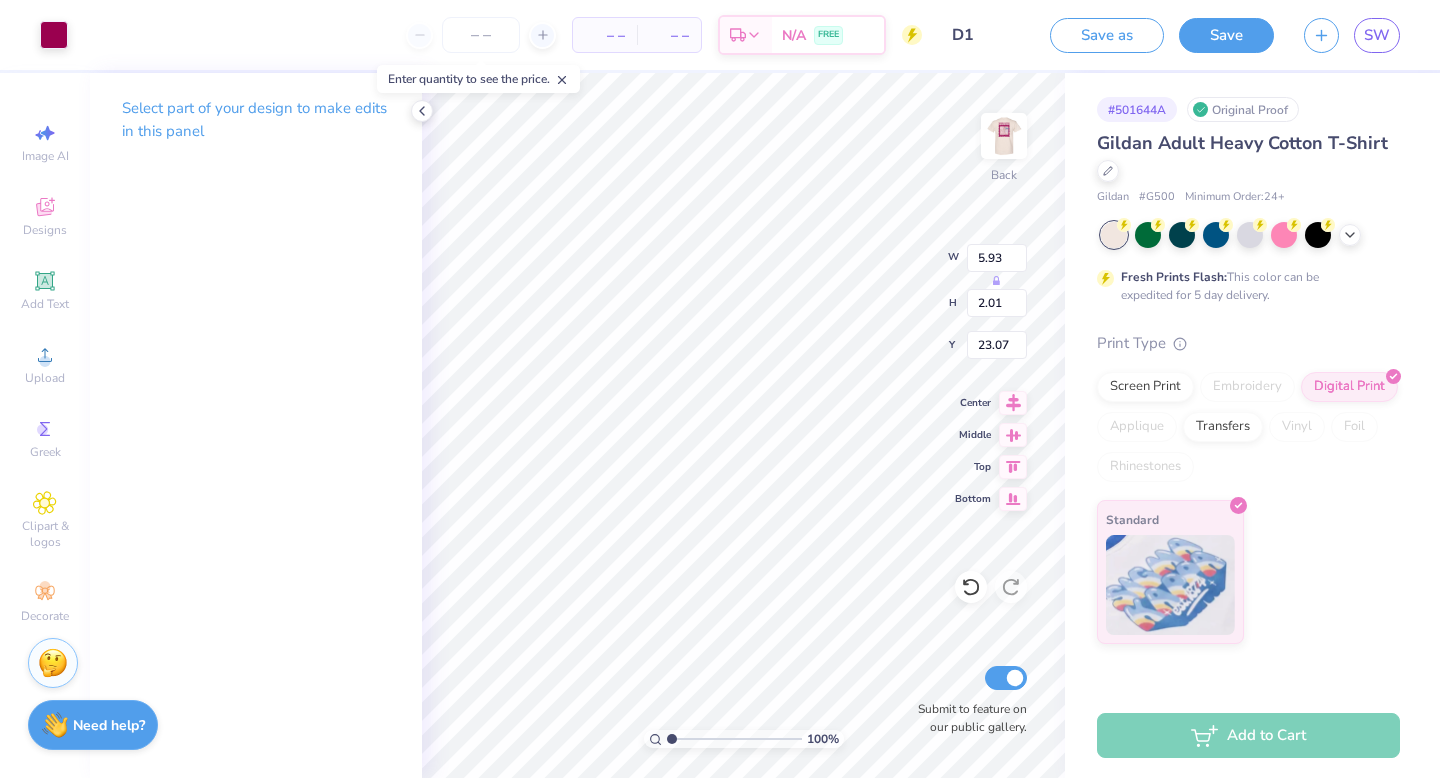 type on "12.25" 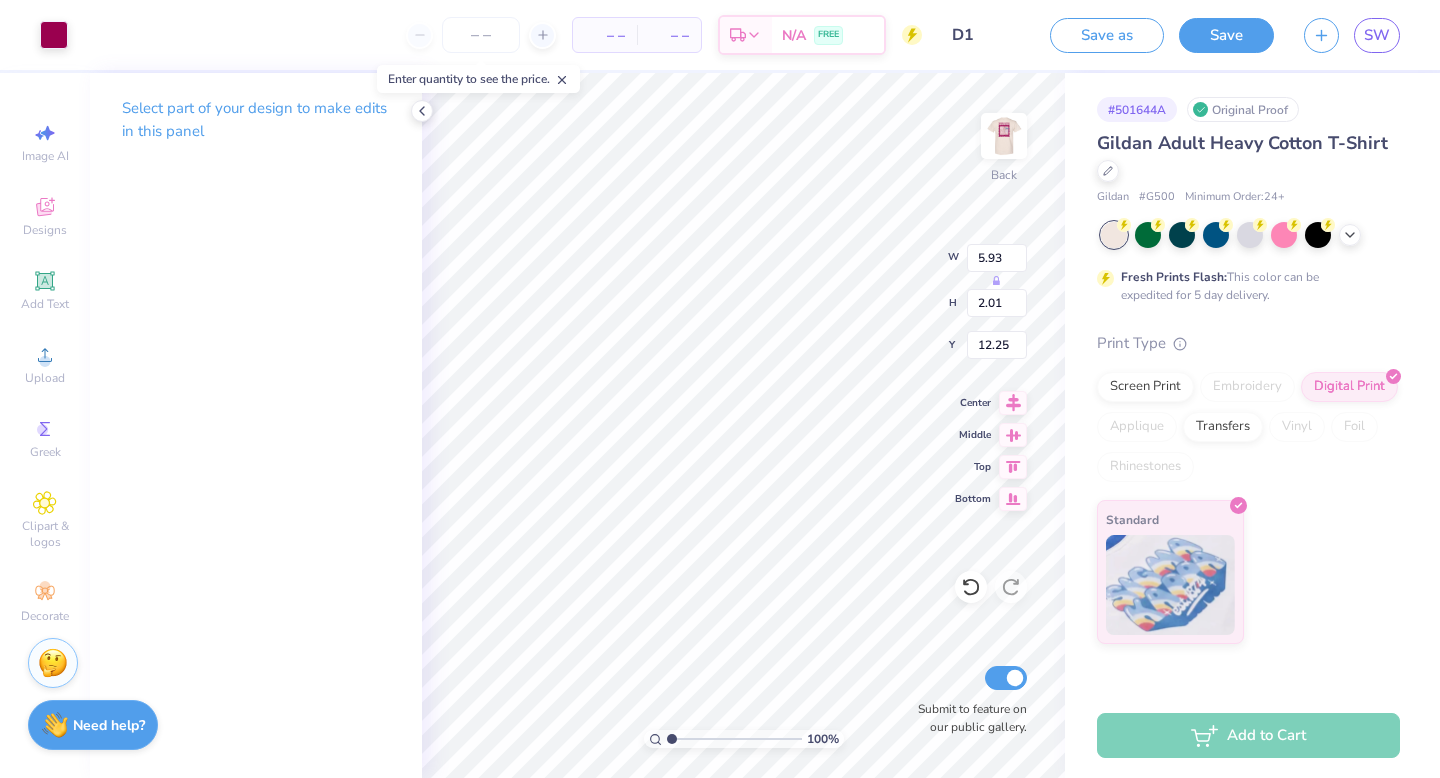 type on "10.34" 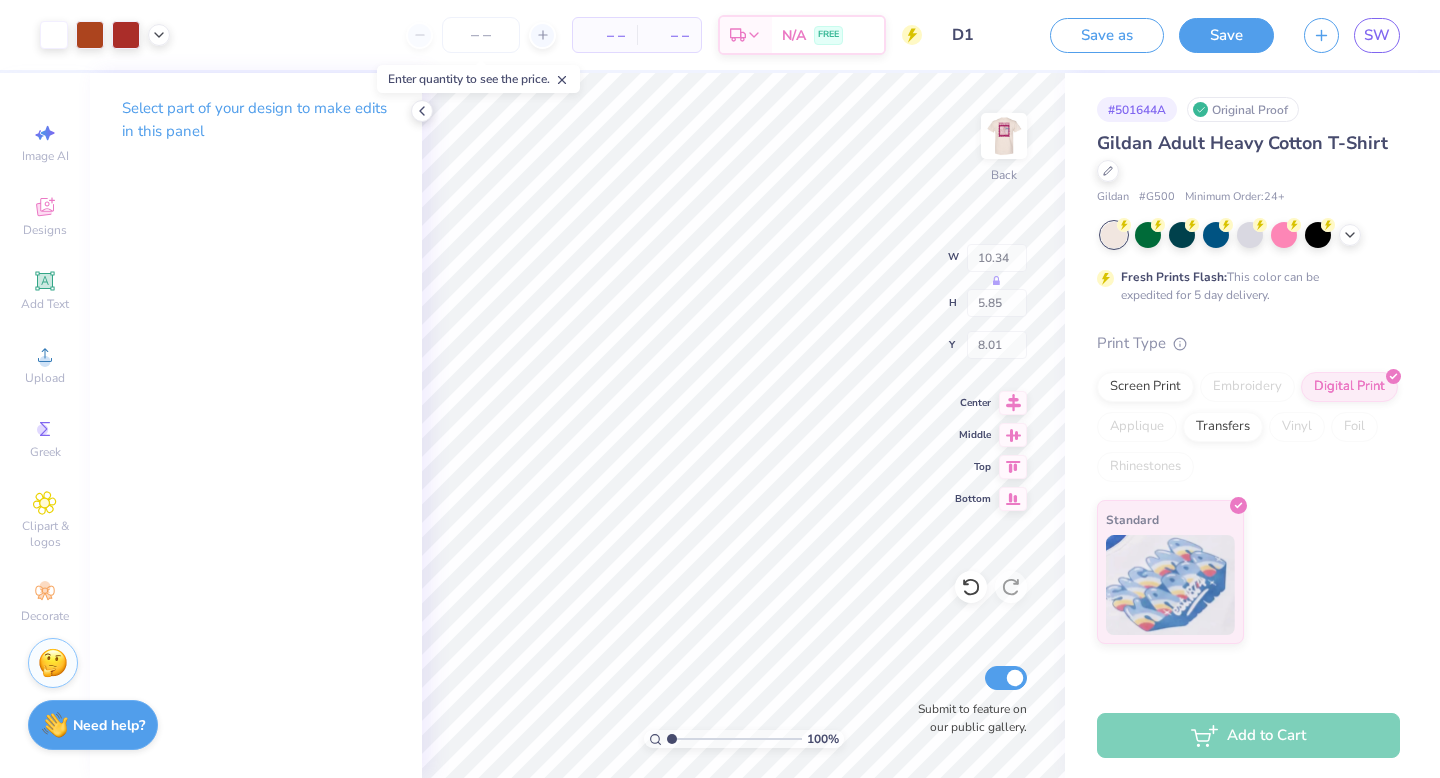 type on "5.88" 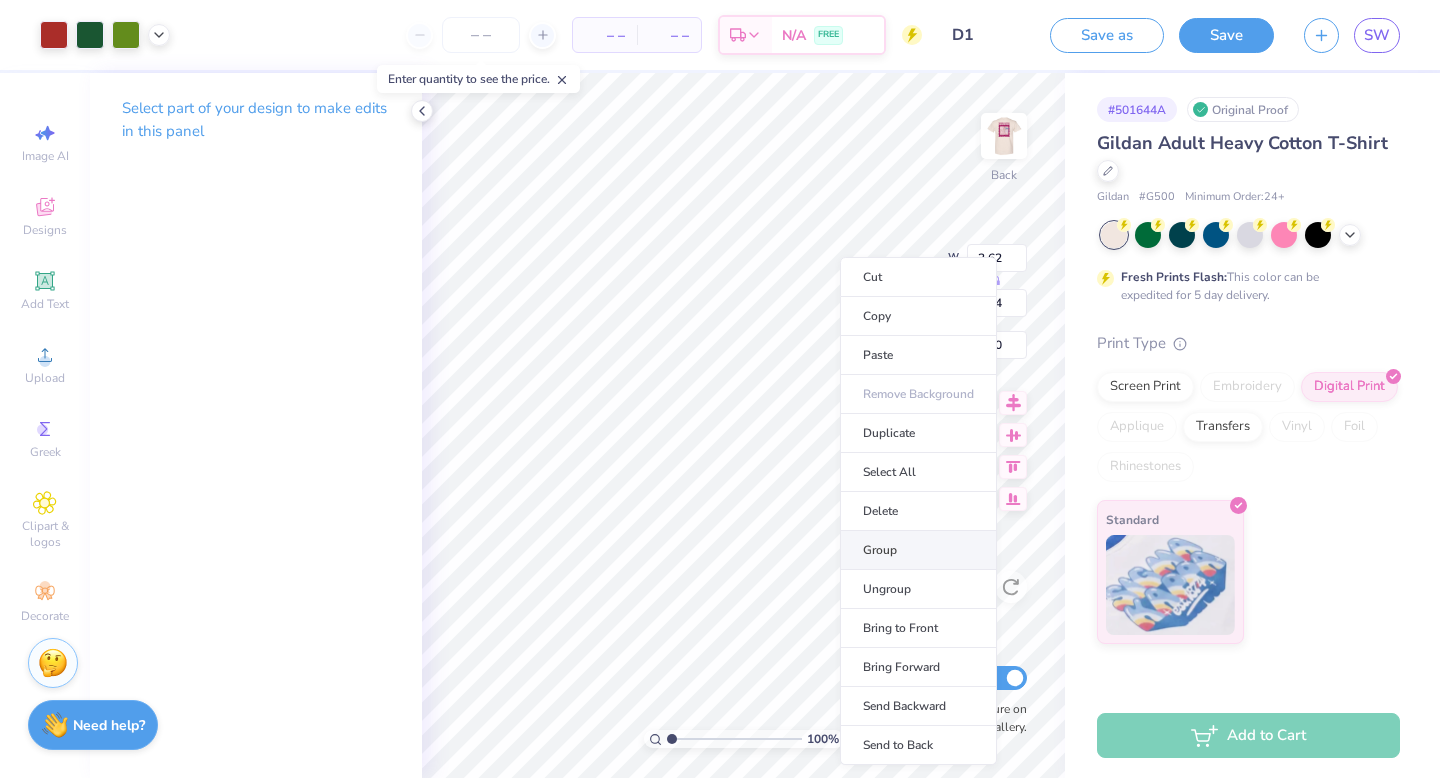 click on "Group" at bounding box center [918, 550] 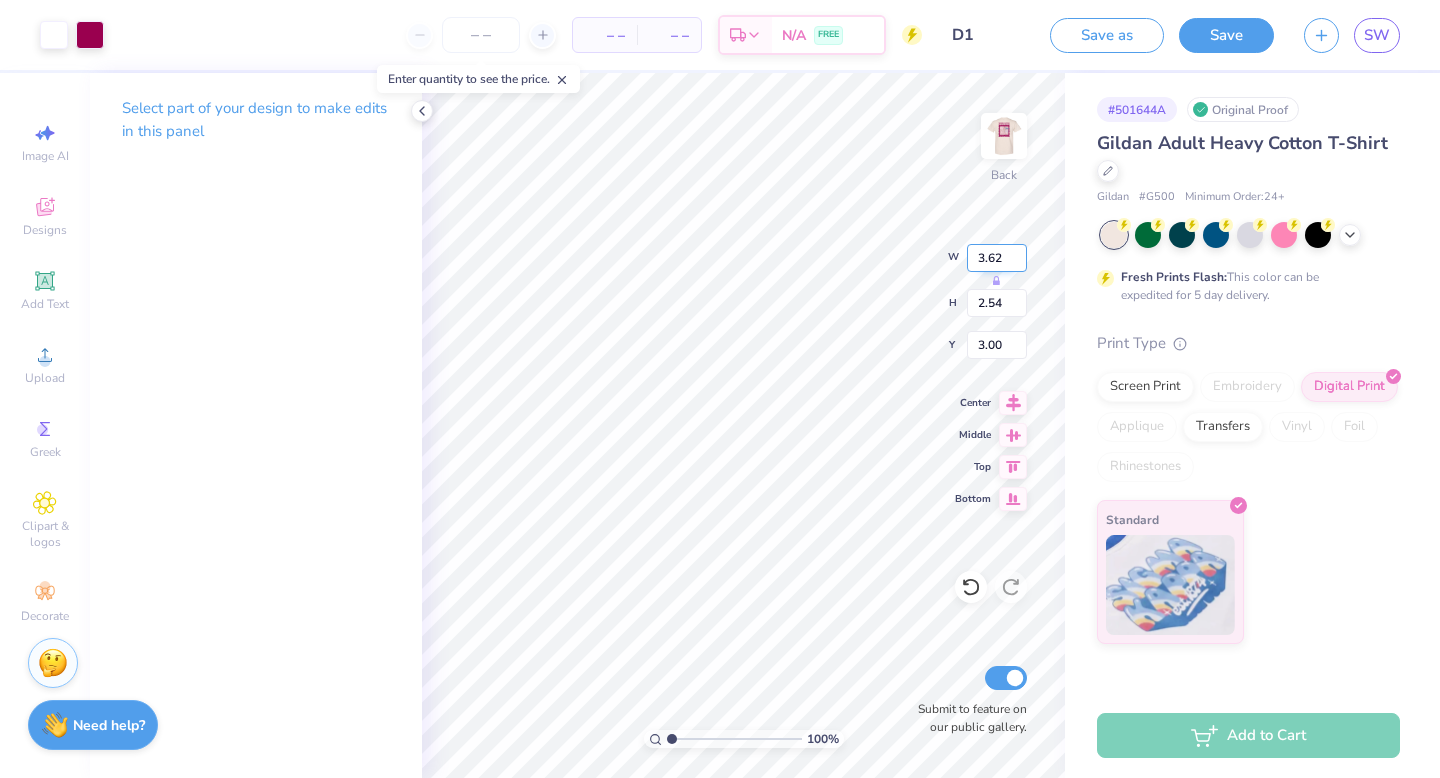 type on "10.34" 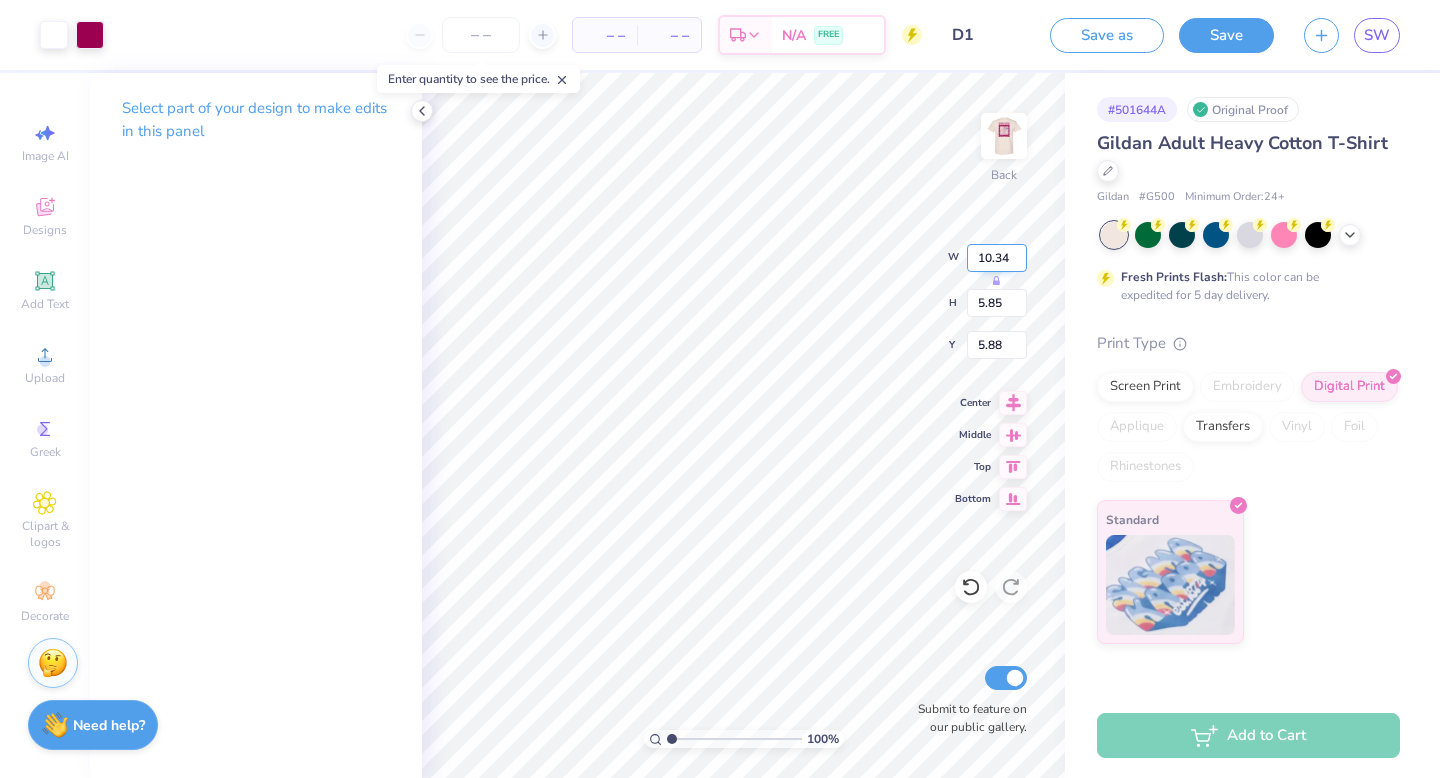 type on "3.00" 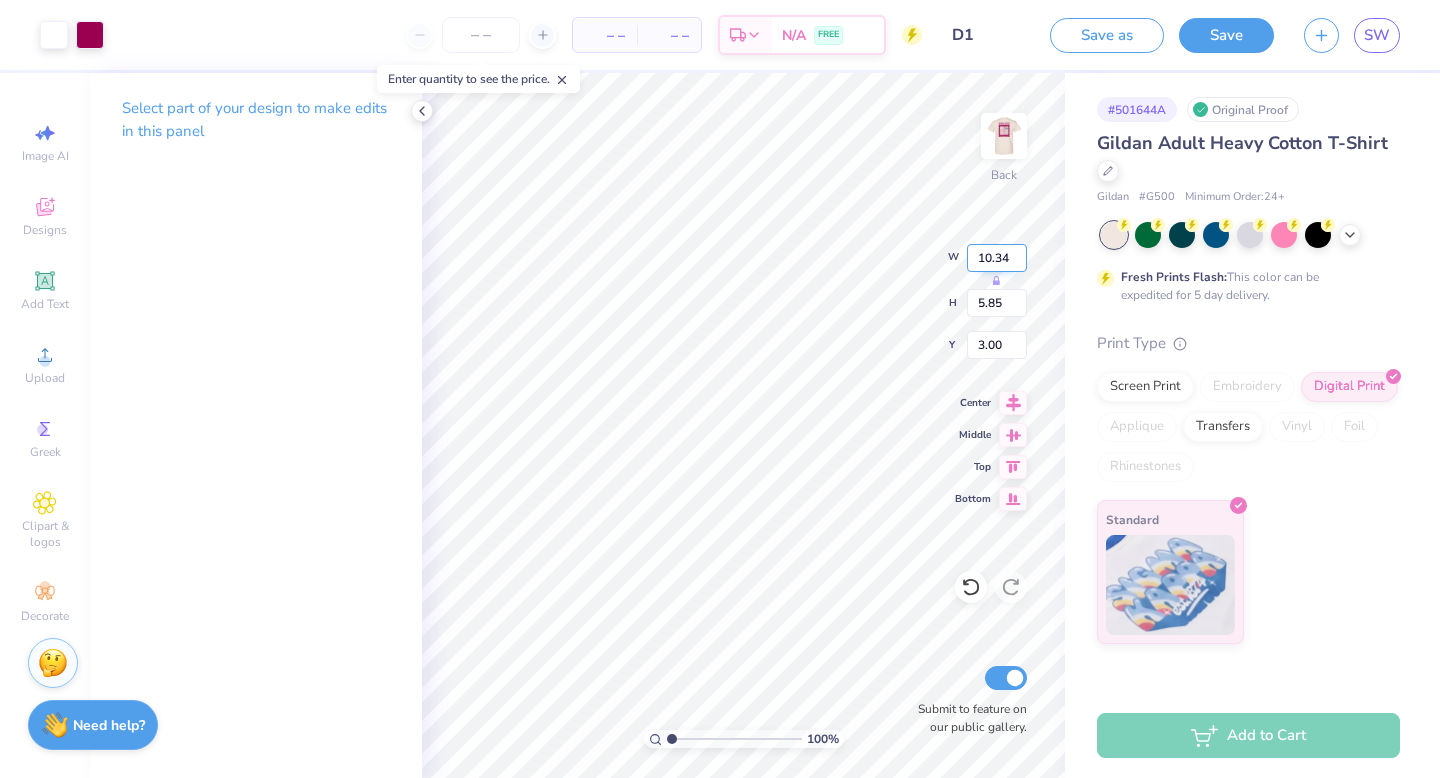 type on "6.83" 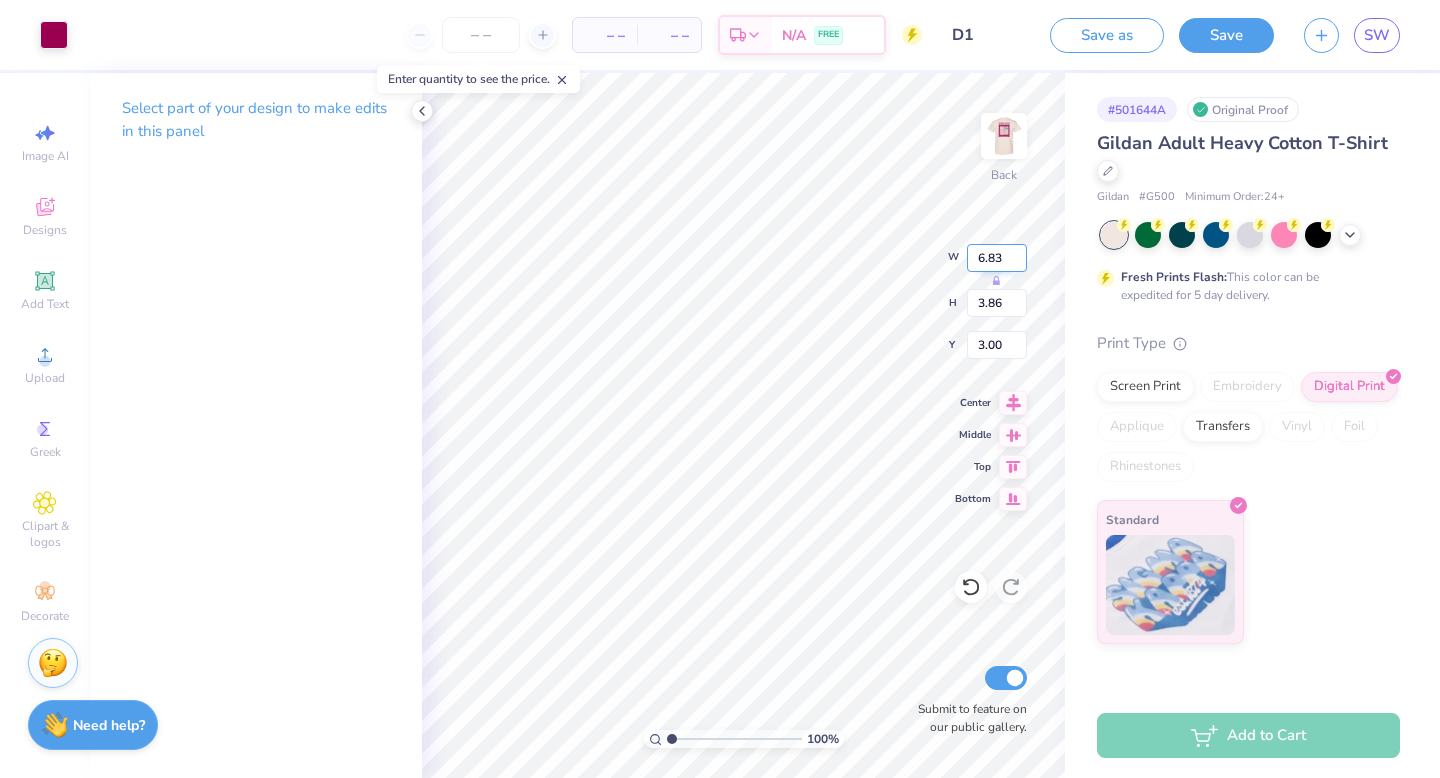 type on "5.93" 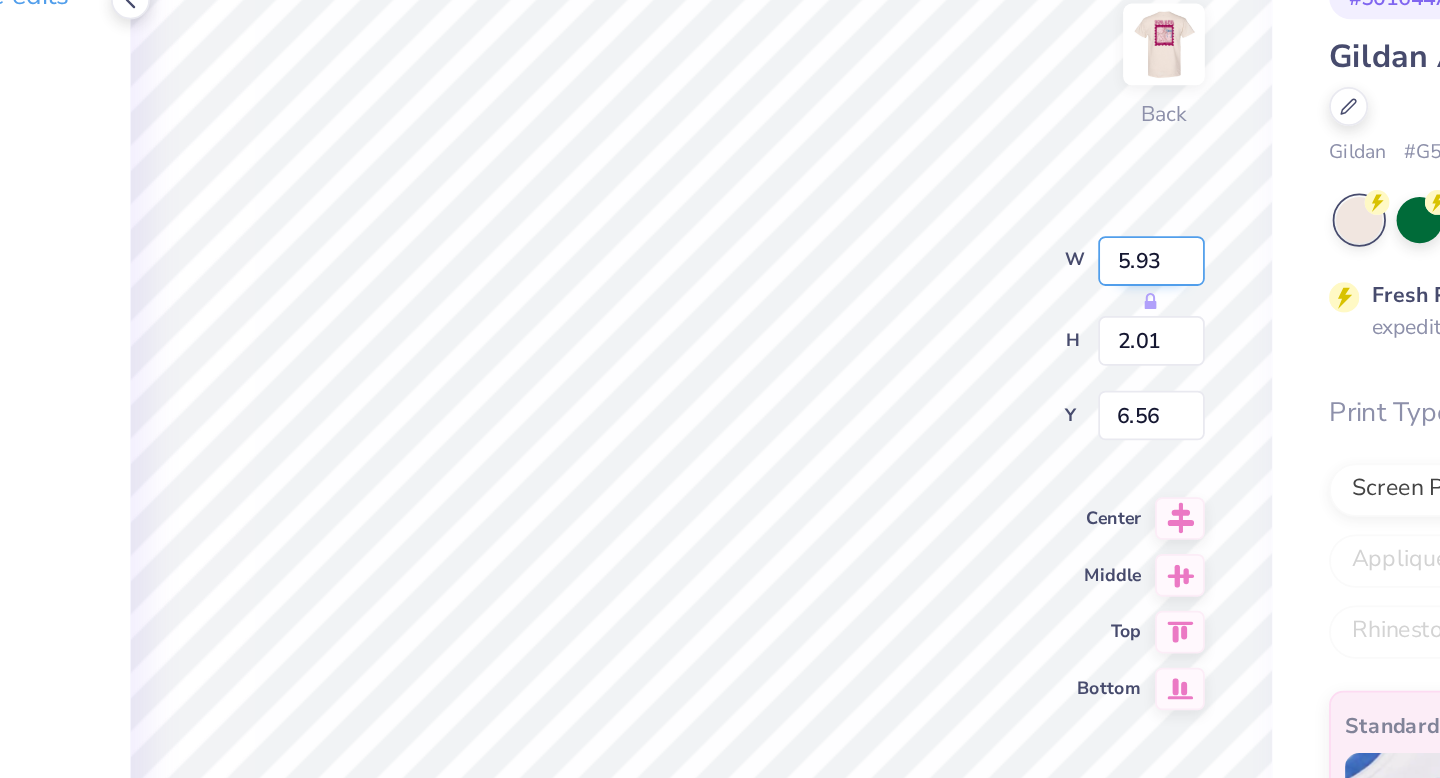type on "6.21" 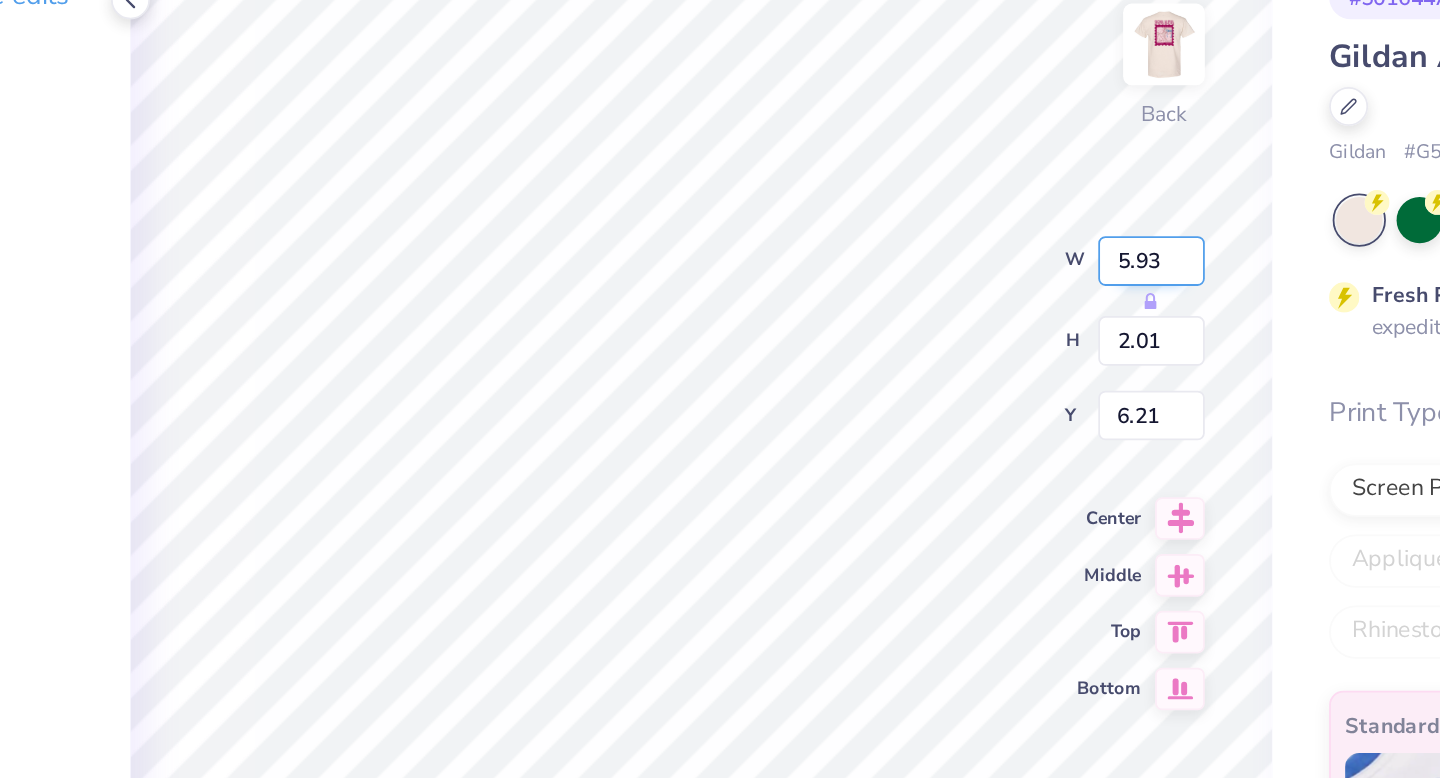 type on "3.89" 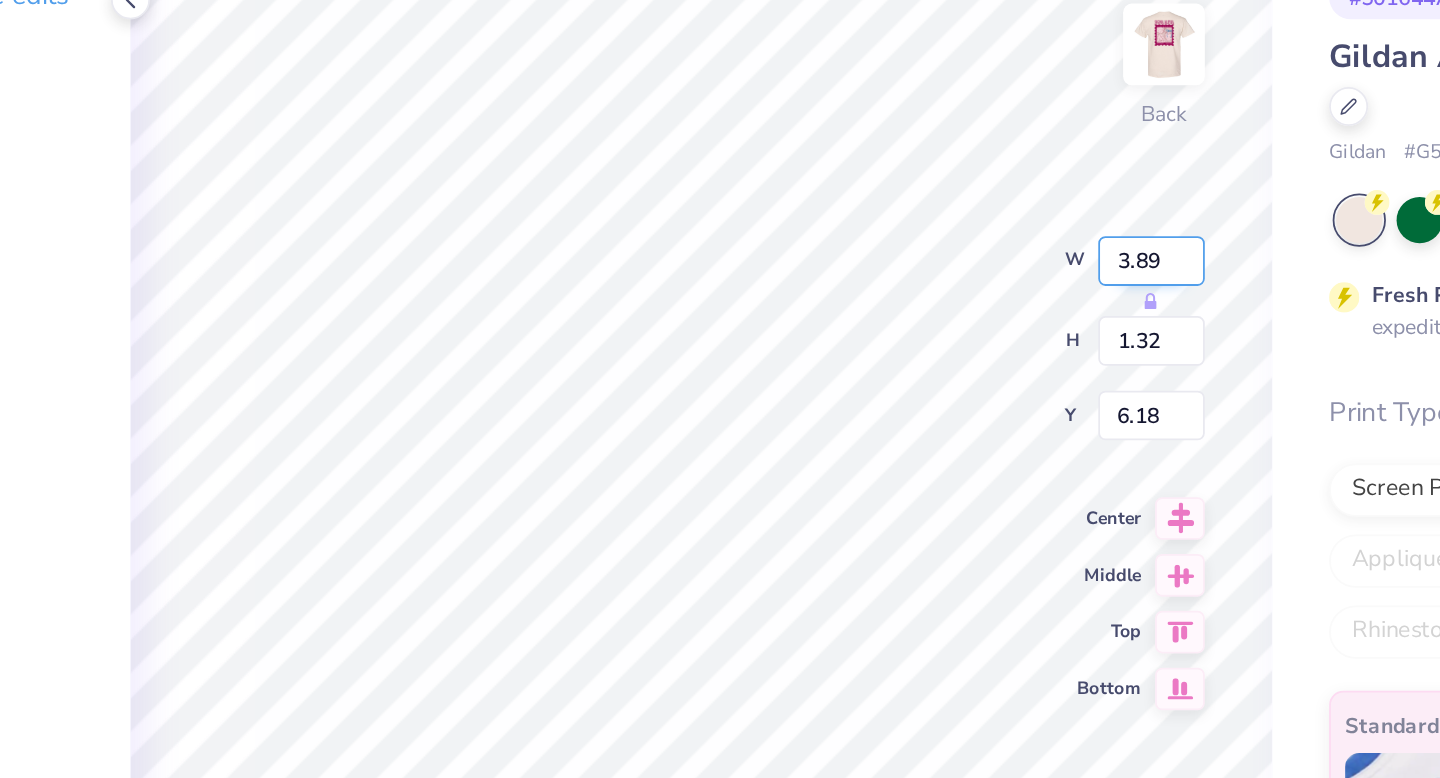 type on "6.83" 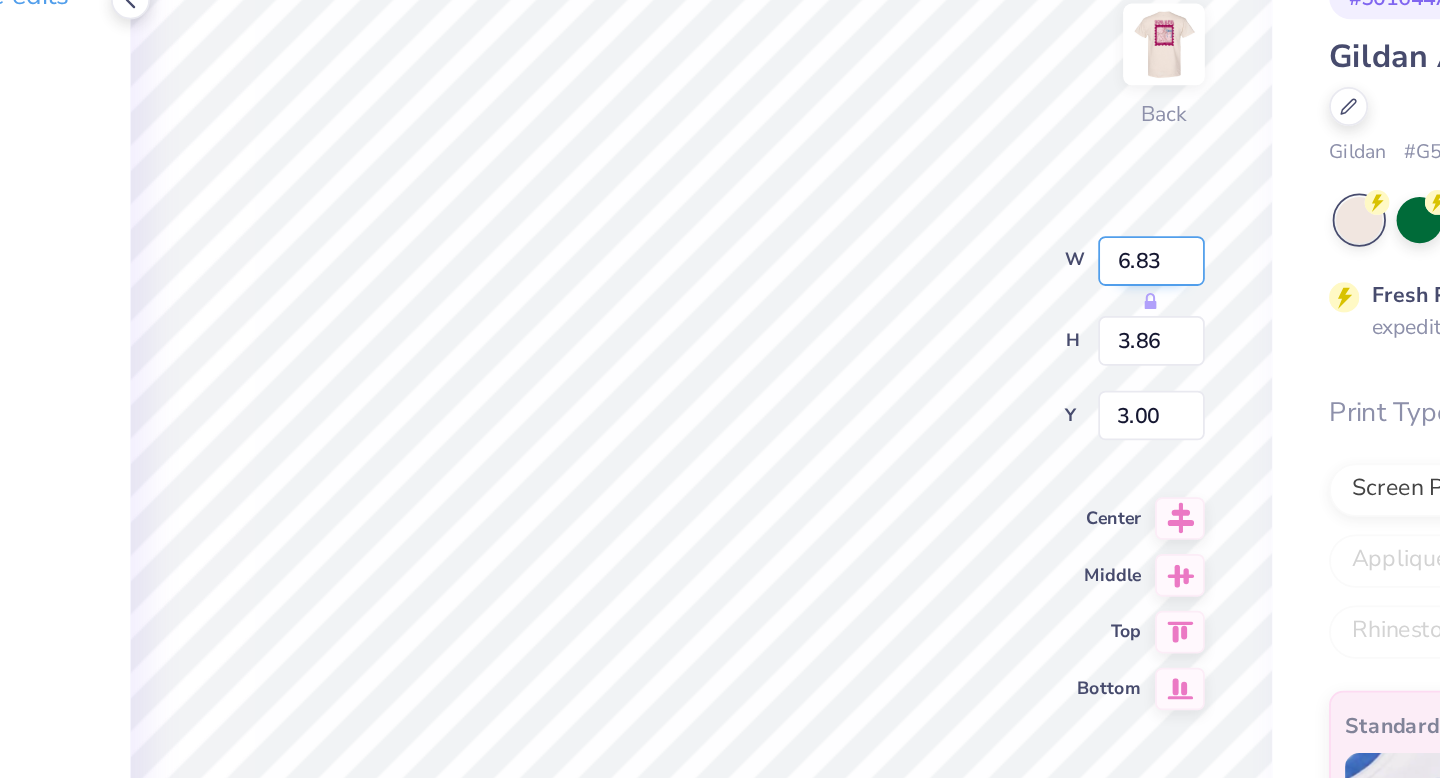 type on "3.89" 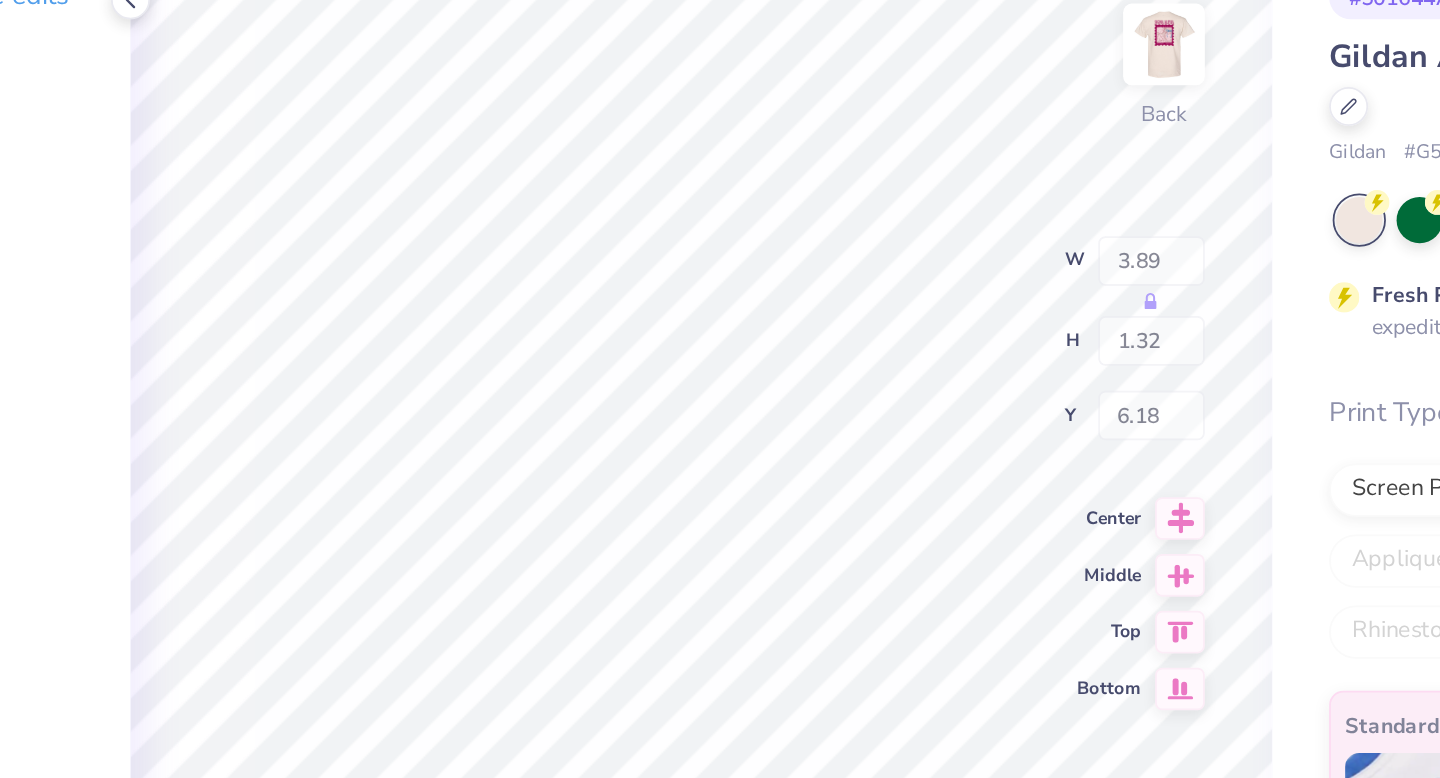 type on "6.46" 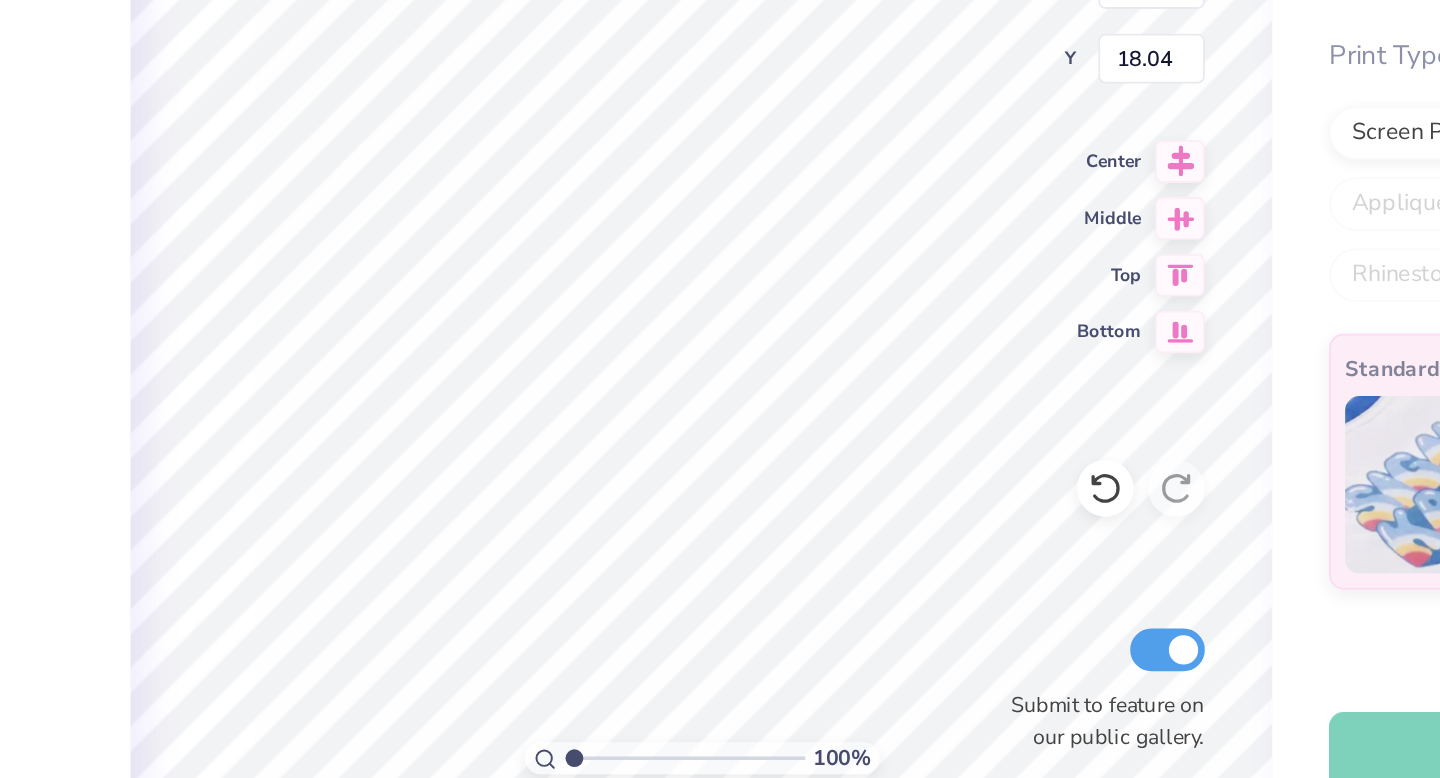 type on "6.69" 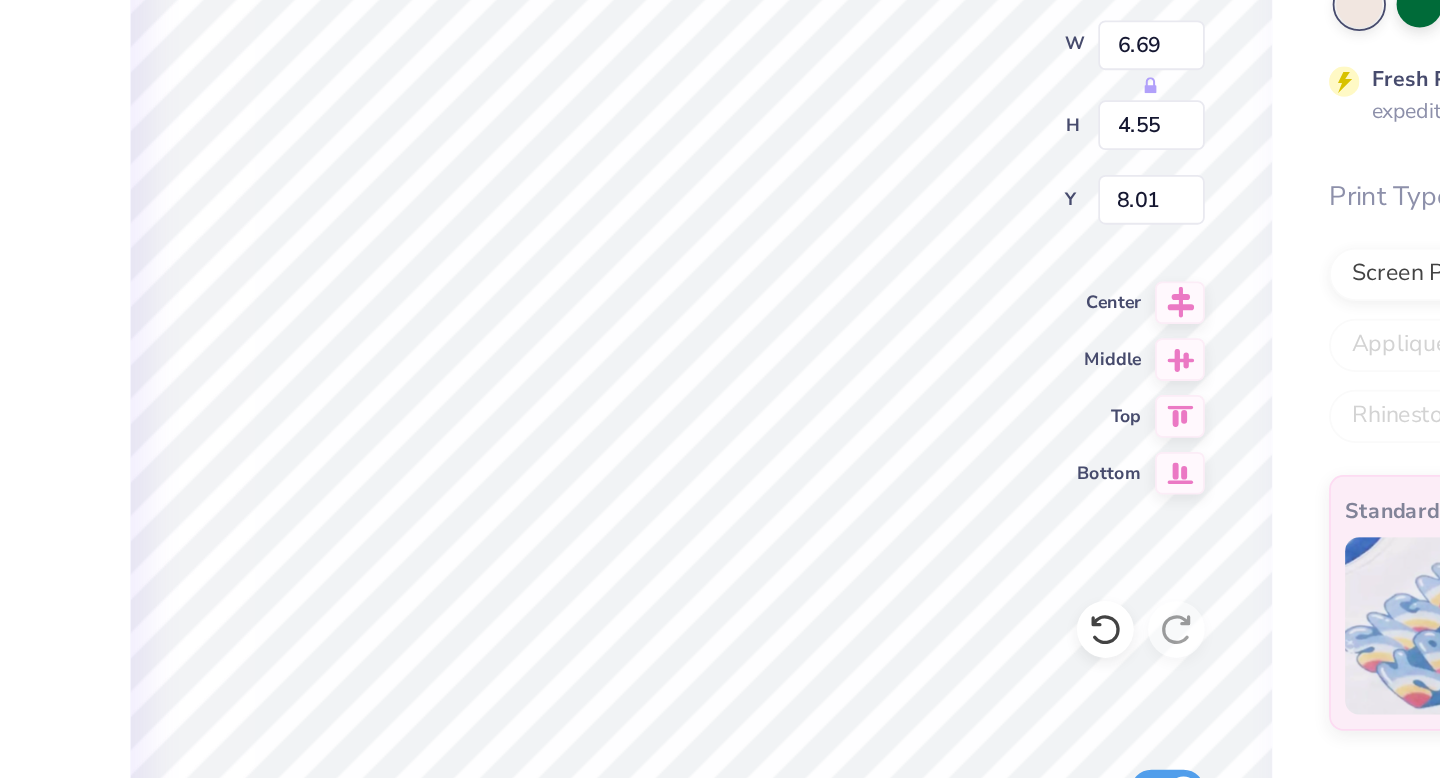 type on "8.01" 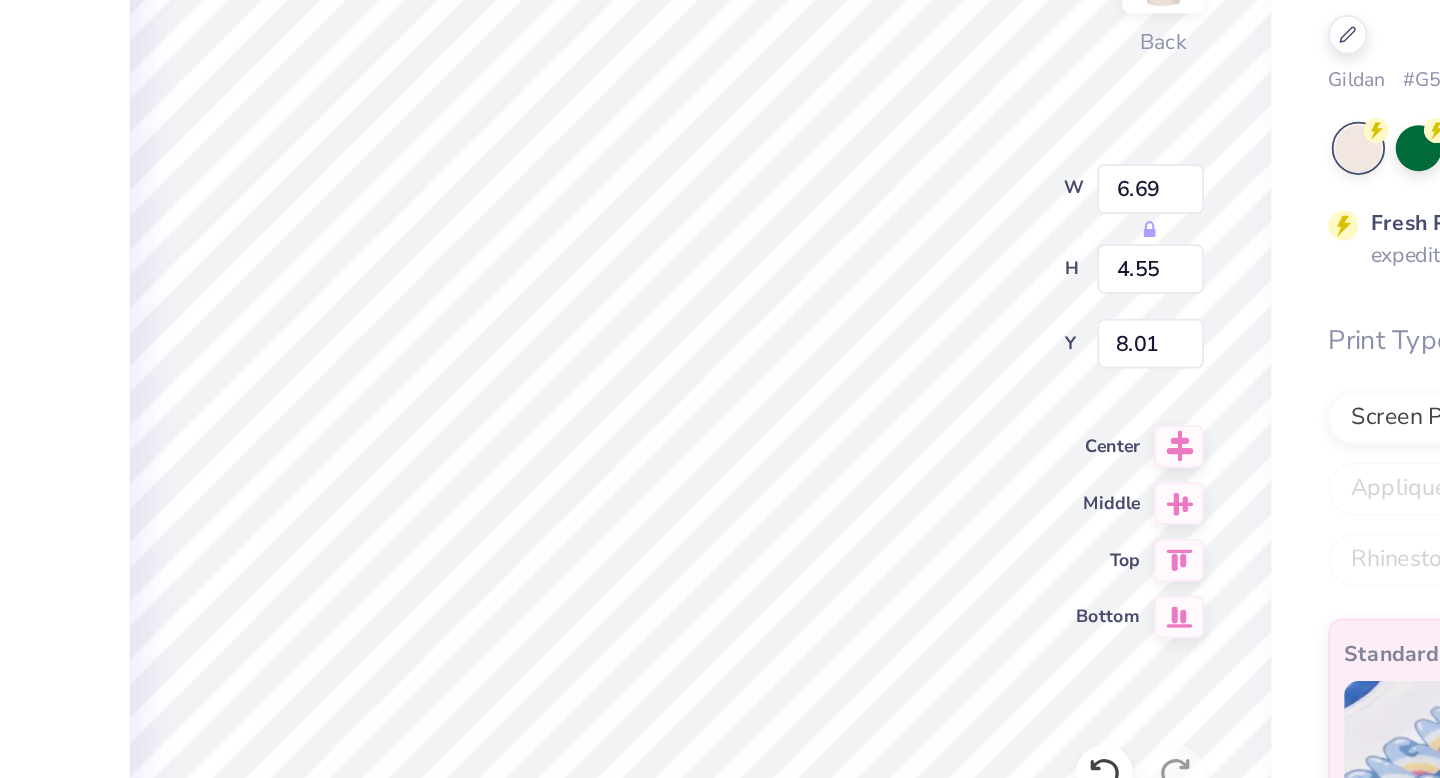 type on "3.89" 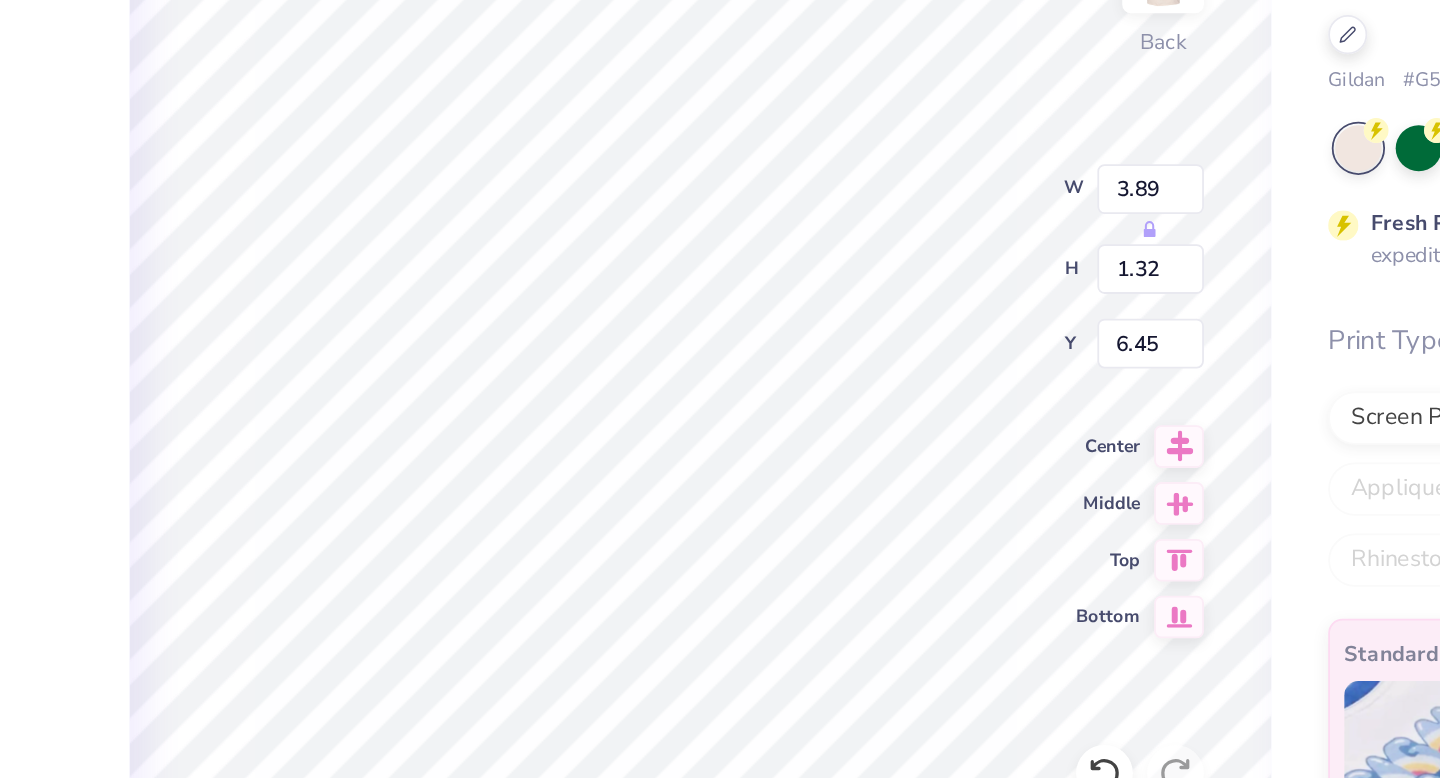 type on "6.45" 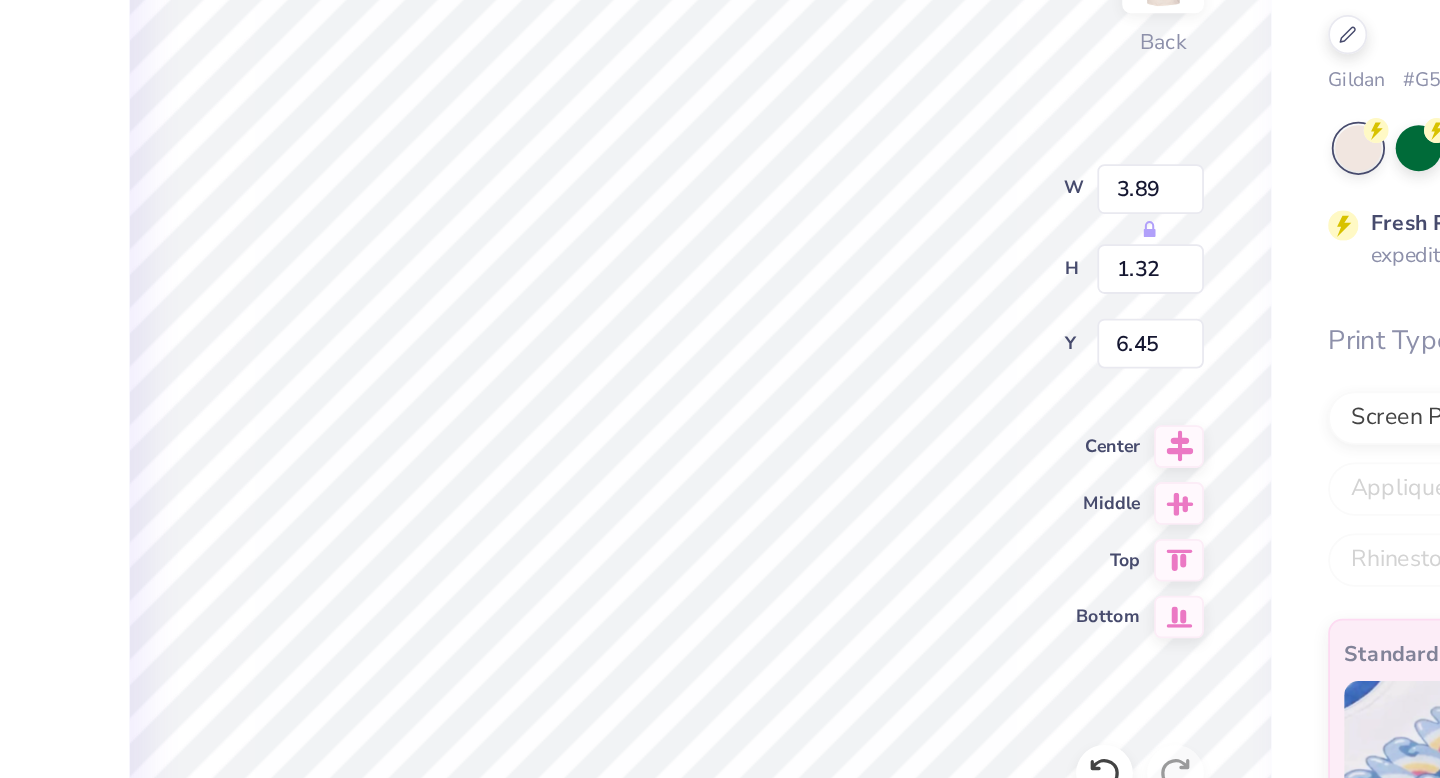 type on "1.31" 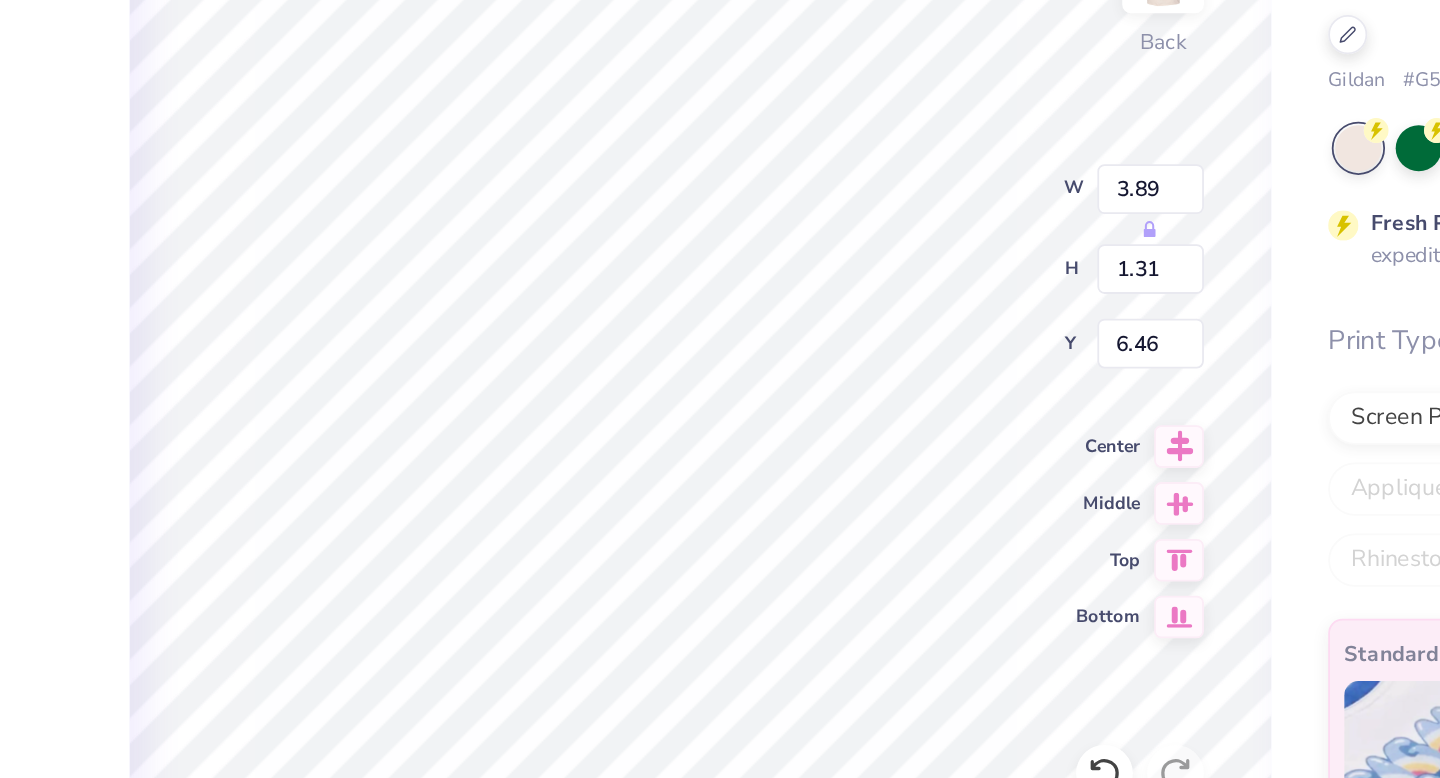 type on "6.49" 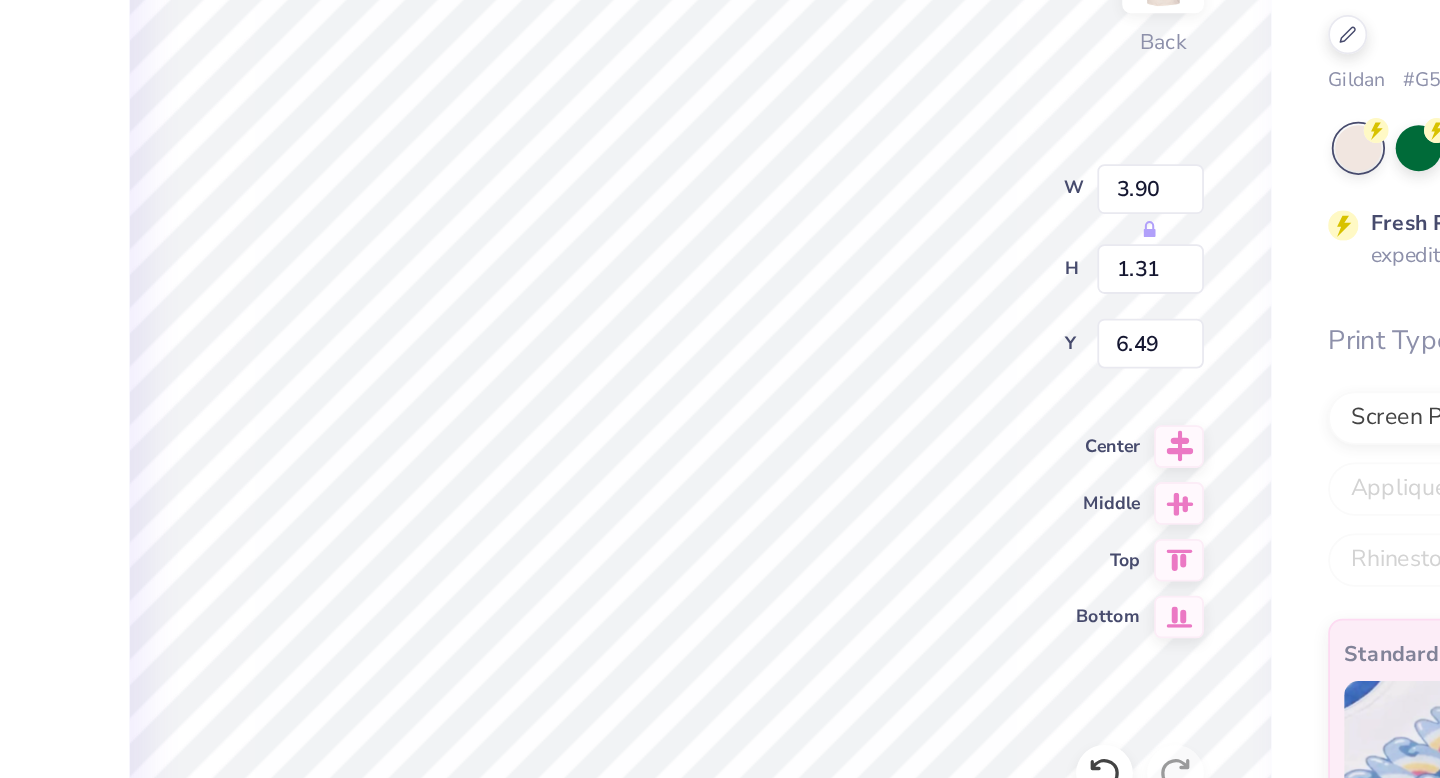 type on "3.90" 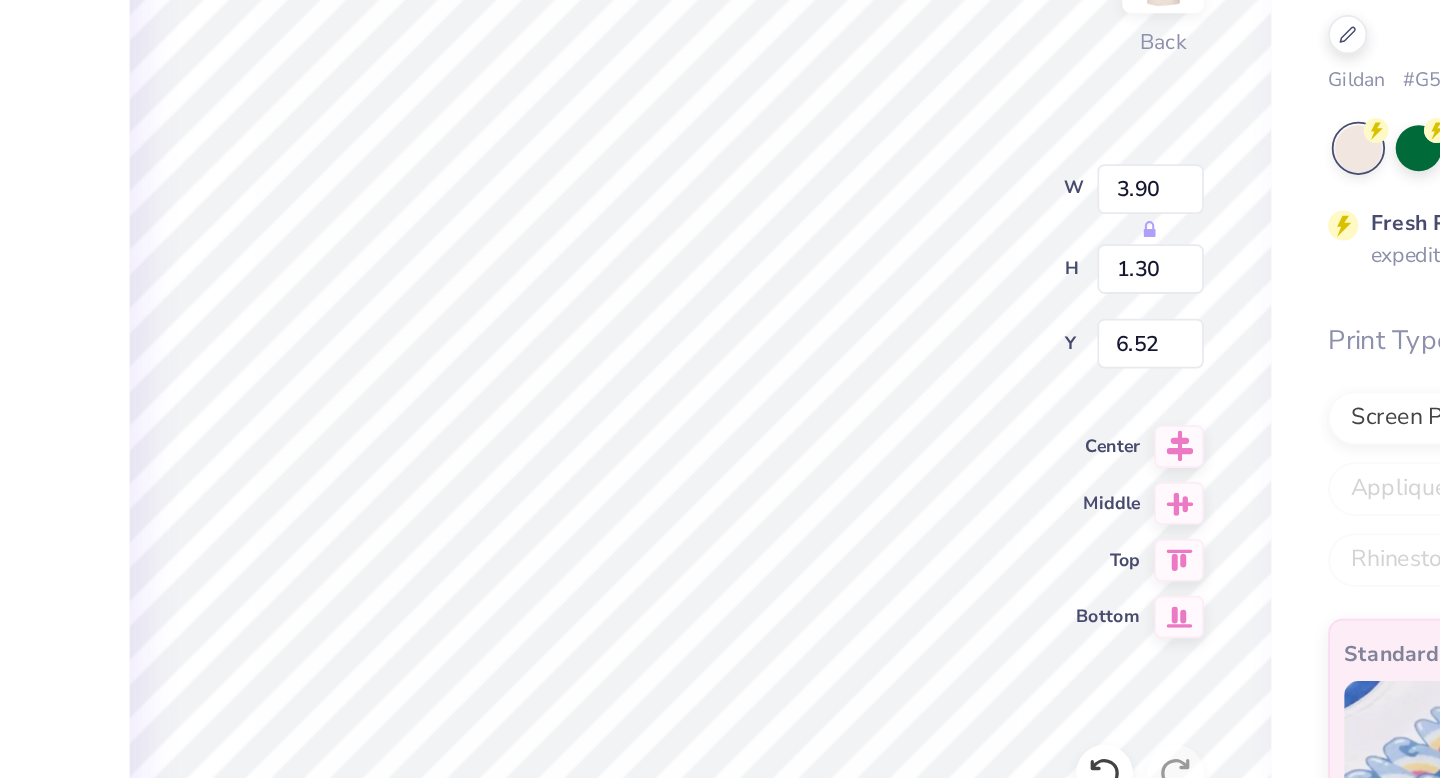 type on "3.56" 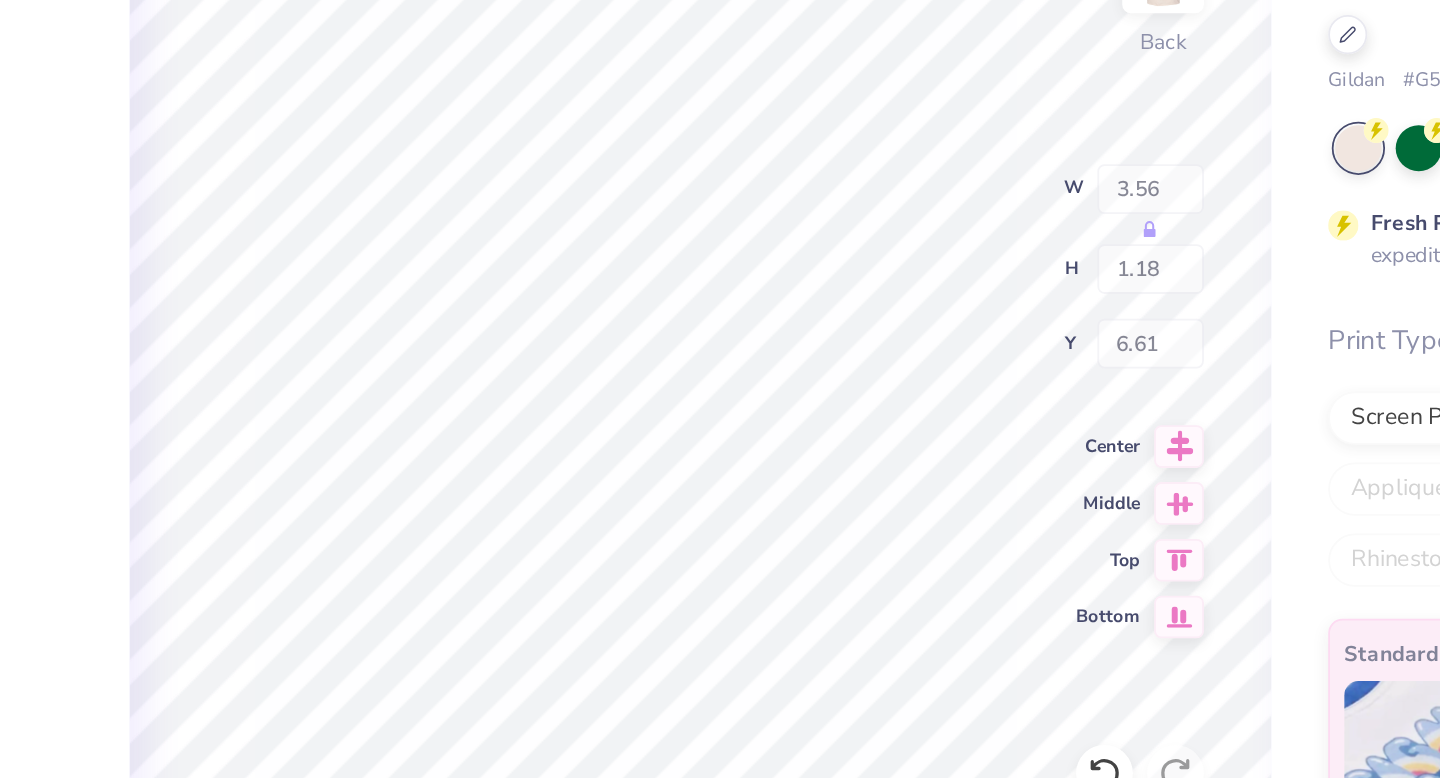 type on "6.53" 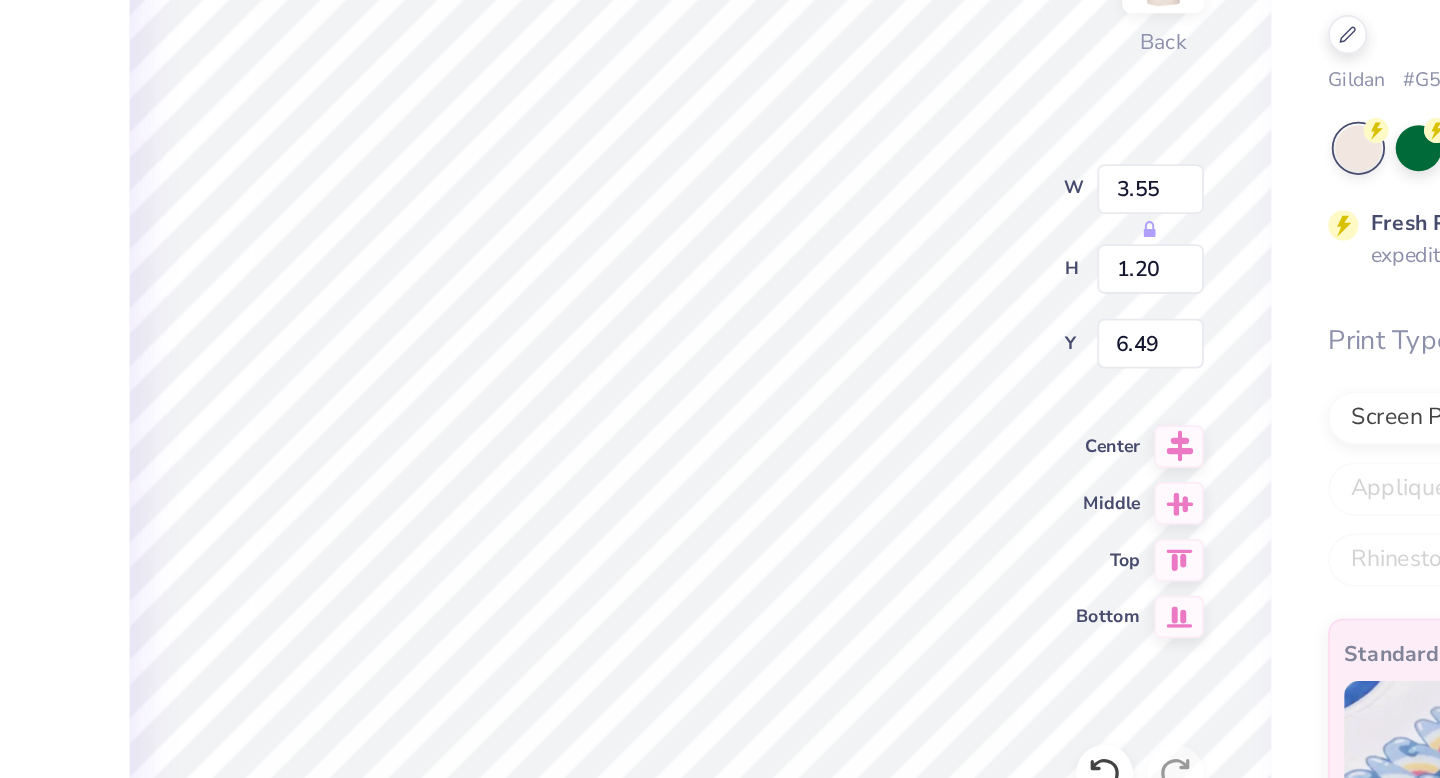 type on "3.55" 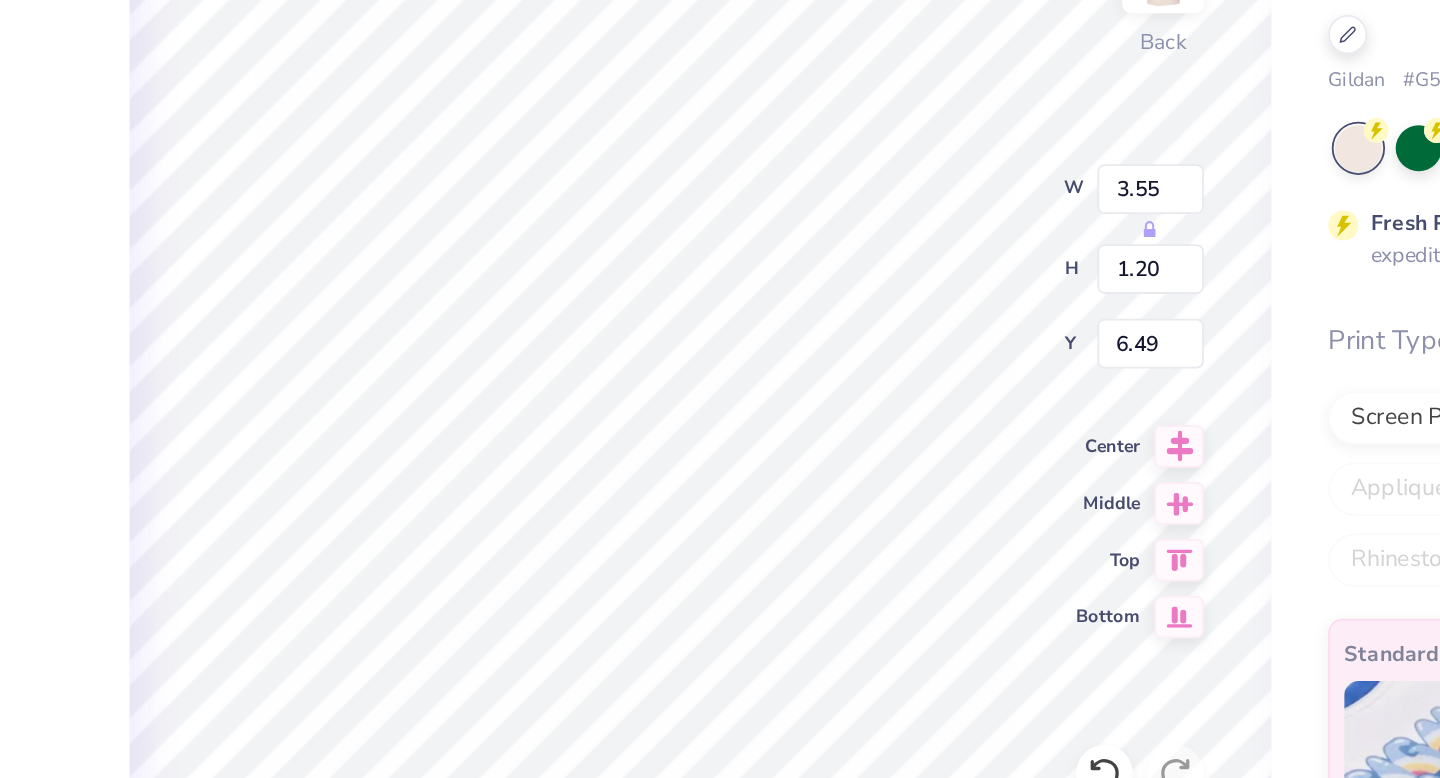 type on "3.62" 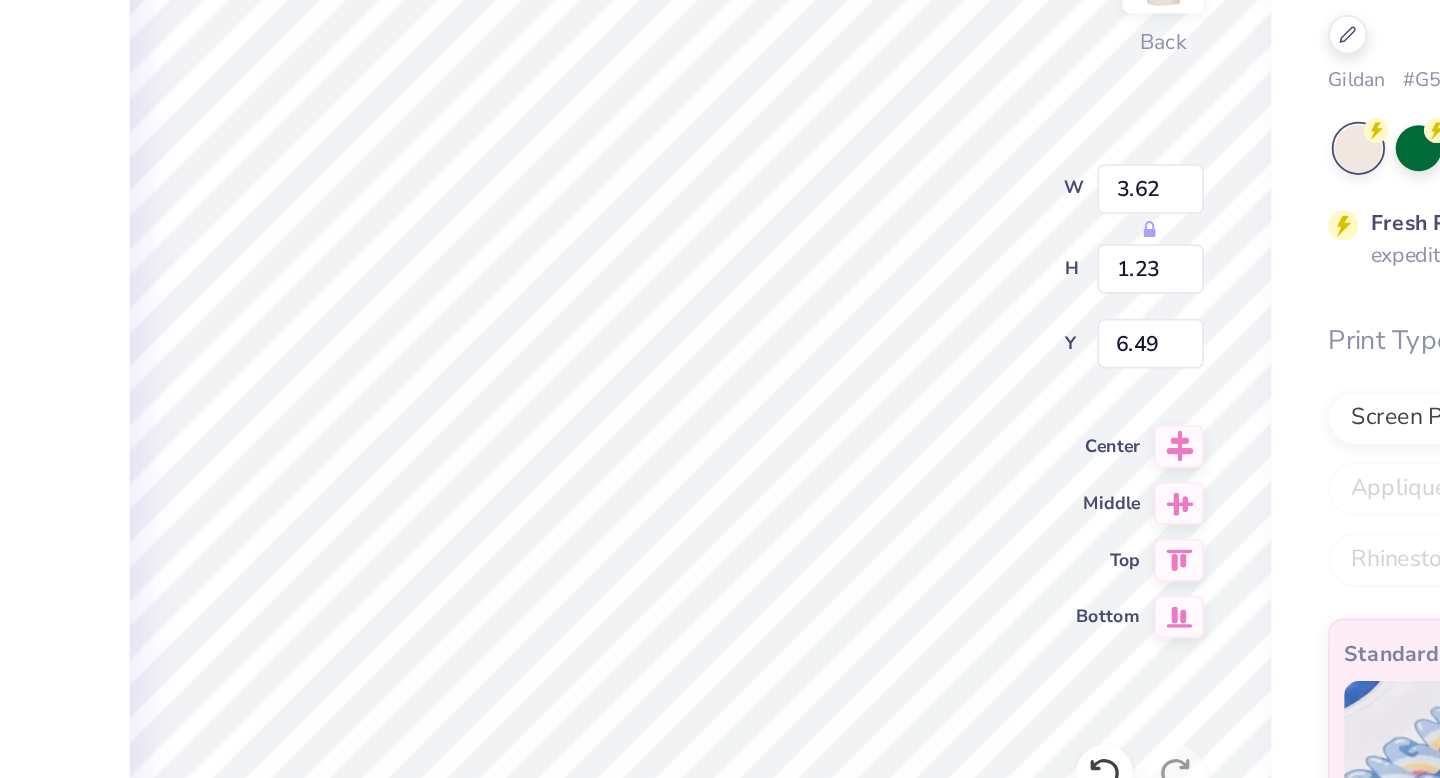type on "3.63" 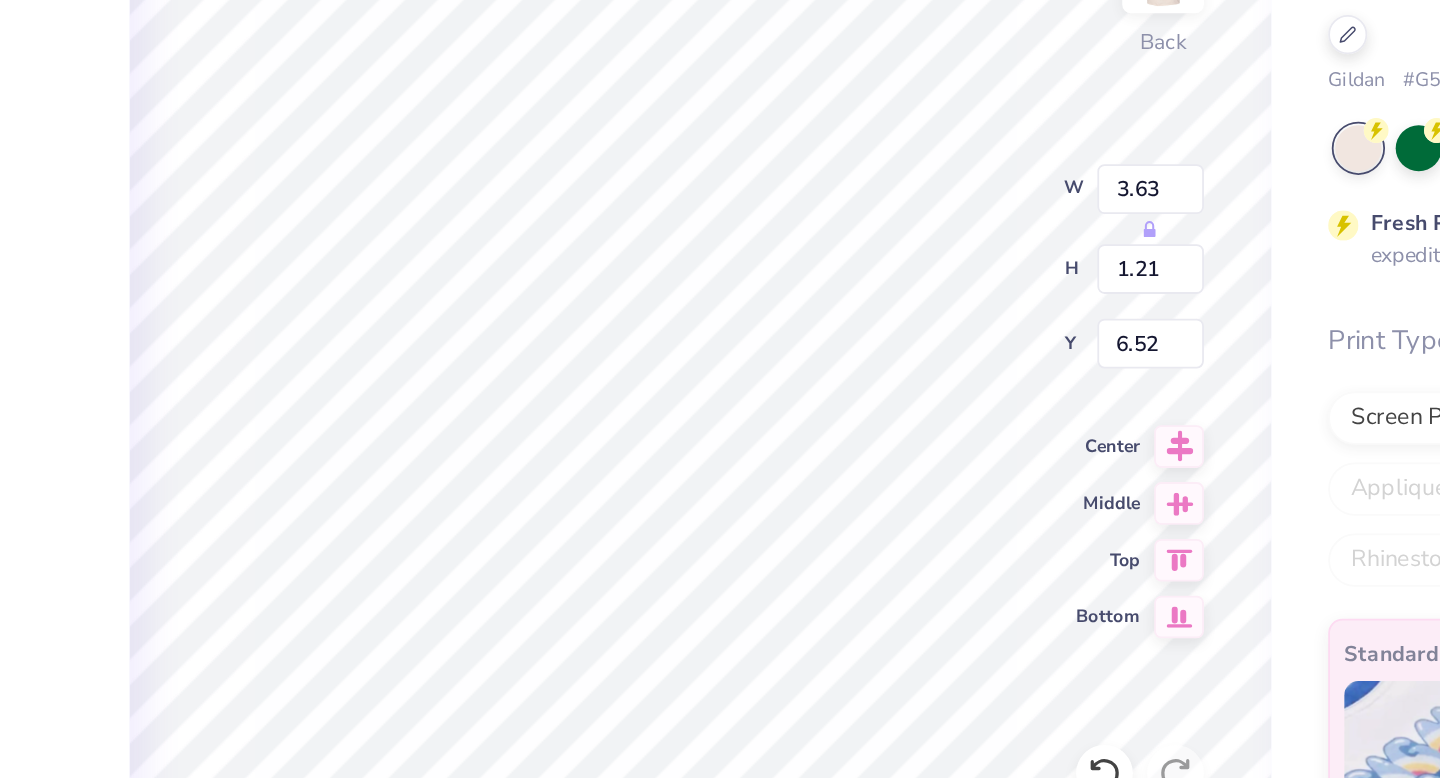 type on "3.74" 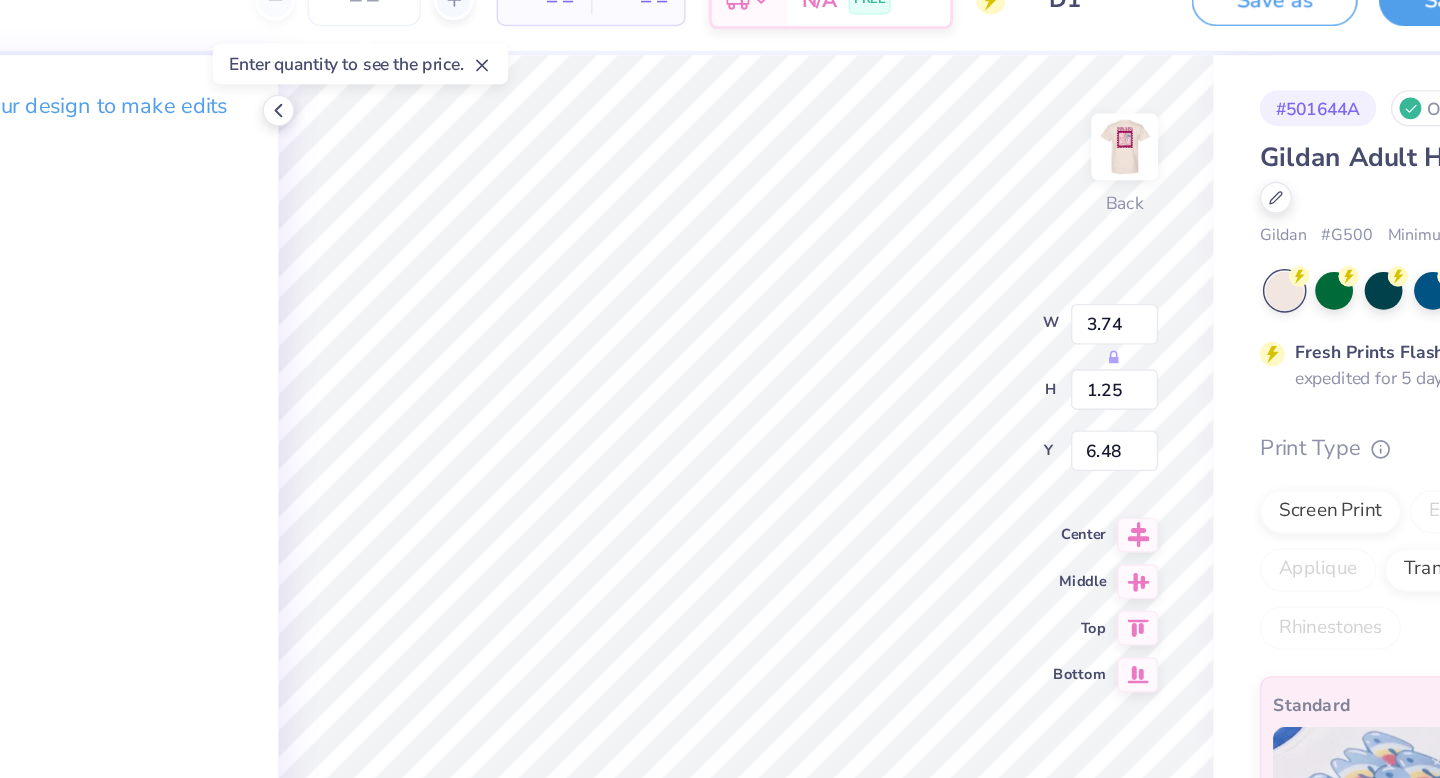 type on "3.95" 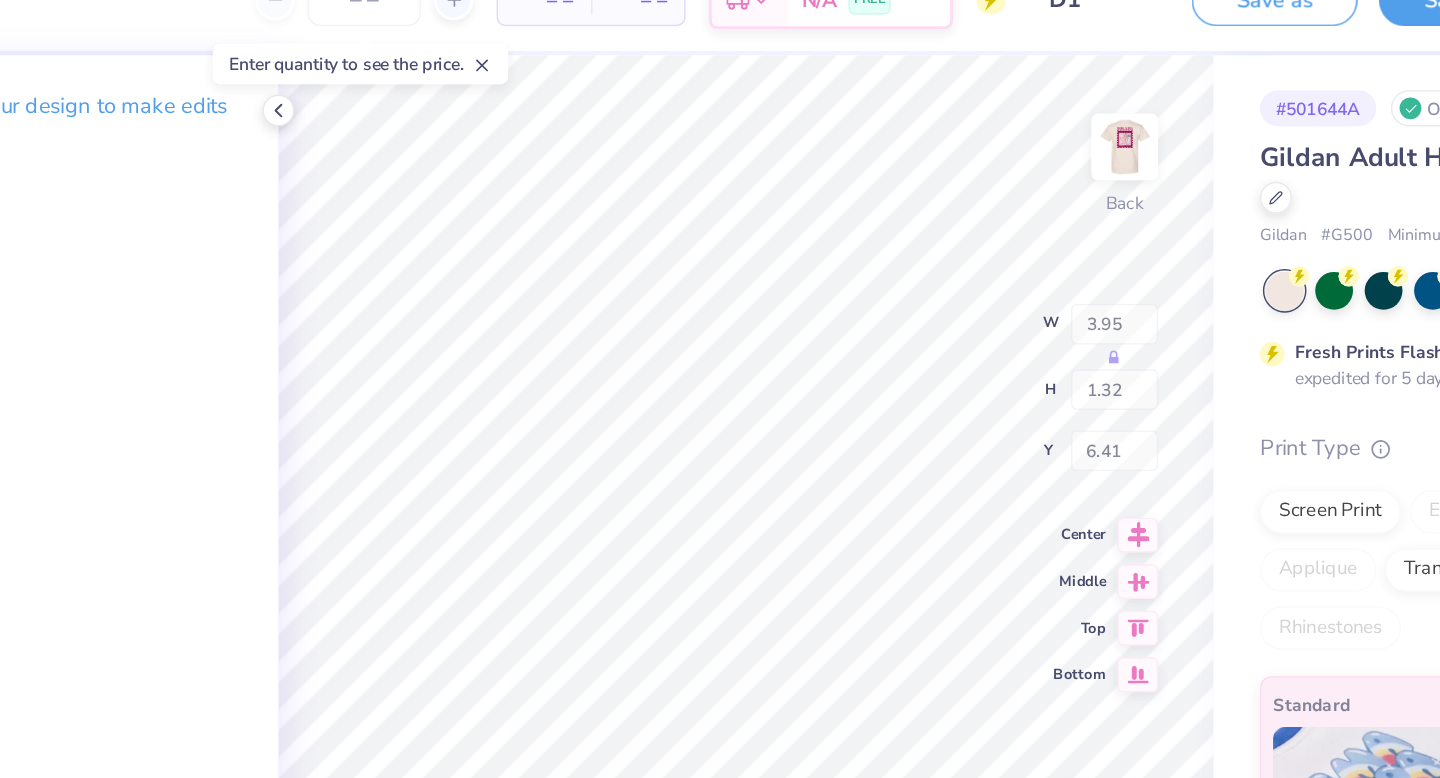 type on "6.47" 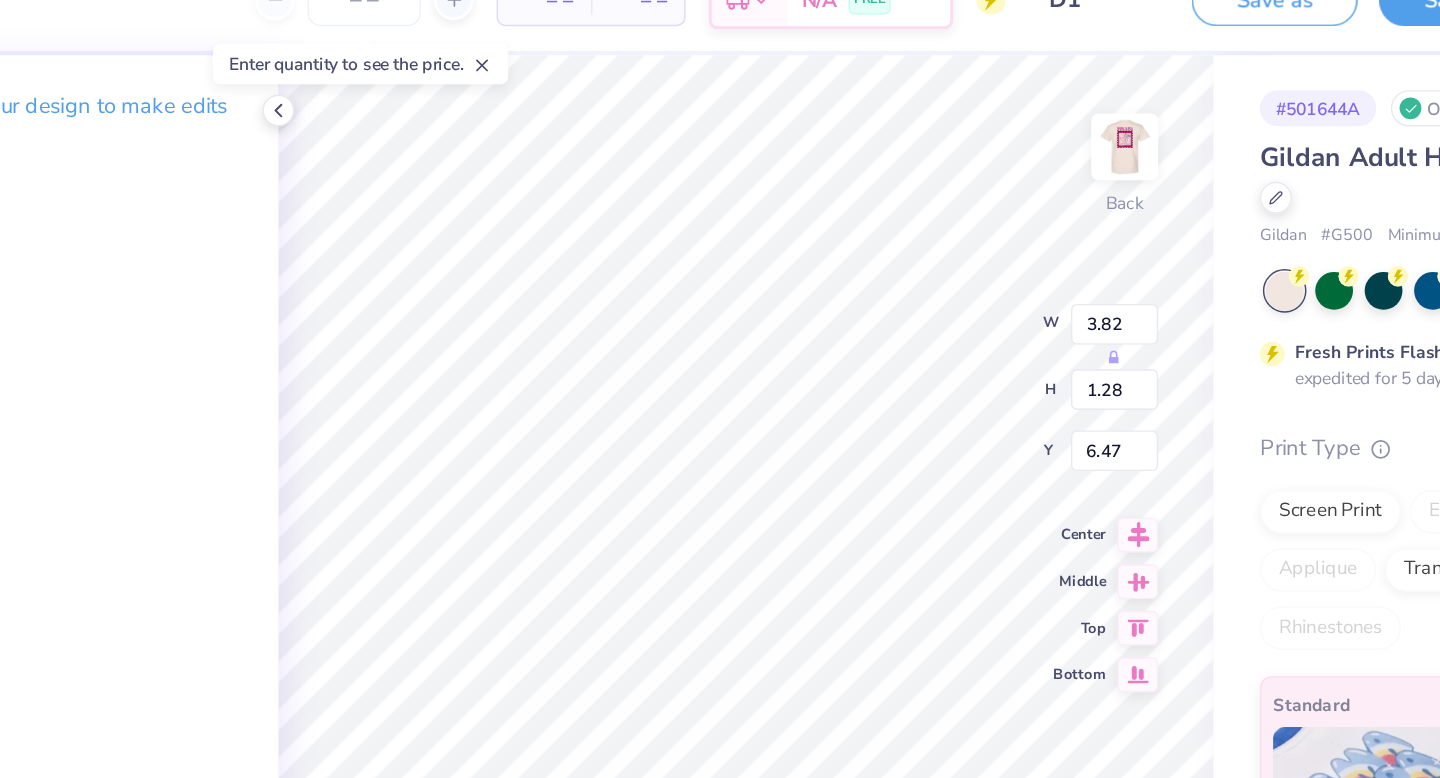 type on "3.82" 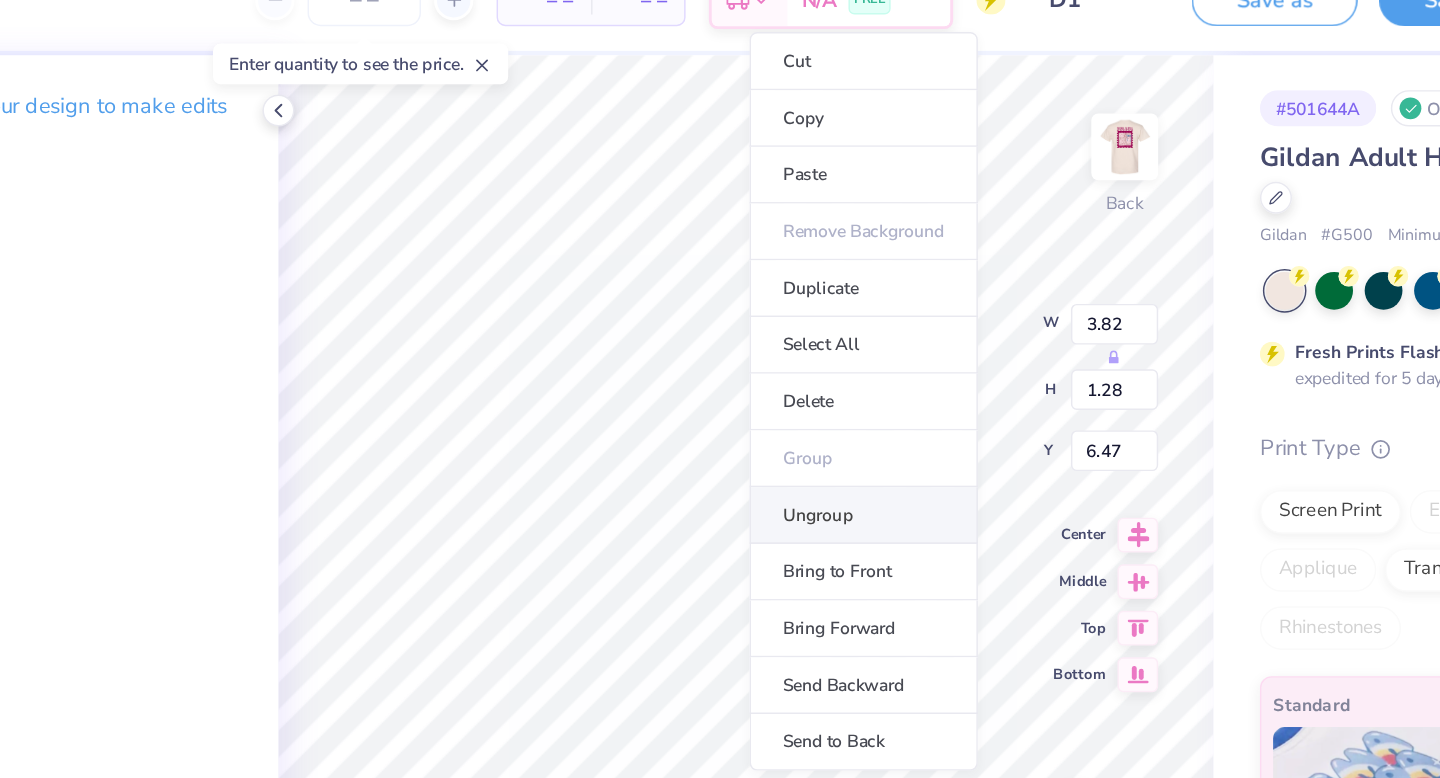 click on "Ungroup" at bounding box center [824, 389] 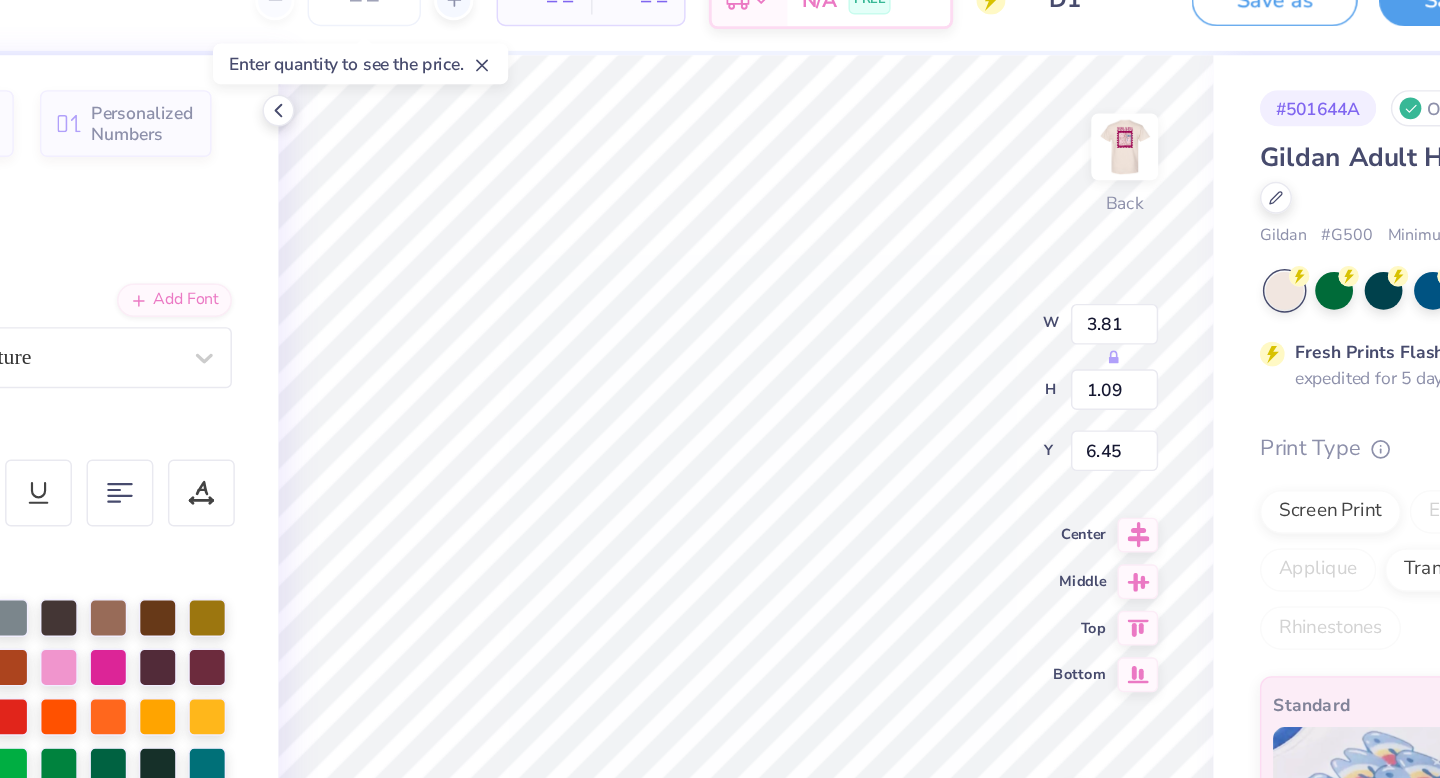 type on "3.81" 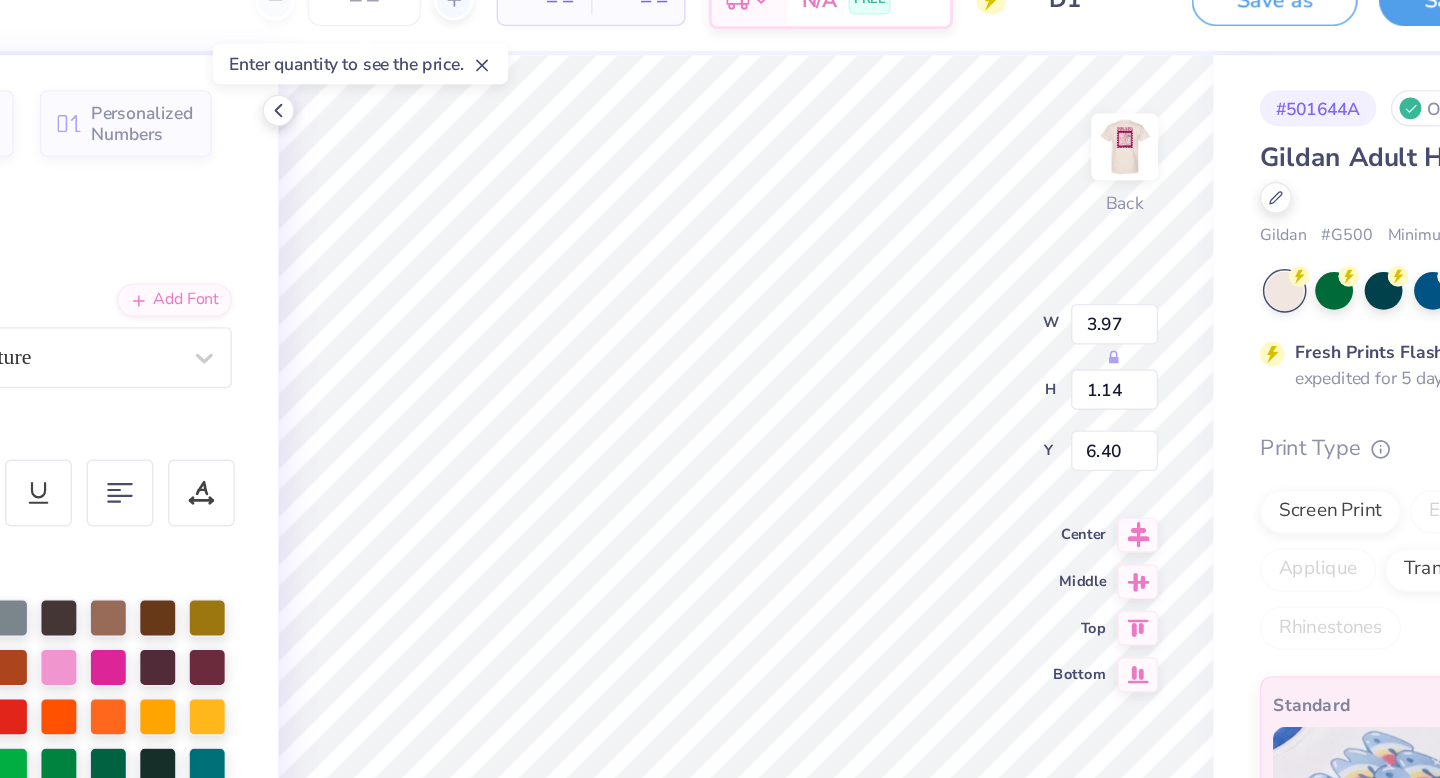 type on "6.42" 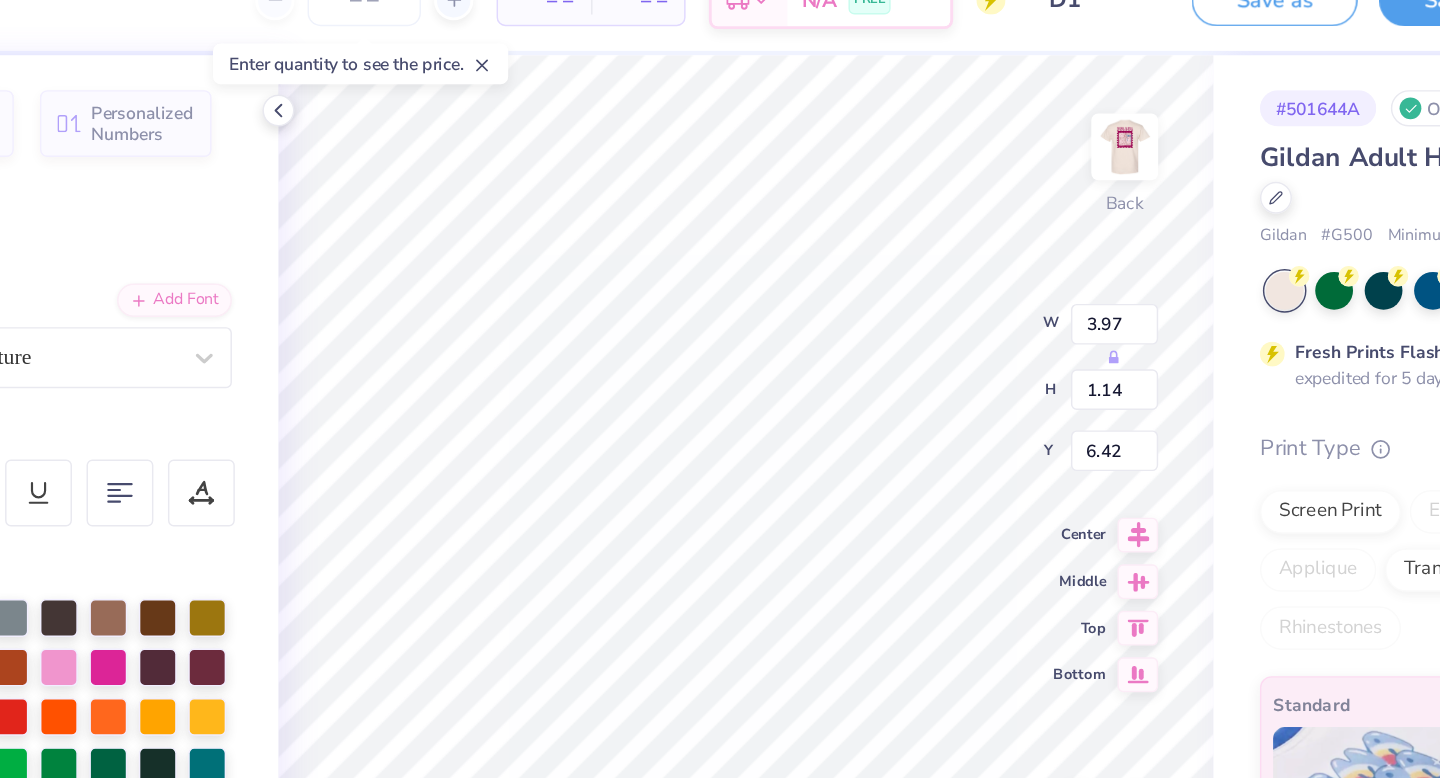 type on "4.00" 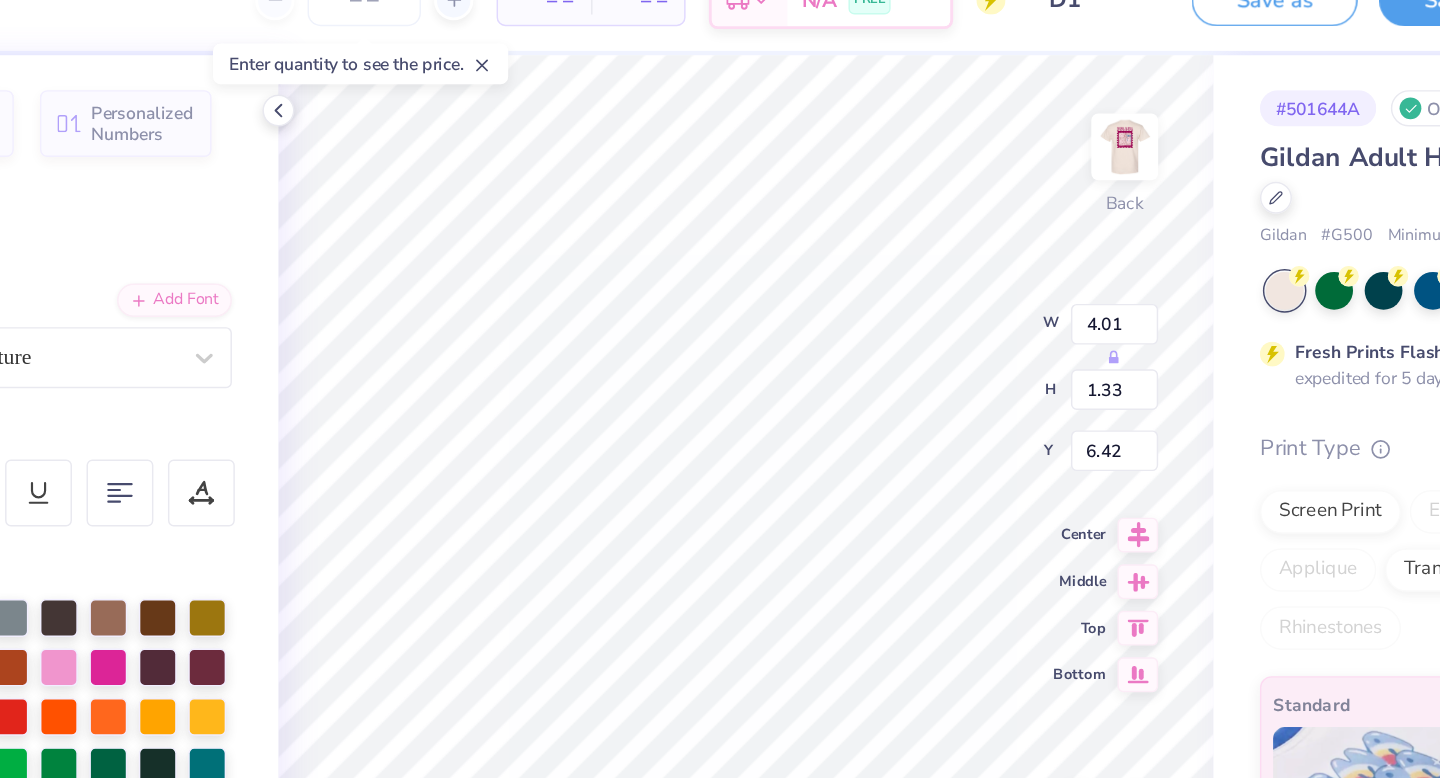 type on "1.33" 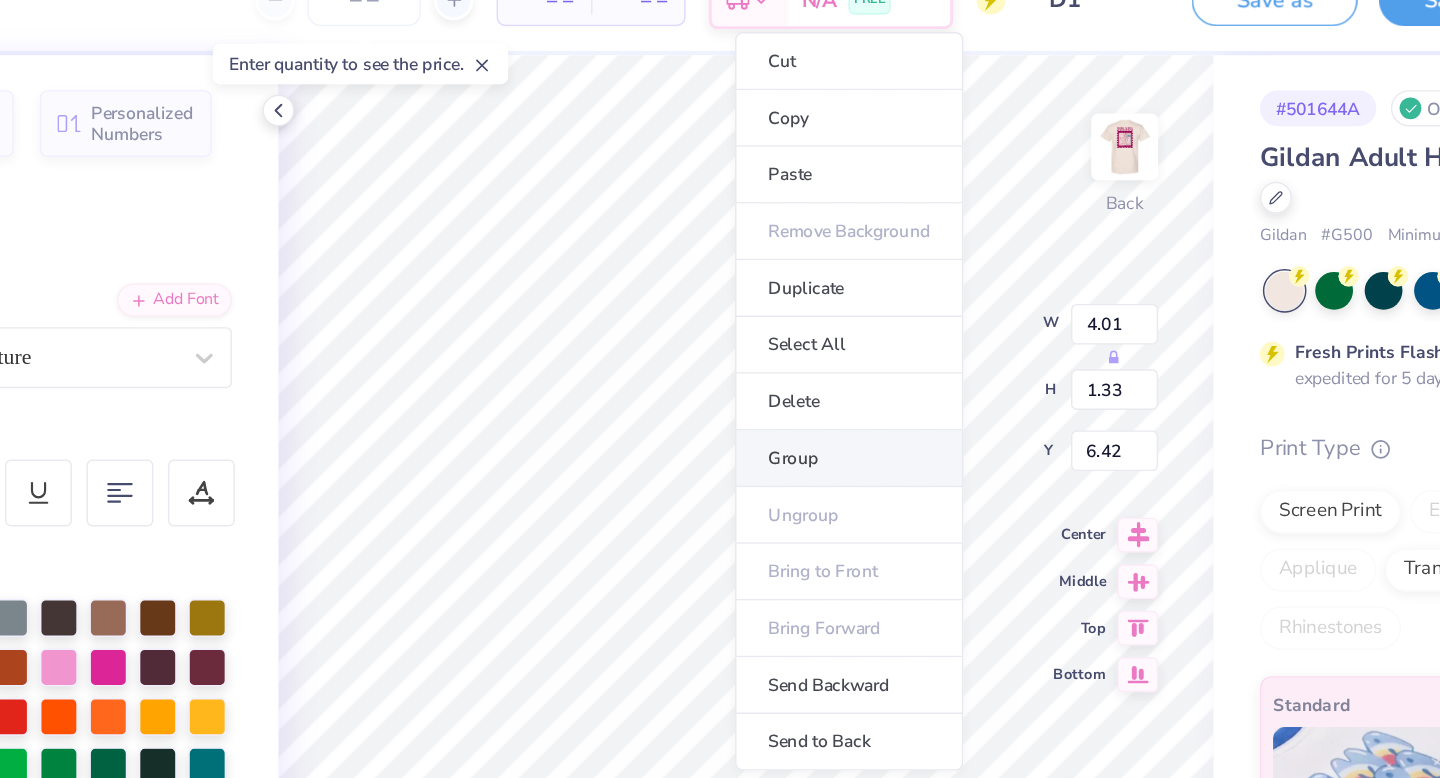 click on "Group" at bounding box center (814, 350) 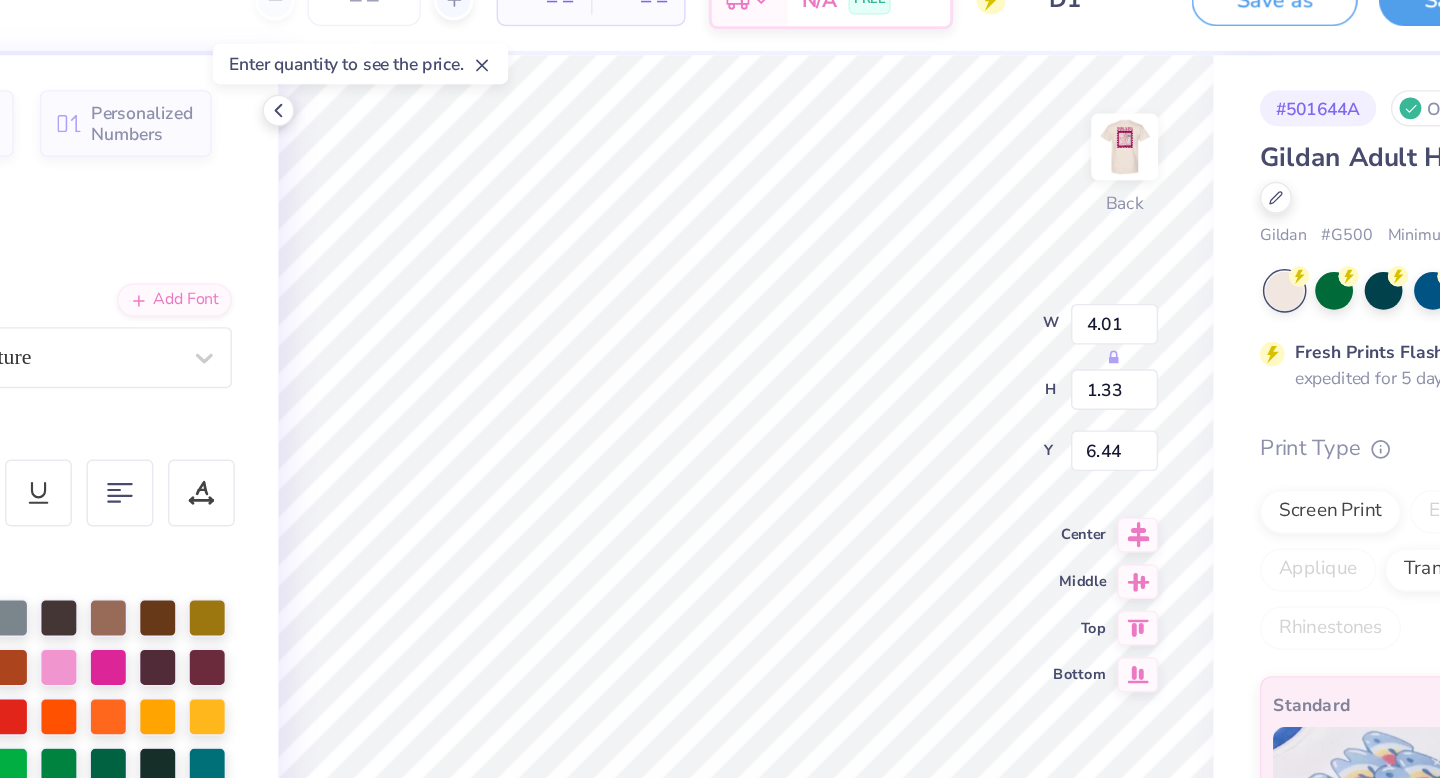 type on "6.44" 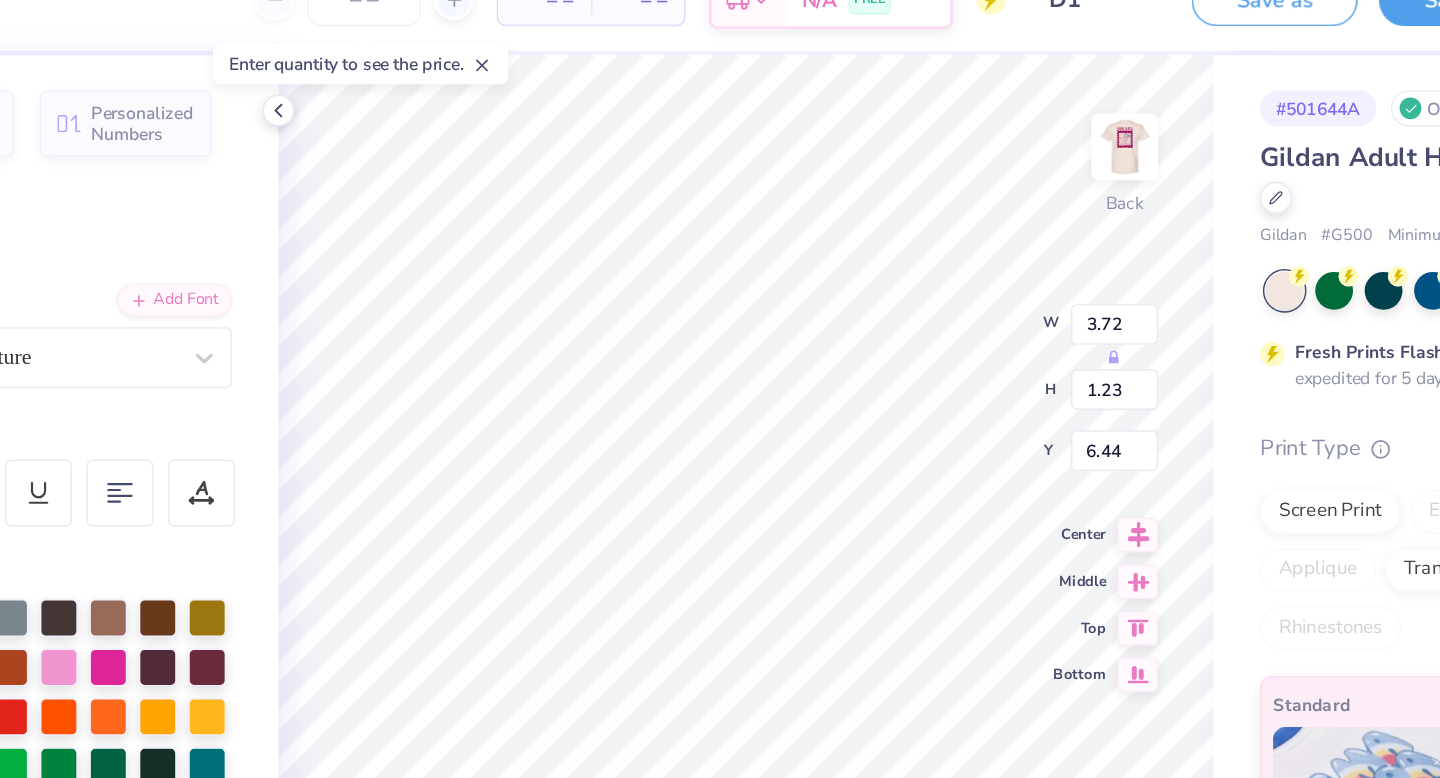 type on "6.51" 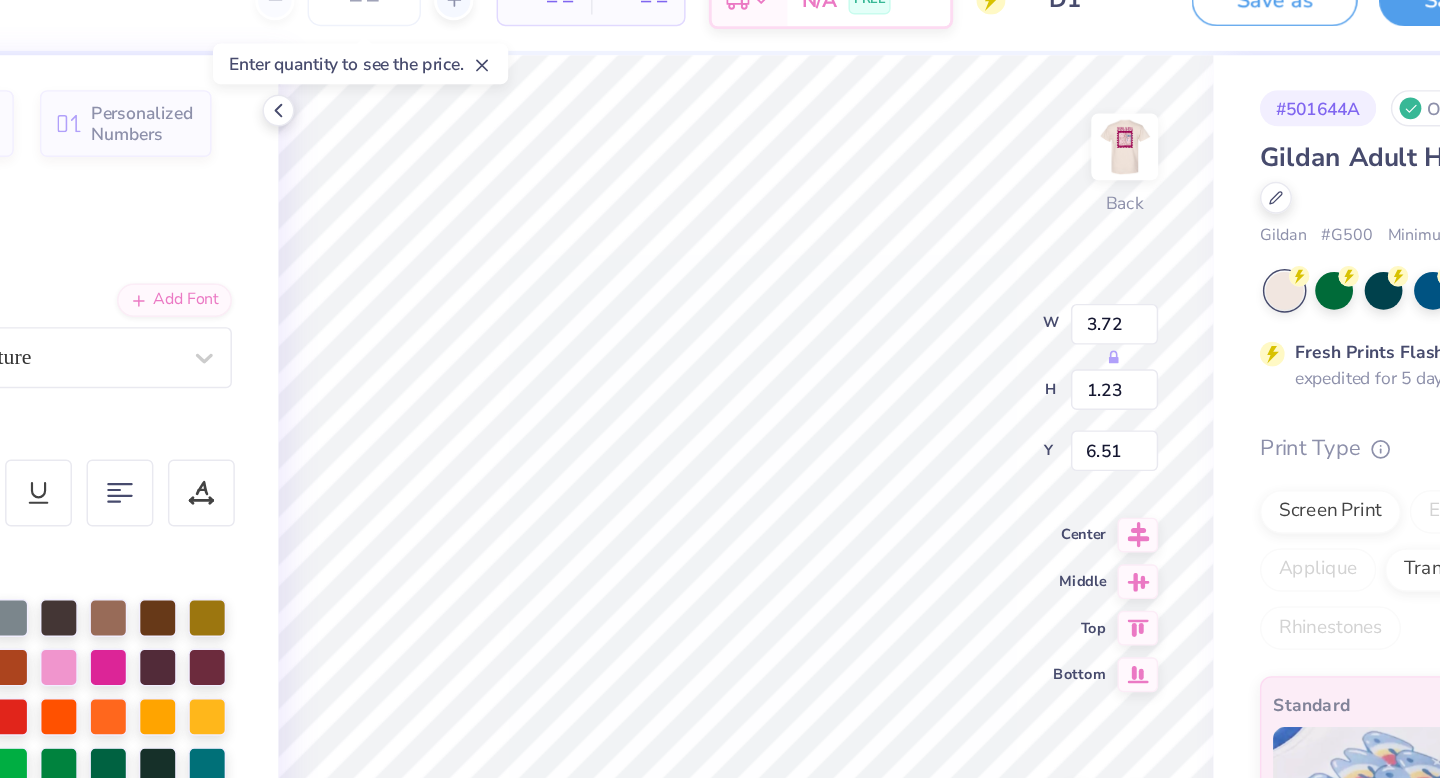 type on "3.93" 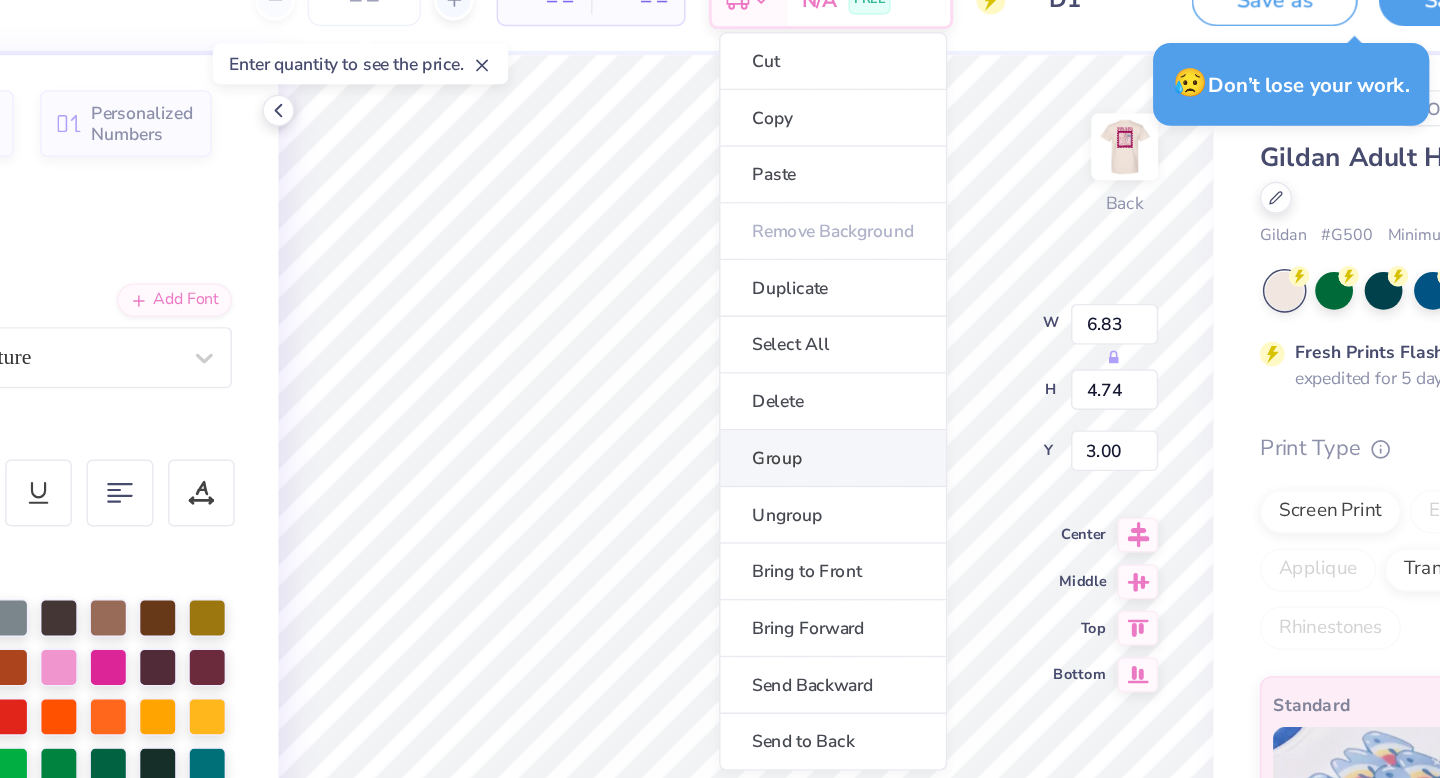 click on "Group" at bounding box center (803, 350) 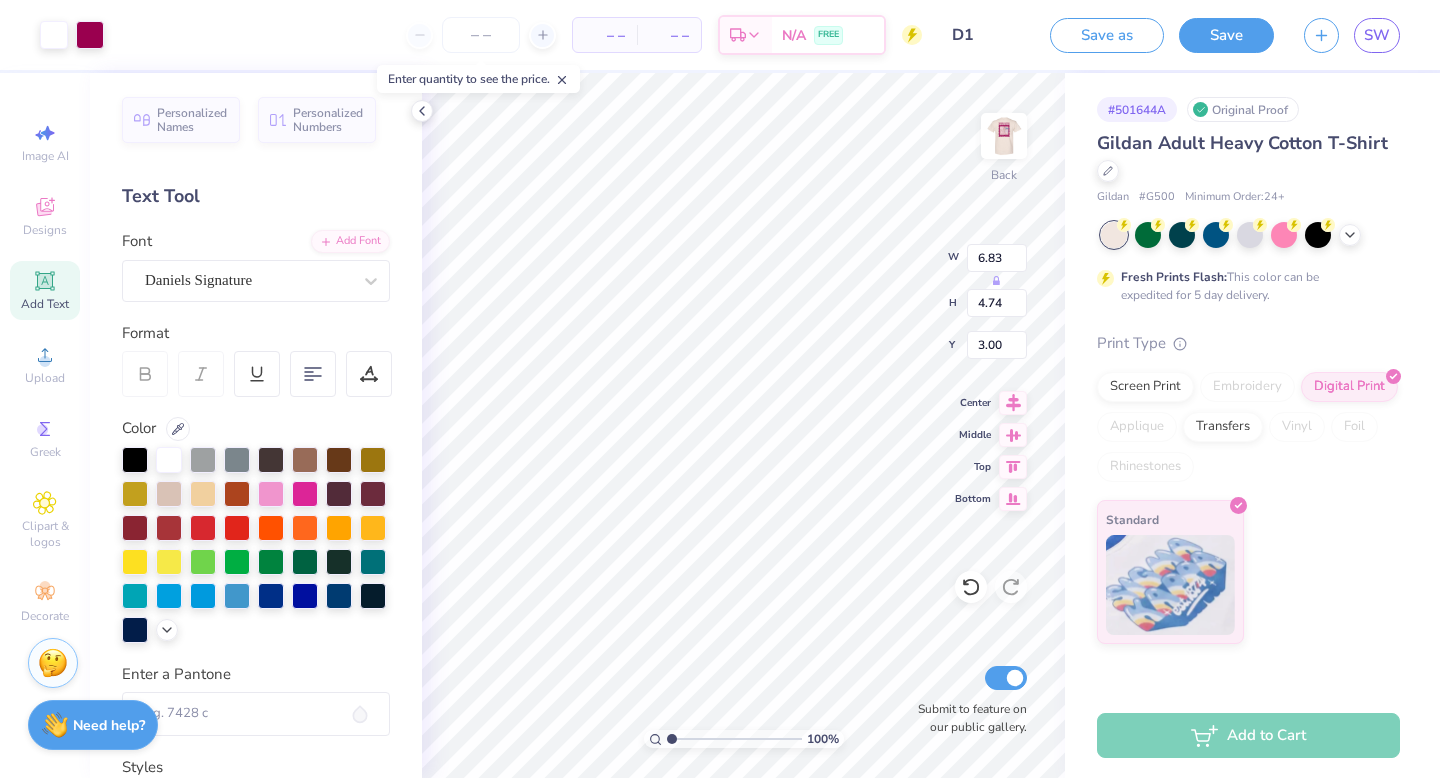 type on "6.83" 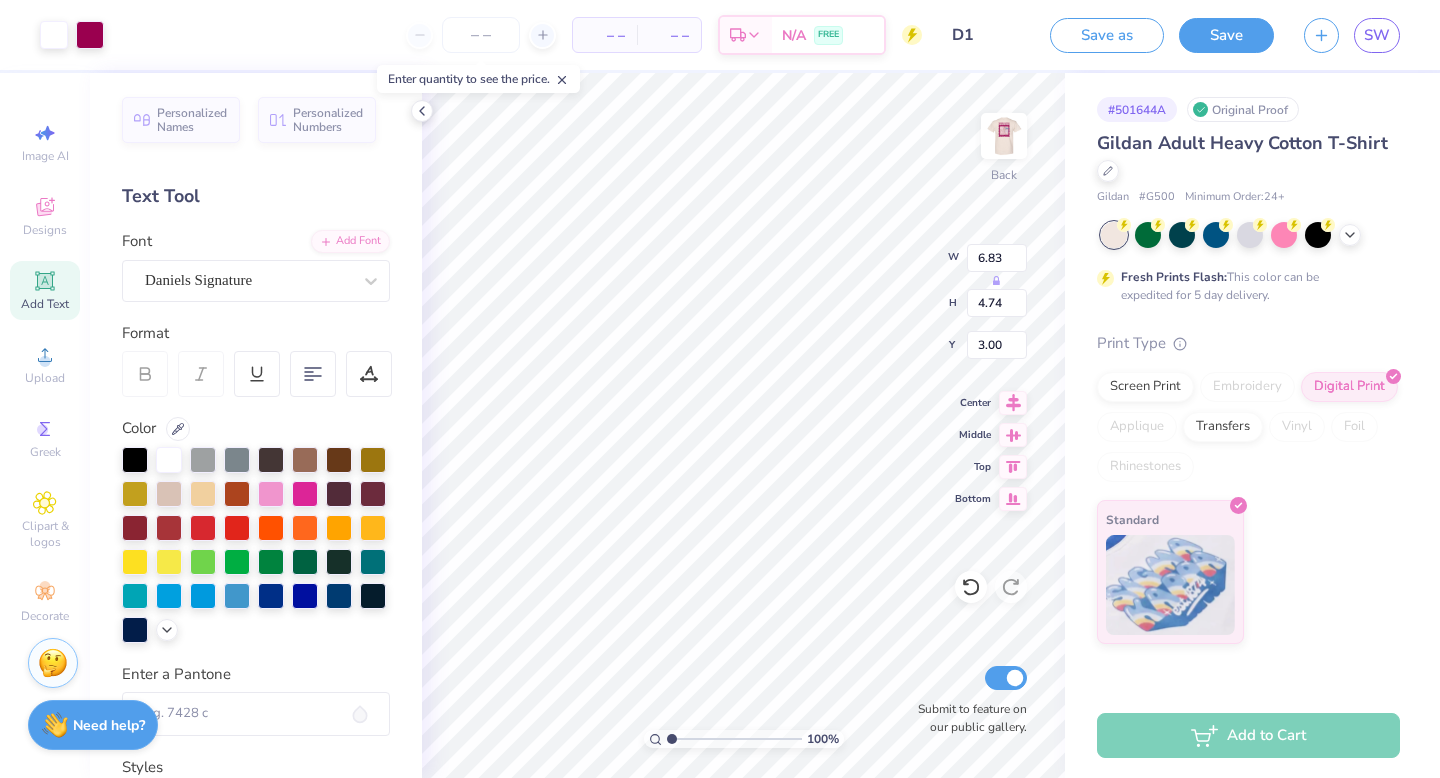 type on "4.74" 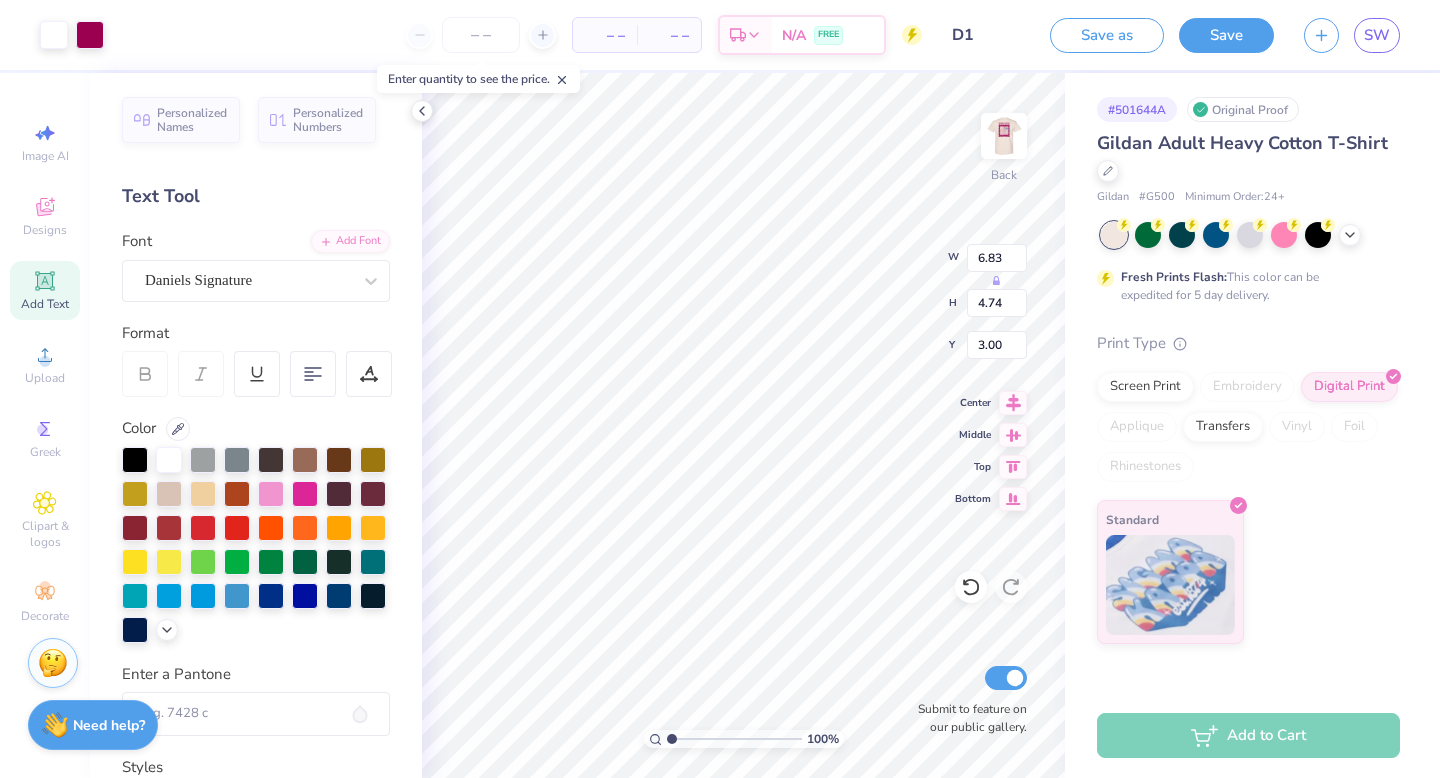 type on "8.33" 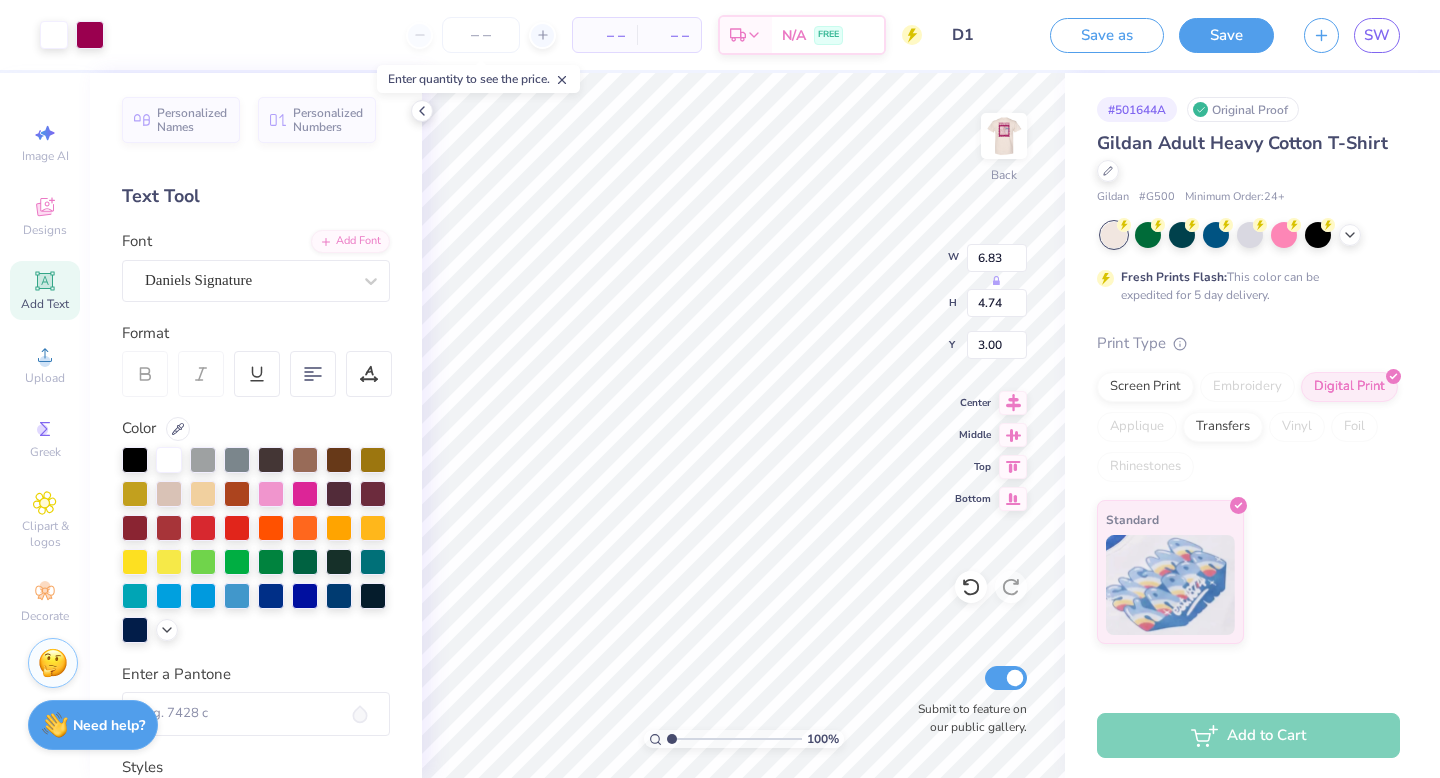 type on "5.78" 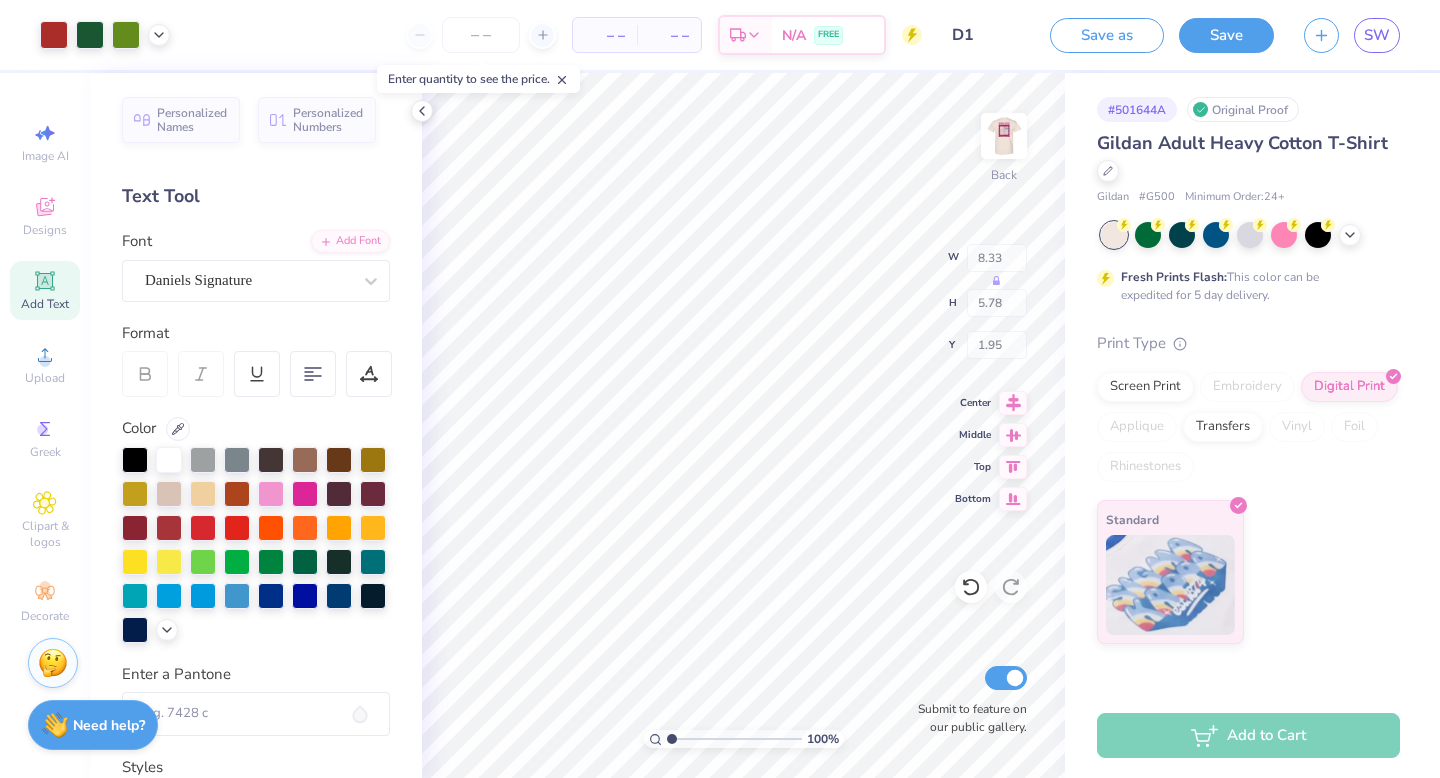 type on "3.00" 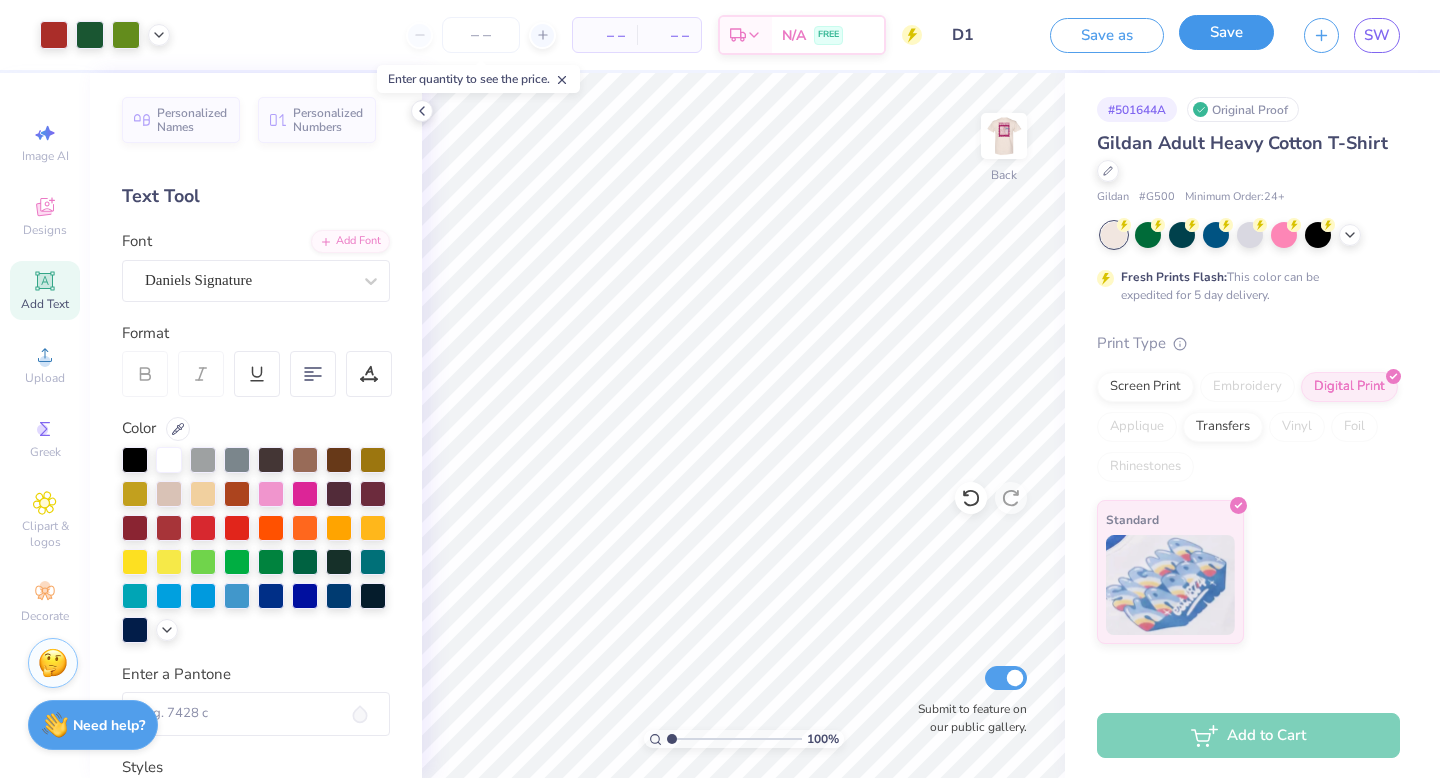 click on "Save" at bounding box center (1226, 32) 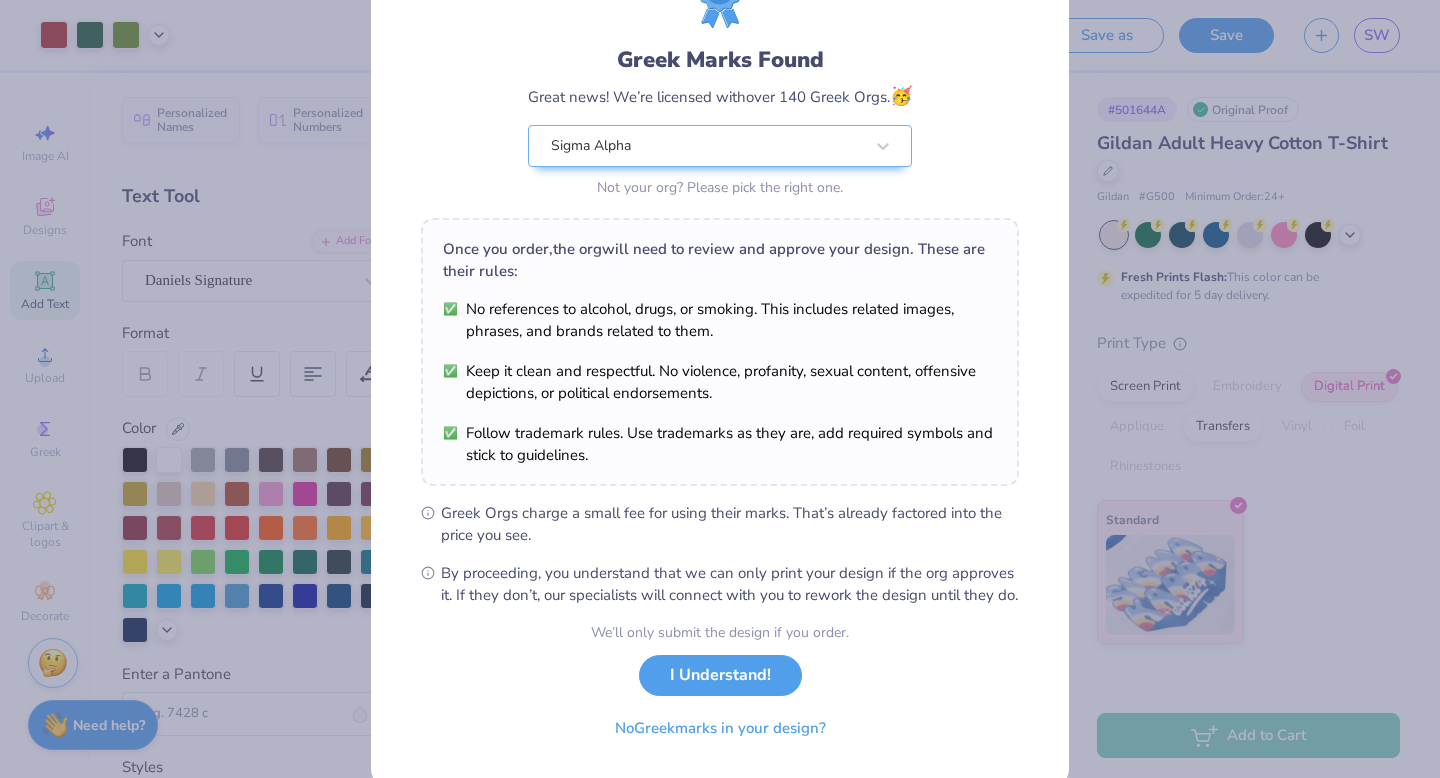 scroll, scrollTop: 158, scrollLeft: 0, axis: vertical 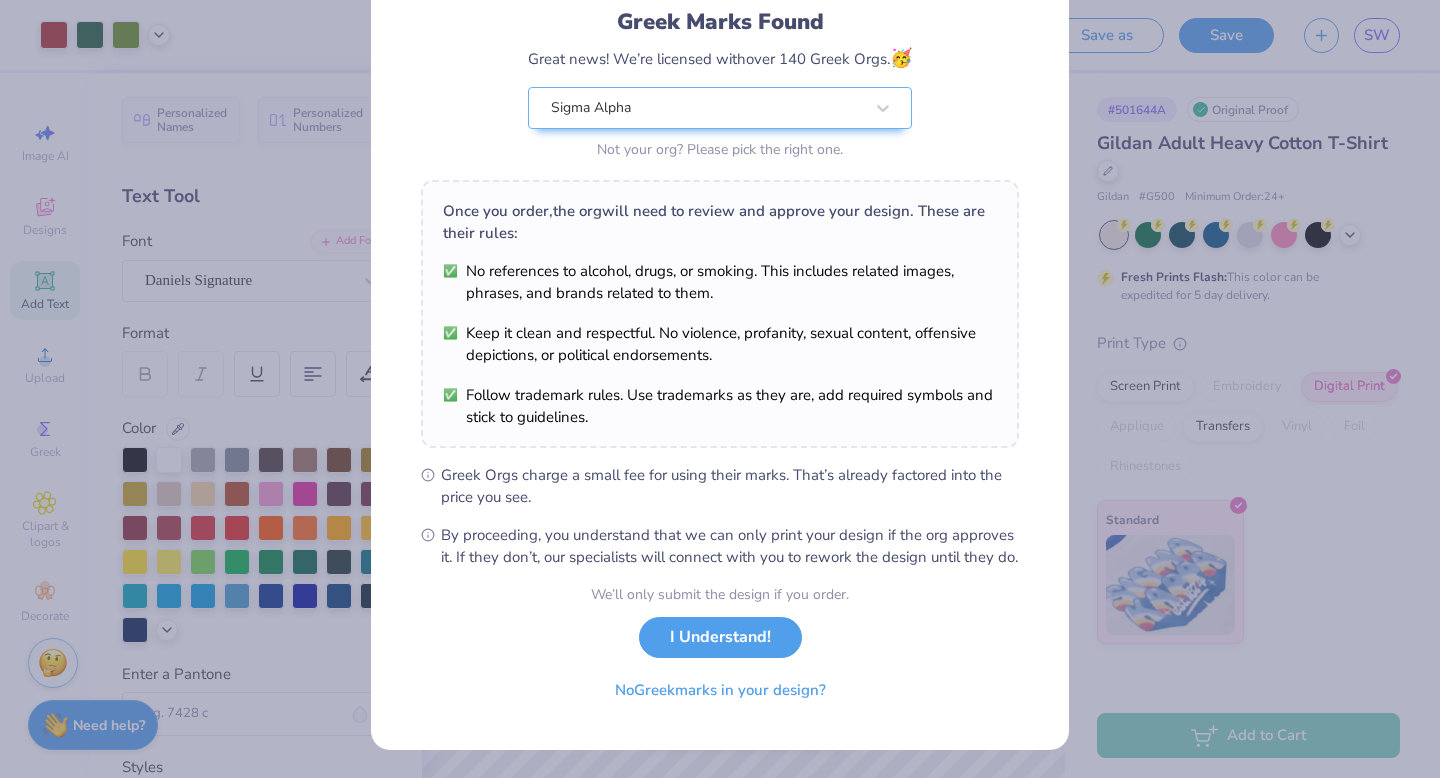 click on "We’ll only submit the design if you order. I Understand! No  Greek  marks in your design?" at bounding box center [720, 647] 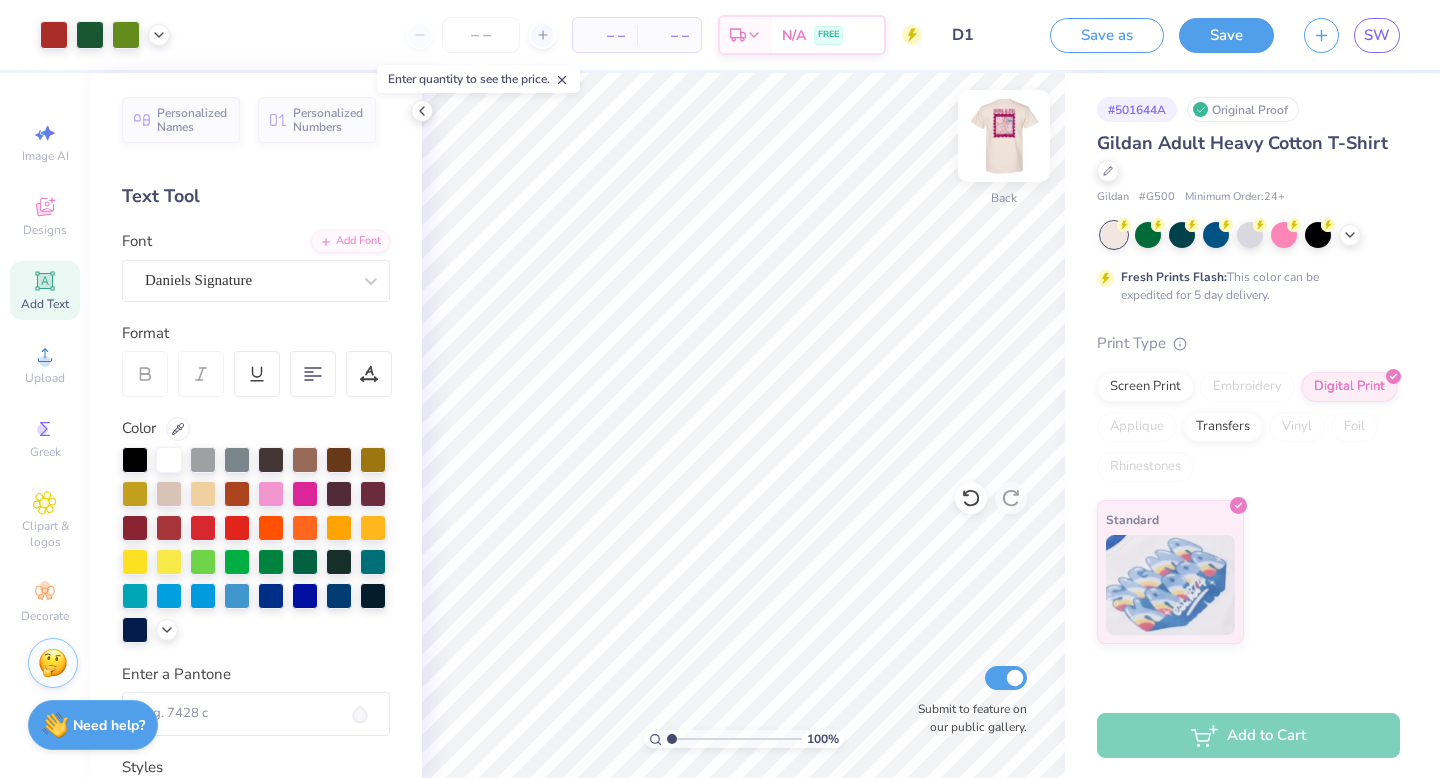 click at bounding box center [1004, 136] 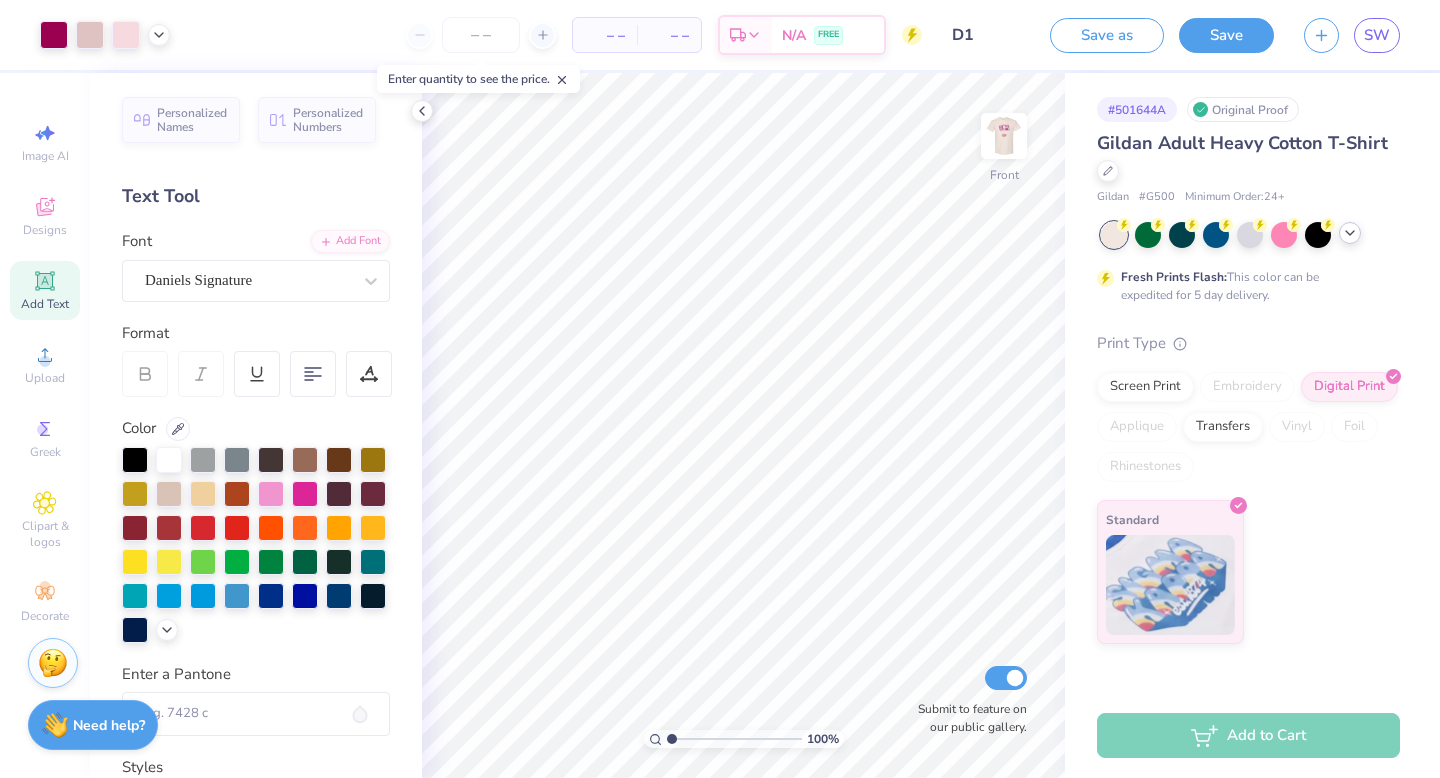 click at bounding box center (1350, 233) 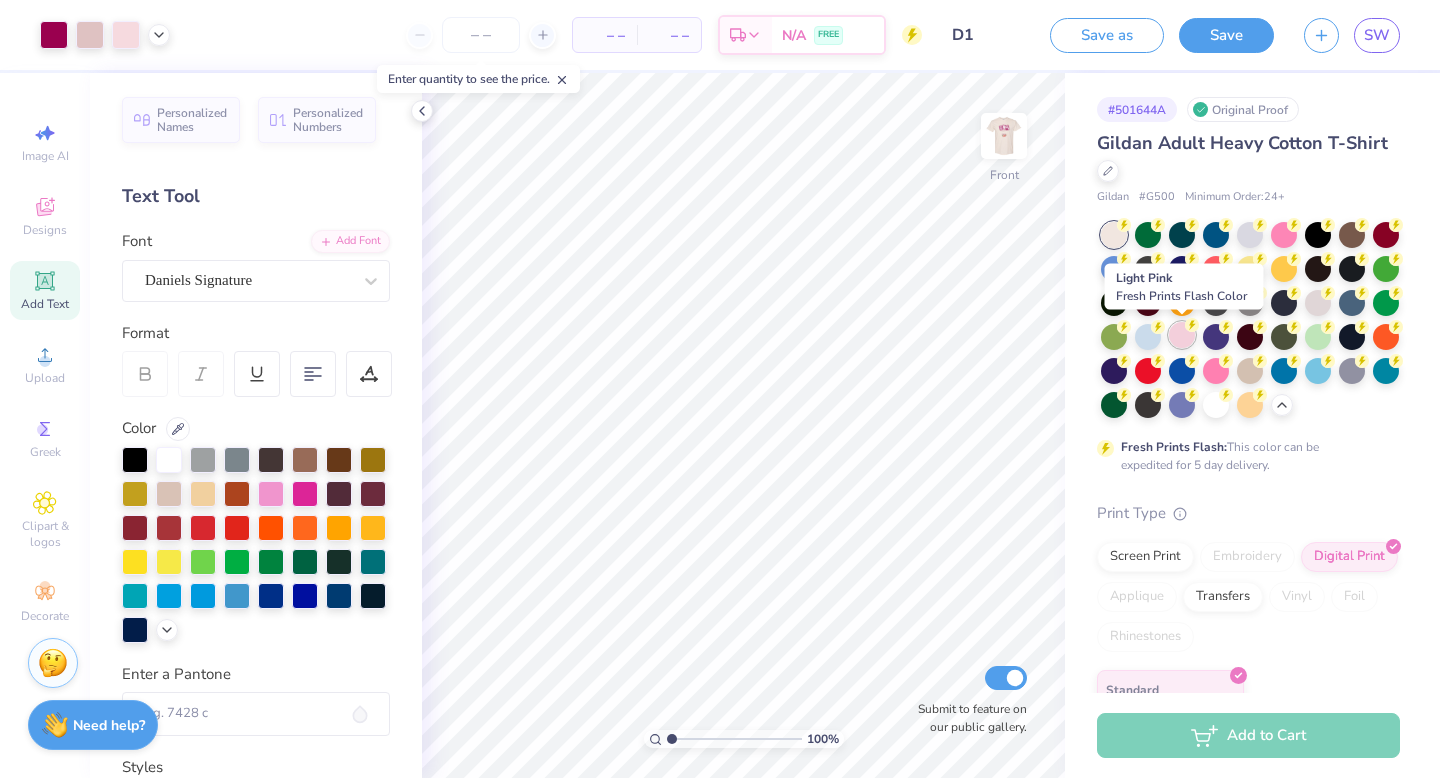 click at bounding box center [1182, 335] 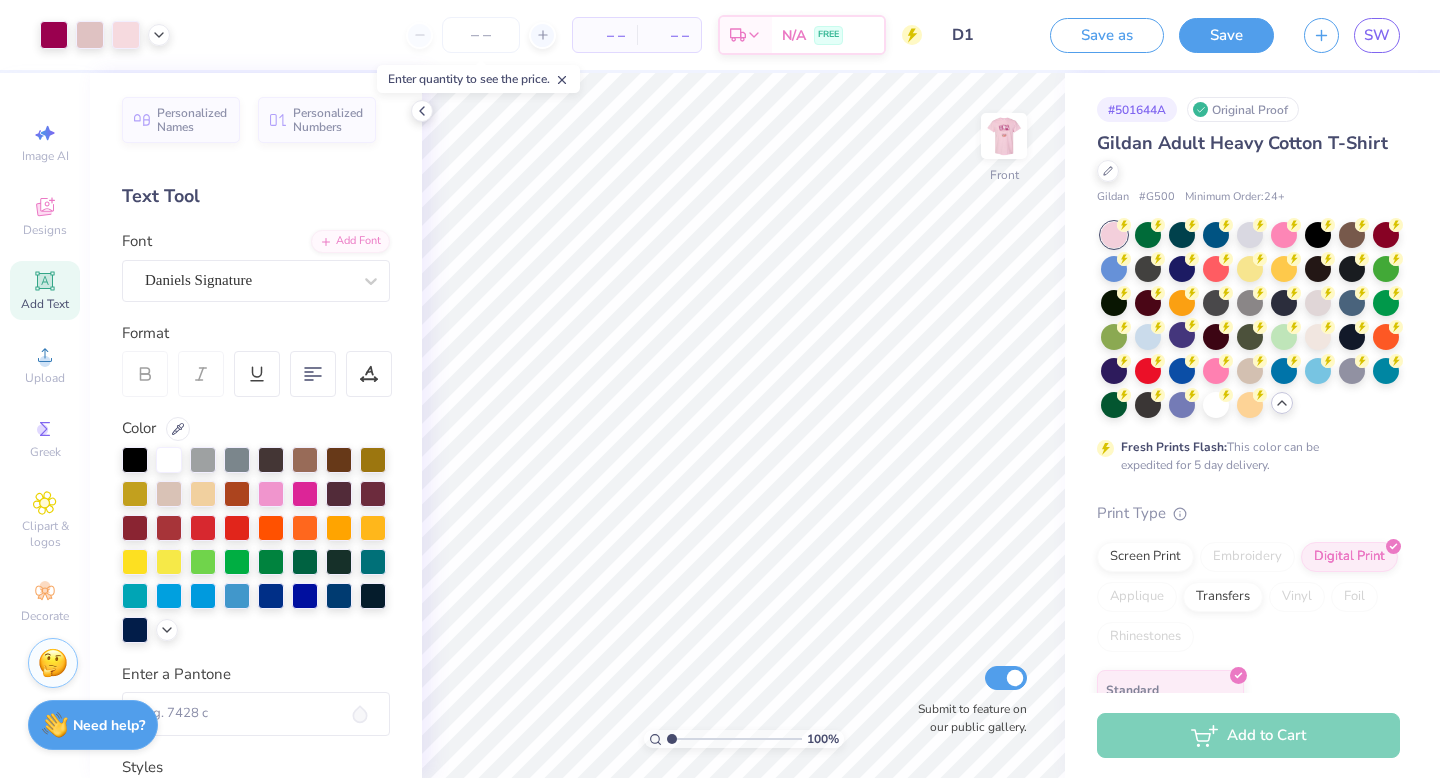 click at bounding box center (1282, 403) 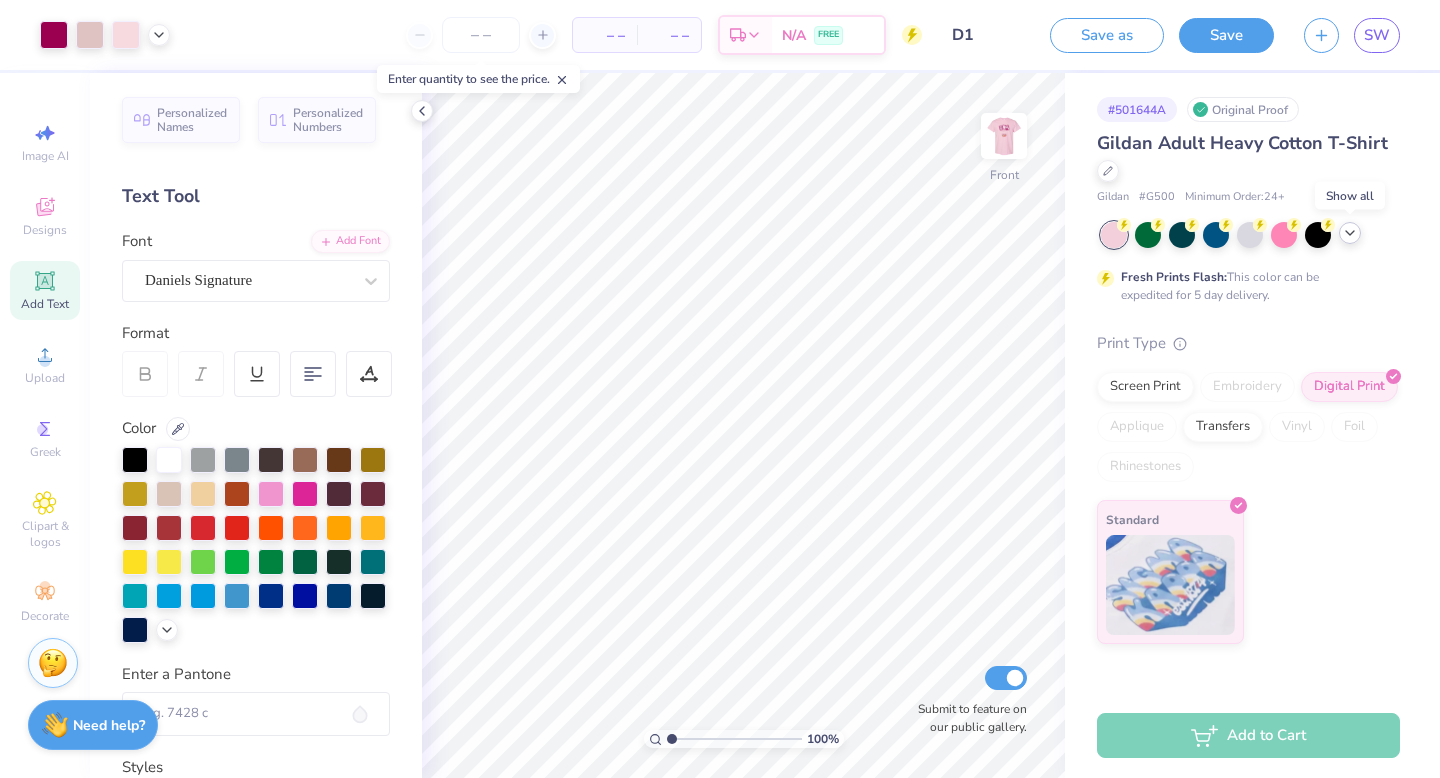 click at bounding box center (1350, 233) 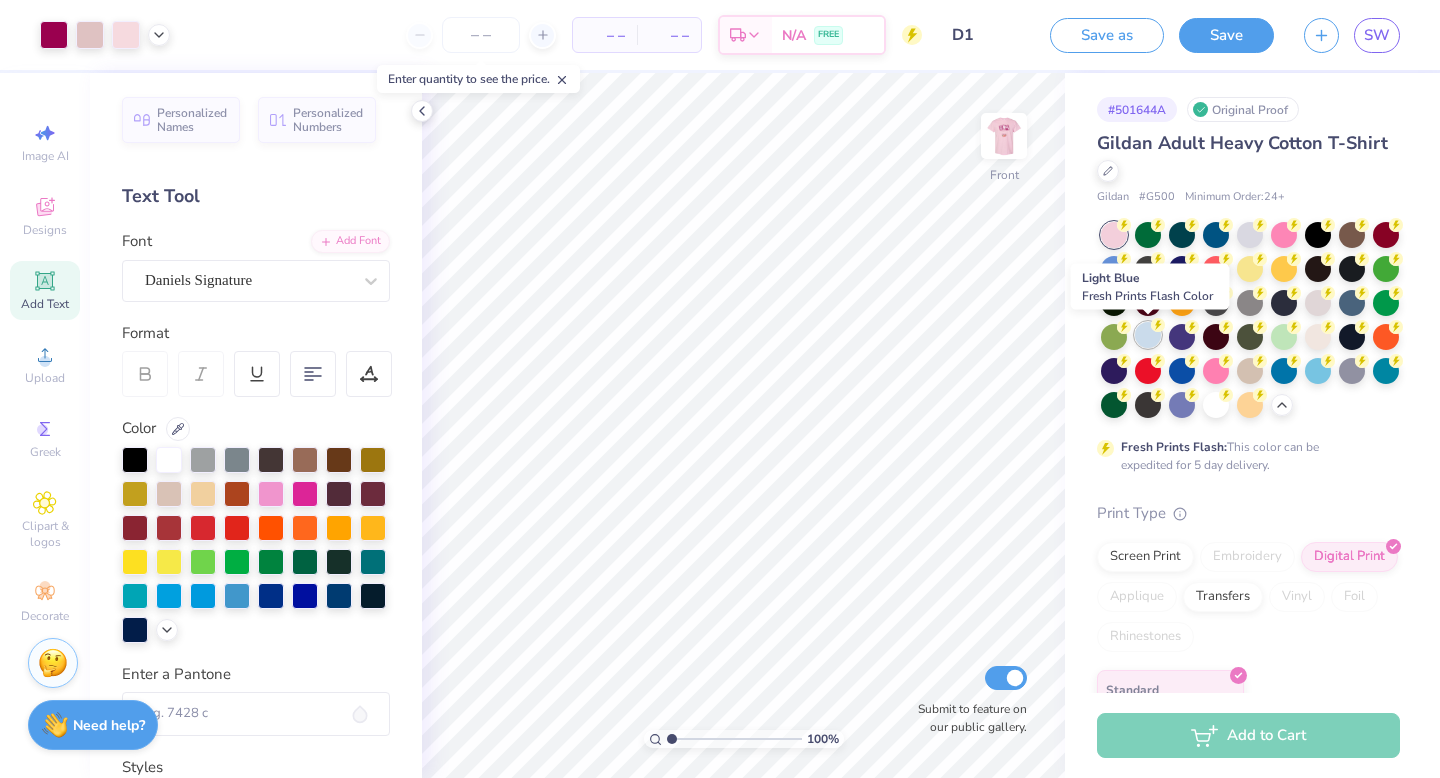 click at bounding box center [1148, 335] 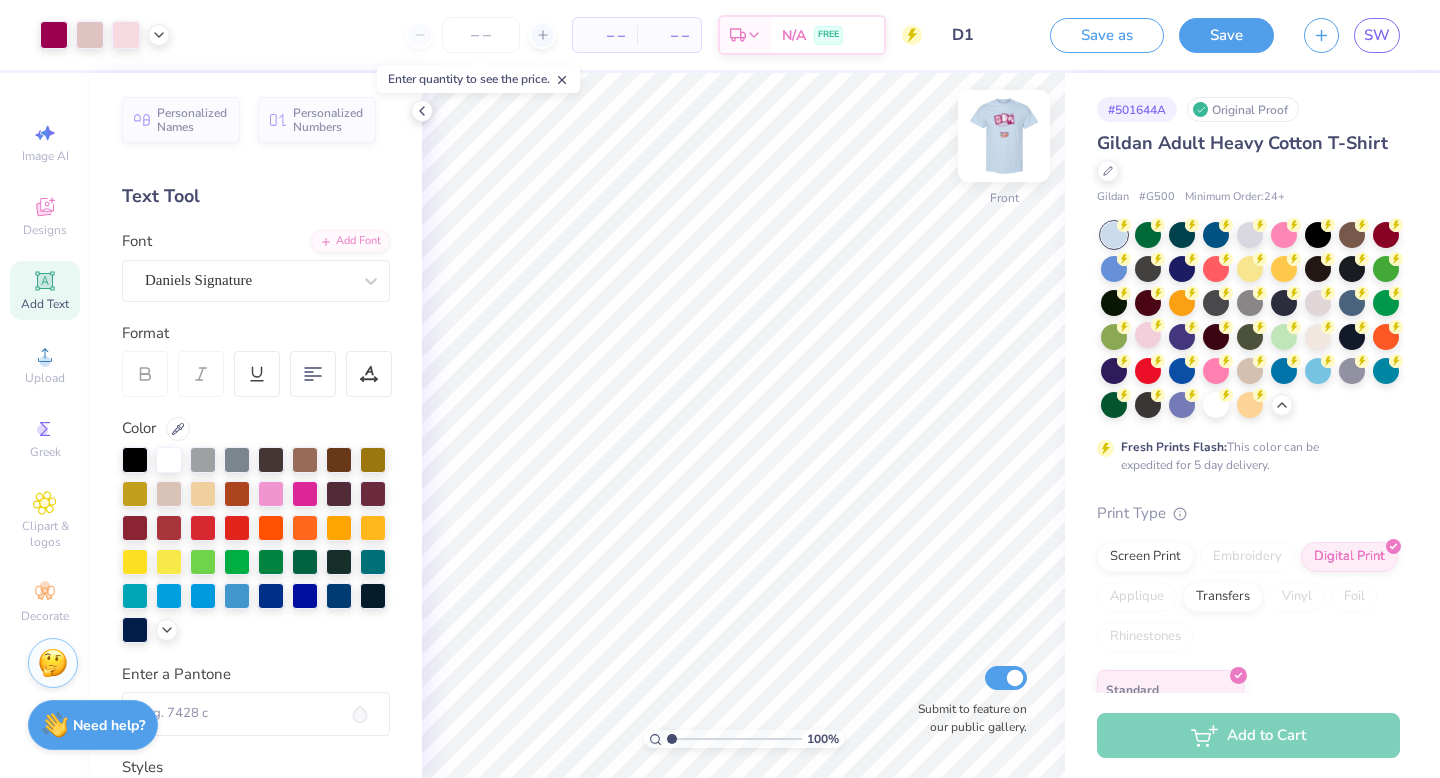 click at bounding box center (1004, 136) 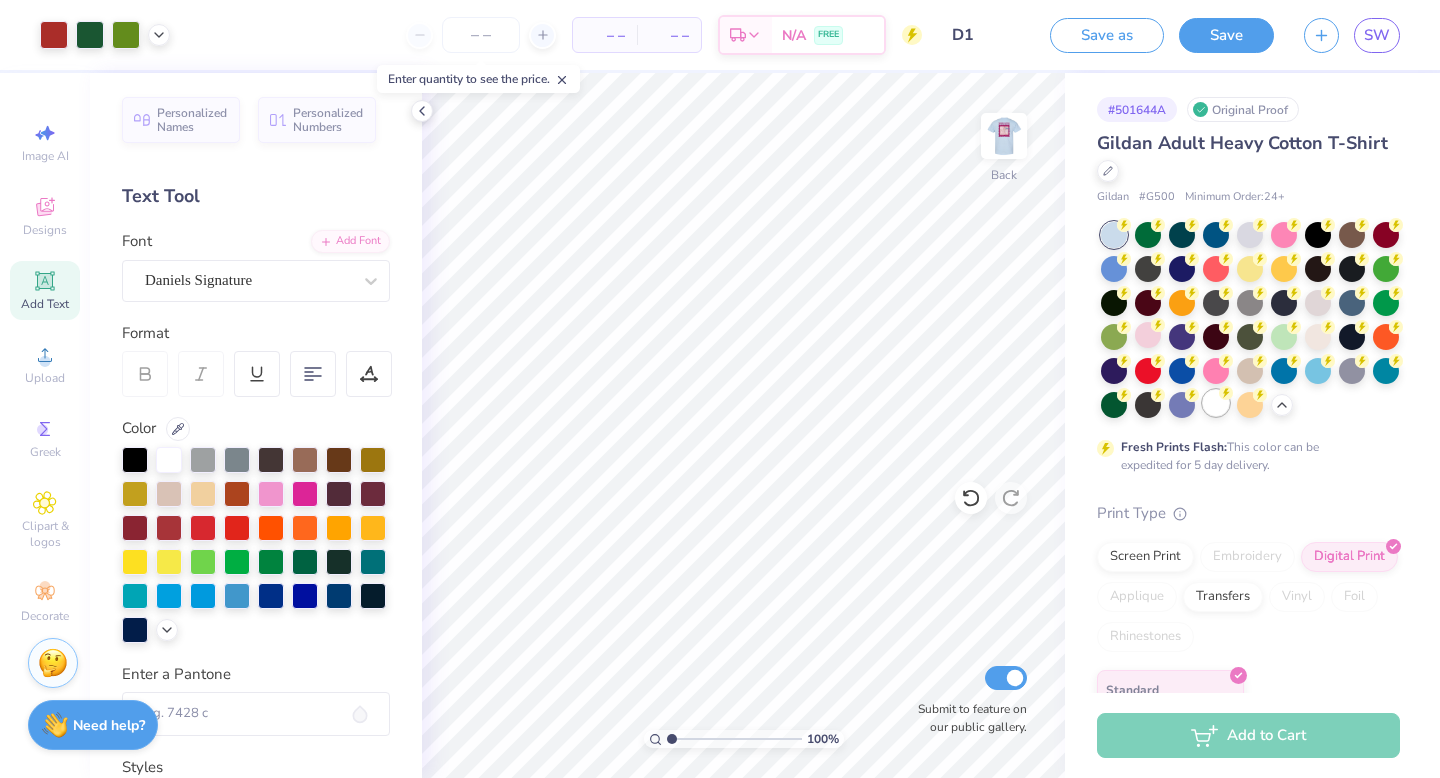 click at bounding box center [1216, 403] 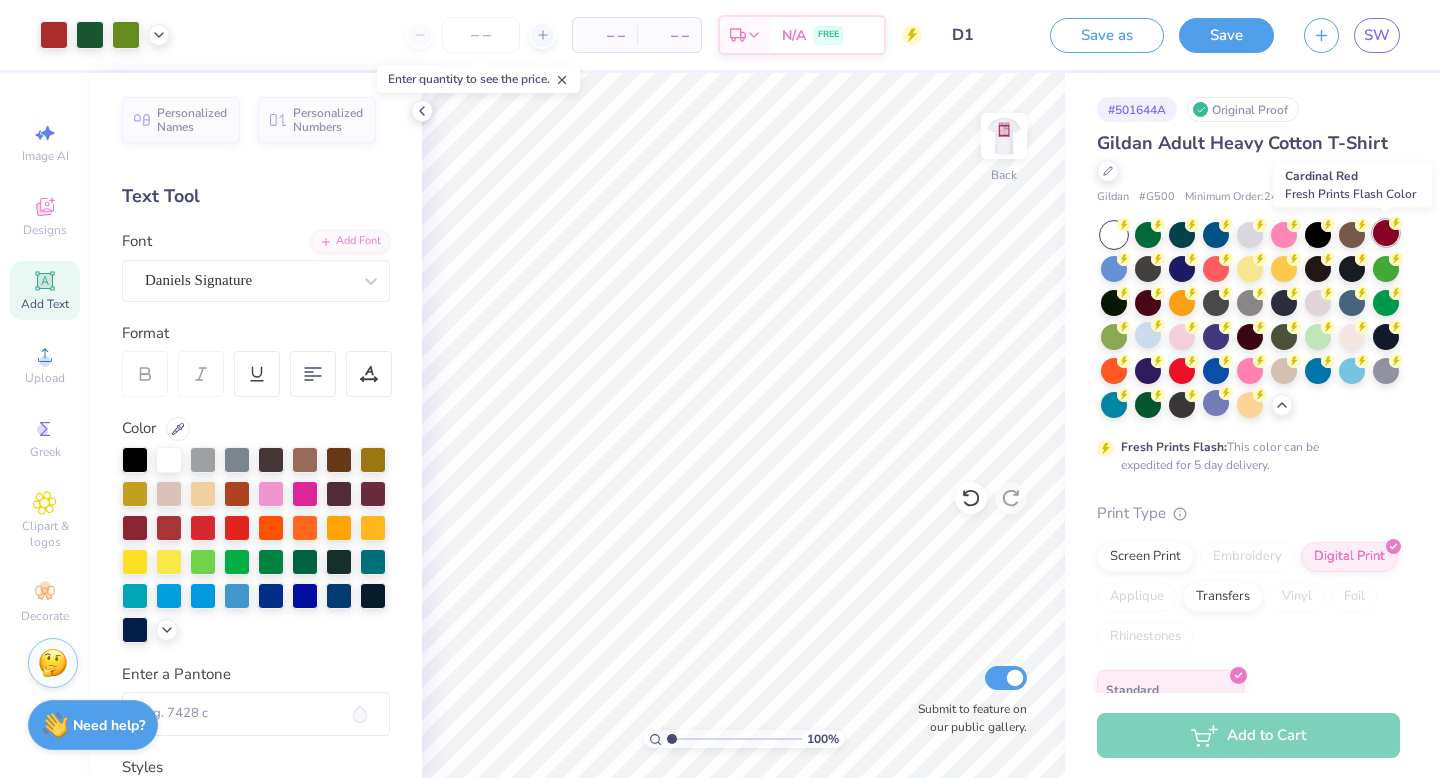 click at bounding box center [1386, 233] 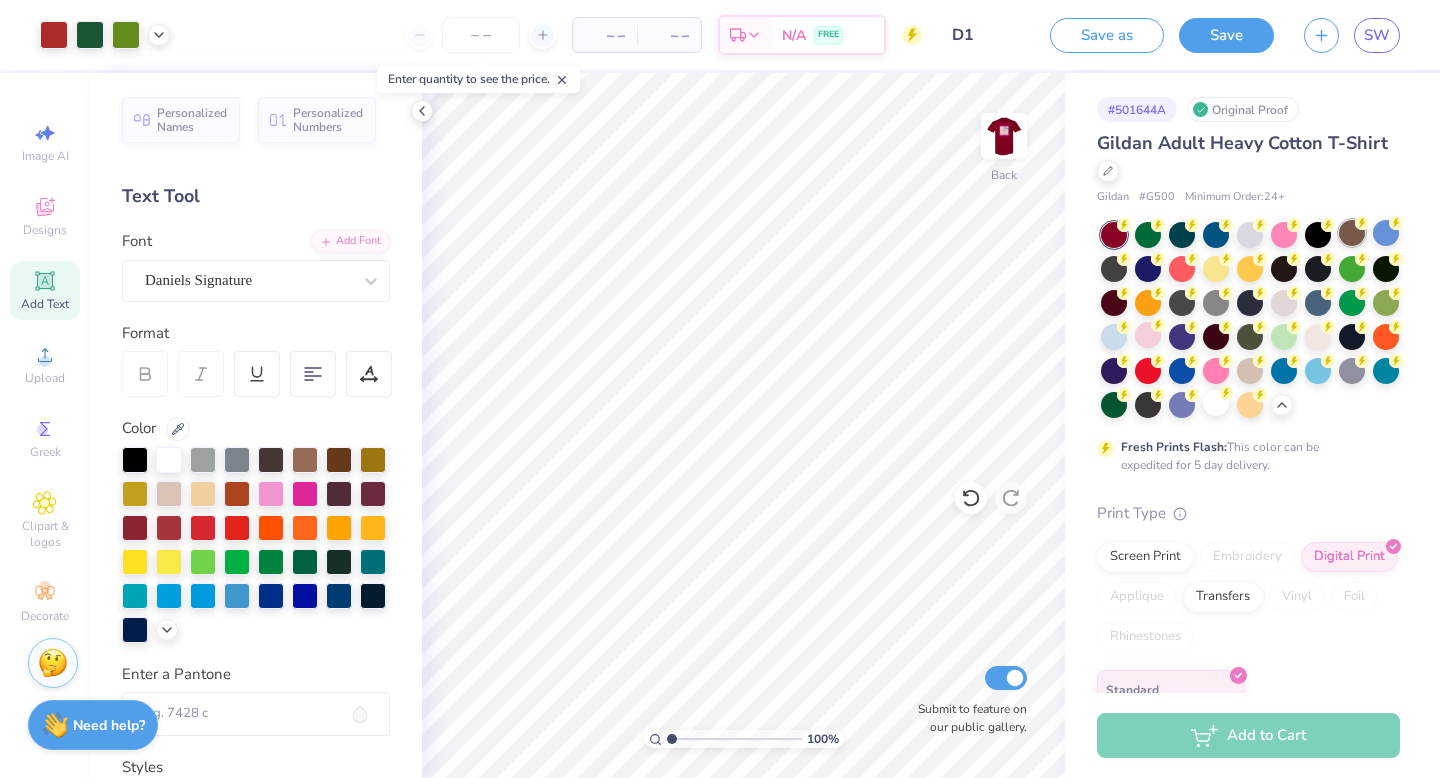 click at bounding box center (1352, 233) 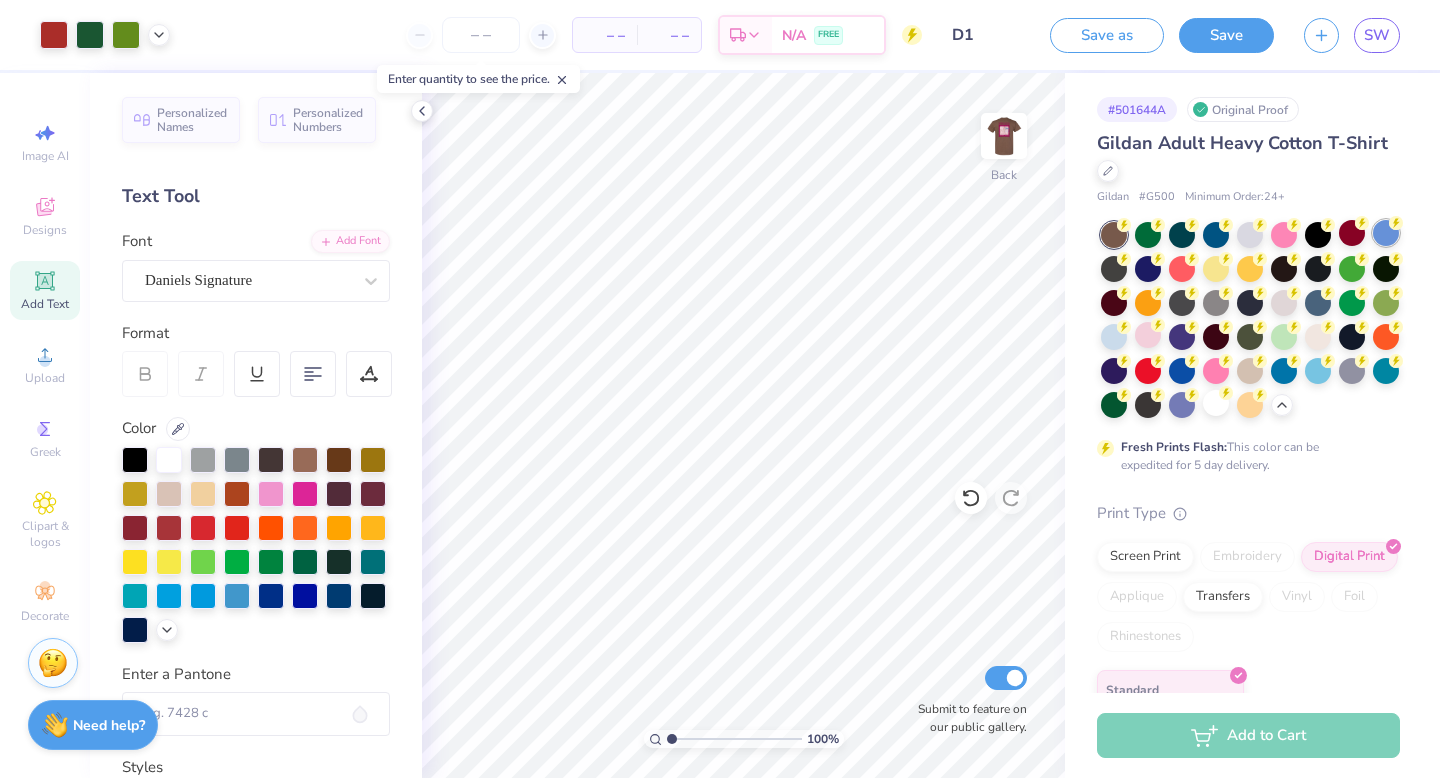 click at bounding box center (1386, 233) 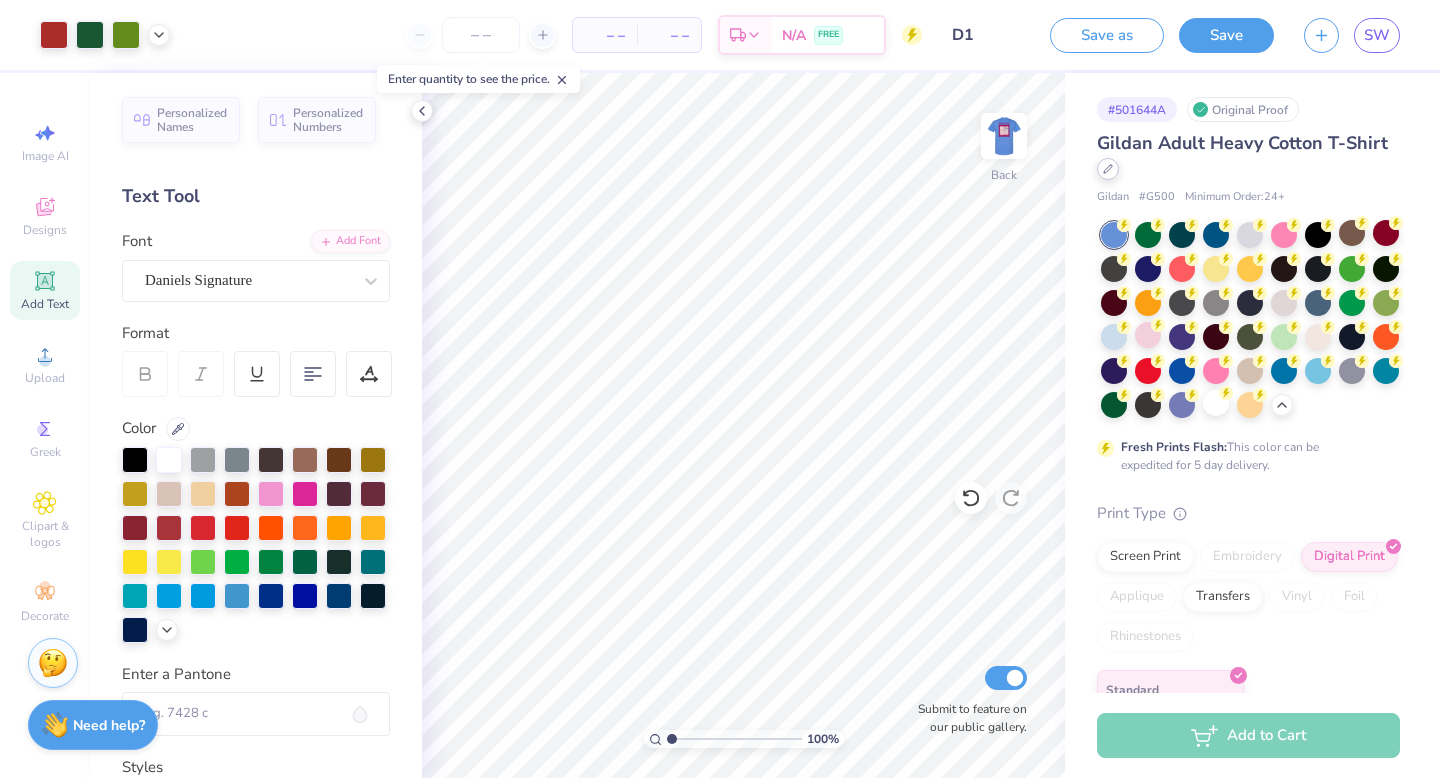 click 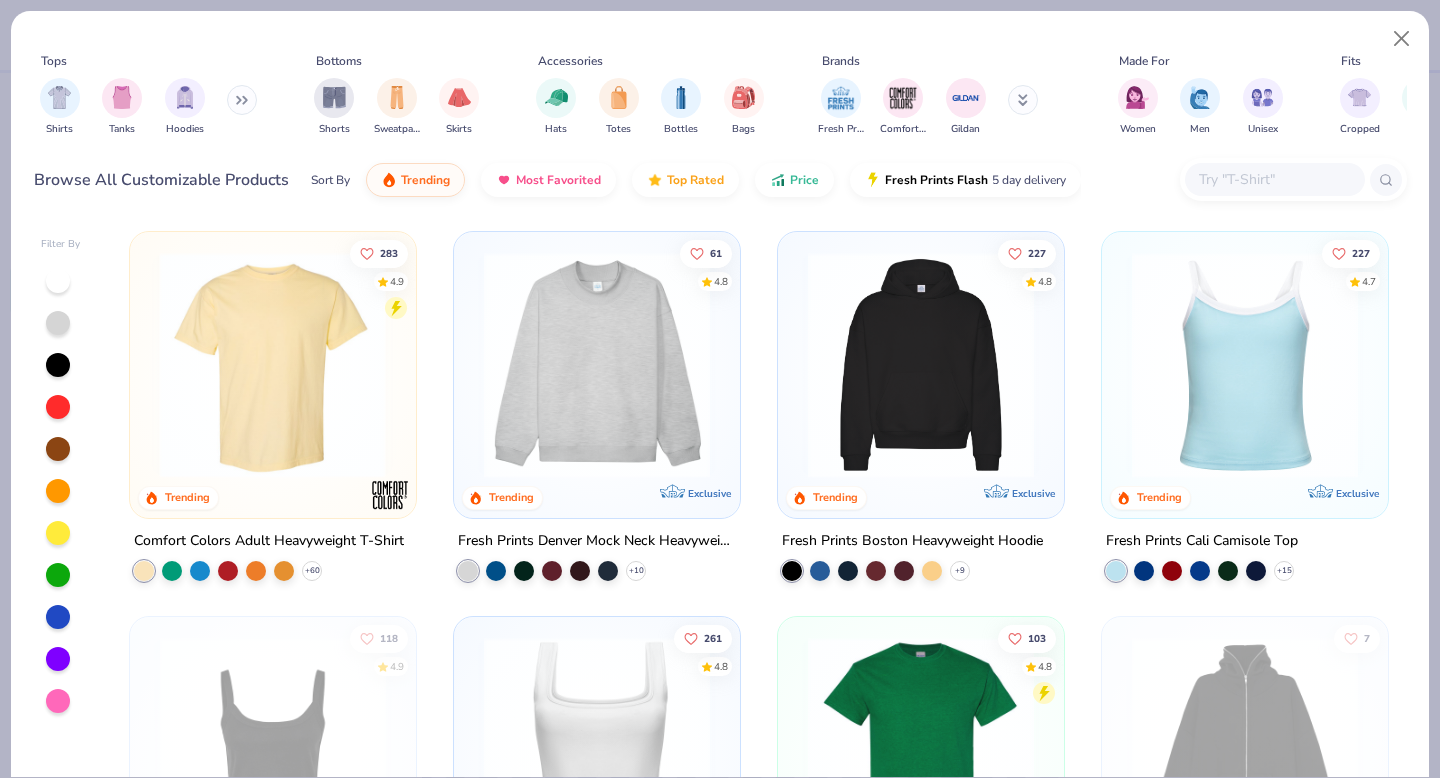 click at bounding box center [27, 365] 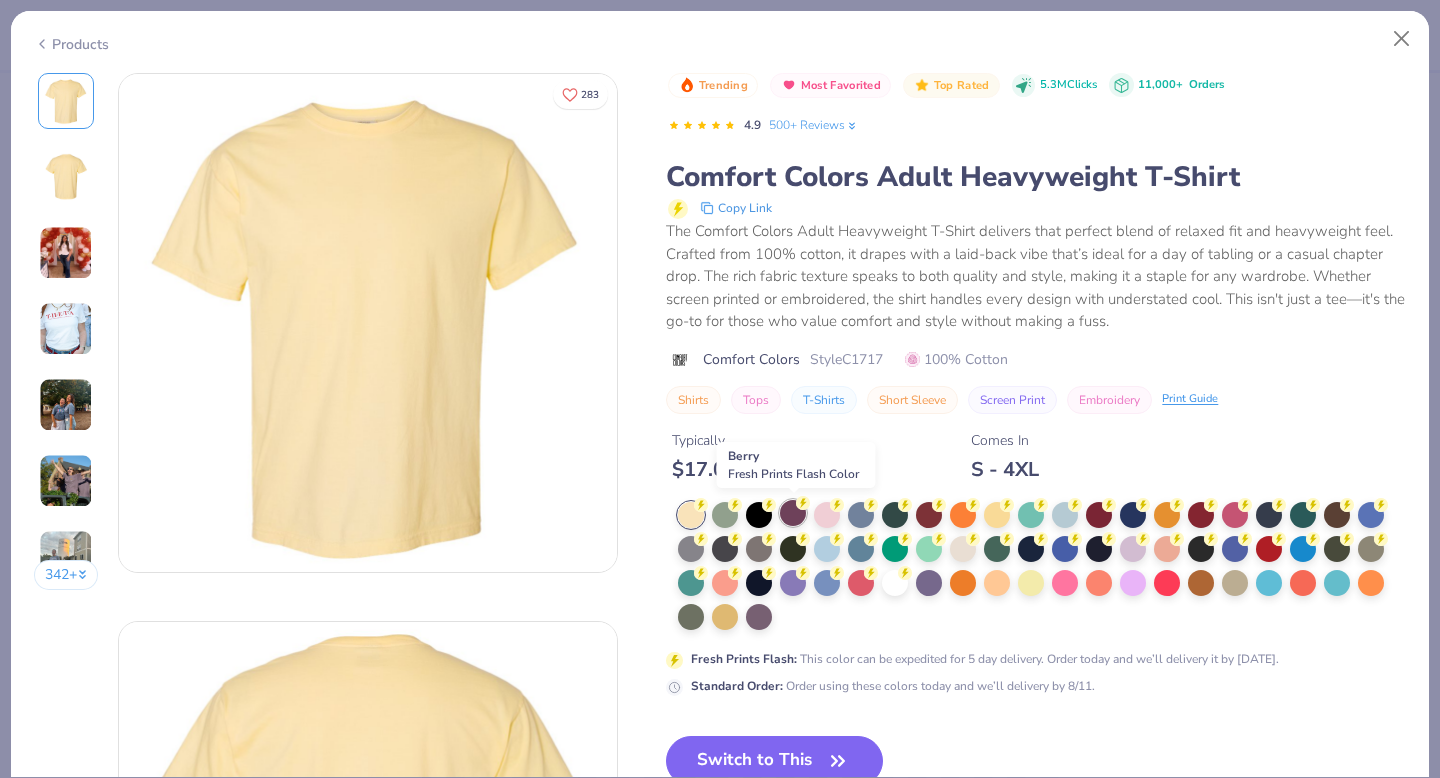 click at bounding box center [793, 513] 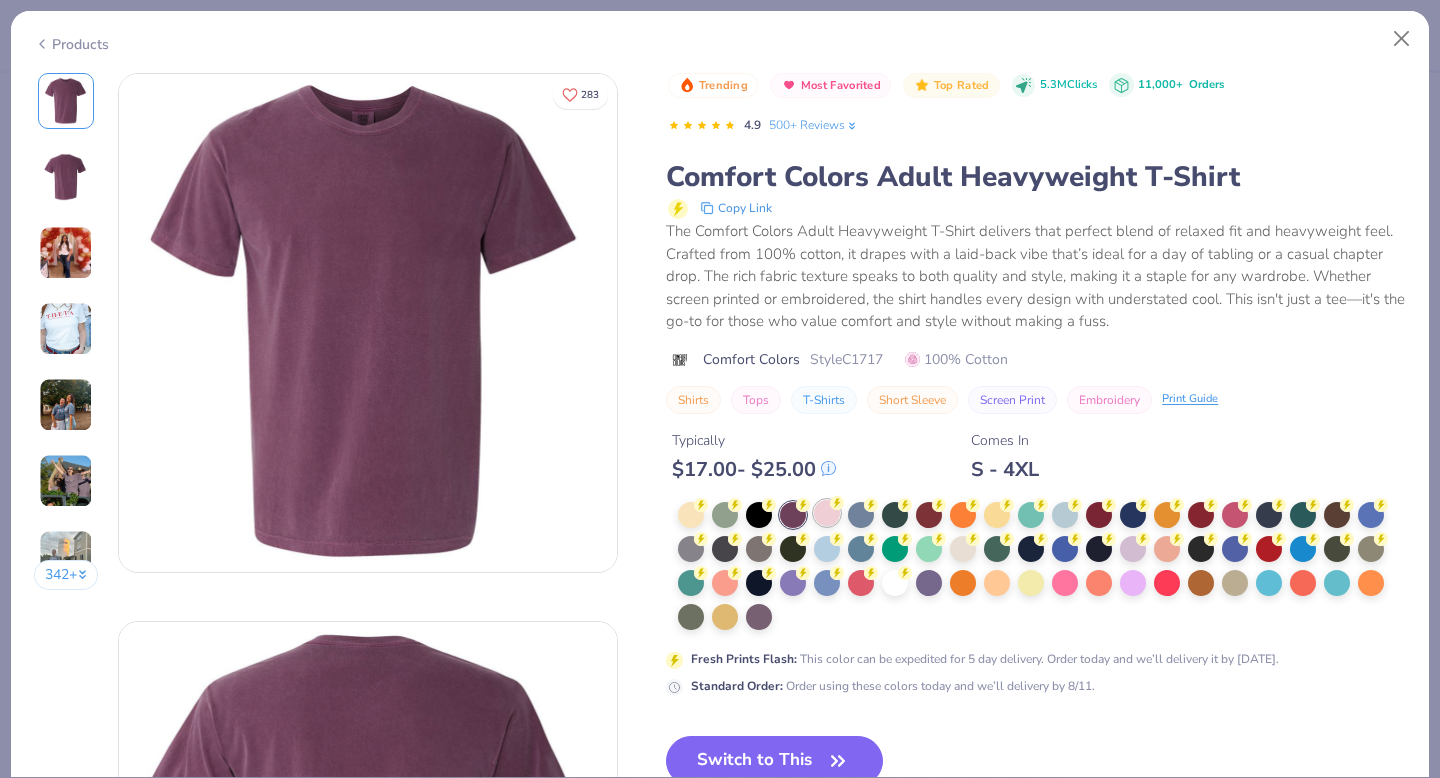 click at bounding box center (827, 513) 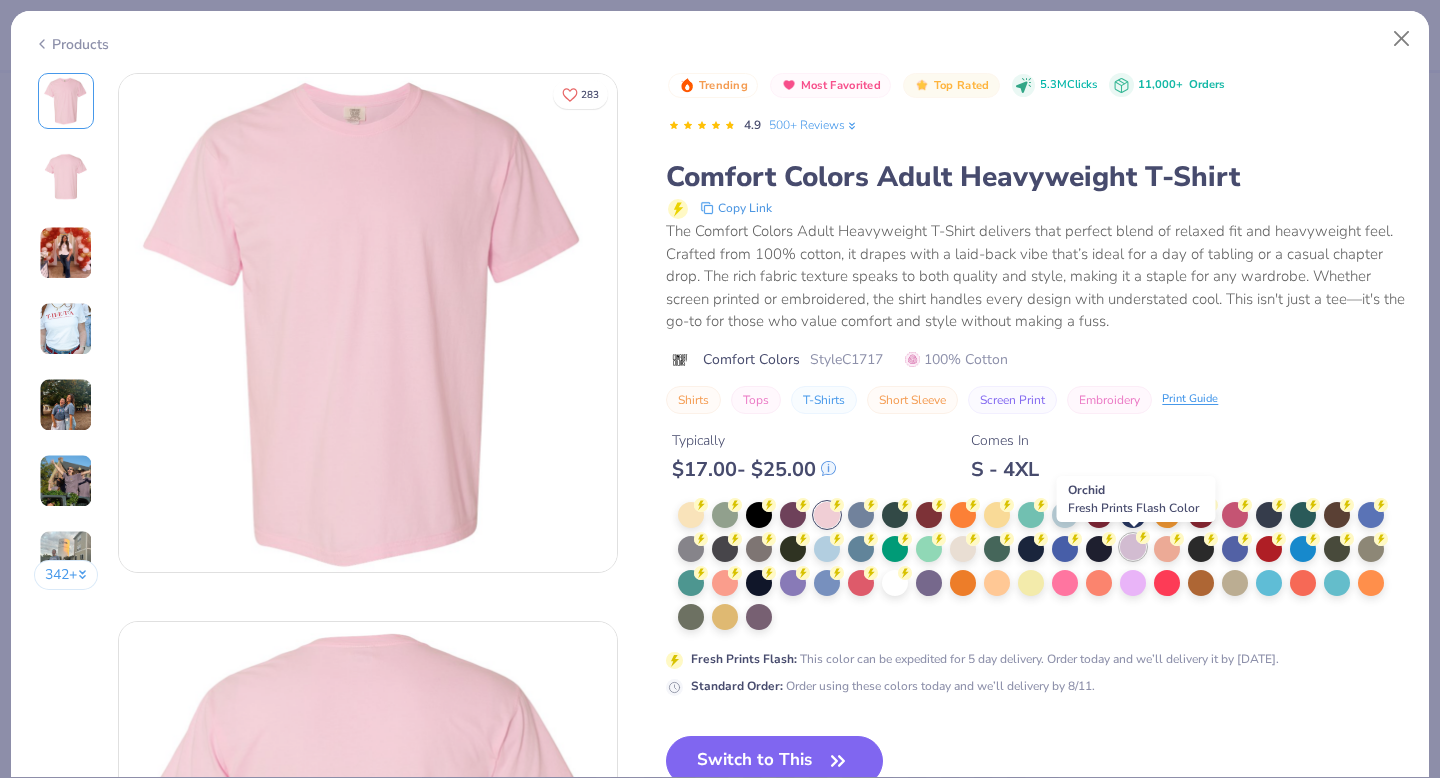 click at bounding box center [1133, 547] 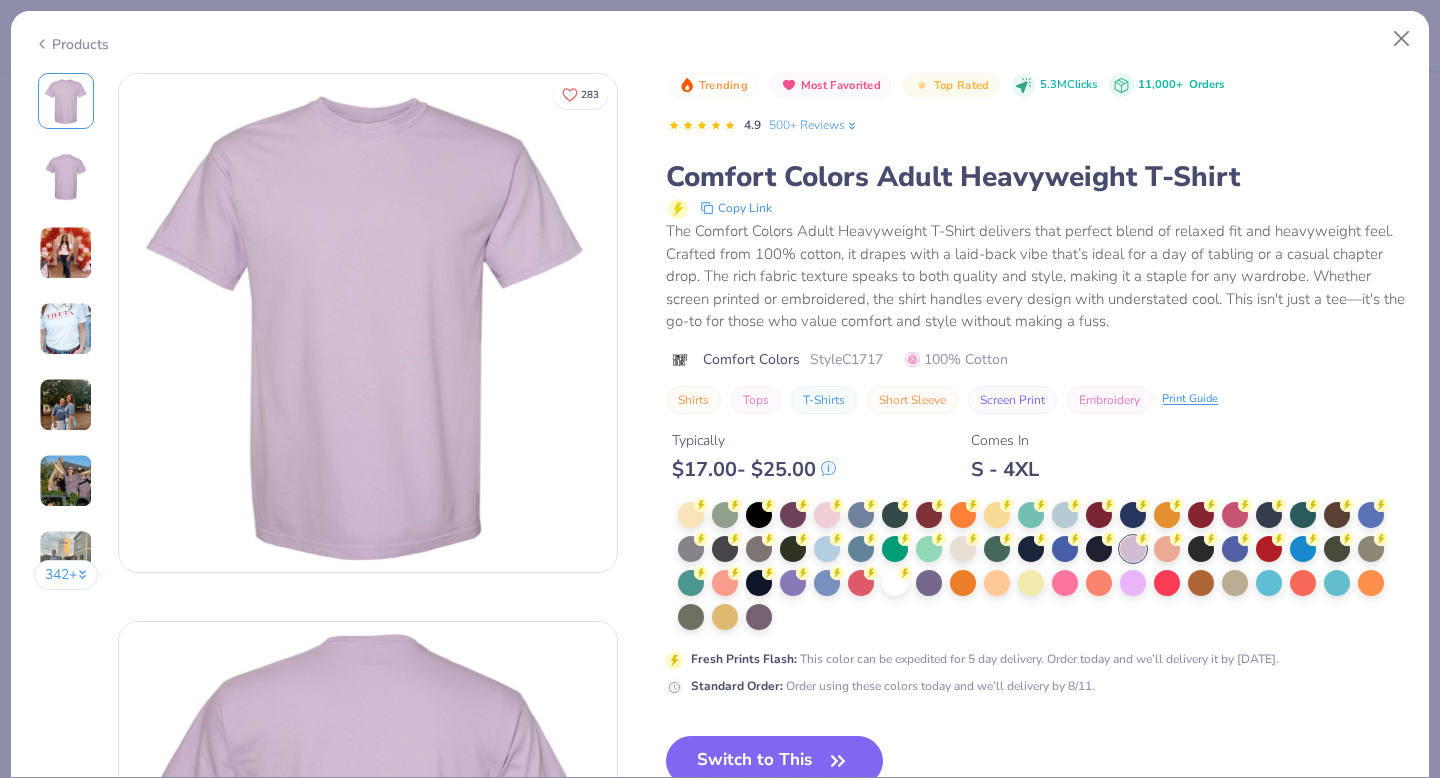 click on "Switch to This" at bounding box center [774, 761] 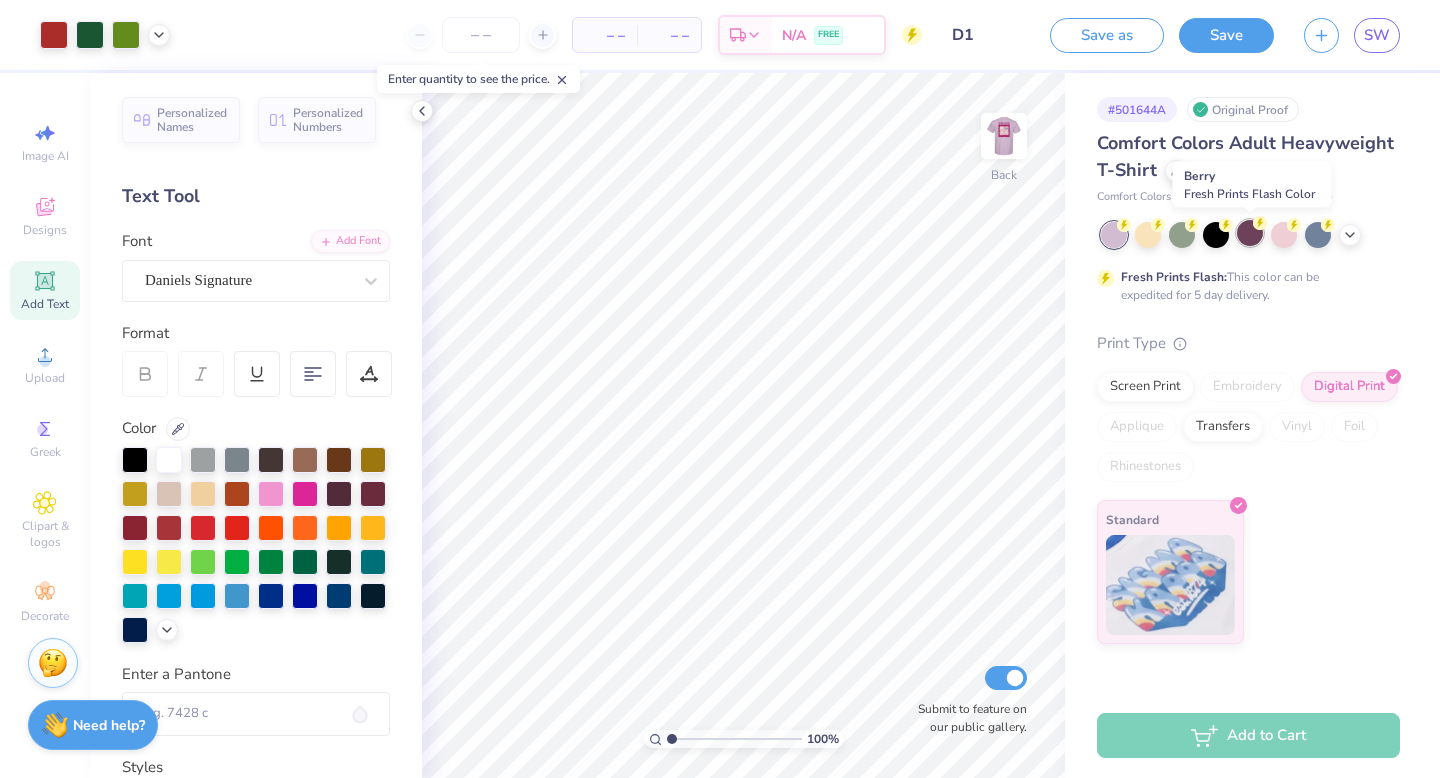 click 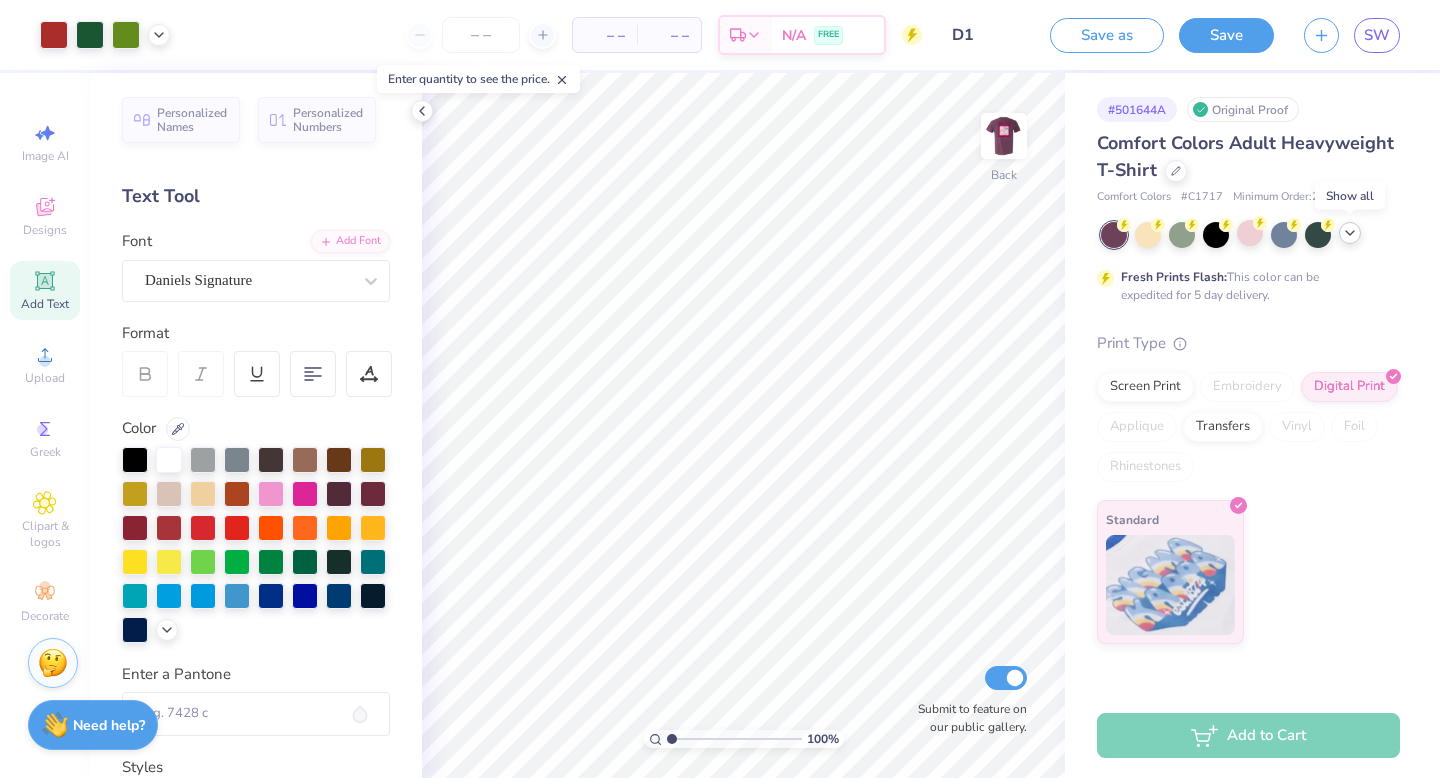 click at bounding box center (1350, 233) 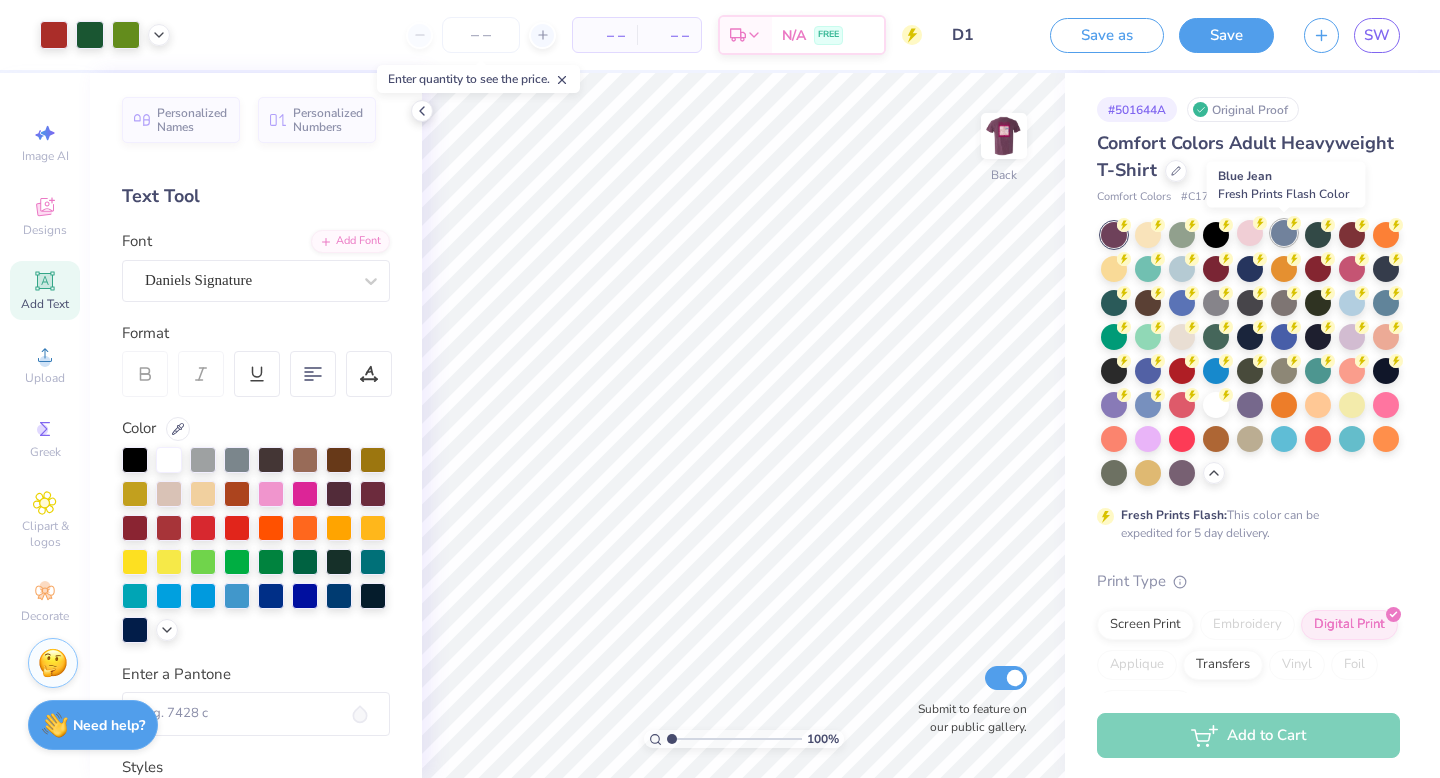 click at bounding box center (1284, 233) 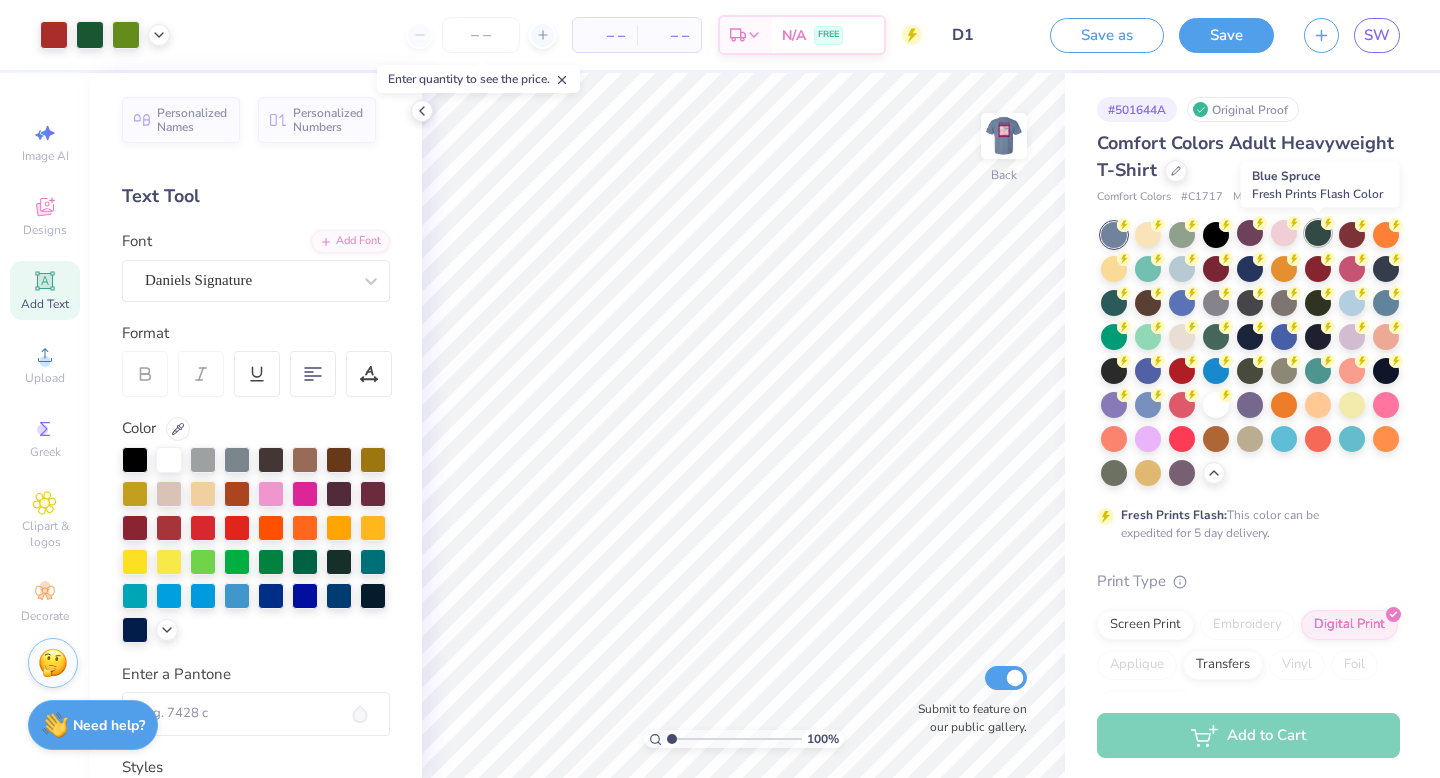 click at bounding box center [1318, 233] 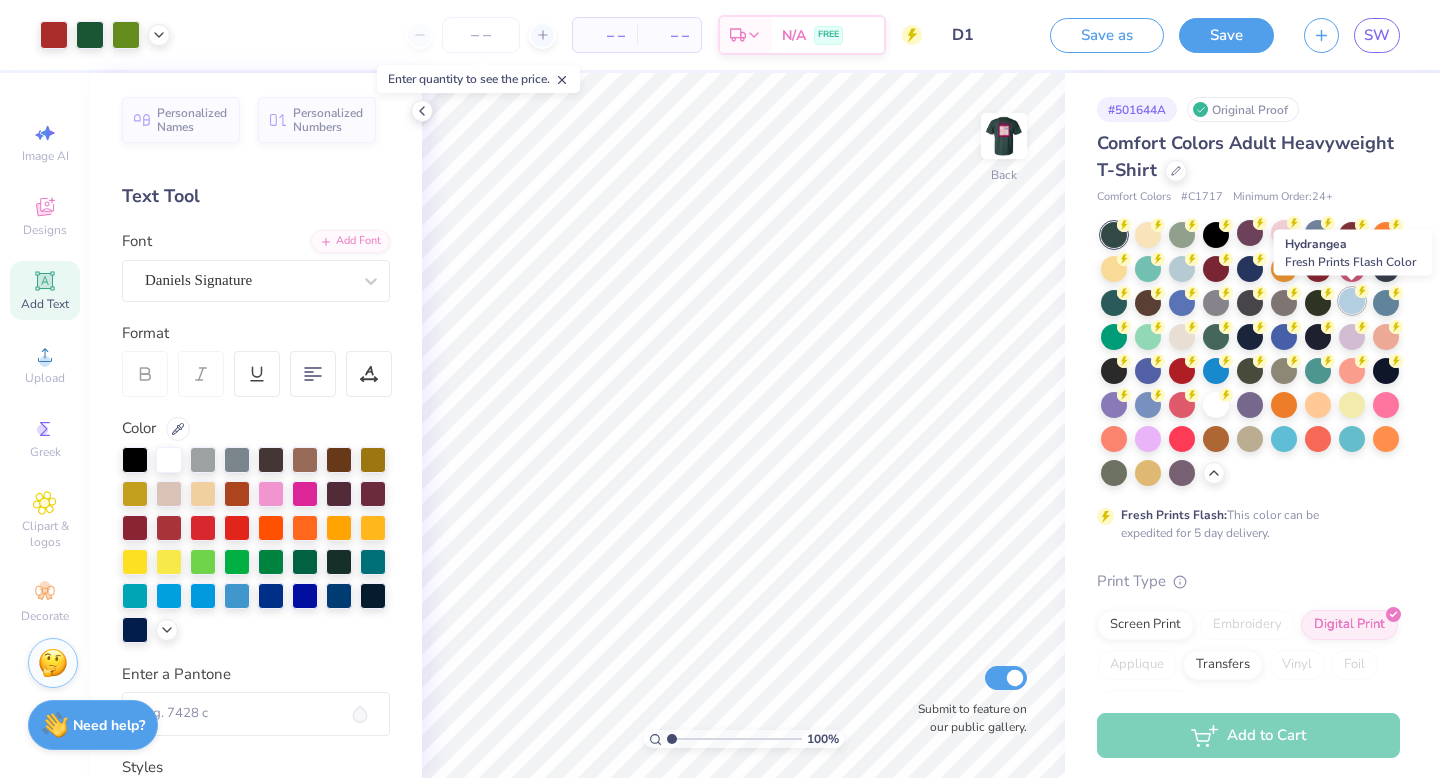 click at bounding box center [1352, 301] 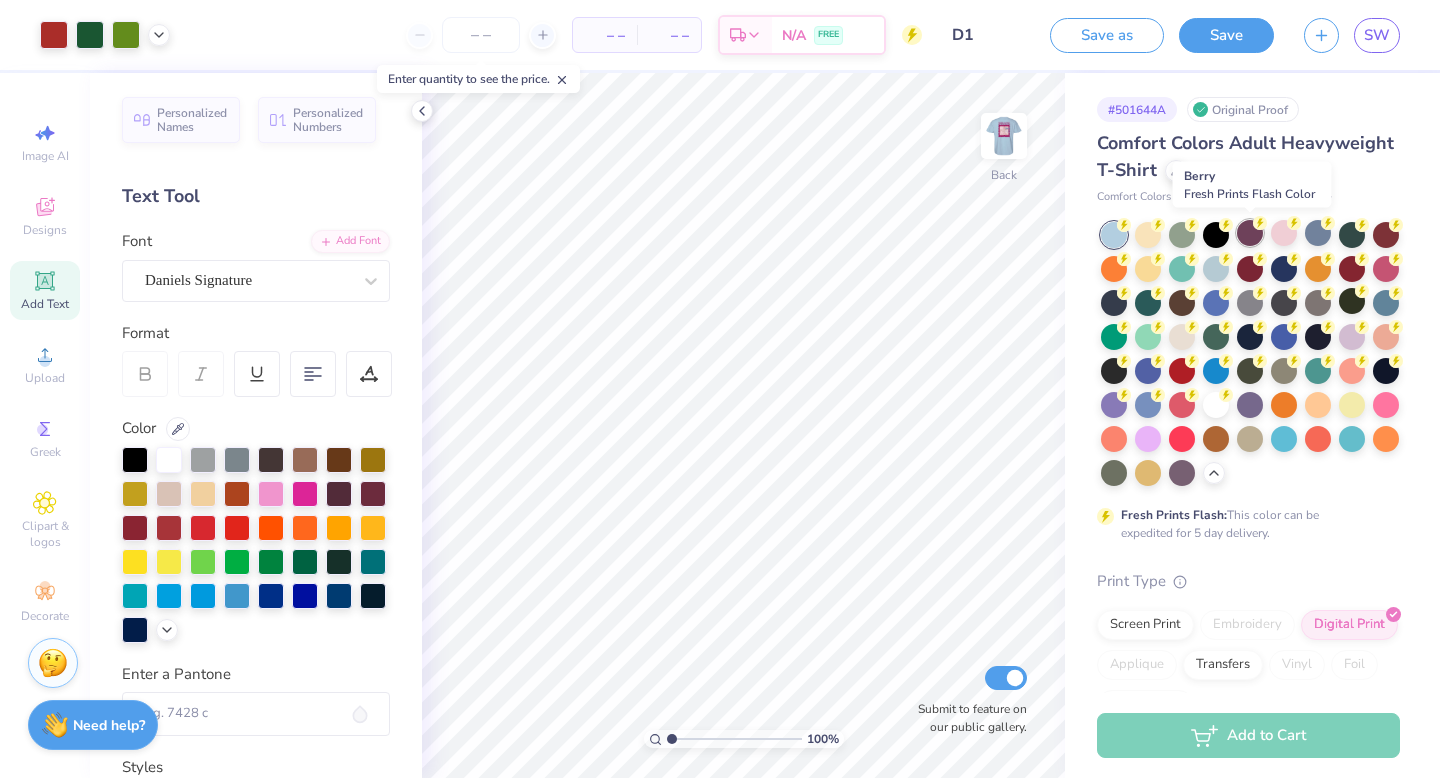 click at bounding box center [1250, 233] 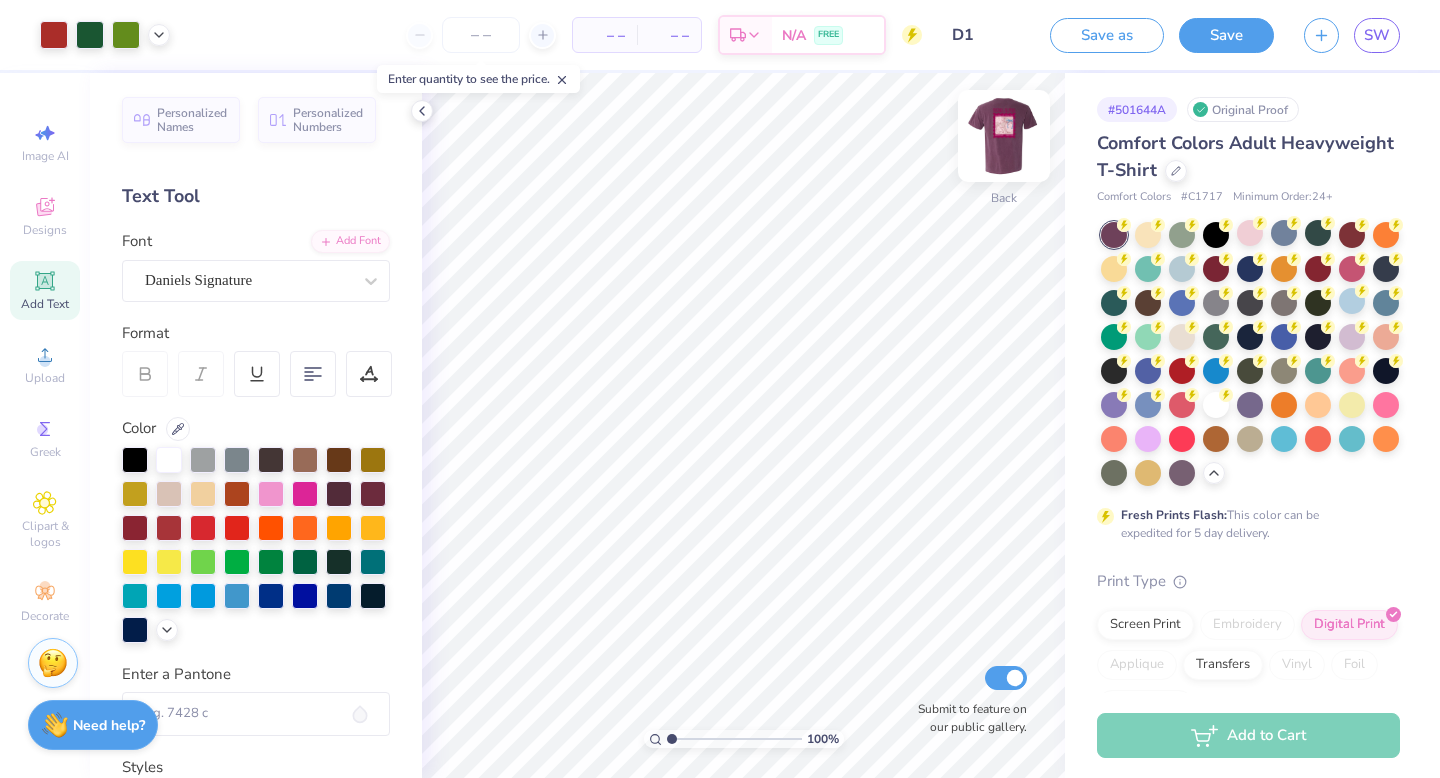 click at bounding box center (1004, 136) 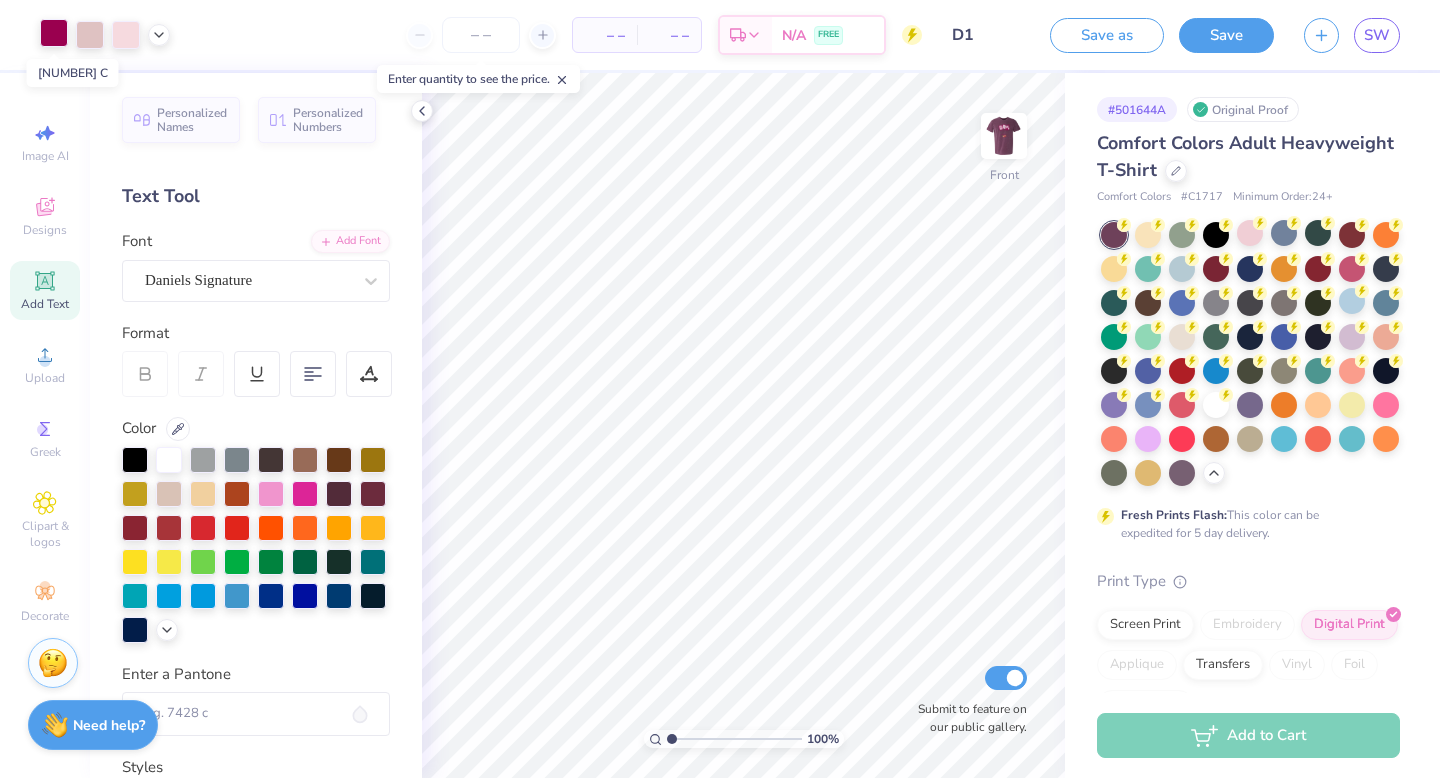 click at bounding box center [54, 33] 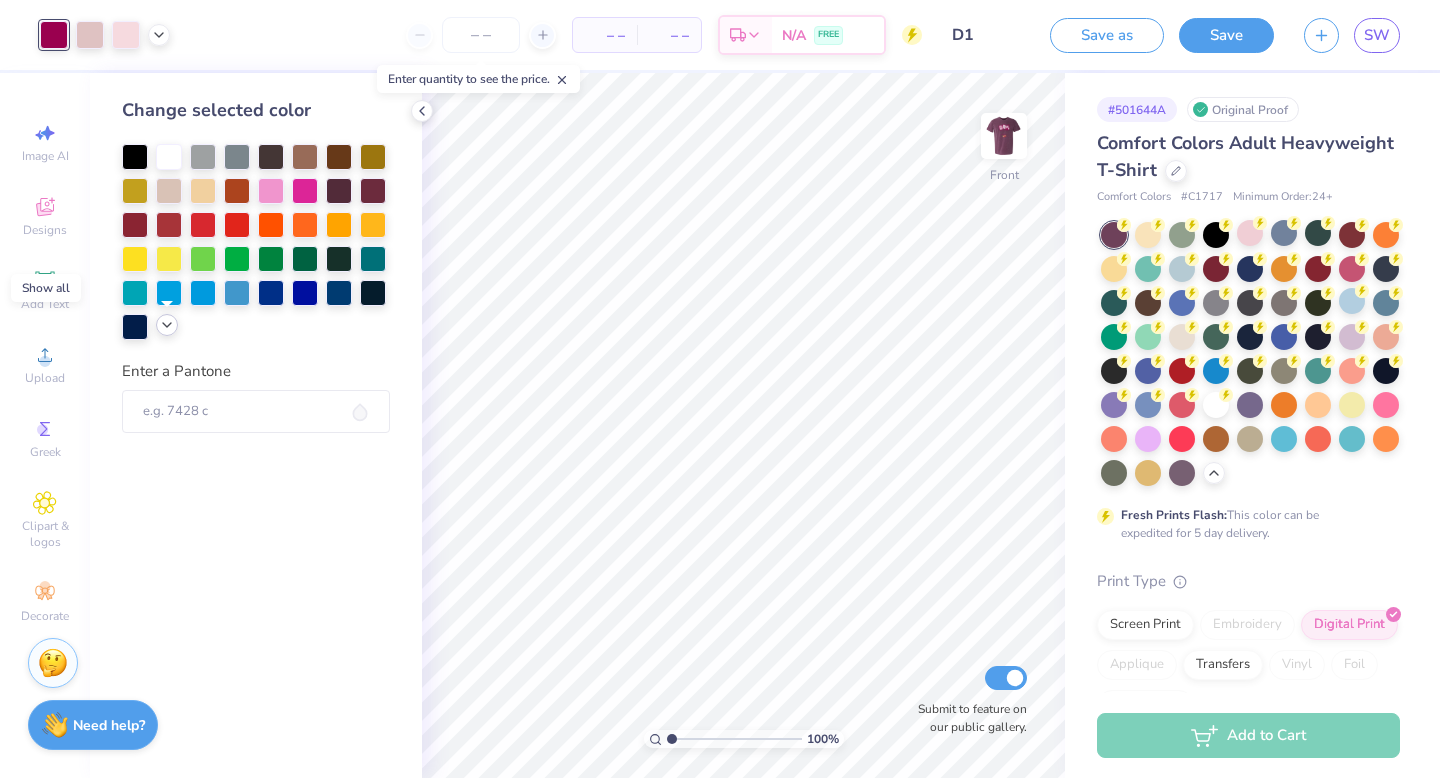 click at bounding box center (167, 325) 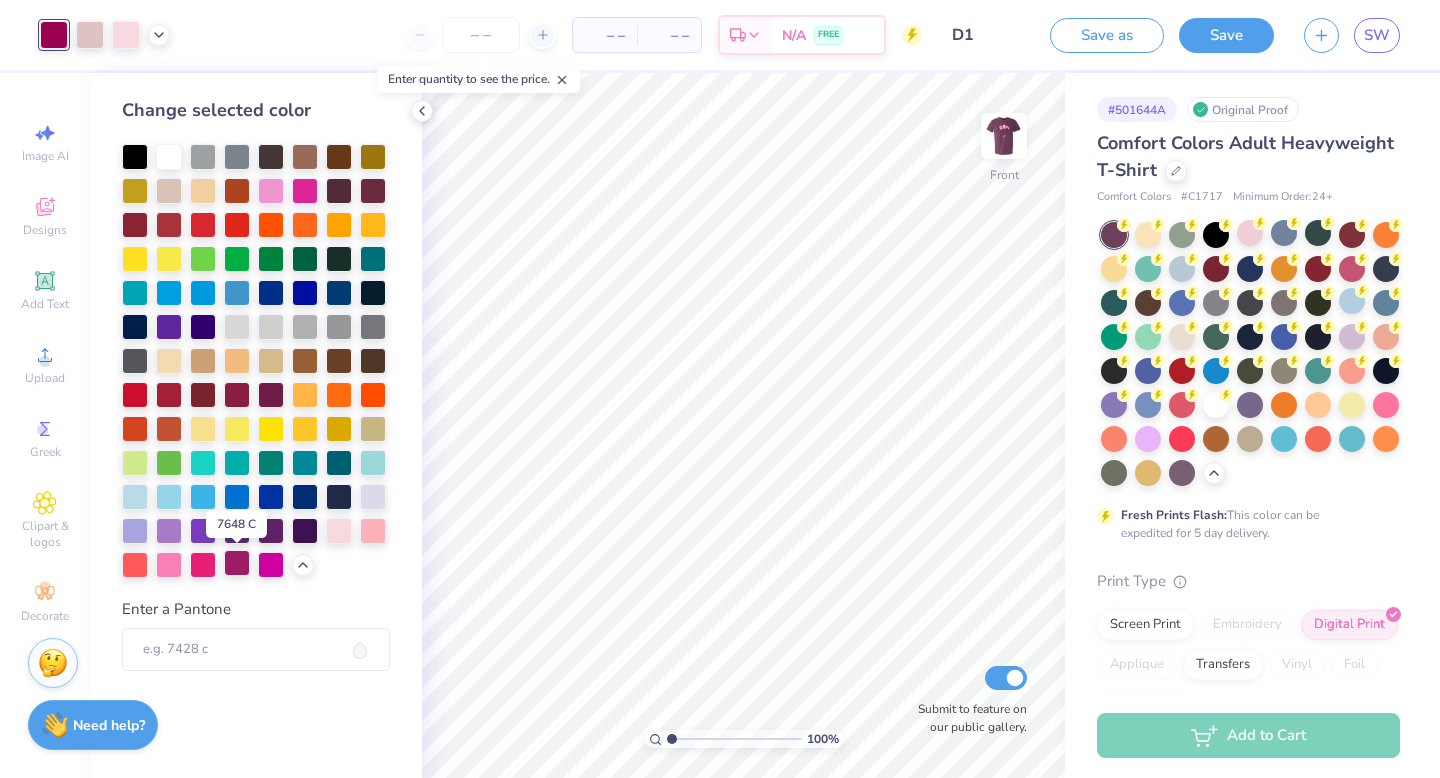 click at bounding box center (237, 563) 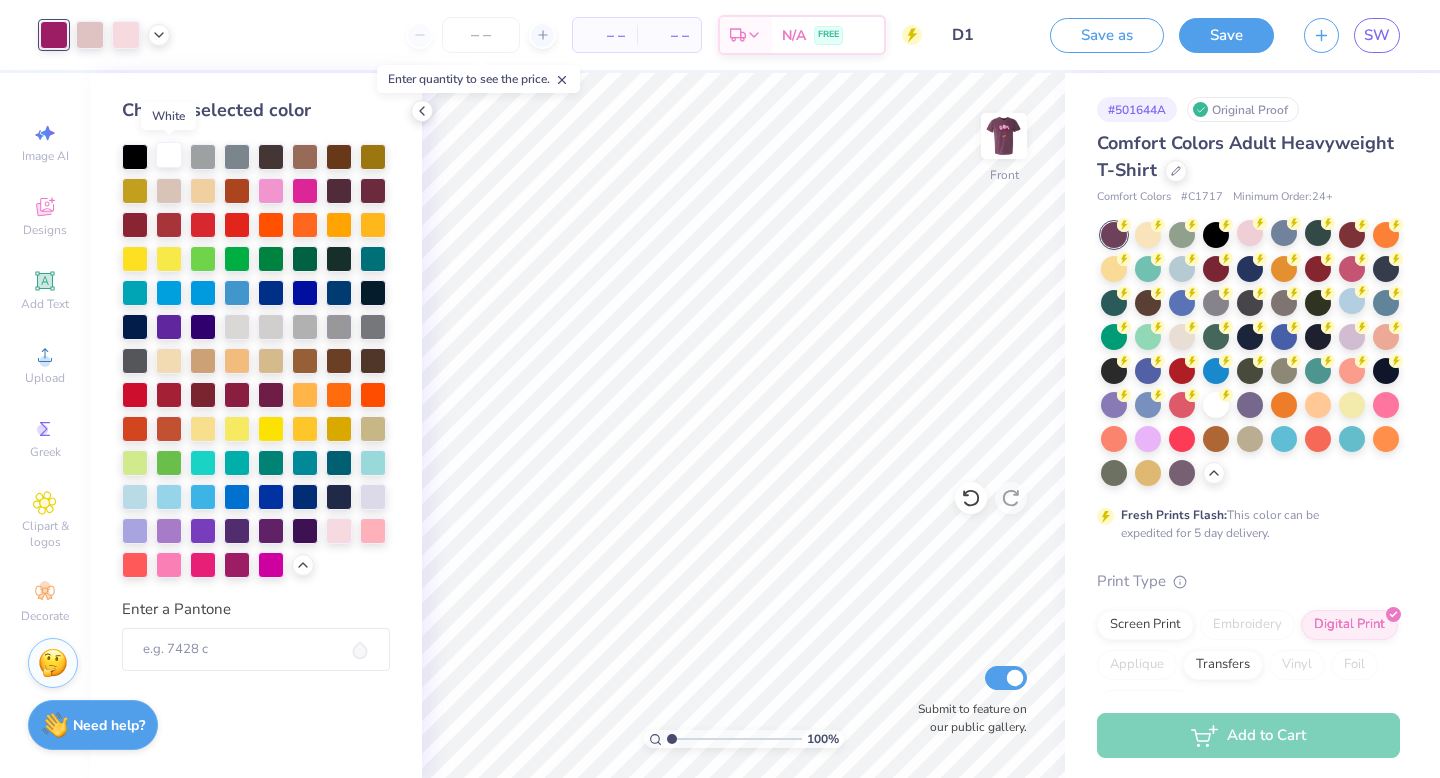 click at bounding box center [169, 155] 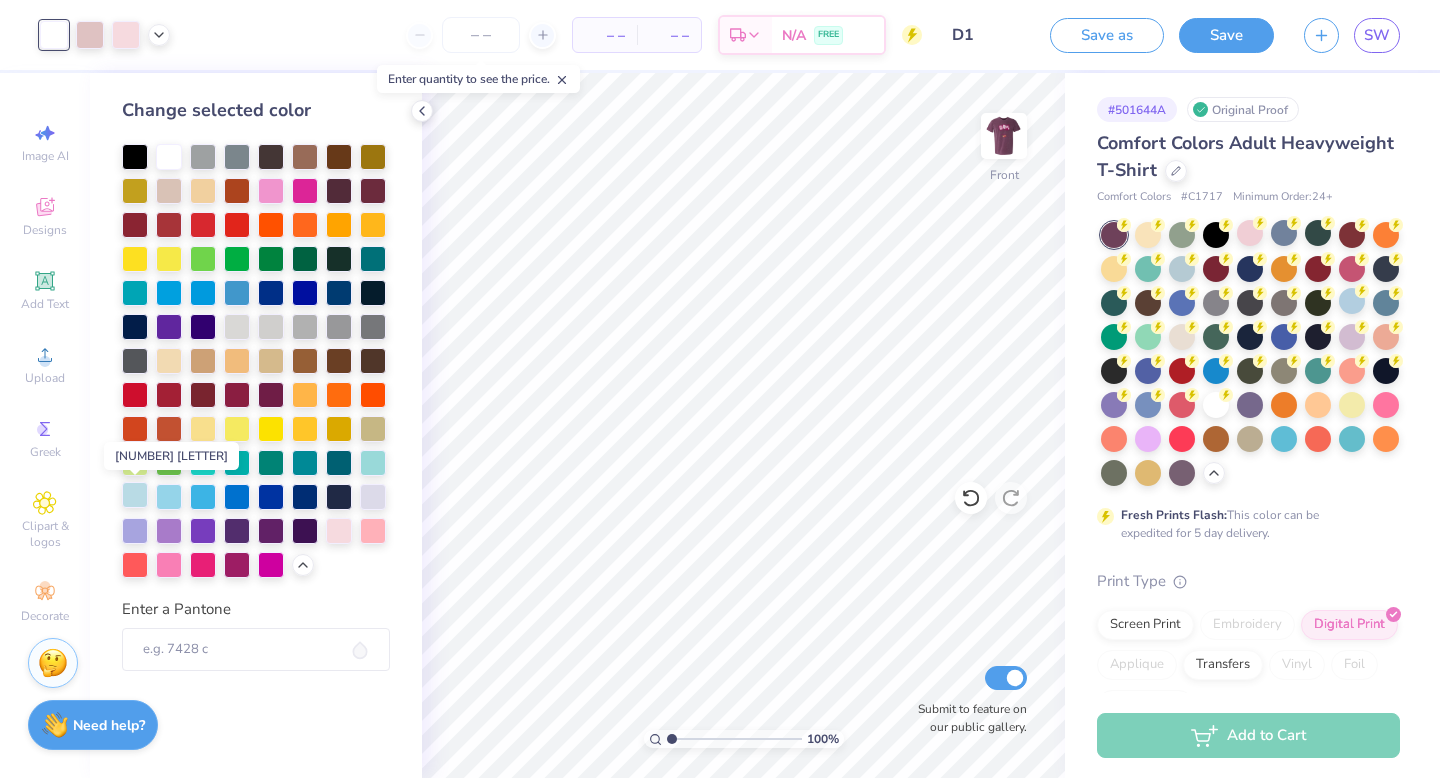 click at bounding box center (135, 495) 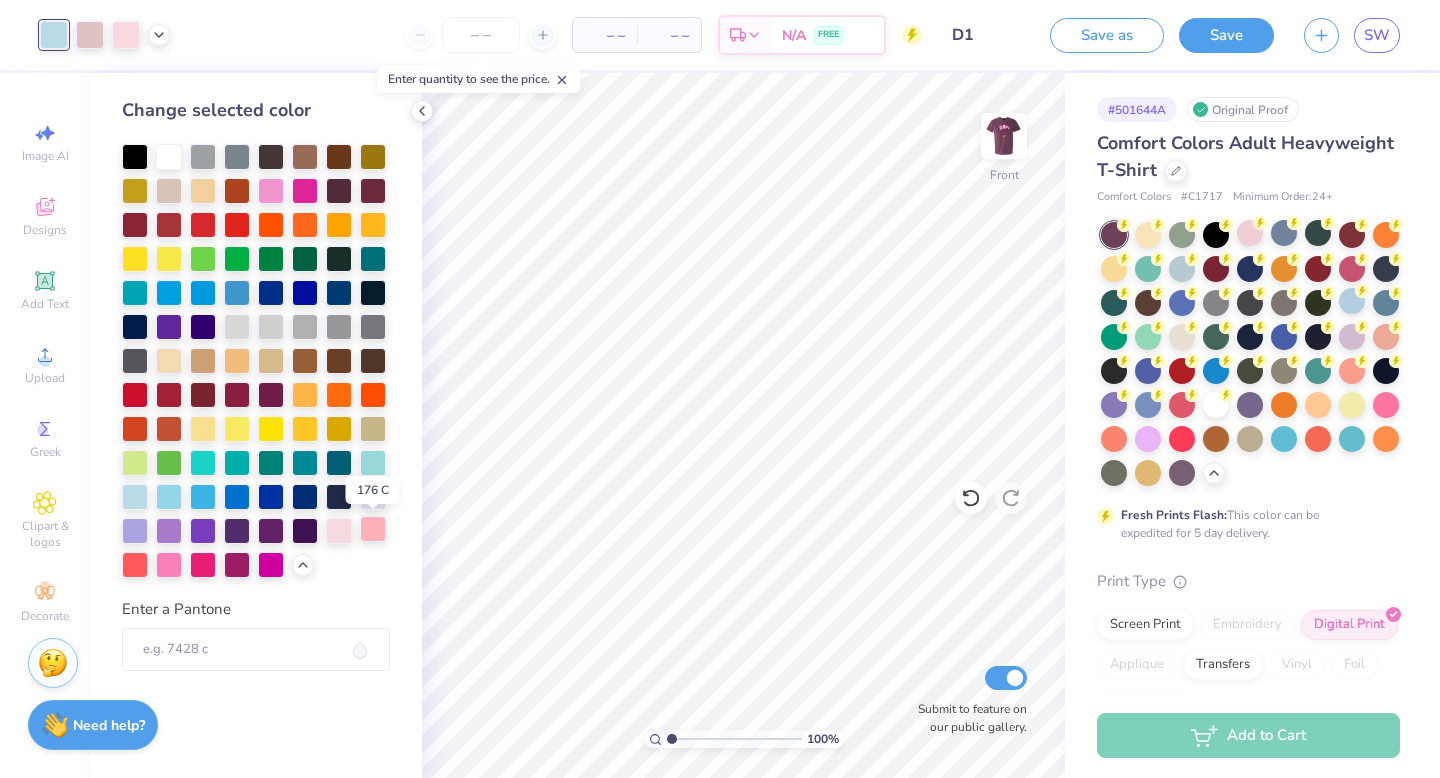 click at bounding box center [373, 529] 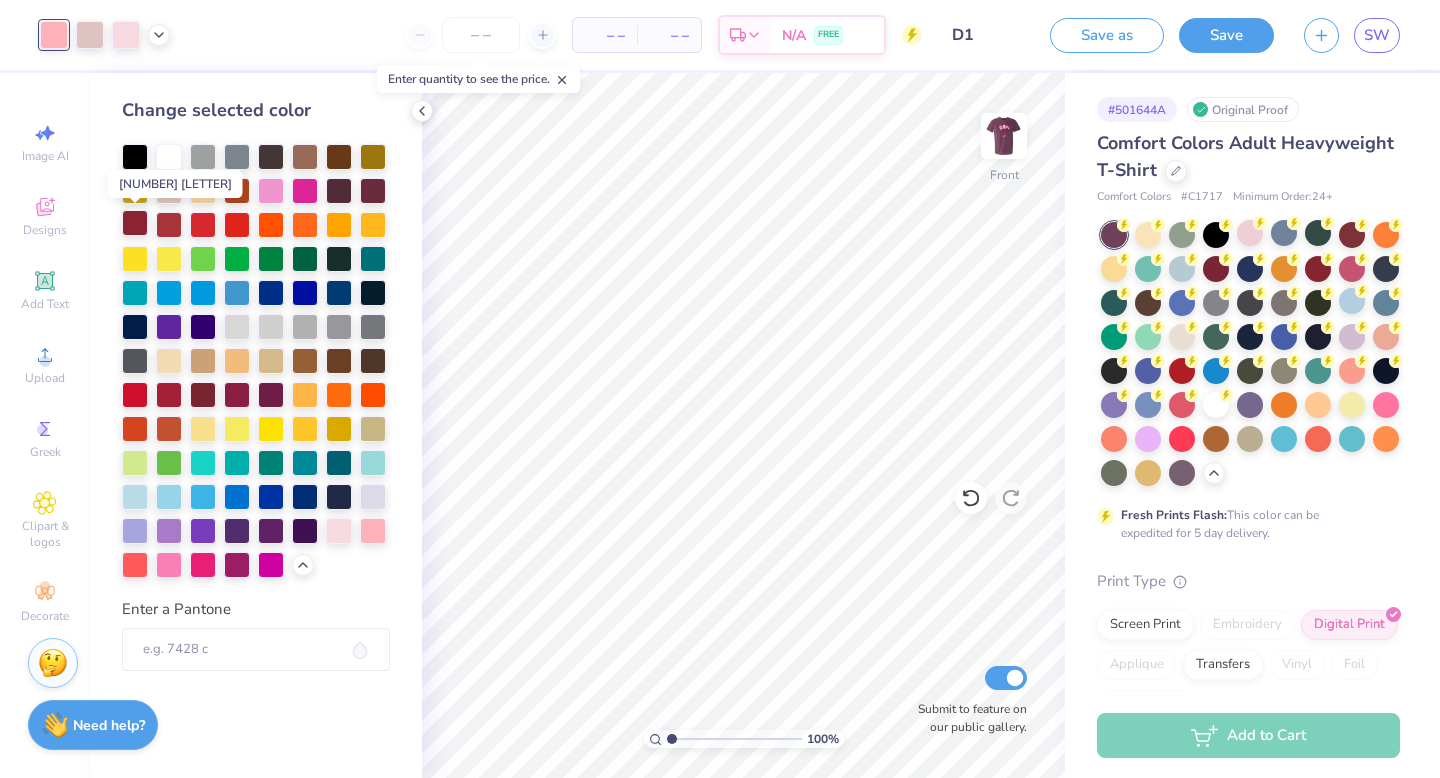 click at bounding box center [135, 223] 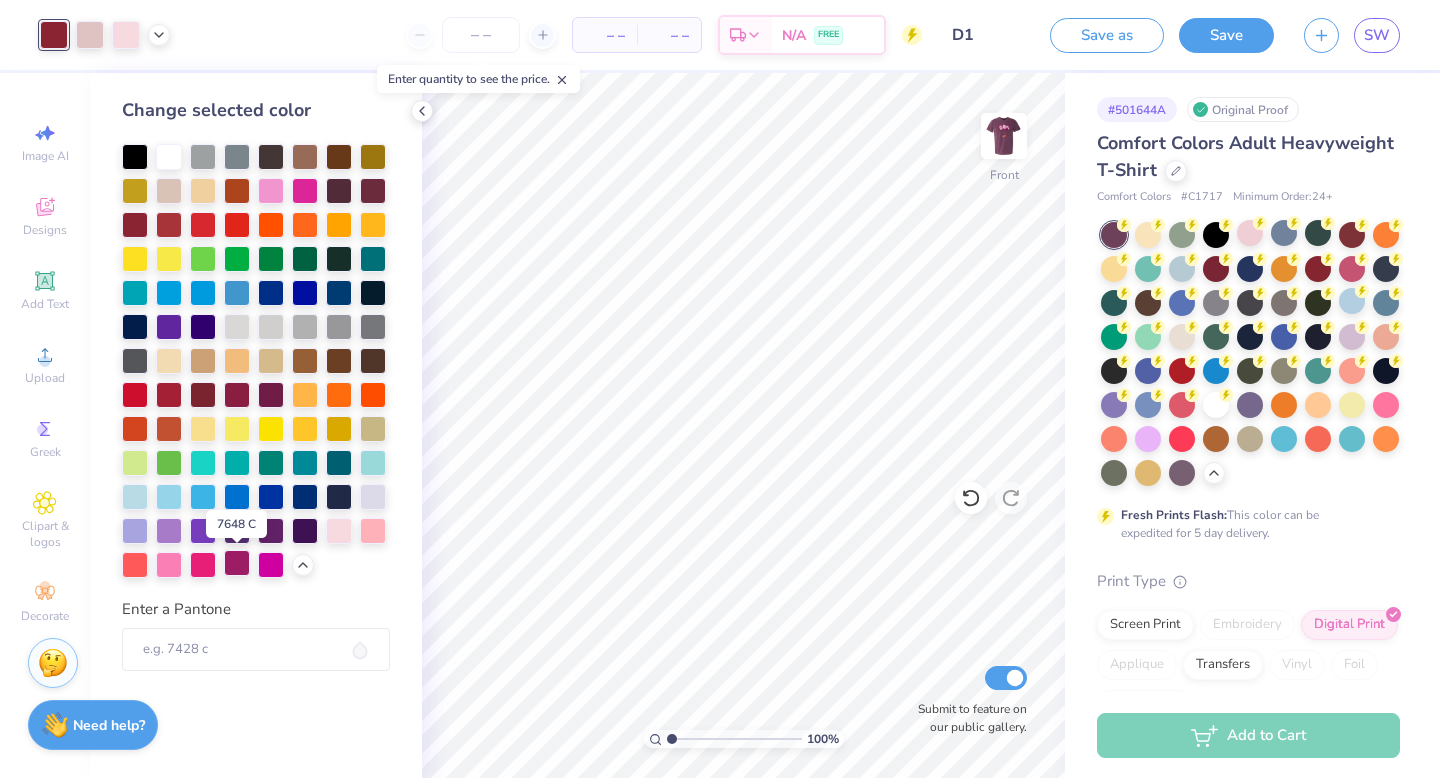 click at bounding box center (237, 563) 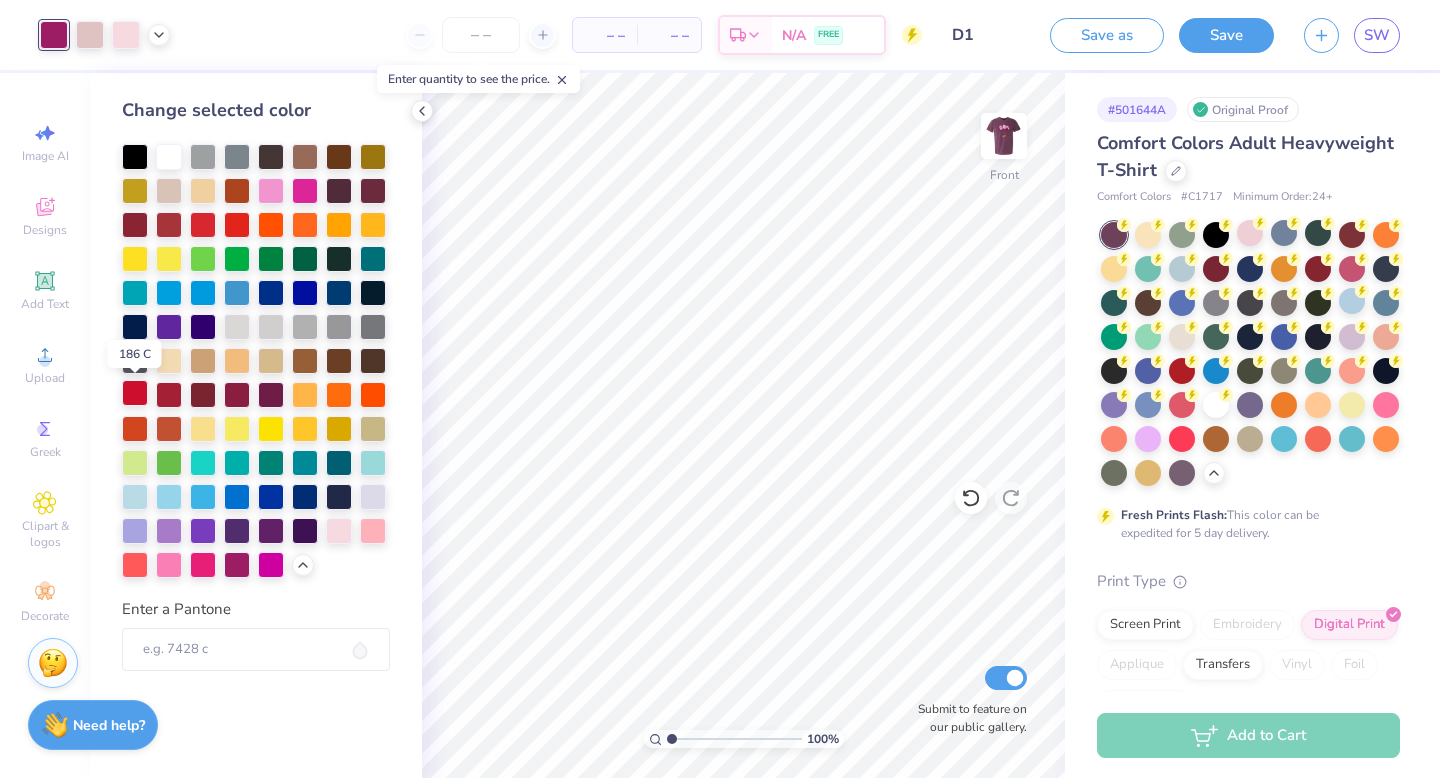 click at bounding box center [135, 393] 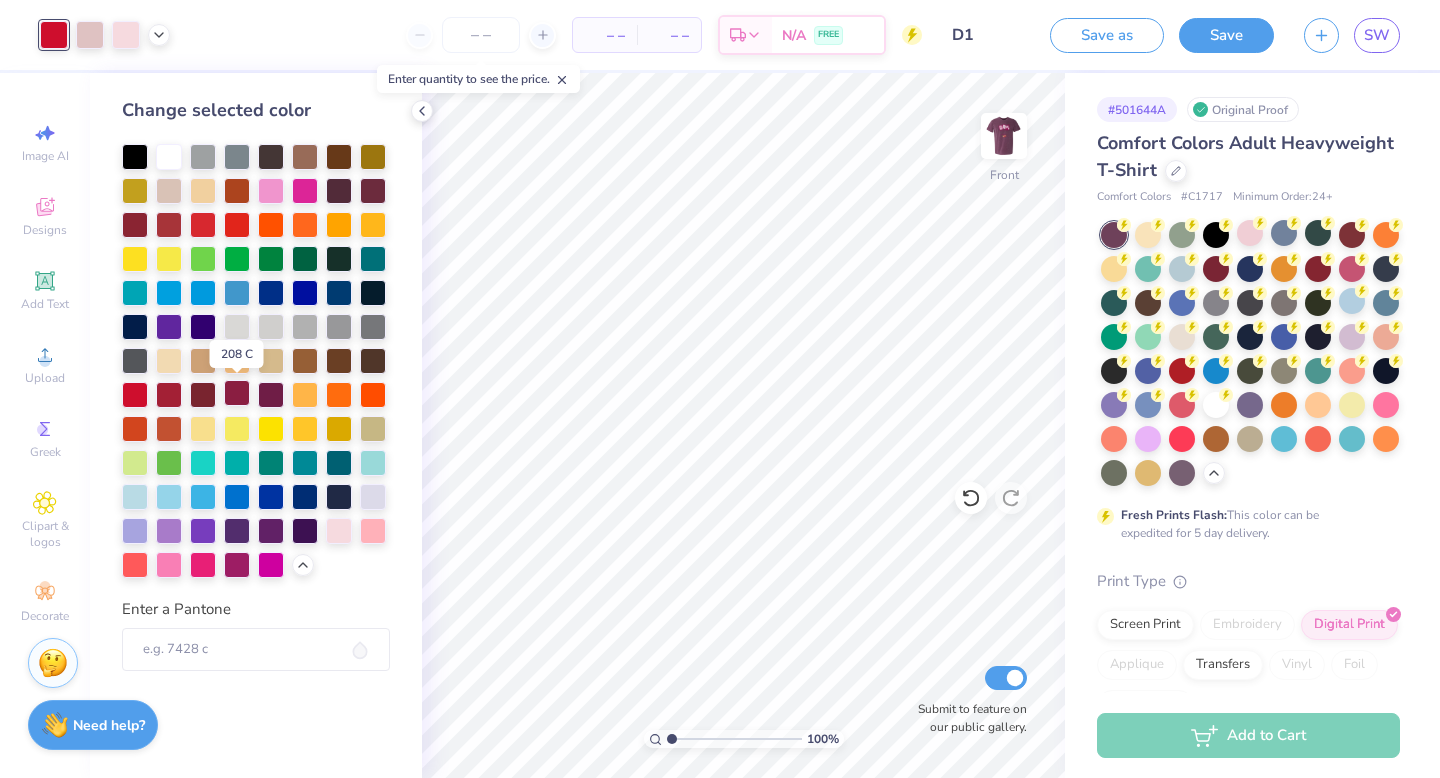click at bounding box center (237, 393) 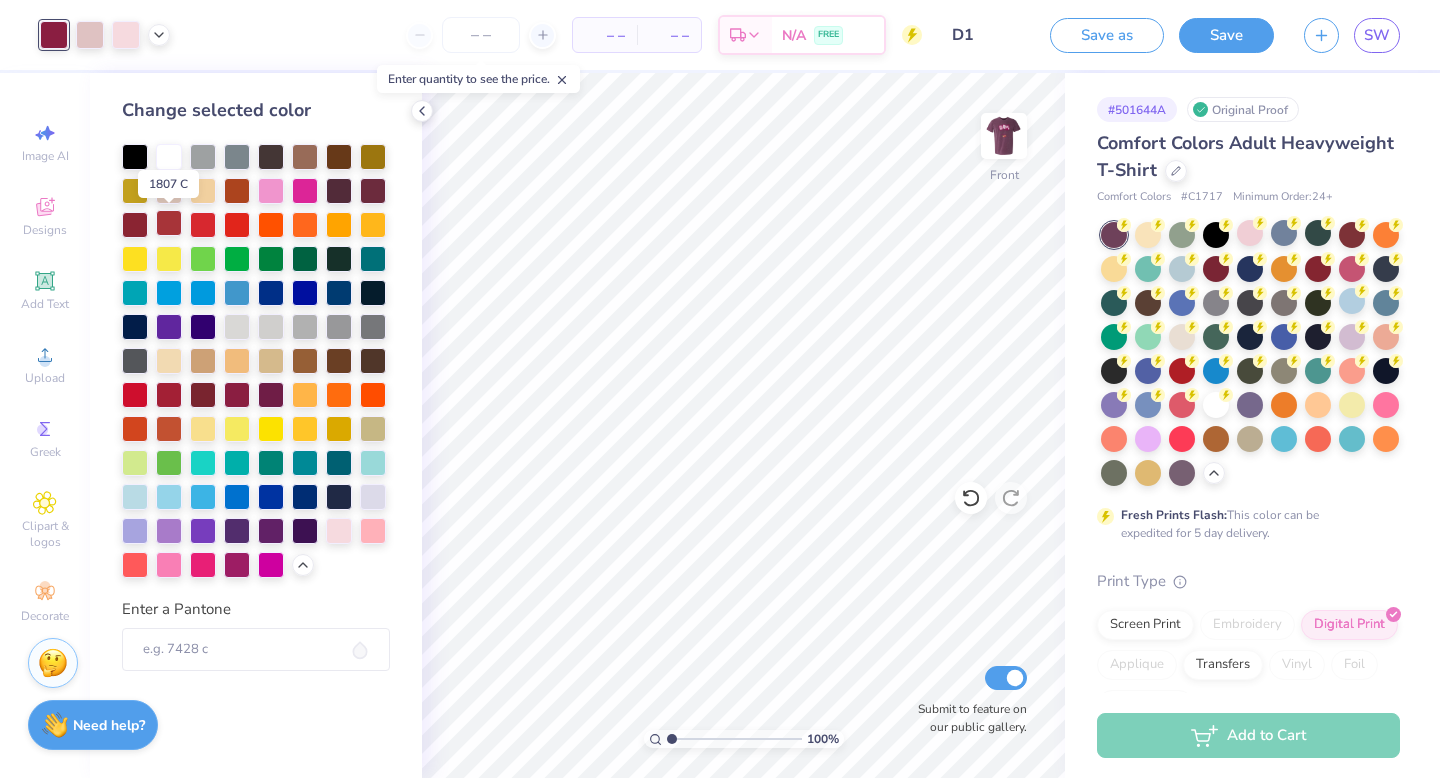 click at bounding box center [169, 223] 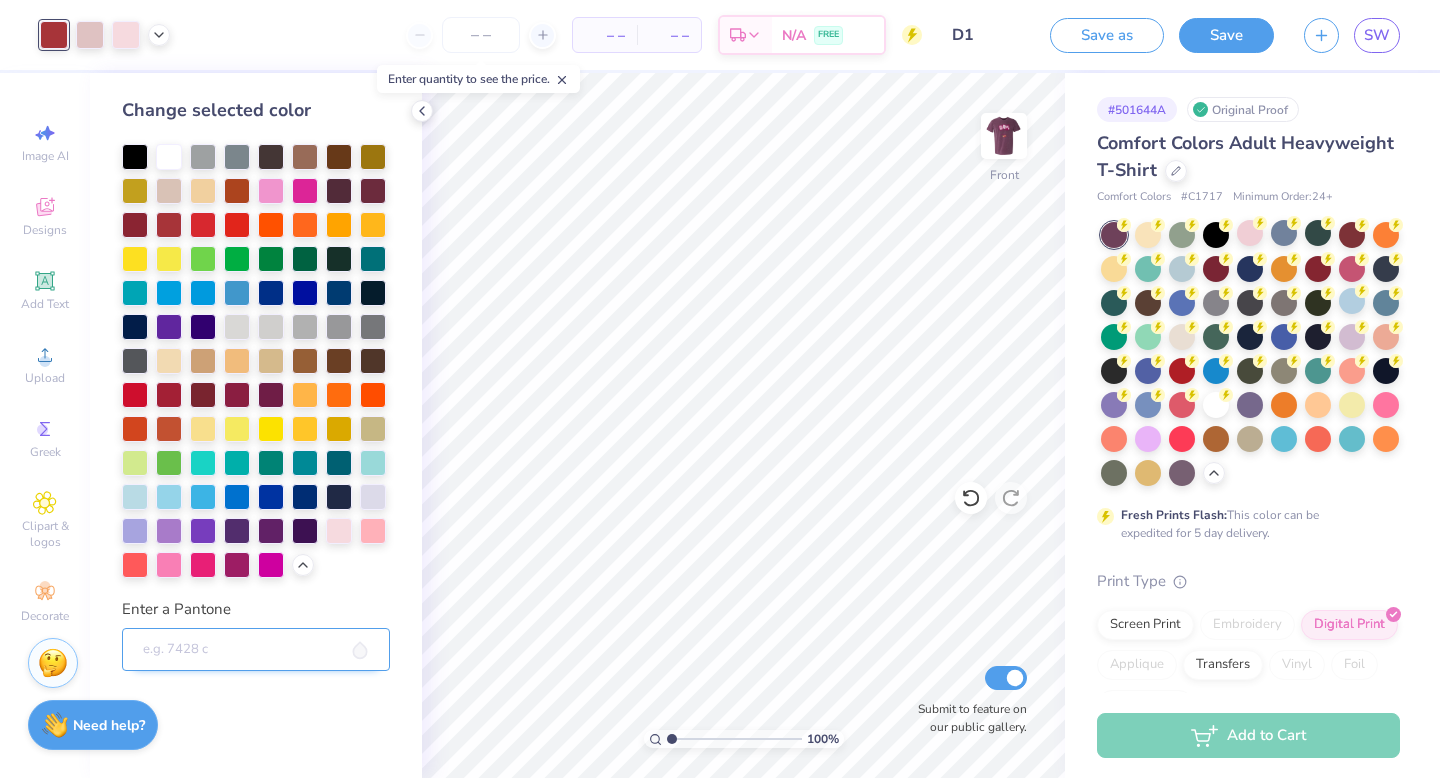 click on "Enter a Pantone" at bounding box center [256, 650] 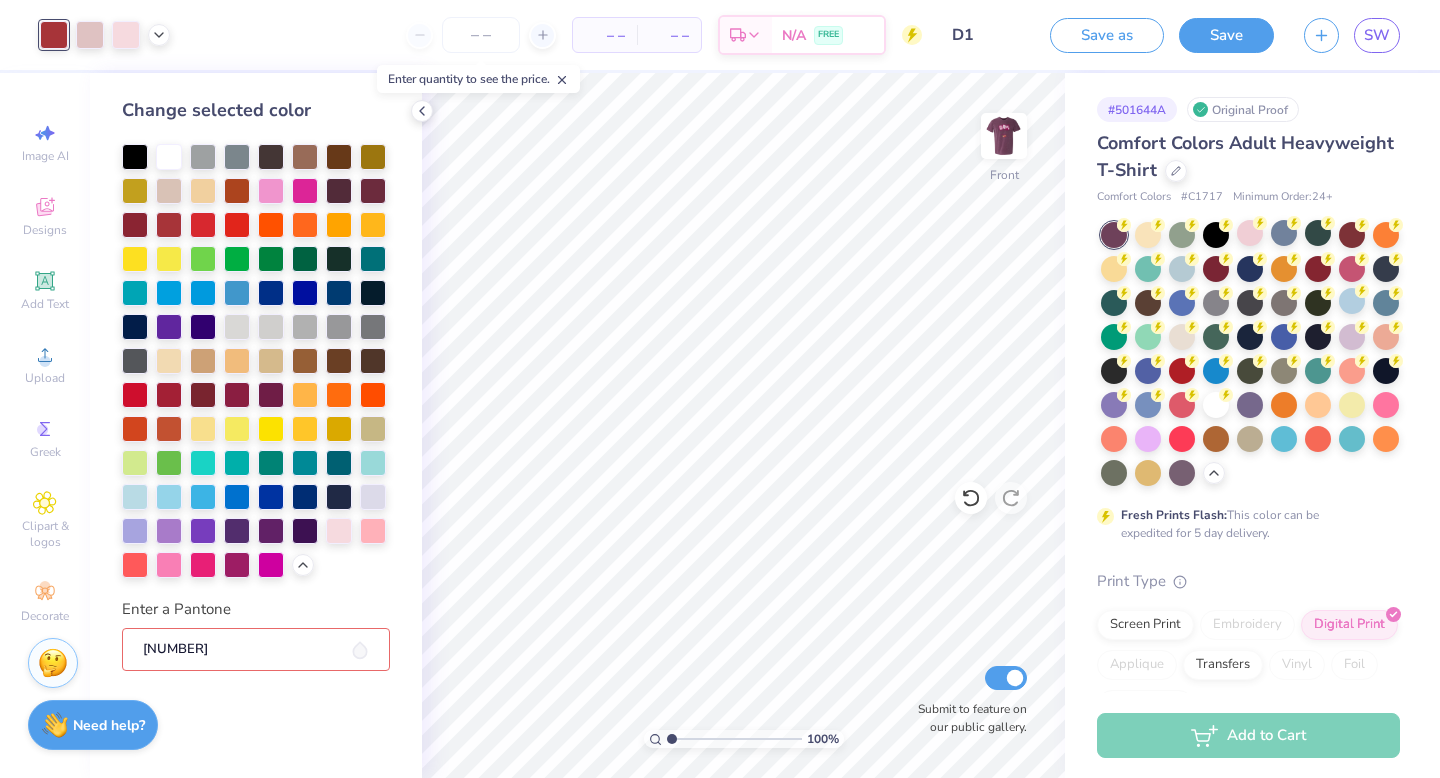 type on "676" 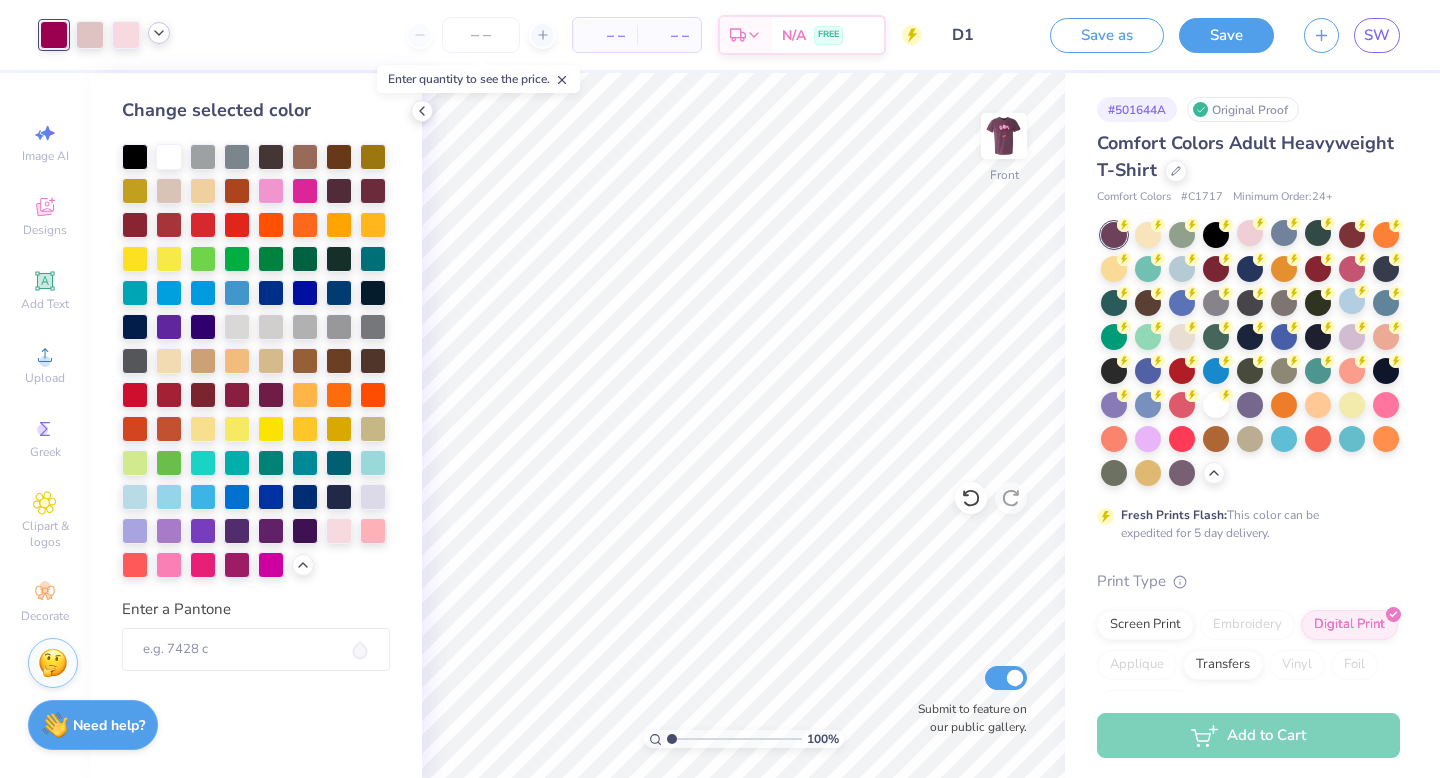 click at bounding box center [159, 33] 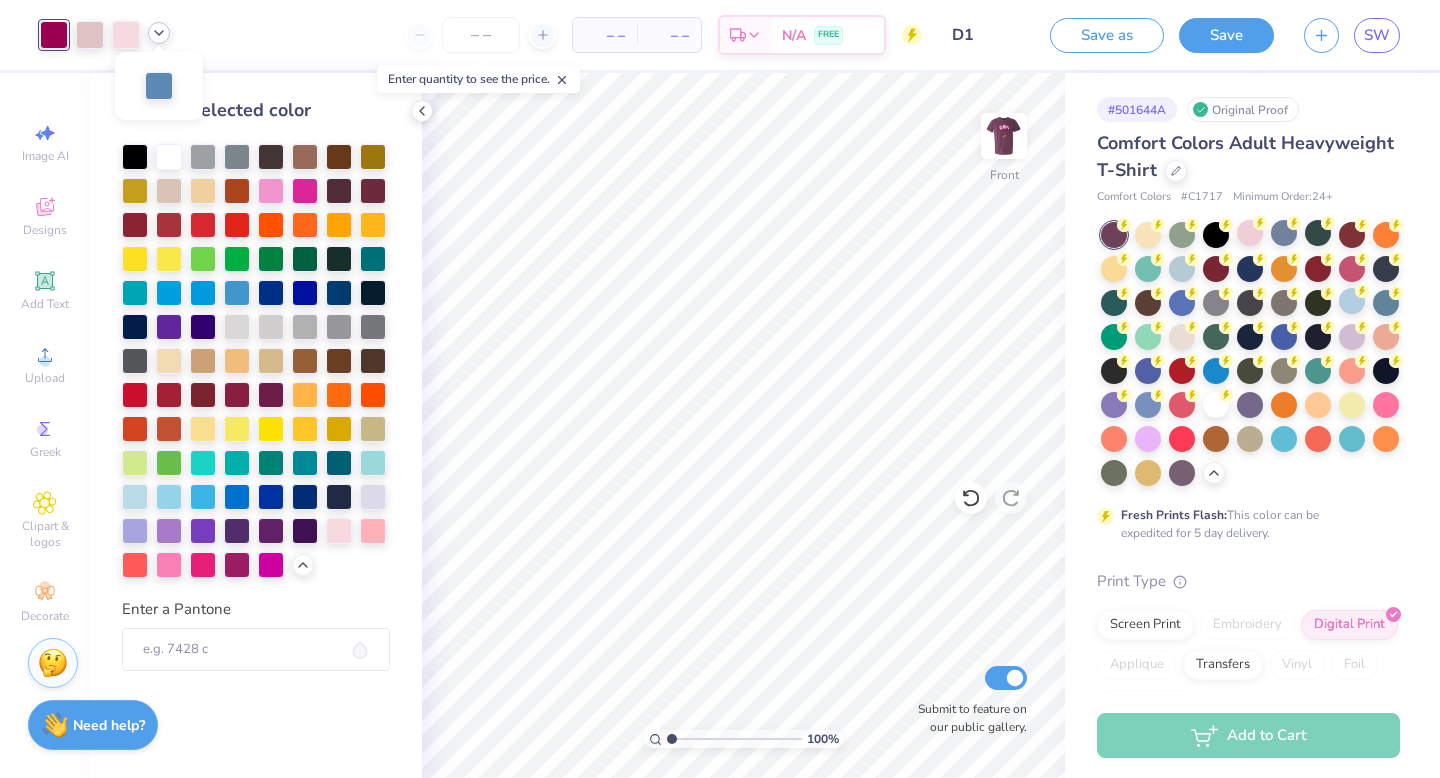 click at bounding box center [159, 33] 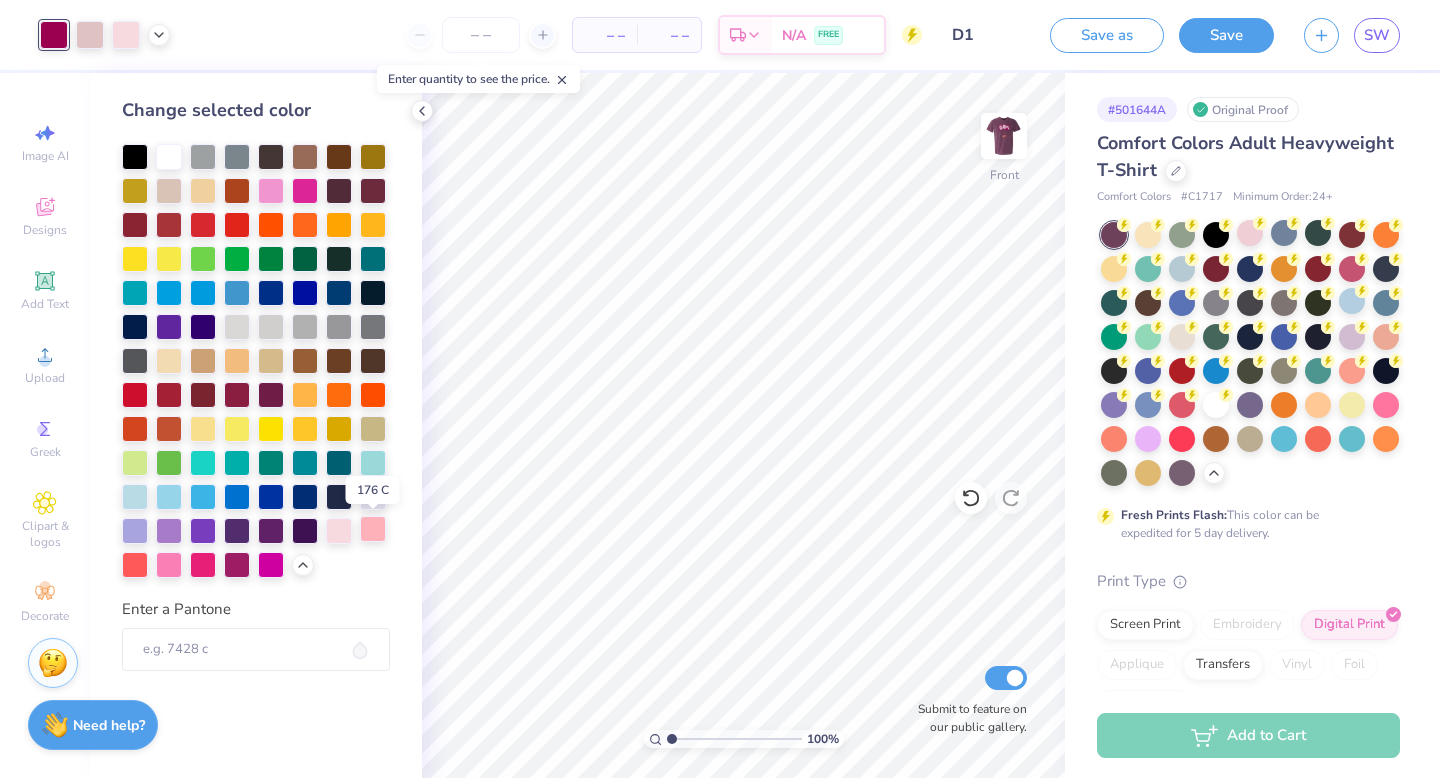 click at bounding box center (373, 529) 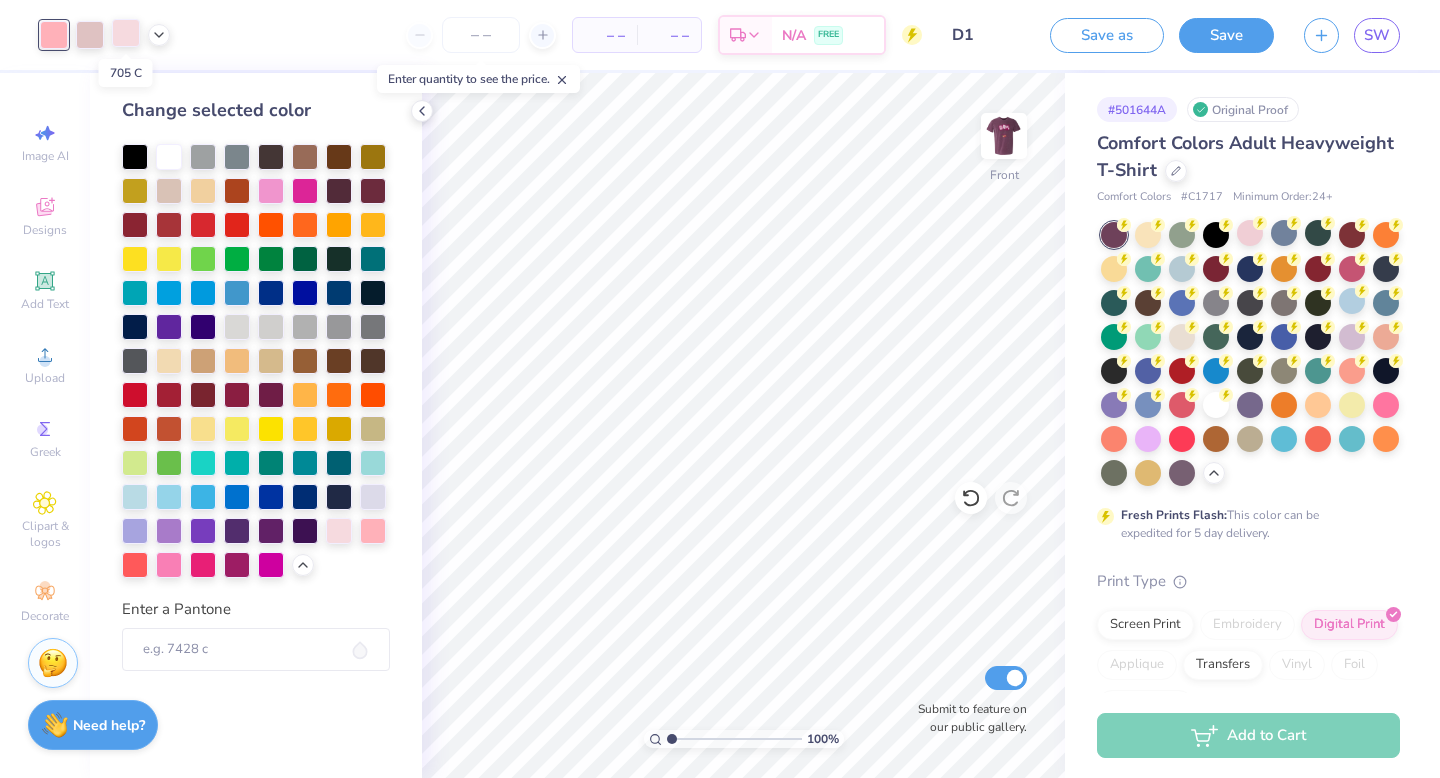click at bounding box center (126, 33) 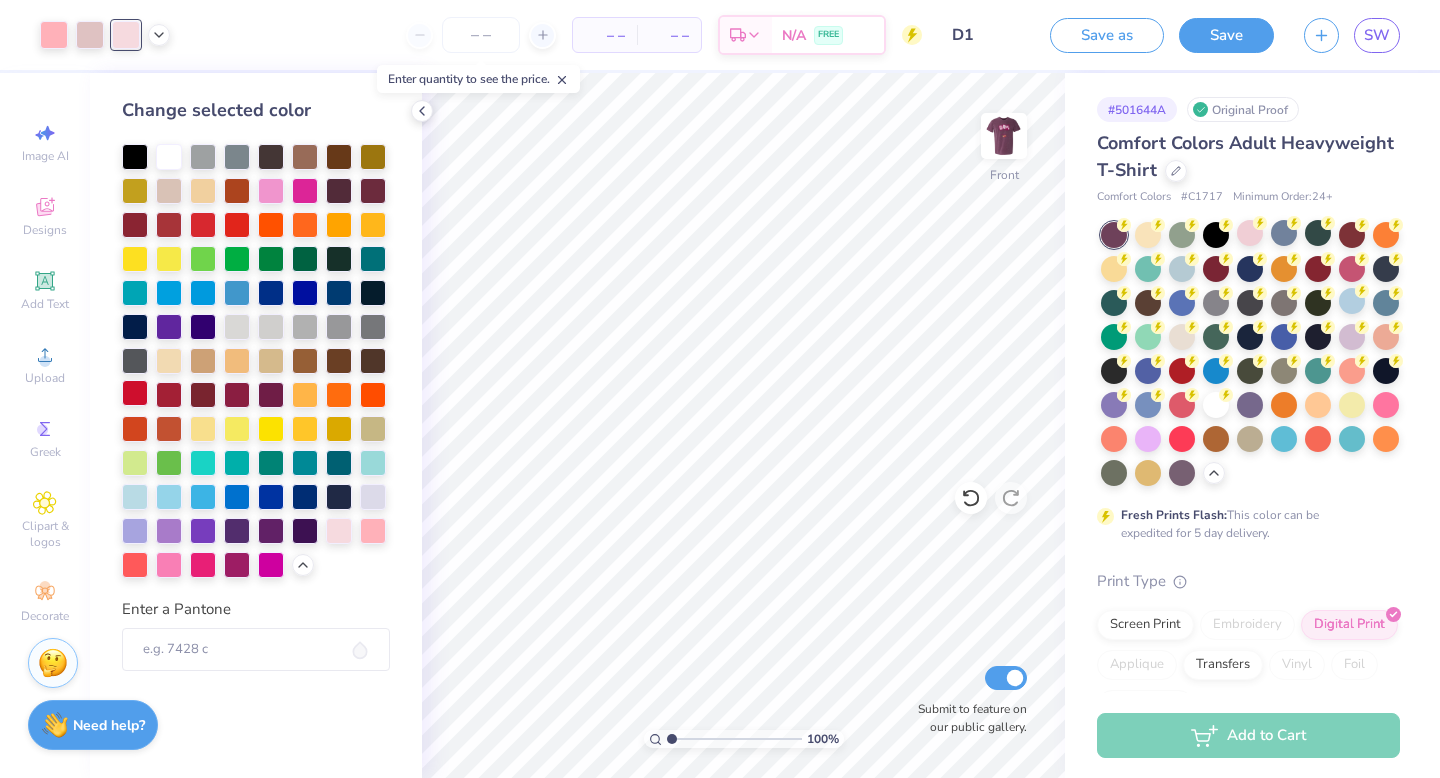 click at bounding box center (135, 393) 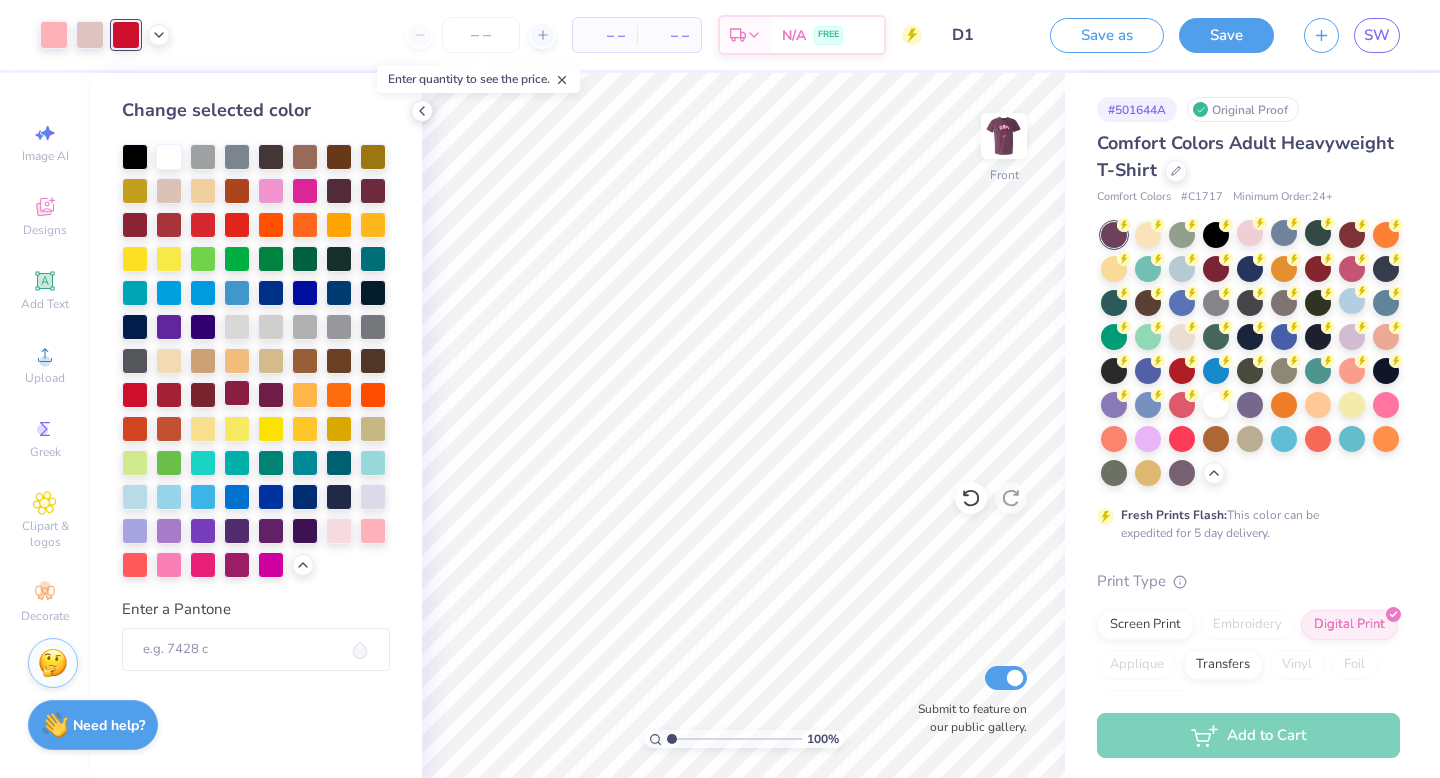 click at bounding box center [237, 393] 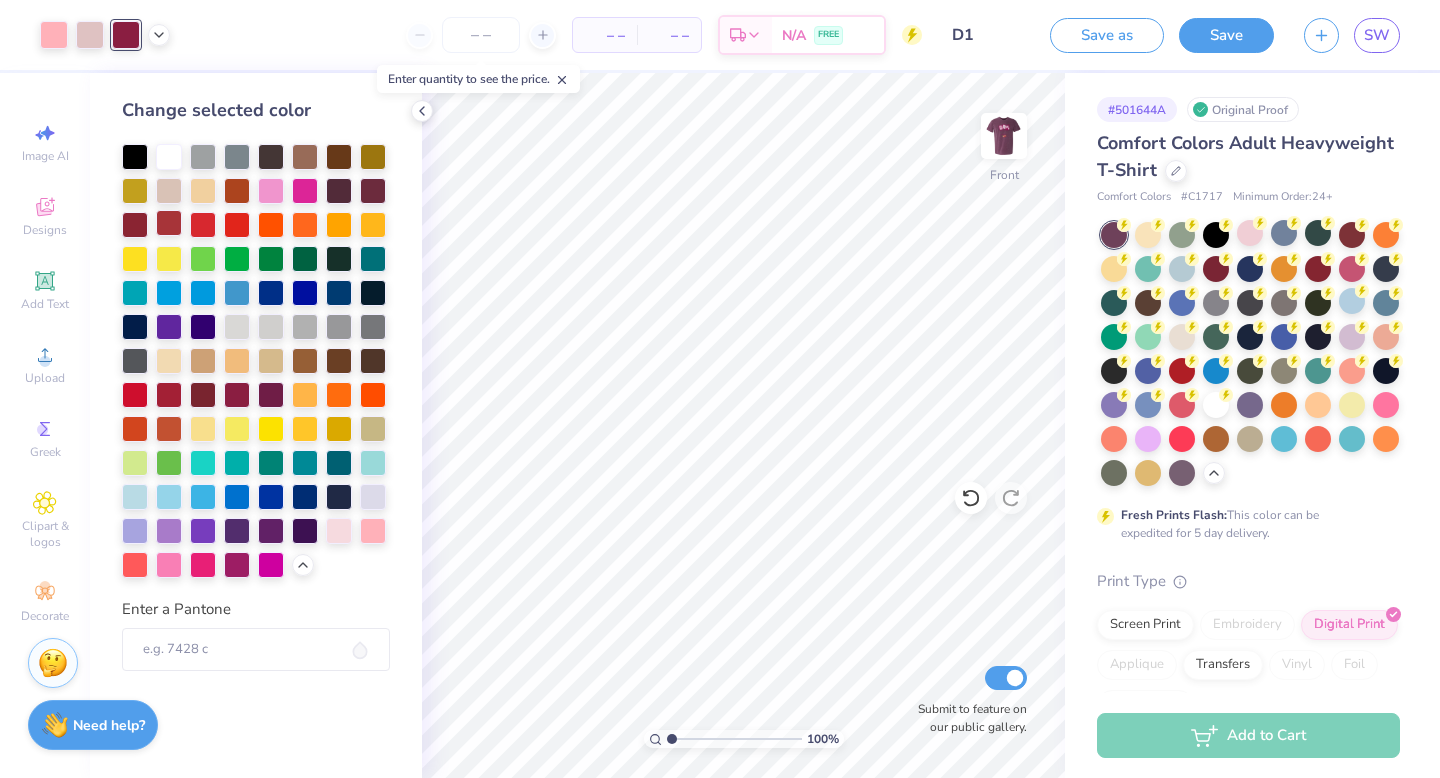 click at bounding box center [169, 223] 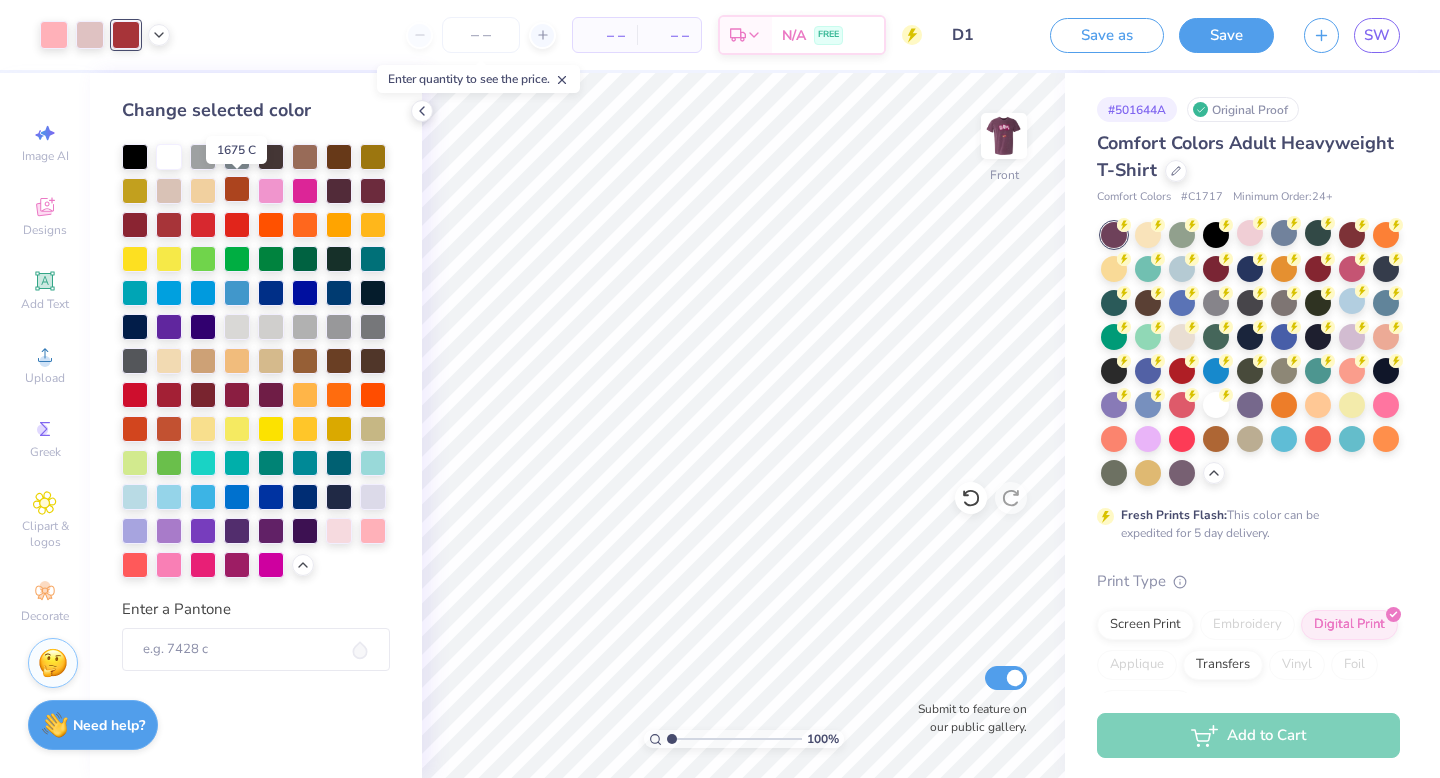 click at bounding box center [237, 189] 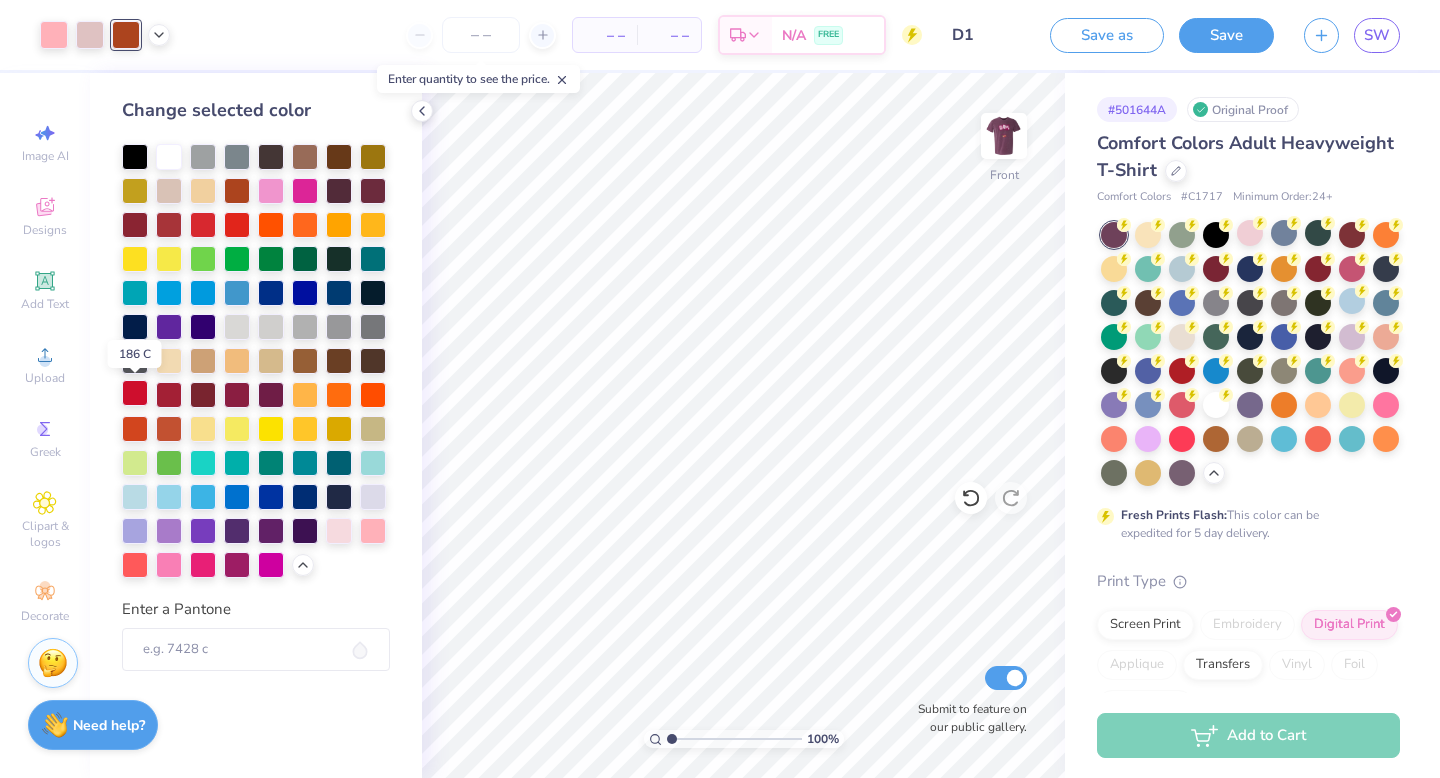 click at bounding box center [135, 393] 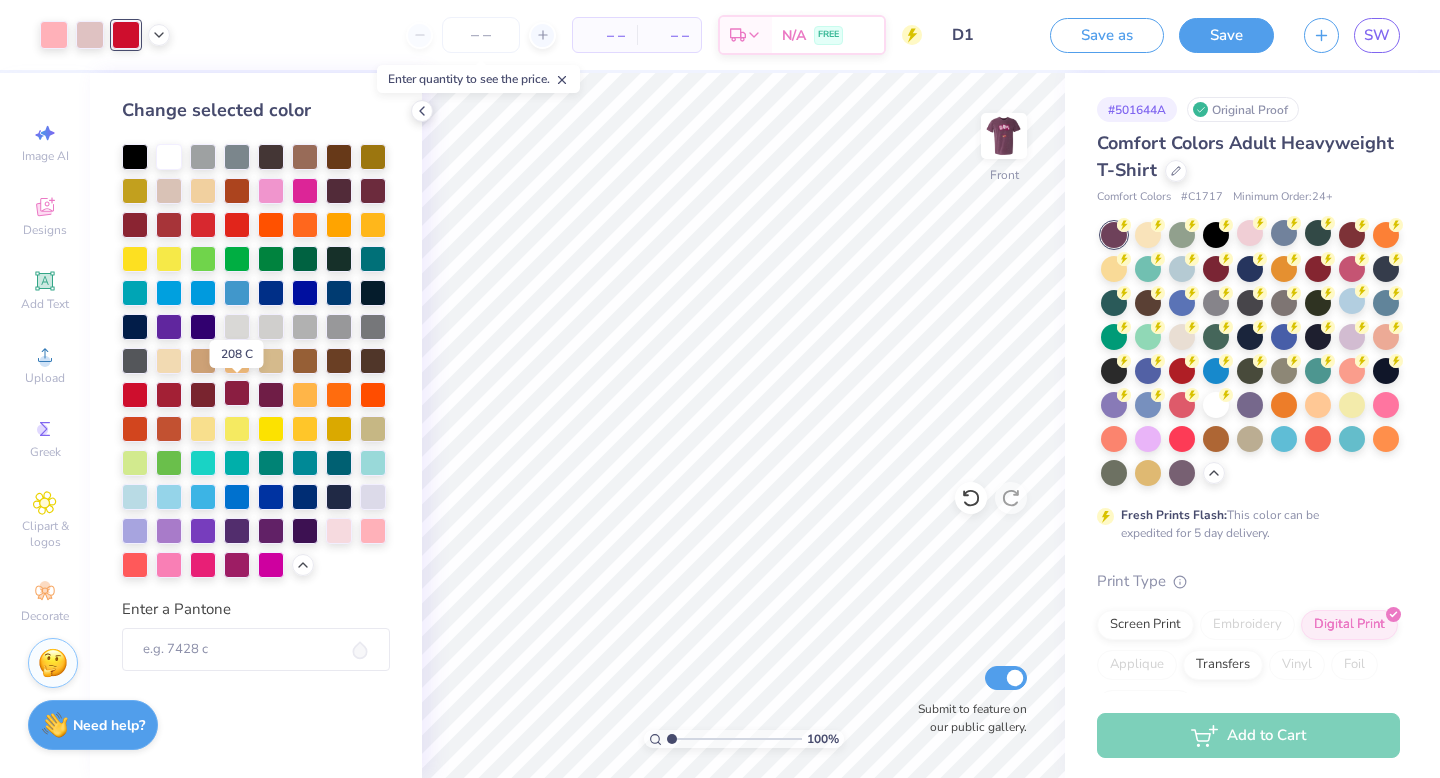 click at bounding box center [237, 393] 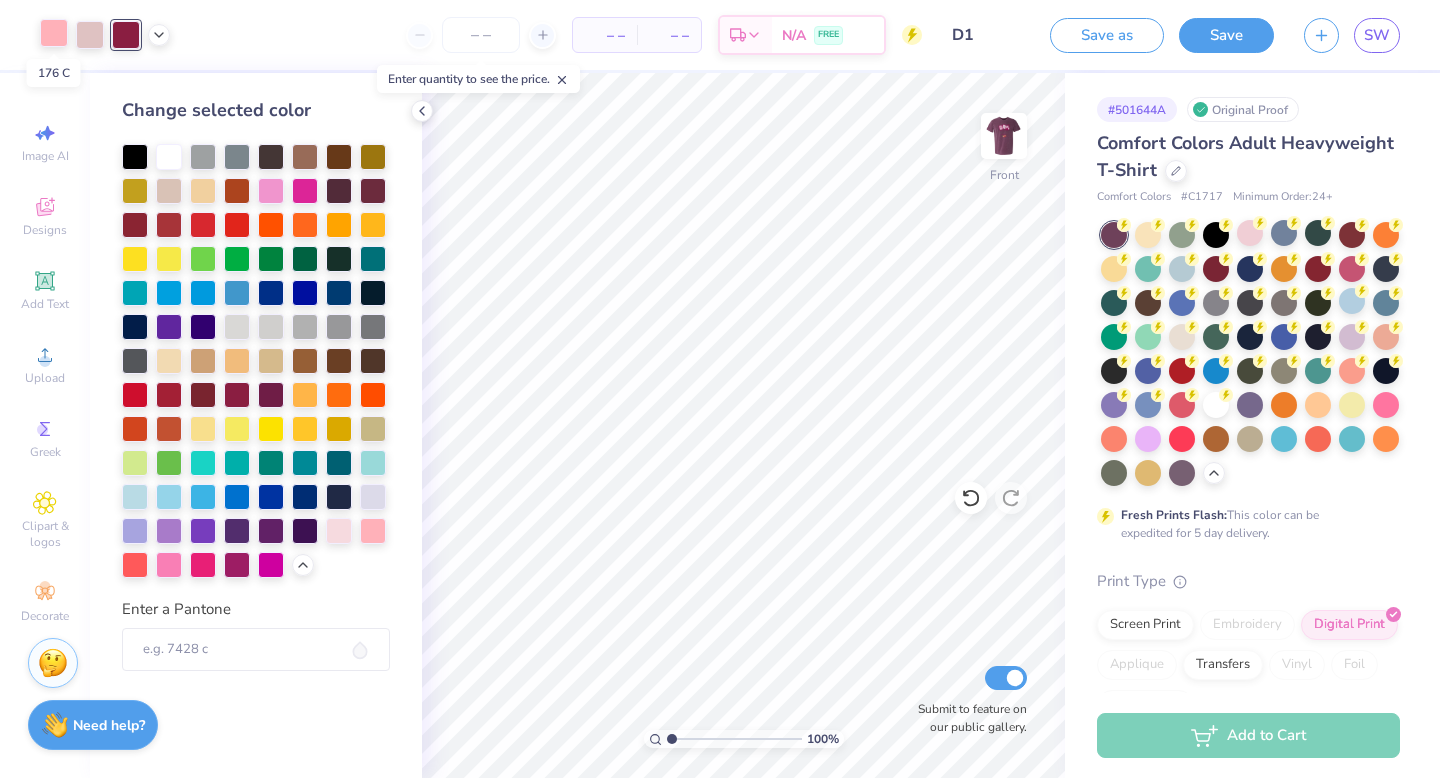 click at bounding box center (54, 33) 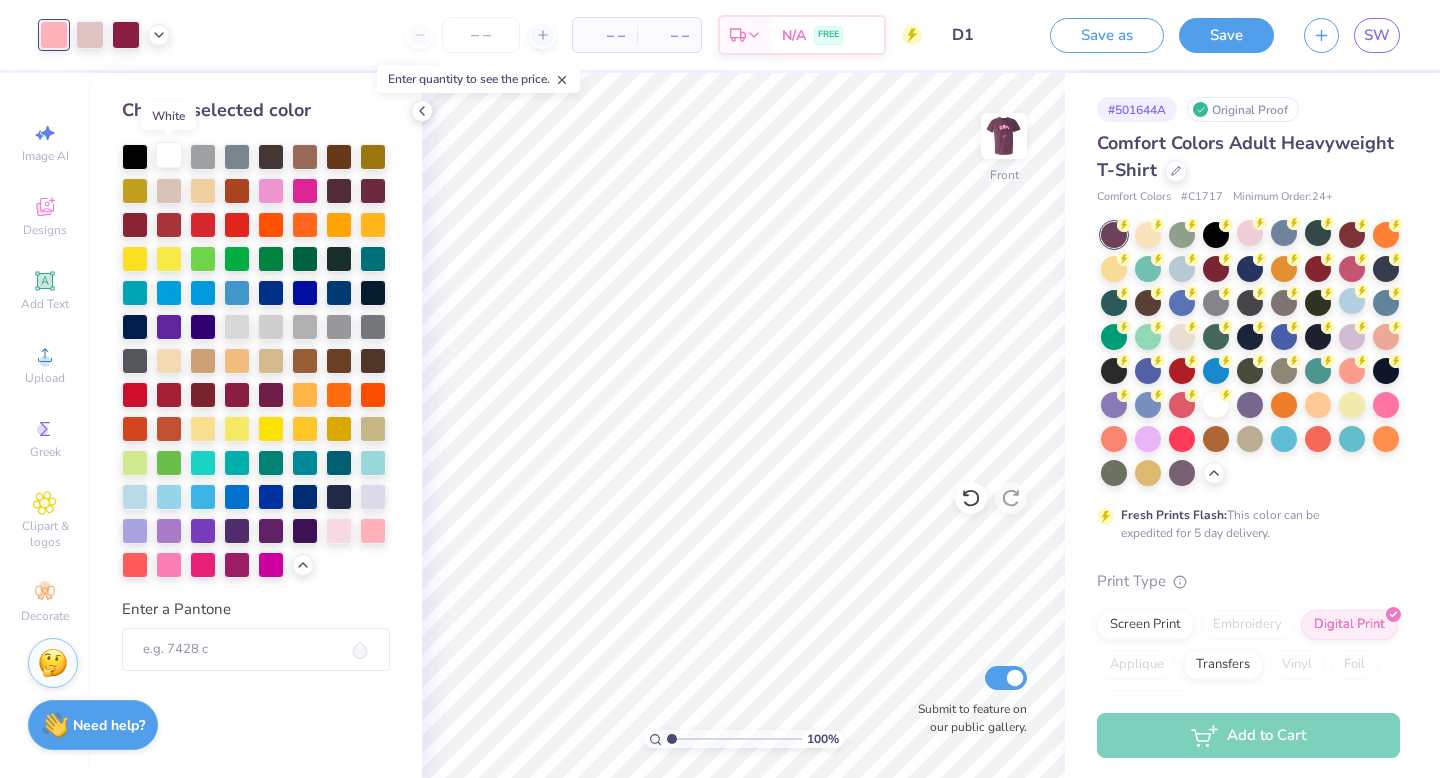 click at bounding box center (169, 155) 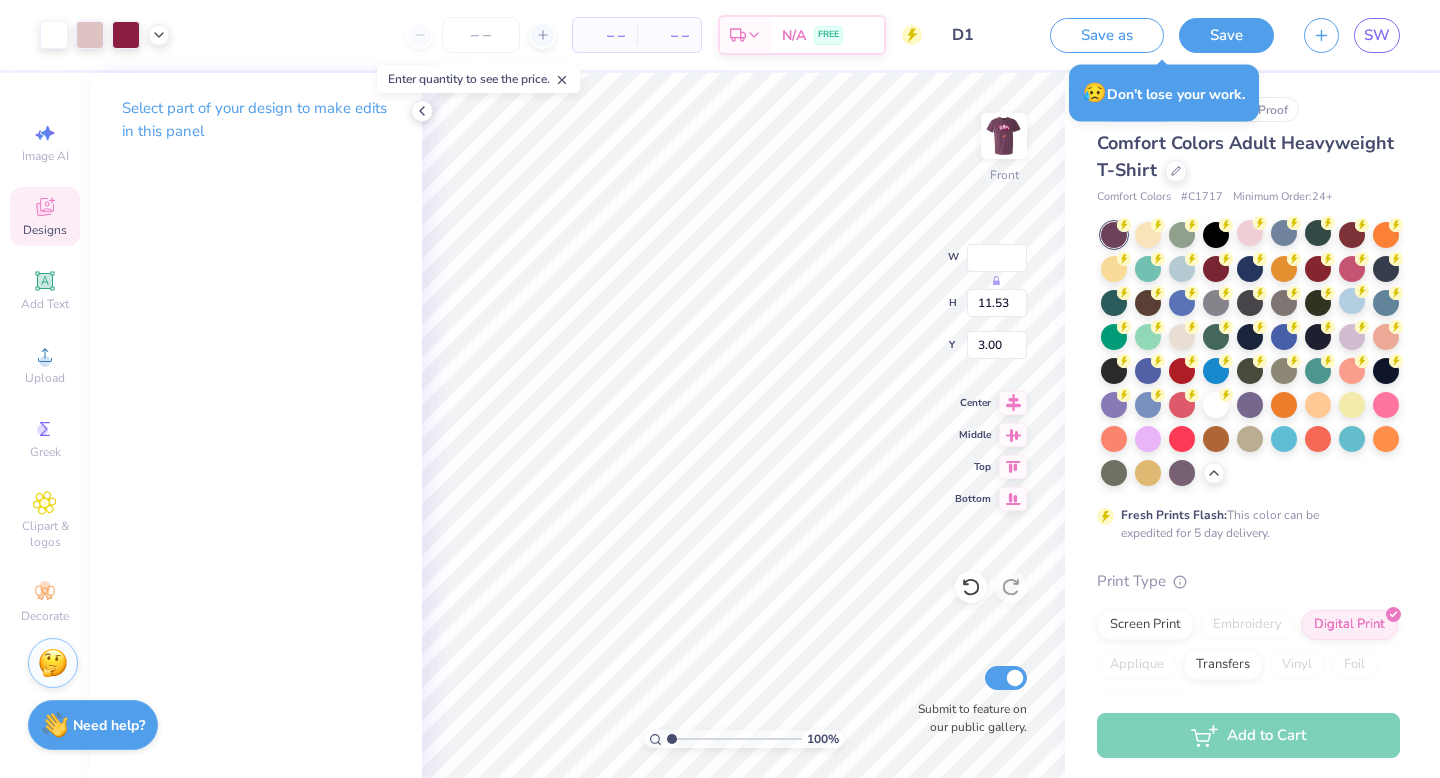 type on "3.73" 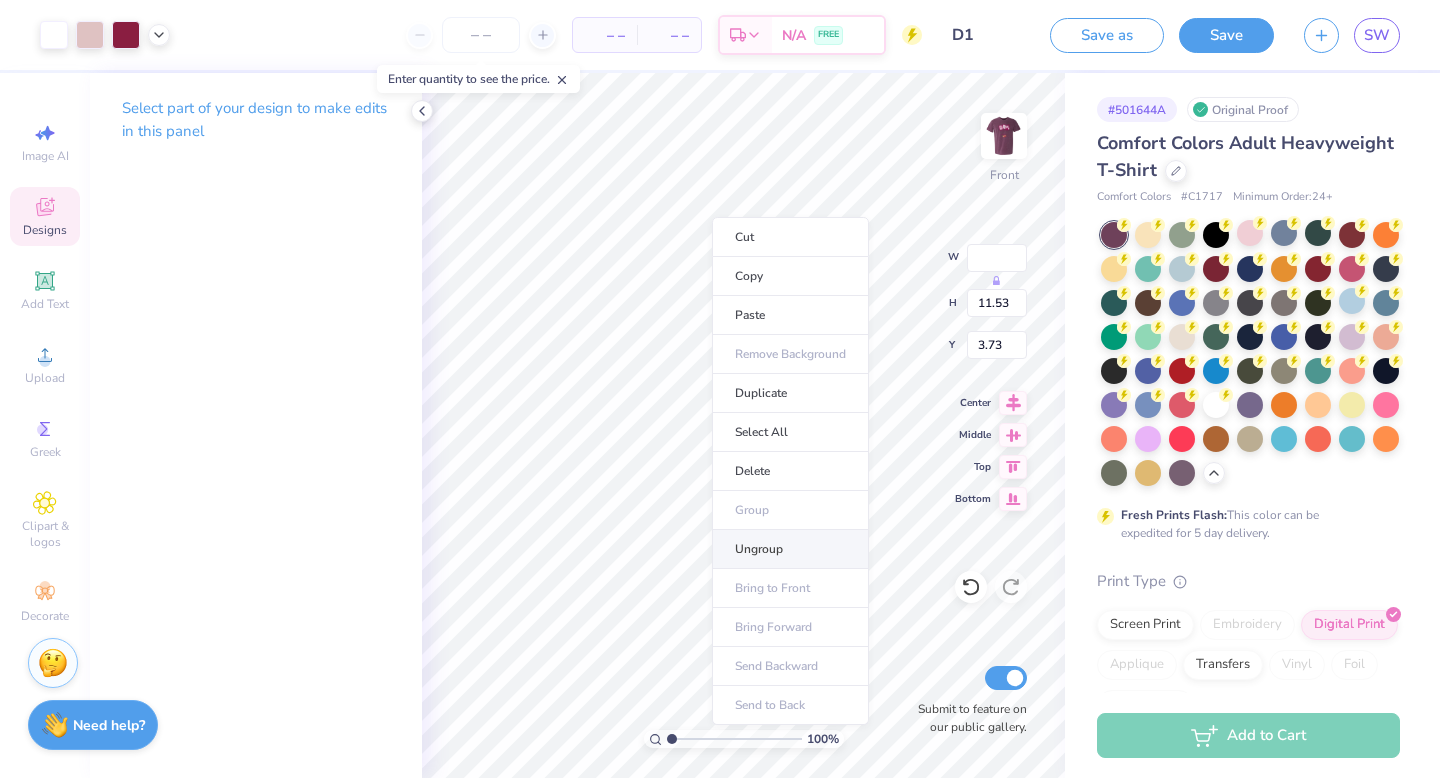 click on "Ungroup" at bounding box center (790, 549) 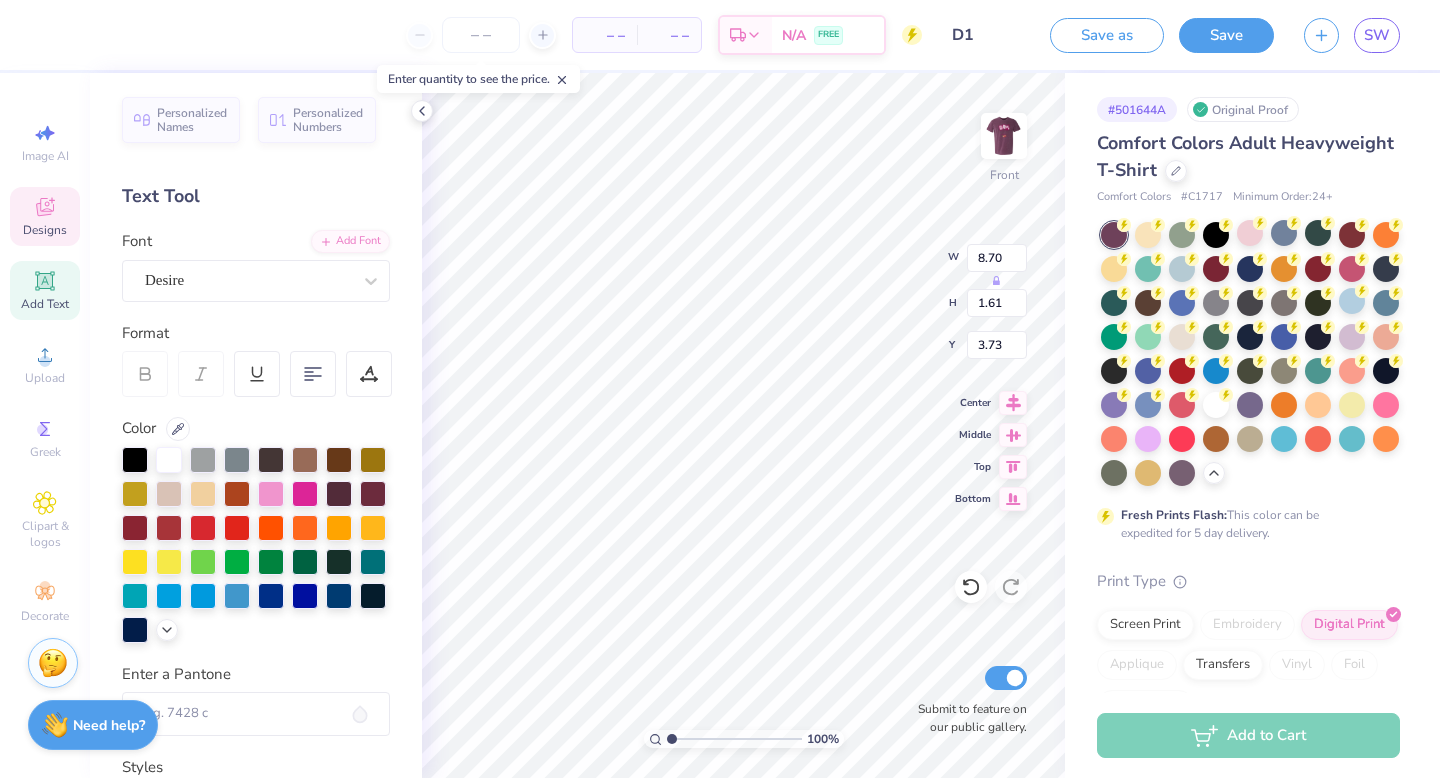 scroll, scrollTop: 385, scrollLeft: 0, axis: vertical 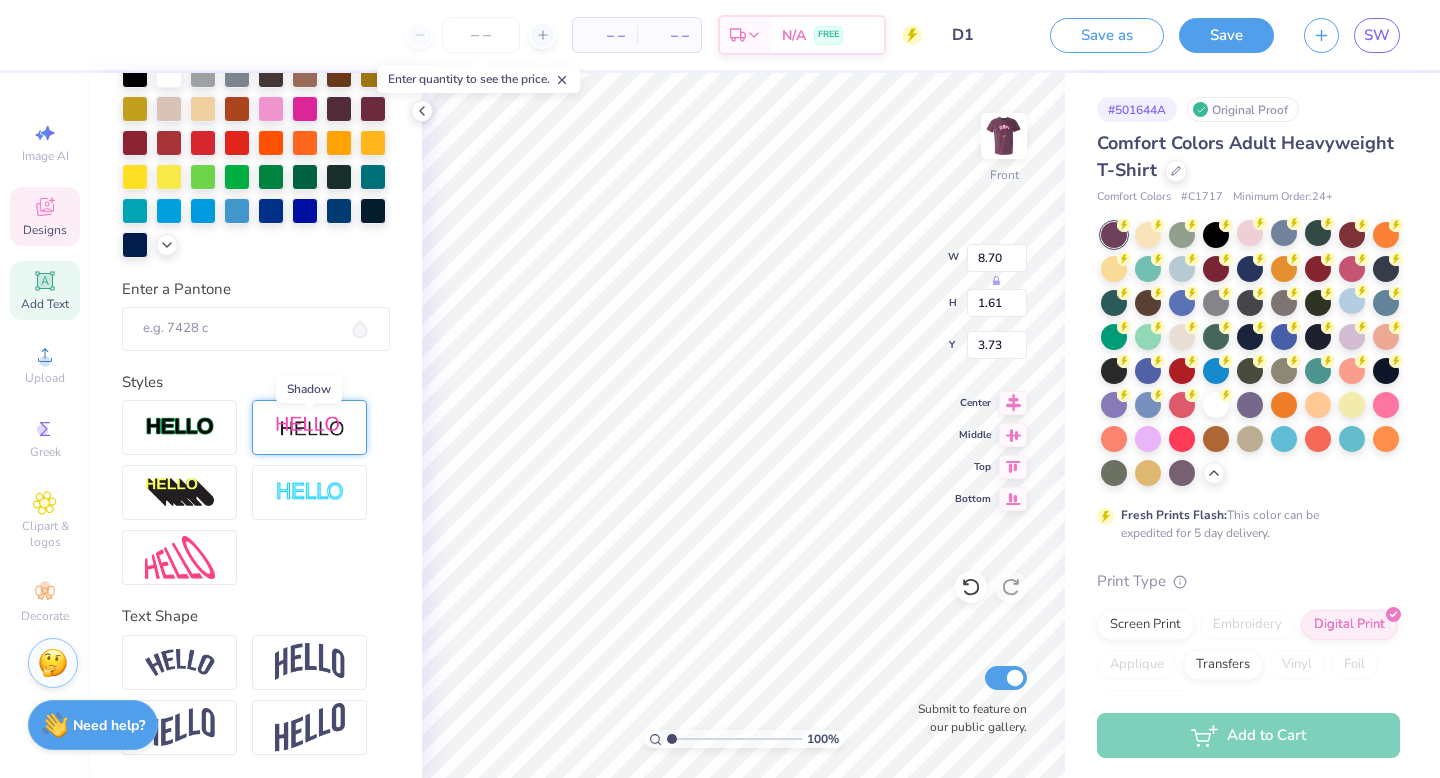 click at bounding box center (310, 427) 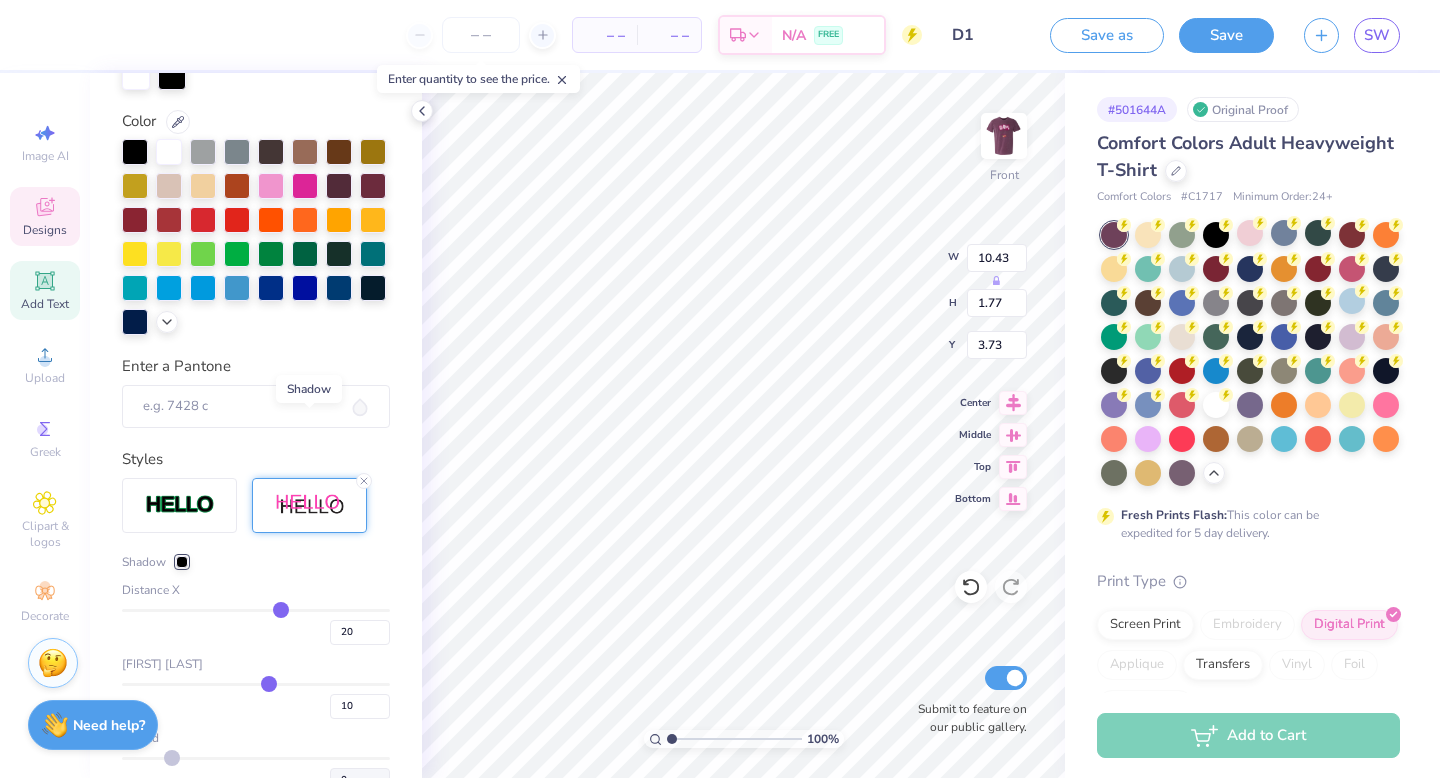 type on "10.43" 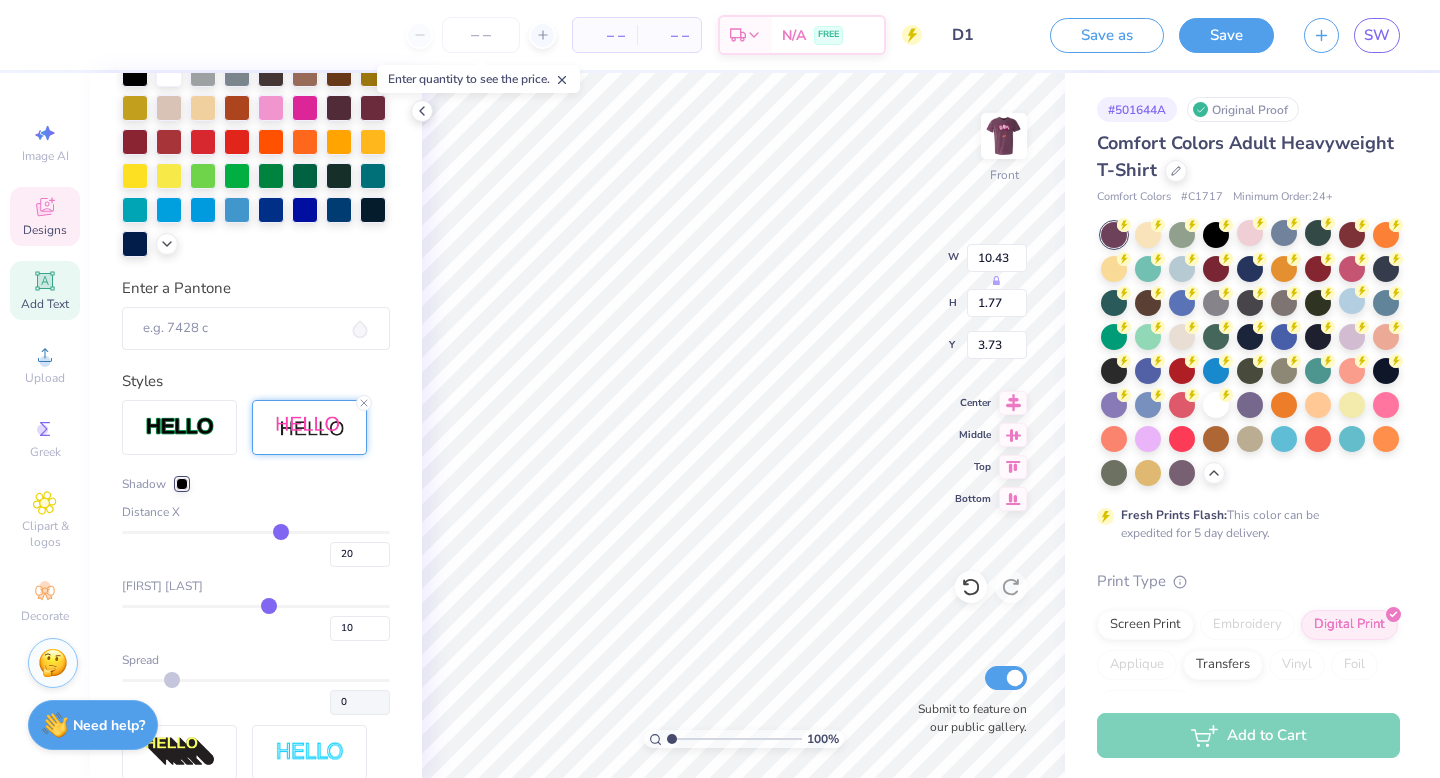 type on "14" 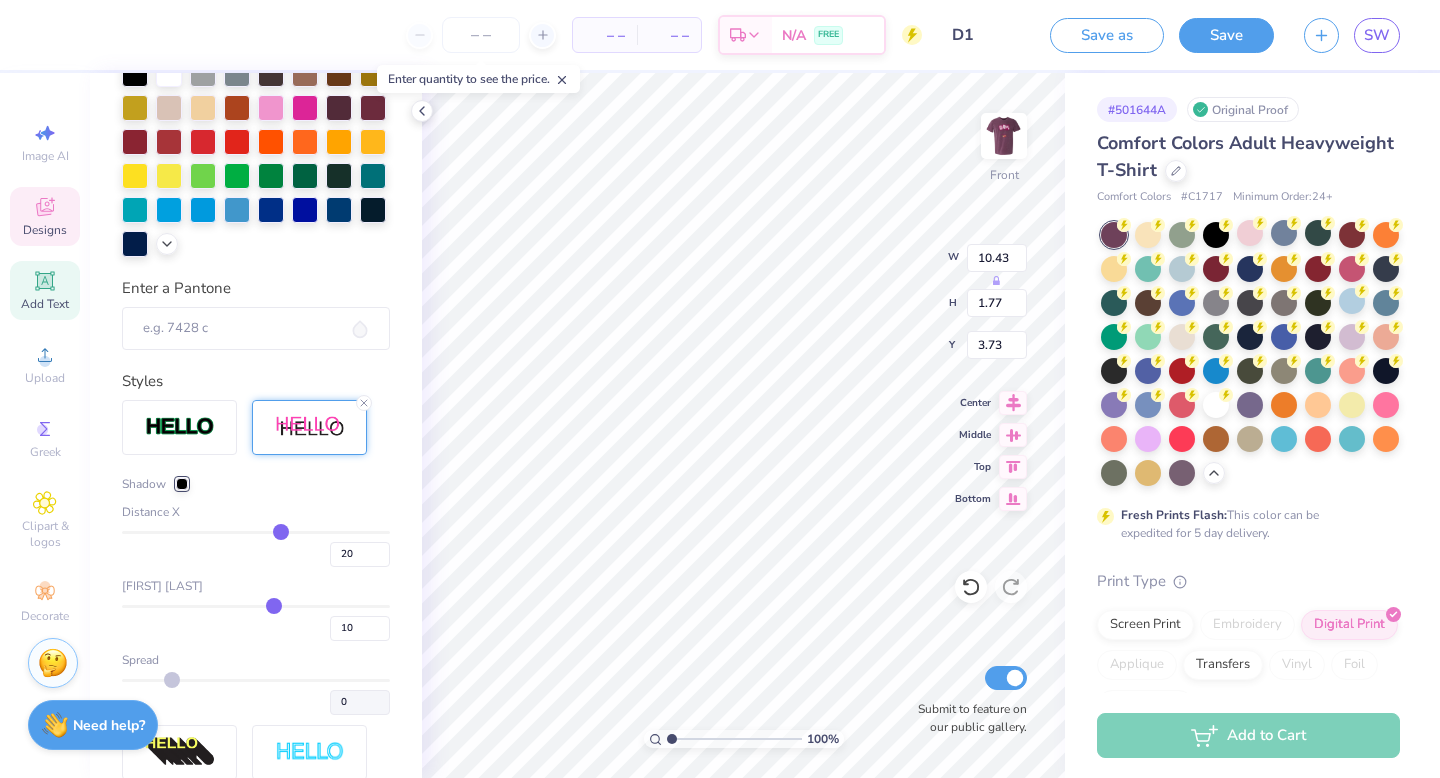 type on "14" 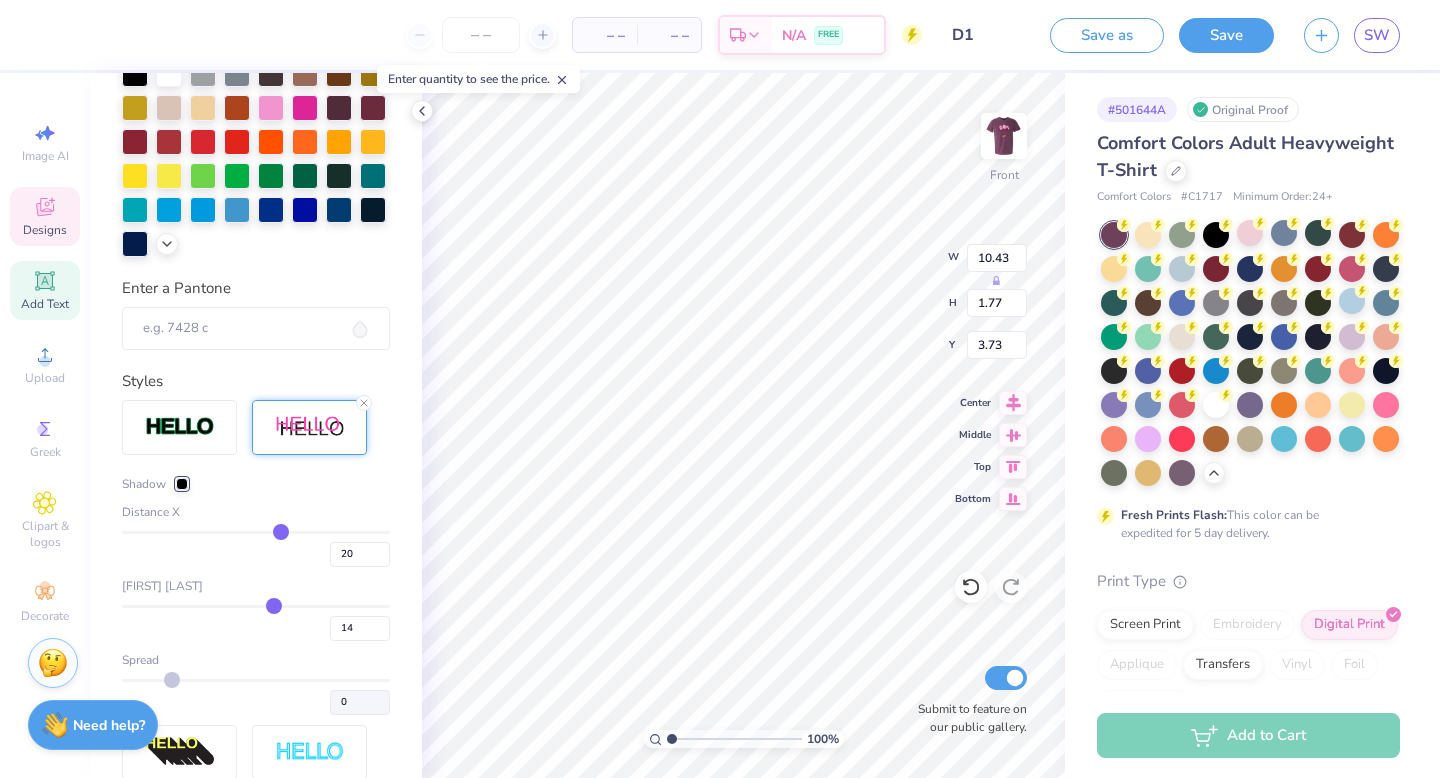 type on "13" 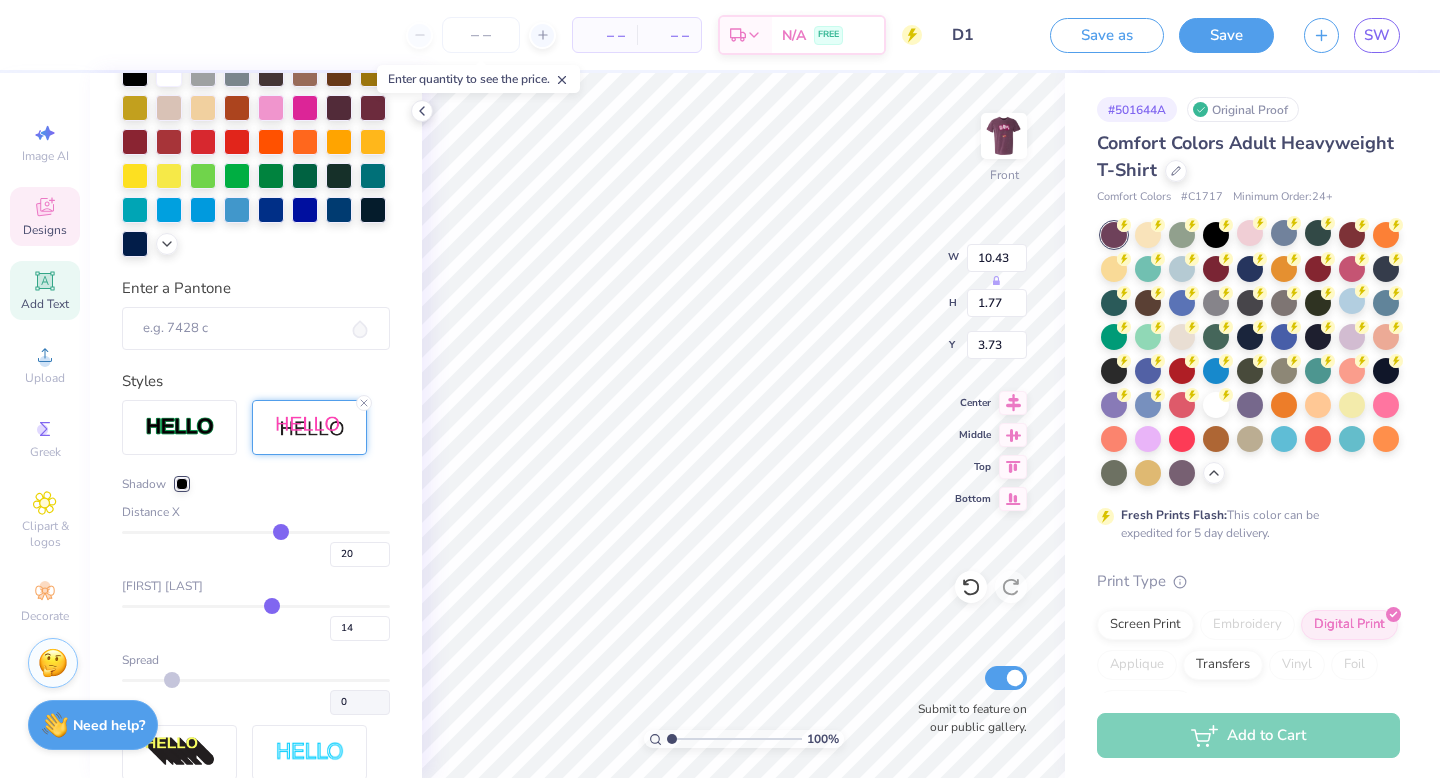 type on "13" 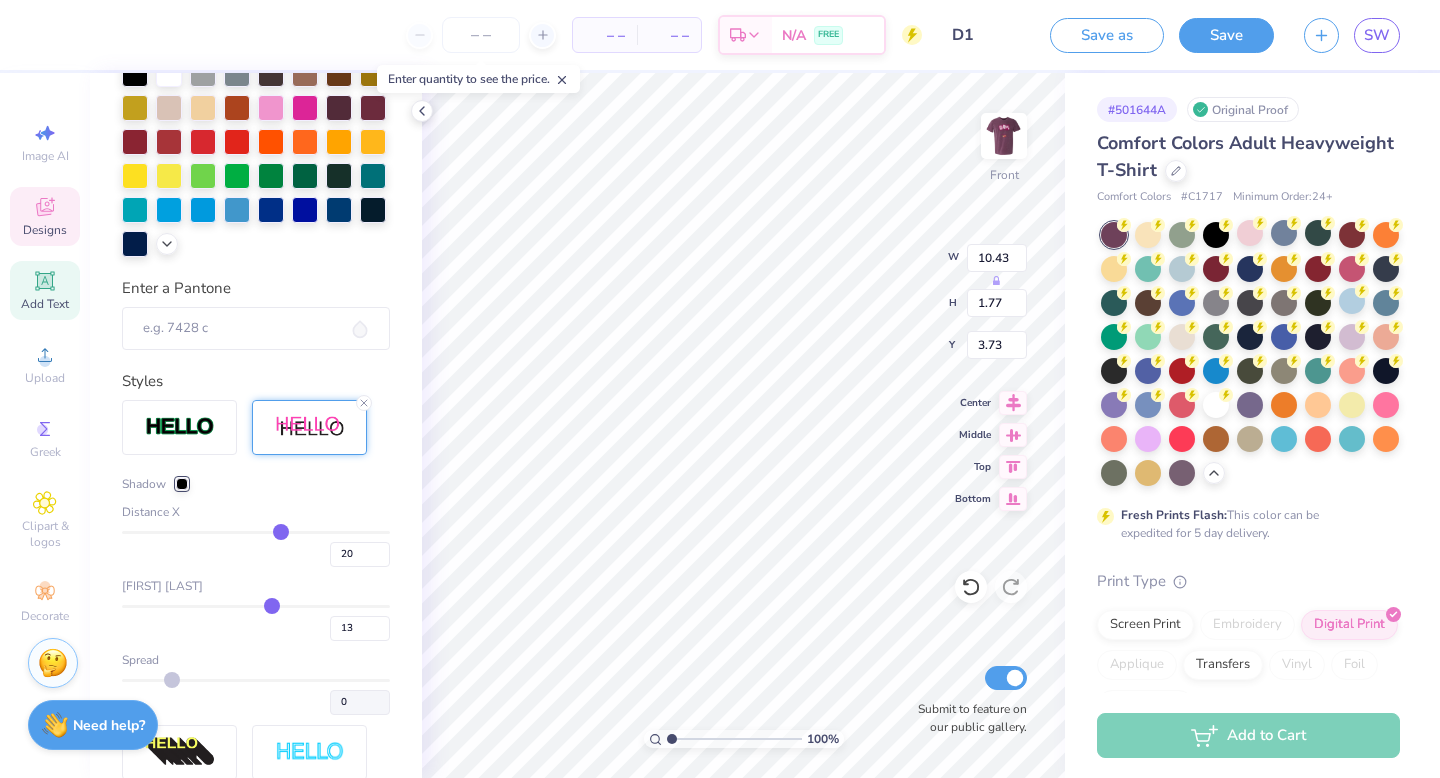type on "8" 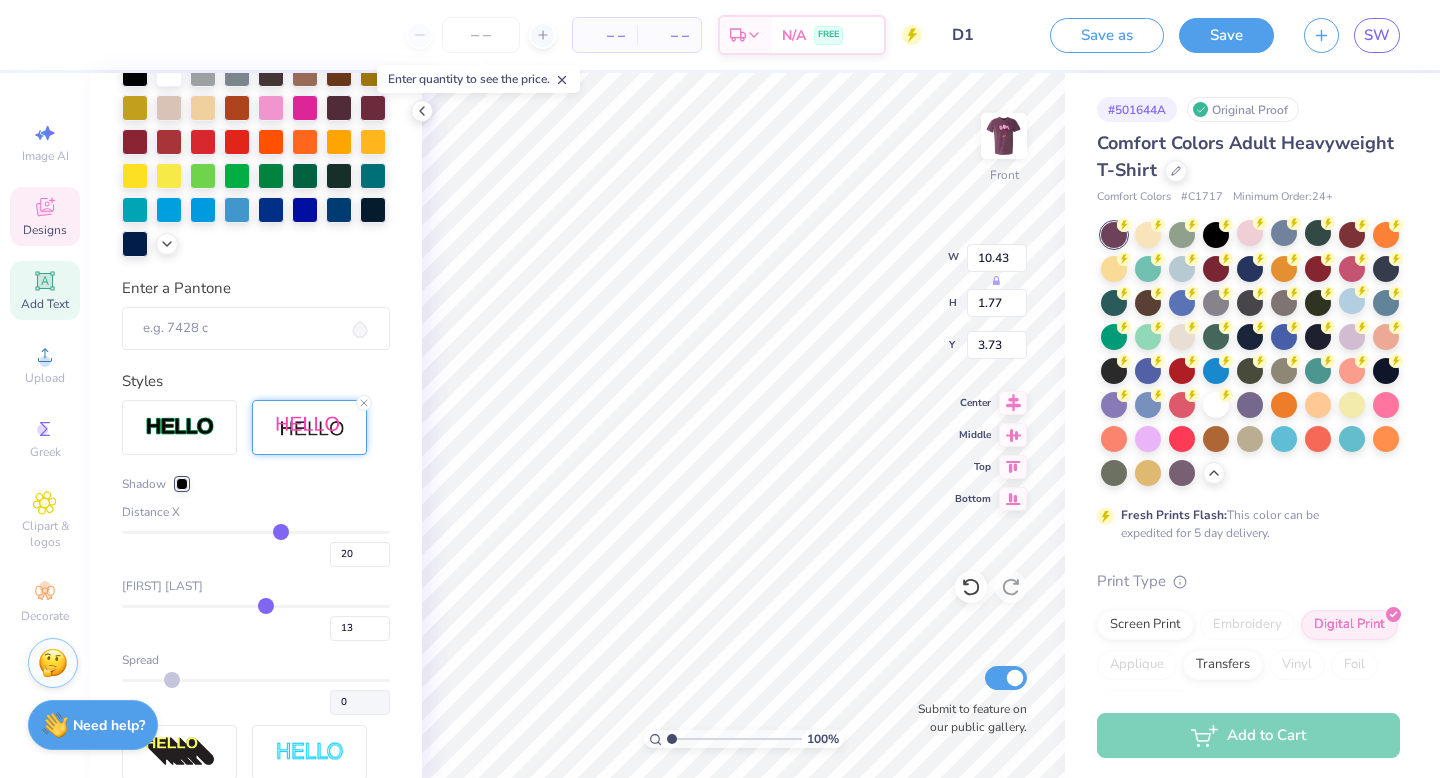 type on "8" 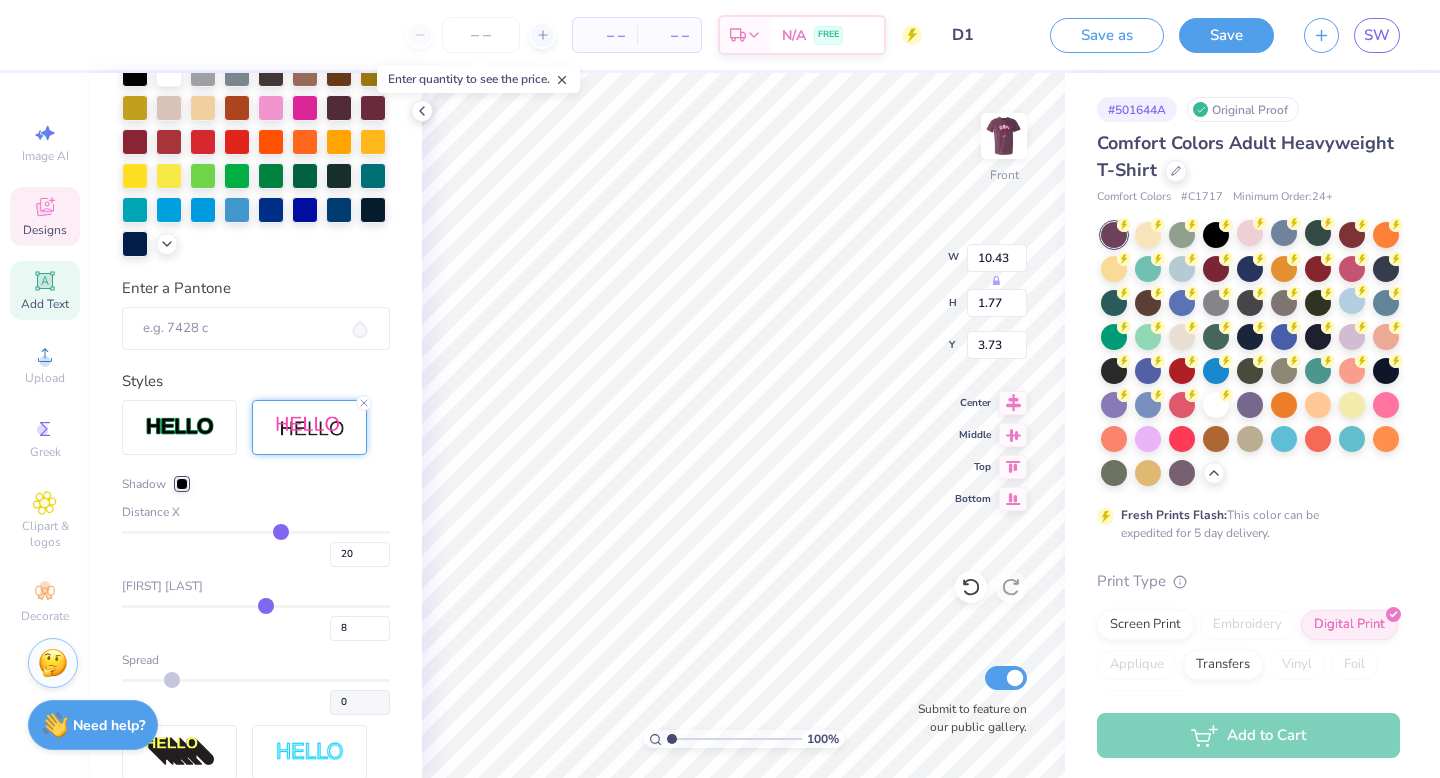 type on "5" 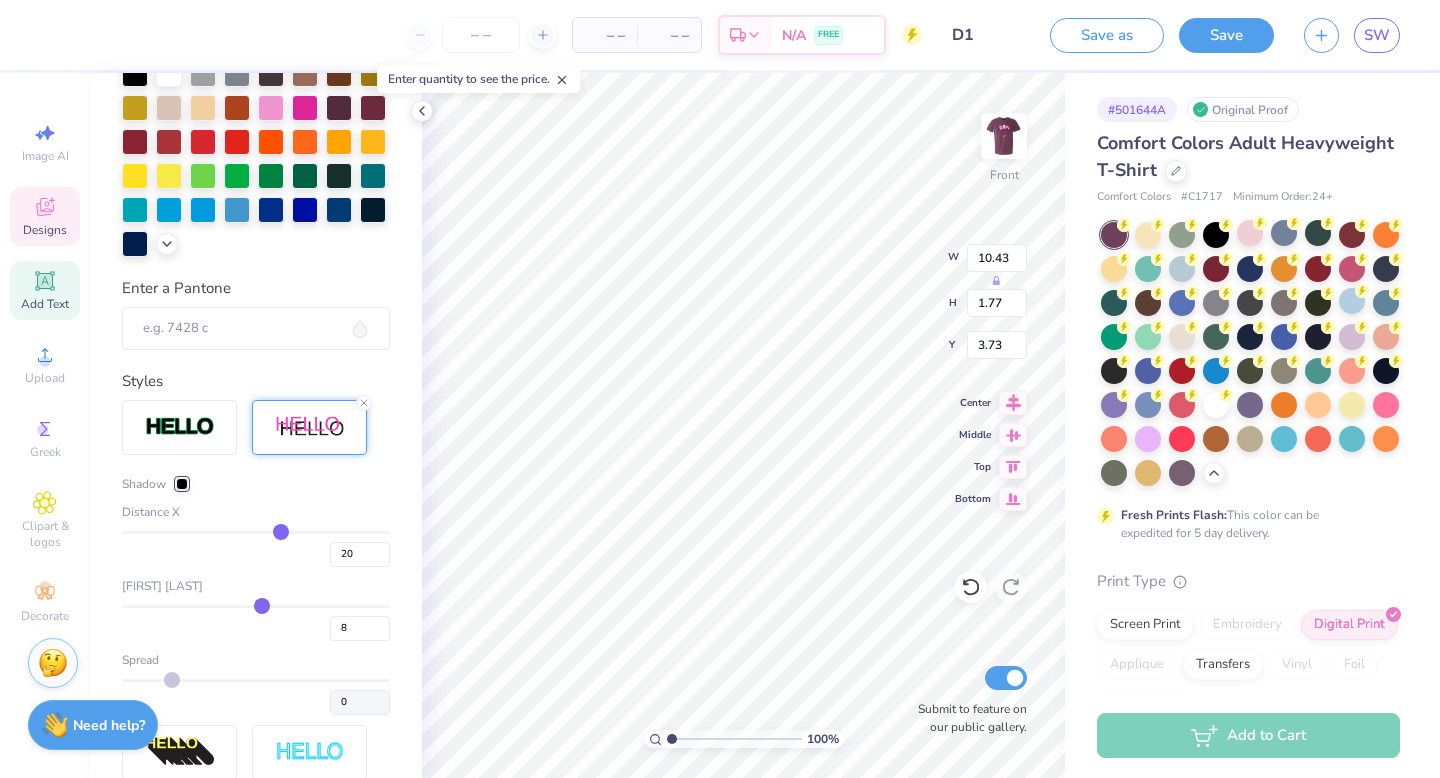 type on "5" 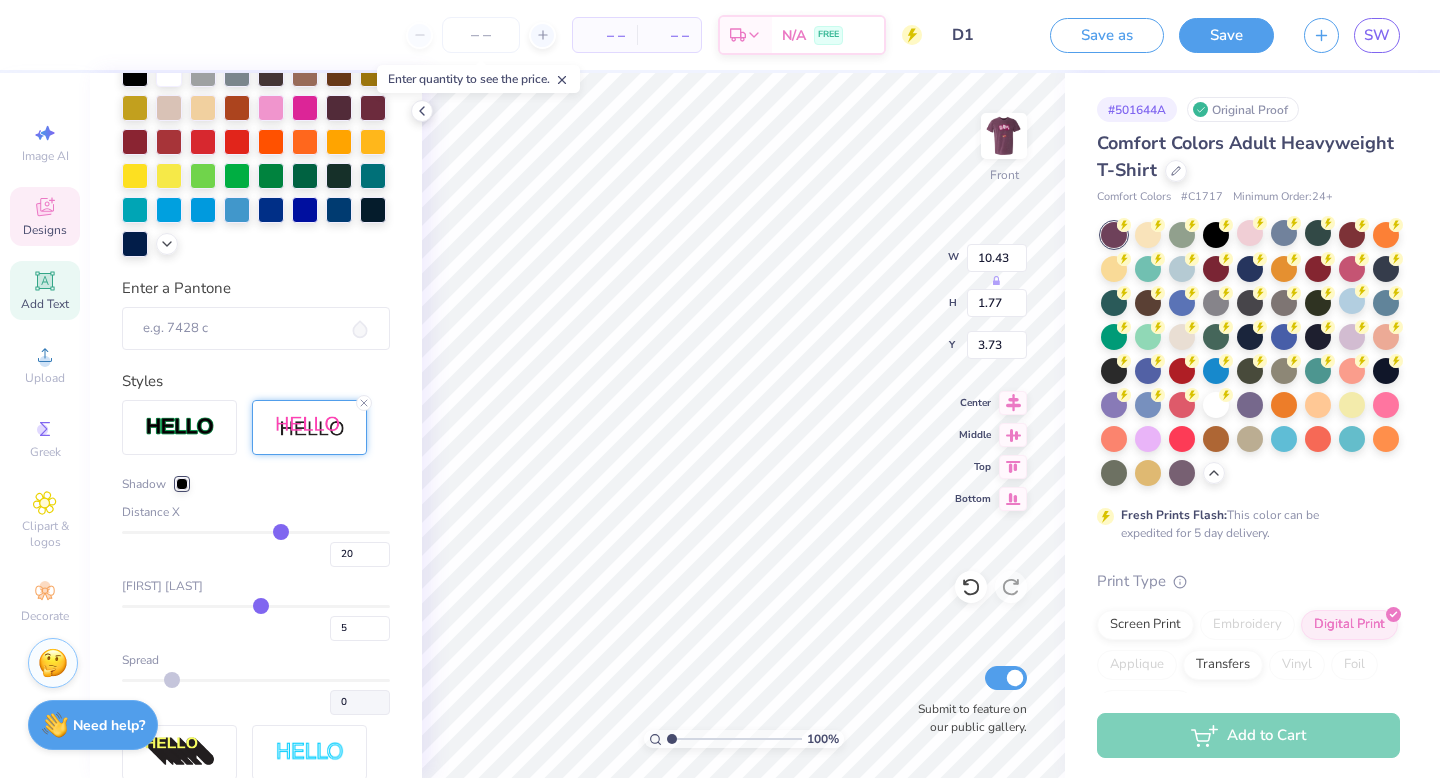 type on "2" 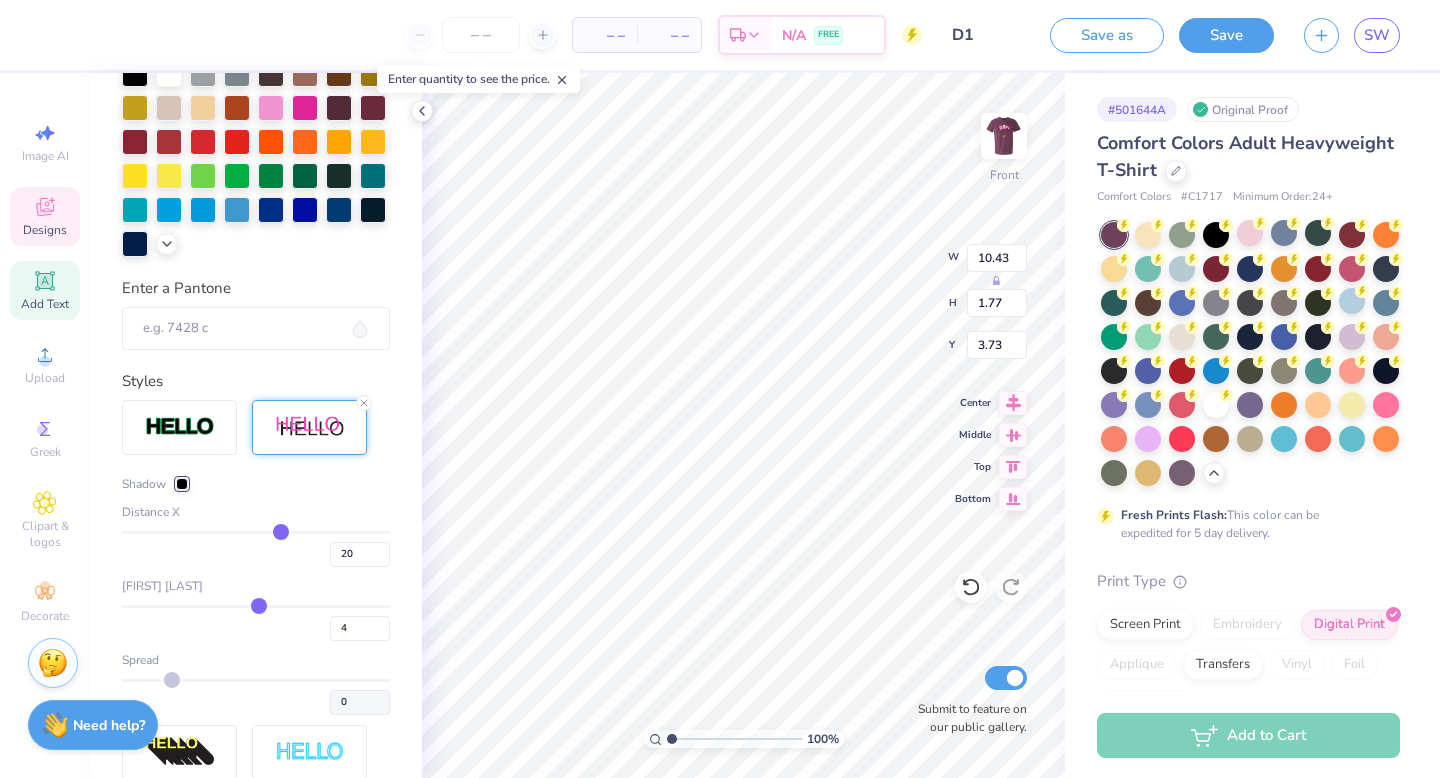 type on "0" 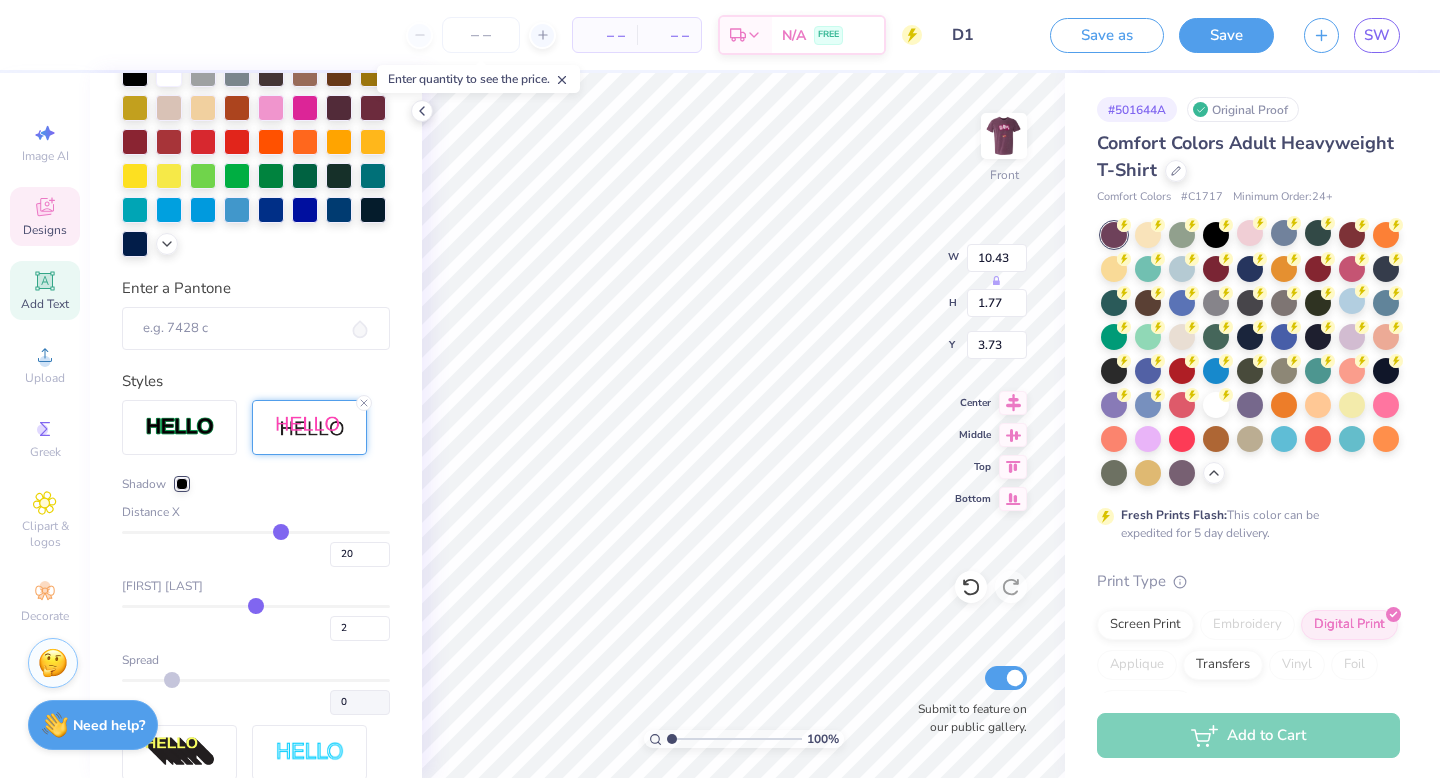 type on "-4" 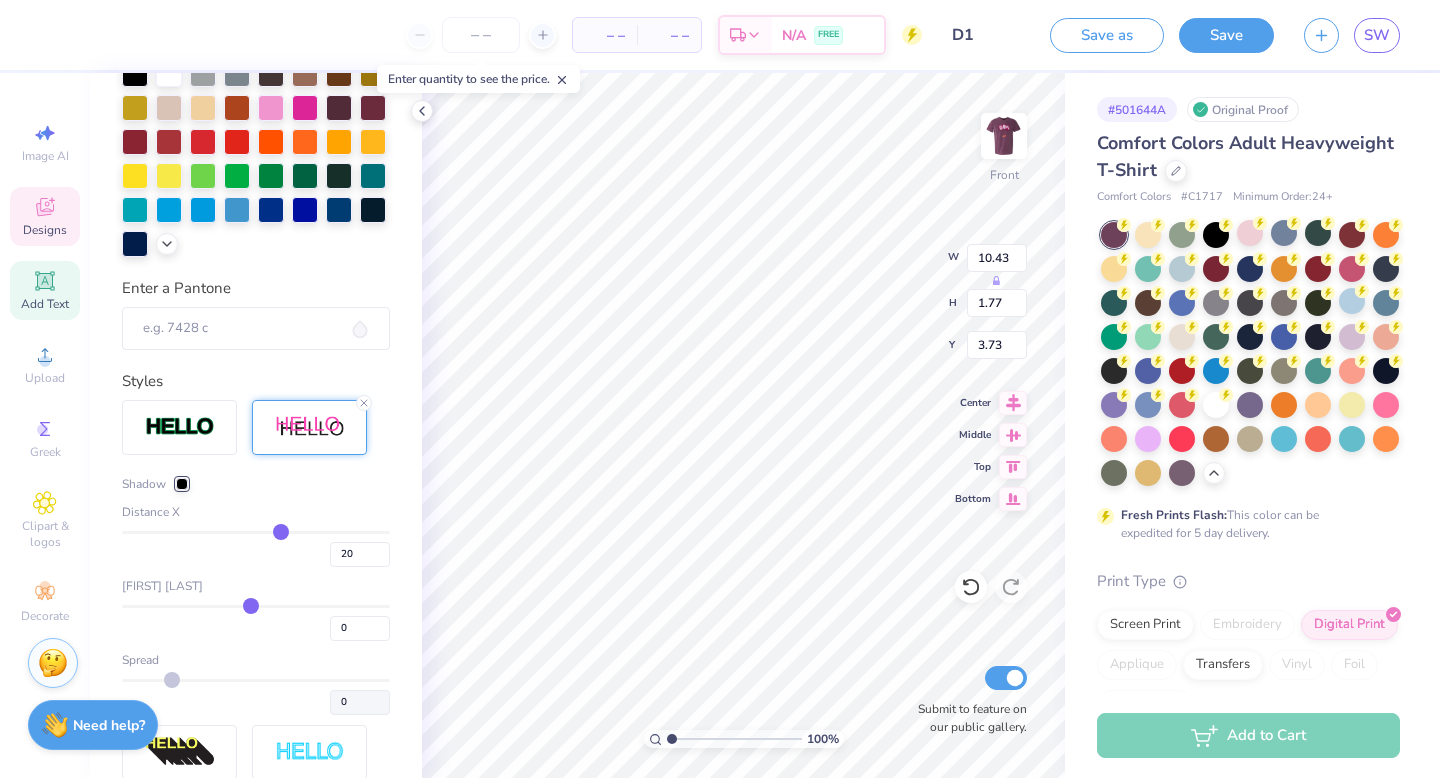type on "-4" 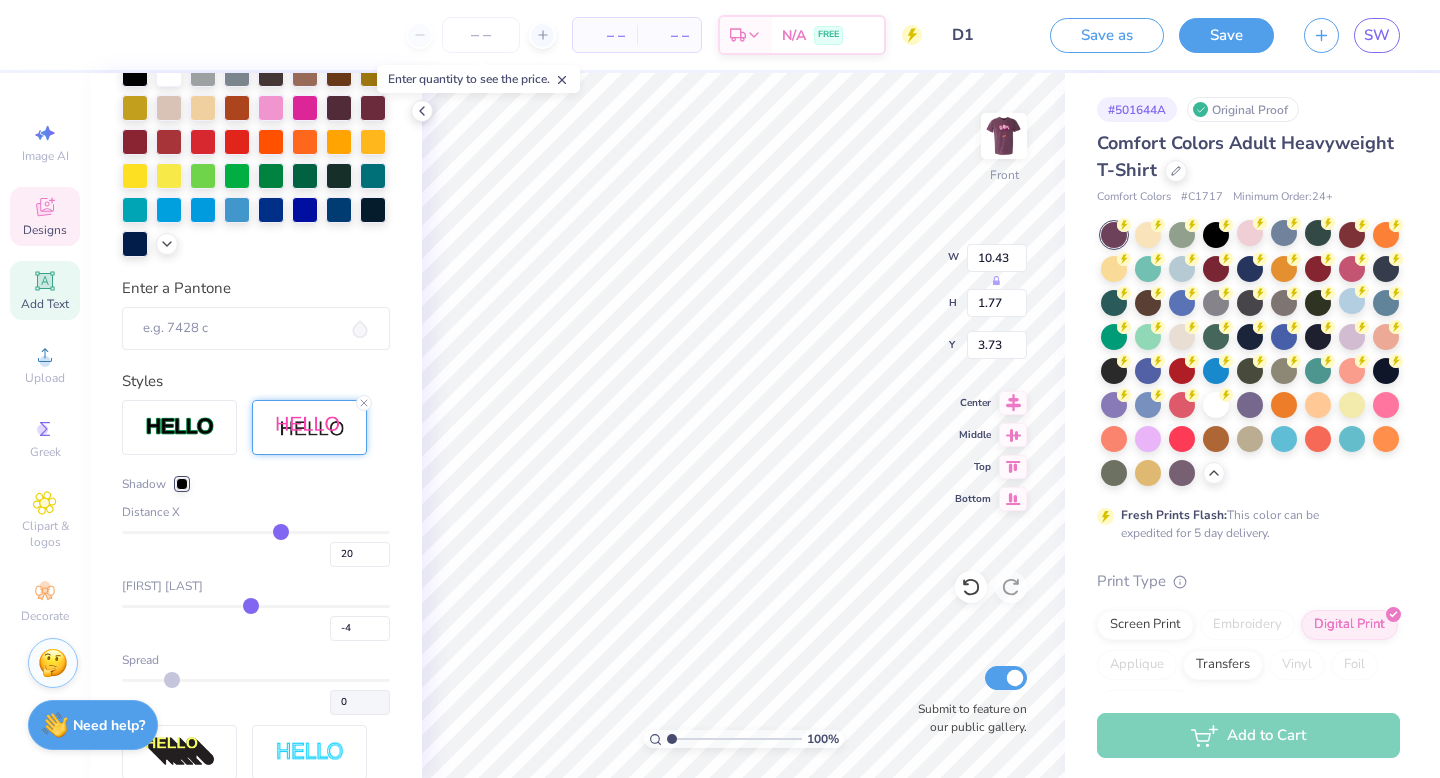 type on "-10" 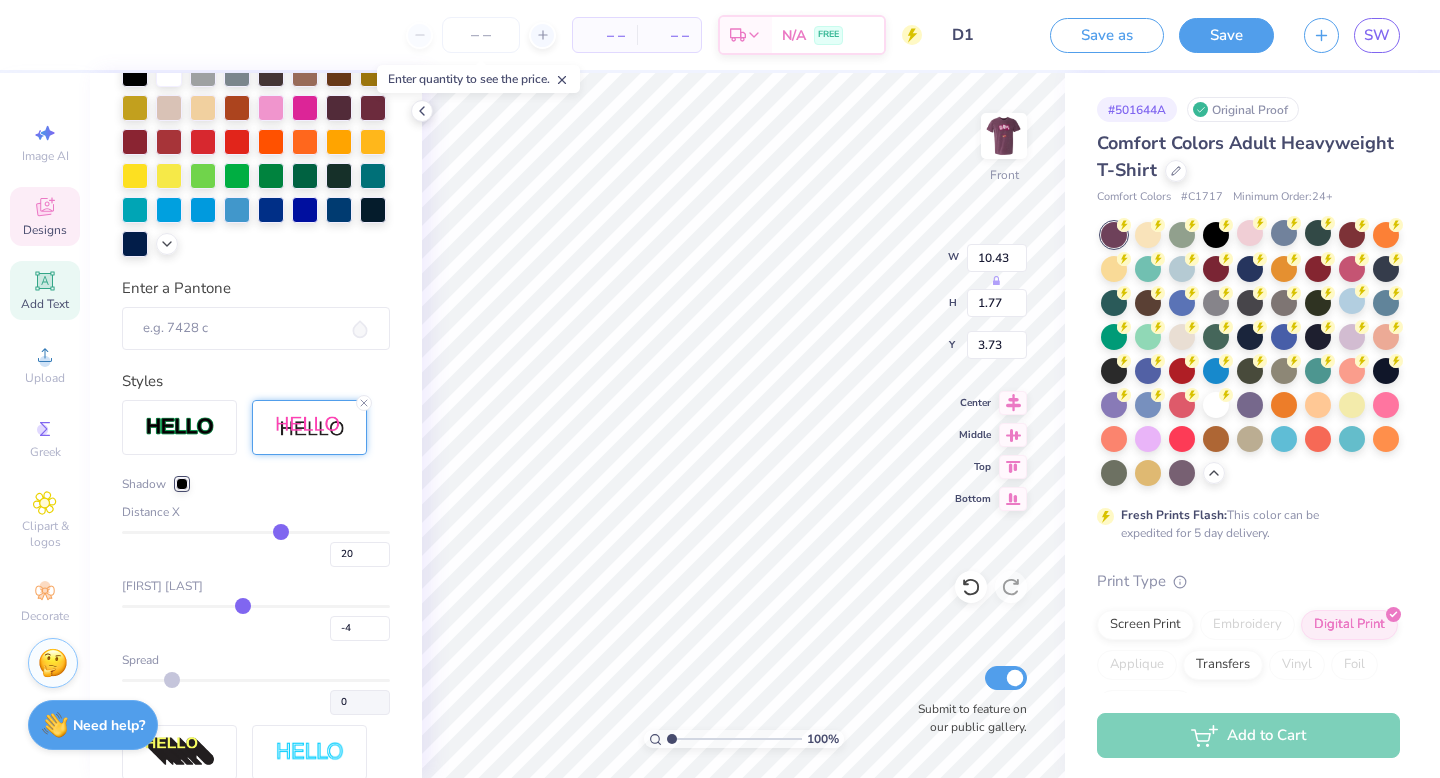 type on "-10" 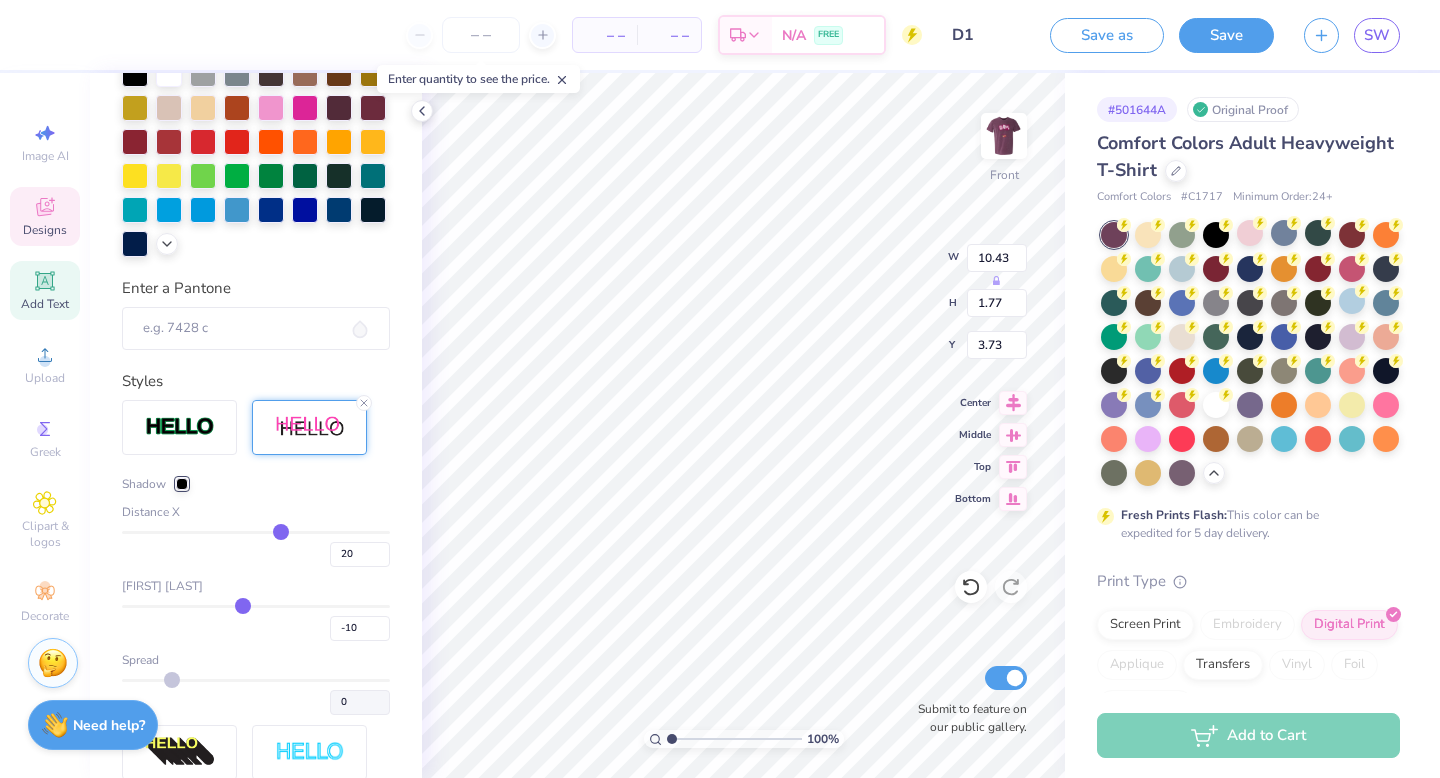 type on "-13" 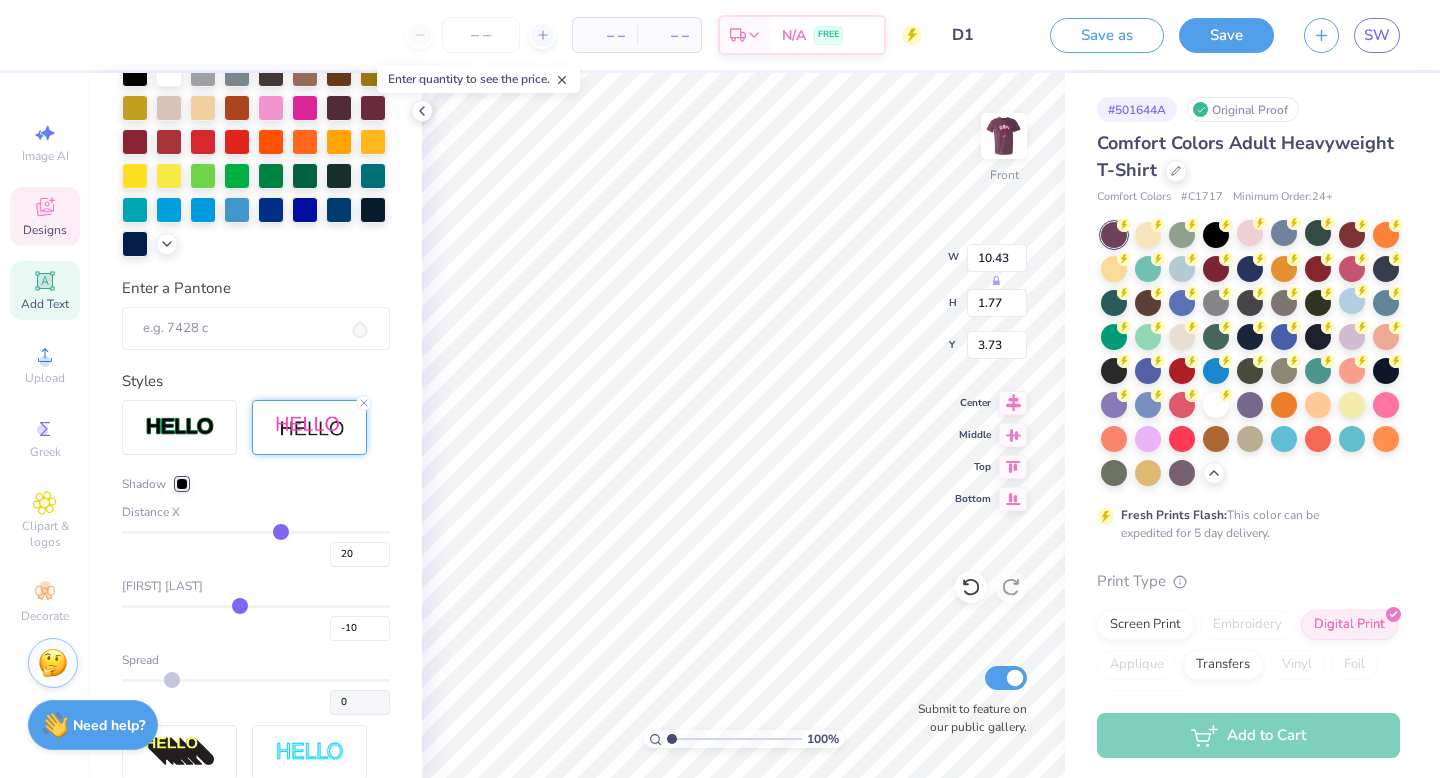 type on "-13" 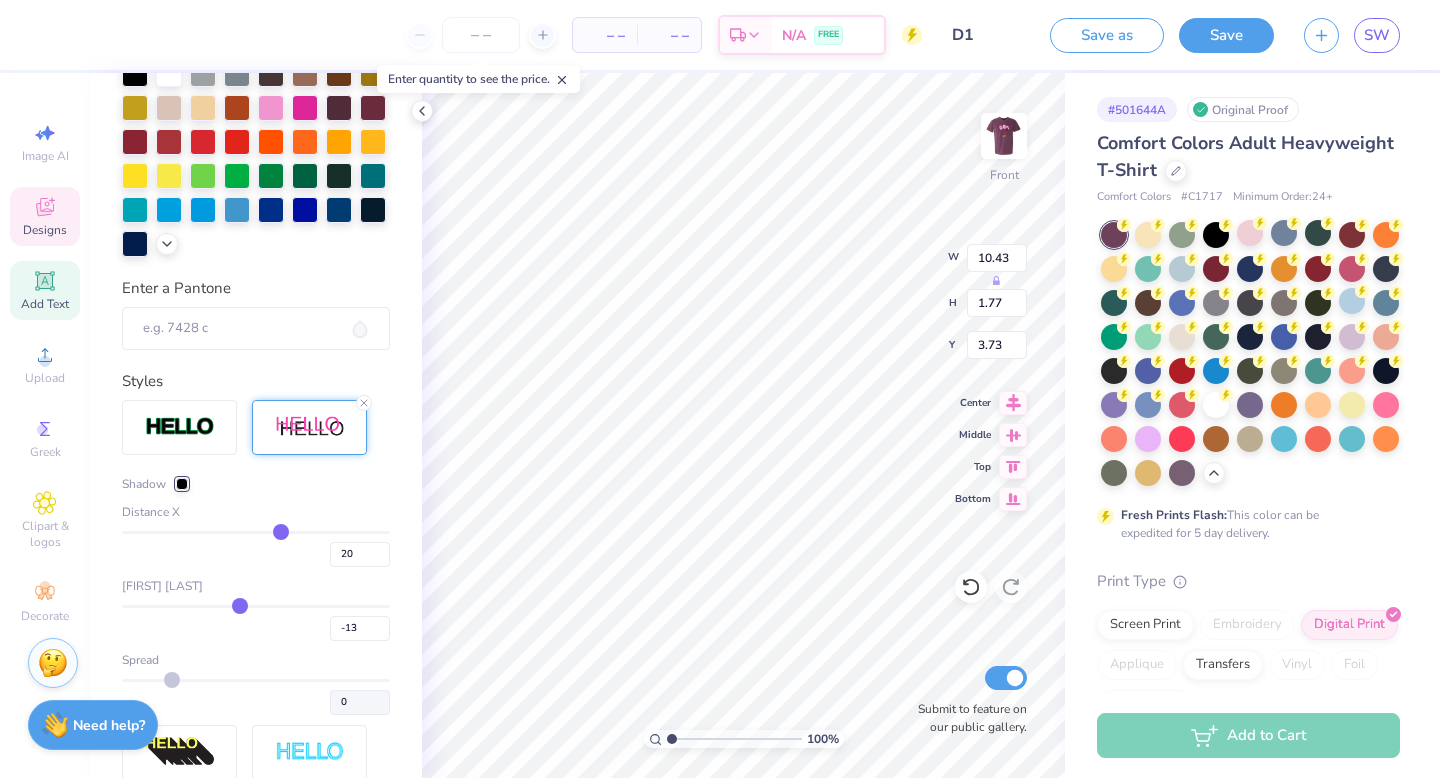 type on "-14" 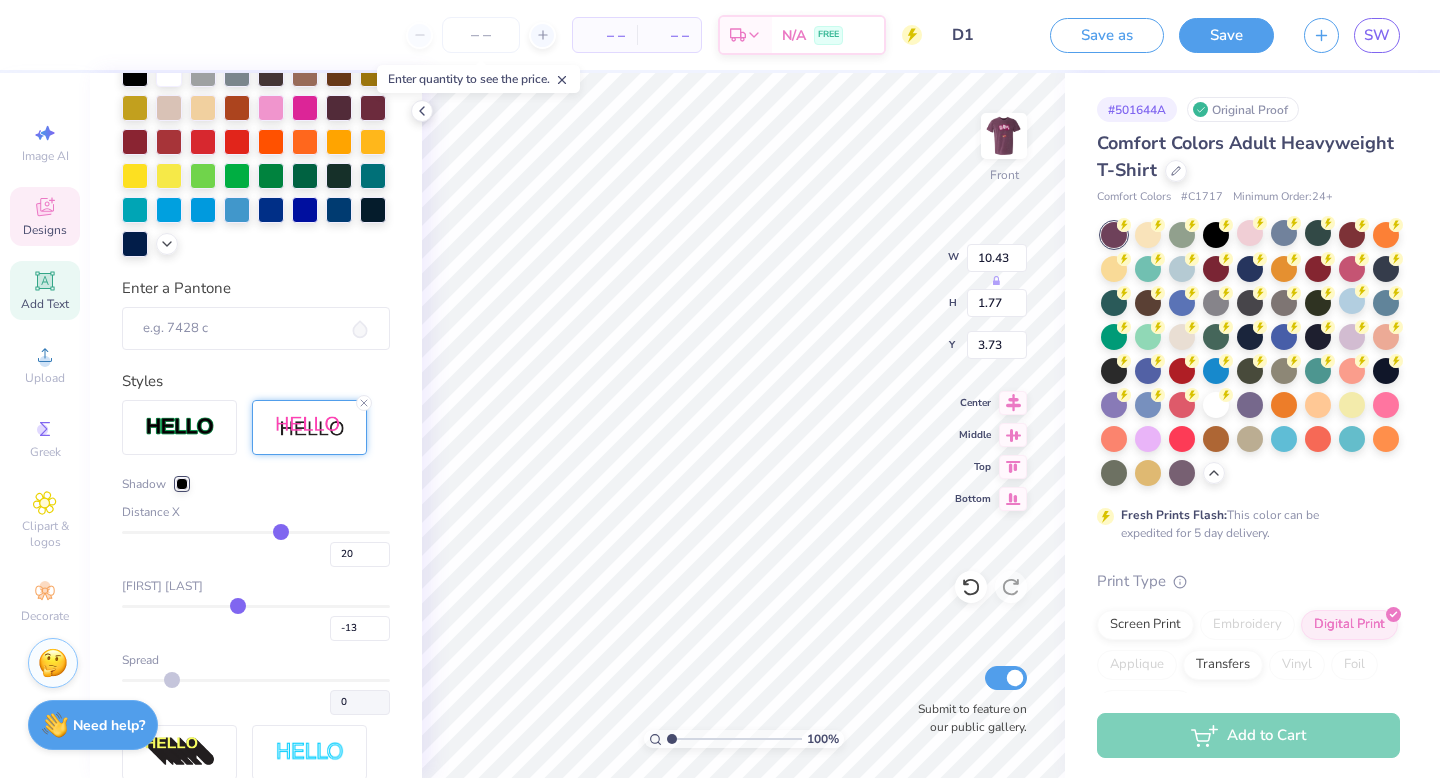 type on "-14" 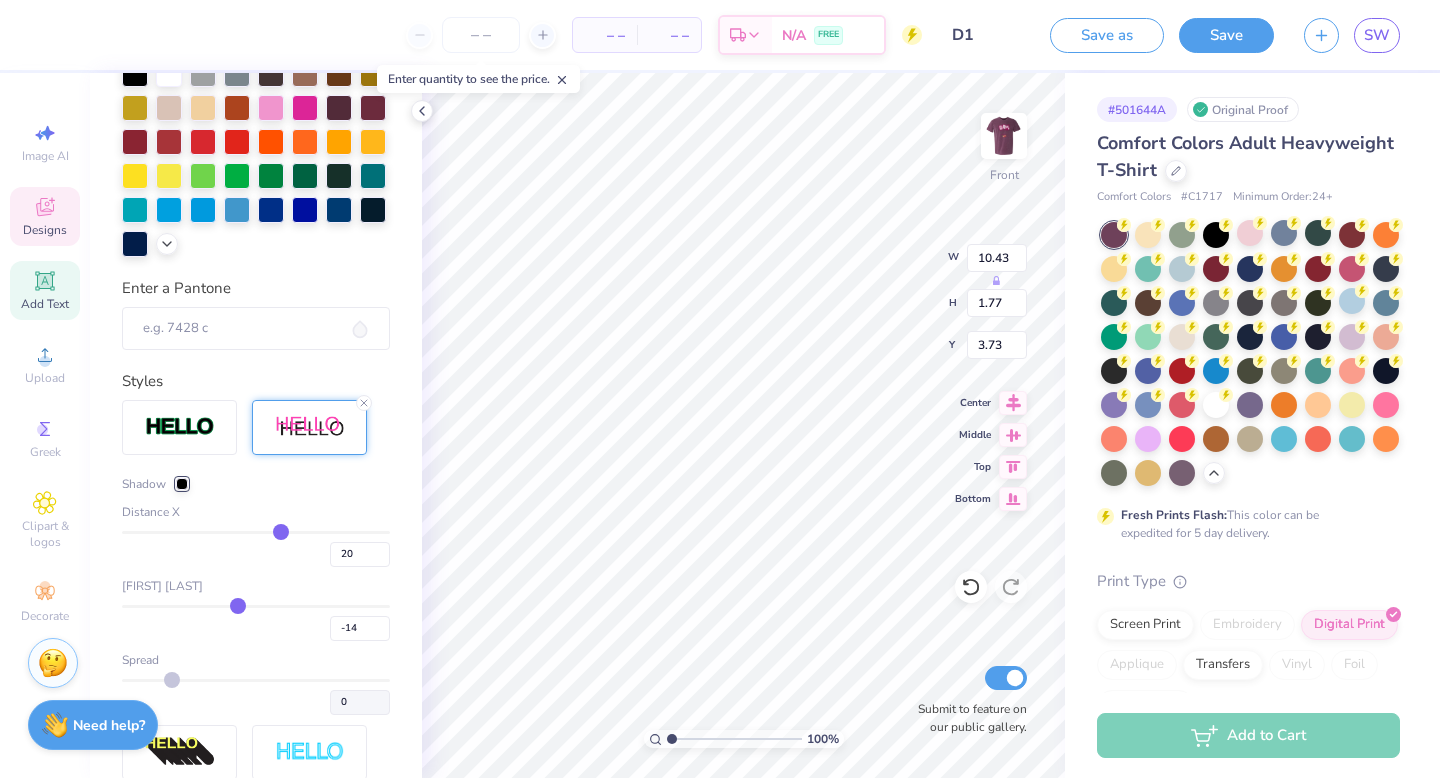type on "-15" 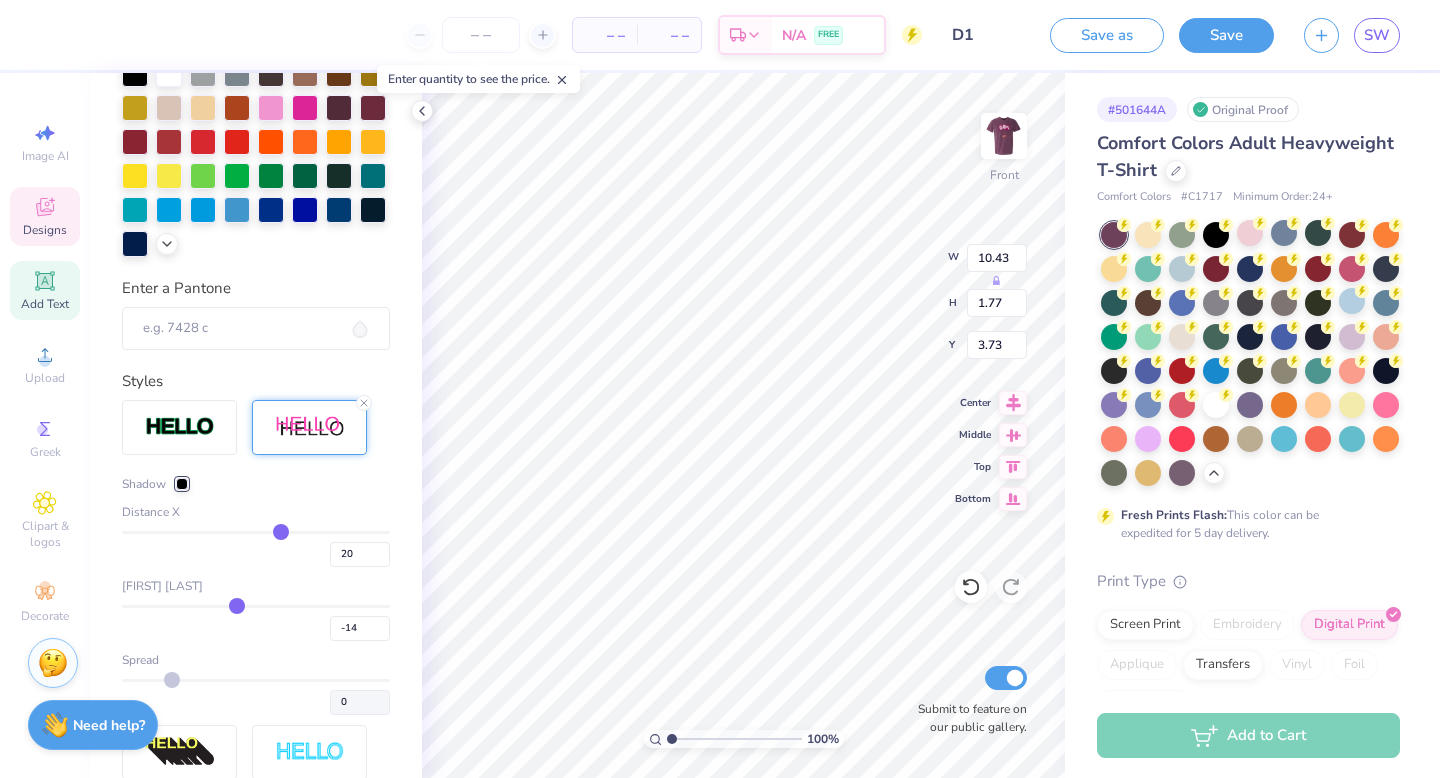type on "-15" 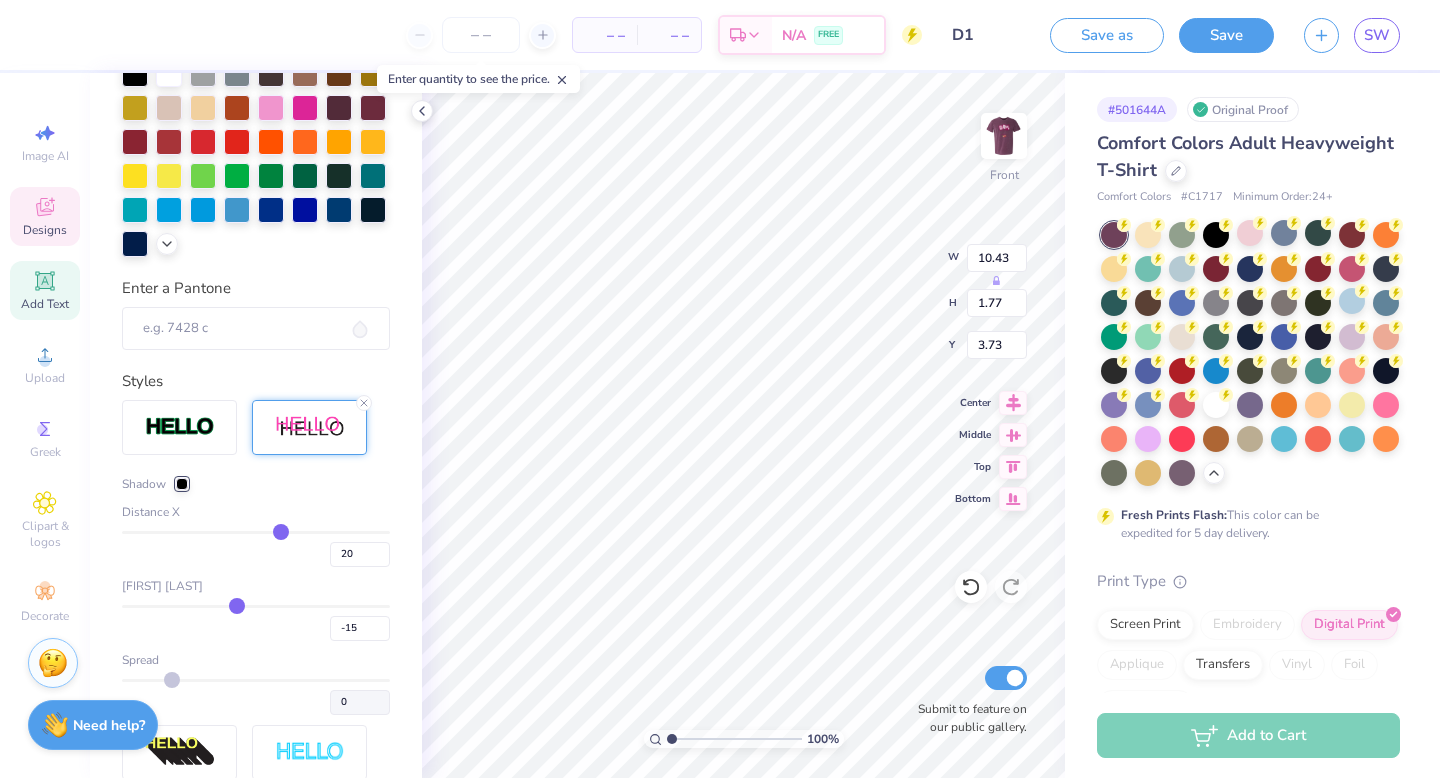 type on "-16" 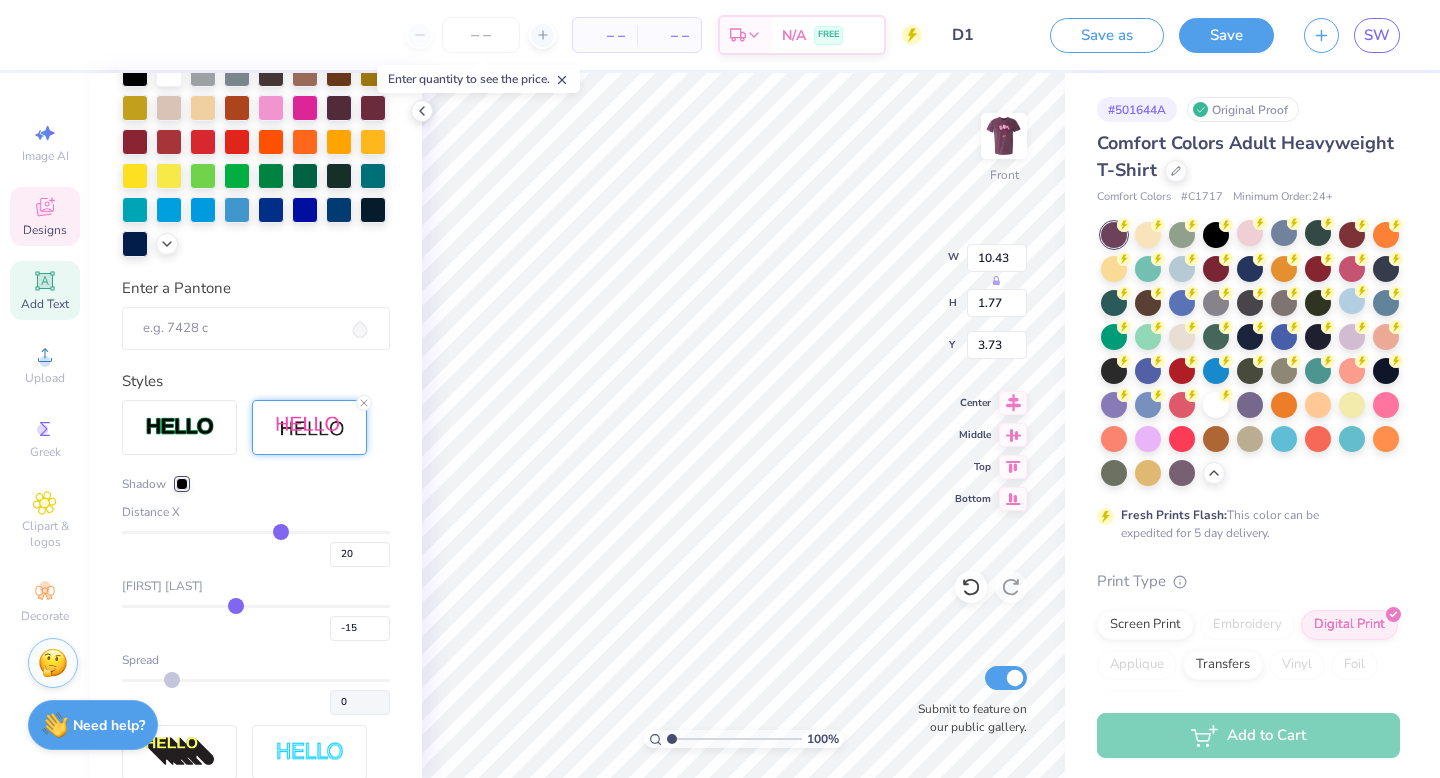 type on "-16" 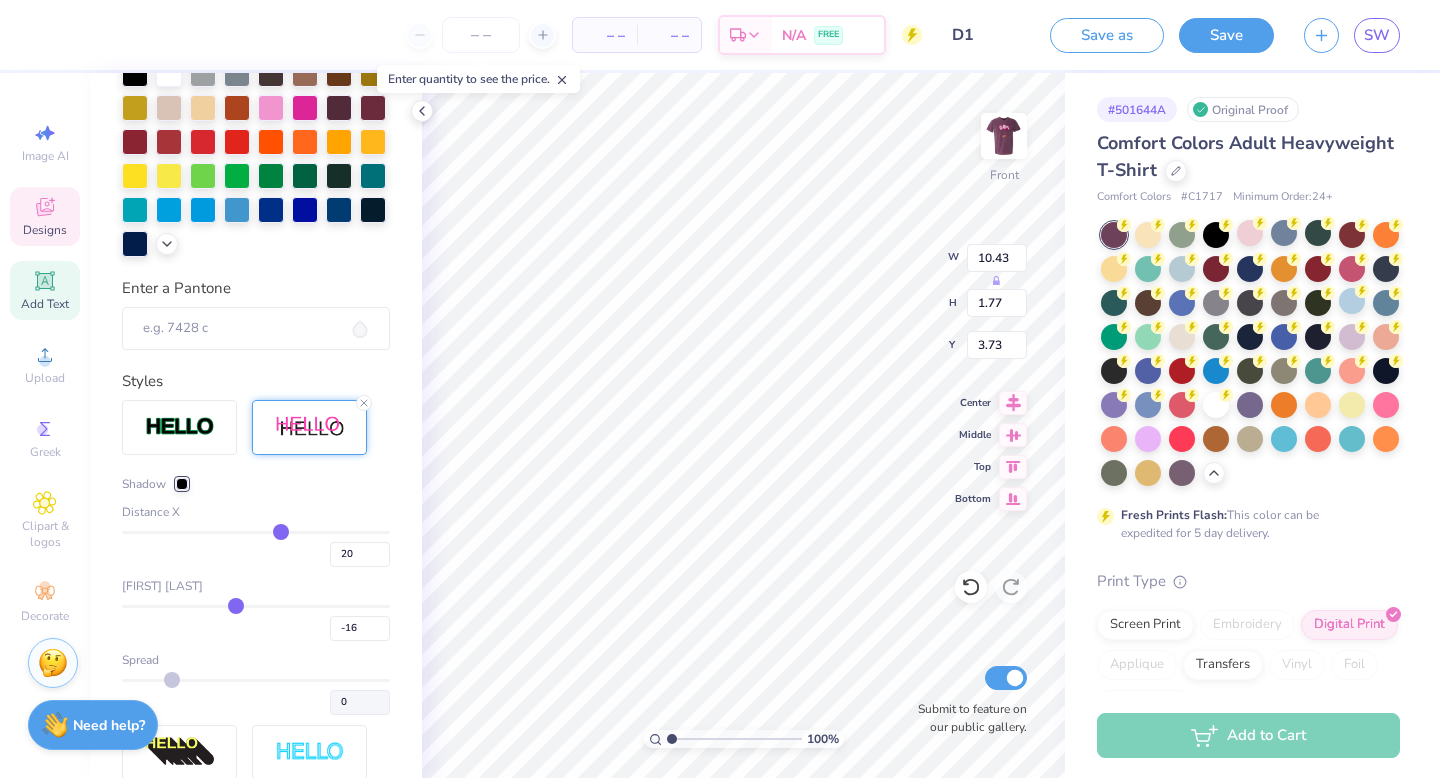 type 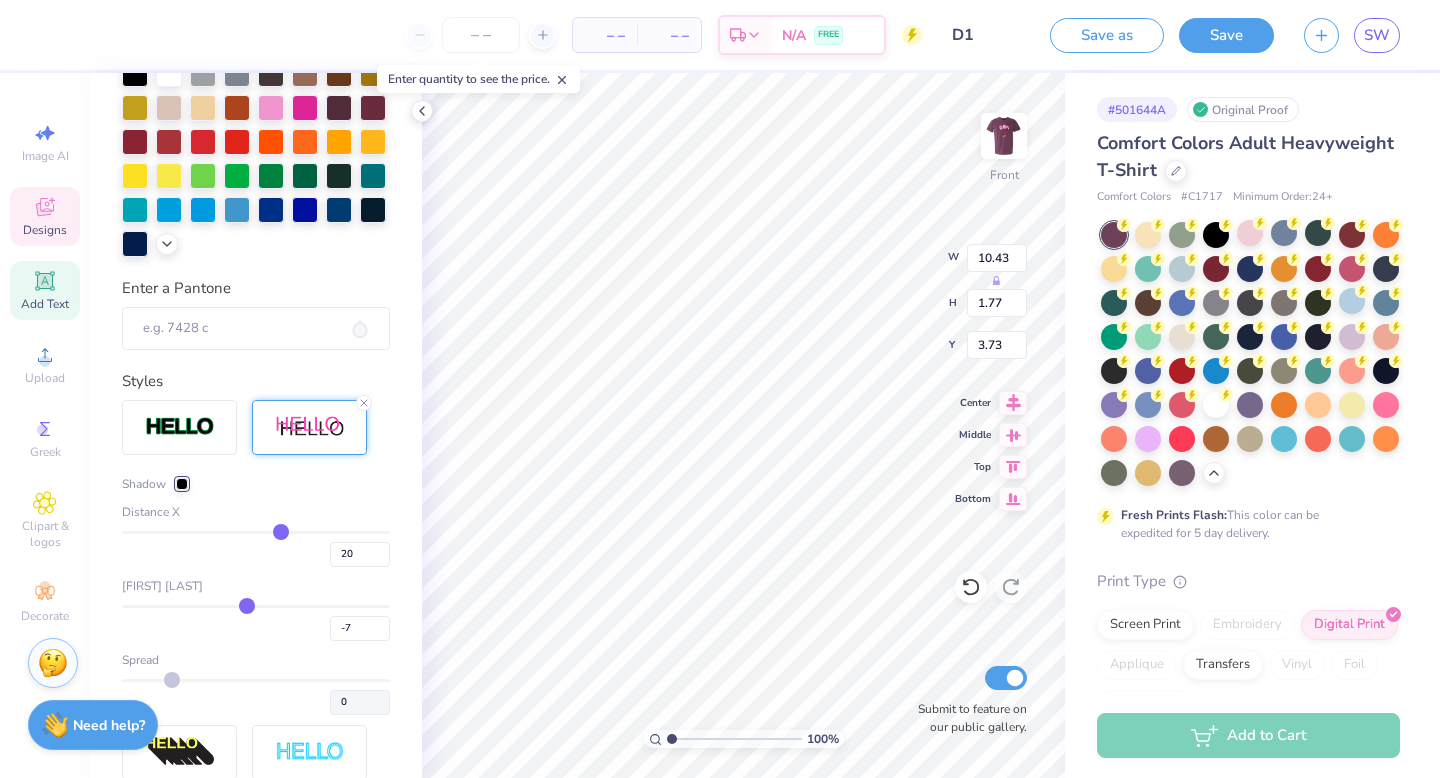 drag, startPoint x: 274, startPoint y: 604, endPoint x: 261, endPoint y: 613, distance: 15.811388 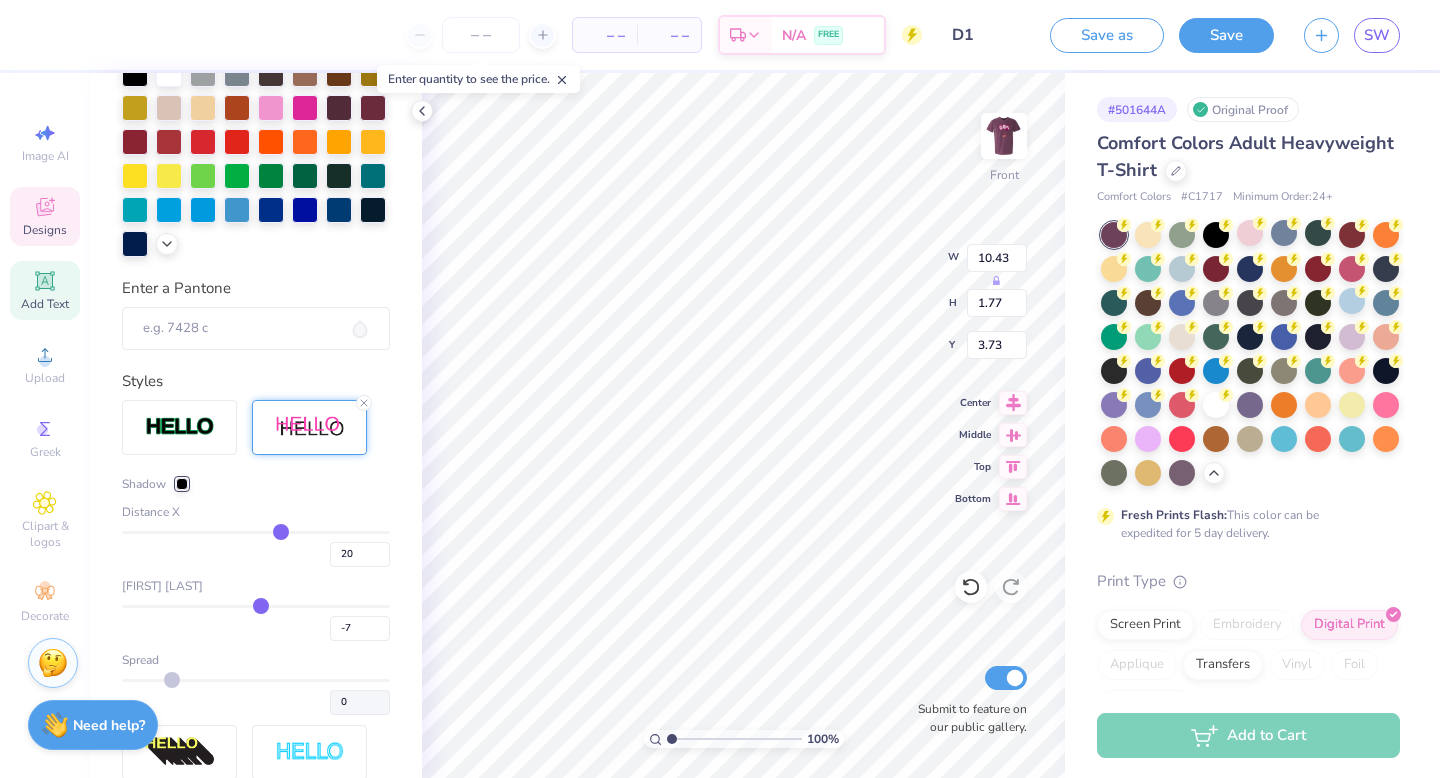 click at bounding box center (256, 606) 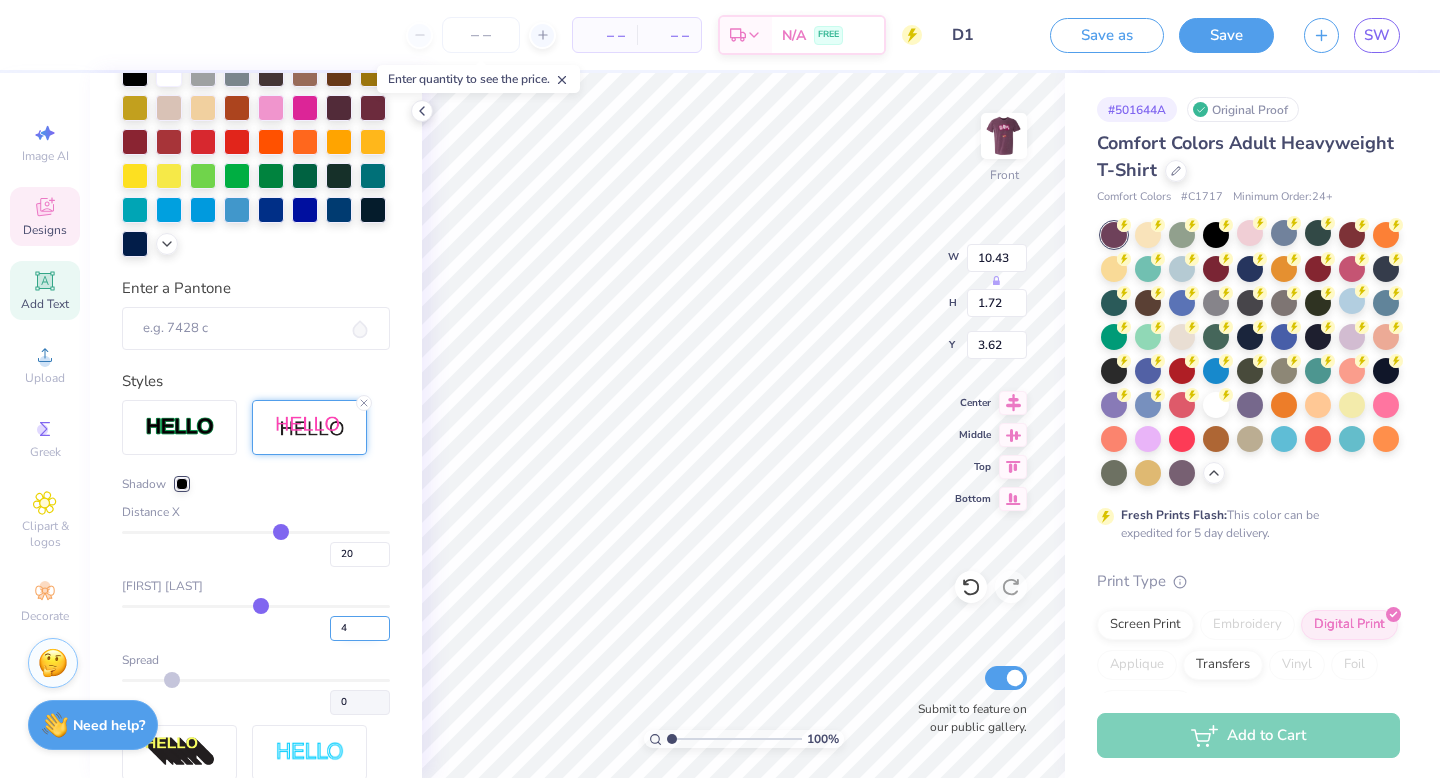 click on "4" at bounding box center (360, 628) 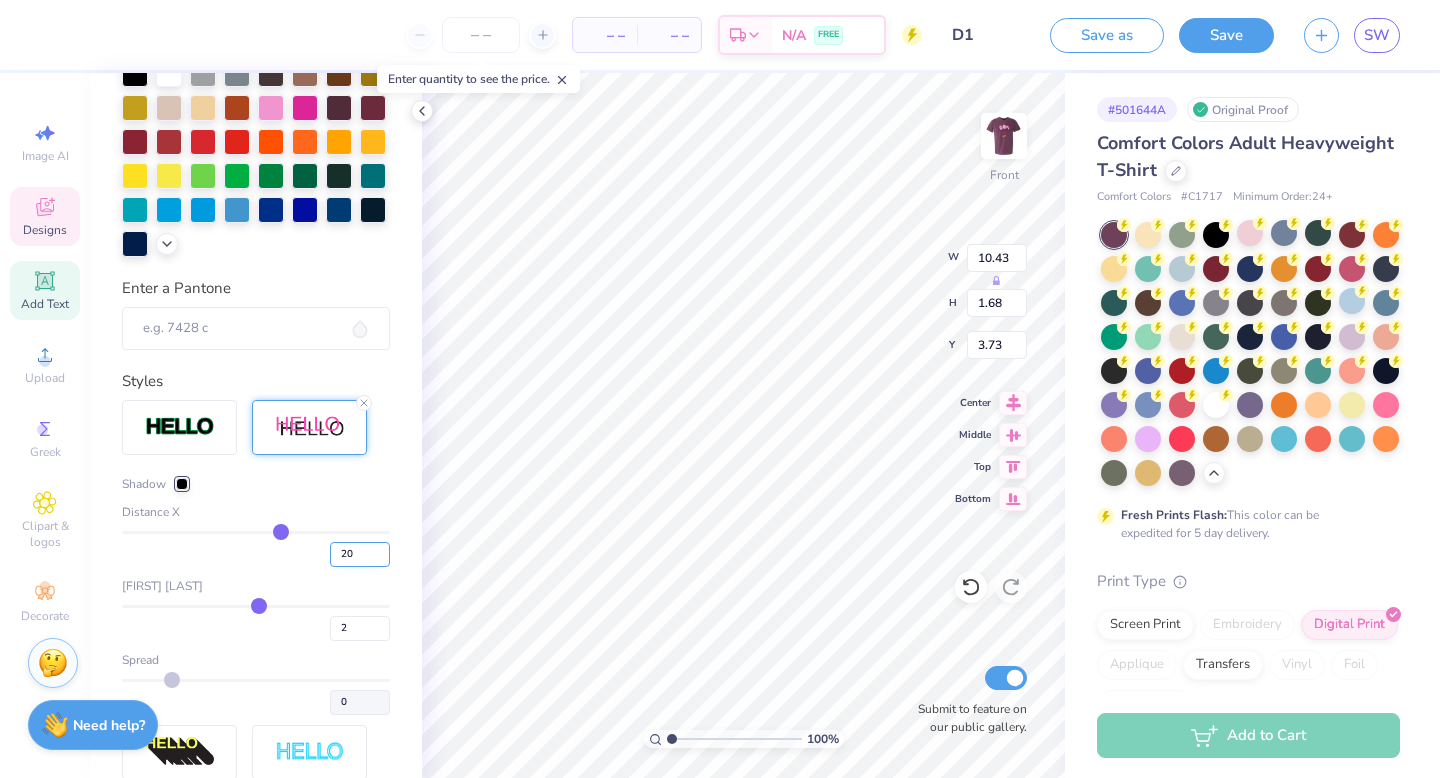 click on "20" at bounding box center [360, 554] 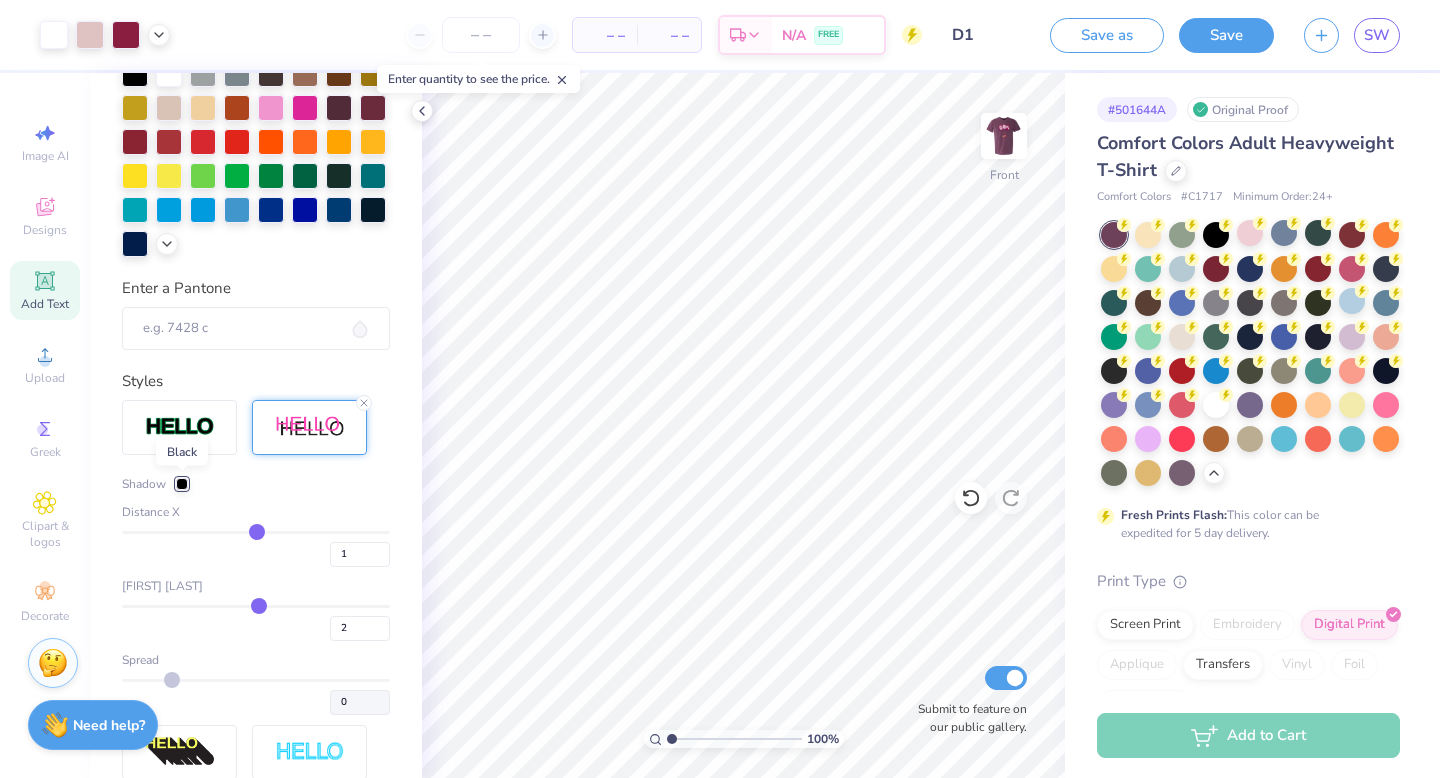 click at bounding box center (182, 484) 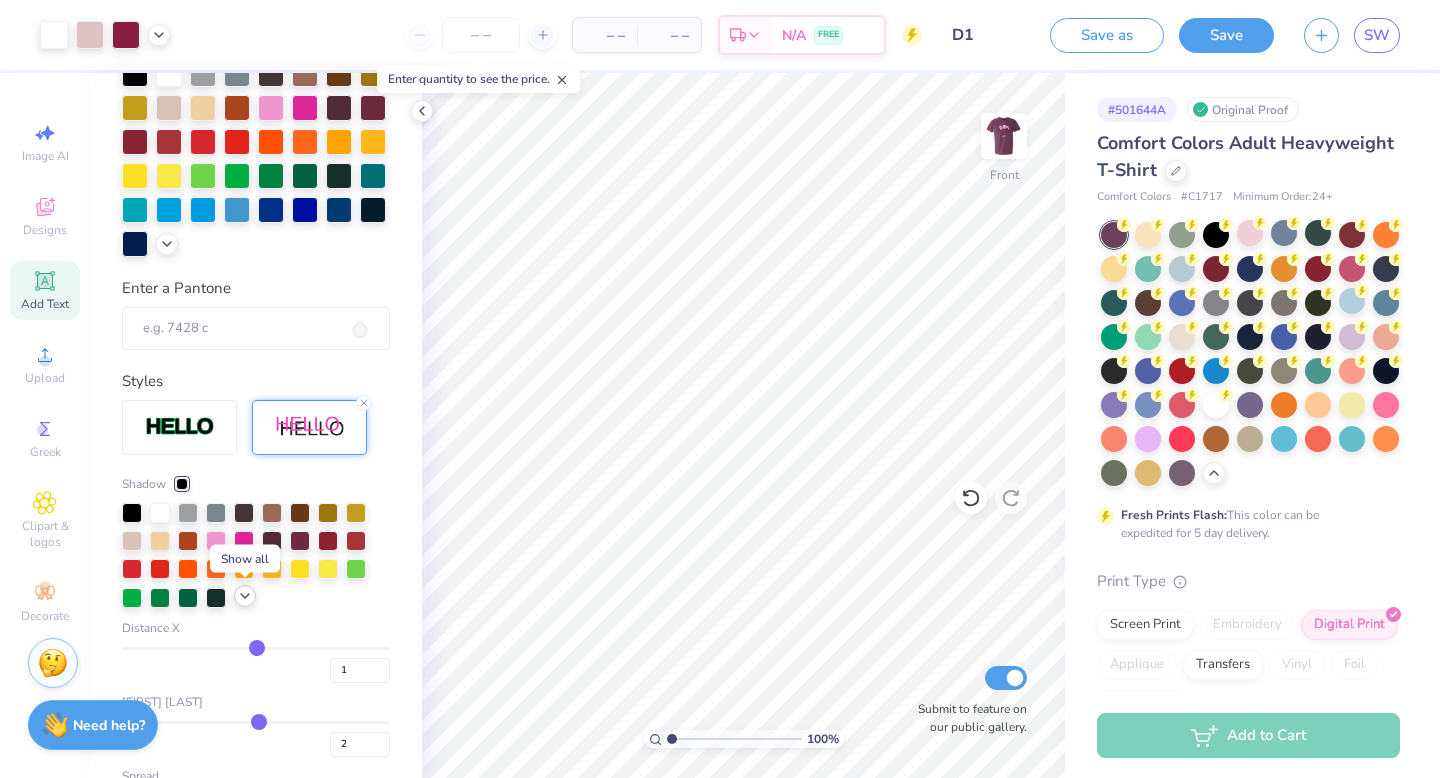 click at bounding box center [245, 596] 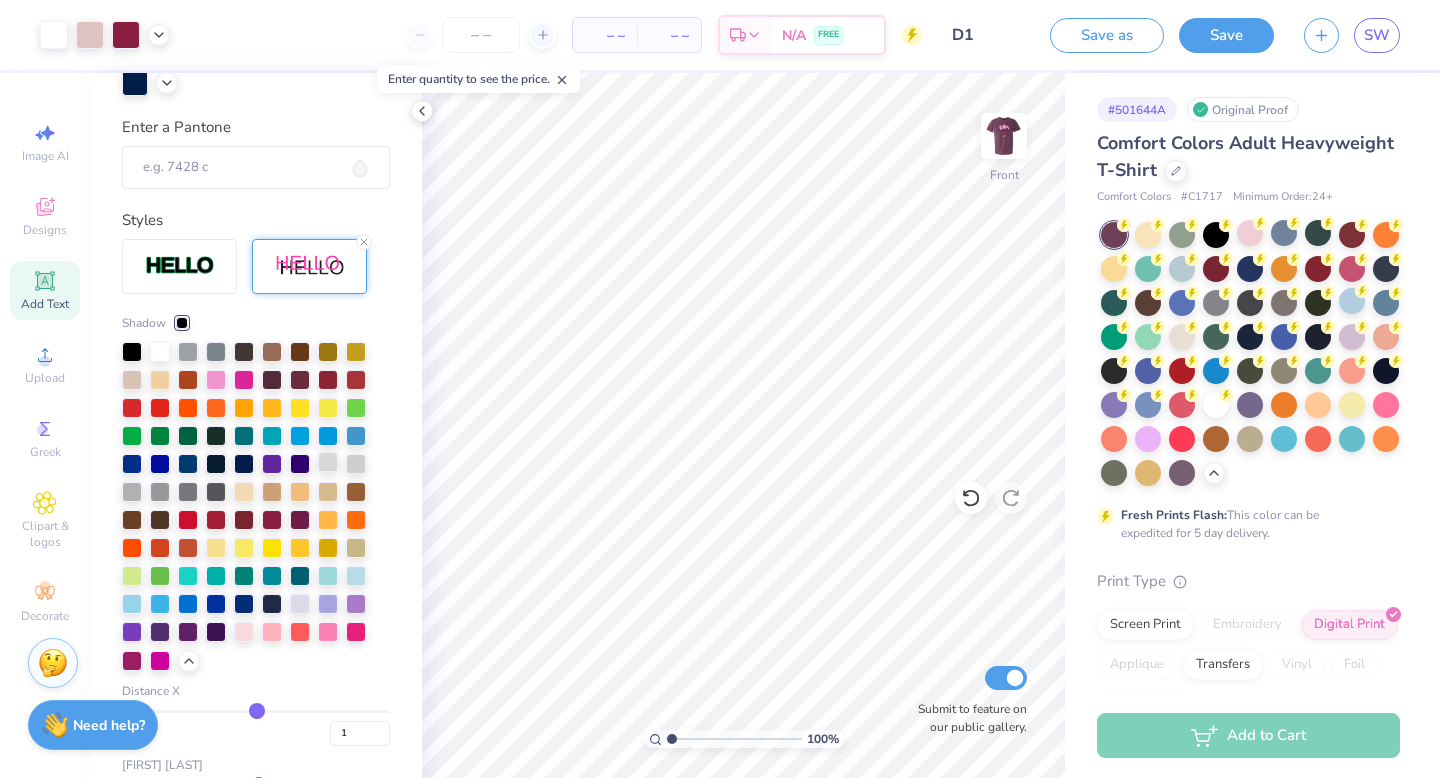 scroll, scrollTop: 650, scrollLeft: 0, axis: vertical 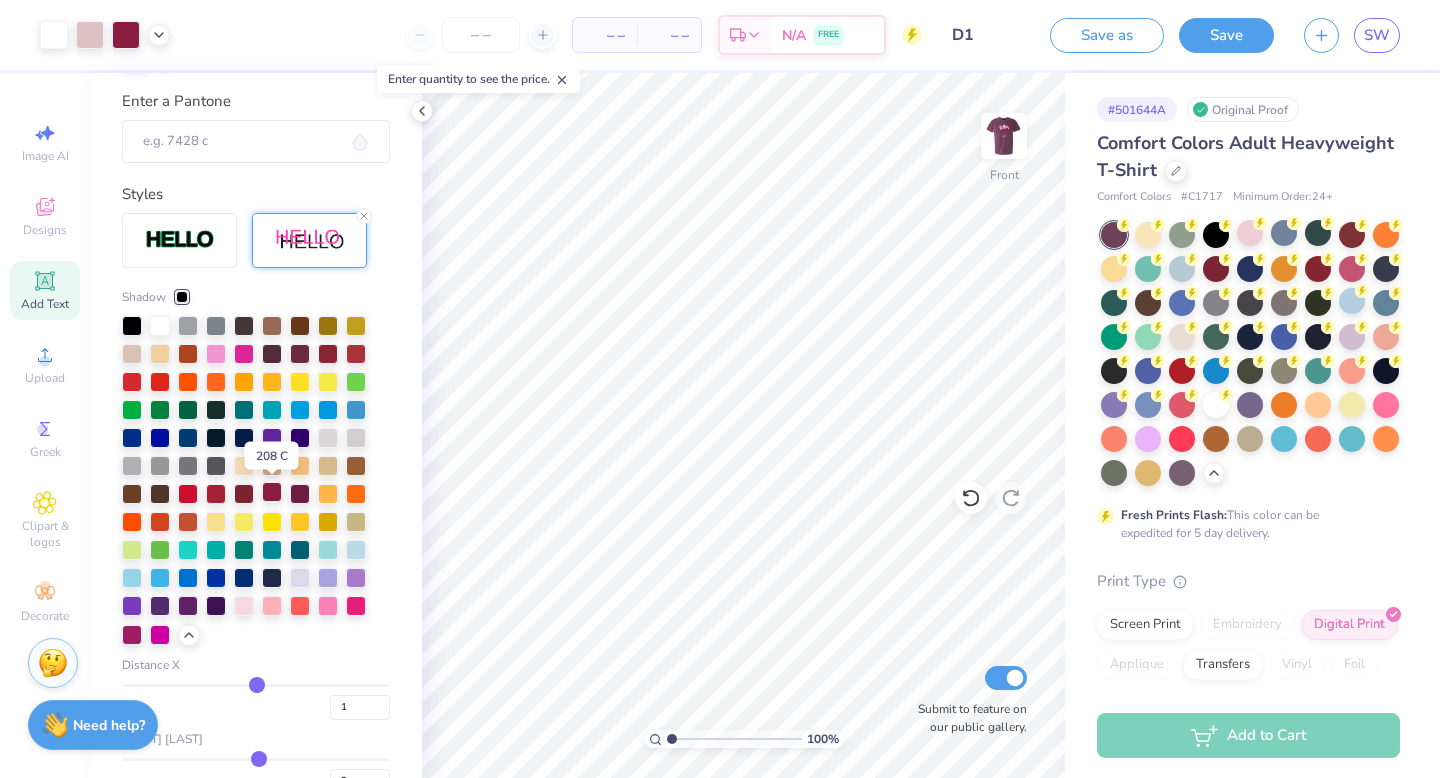 click at bounding box center (272, 492) 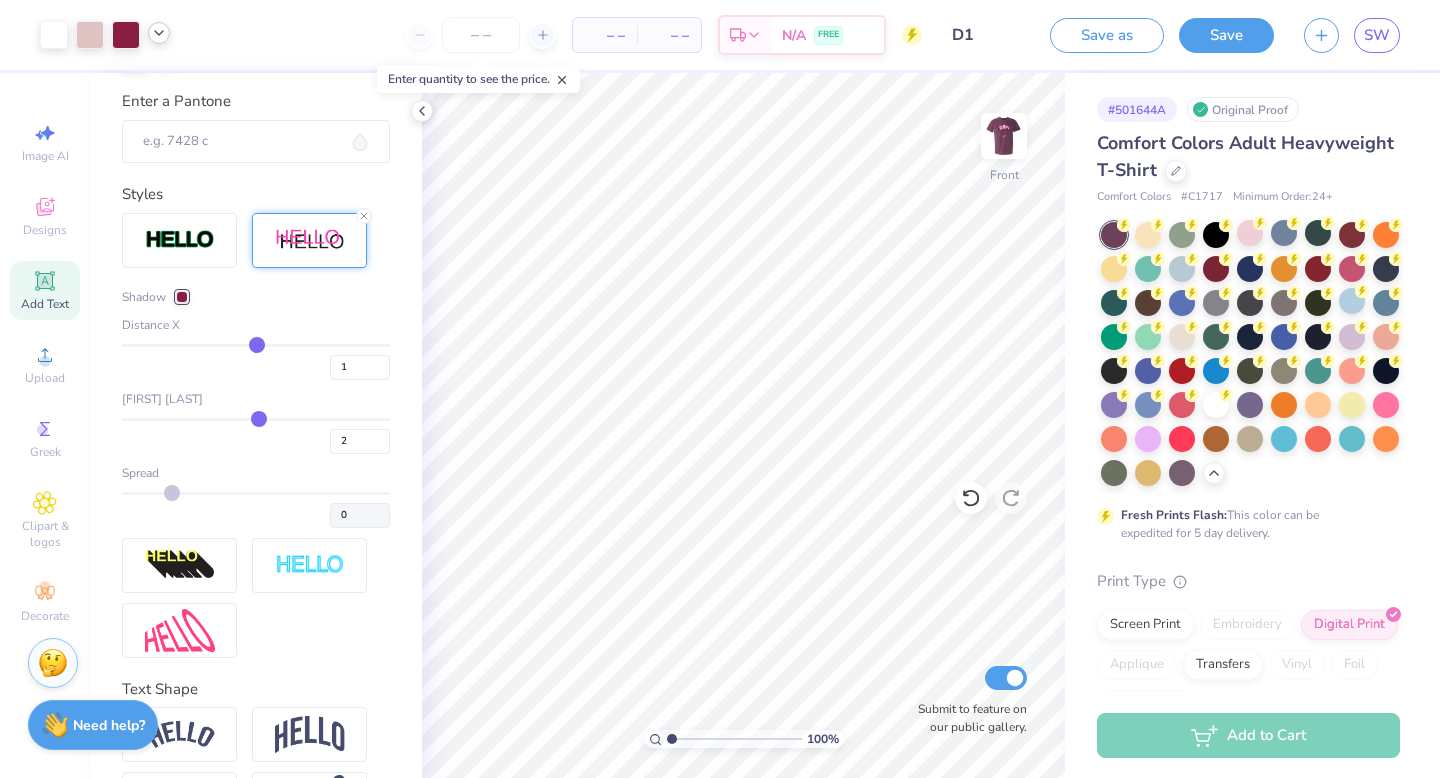 click at bounding box center (159, 33) 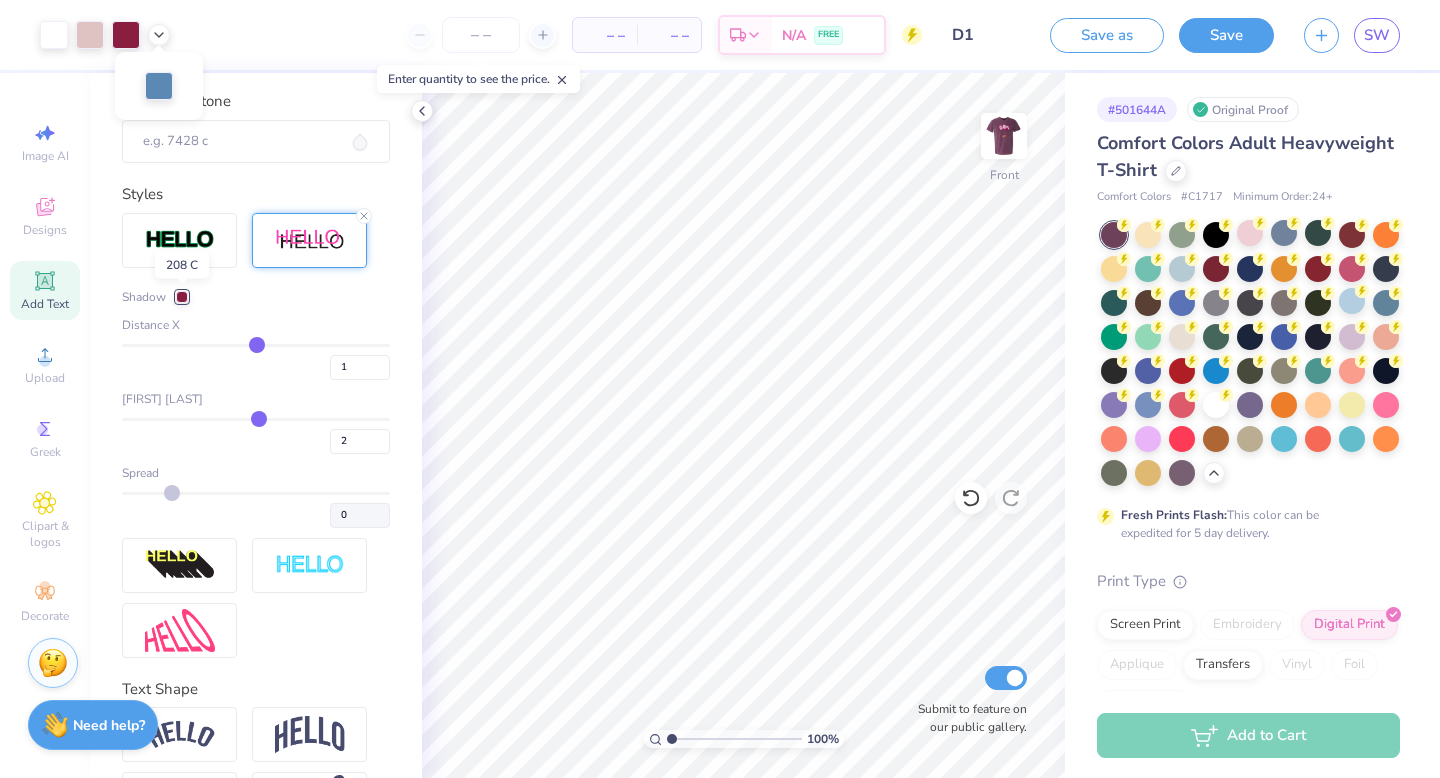 click at bounding box center (182, 297) 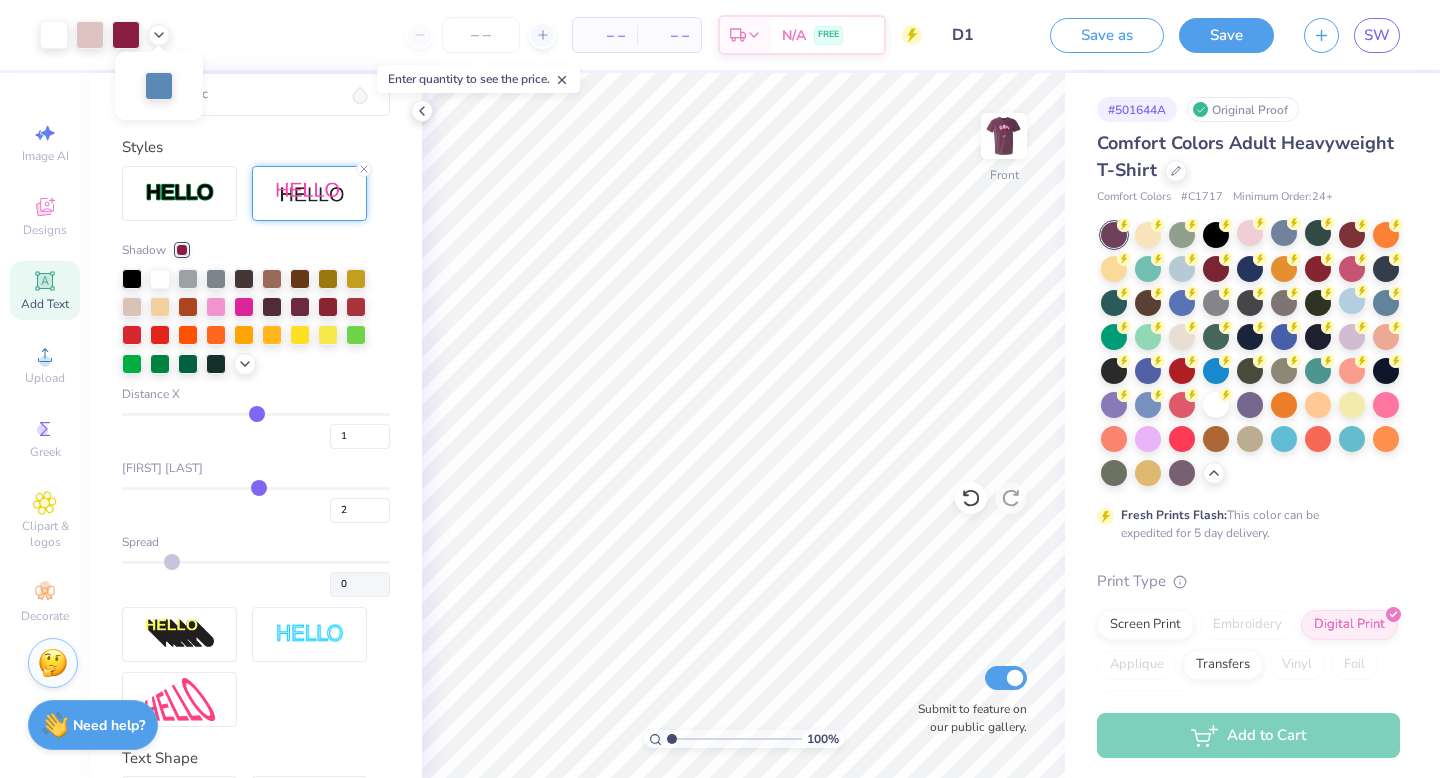 scroll, scrollTop: 698, scrollLeft: 0, axis: vertical 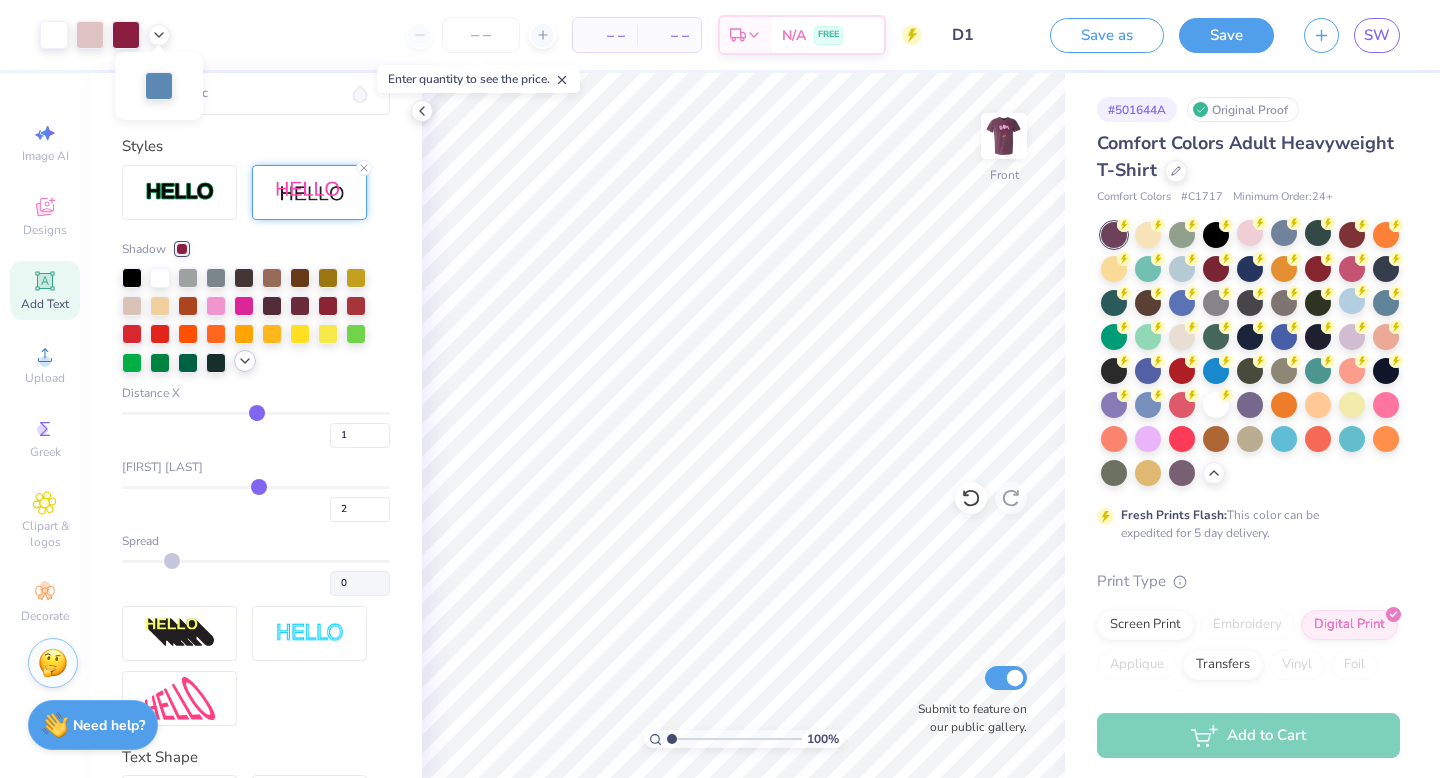 click at bounding box center (245, 361) 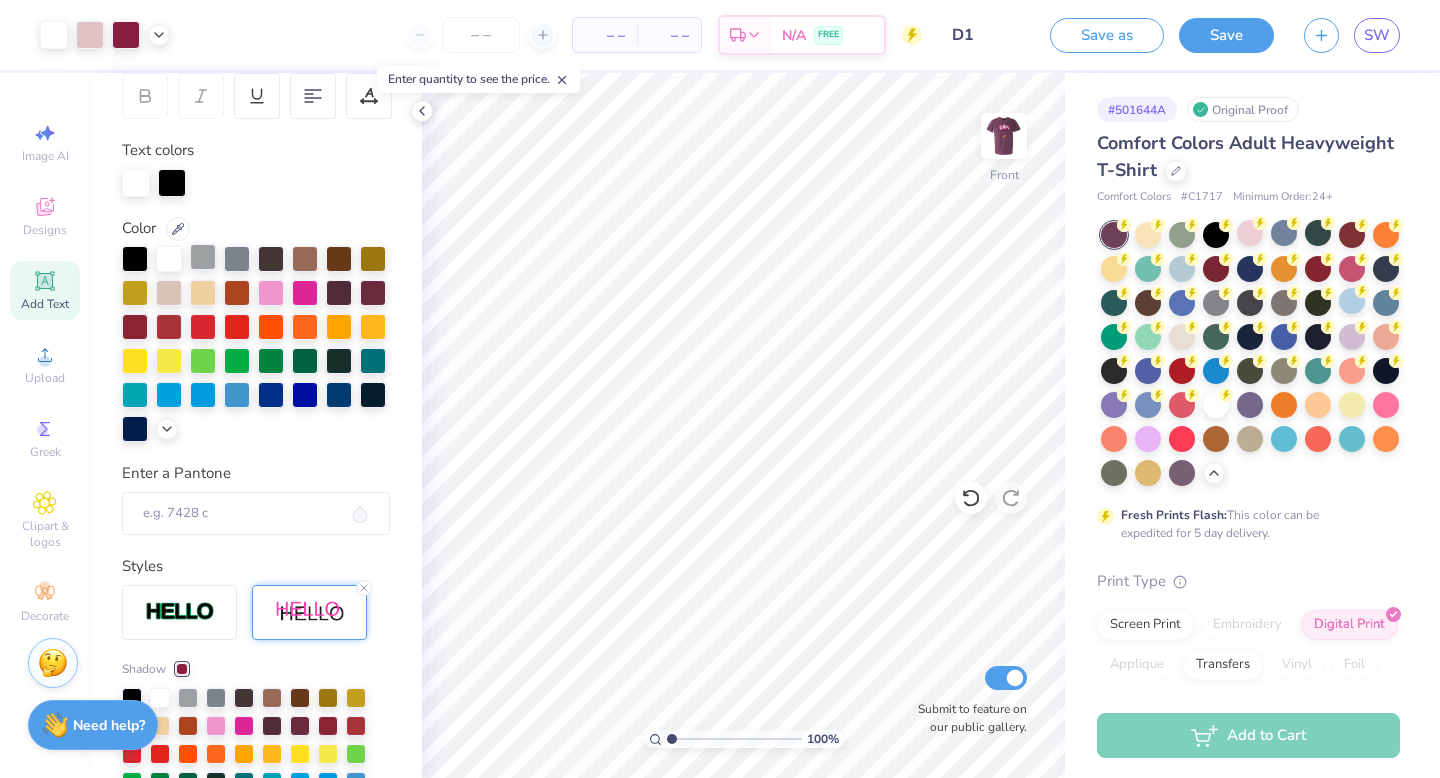 scroll, scrollTop: 285, scrollLeft: 0, axis: vertical 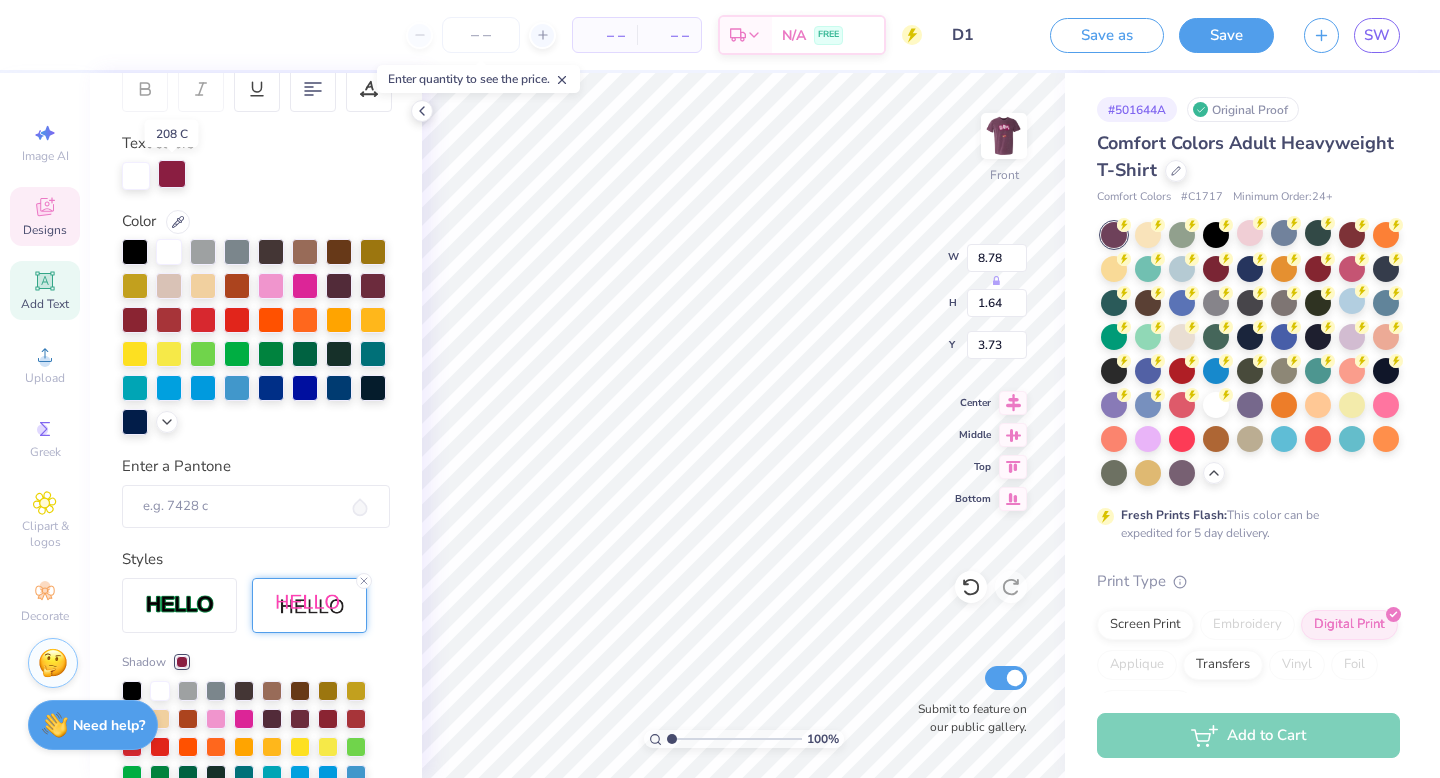 click at bounding box center (172, 174) 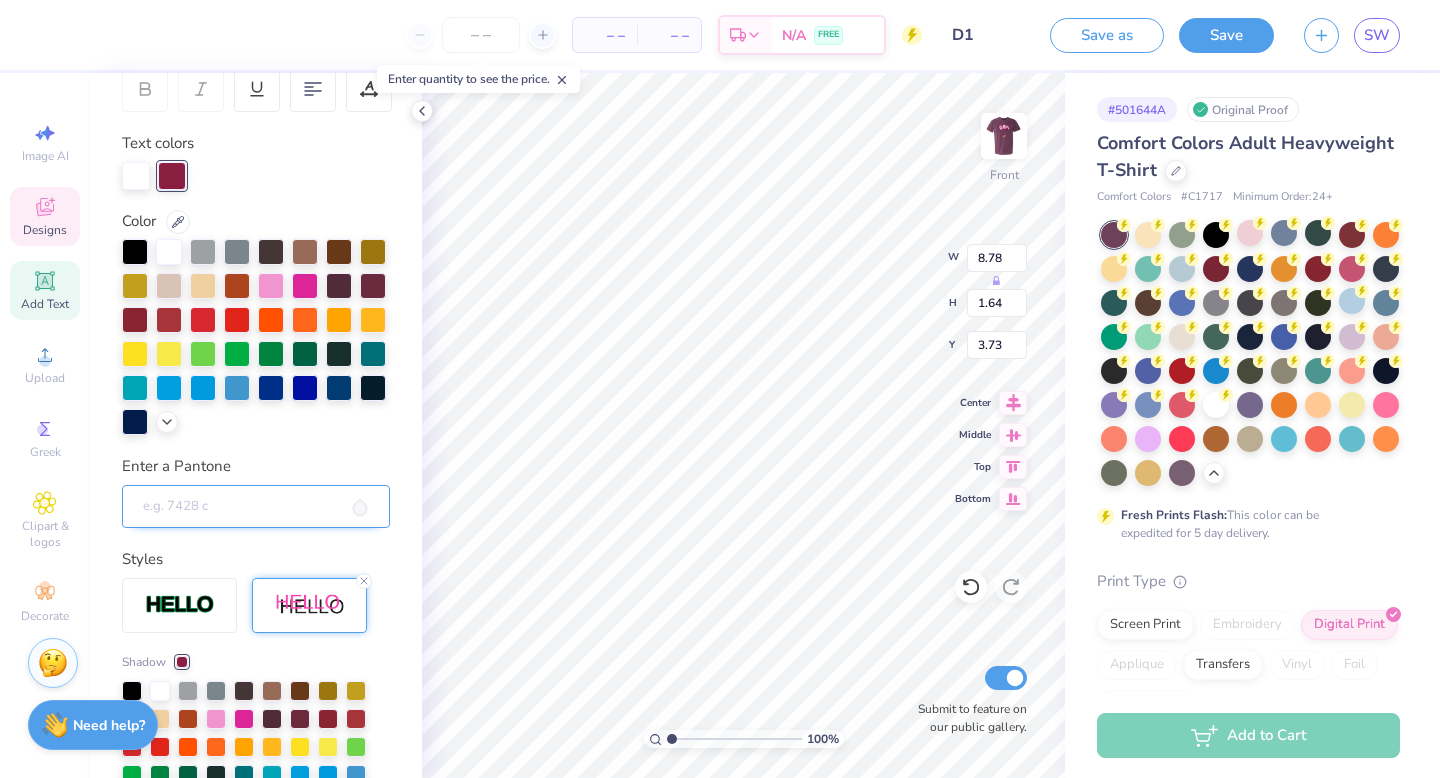 click on "Enter a Pantone" at bounding box center [256, 507] 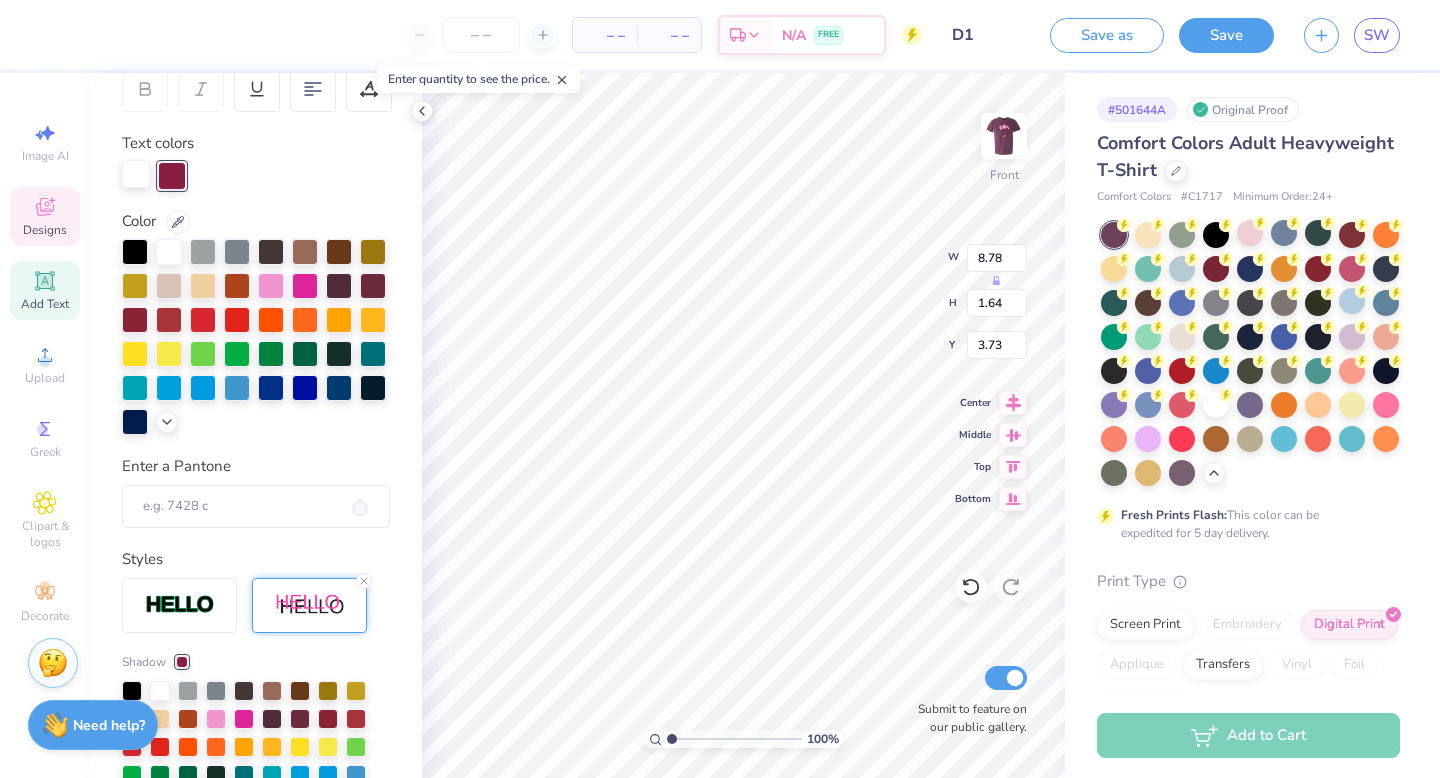 click at bounding box center [136, 174] 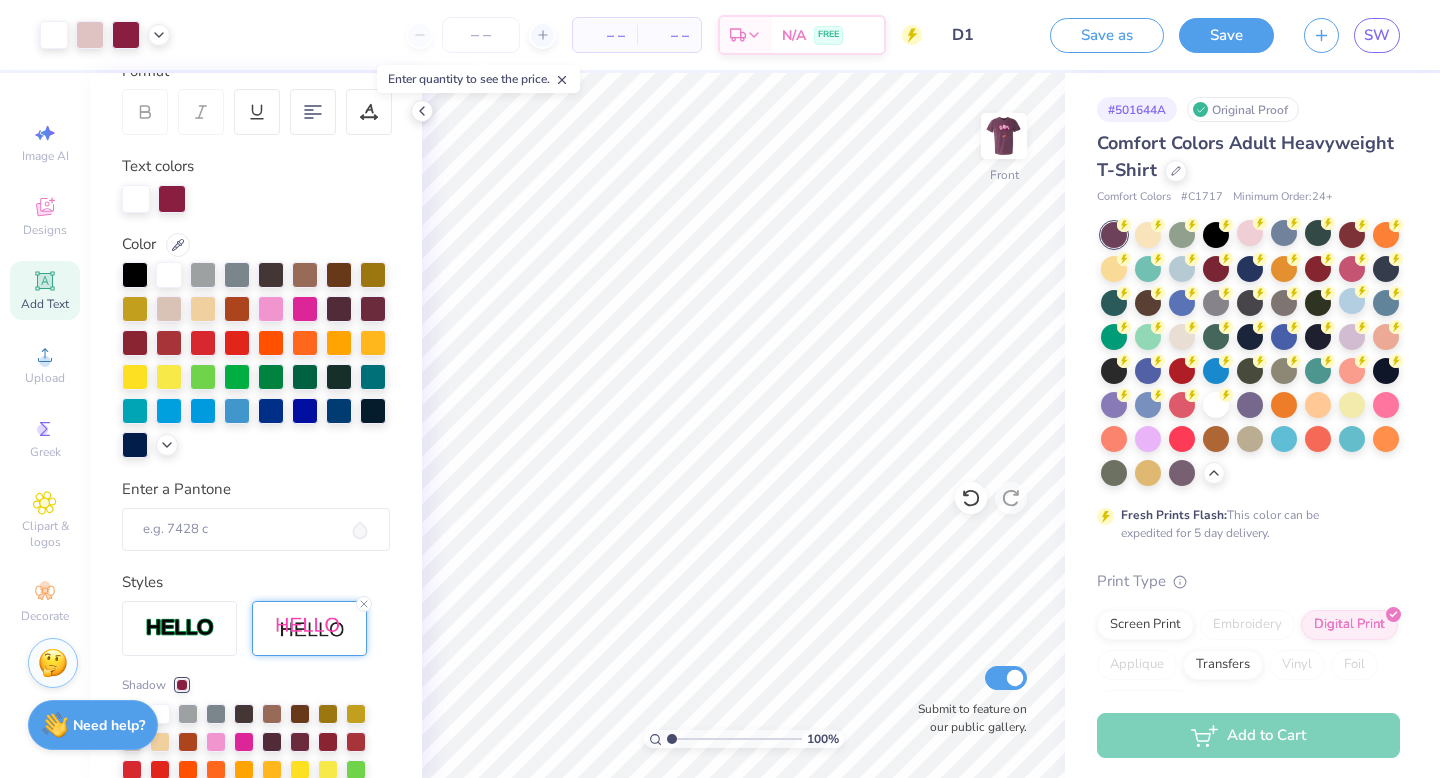 scroll, scrollTop: 202, scrollLeft: 0, axis: vertical 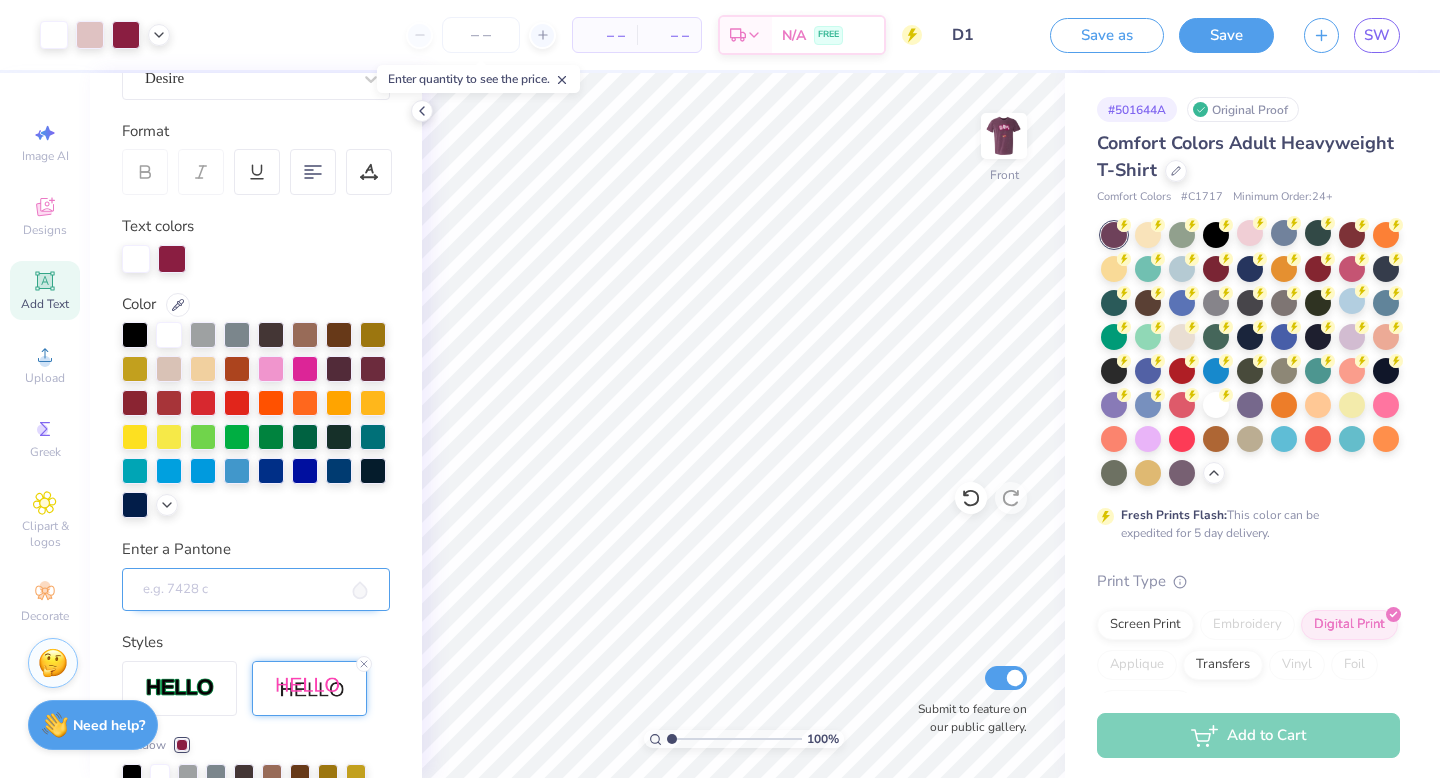 click on "Enter a Pantone" at bounding box center (256, 590) 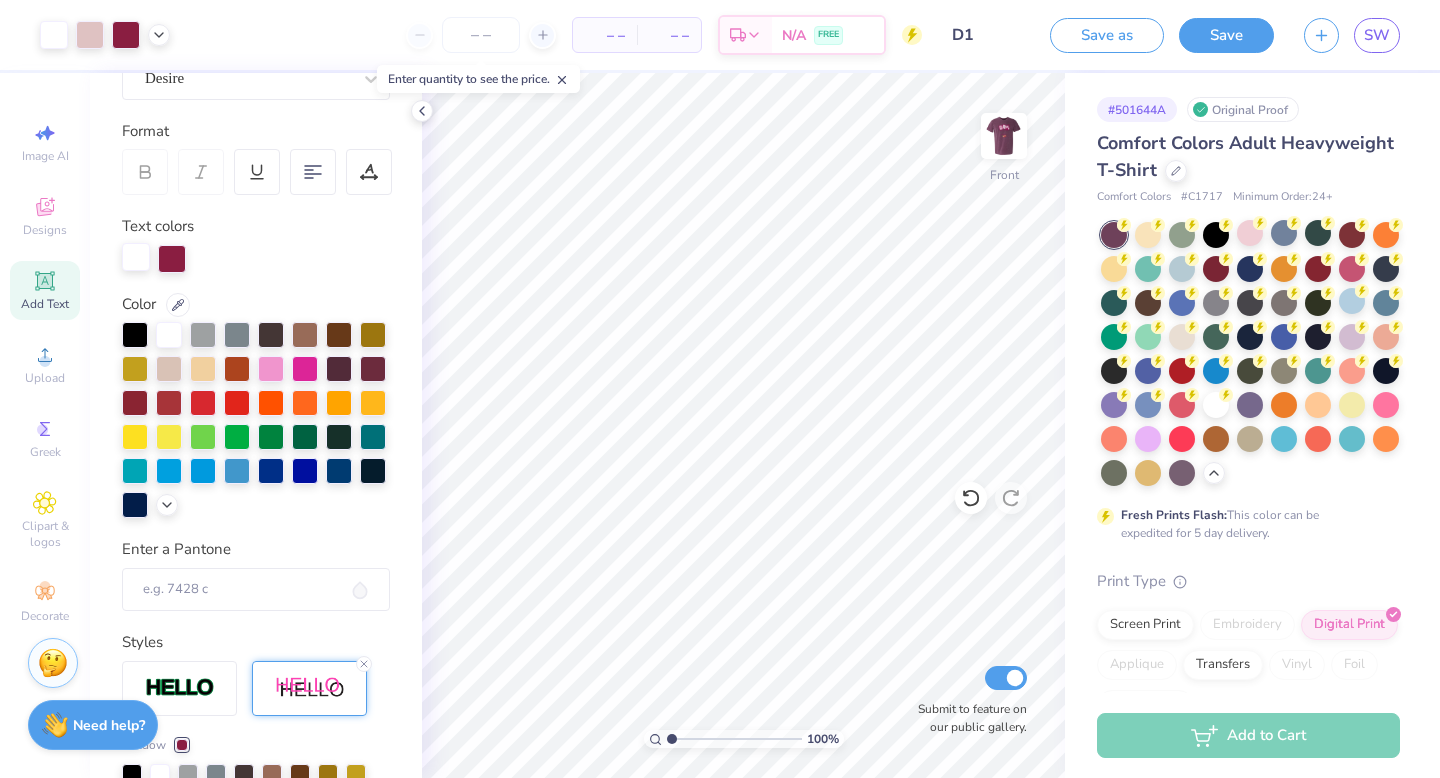 click at bounding box center (136, 257) 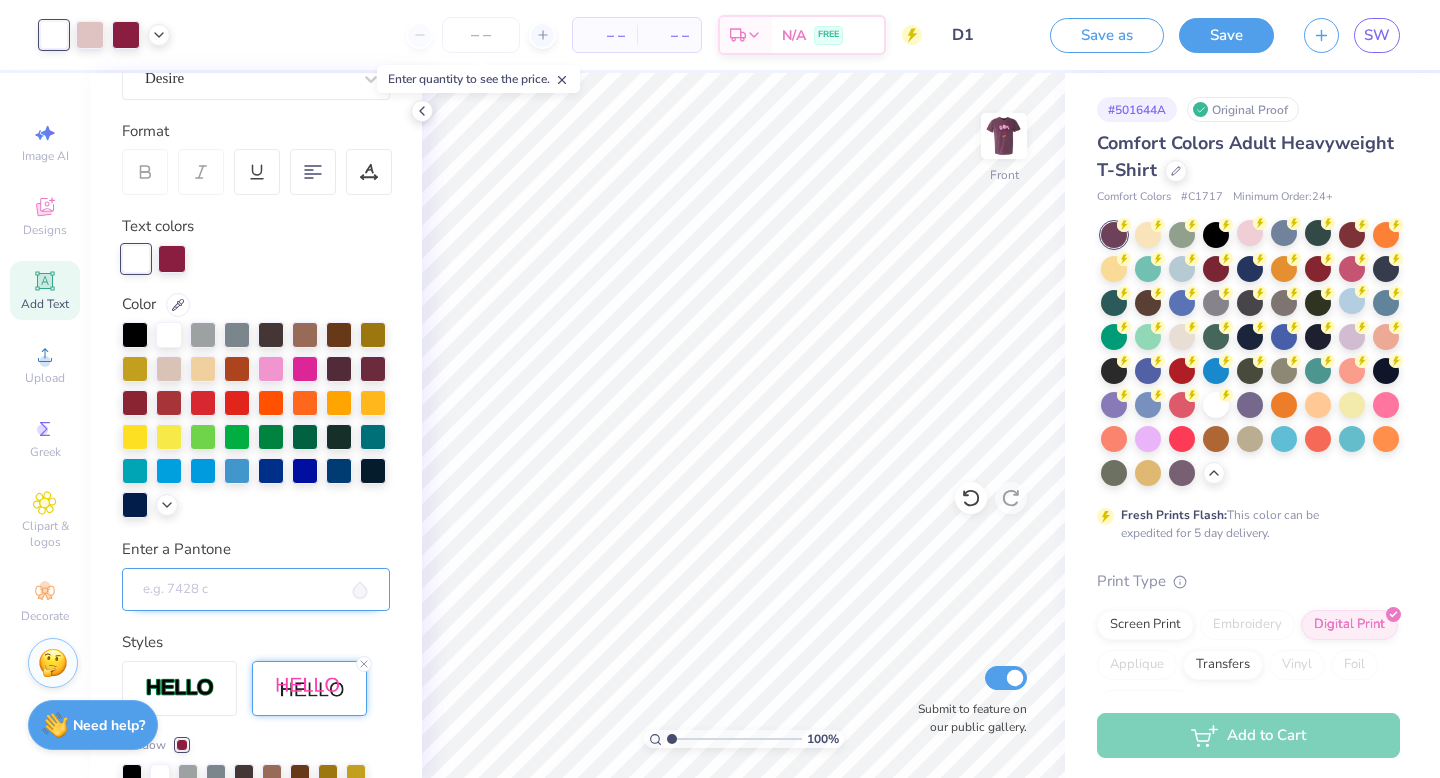 click on "Enter a Pantone" at bounding box center [256, 590] 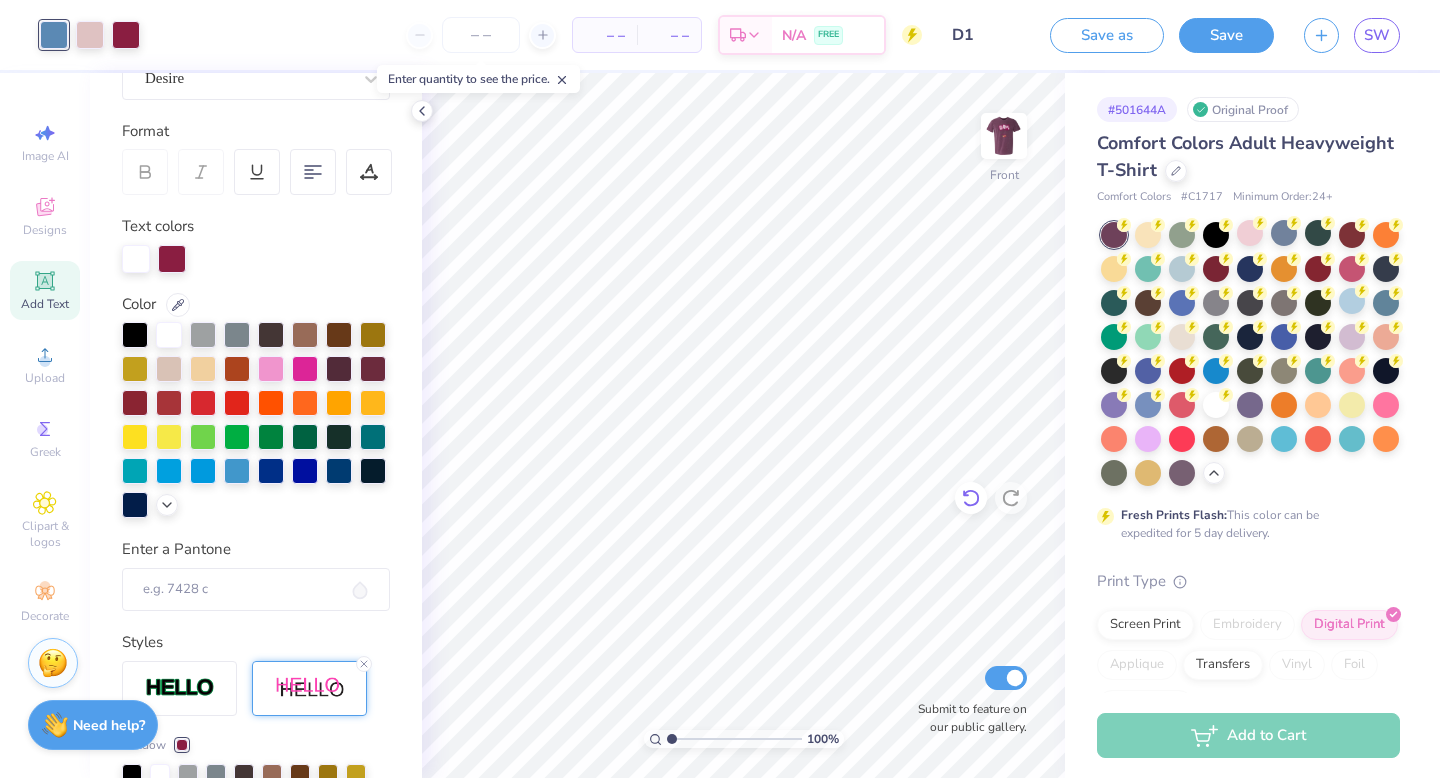 click at bounding box center (971, 498) 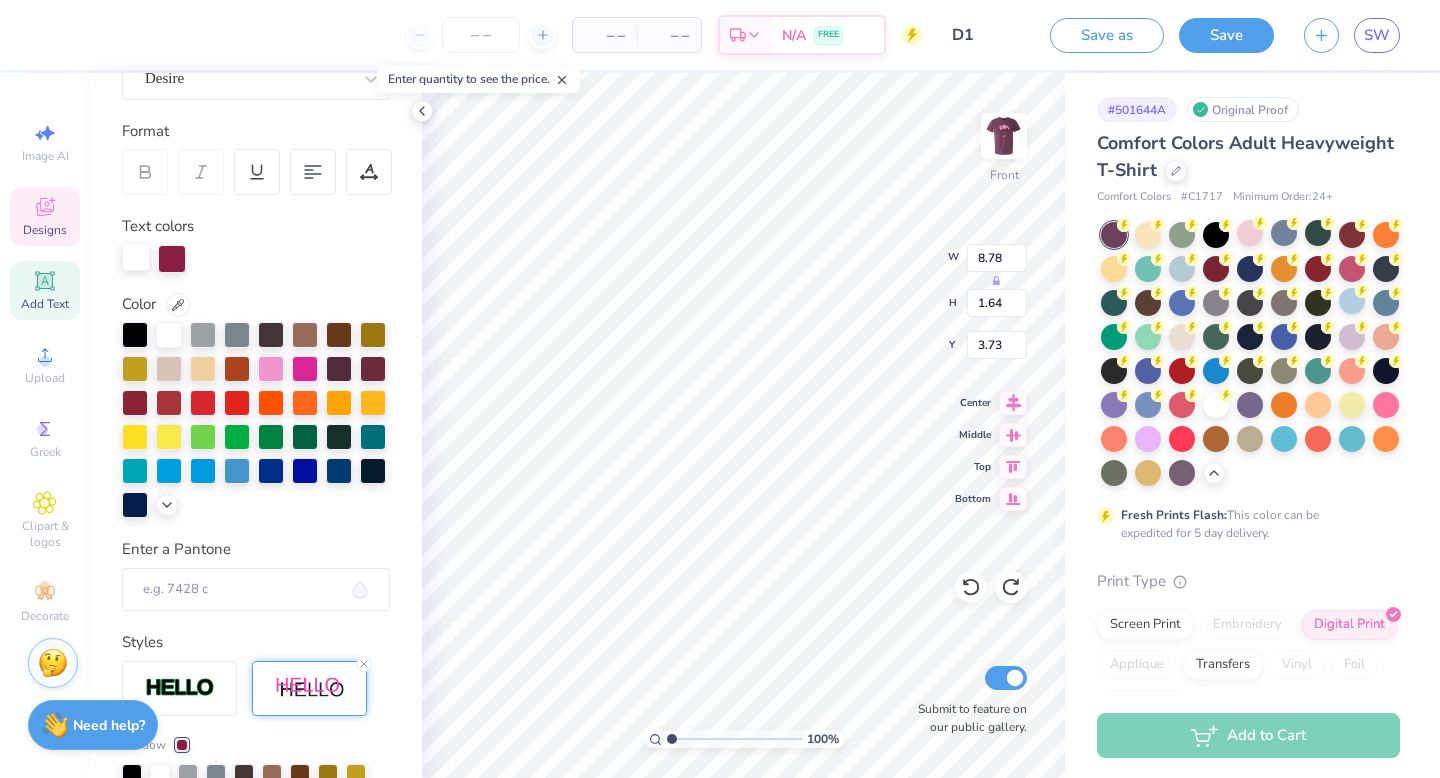 click at bounding box center (136, 257) 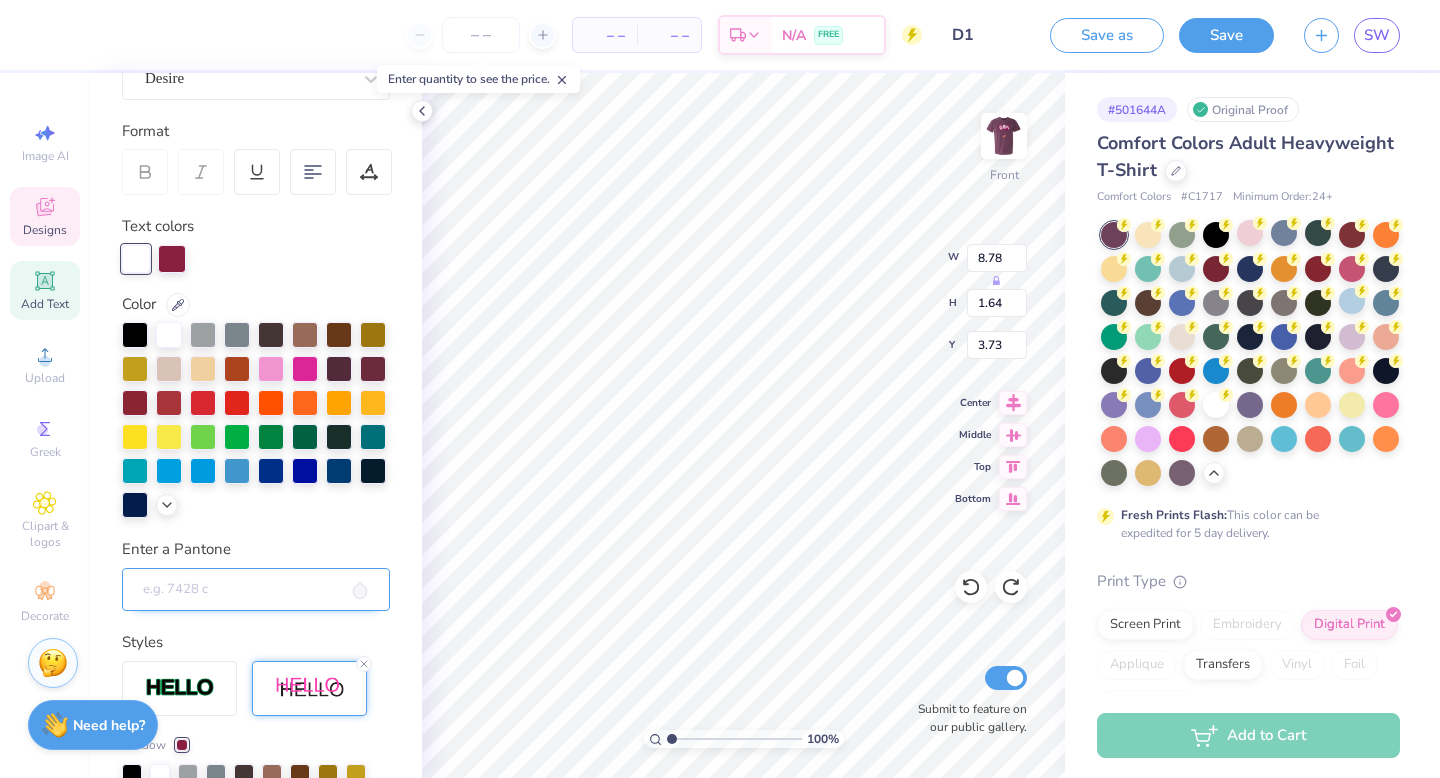 click on "Enter a Pantone" at bounding box center (256, 590) 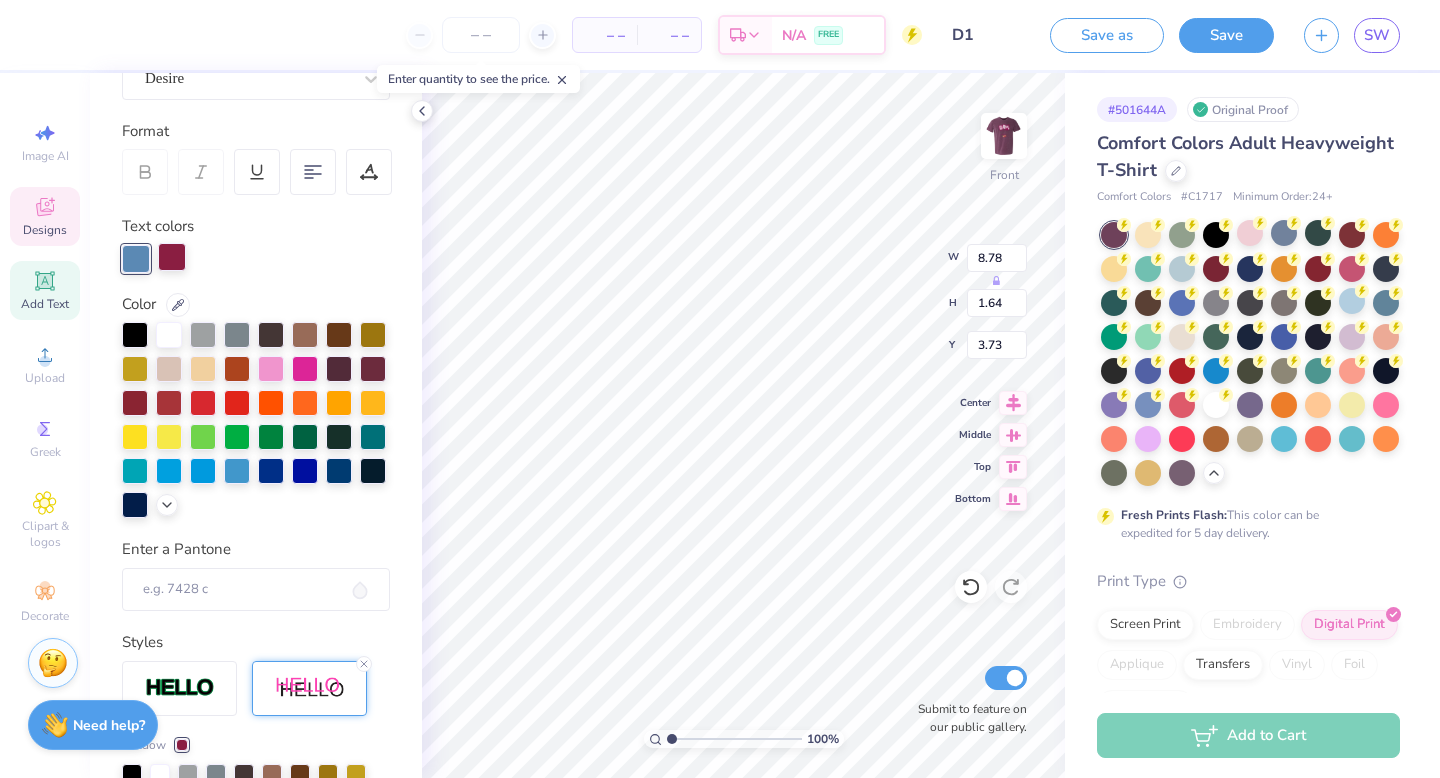 click at bounding box center [172, 257] 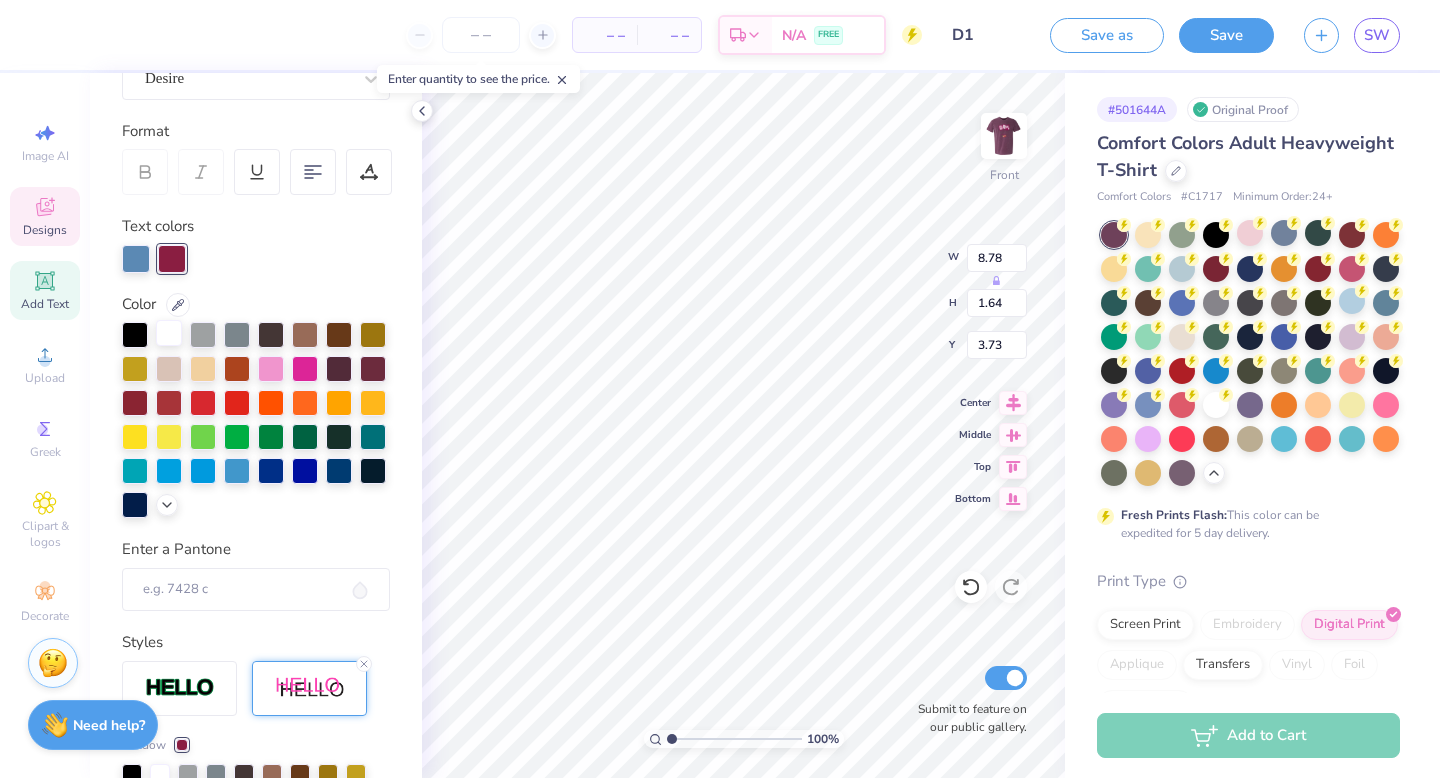 click at bounding box center (169, 333) 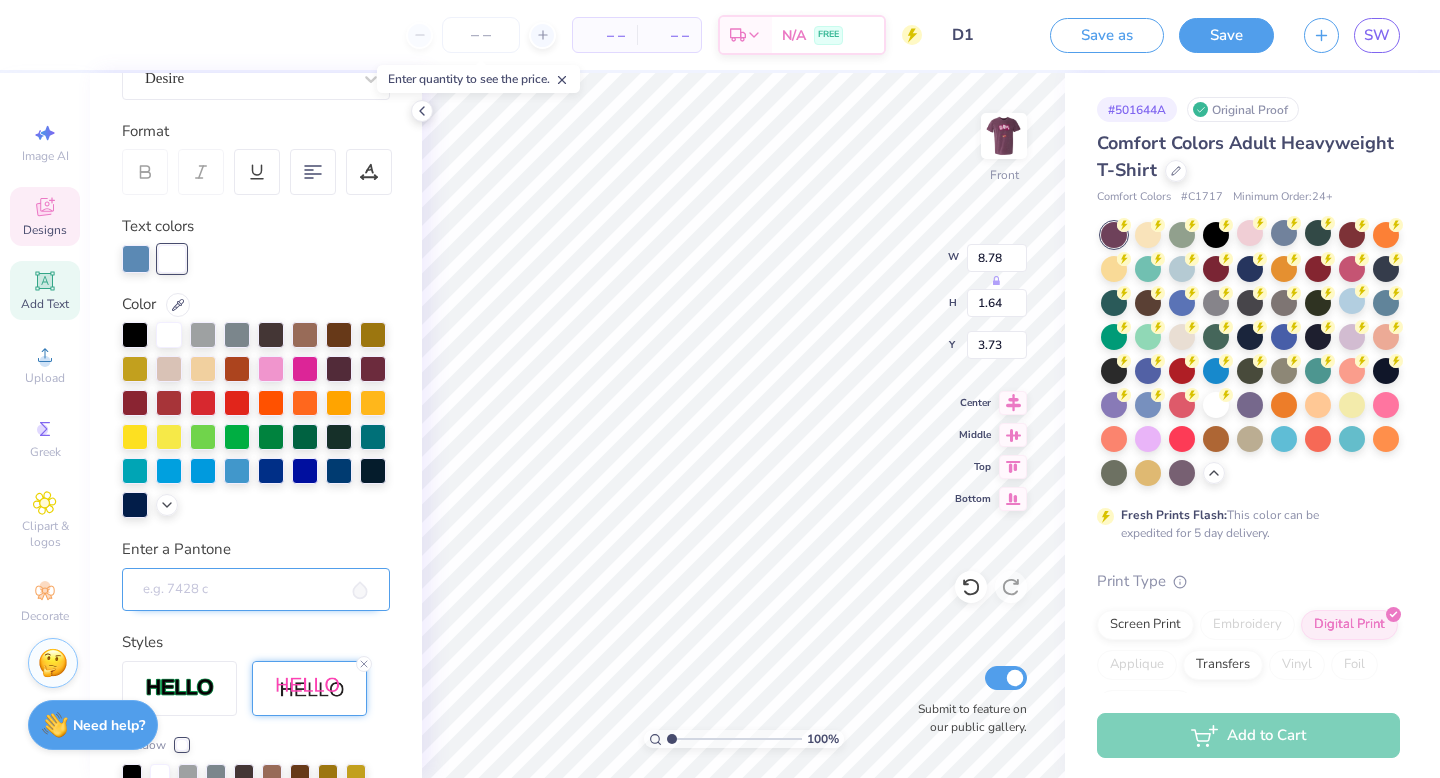 click on "Enter a Pantone" at bounding box center [256, 590] 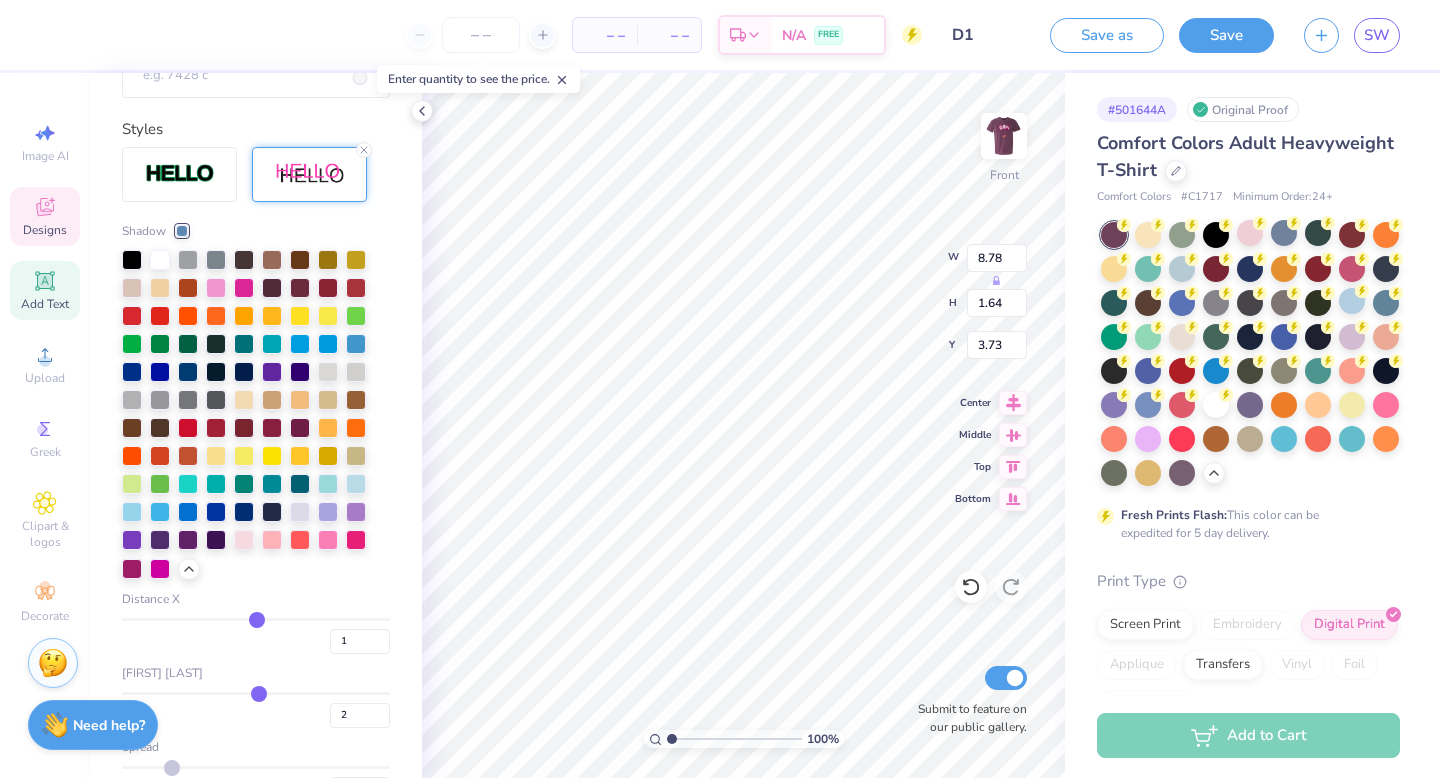 scroll, scrollTop: 639, scrollLeft: 0, axis: vertical 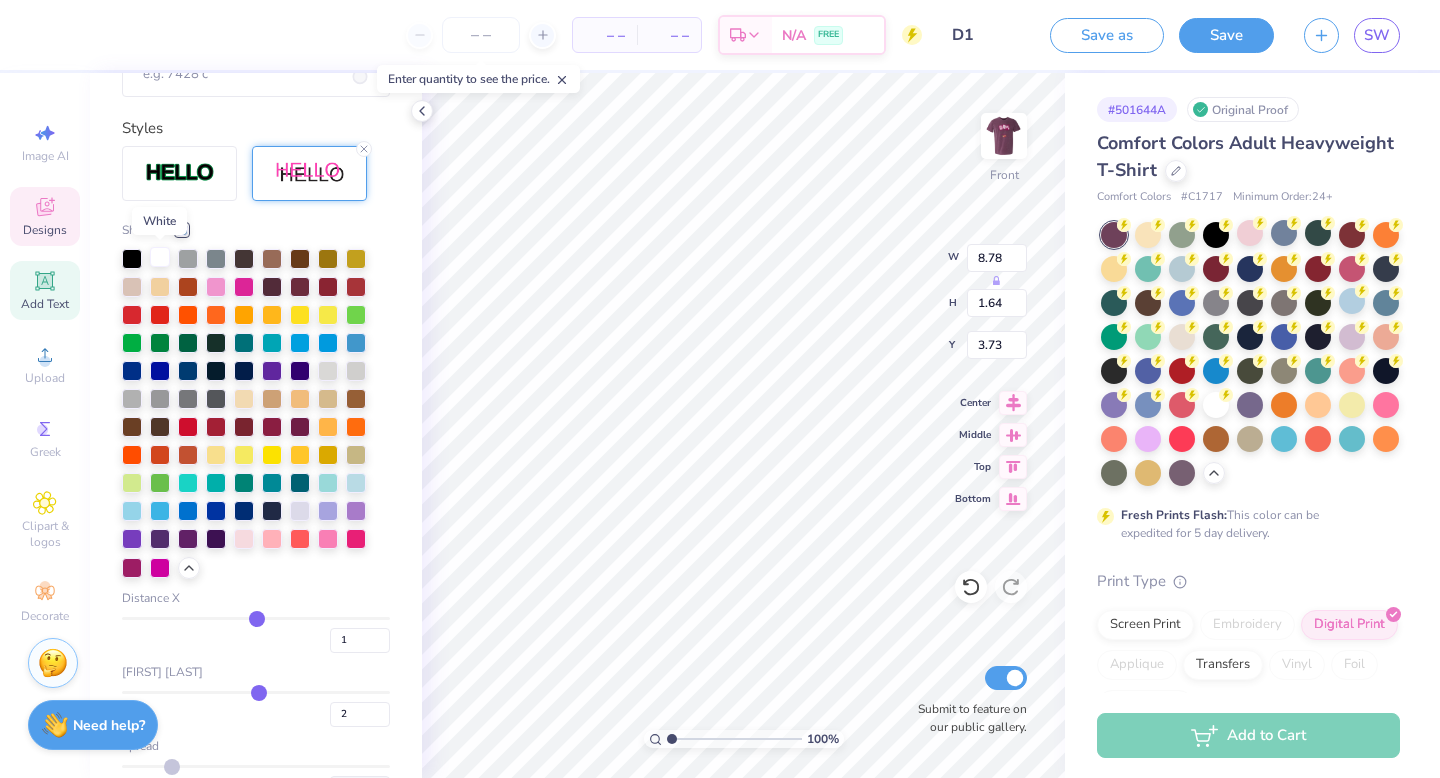 click at bounding box center (160, 257) 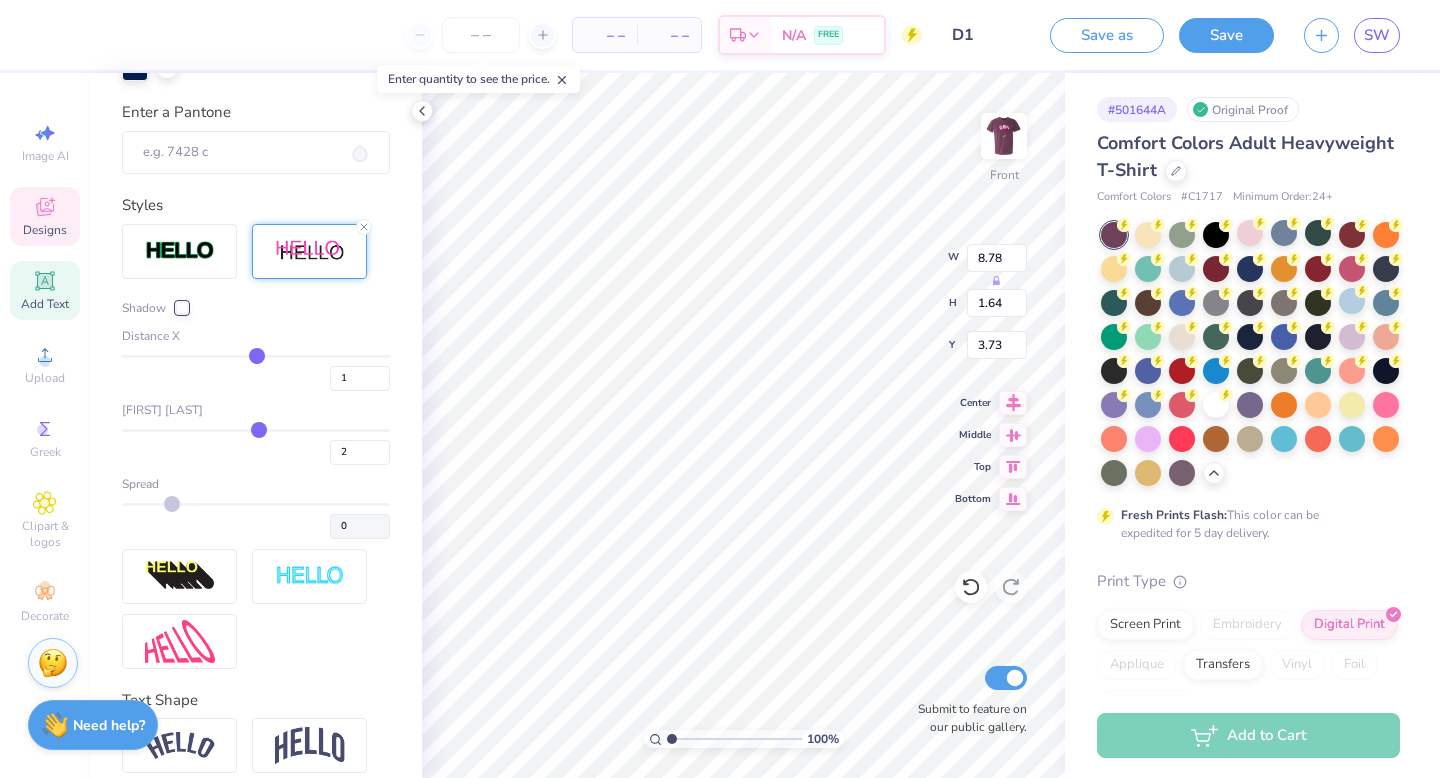 scroll, scrollTop: 716, scrollLeft: 0, axis: vertical 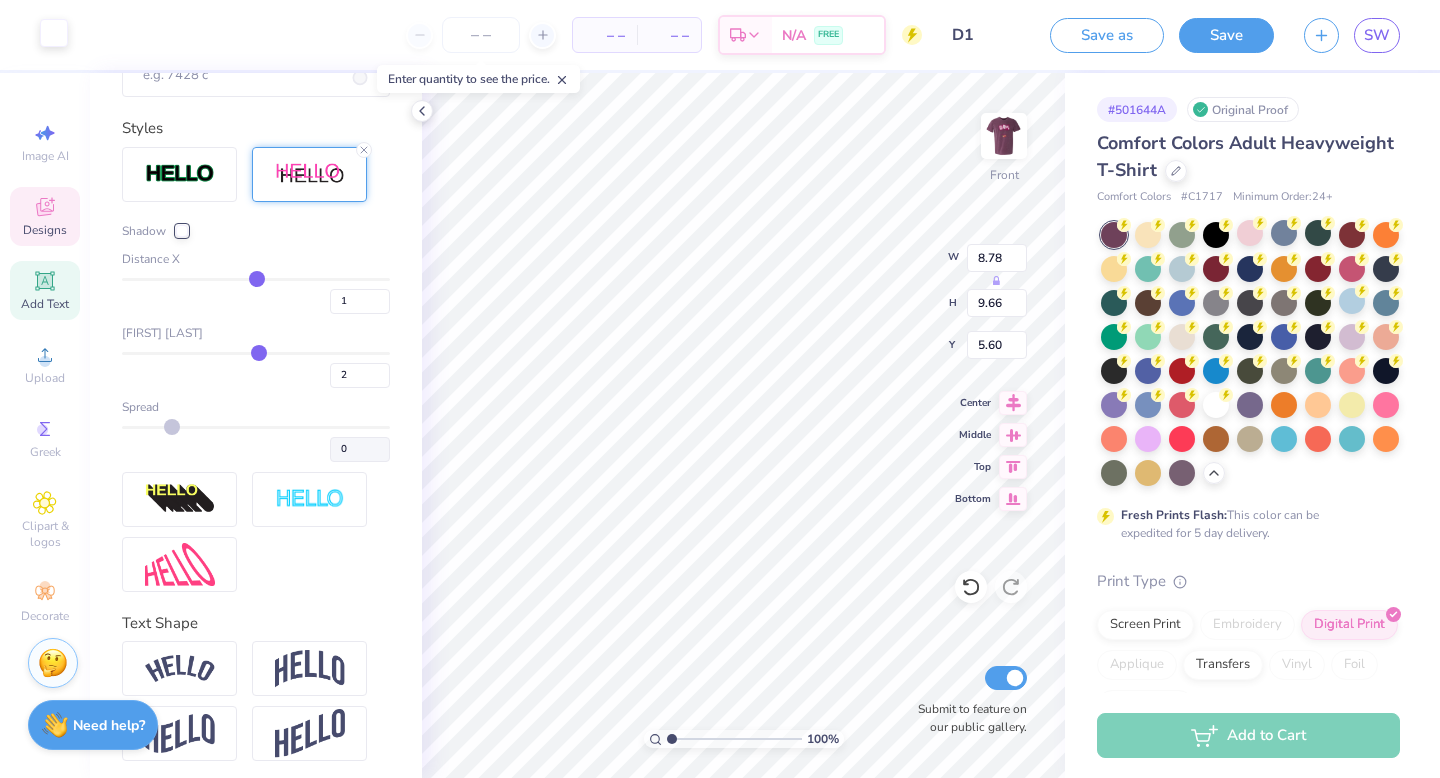 click at bounding box center (54, 33) 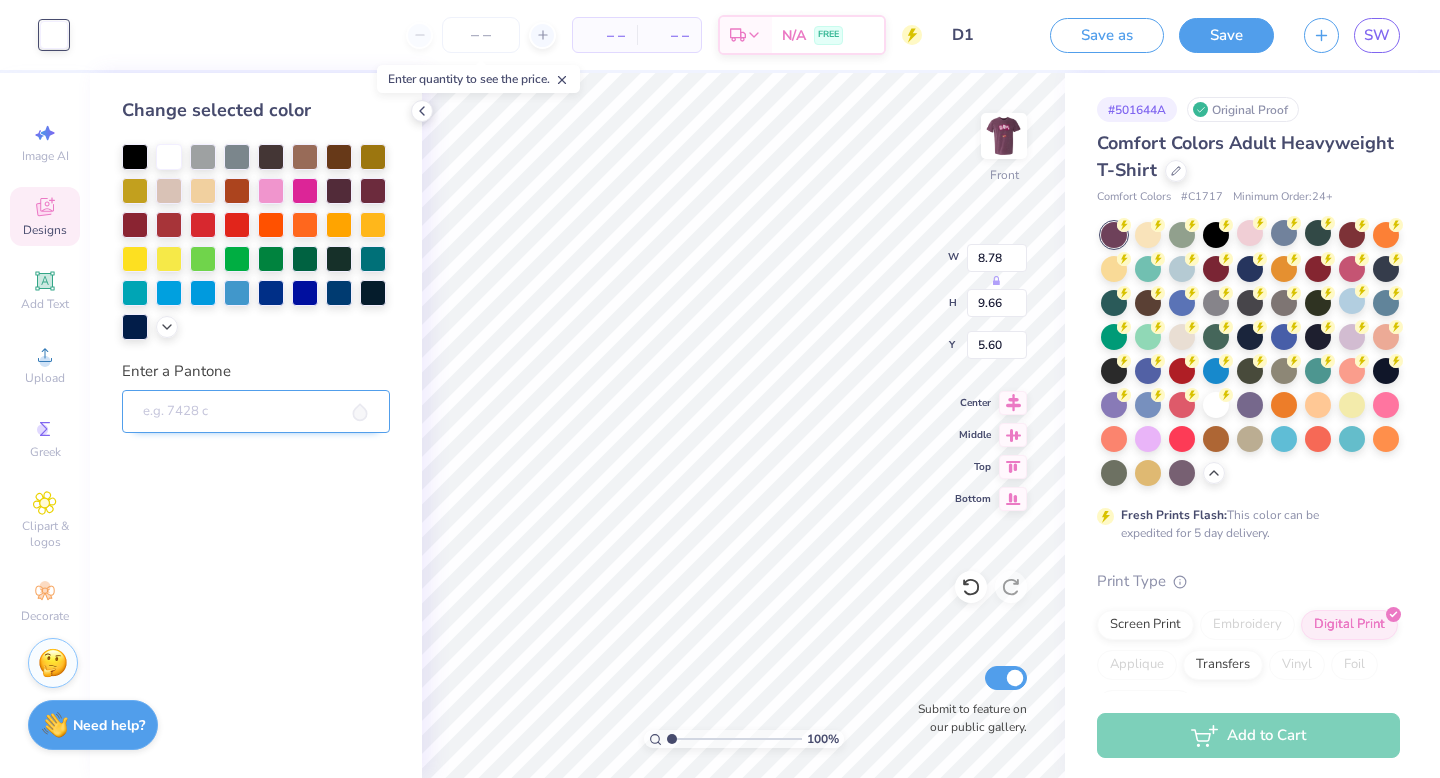 click on "Enter a Pantone" at bounding box center [256, 412] 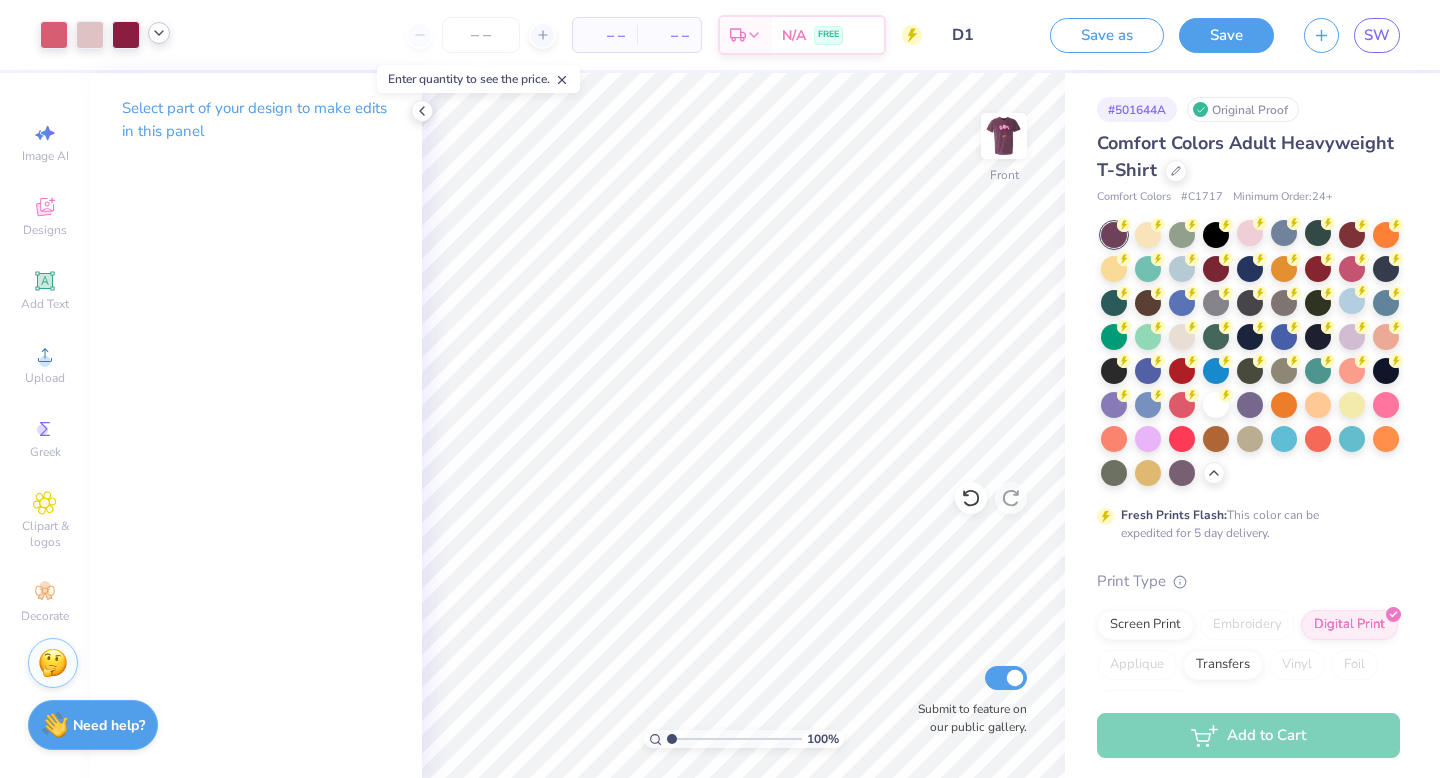 click at bounding box center [159, 33] 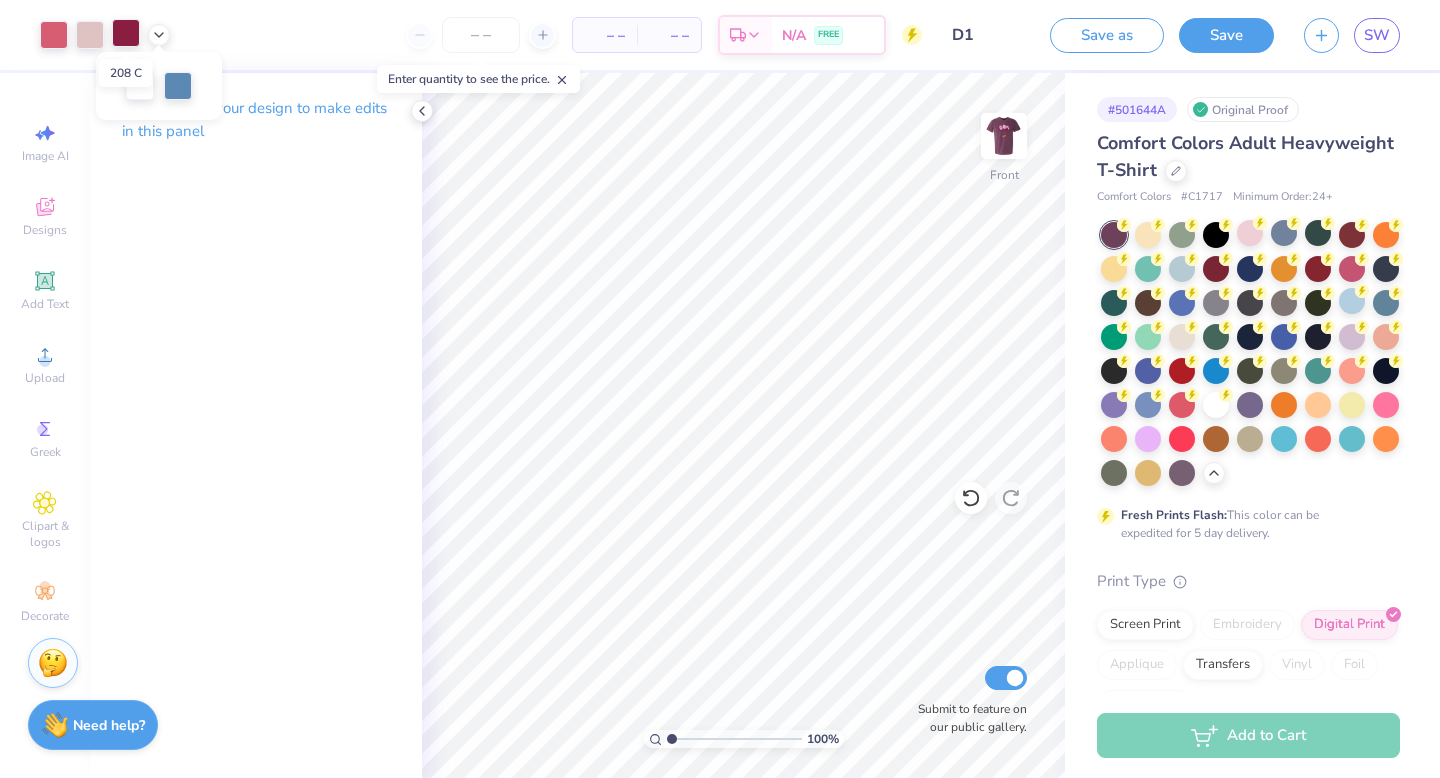 click at bounding box center [126, 33] 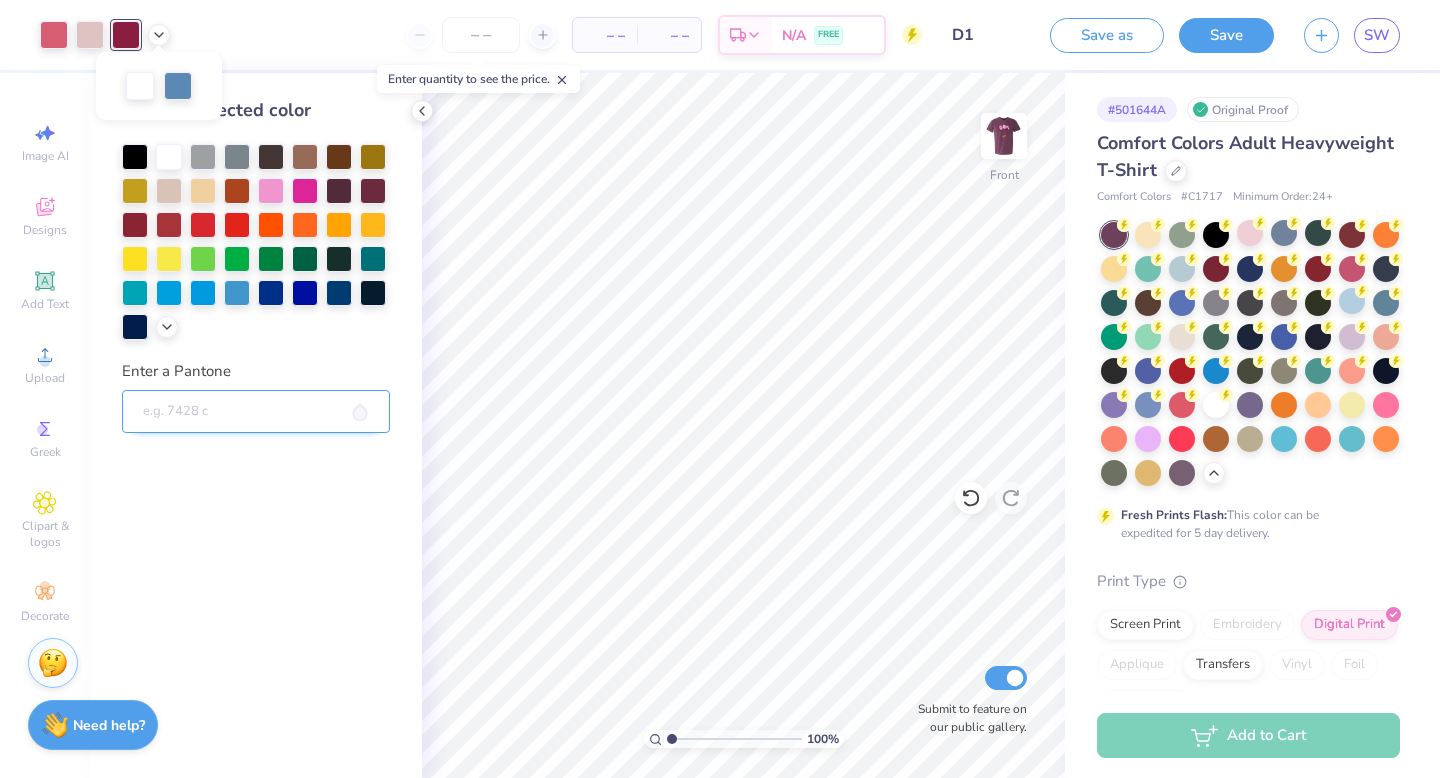 click on "Enter a Pantone" at bounding box center [256, 412] 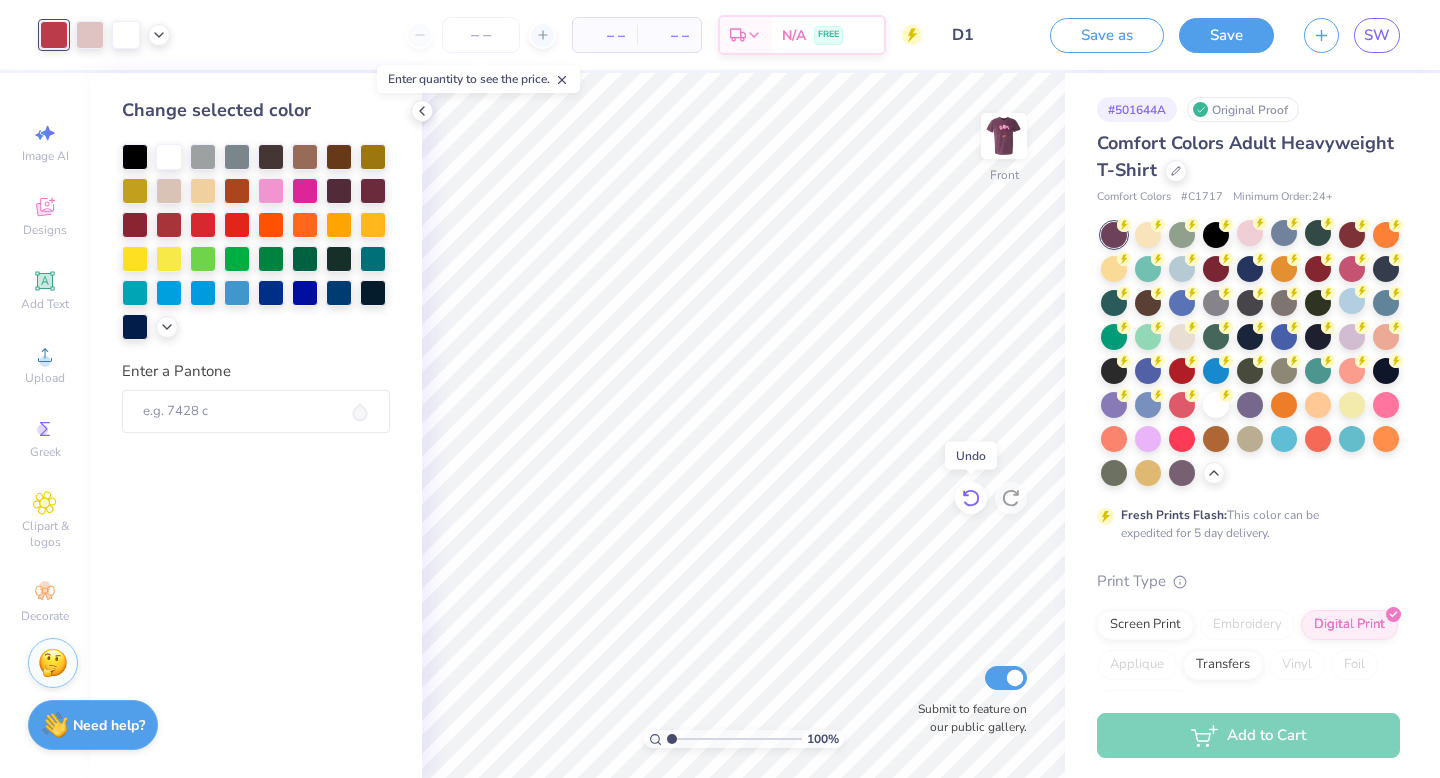 click 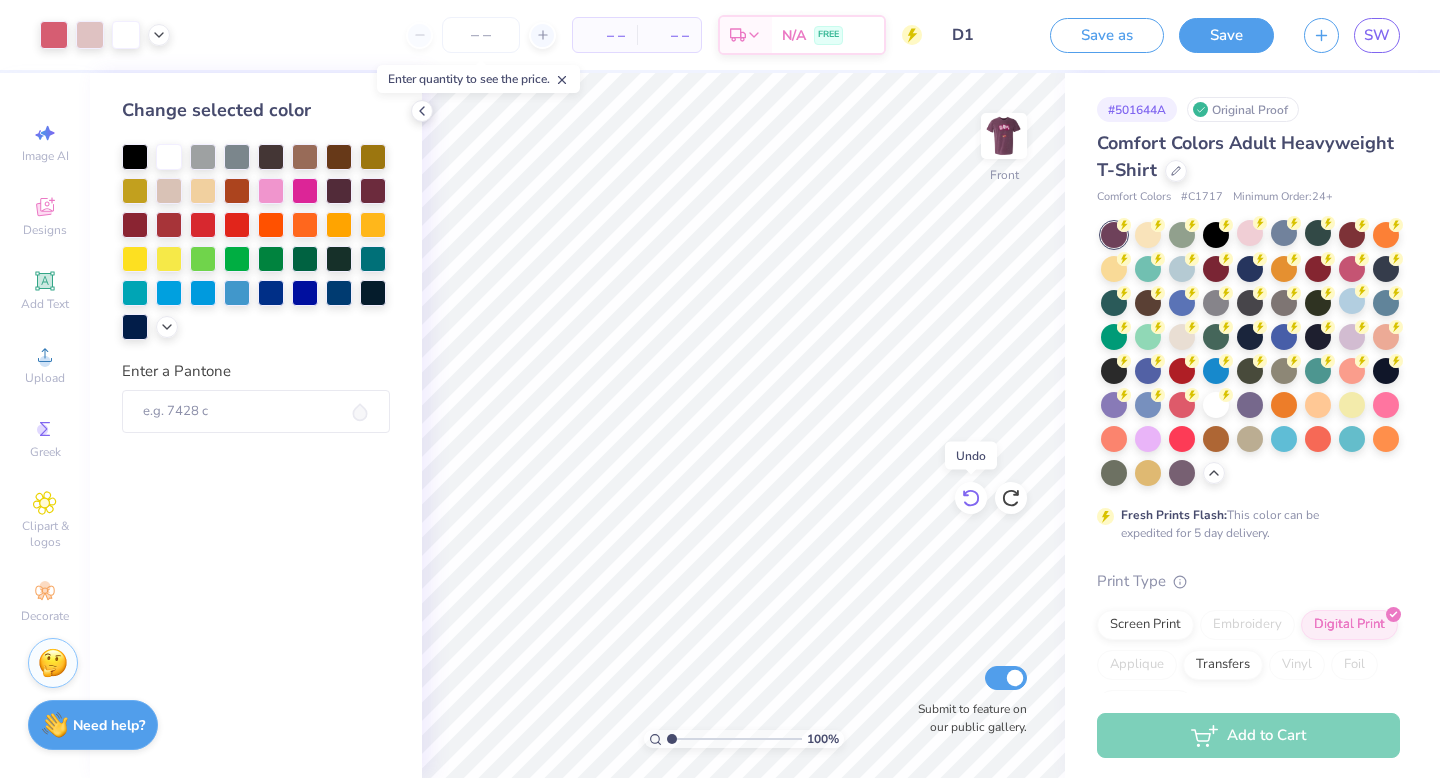 click 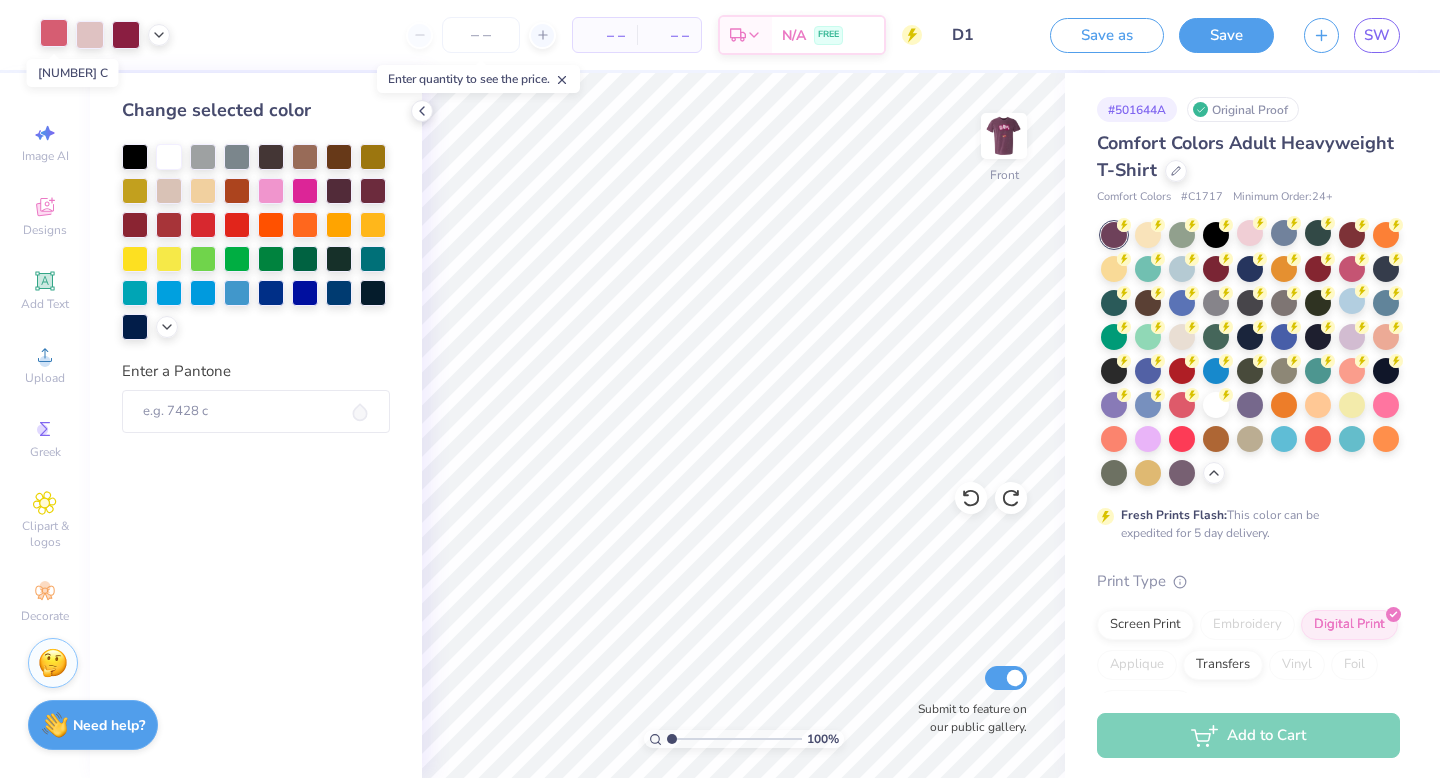 click at bounding box center [54, 33] 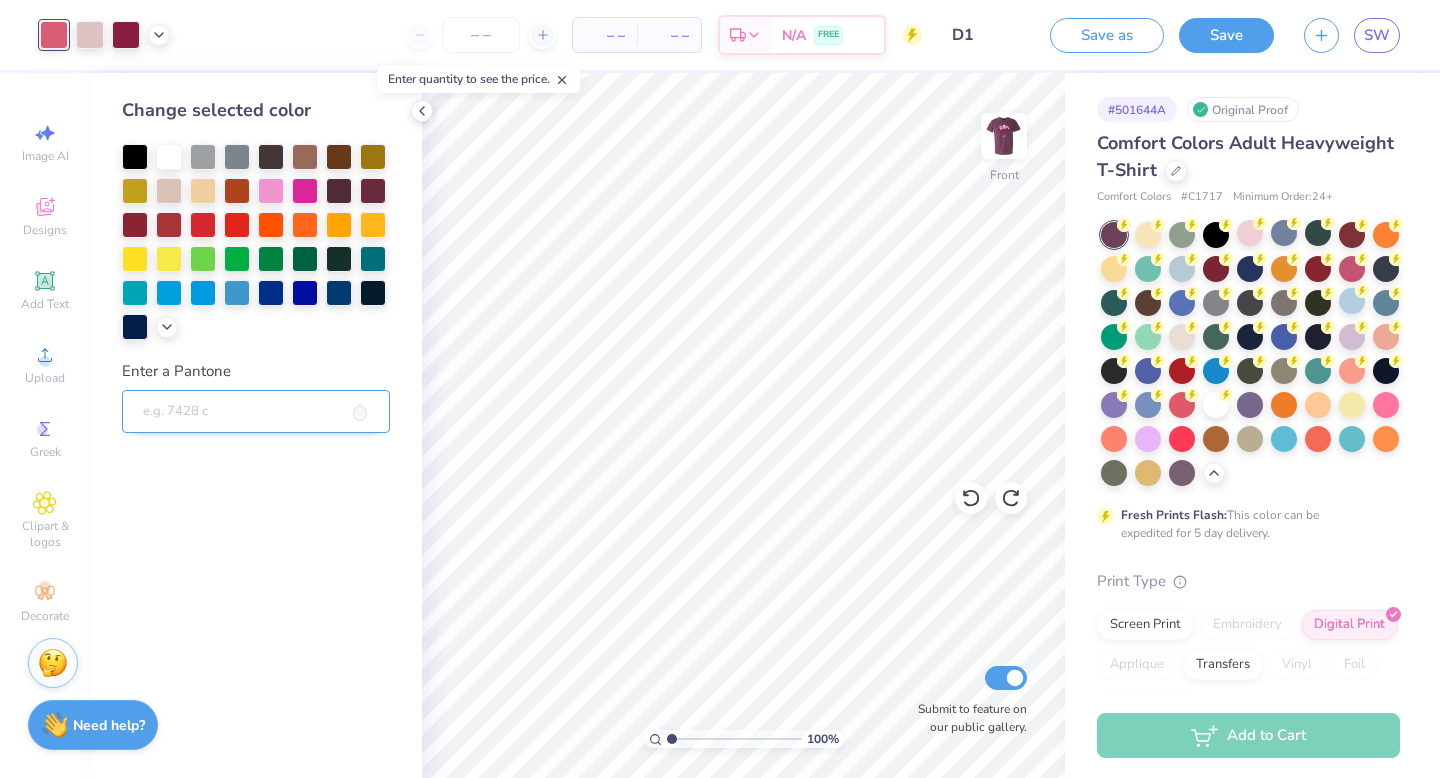 click on "Enter a Pantone" at bounding box center (256, 412) 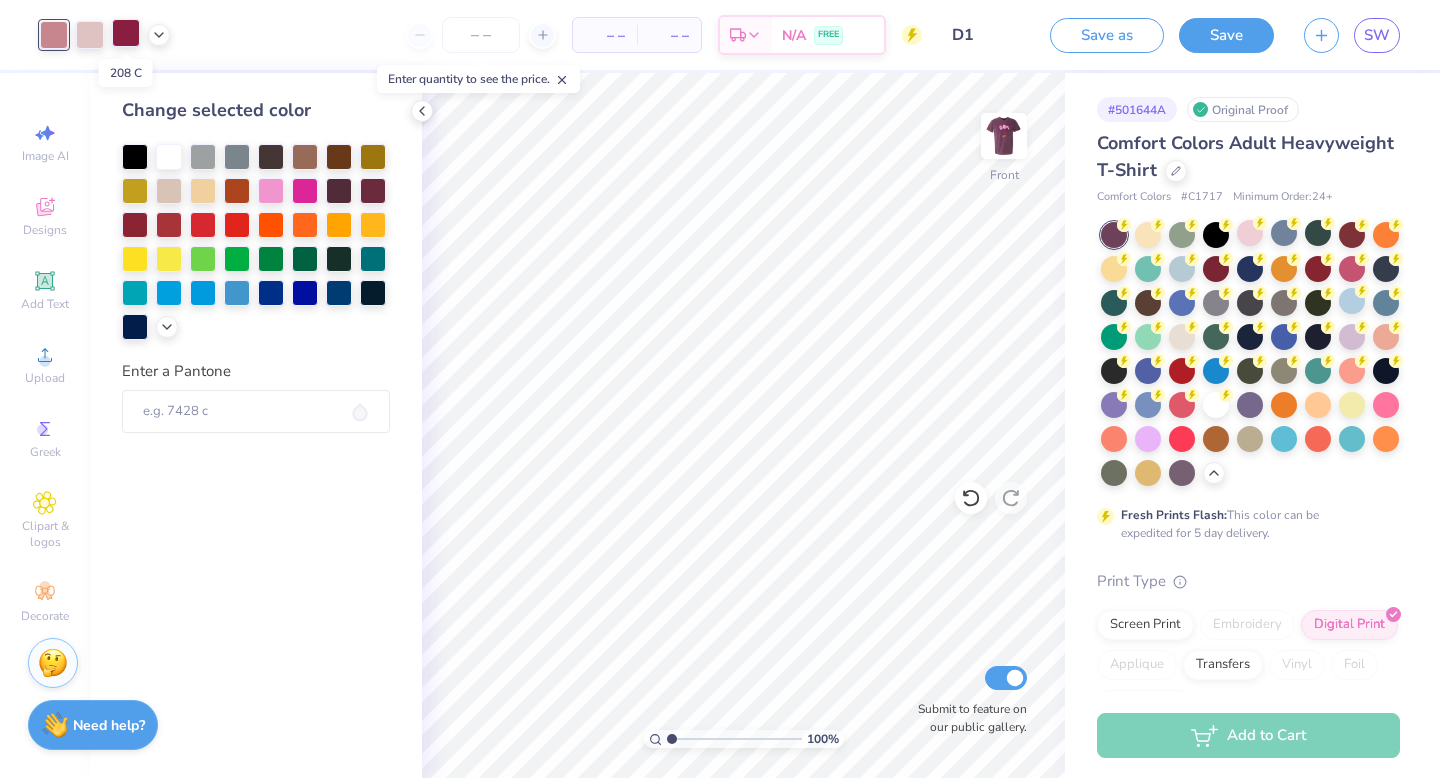 click at bounding box center [126, 33] 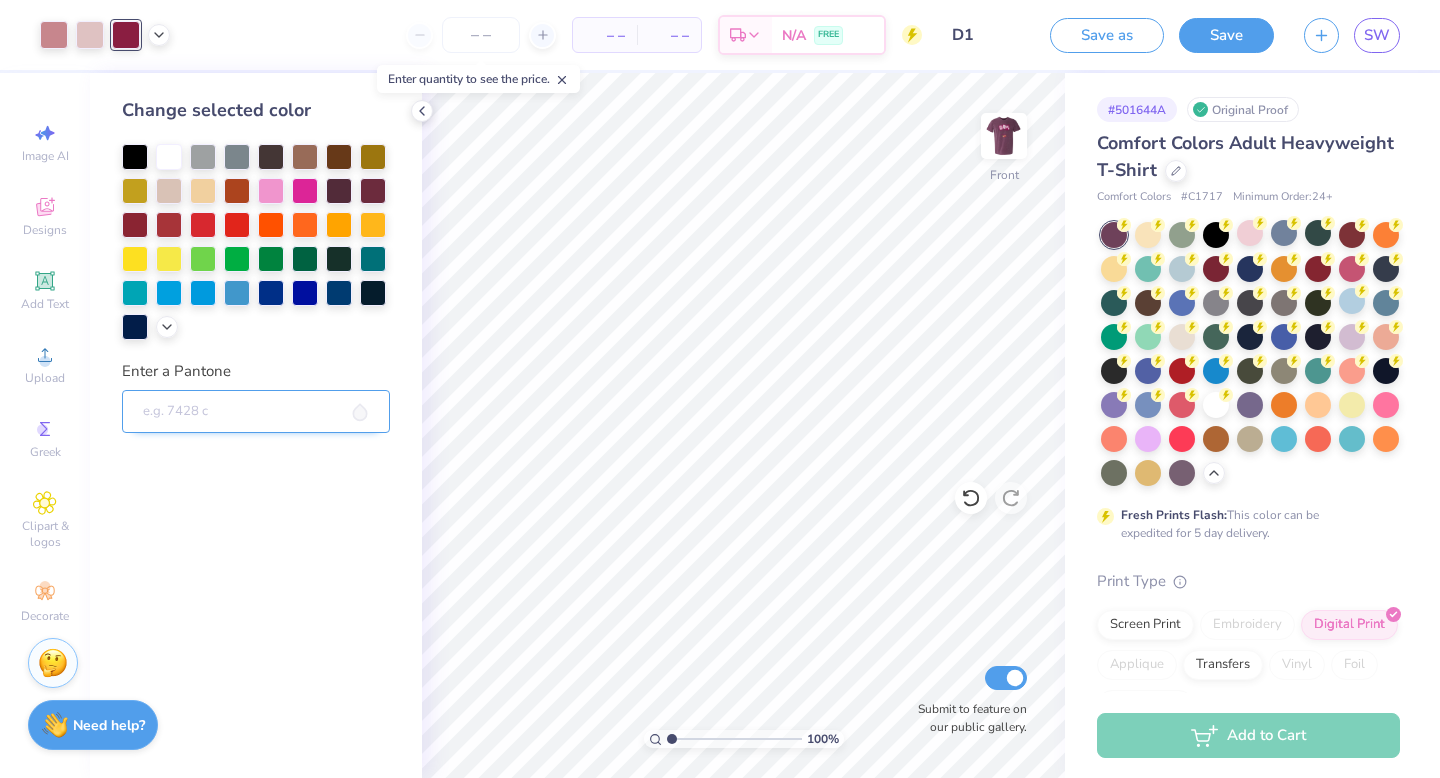click on "Enter a Pantone" at bounding box center (256, 412) 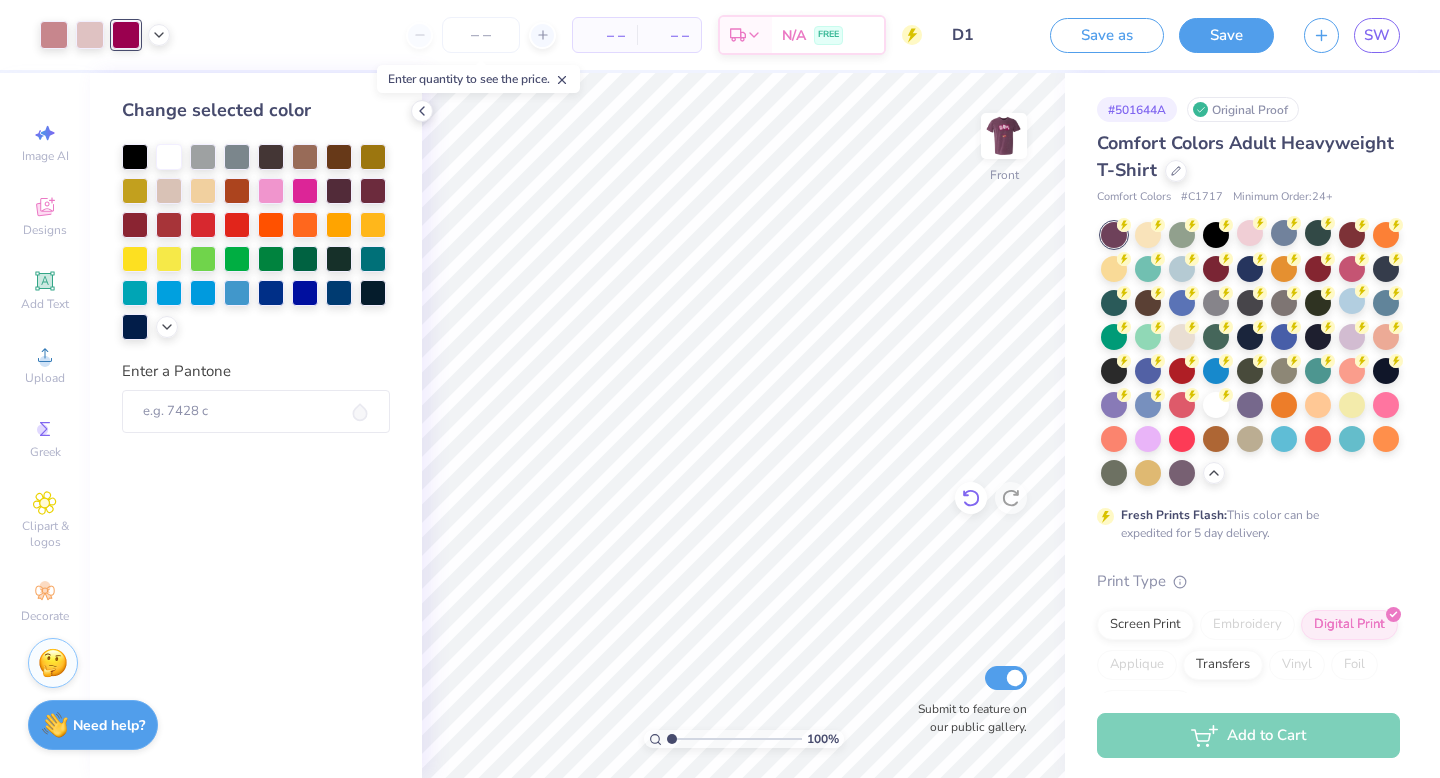 click 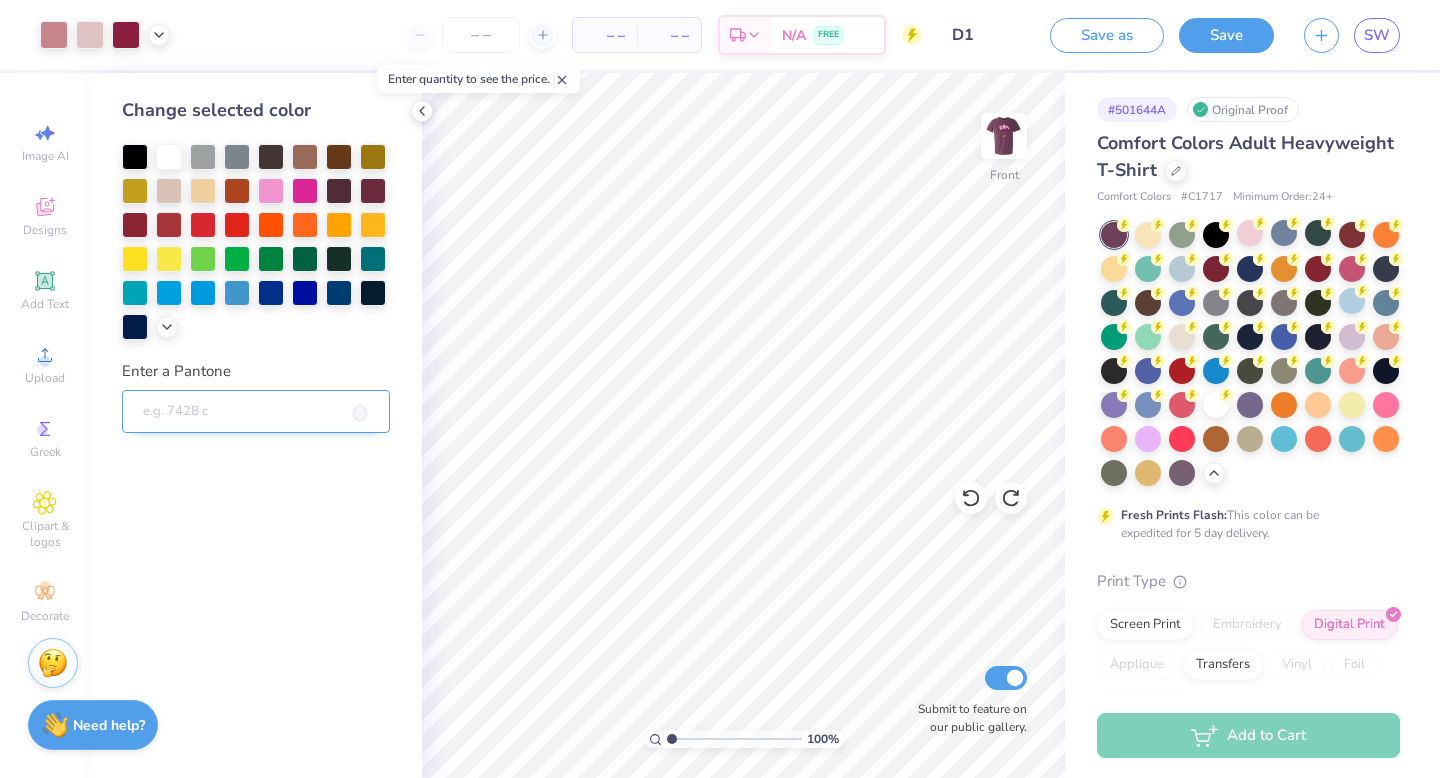 click on "Enter a Pantone" at bounding box center [256, 412] 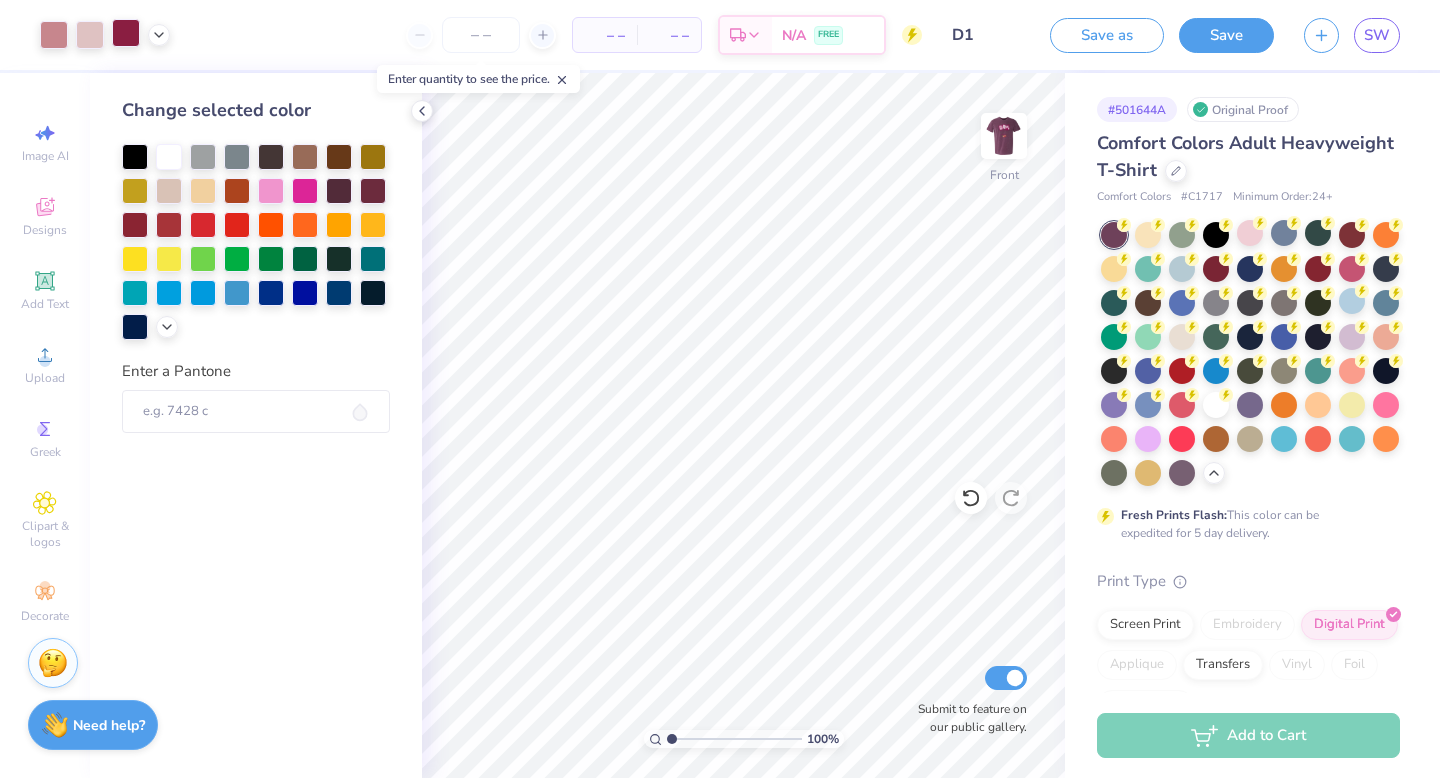 click at bounding box center [126, 33] 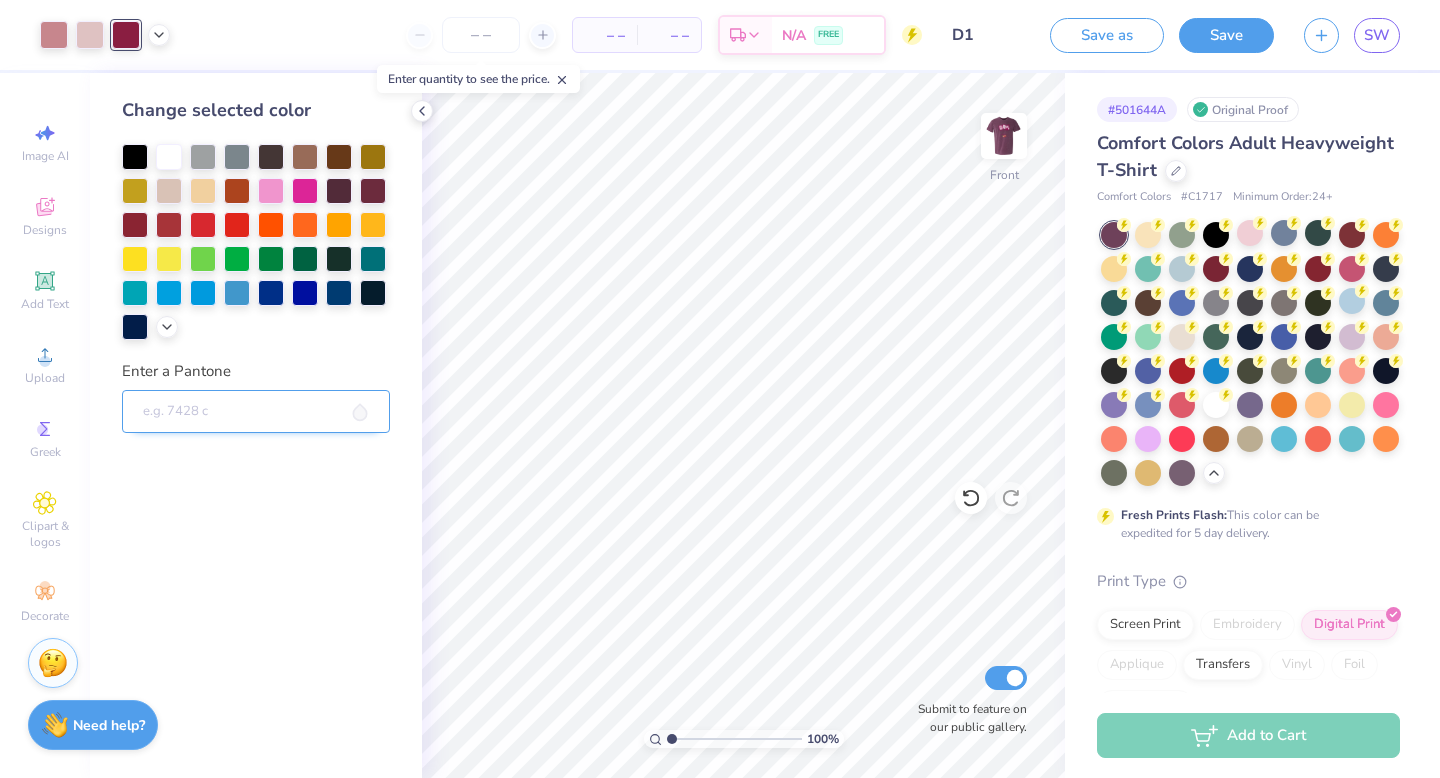click on "Enter a Pantone" at bounding box center (256, 412) 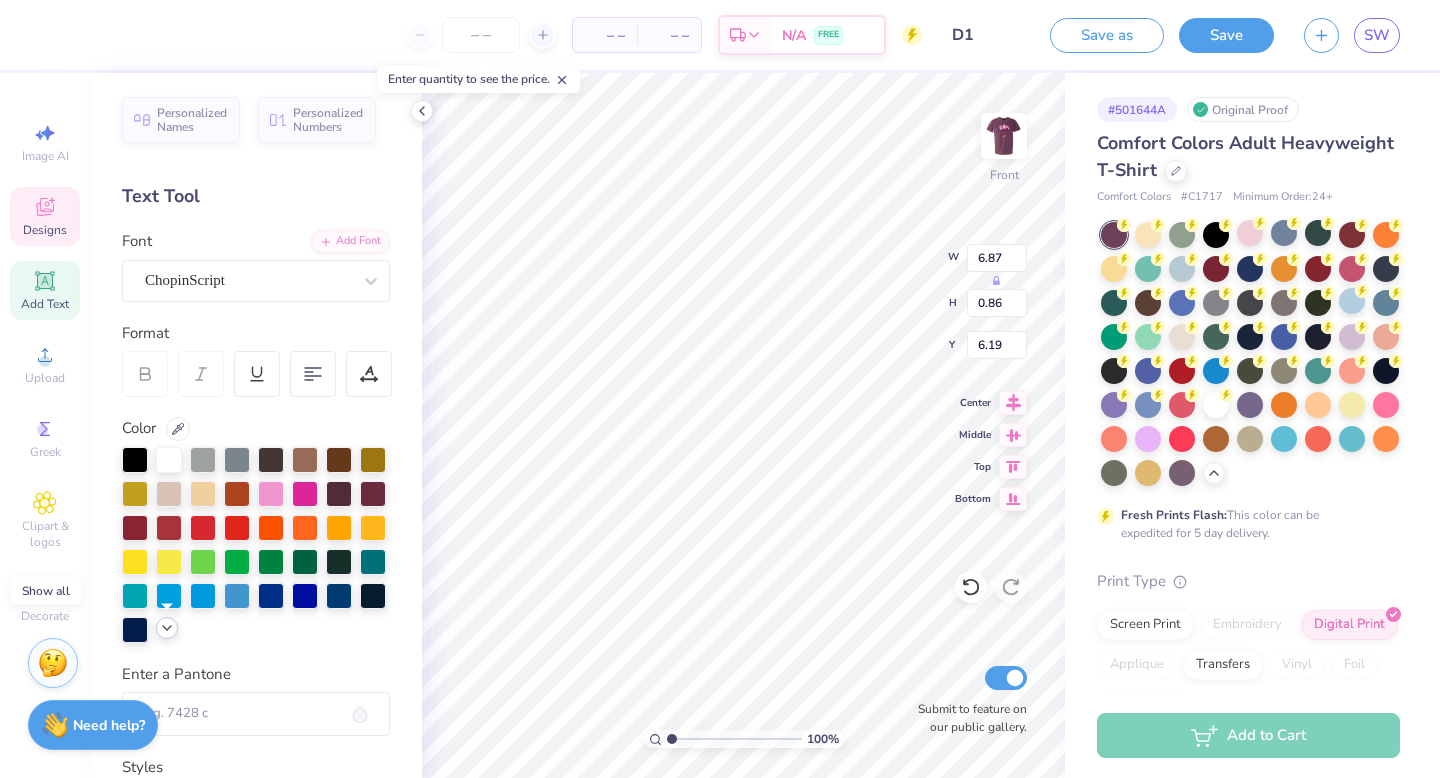 click at bounding box center (167, 628) 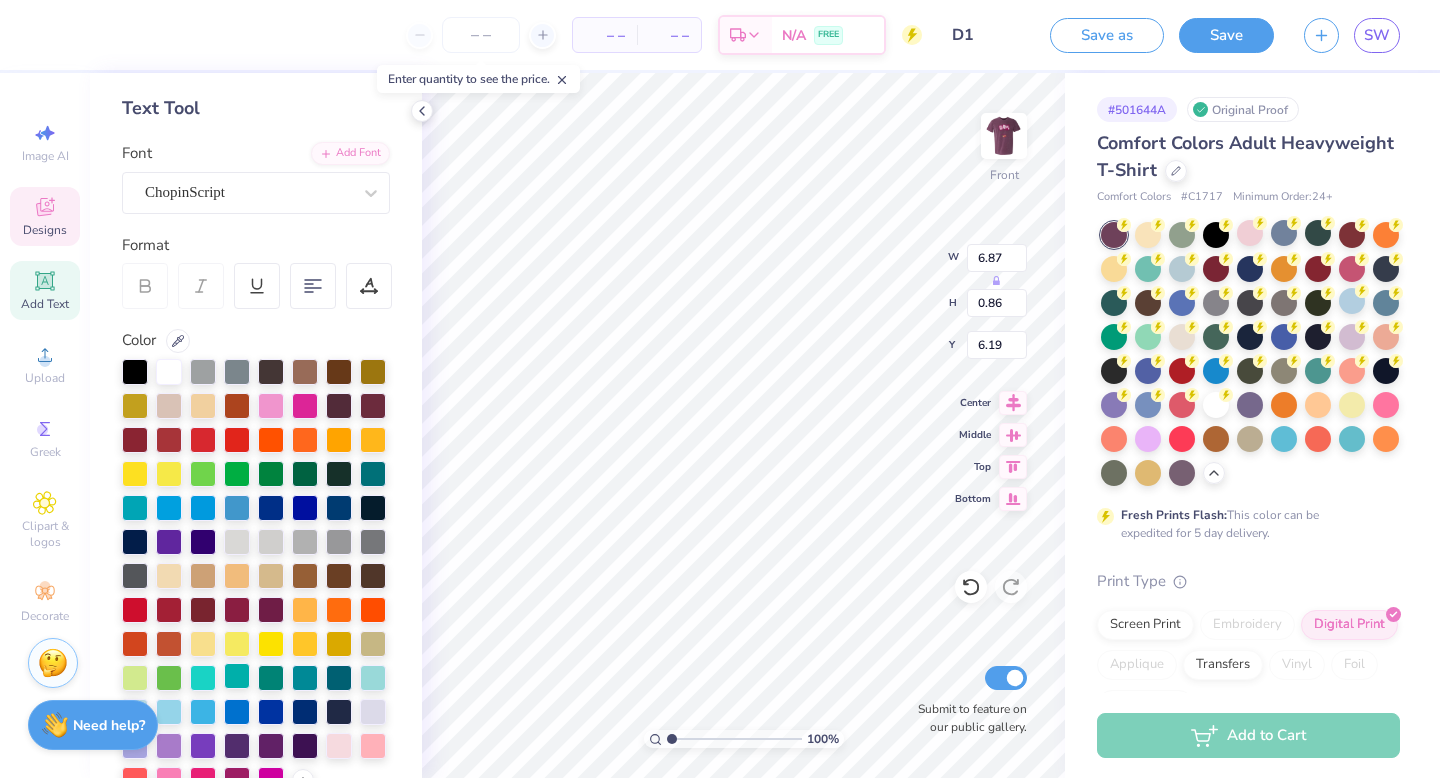 scroll, scrollTop: 94, scrollLeft: 0, axis: vertical 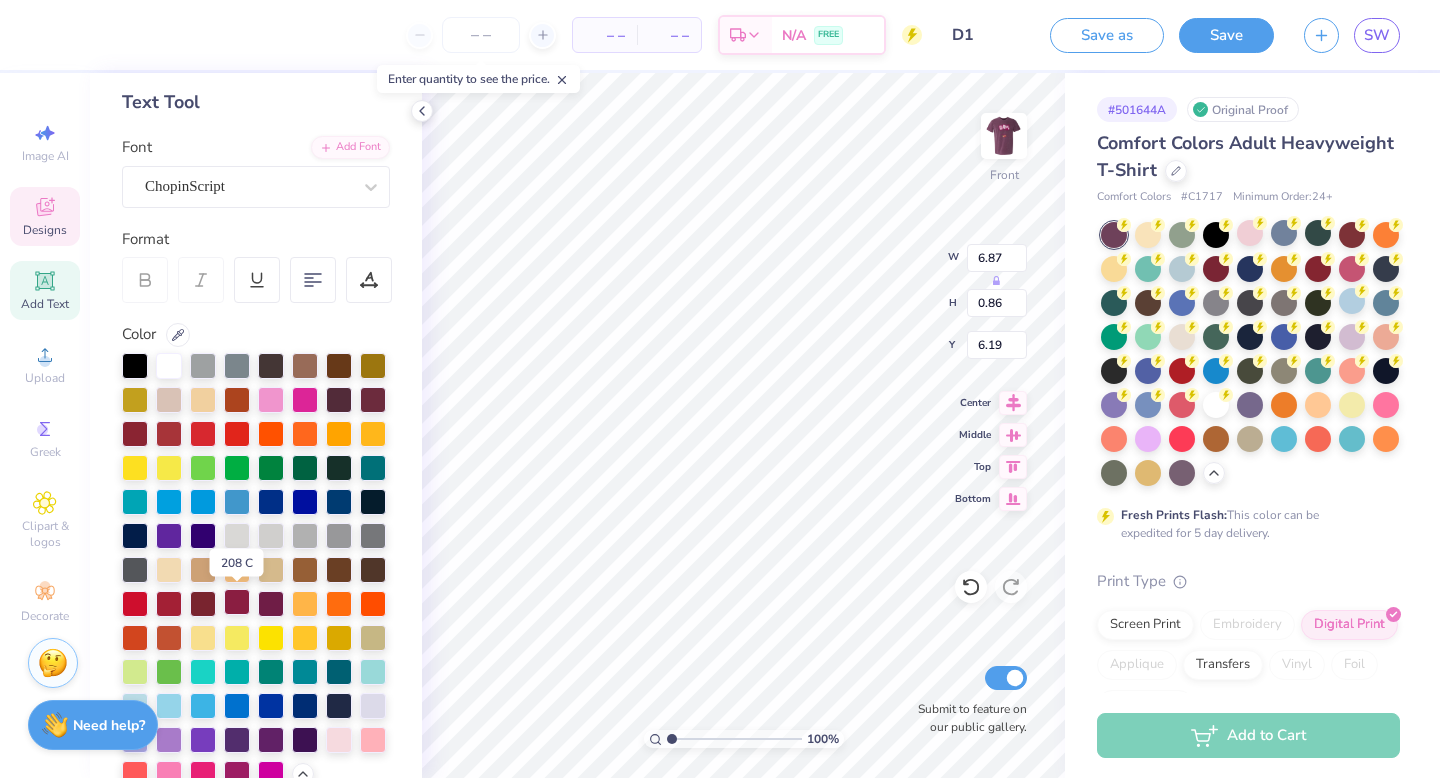 click at bounding box center (237, 602) 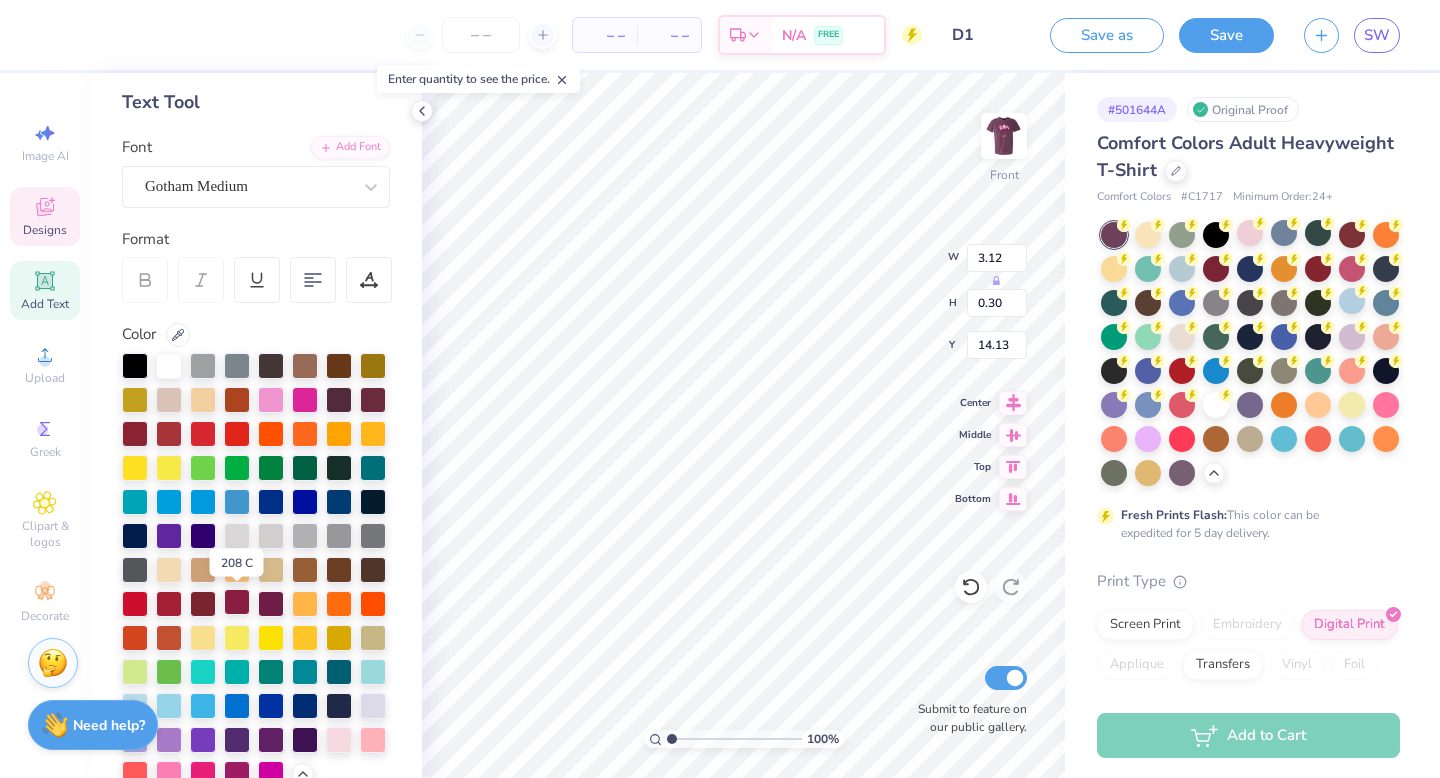 click at bounding box center (237, 602) 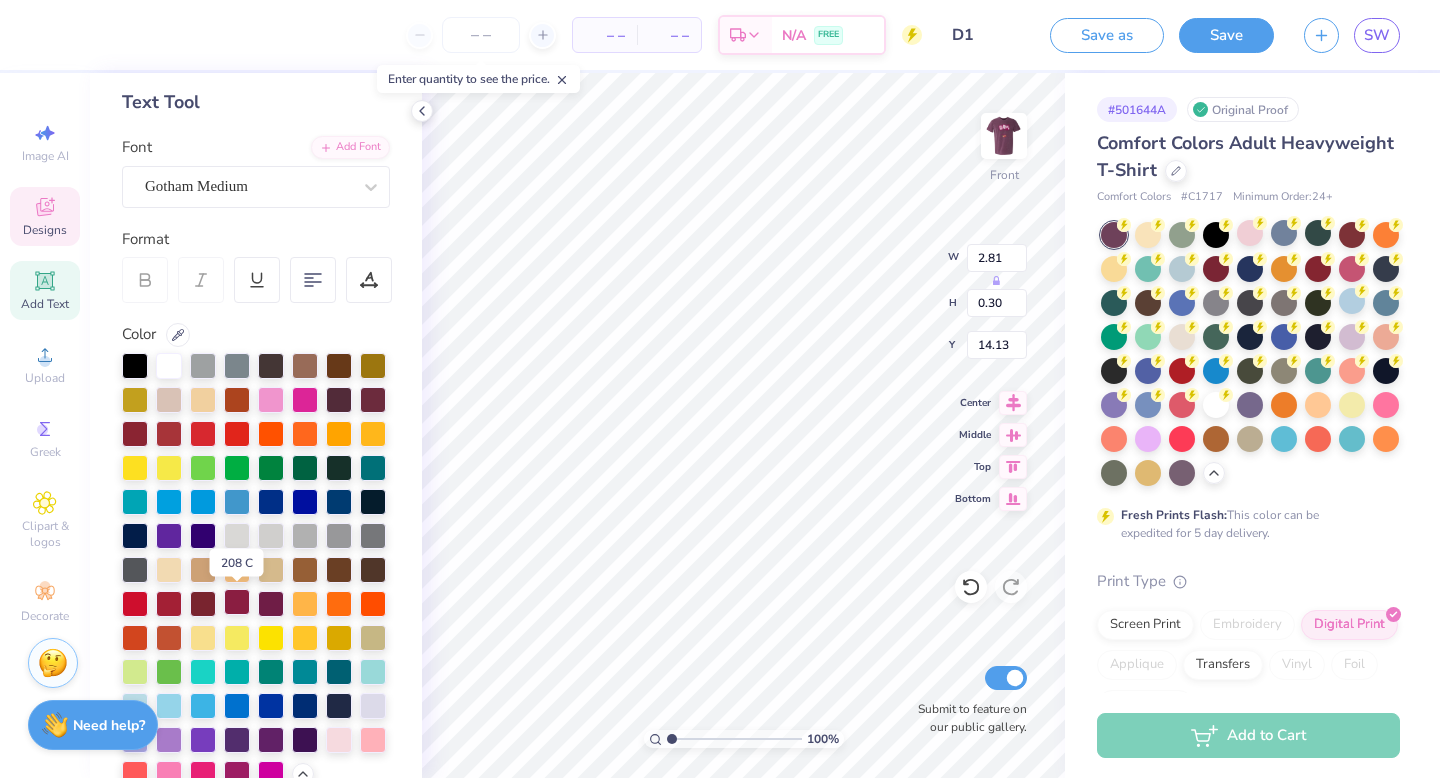 click at bounding box center [237, 602] 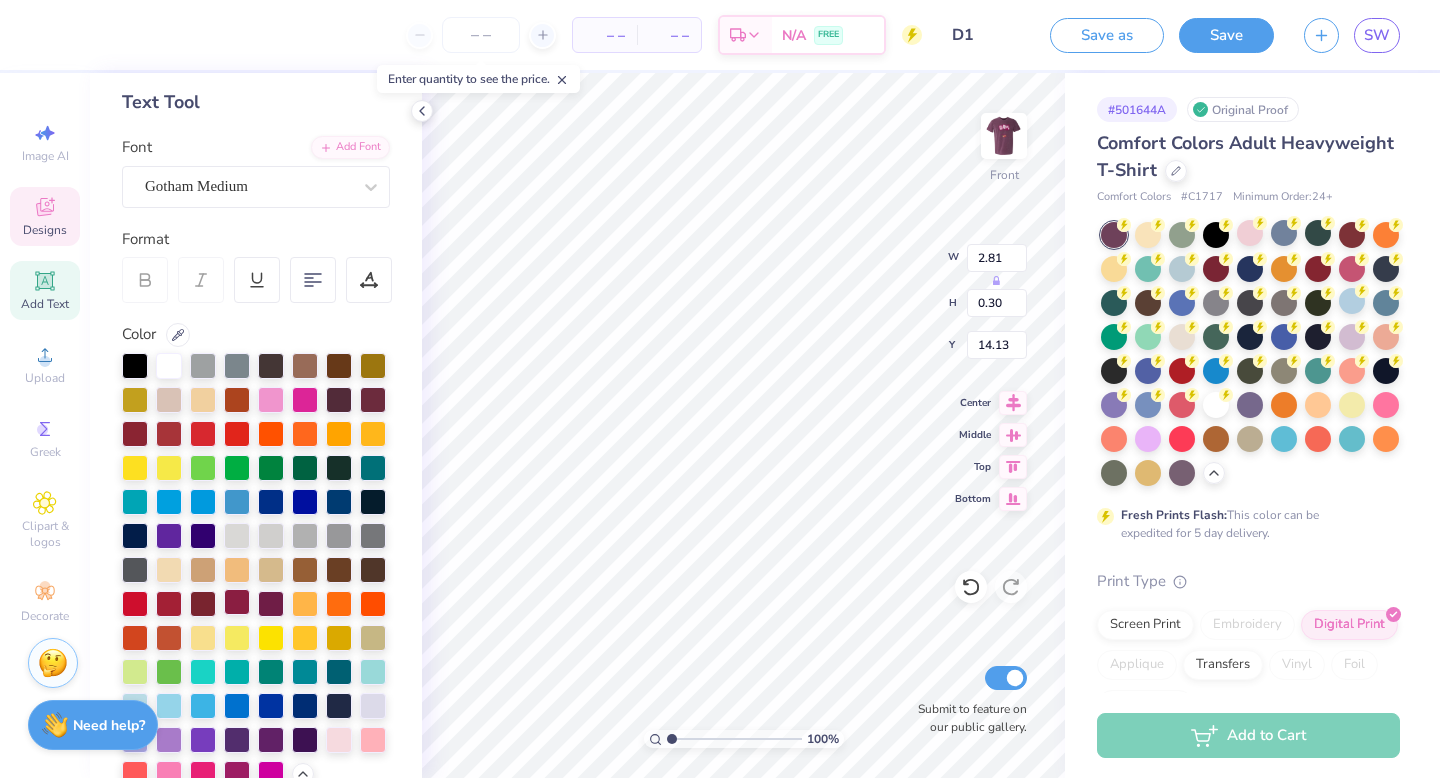 scroll, scrollTop: 0, scrollLeft: 1, axis: horizontal 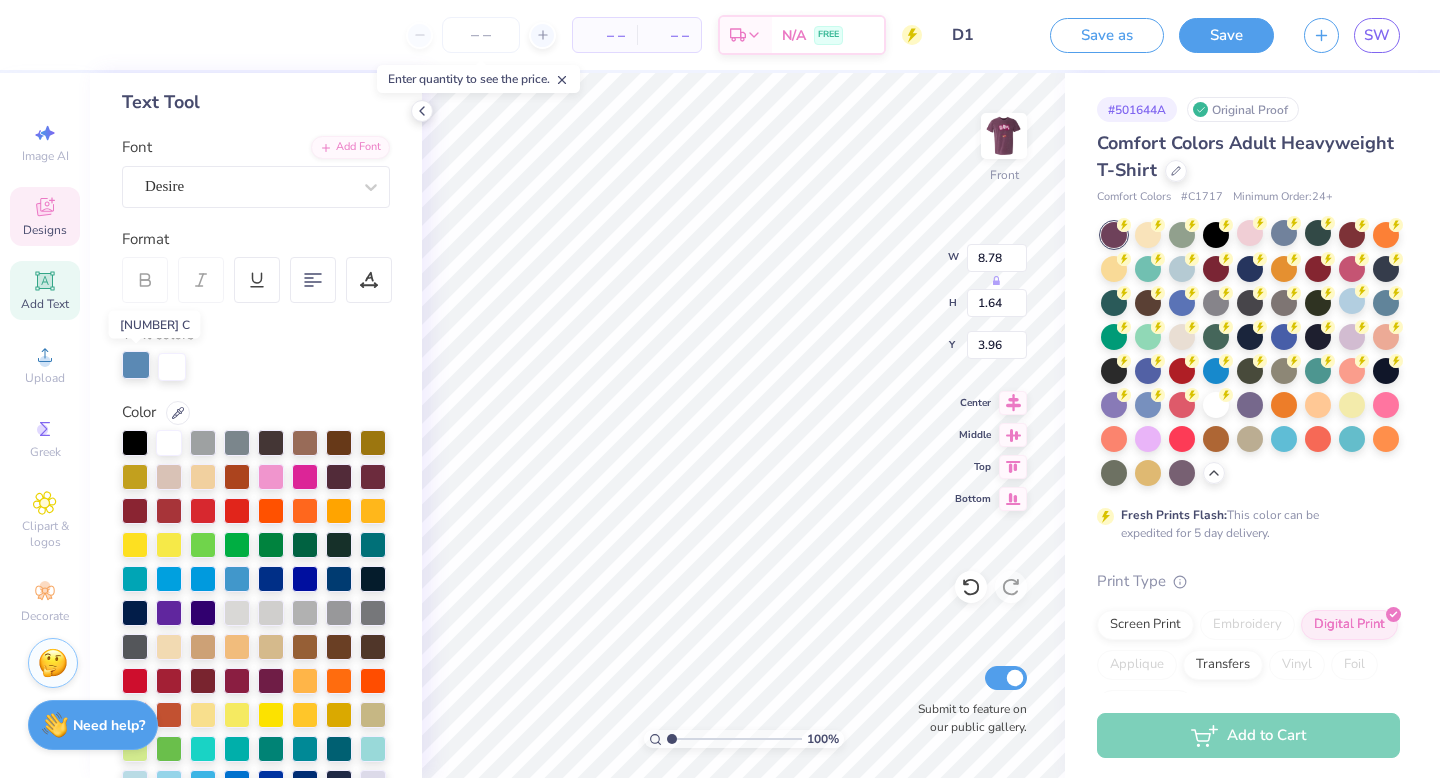 click at bounding box center [136, 365] 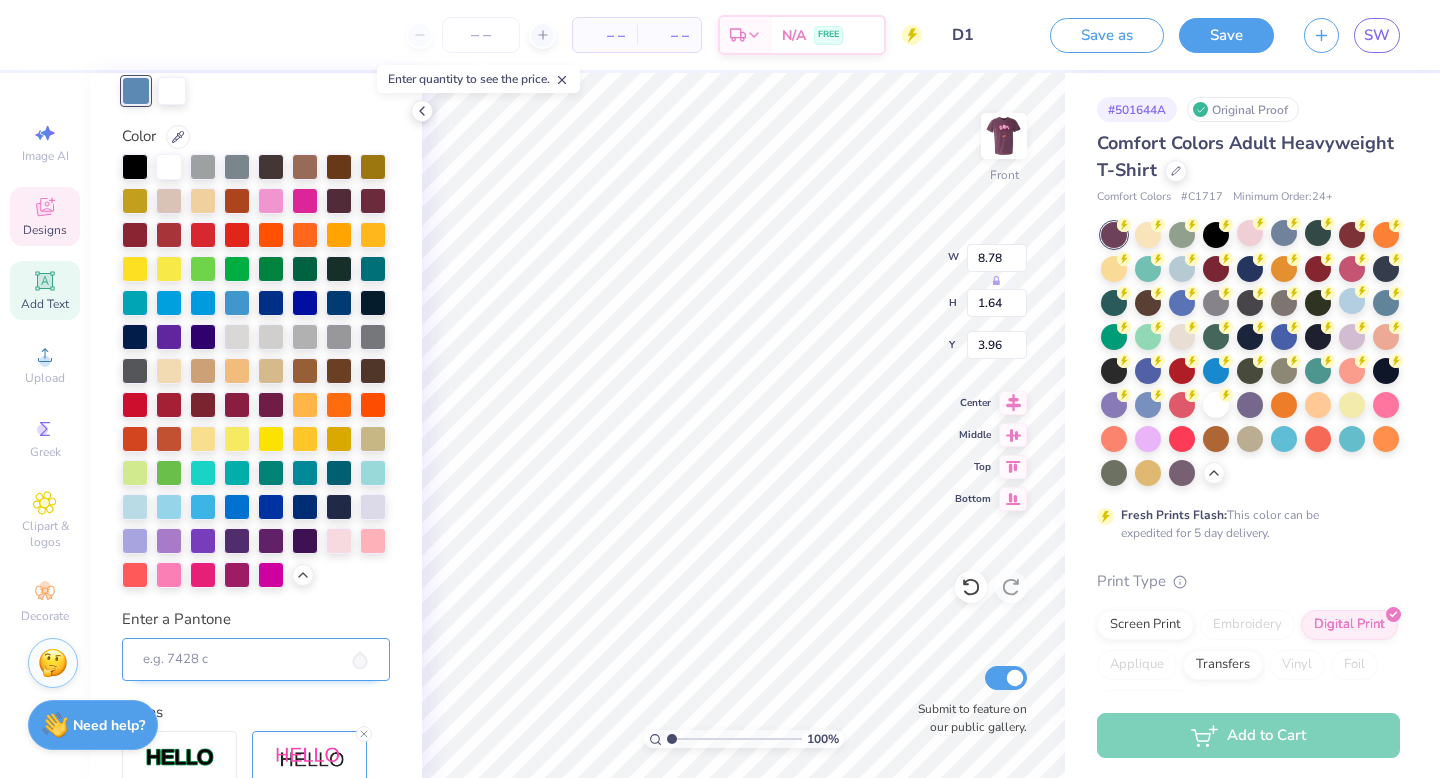 scroll, scrollTop: 383, scrollLeft: 0, axis: vertical 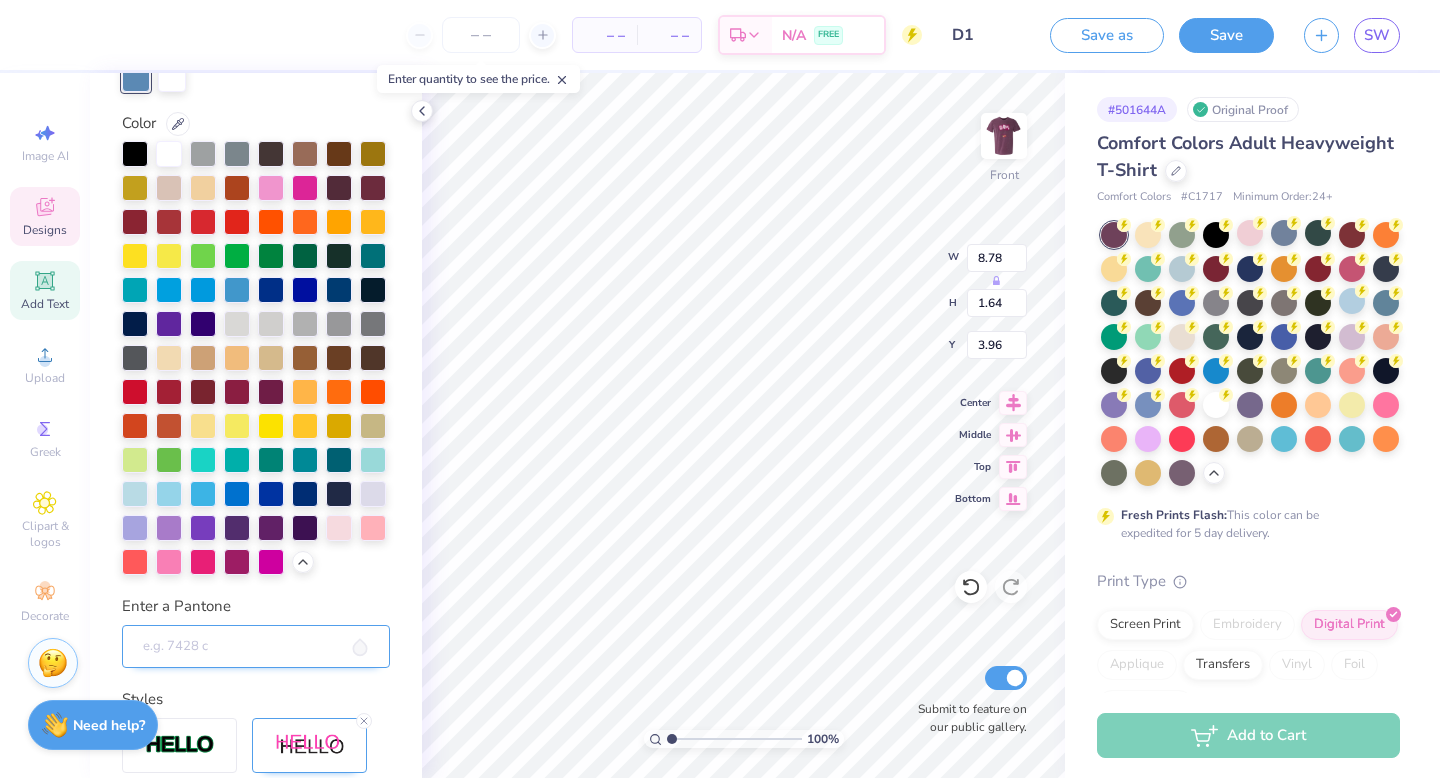 click on "Enter a Pantone" at bounding box center [256, 647] 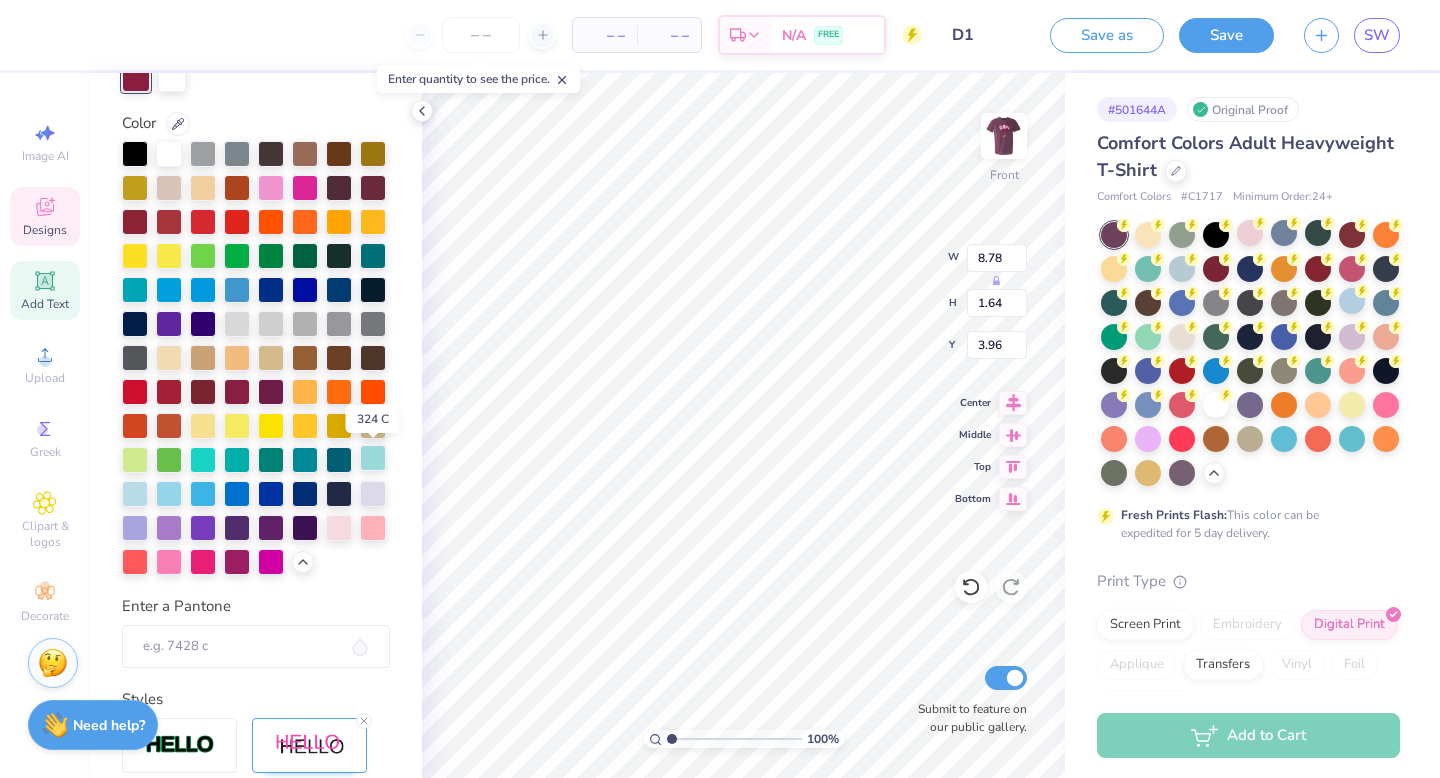 click at bounding box center (373, 458) 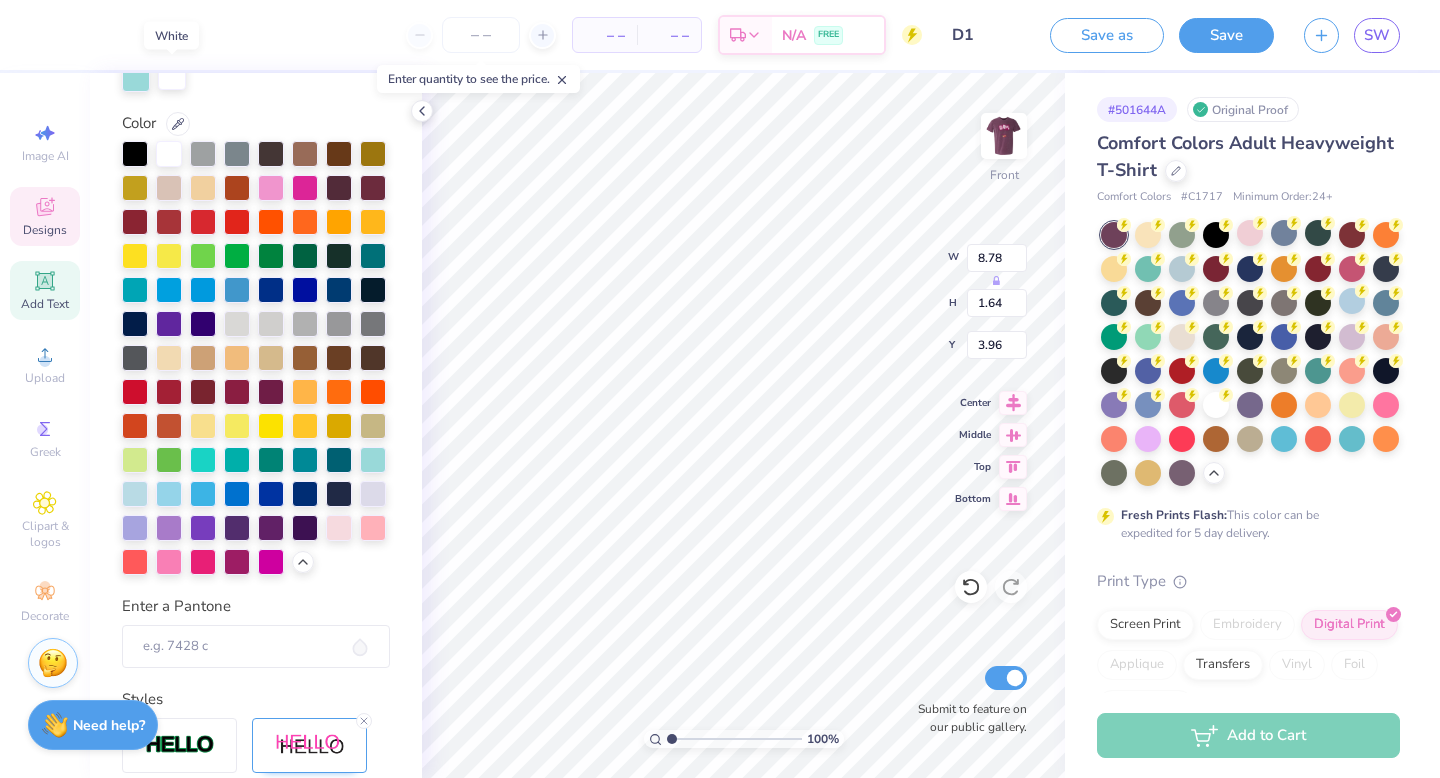 click at bounding box center [172, 76] 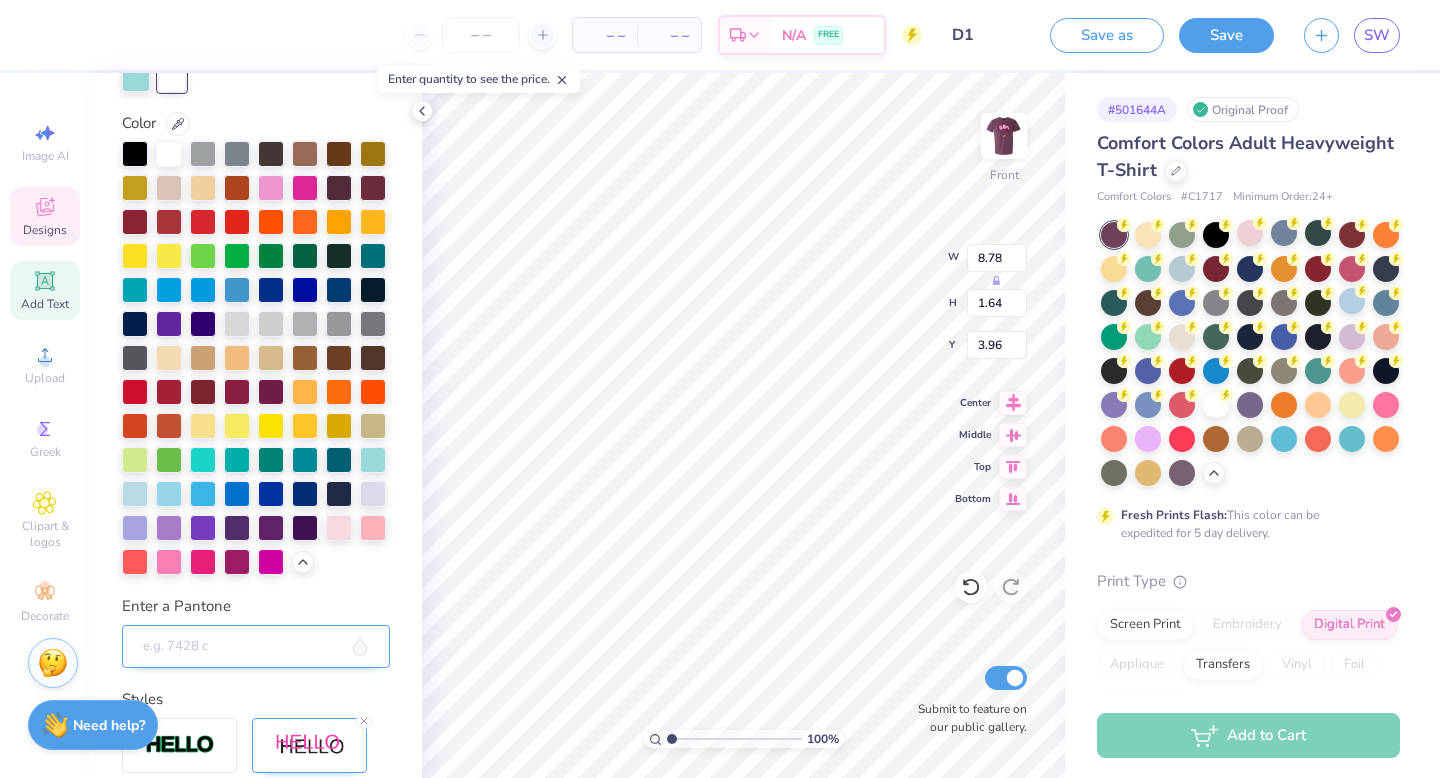 click on "Enter a Pantone" at bounding box center [256, 647] 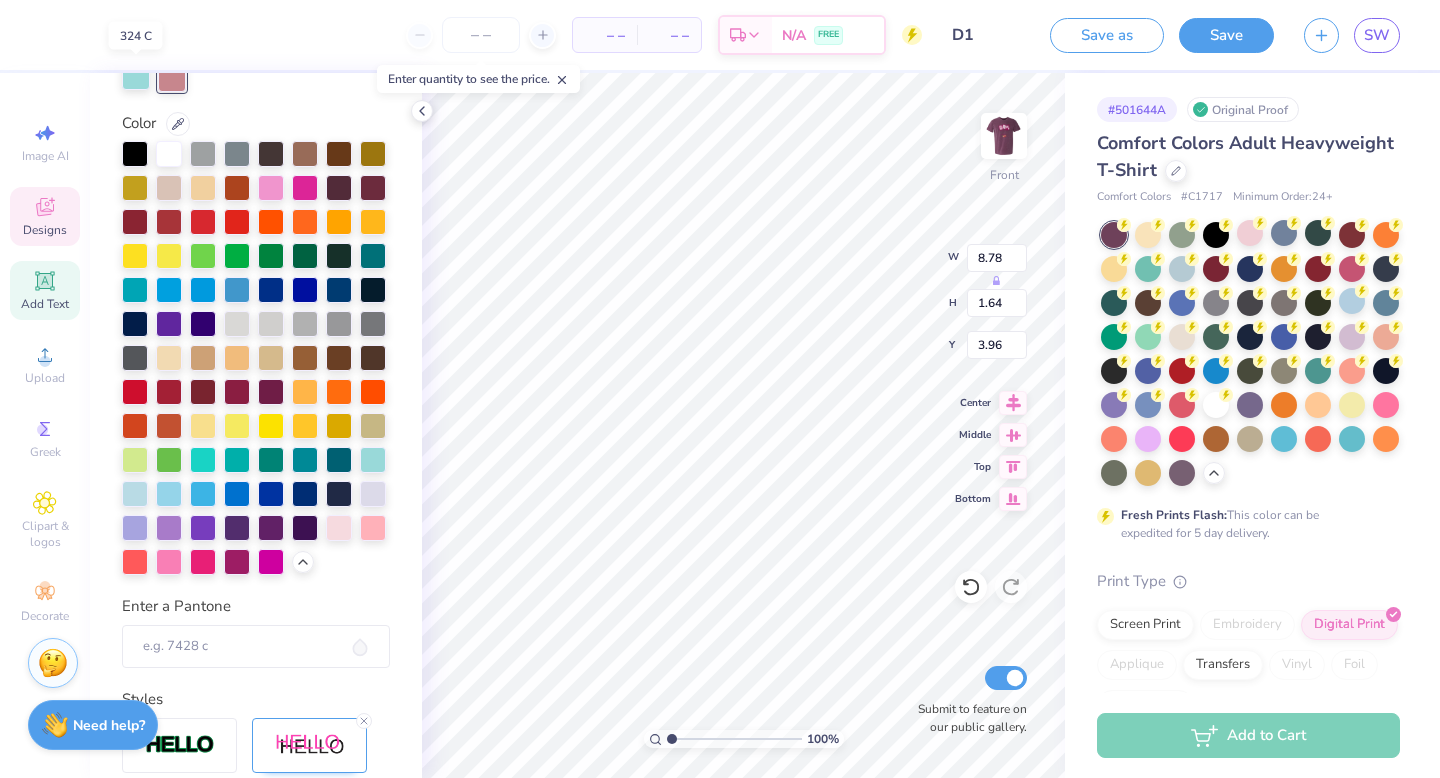 click at bounding box center [136, 76] 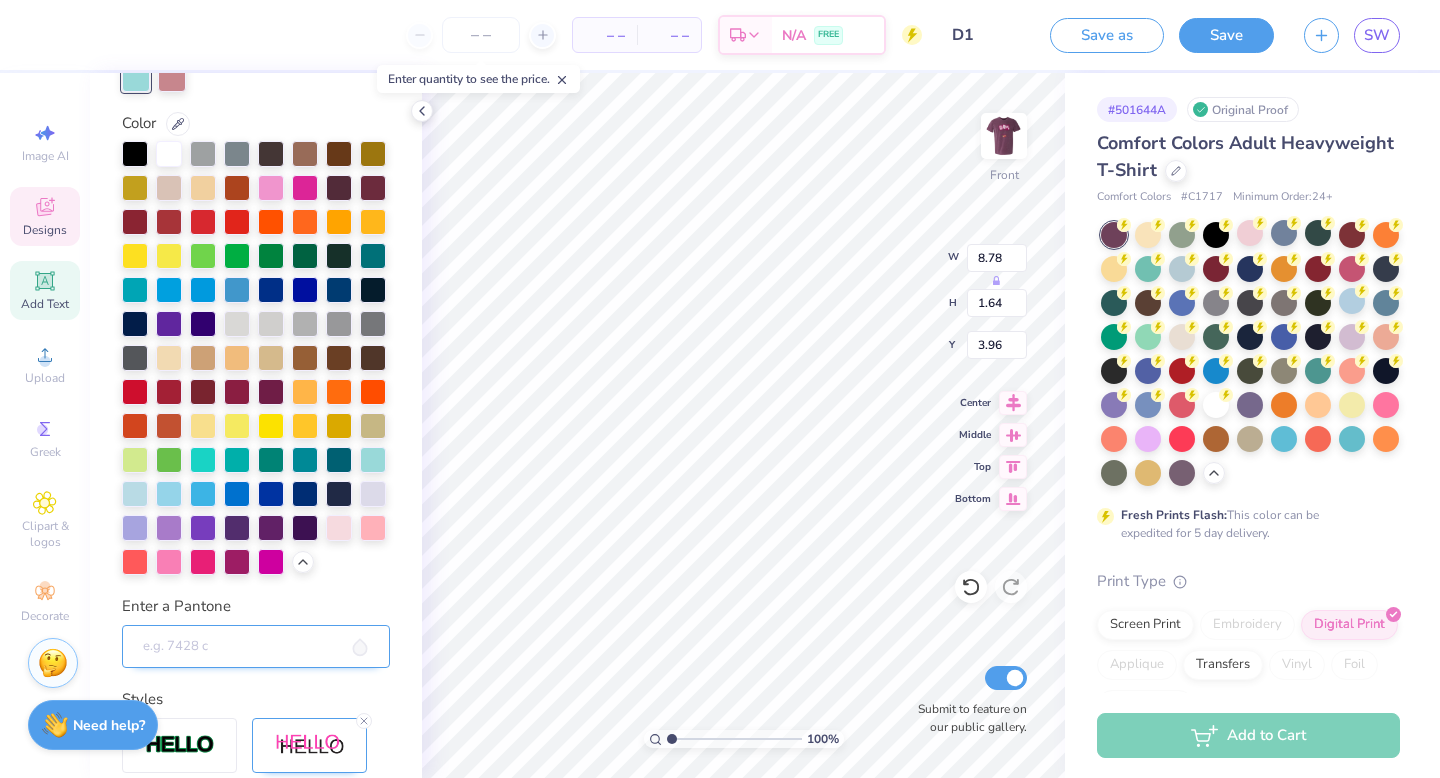 click on "Enter a Pantone" at bounding box center [256, 647] 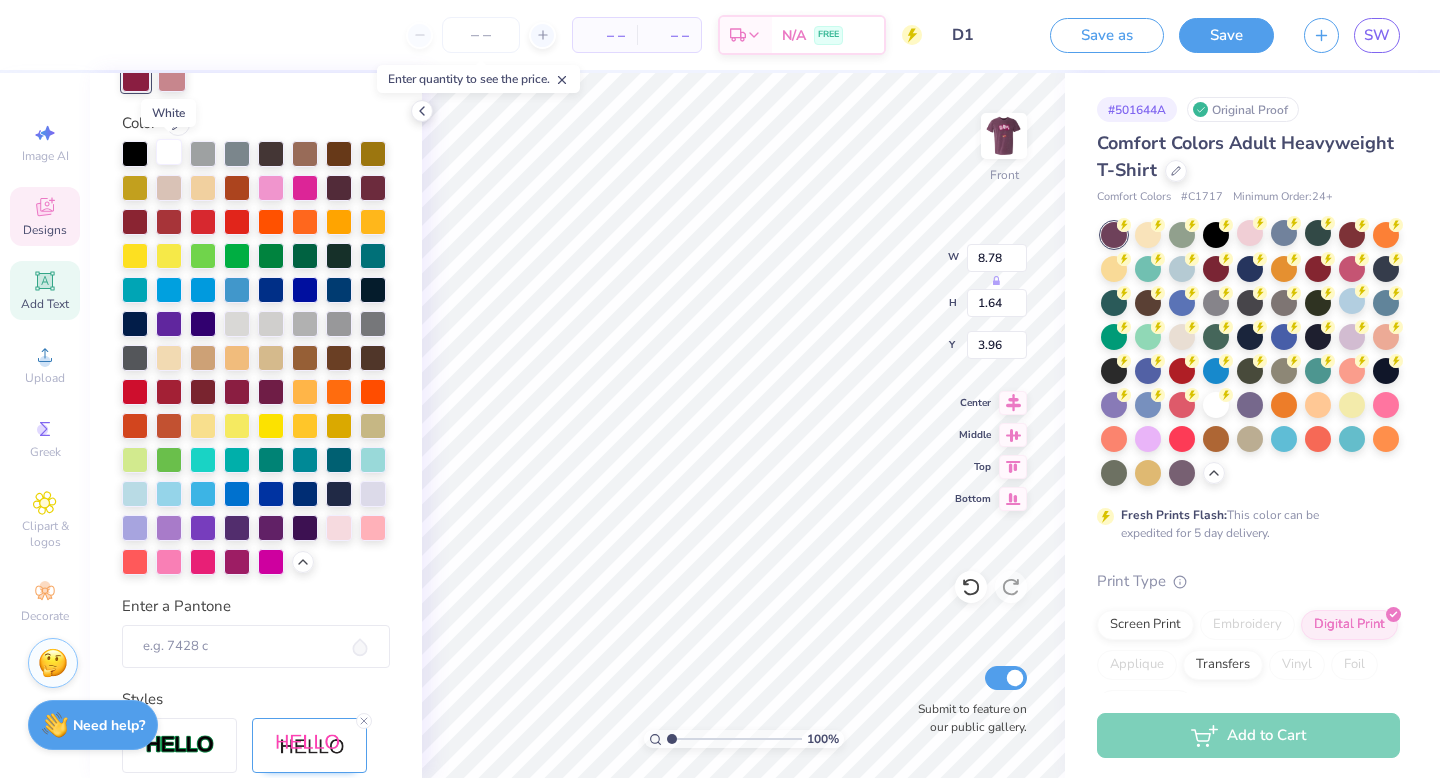 click at bounding box center [169, 152] 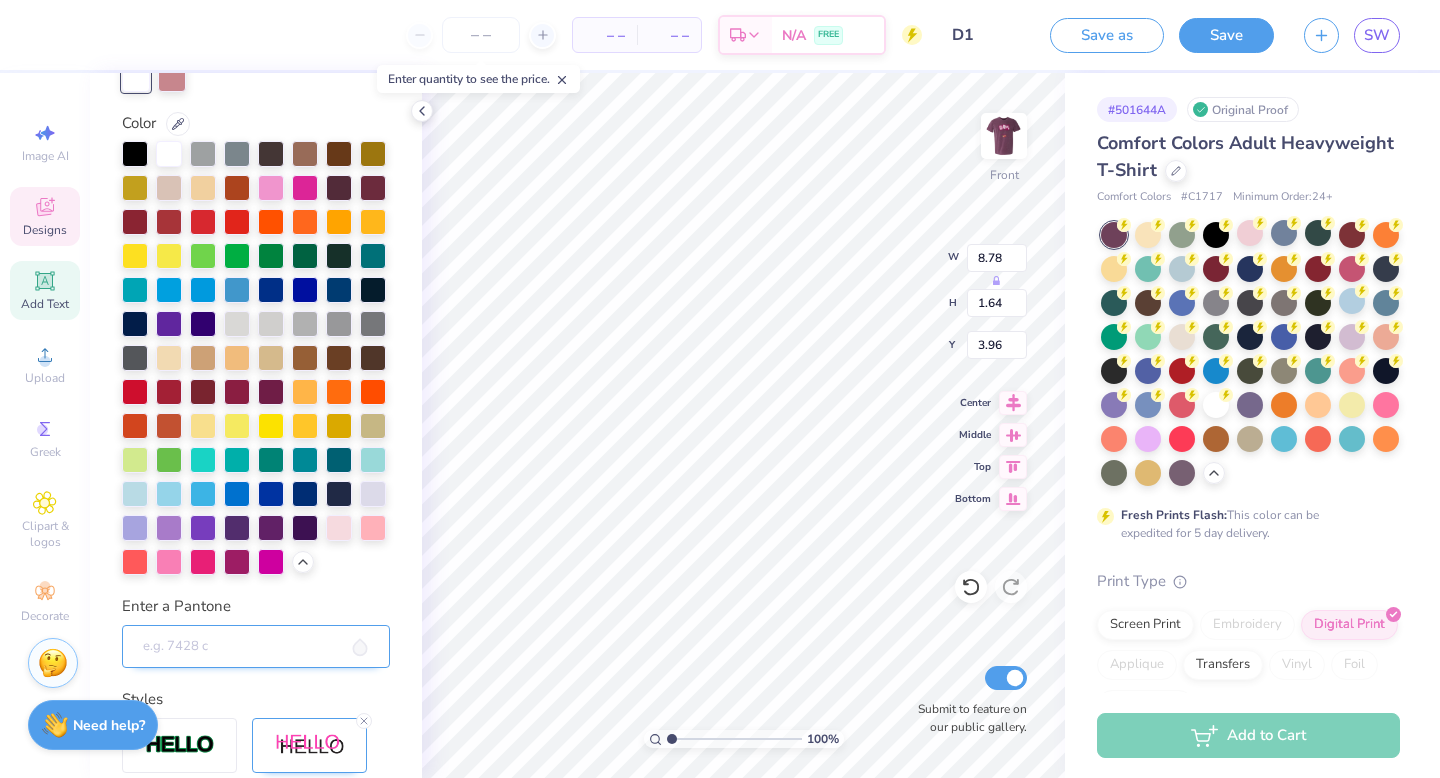click on "Enter a Pantone" at bounding box center [256, 647] 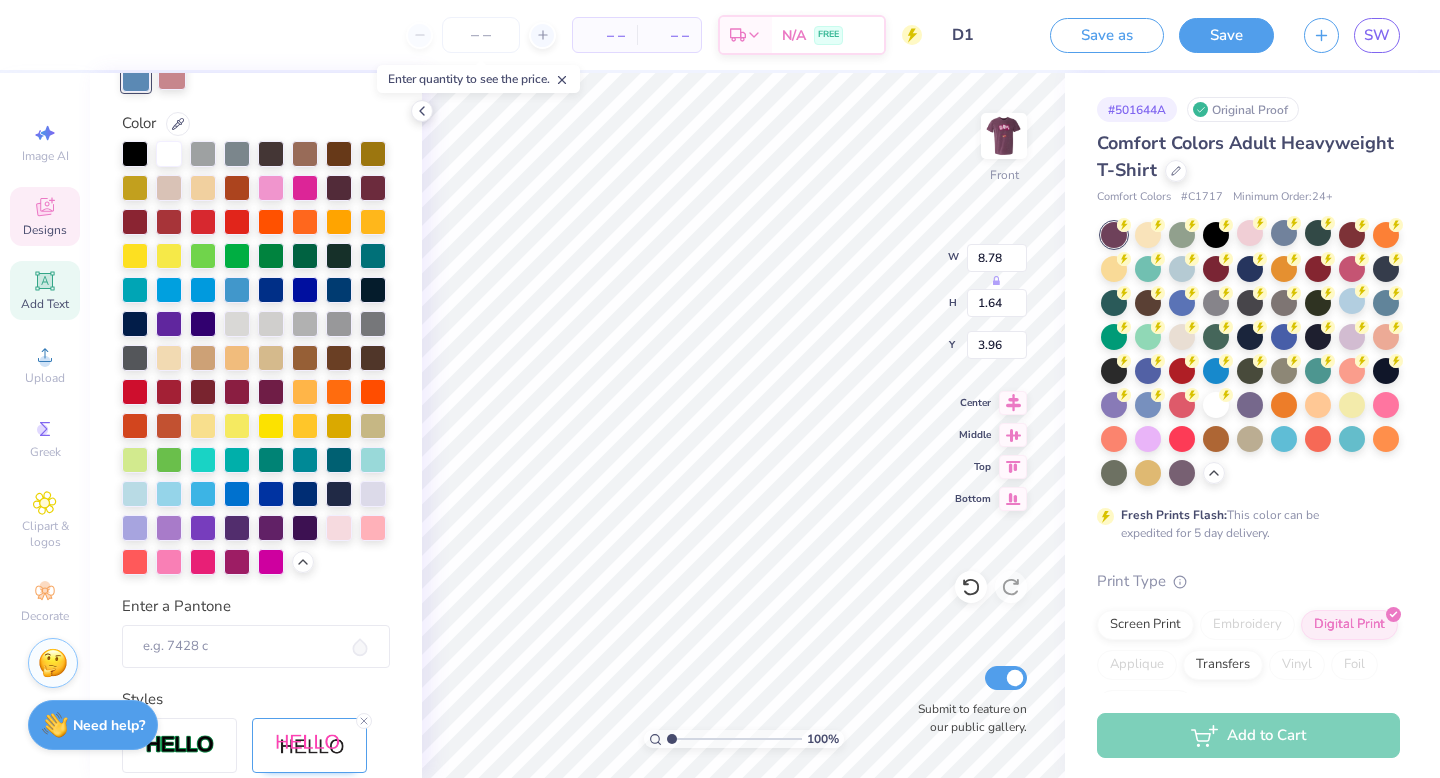 click at bounding box center [172, 76] 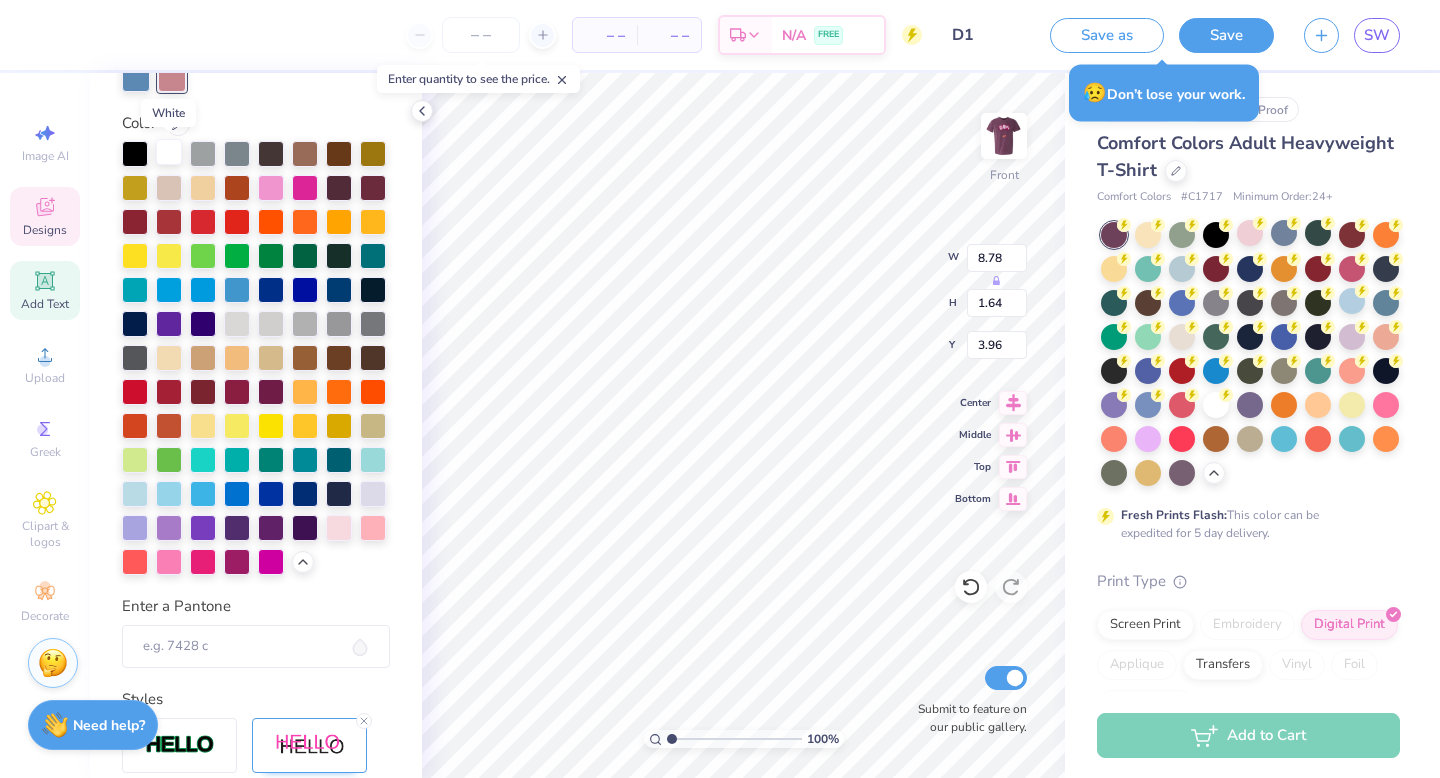 click at bounding box center [169, 152] 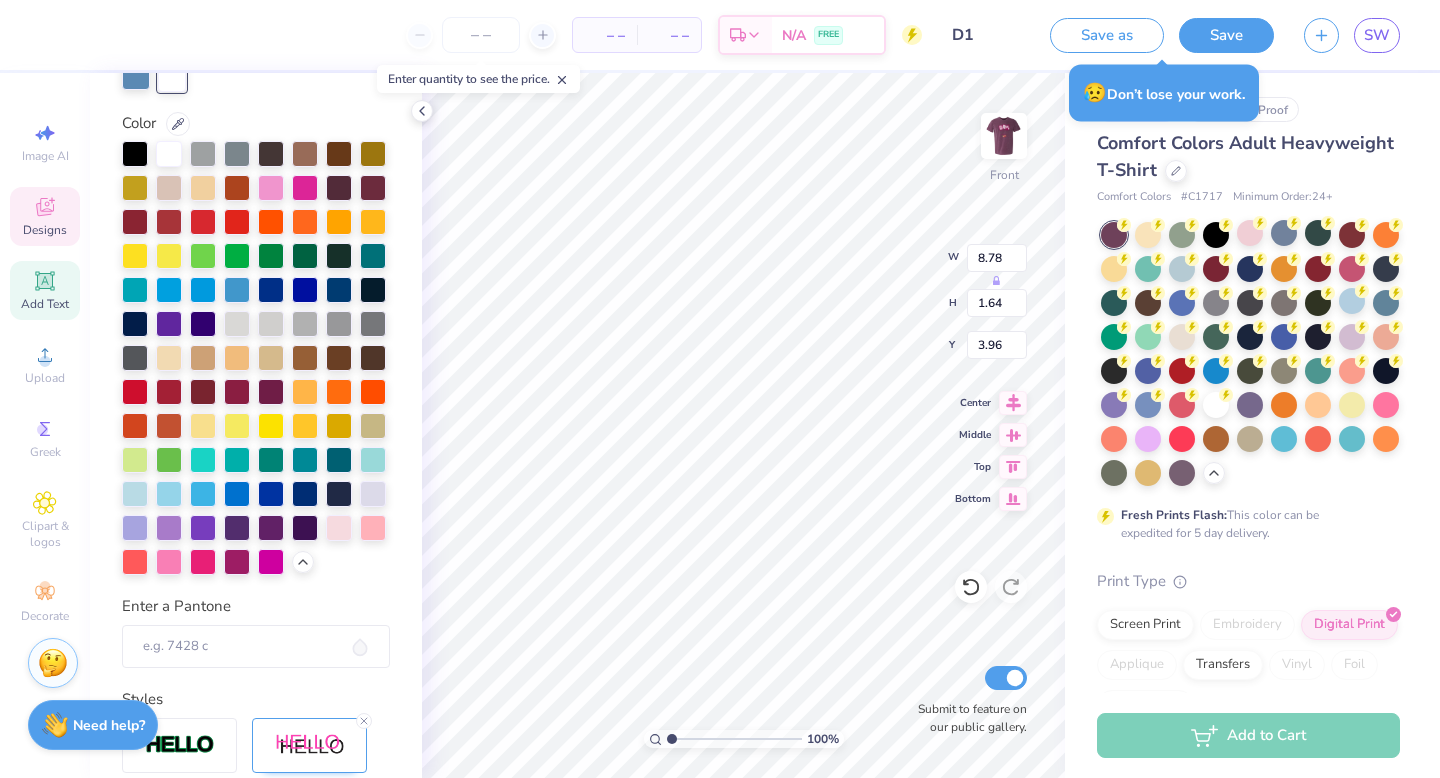 click at bounding box center [136, 76] 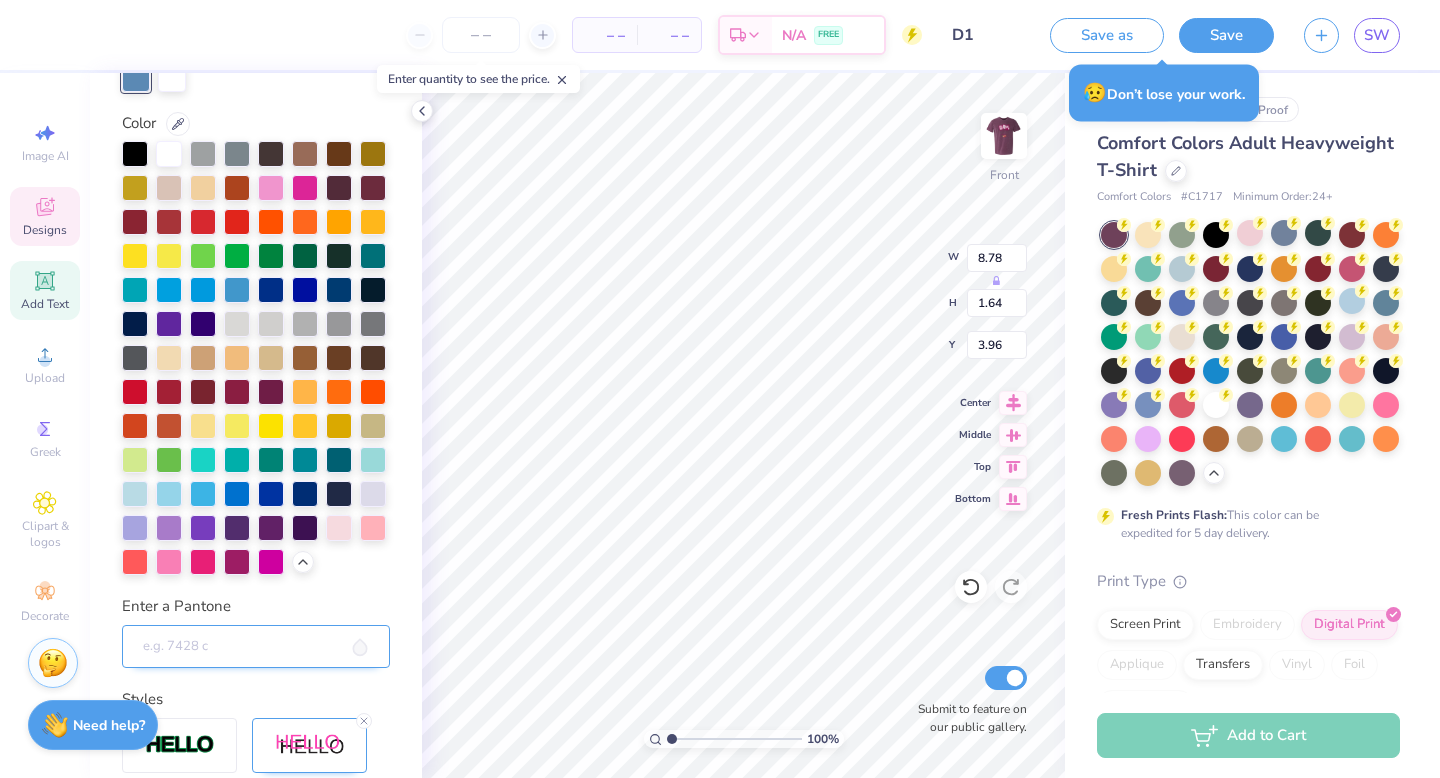 click on "Enter a Pantone" at bounding box center [256, 647] 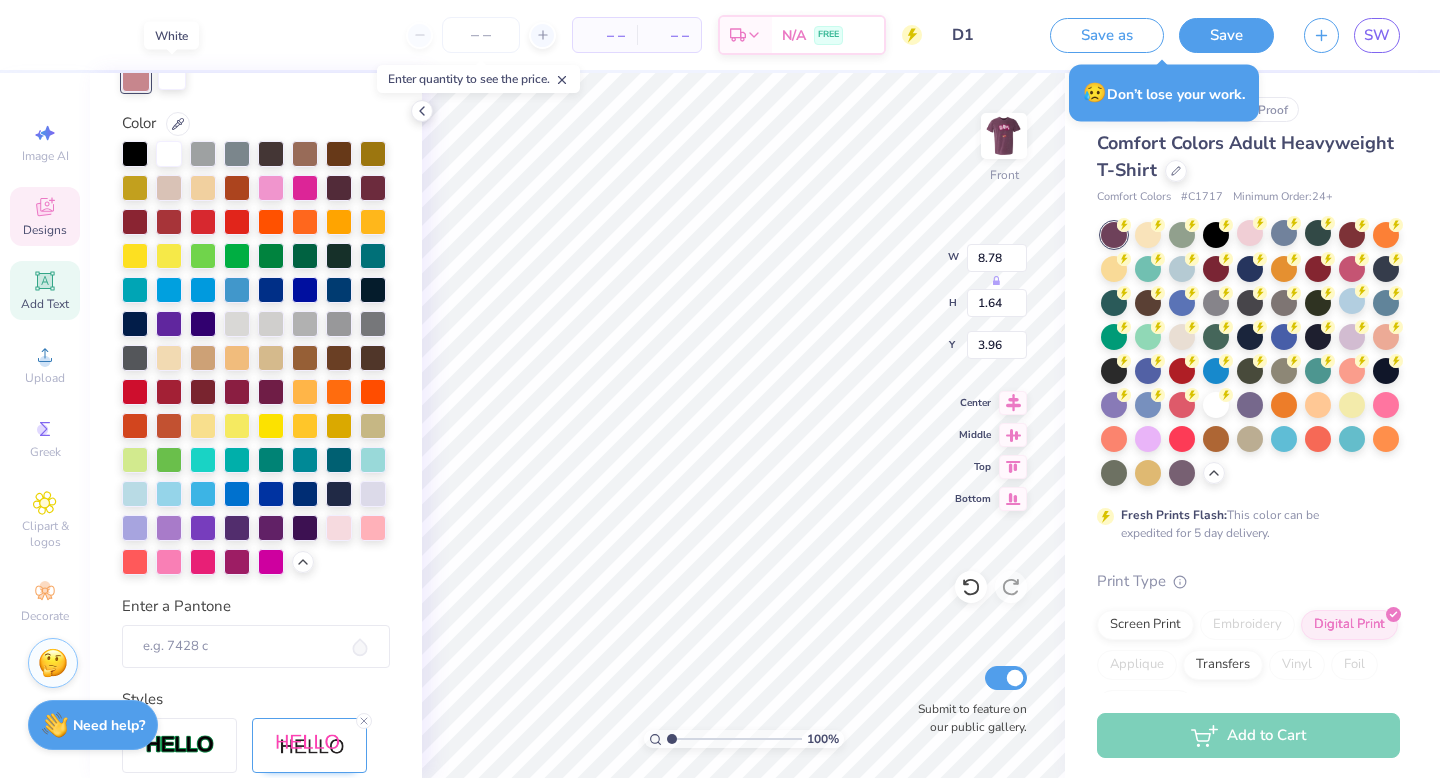 click at bounding box center [172, 76] 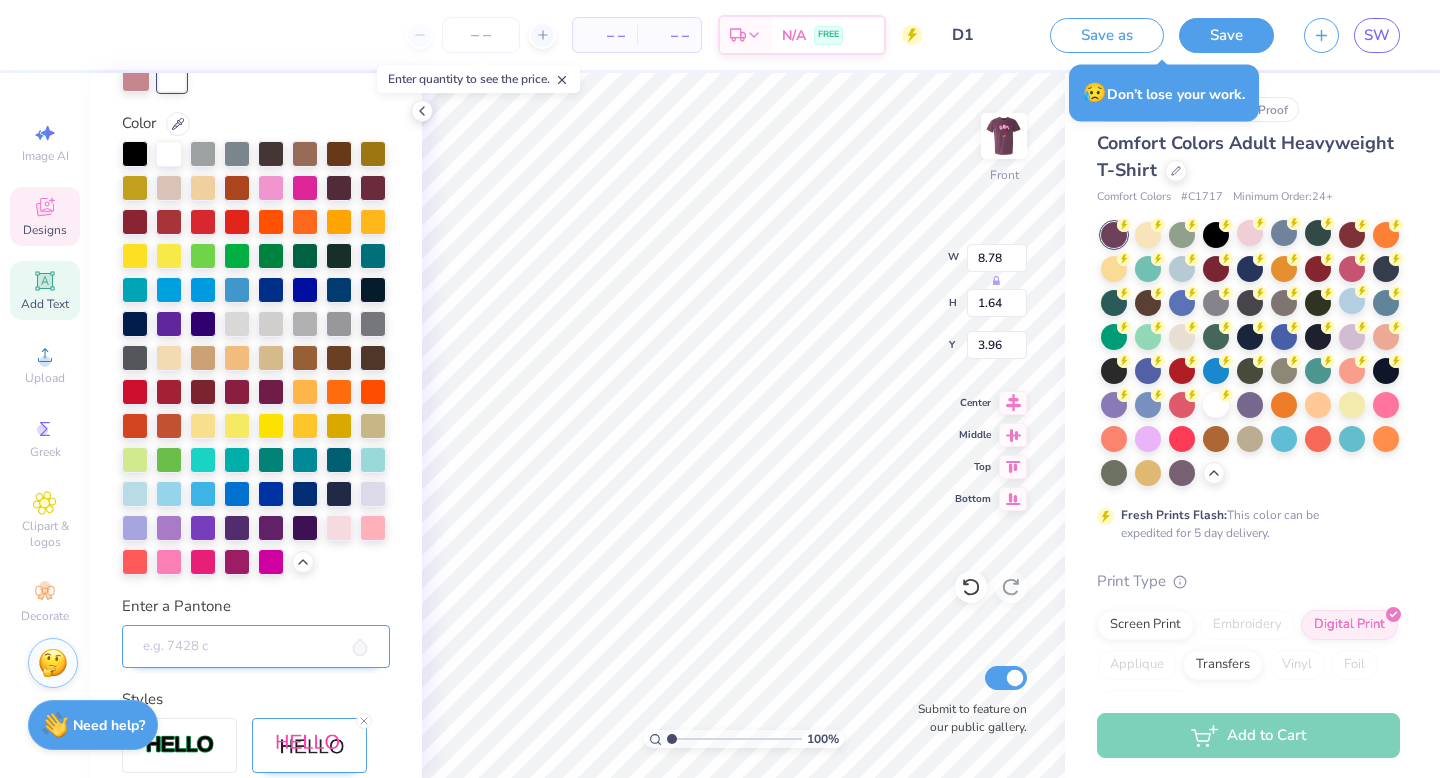 click on "Enter a Pantone" at bounding box center [256, 647] 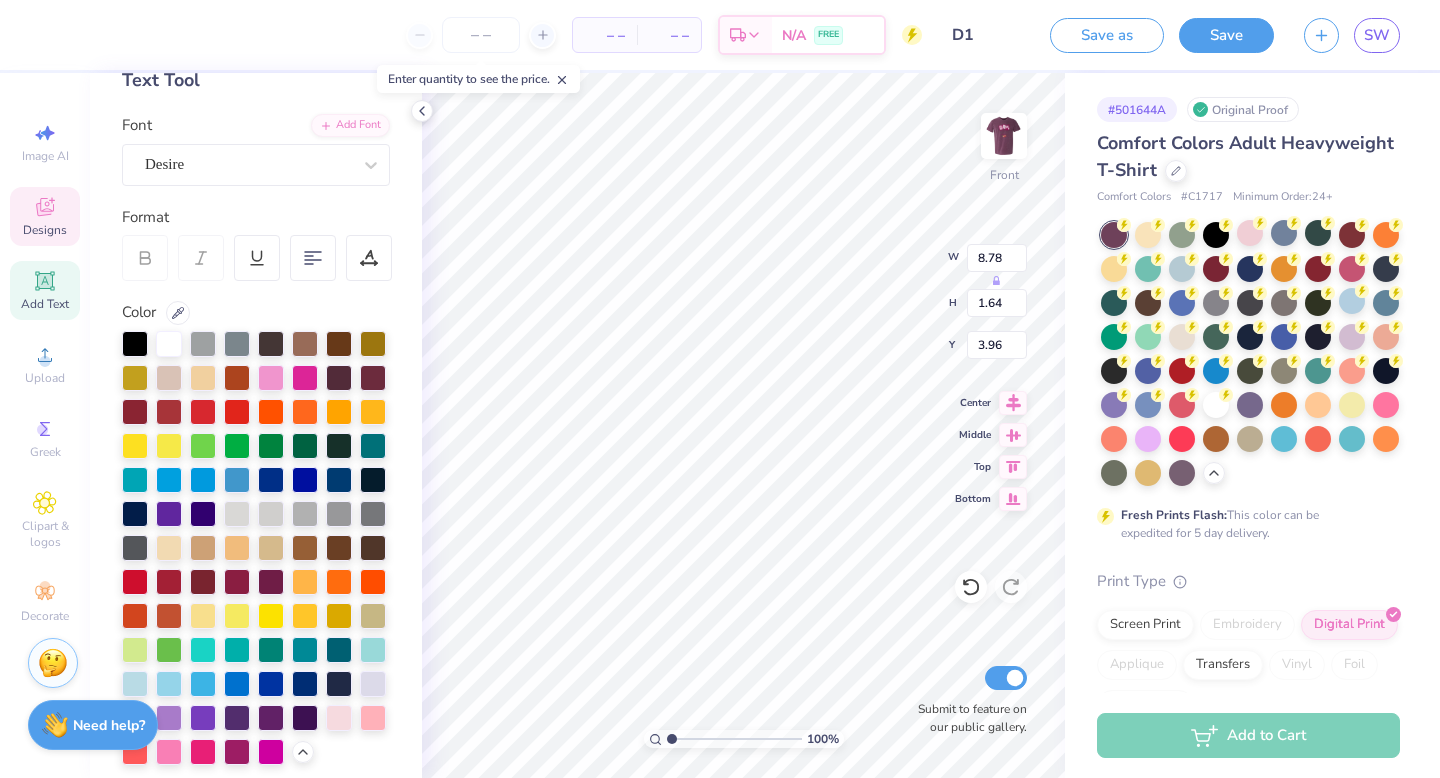 scroll, scrollTop: 172, scrollLeft: 0, axis: vertical 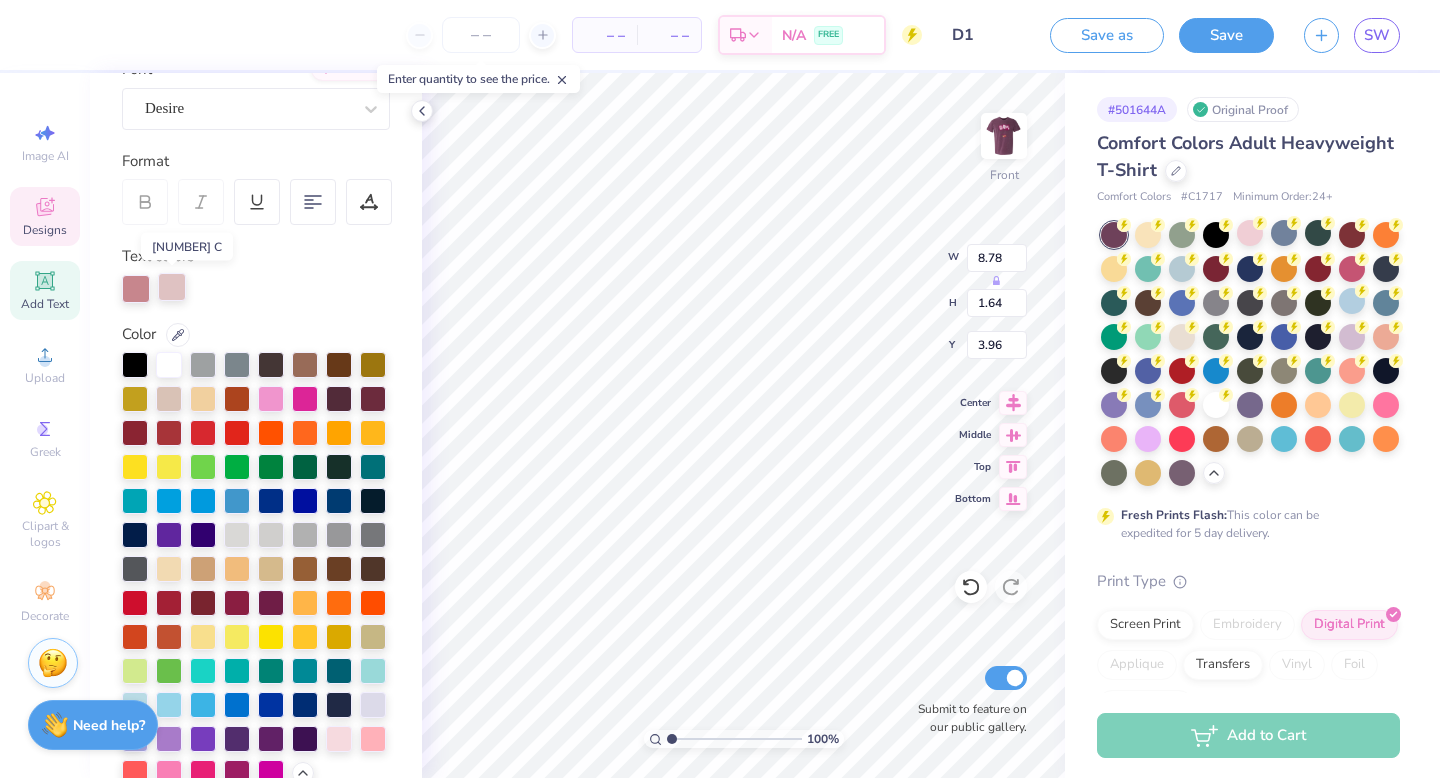 click at bounding box center (172, 287) 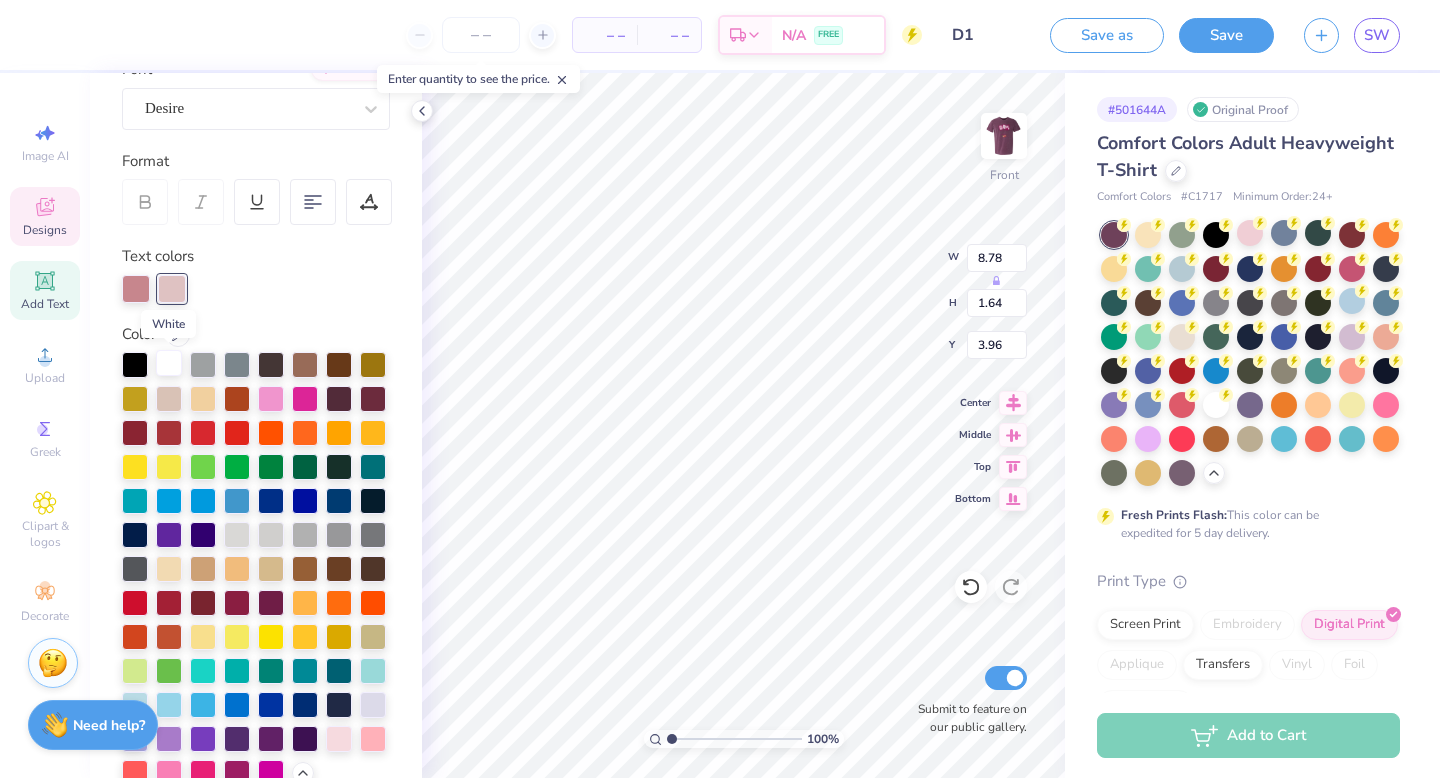 click at bounding box center (169, 363) 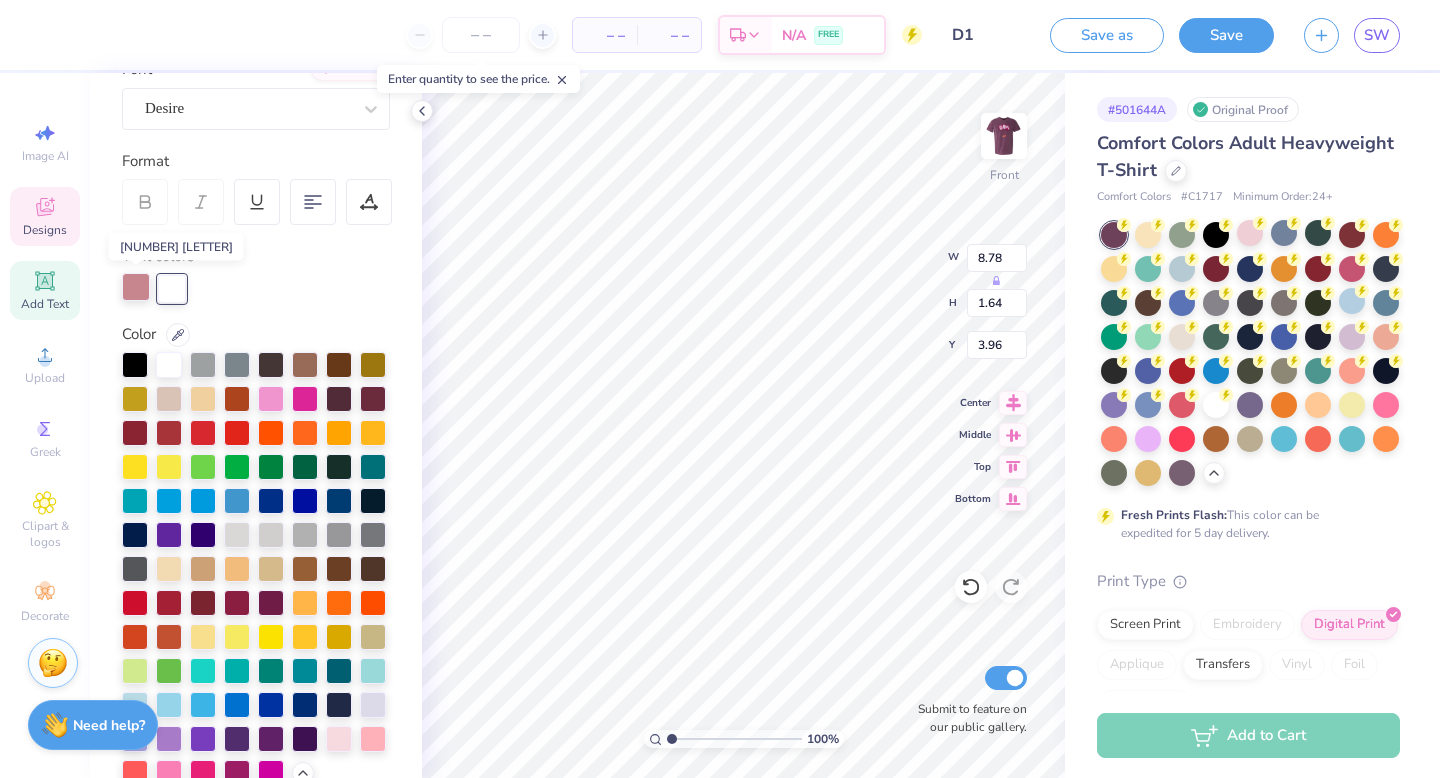 click at bounding box center [136, 287] 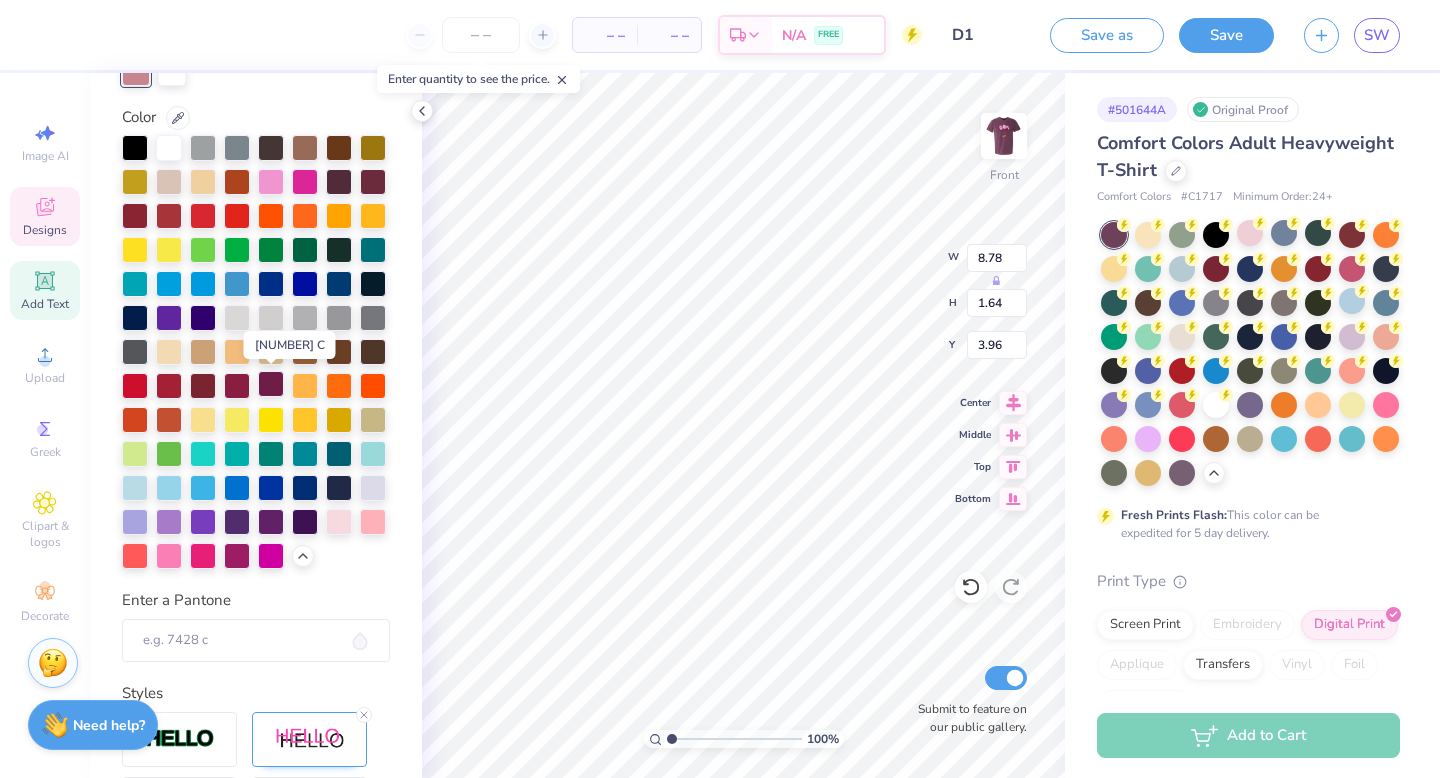 scroll, scrollTop: 461, scrollLeft: 0, axis: vertical 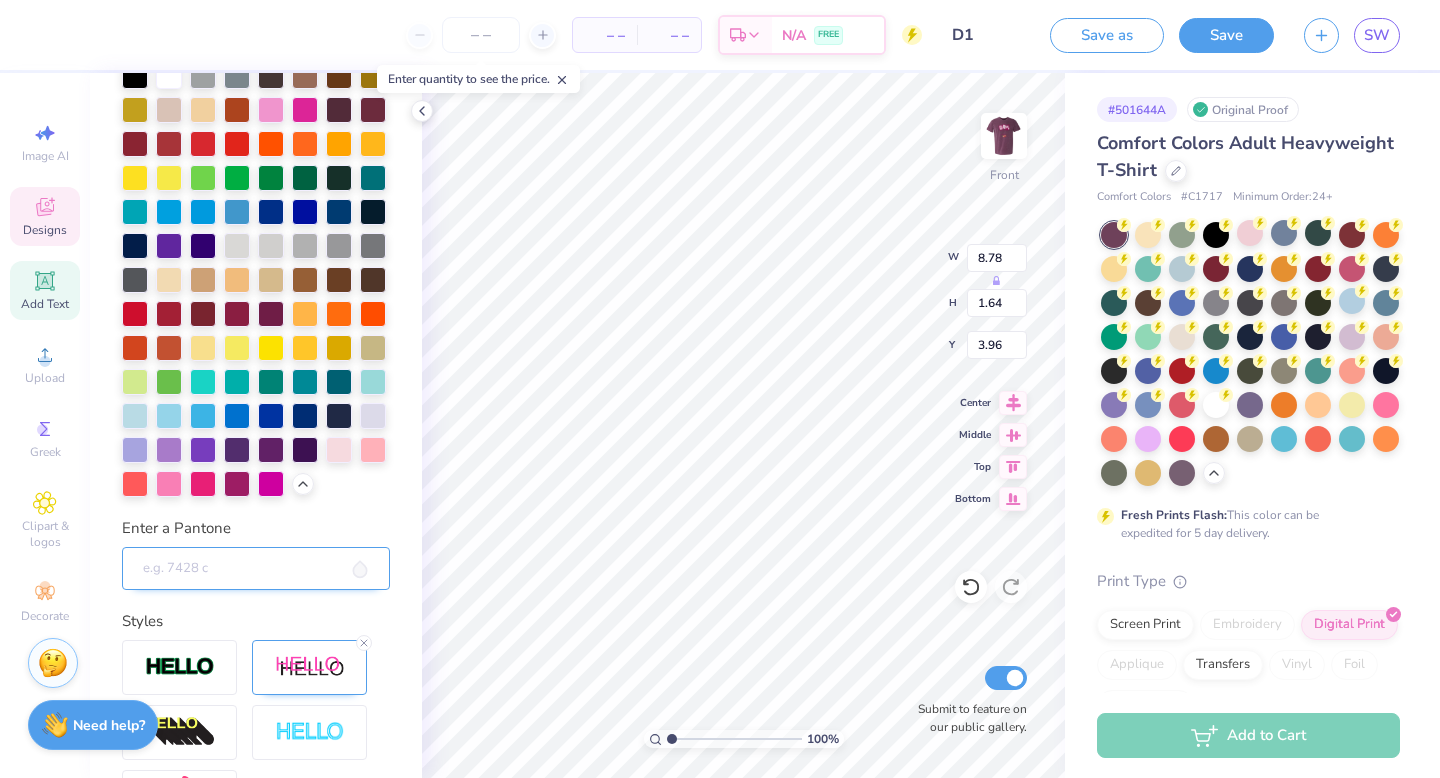 click on "Enter a Pantone" at bounding box center (256, 569) 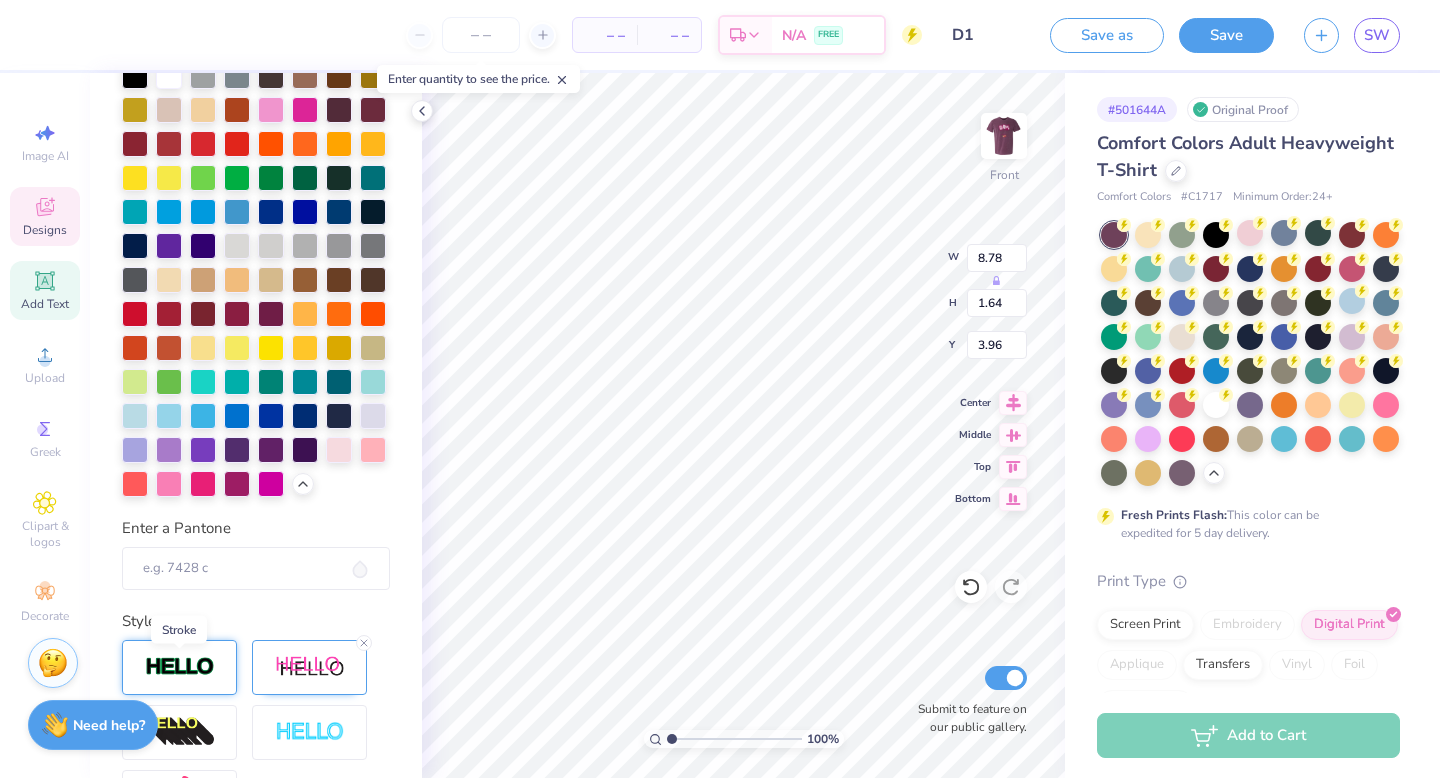 click at bounding box center (180, 667) 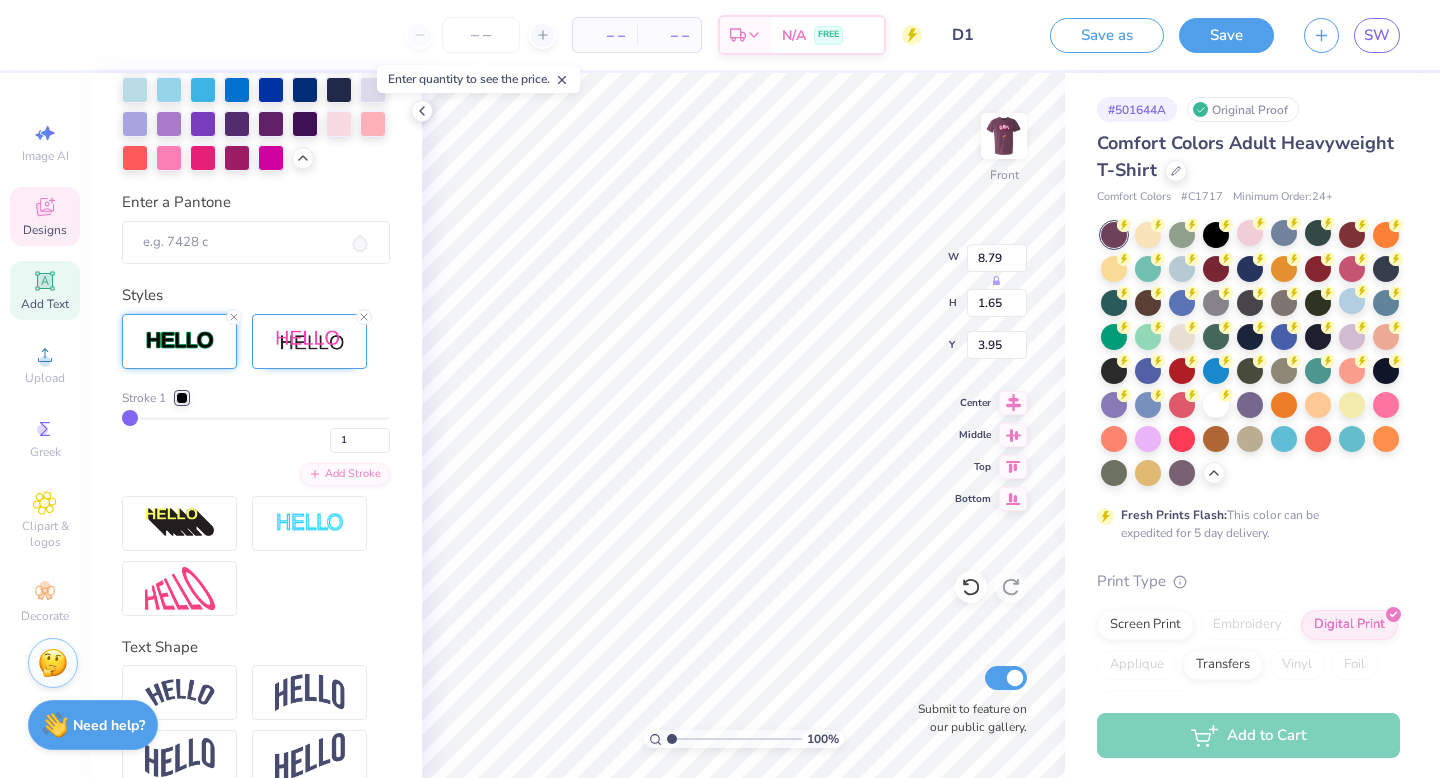 scroll, scrollTop: 818, scrollLeft: 0, axis: vertical 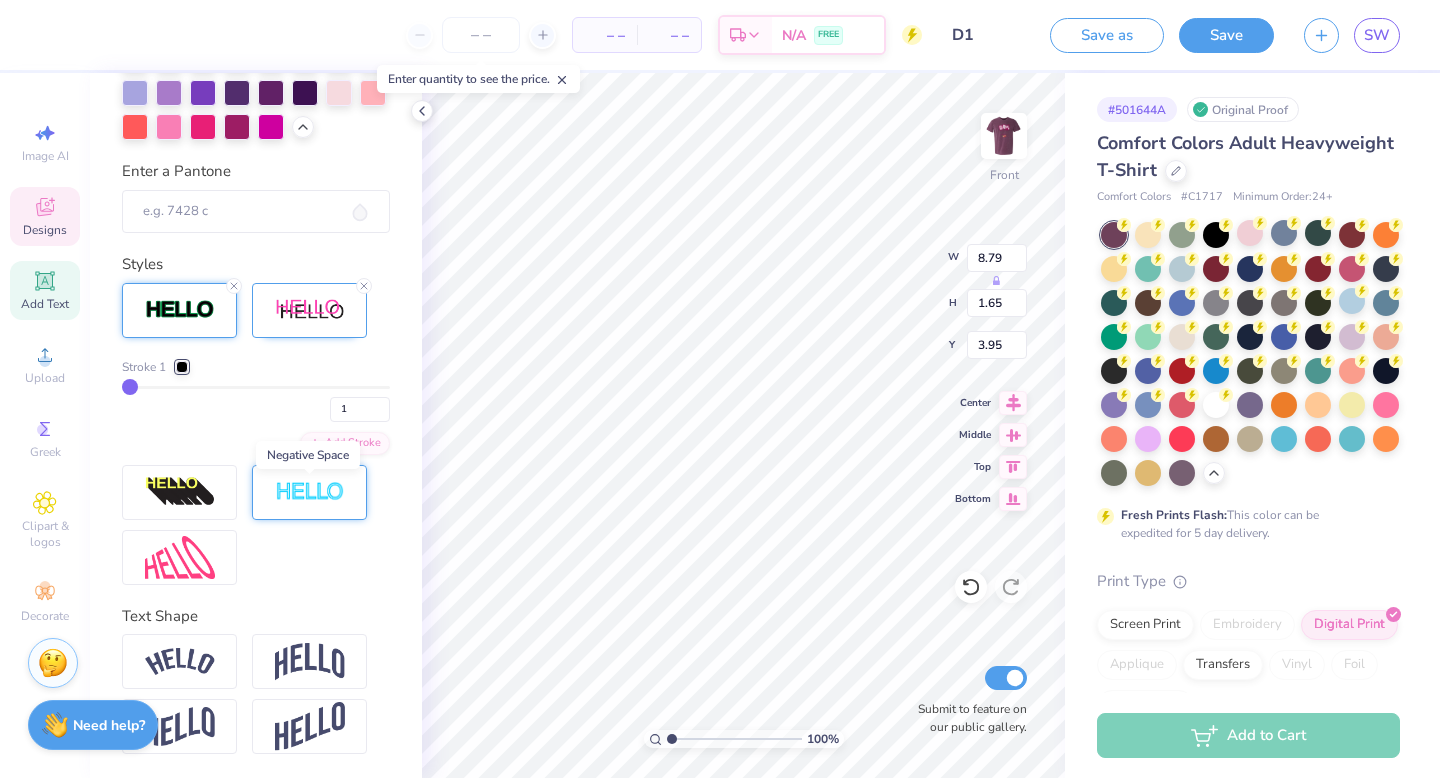 click at bounding box center (310, 492) 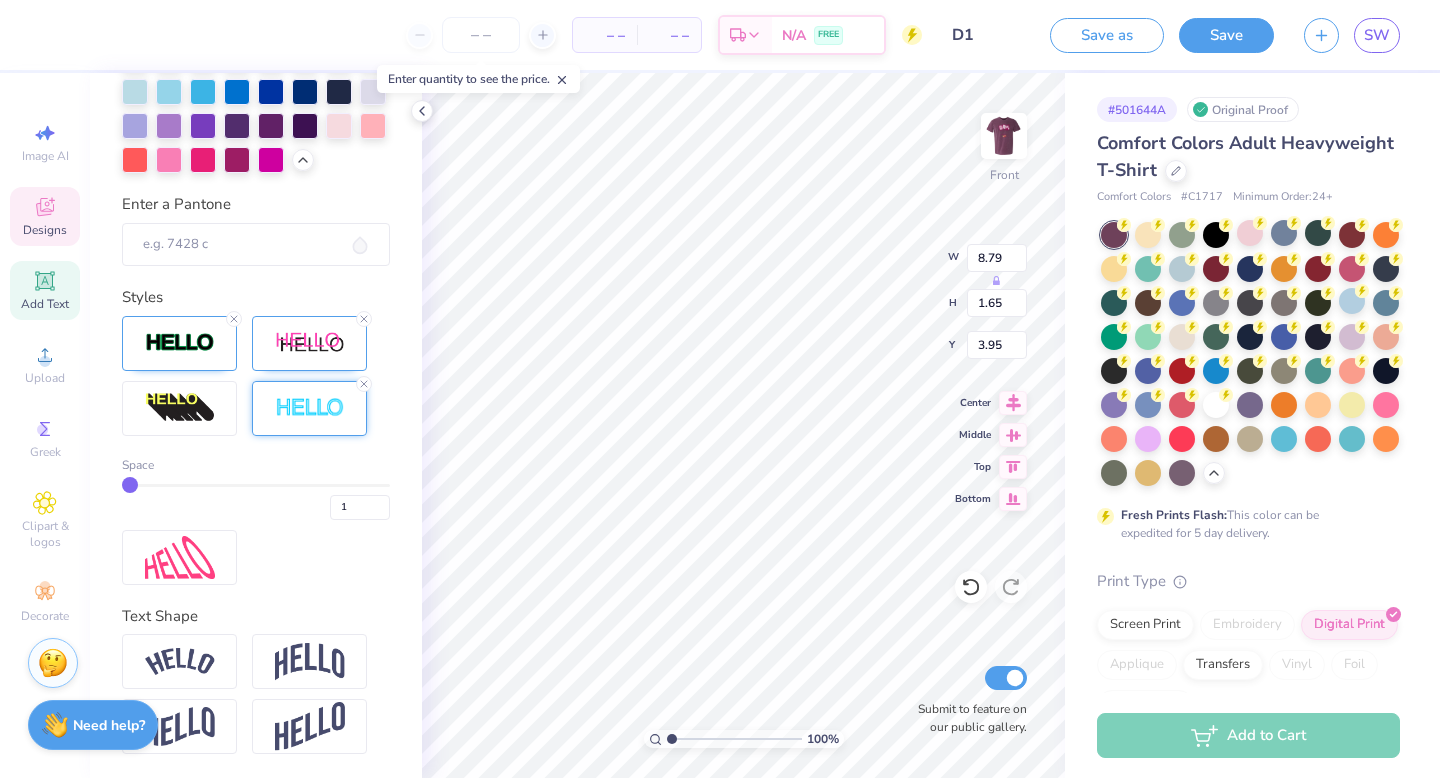 scroll, scrollTop: 785, scrollLeft: 0, axis: vertical 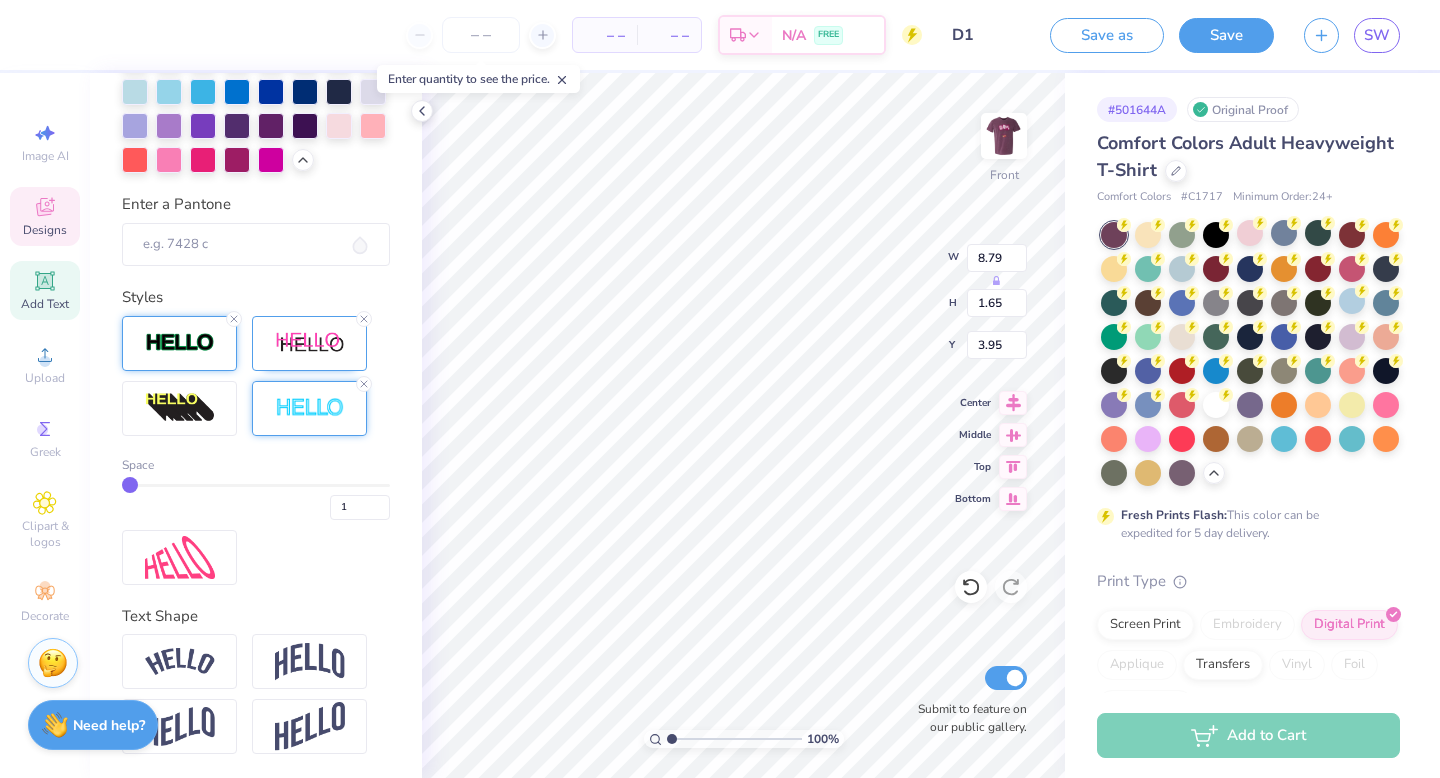 click at bounding box center [180, 343] 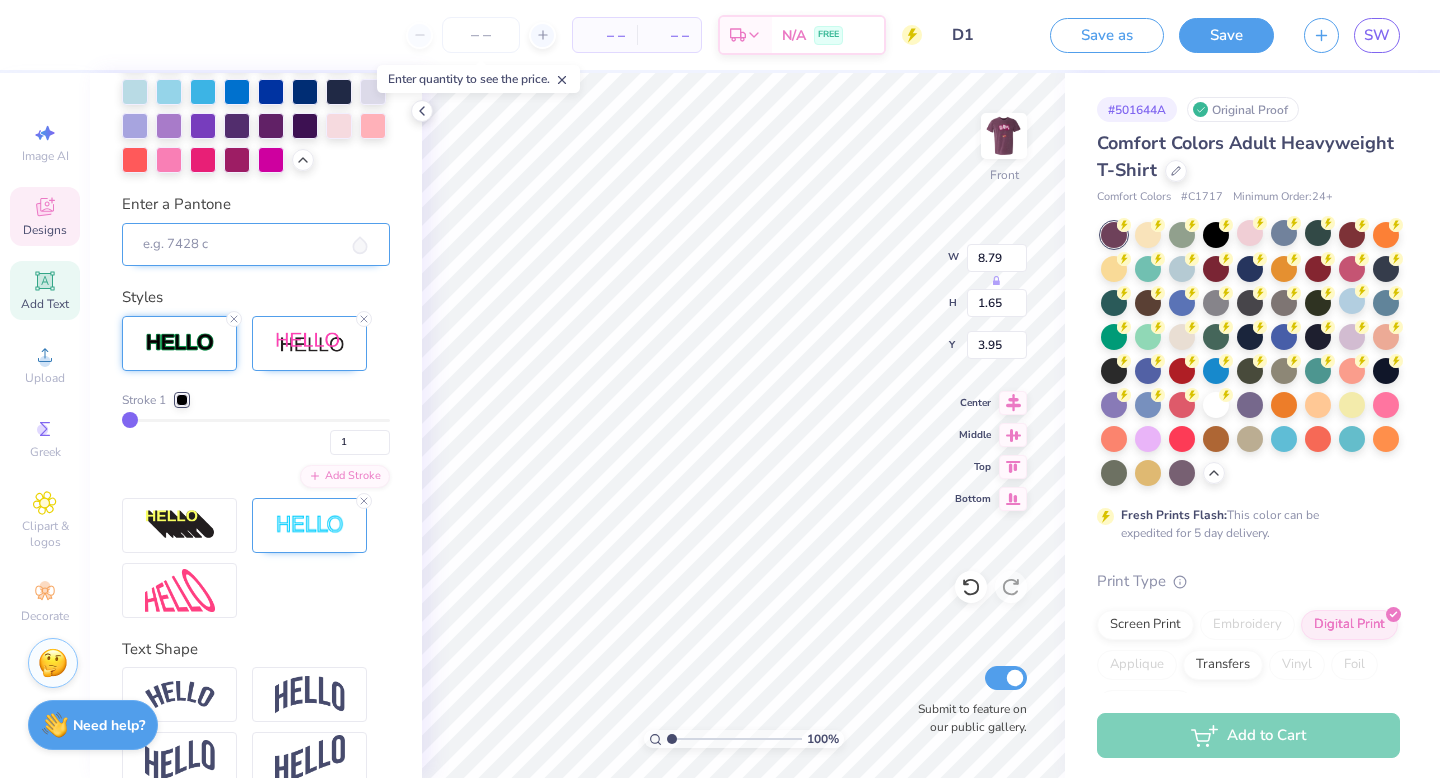 click 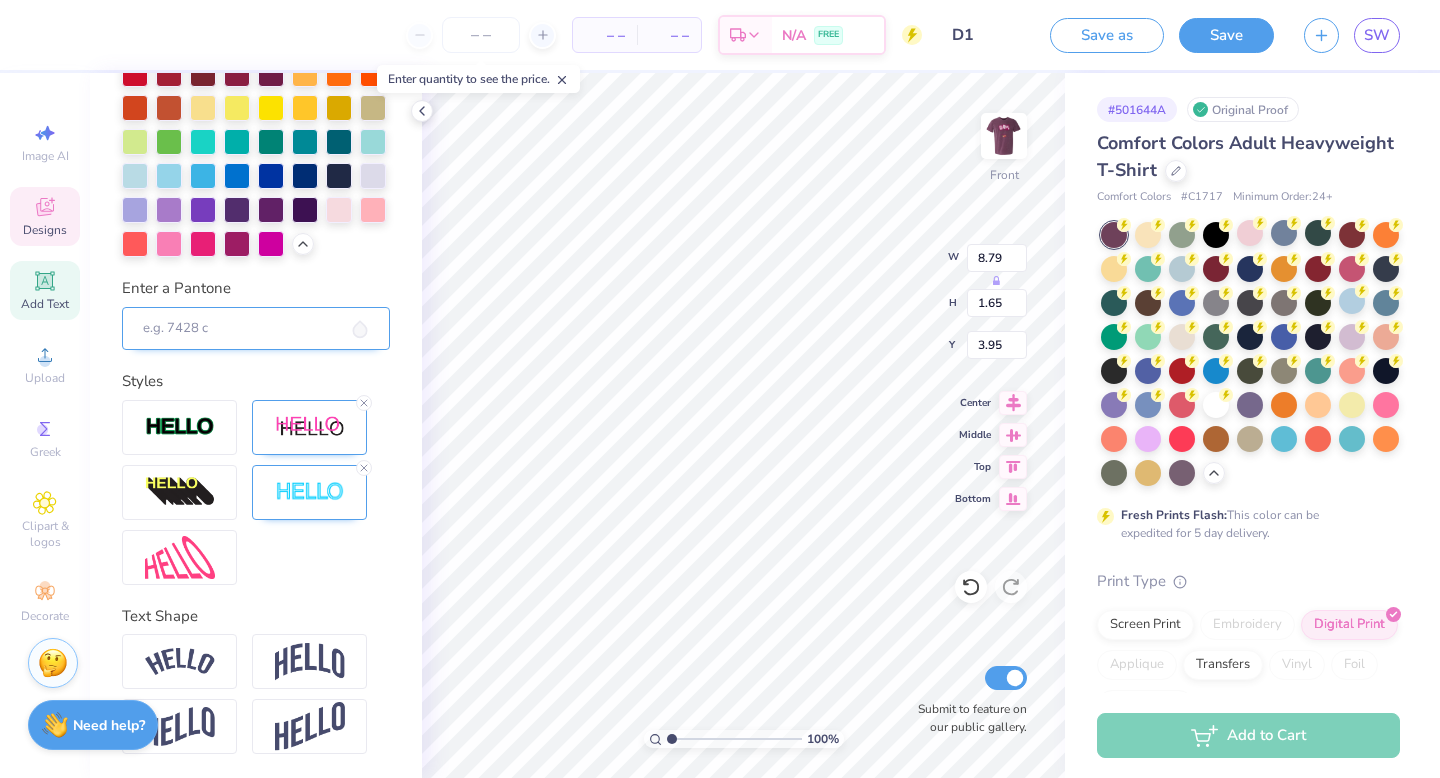 scroll, scrollTop: 701, scrollLeft: 0, axis: vertical 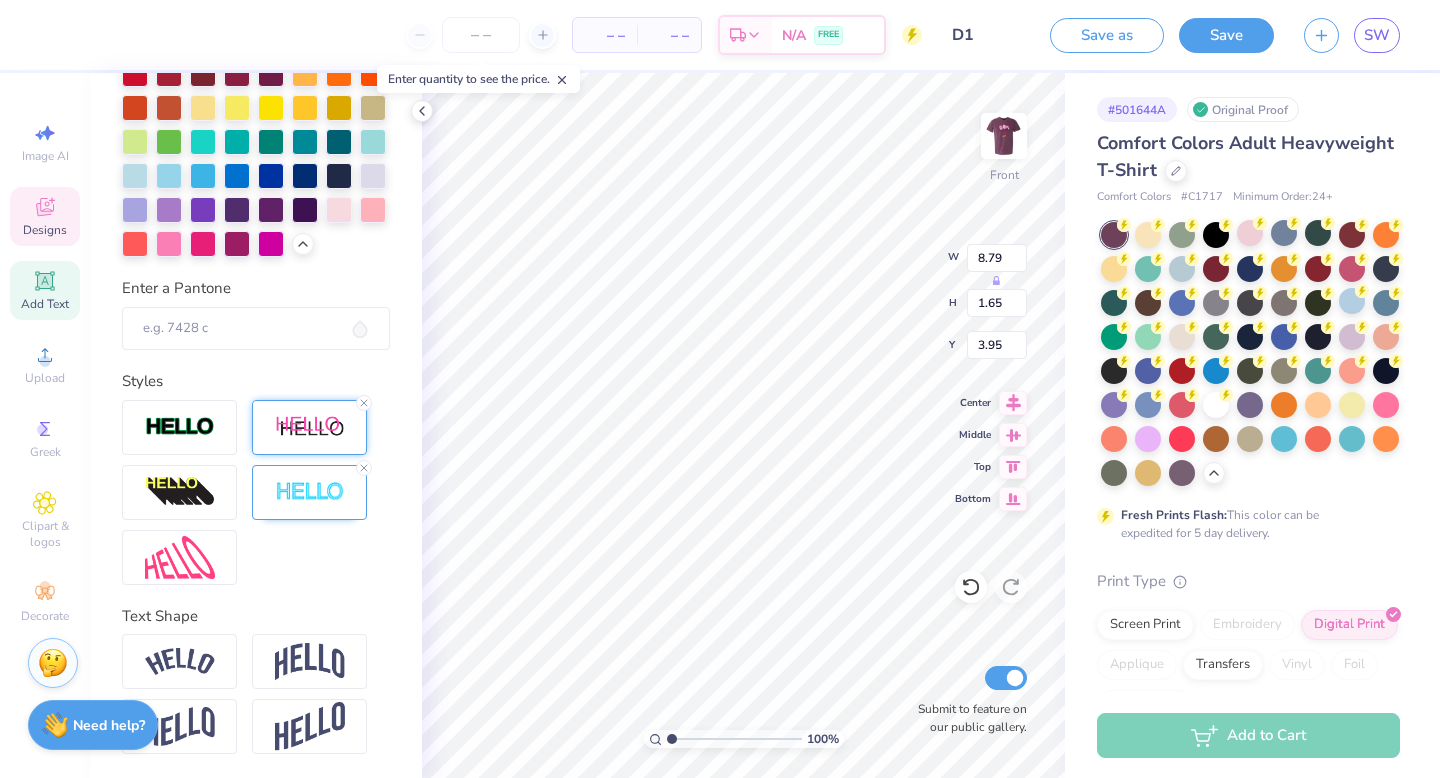 click 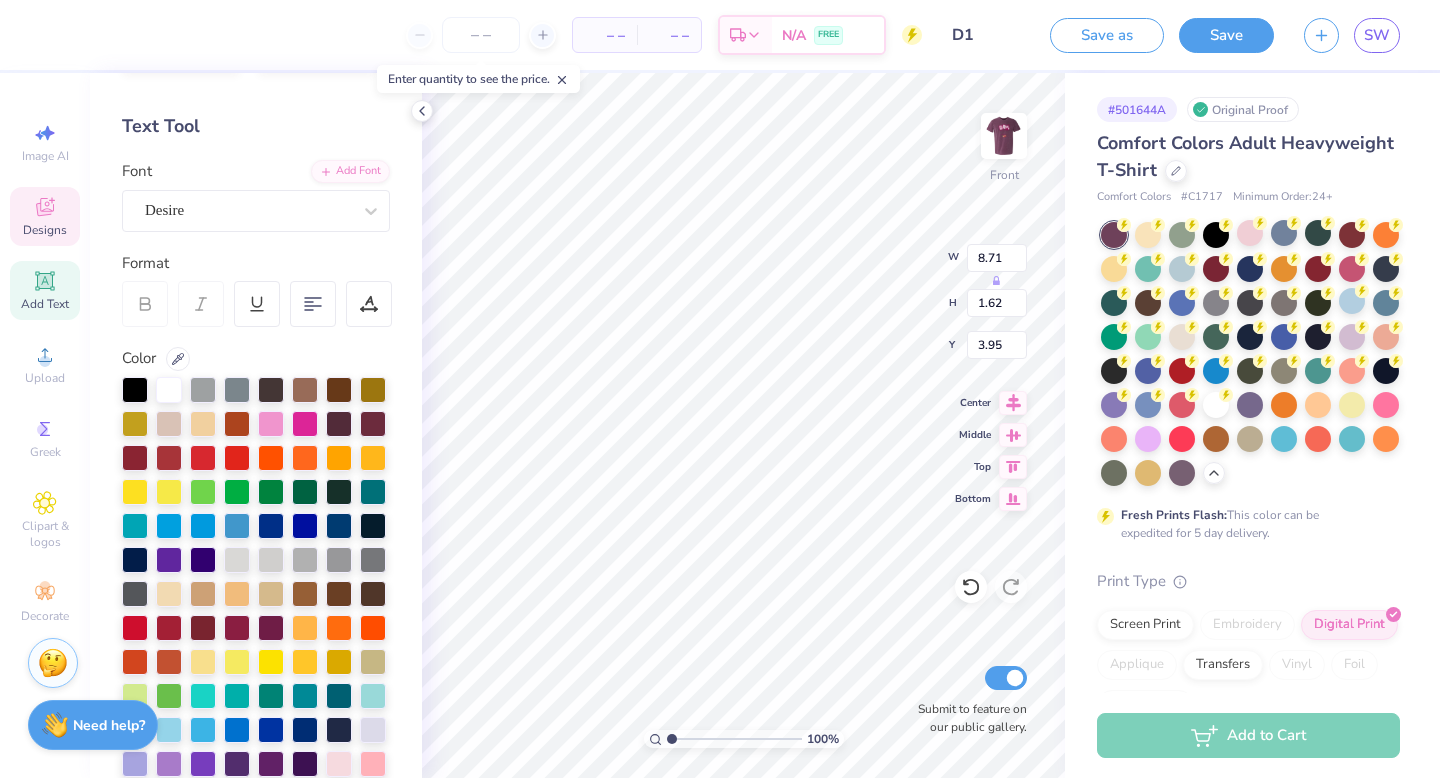 scroll, scrollTop: 0, scrollLeft: 0, axis: both 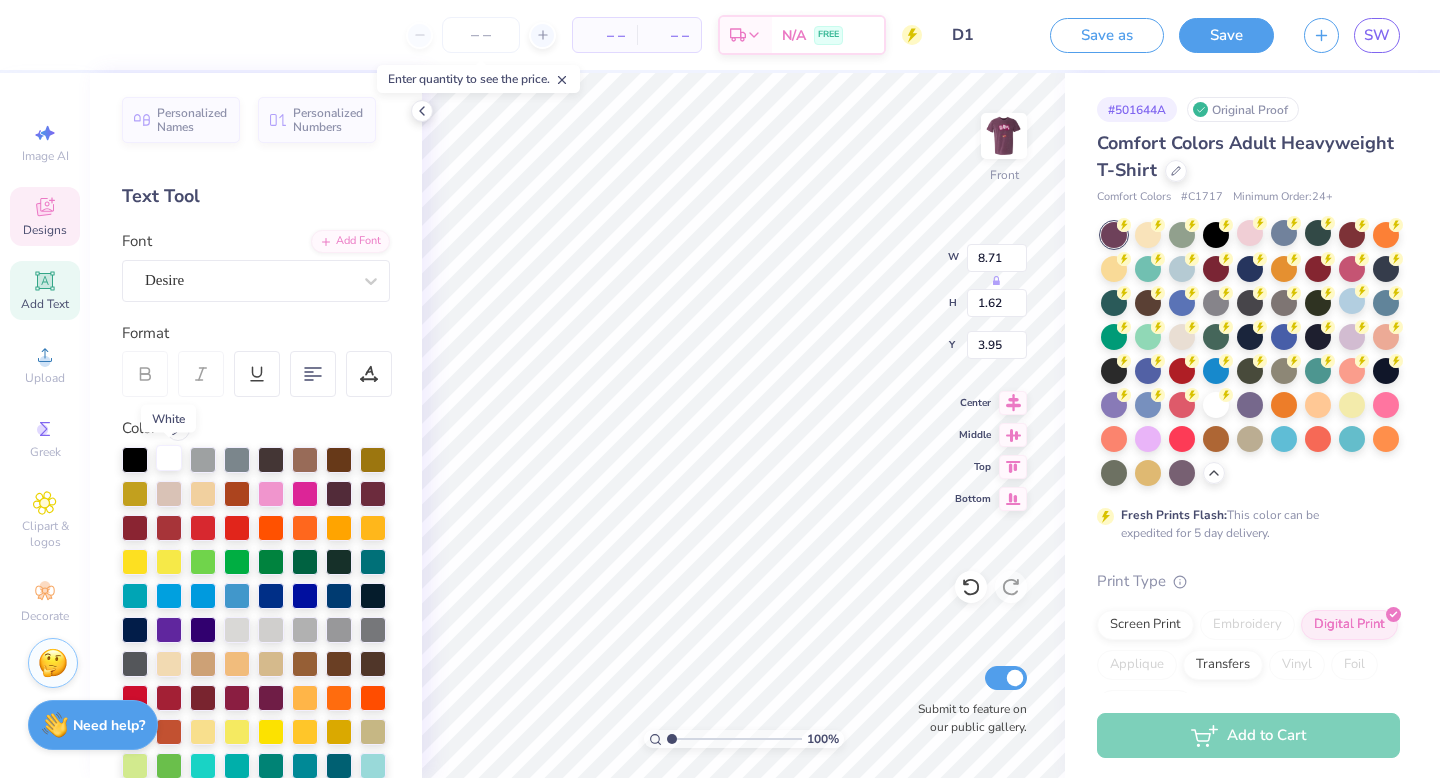 click at bounding box center (169, 458) 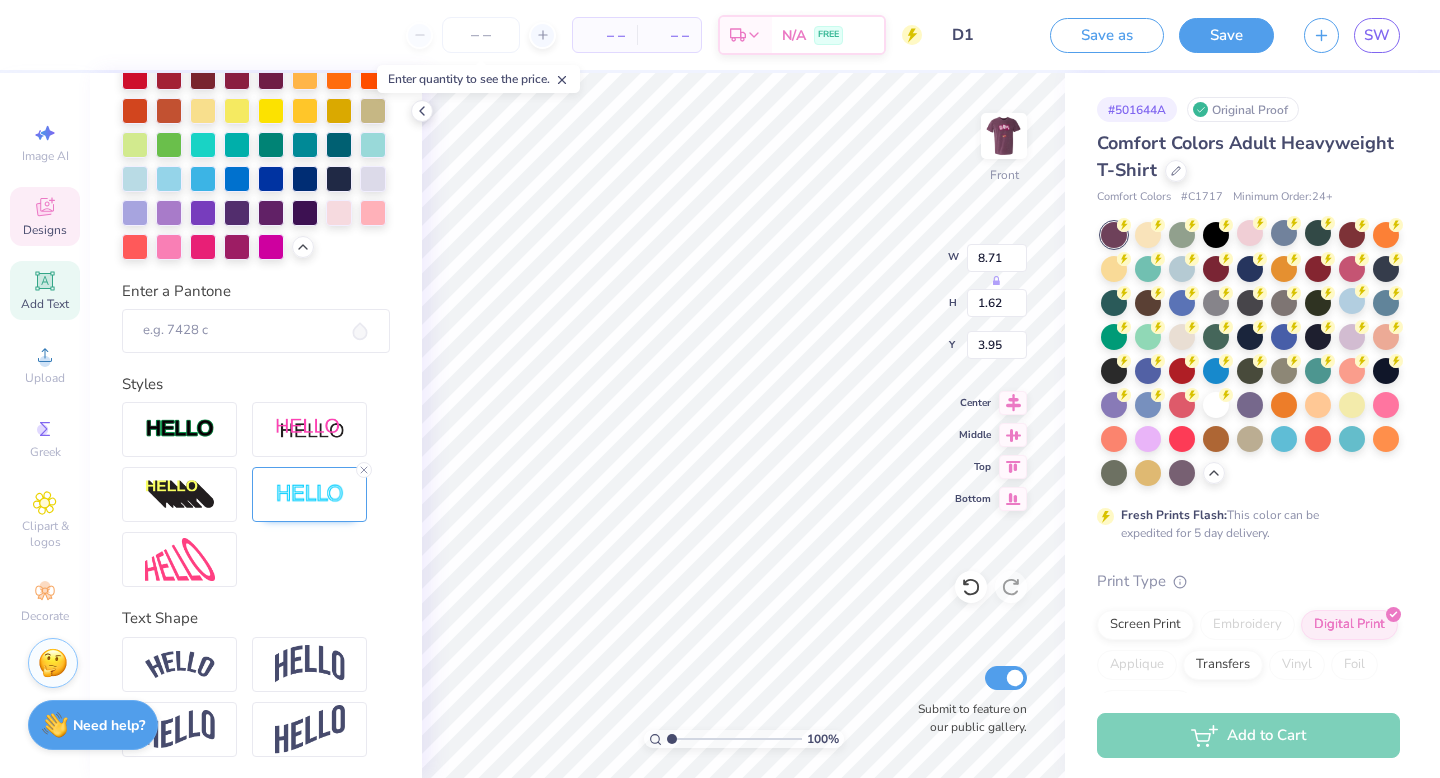 scroll, scrollTop: 623, scrollLeft: 0, axis: vertical 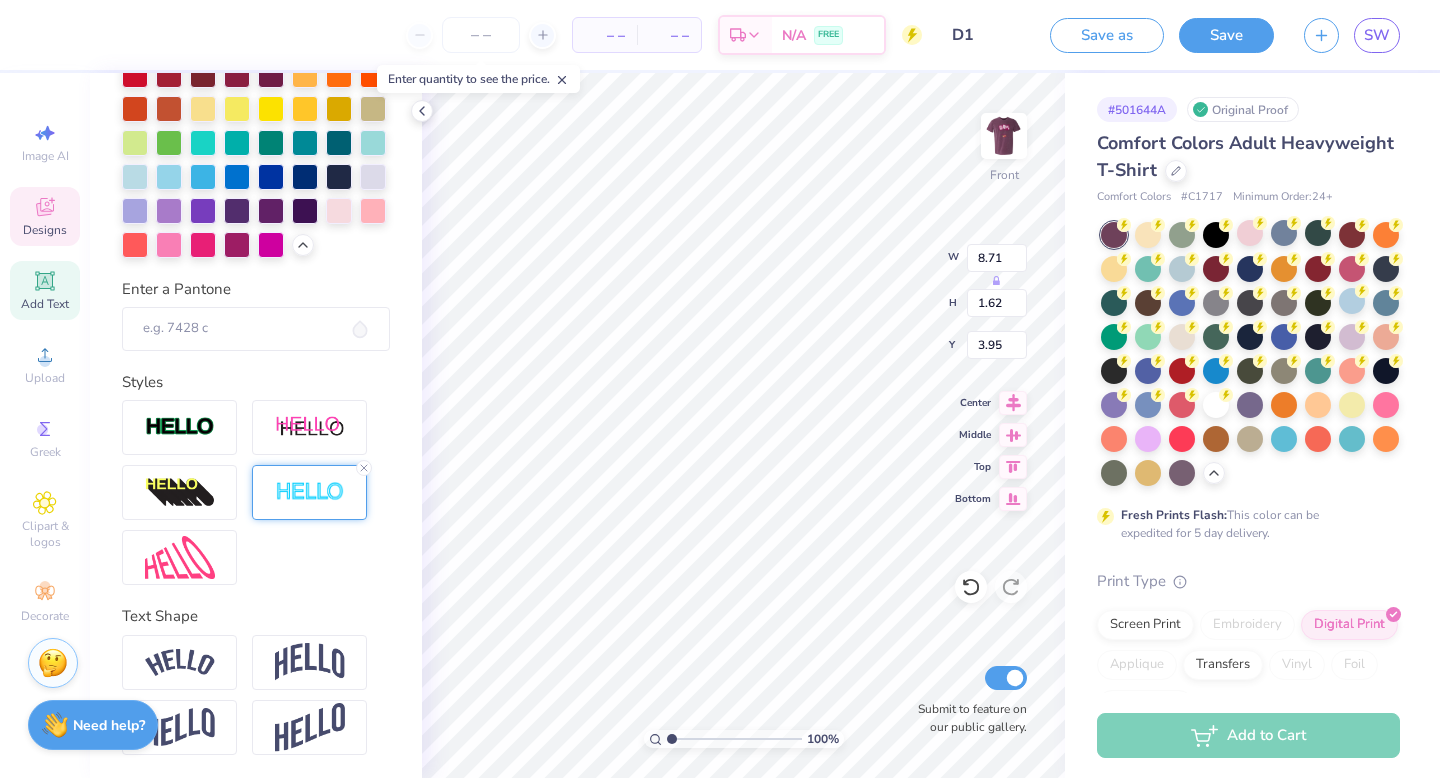 click at bounding box center (309, 492) 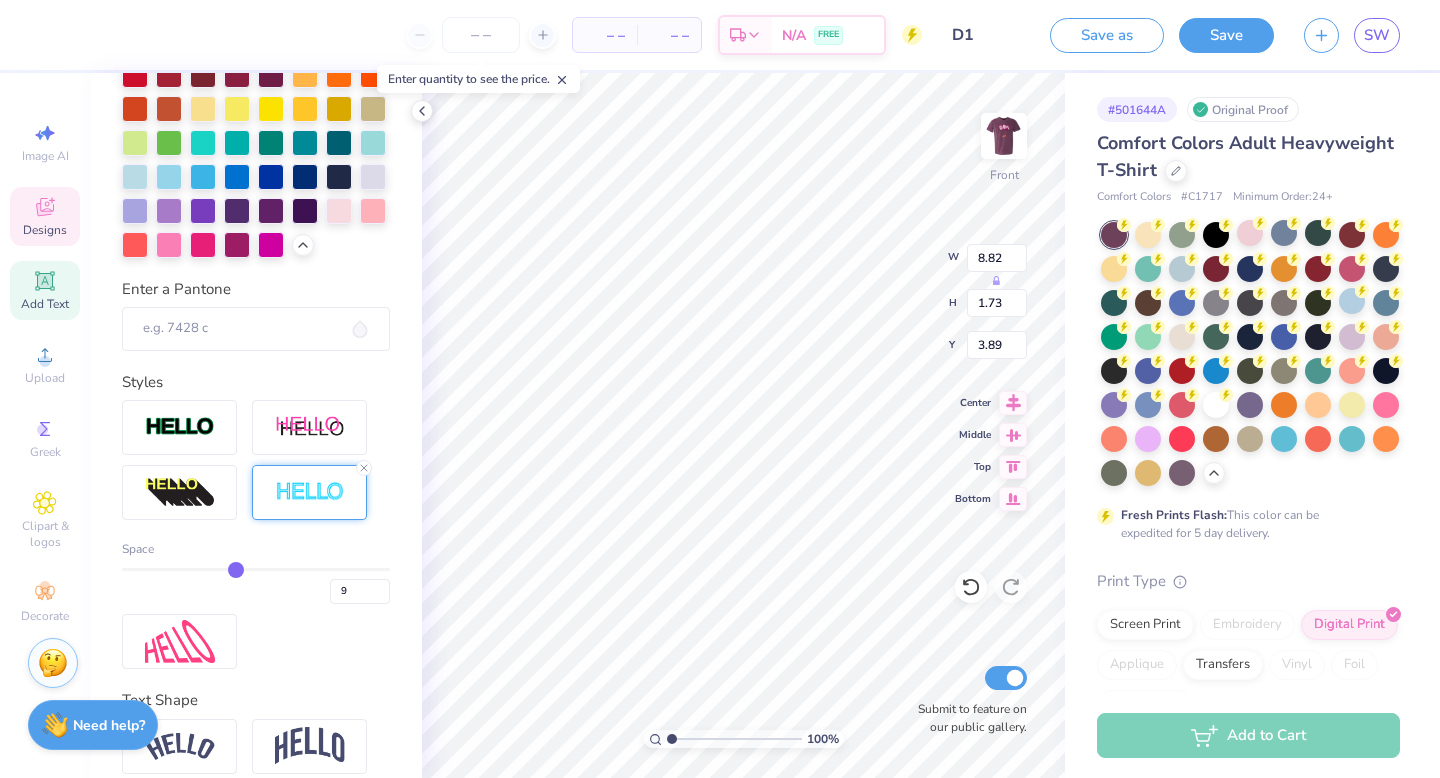 drag, startPoint x: 132, startPoint y: 567, endPoint x: 241, endPoint y: 579, distance: 109.65856 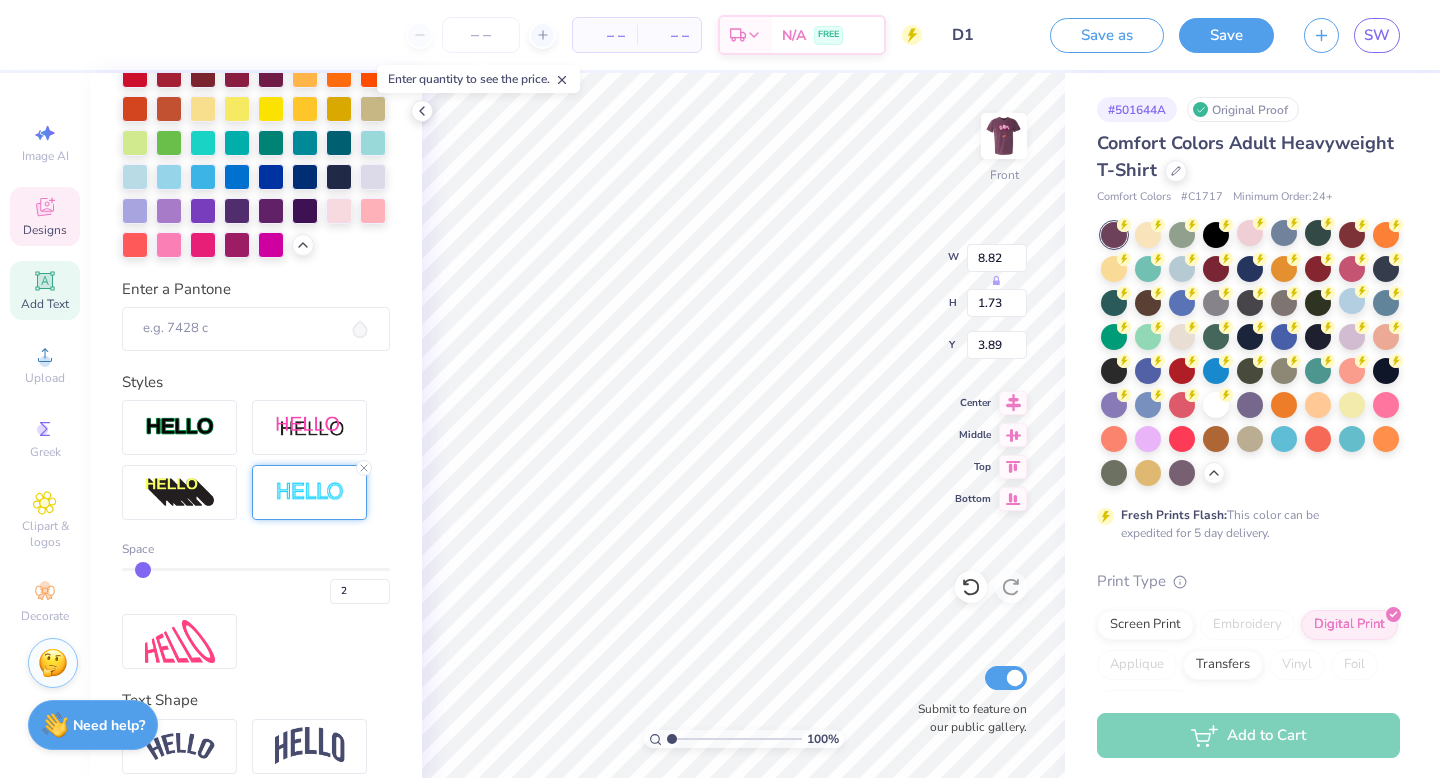 drag, startPoint x: 233, startPoint y: 563, endPoint x: 142, endPoint y: 569, distance: 91.197586 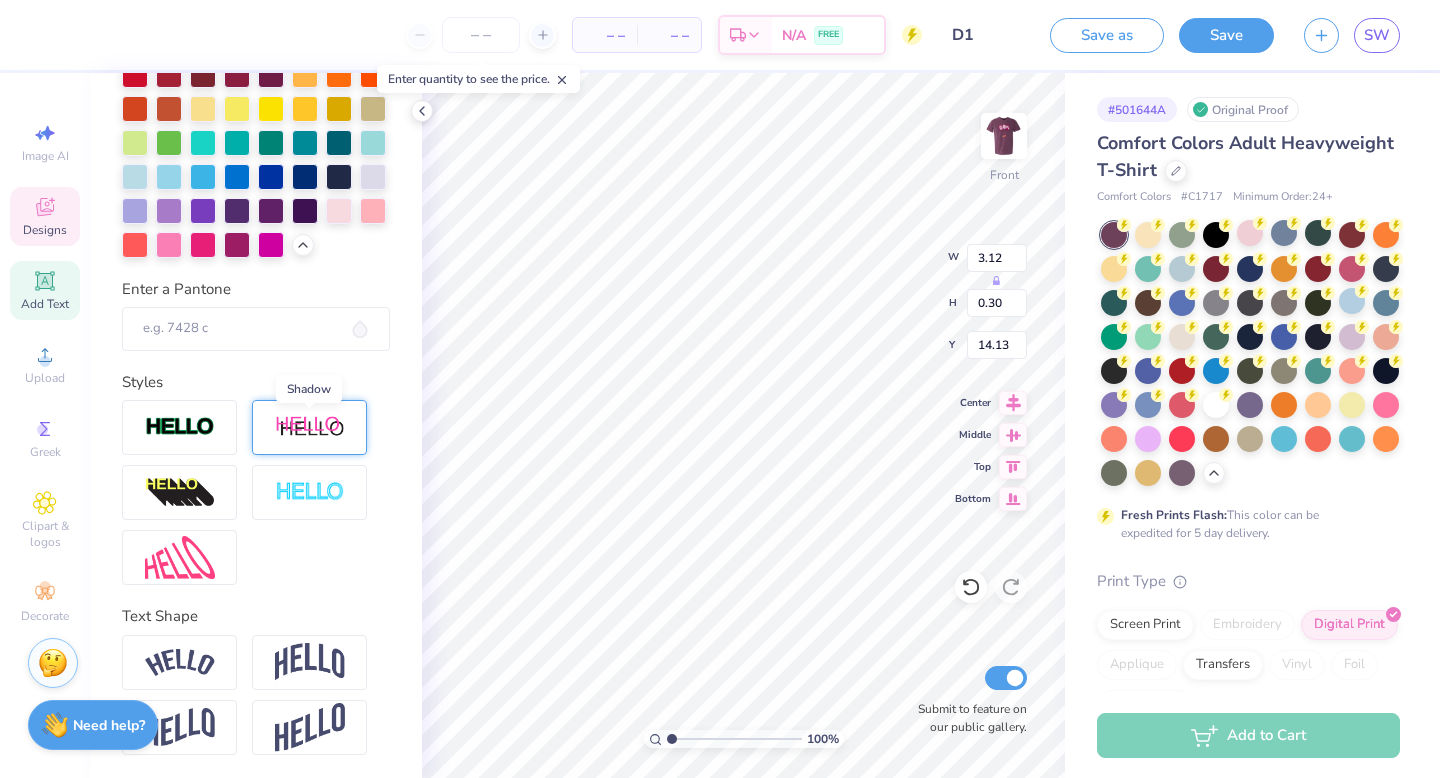 click at bounding box center (310, 427) 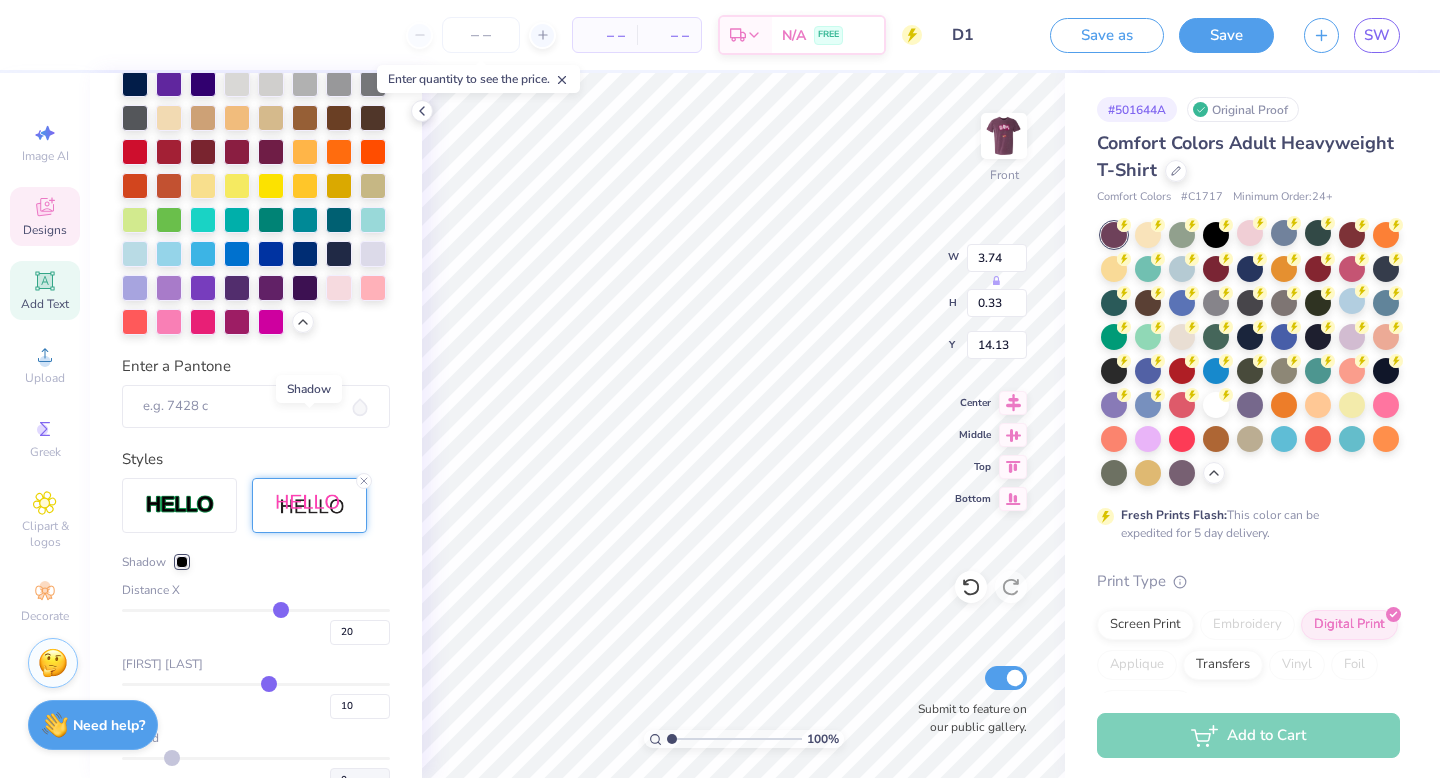 scroll, scrollTop: 701, scrollLeft: 0, axis: vertical 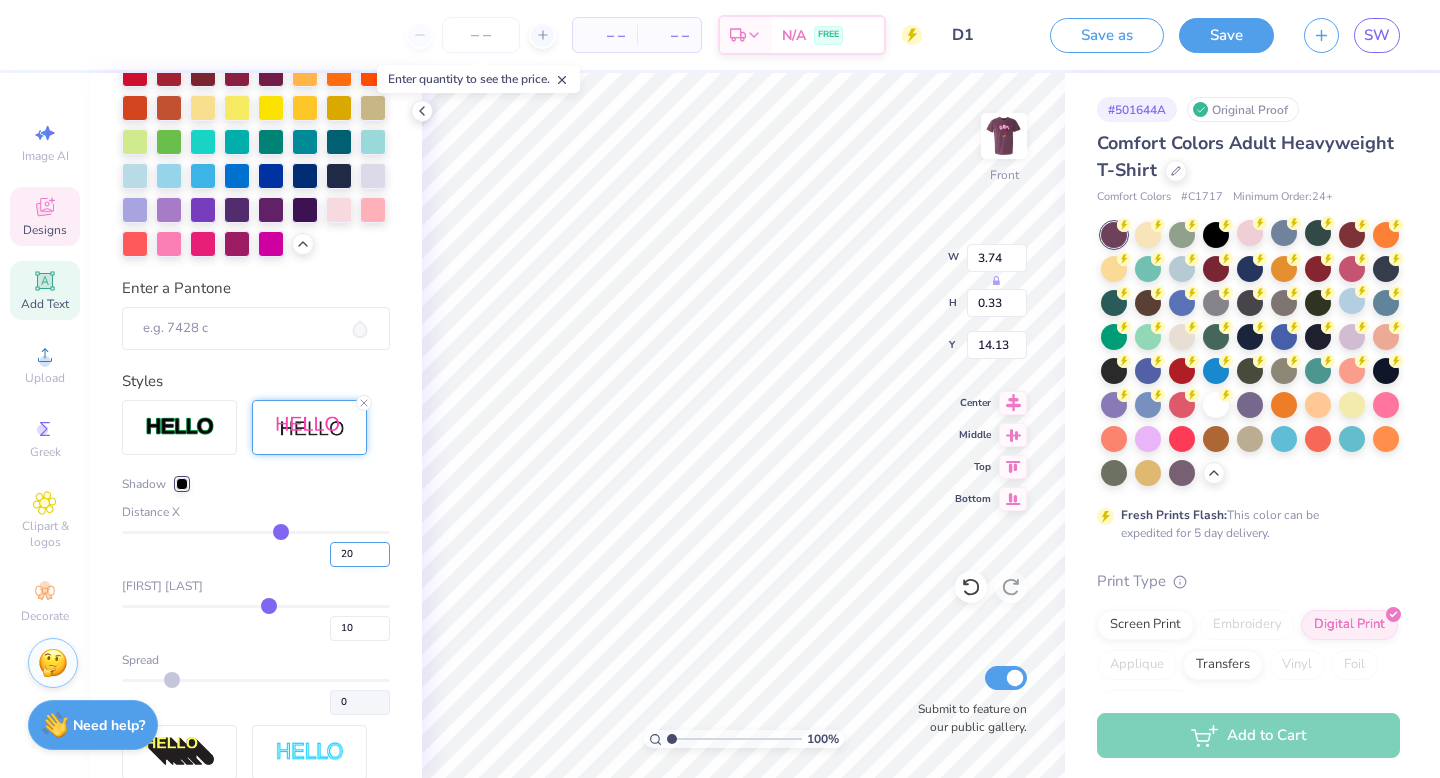 click on "20" at bounding box center (360, 554) 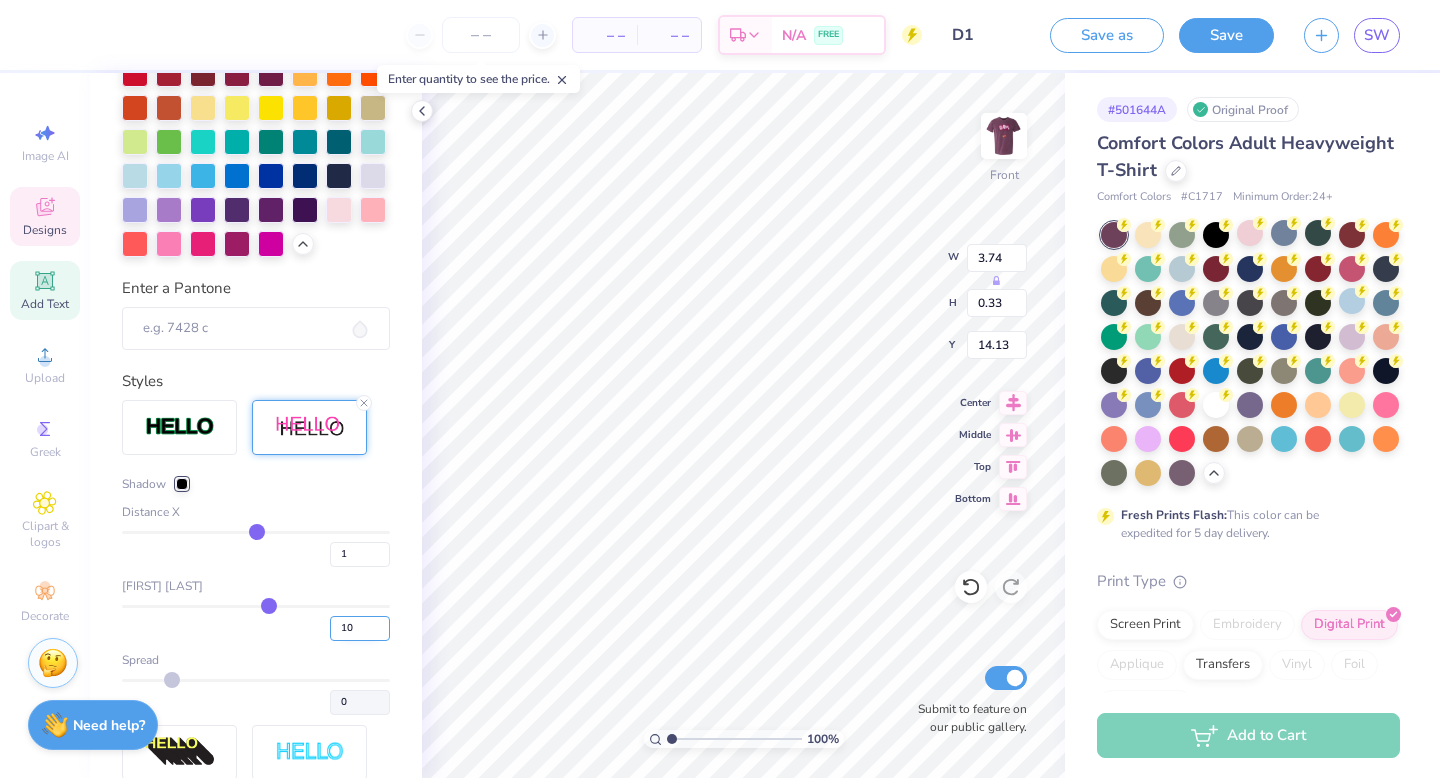 click on "10" at bounding box center [360, 628] 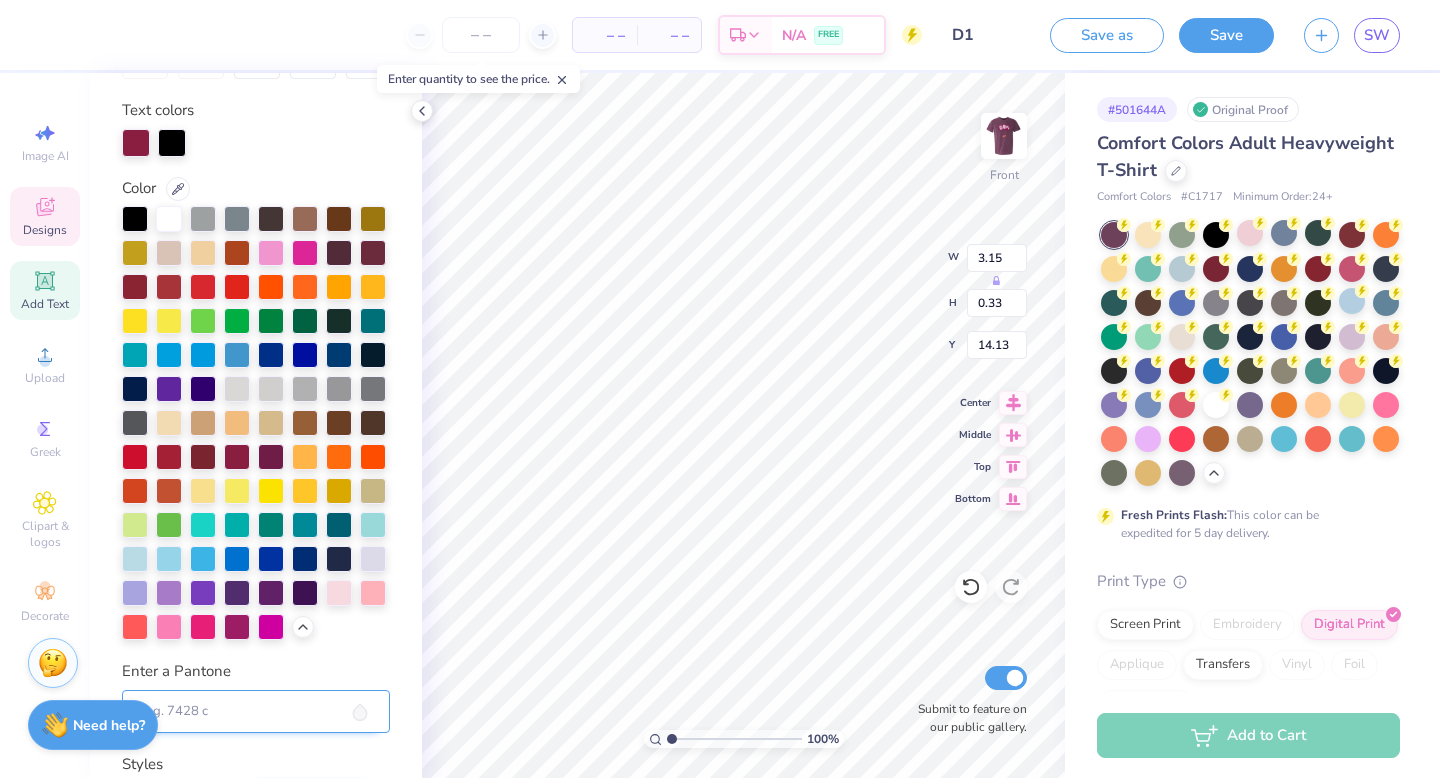 scroll, scrollTop: 290, scrollLeft: 0, axis: vertical 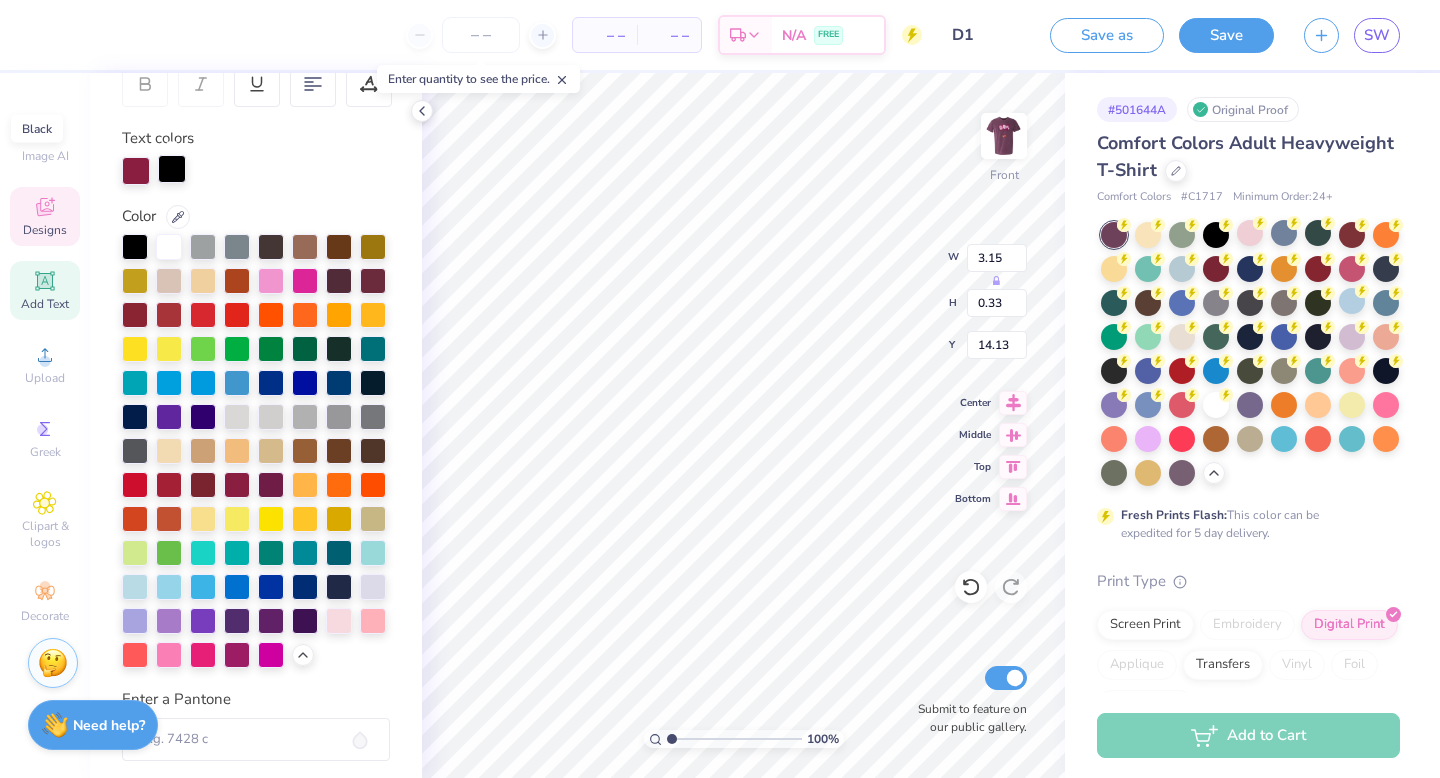 click at bounding box center (172, 169) 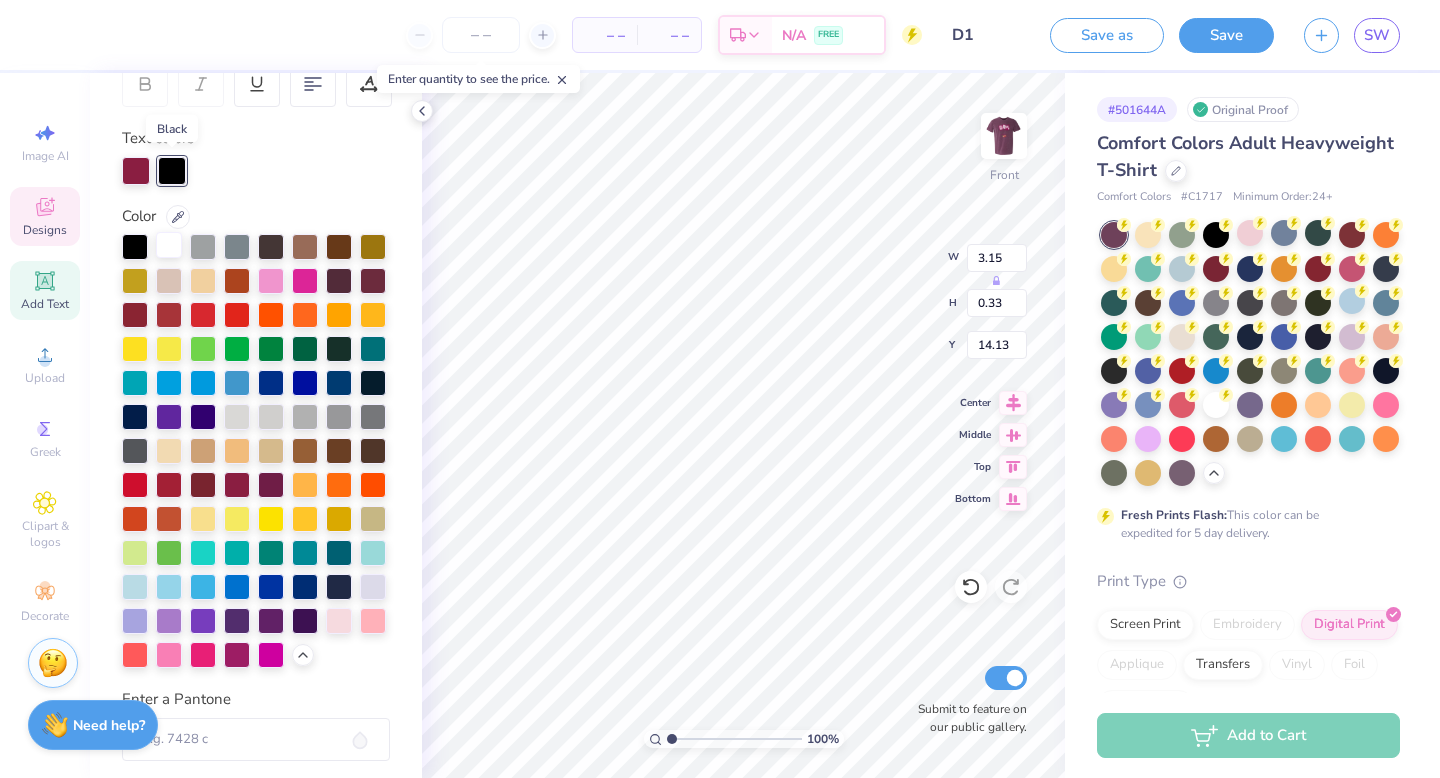 click at bounding box center (169, 245) 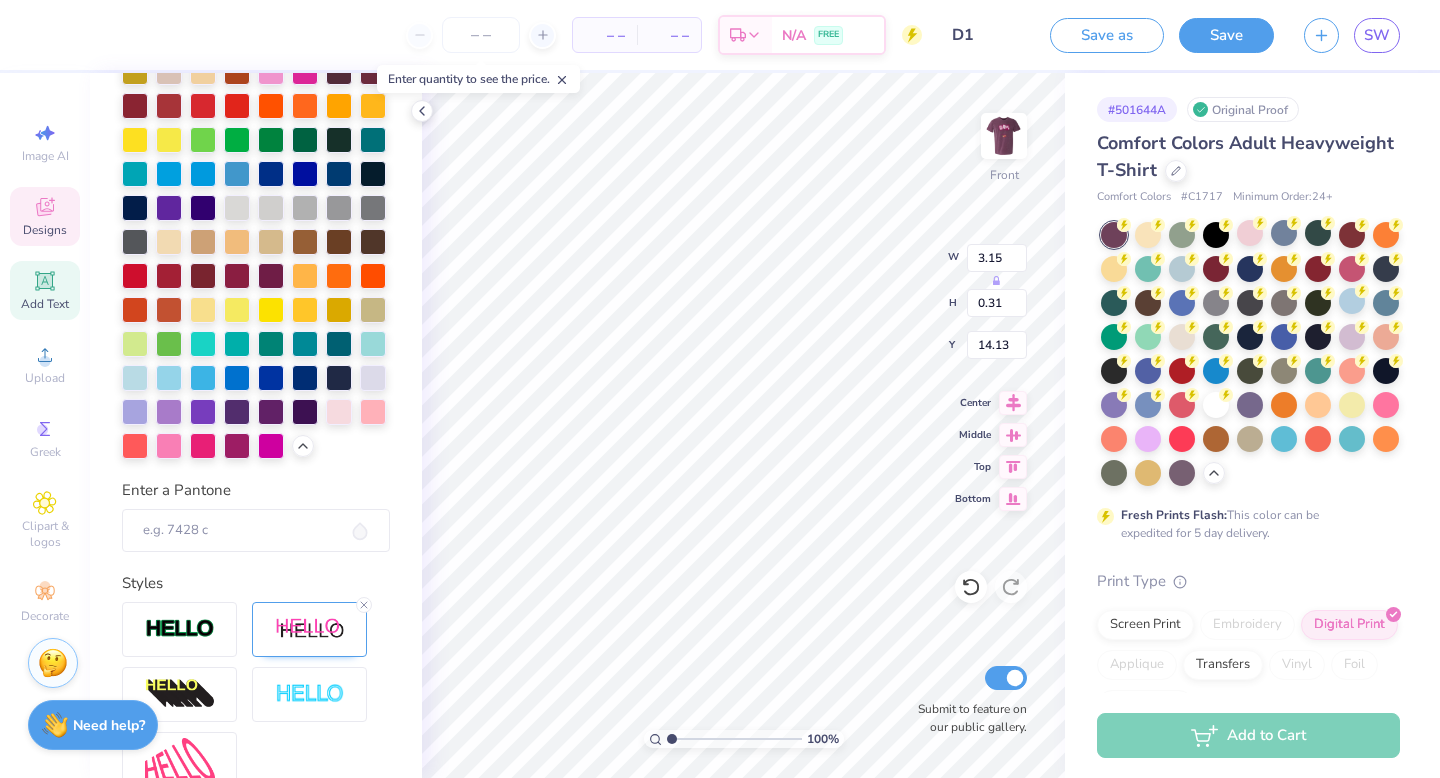 scroll, scrollTop: 701, scrollLeft: 0, axis: vertical 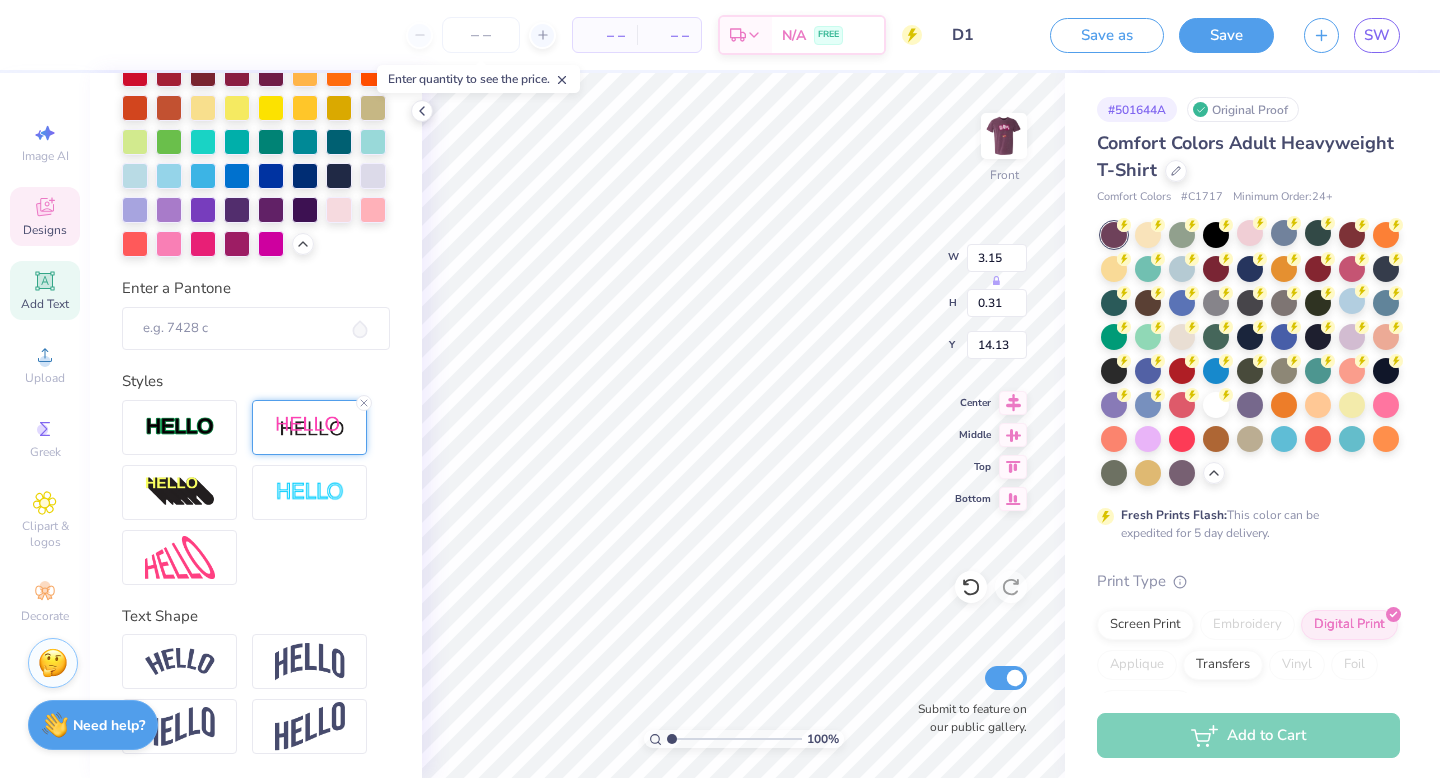 click at bounding box center (309, 427) 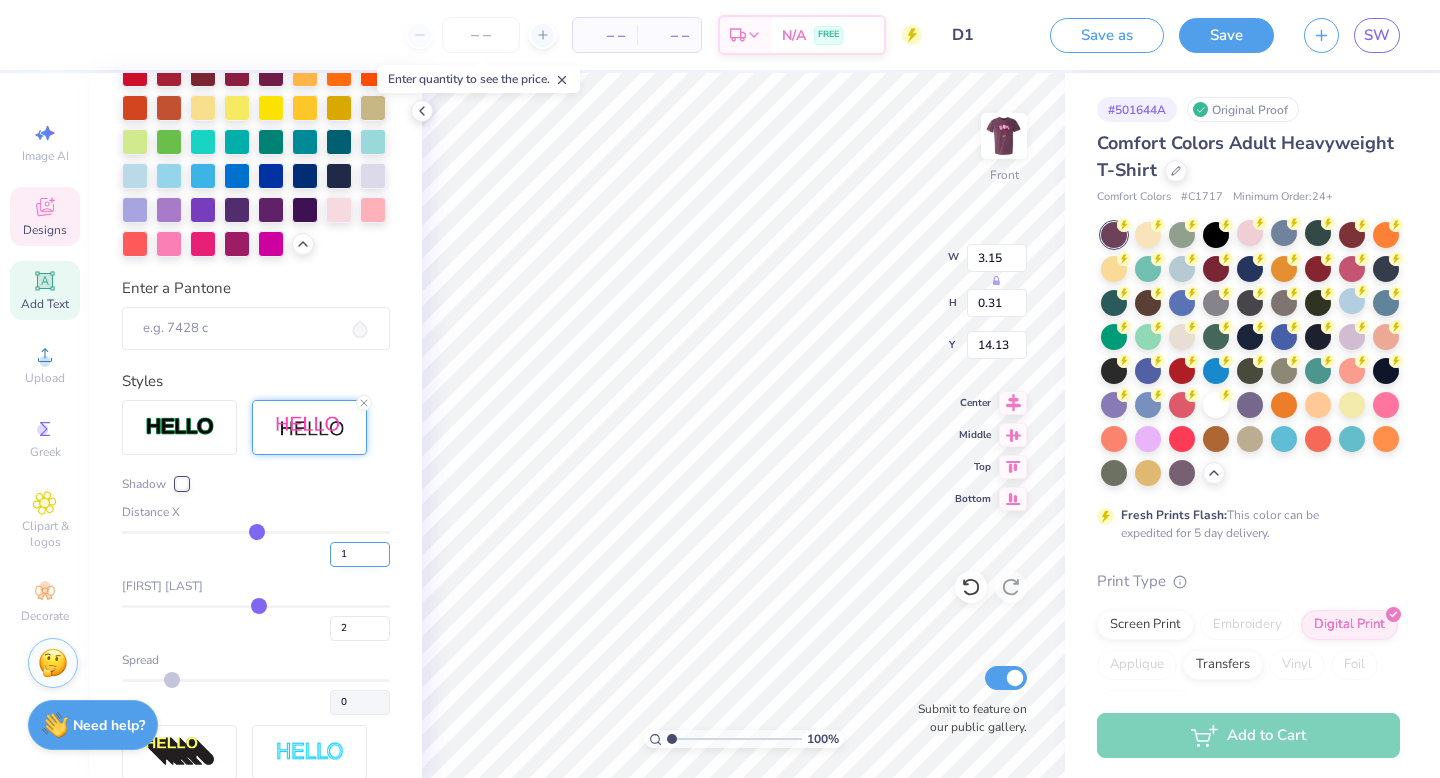 click on "1" at bounding box center (360, 554) 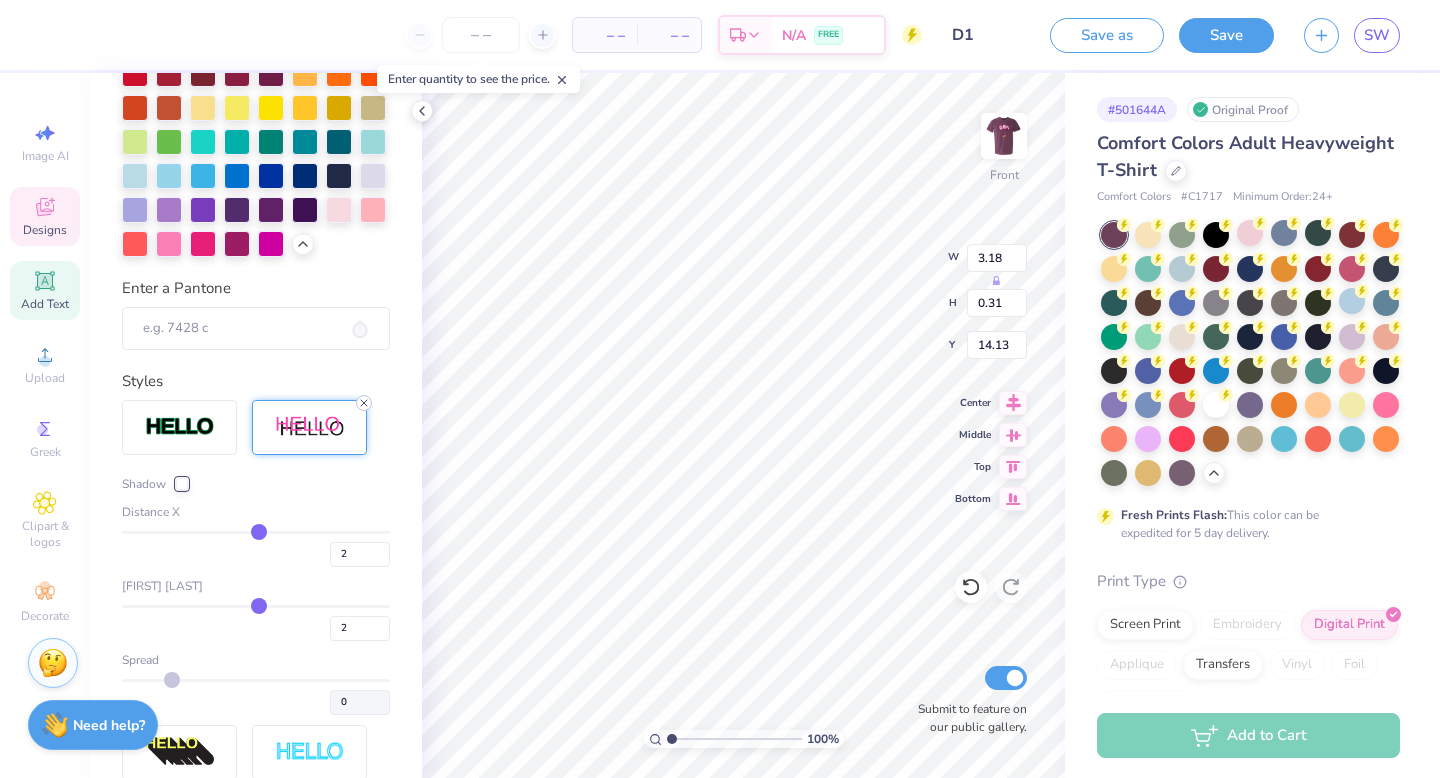 click 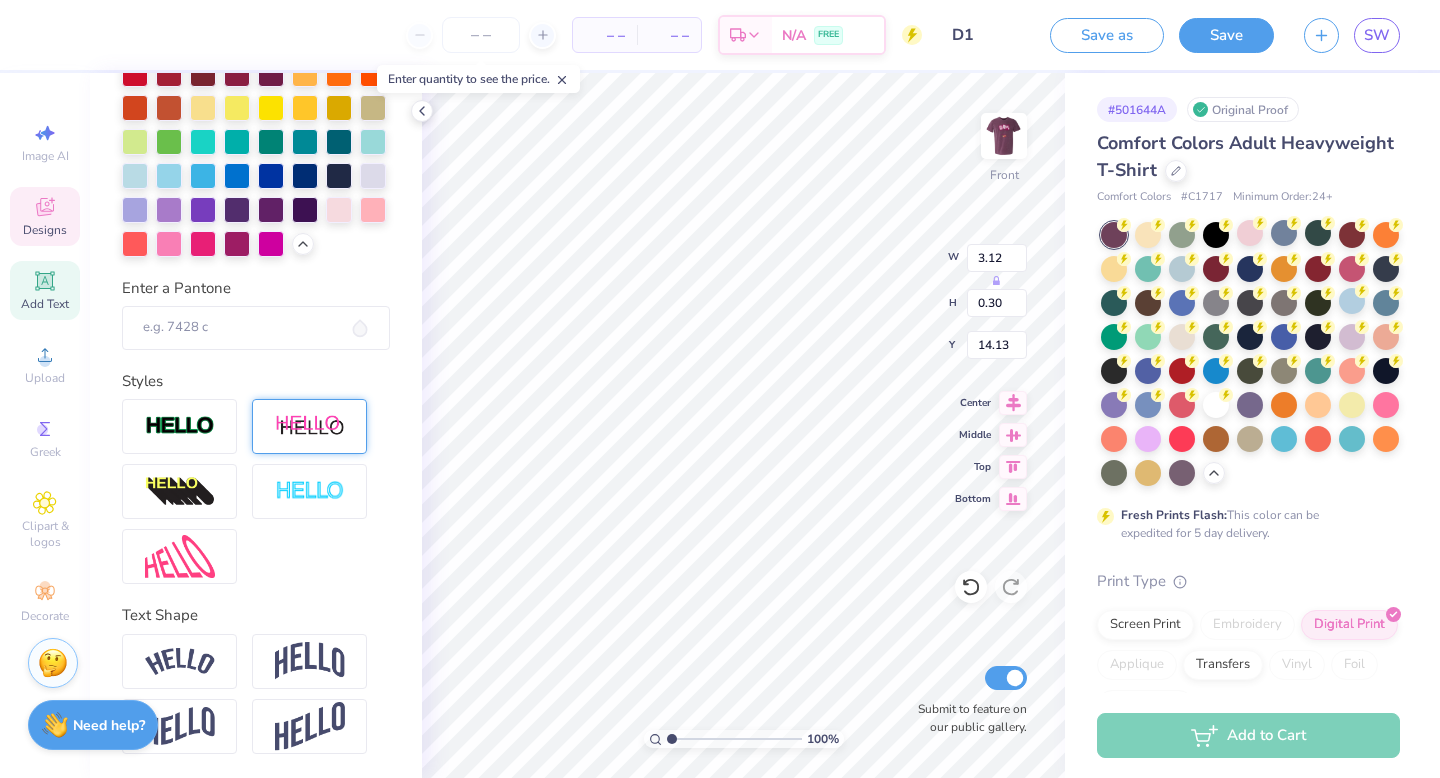scroll, scrollTop: 623, scrollLeft: 0, axis: vertical 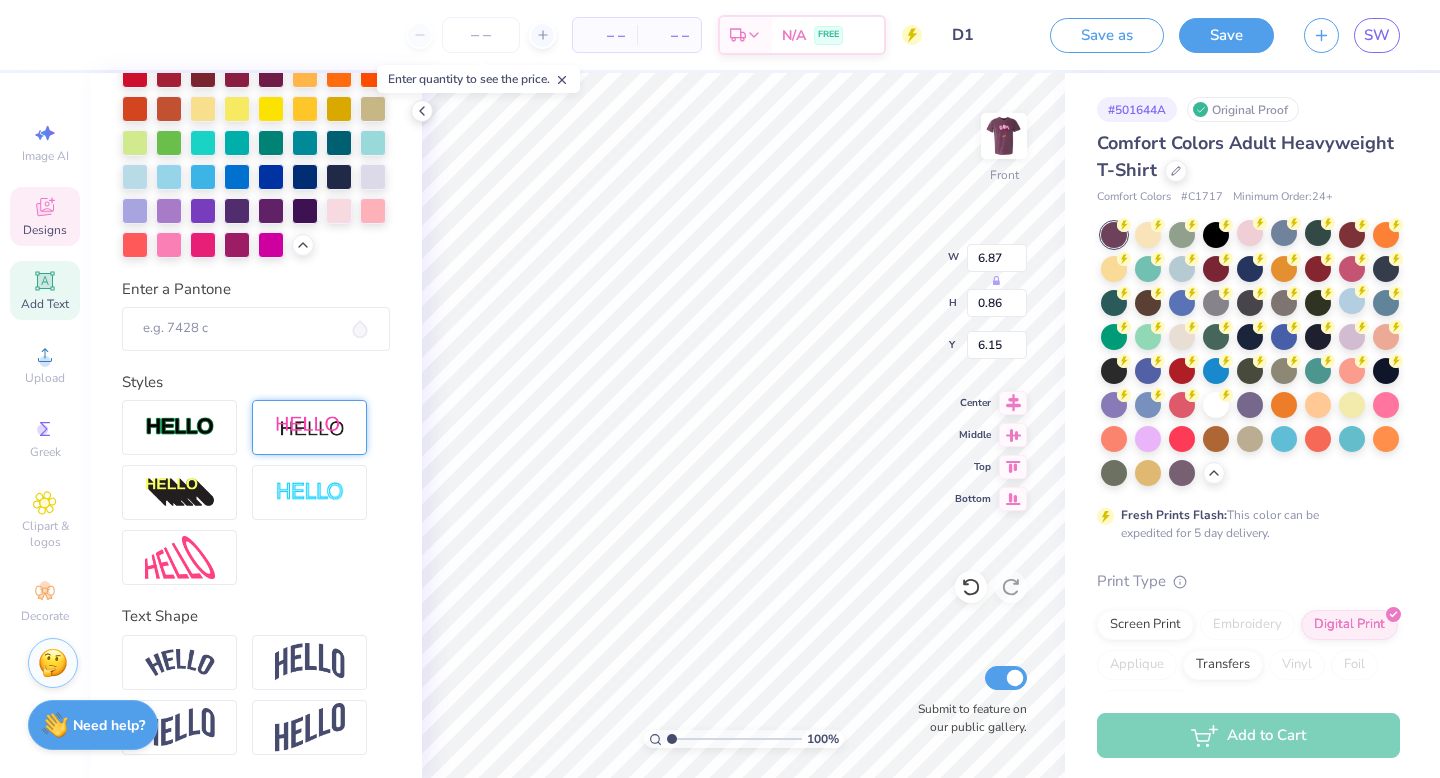 click at bounding box center [310, 427] 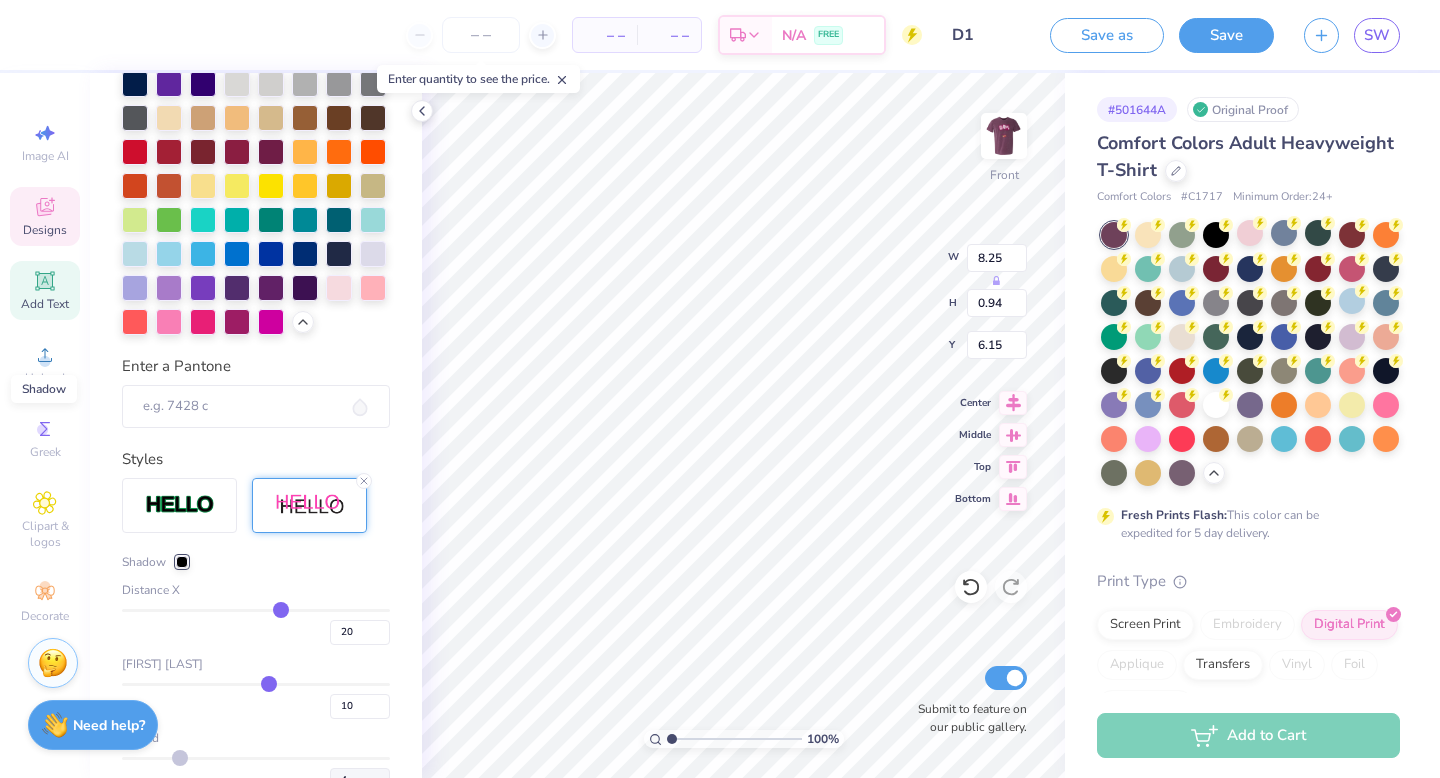 scroll, scrollTop: 701, scrollLeft: 0, axis: vertical 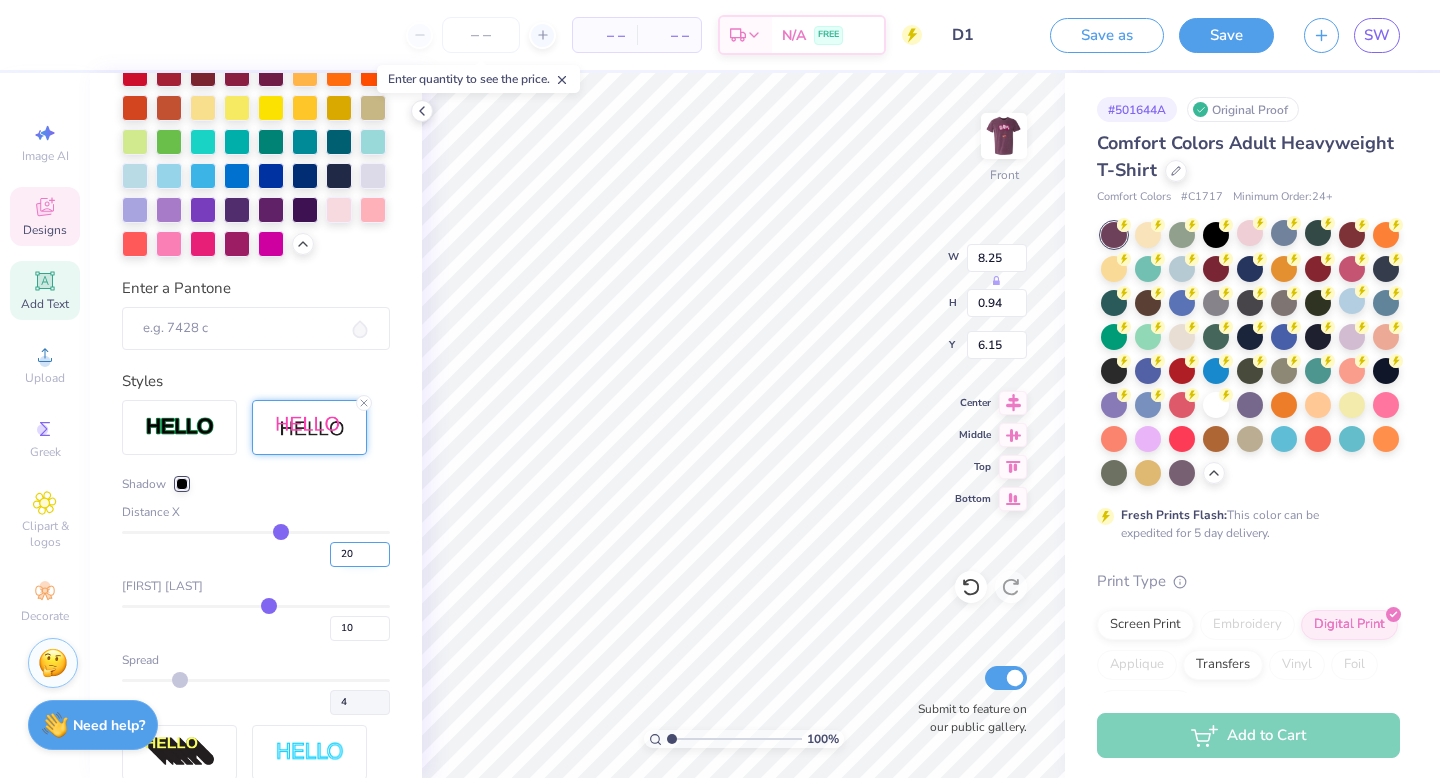 click on "20" at bounding box center [360, 554] 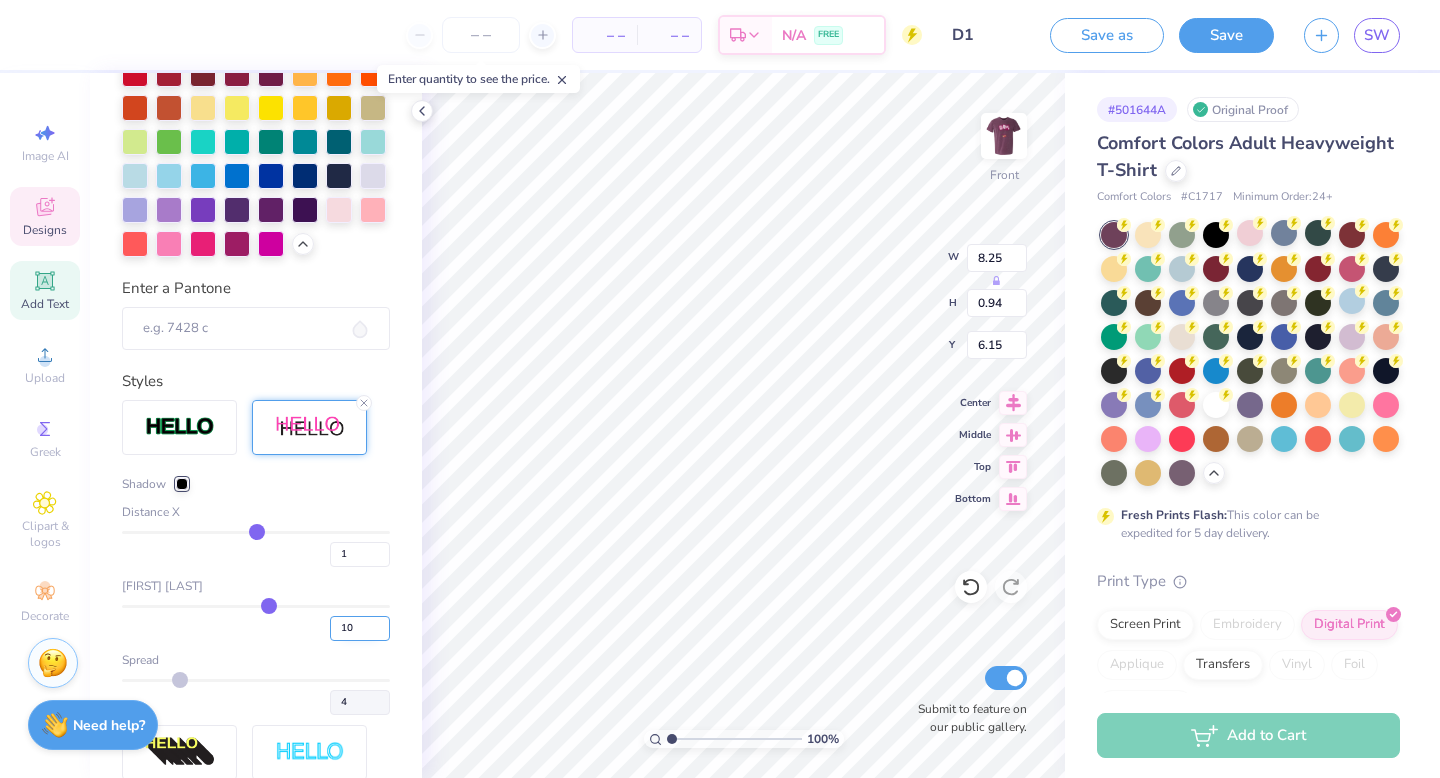 click on "10" at bounding box center (360, 628) 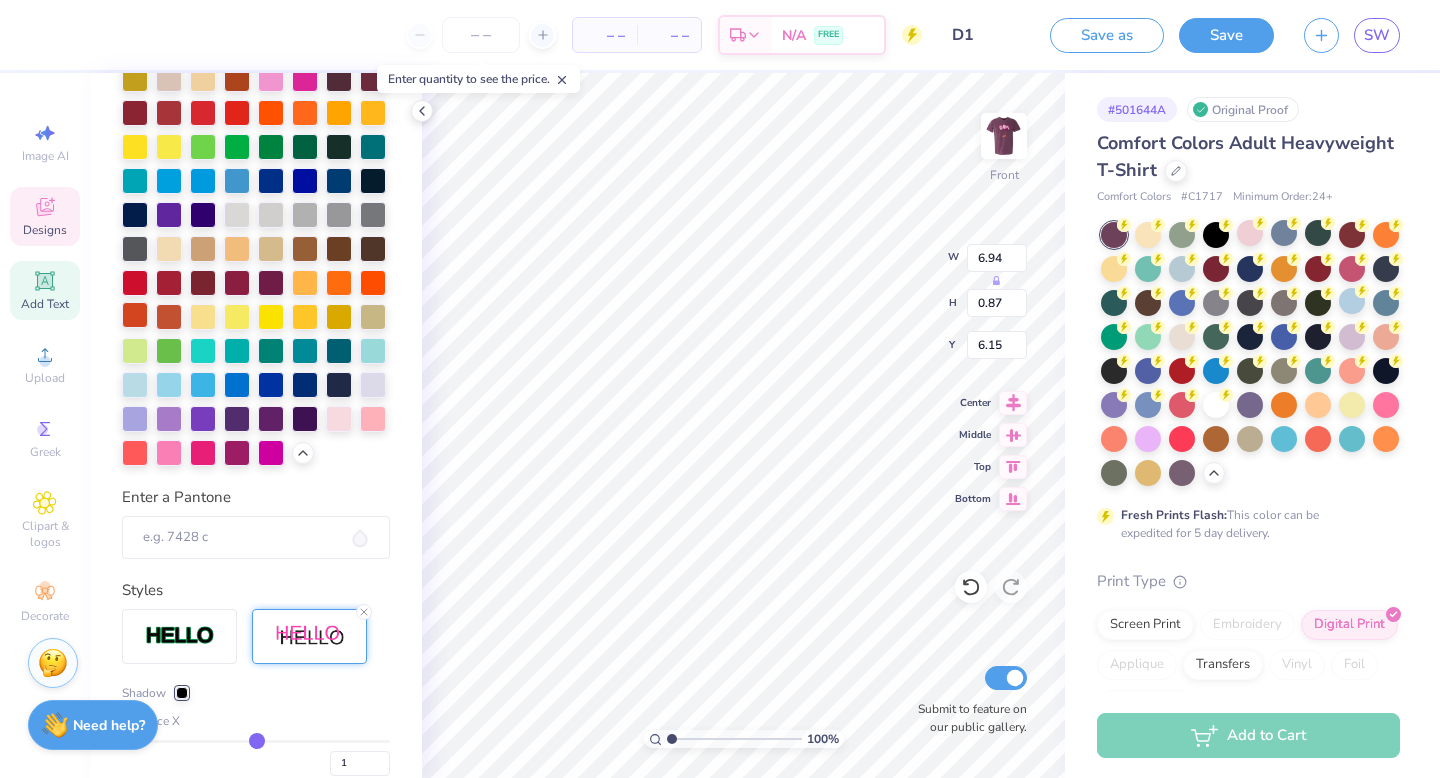 scroll, scrollTop: 433, scrollLeft: 0, axis: vertical 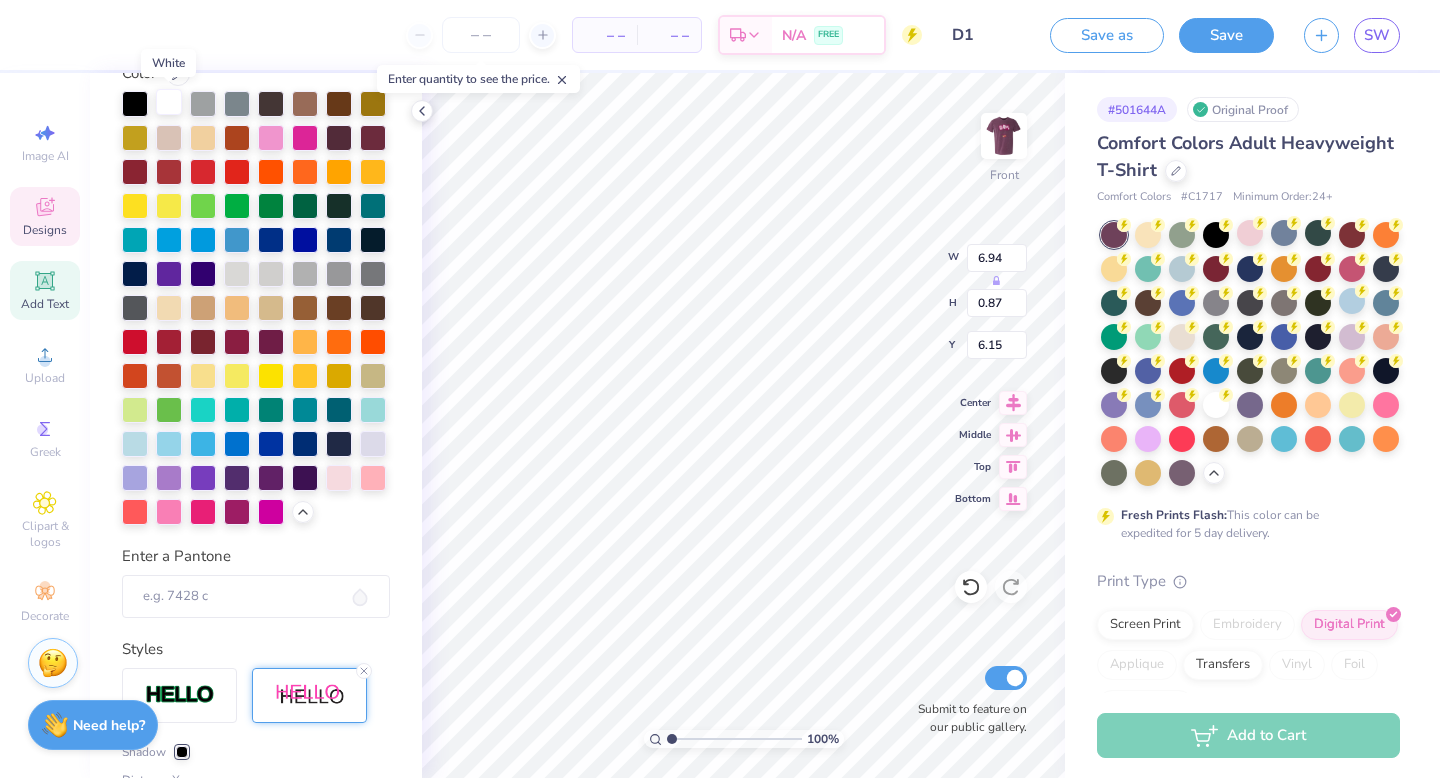 click at bounding box center (169, 102) 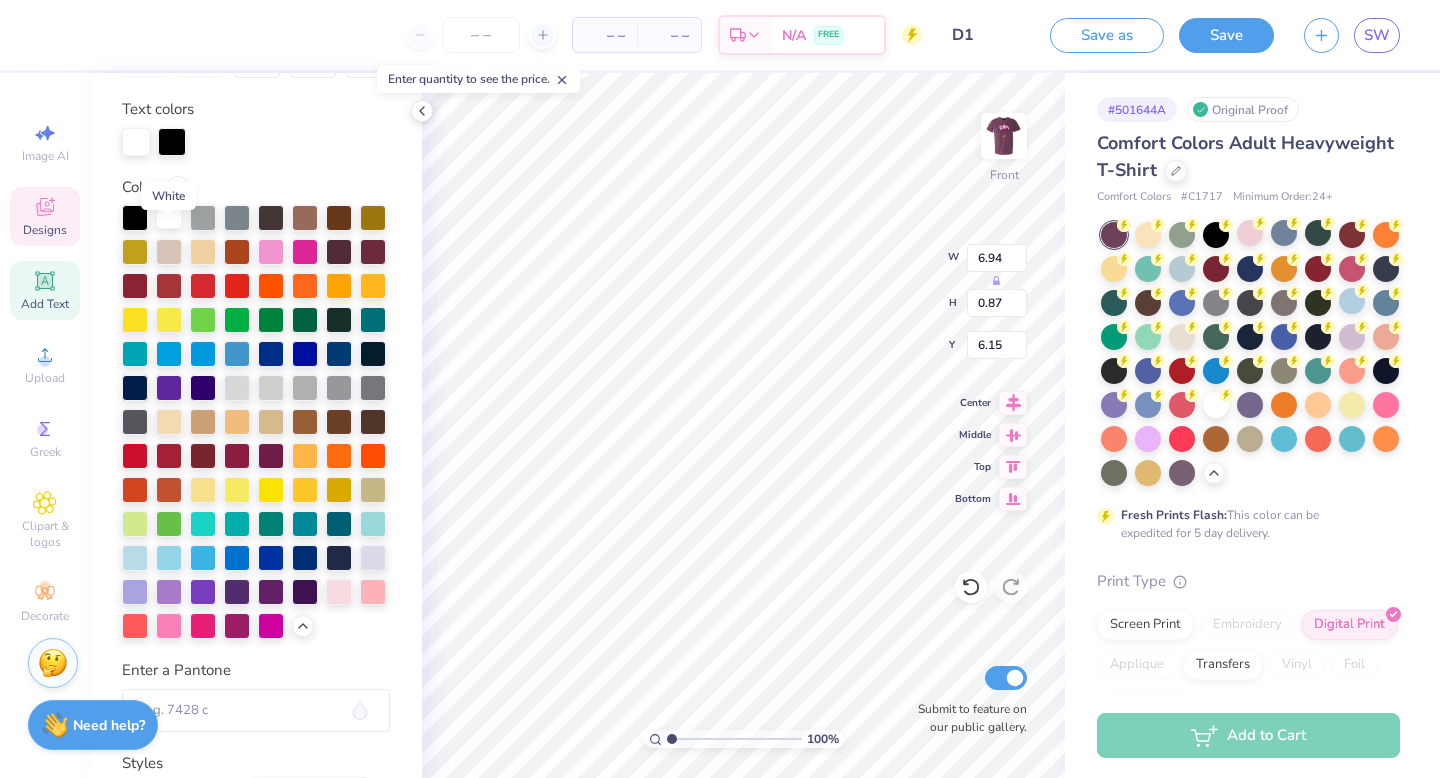 scroll, scrollTop: 297, scrollLeft: 0, axis: vertical 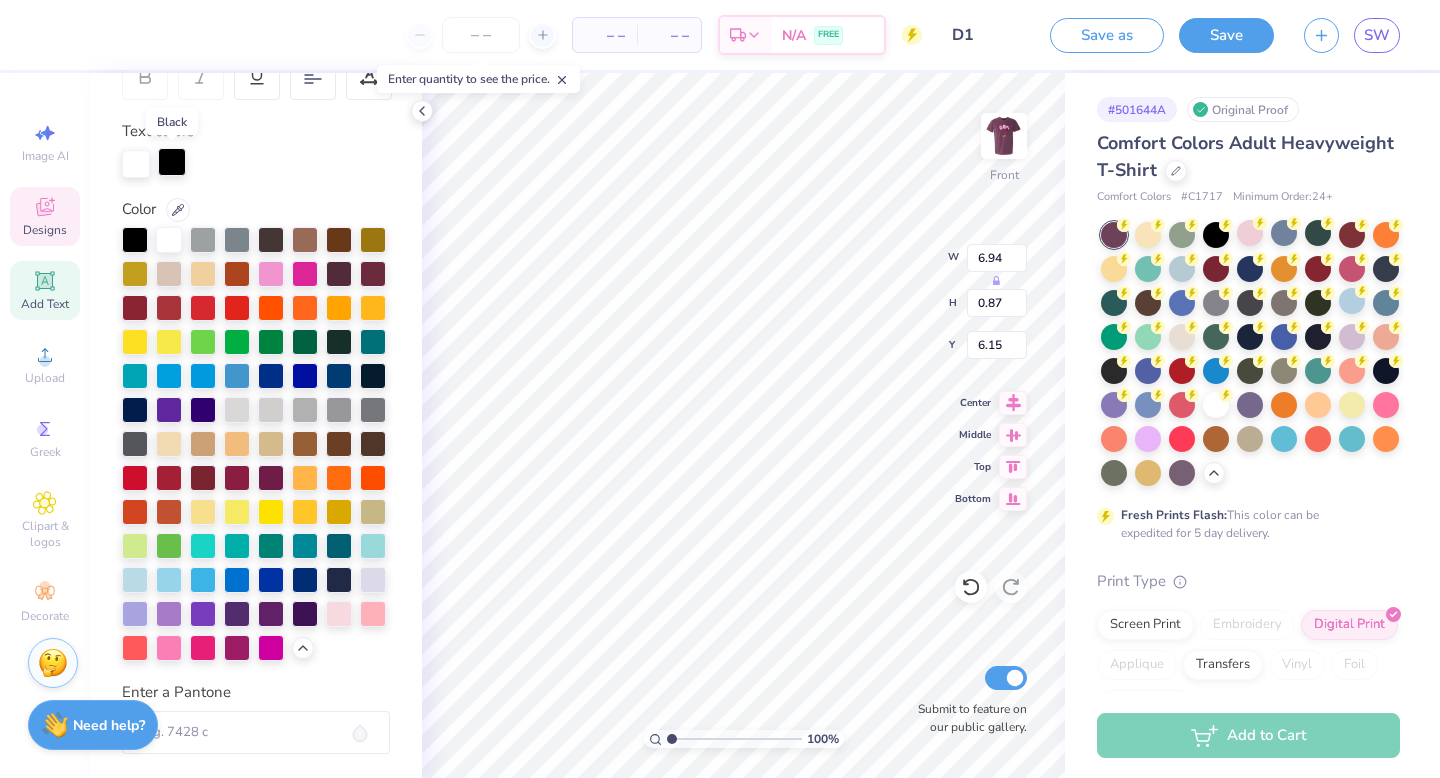 click at bounding box center [172, 162] 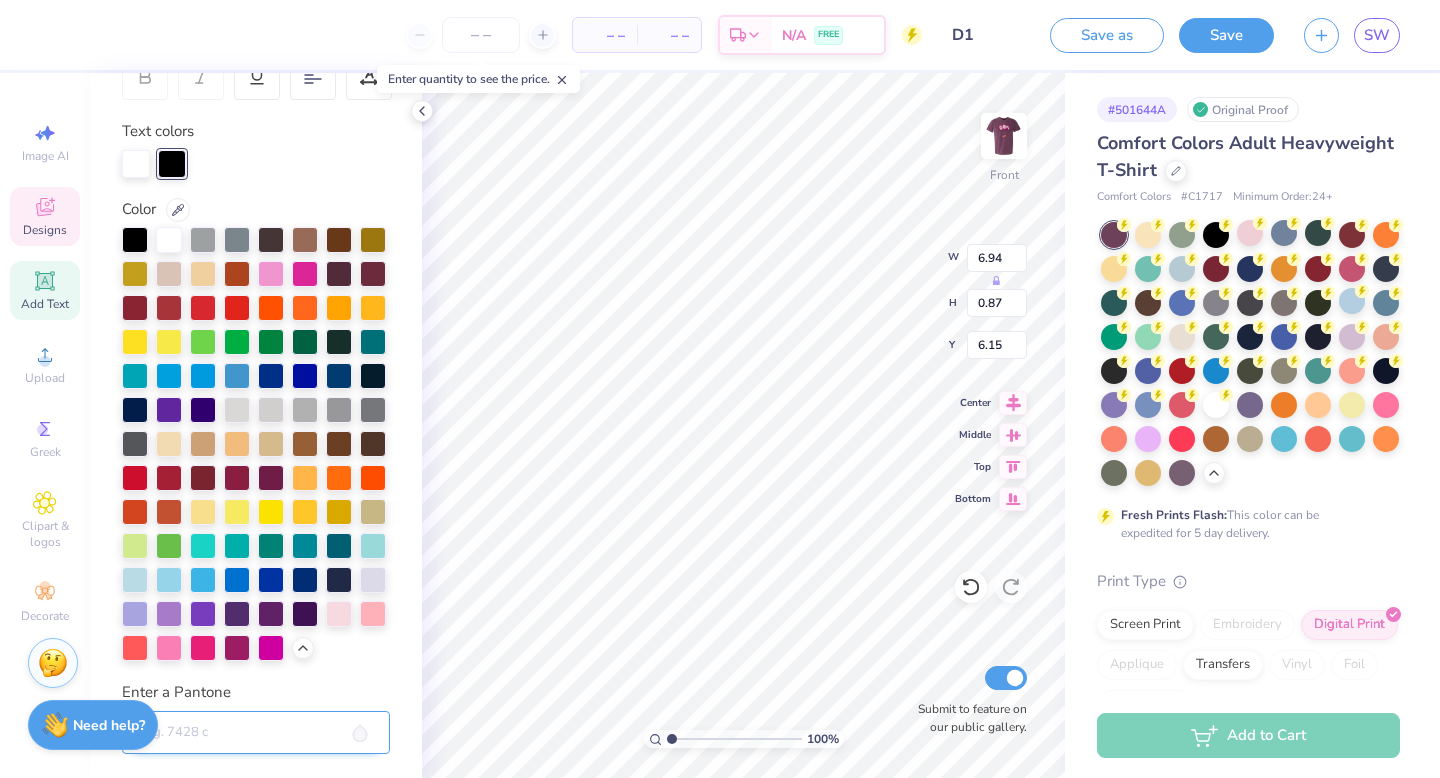click on "Enter a Pantone" at bounding box center [256, 733] 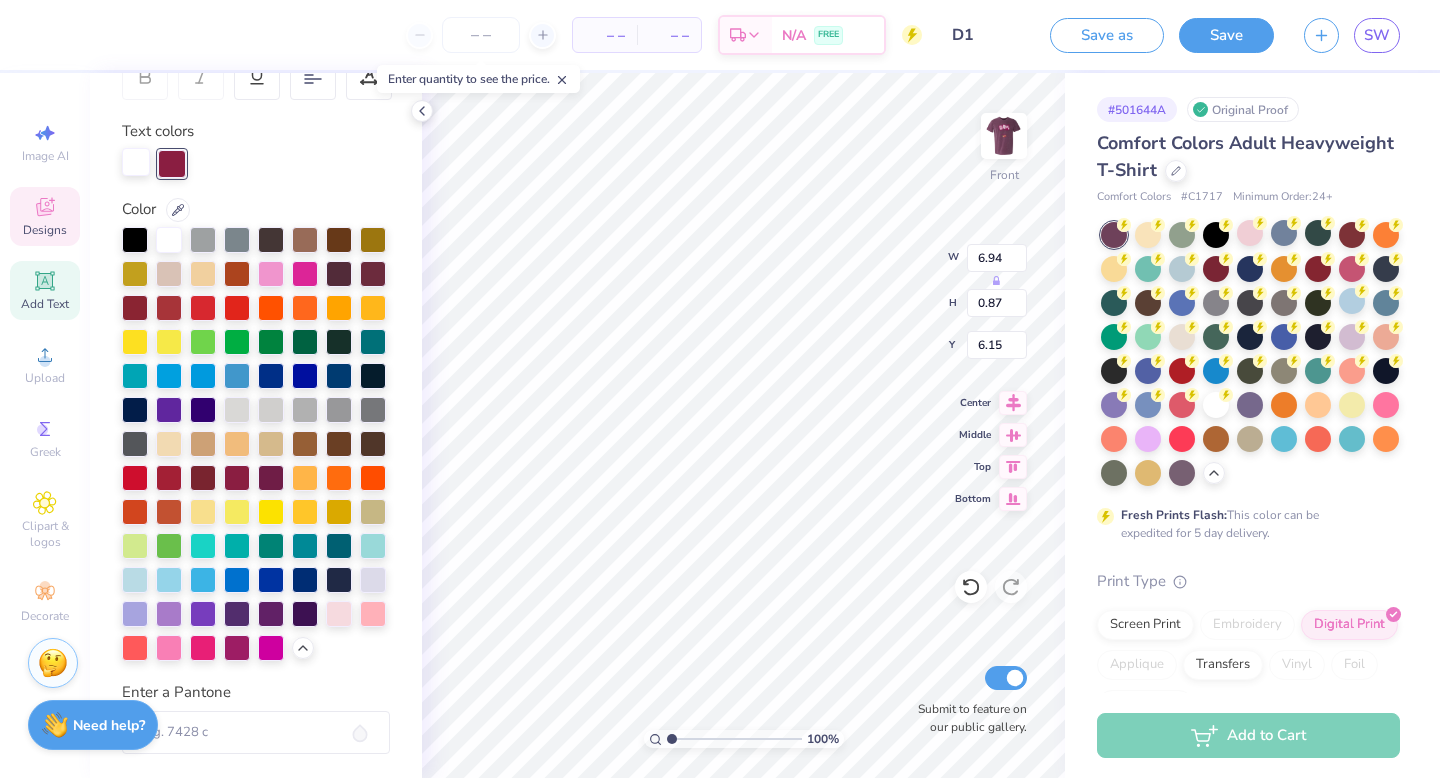 click at bounding box center [136, 162] 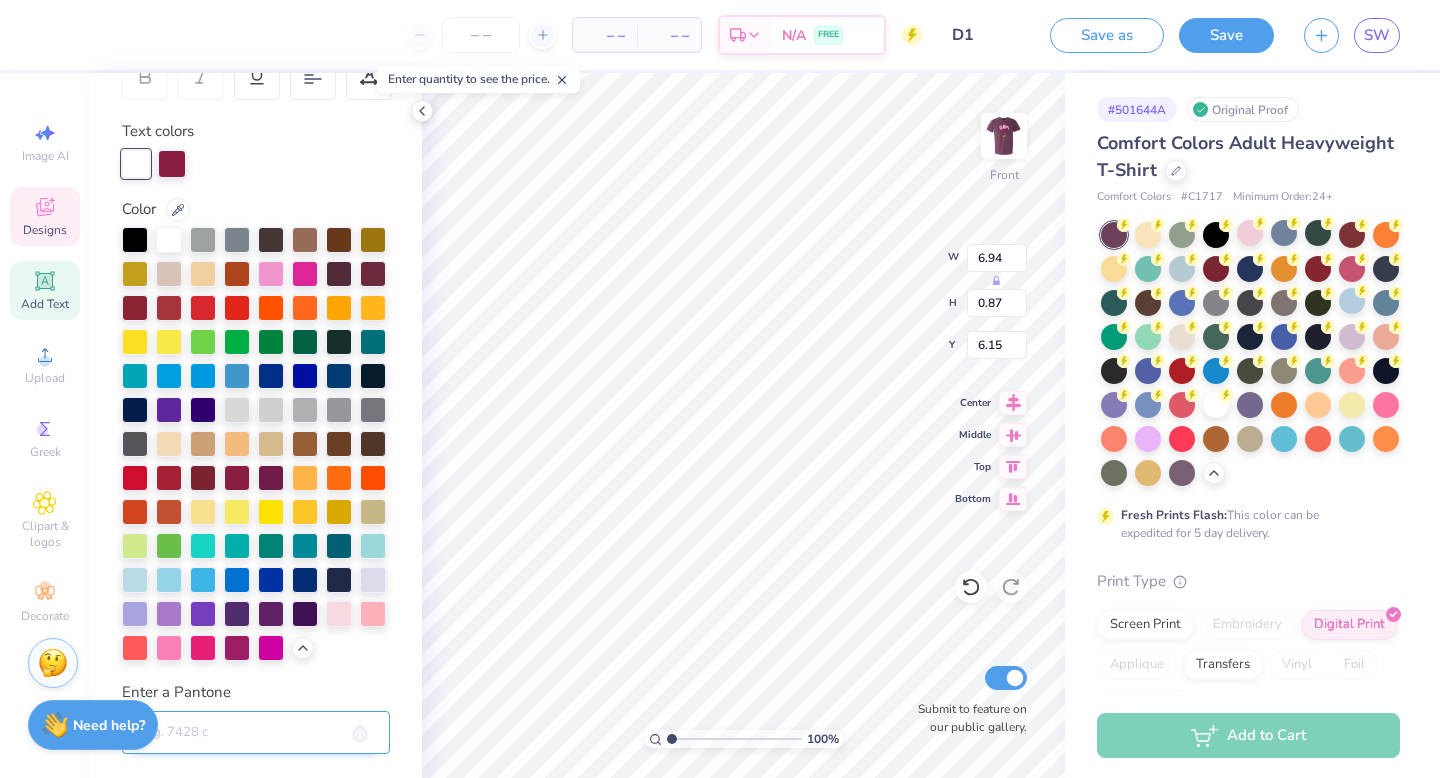 click on "Enter a Pantone" at bounding box center (256, 733) 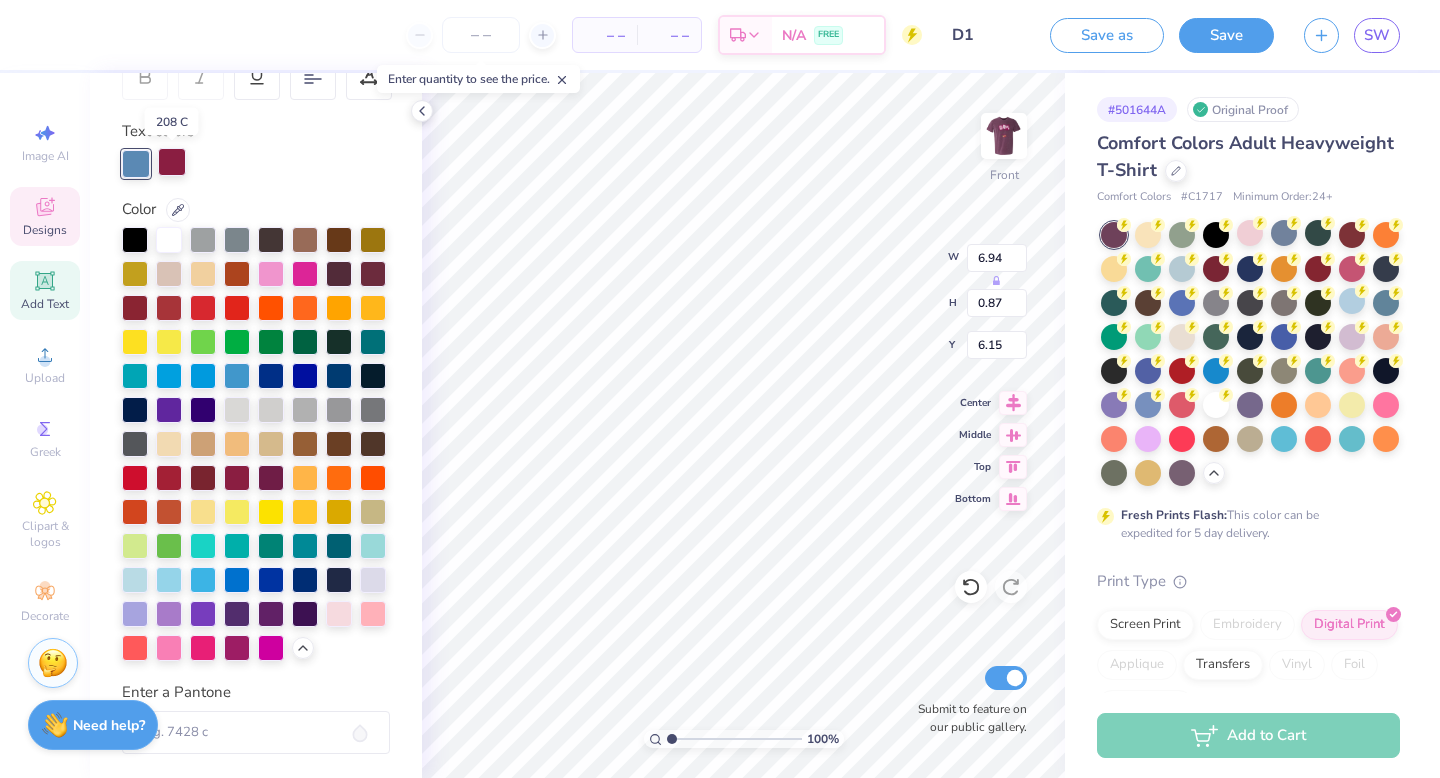 click at bounding box center [172, 162] 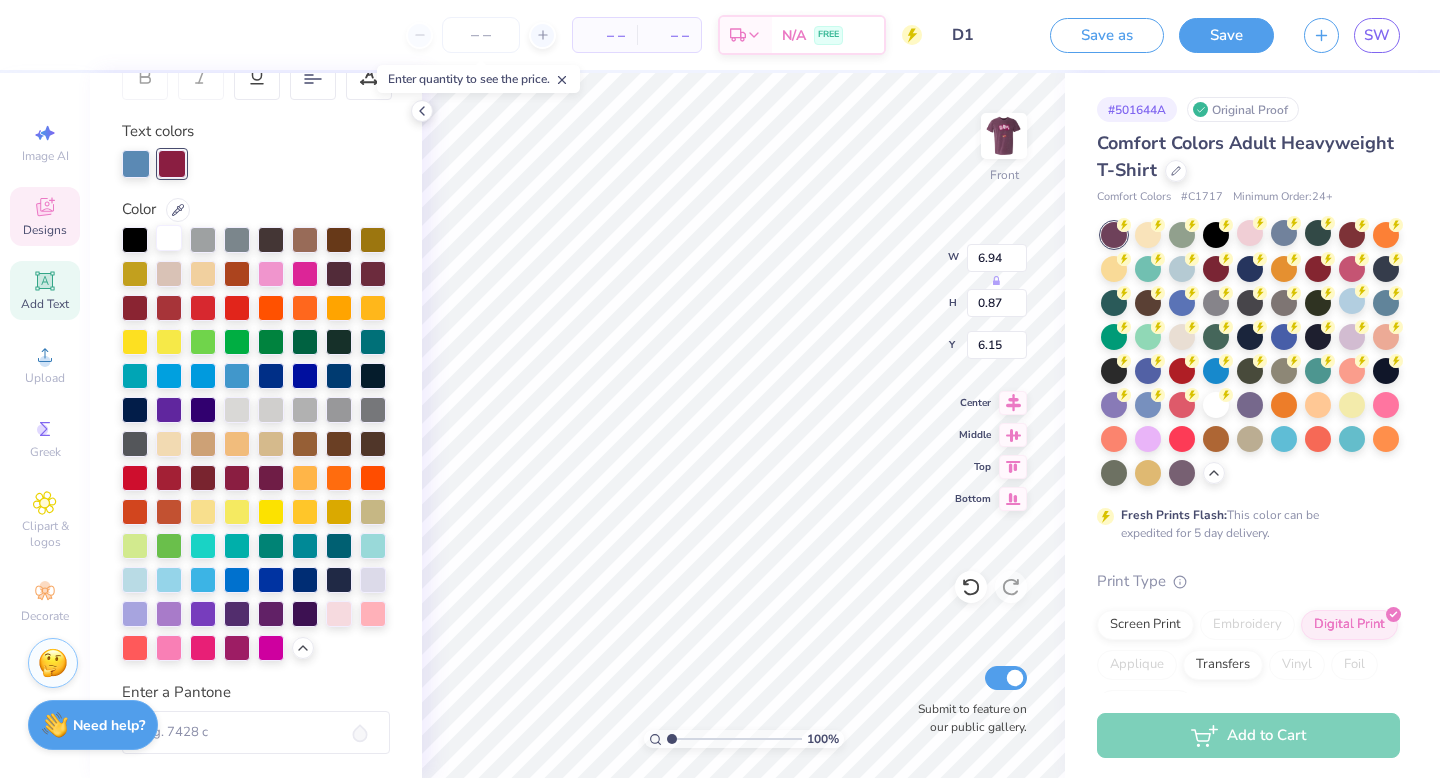 click at bounding box center (169, 238) 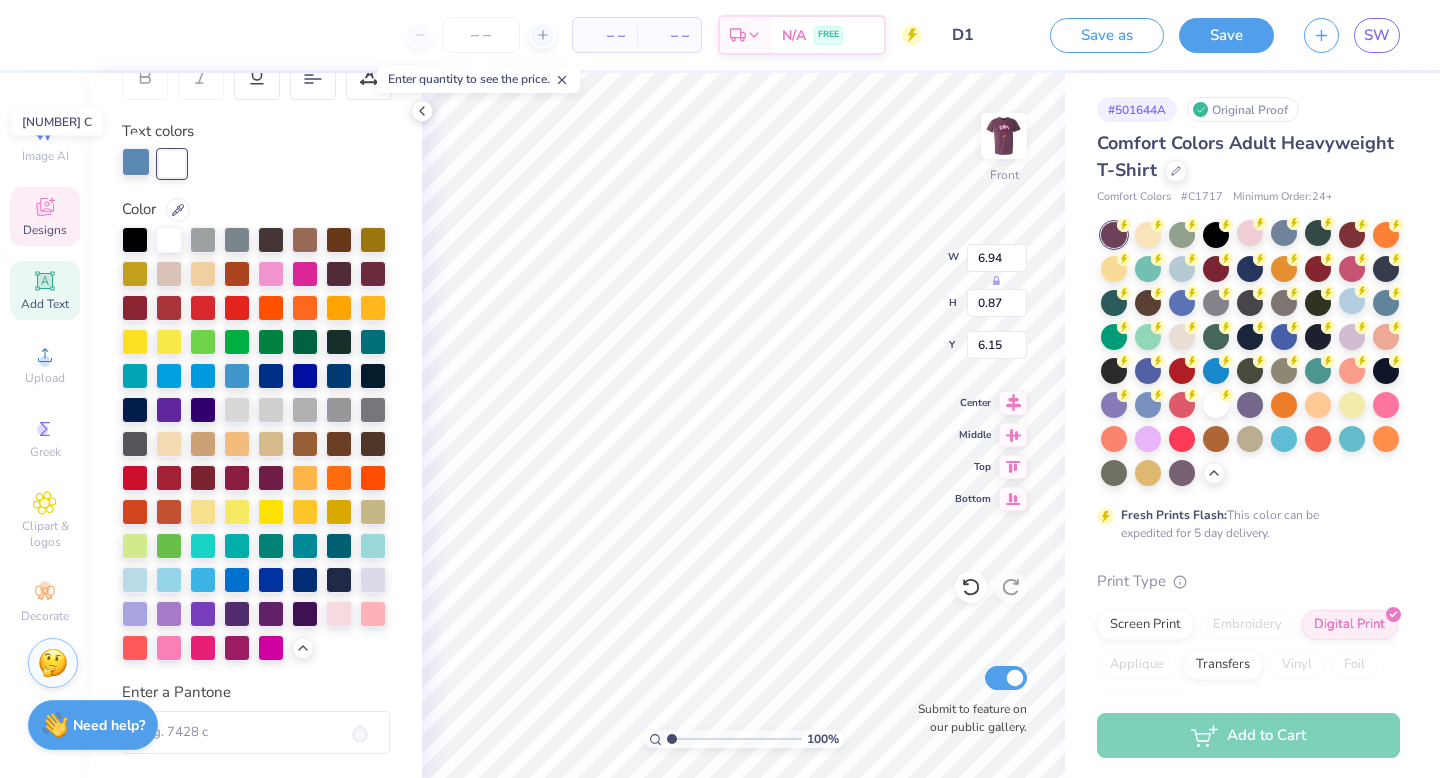 click at bounding box center [136, 162] 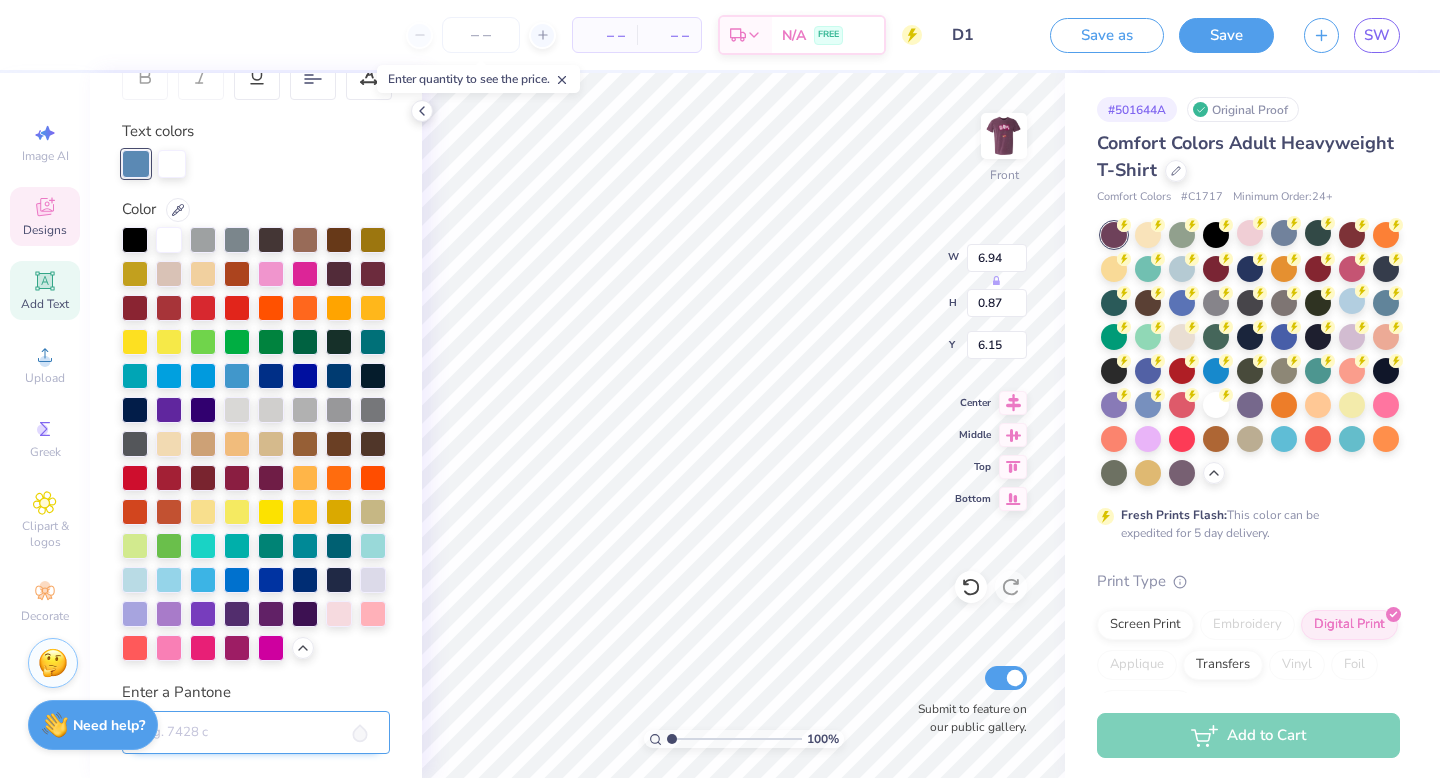 click on "Enter a Pantone" at bounding box center [256, 733] 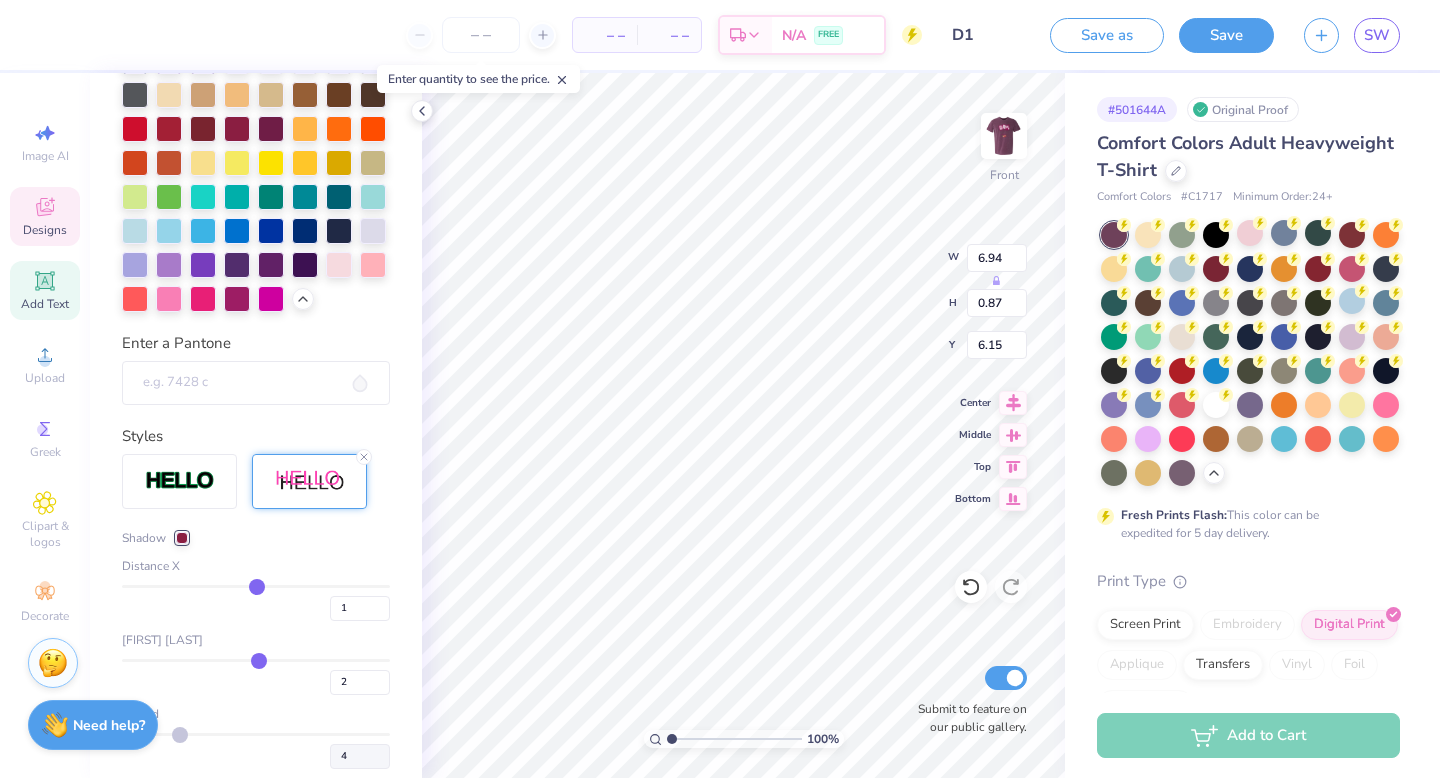 scroll, scrollTop: 789, scrollLeft: 0, axis: vertical 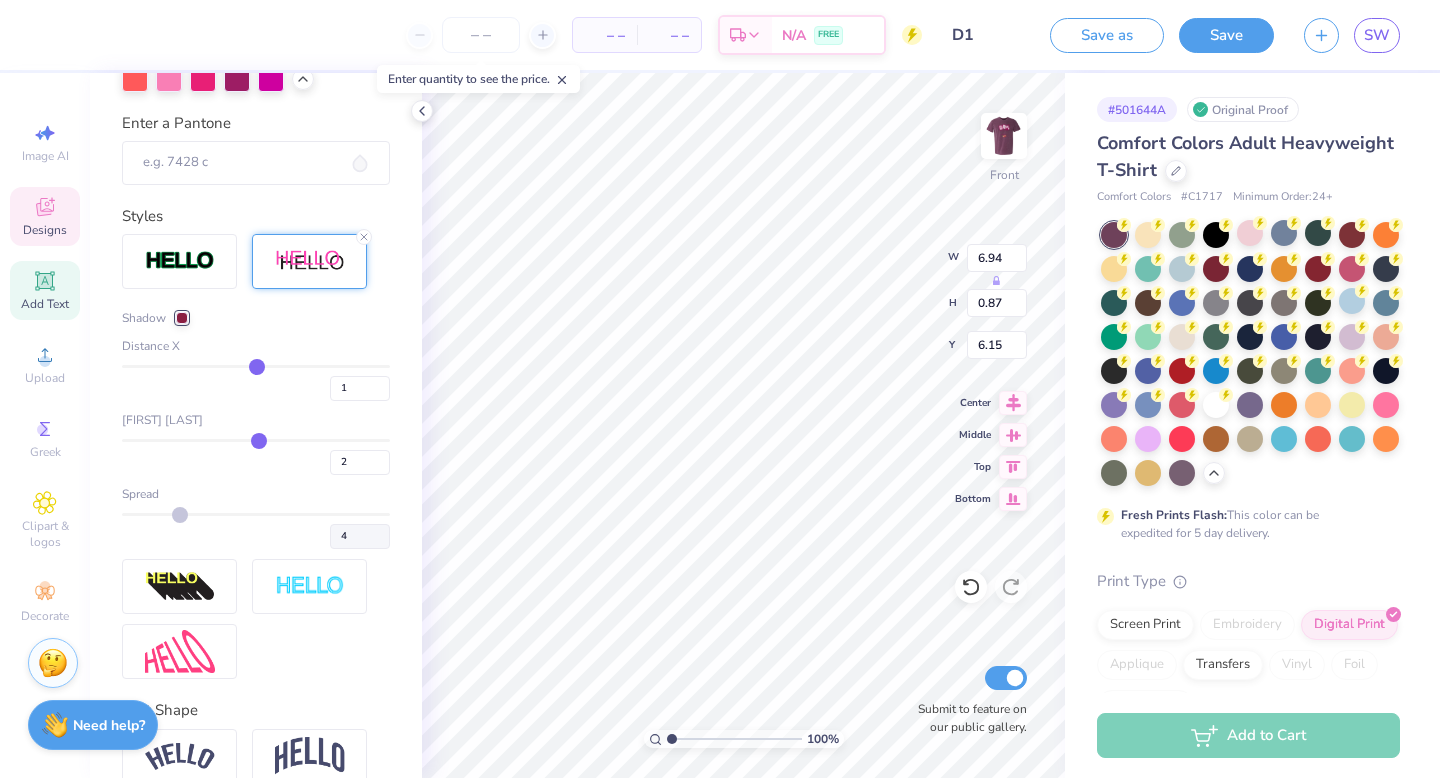 click at bounding box center (182, 318) 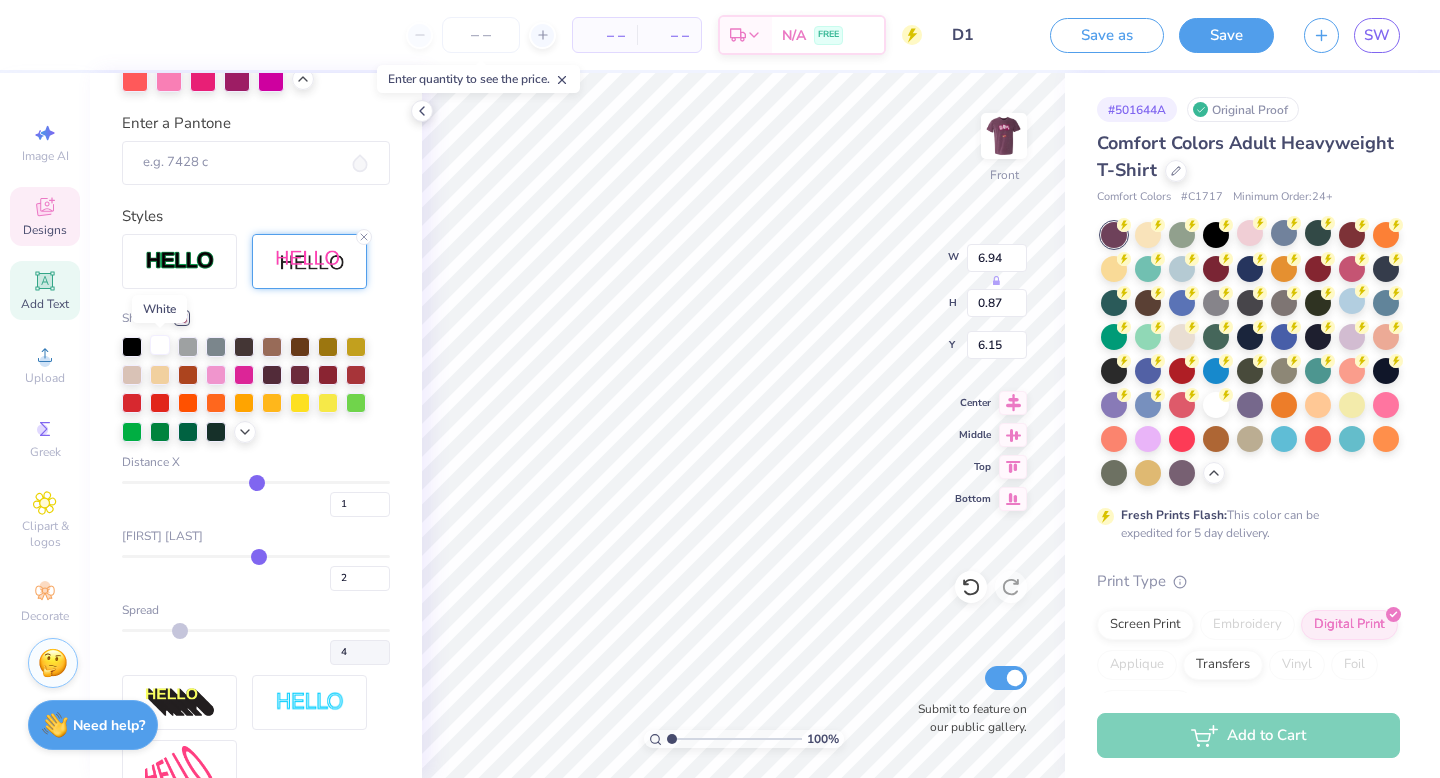 click at bounding box center (160, 345) 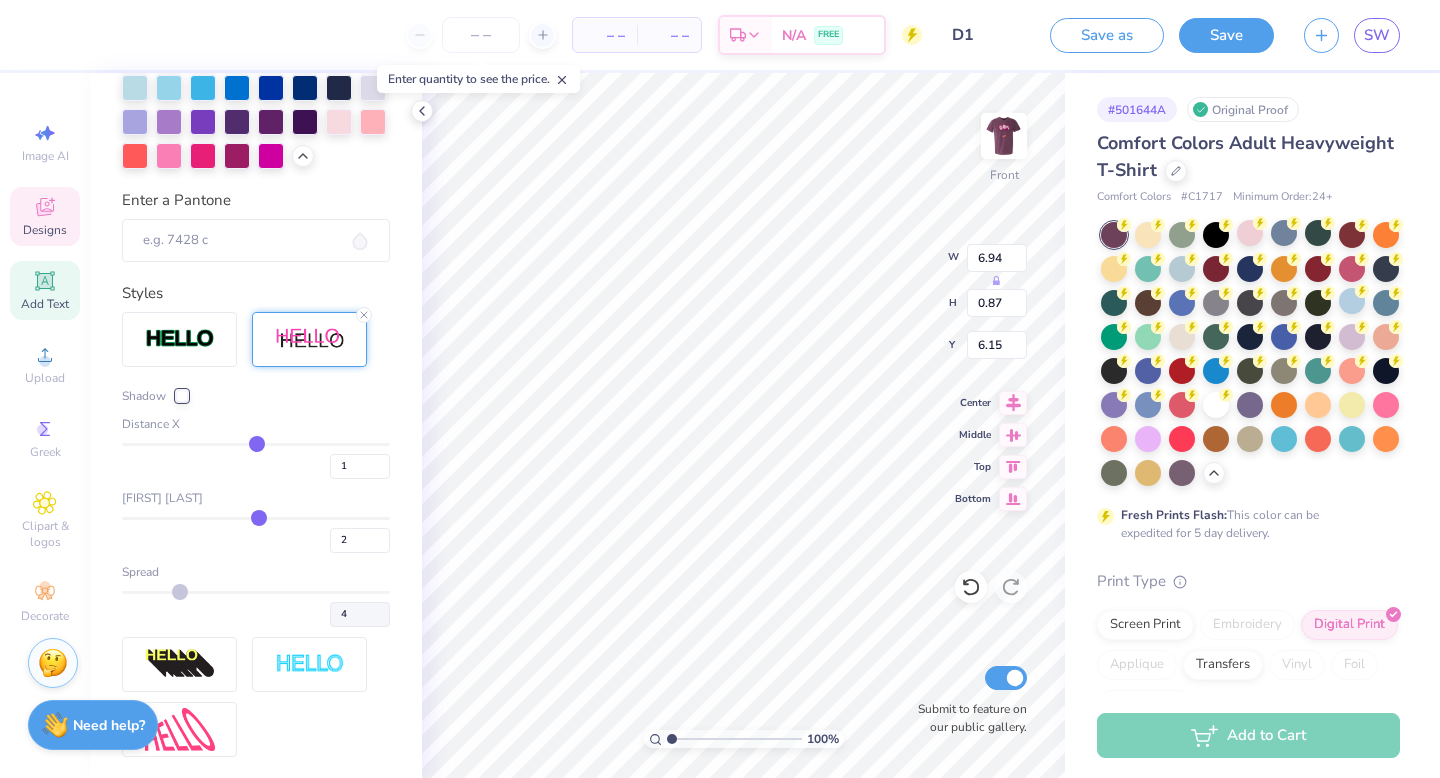 scroll, scrollTop: 866, scrollLeft: 0, axis: vertical 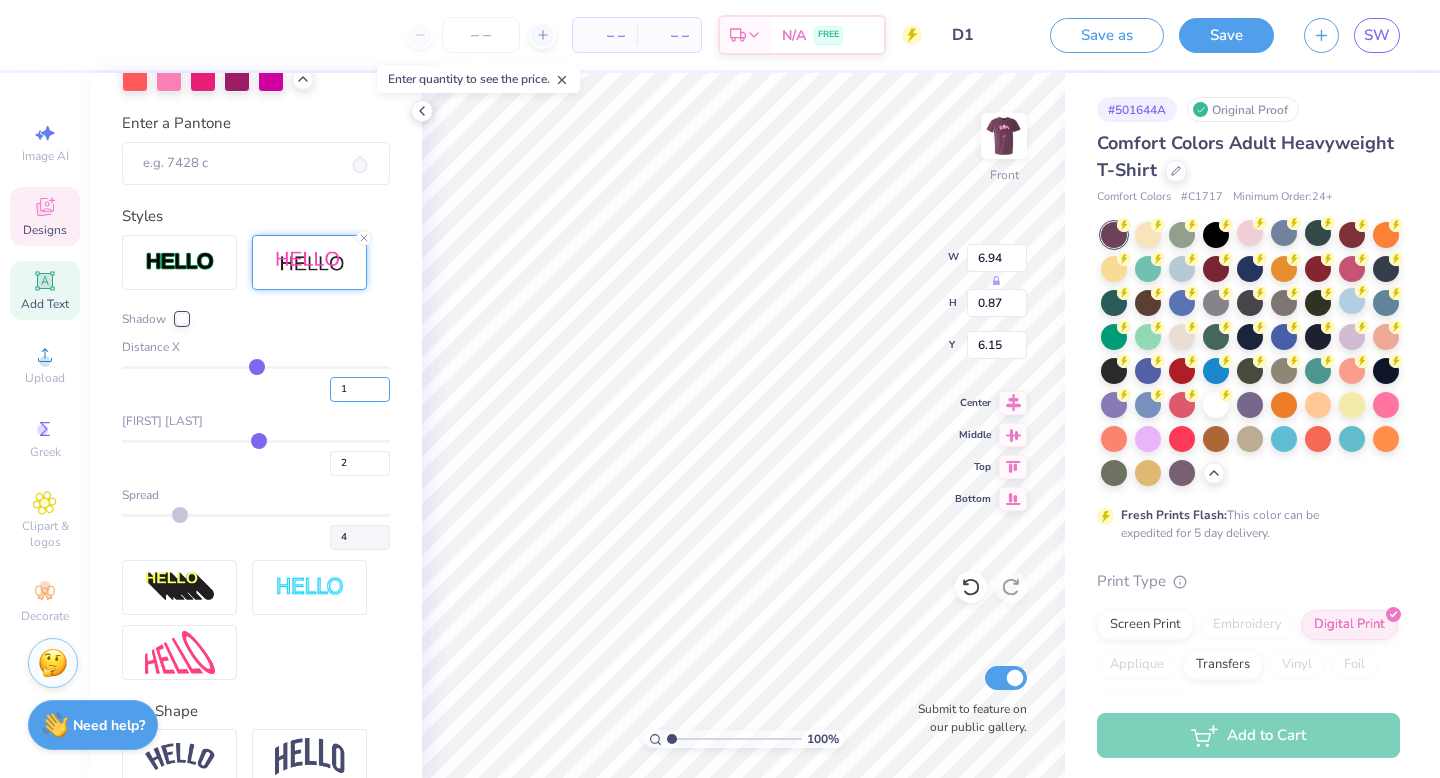 click on "1" at bounding box center [360, 389] 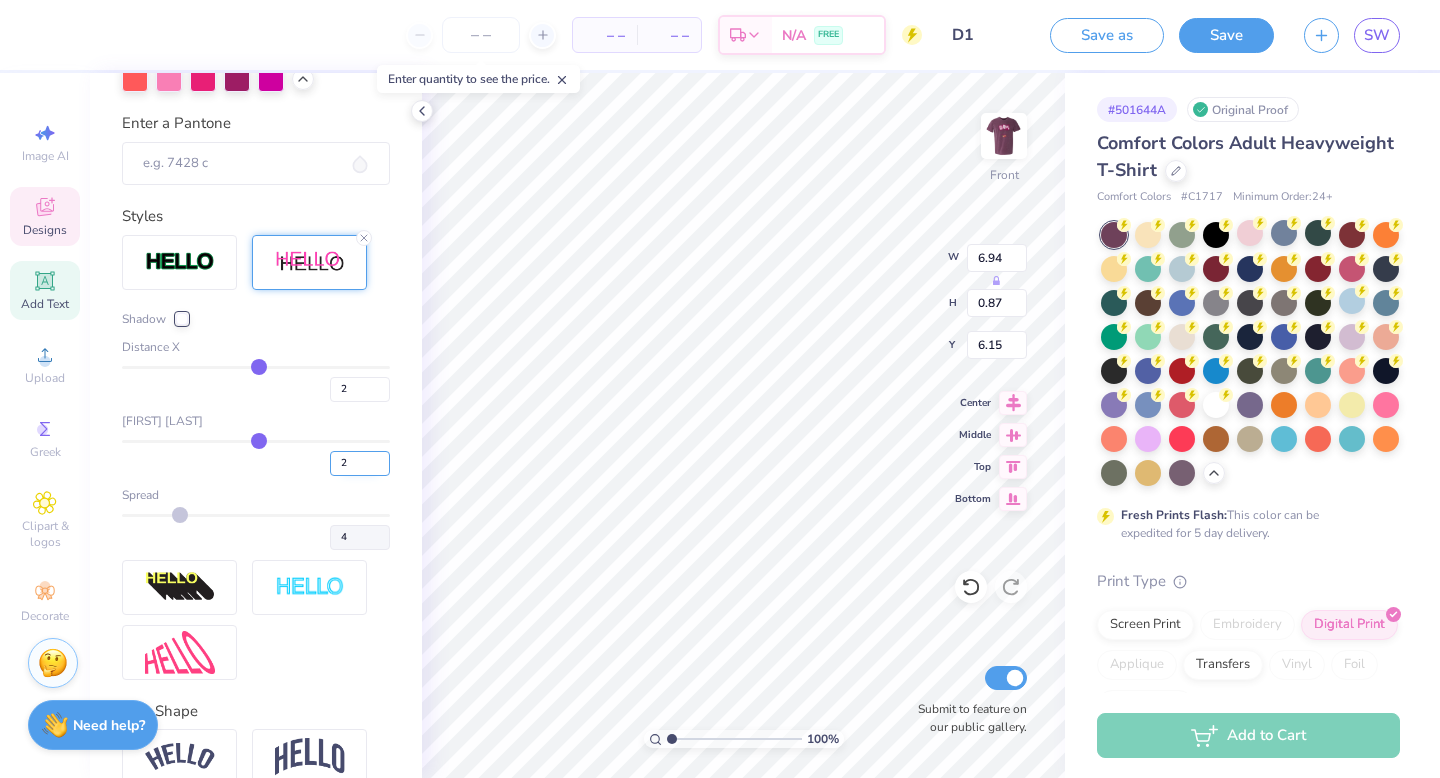 click on "2" at bounding box center (360, 463) 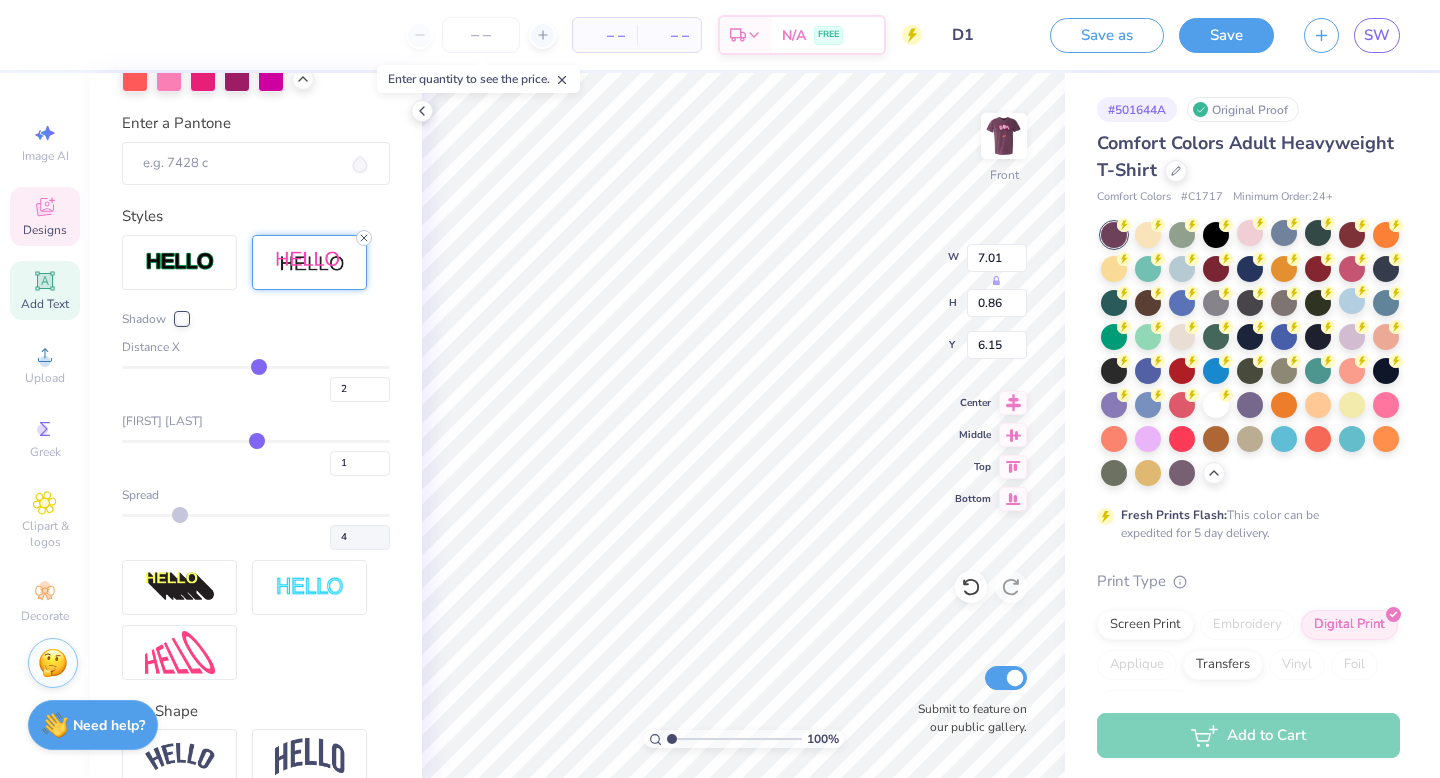 click 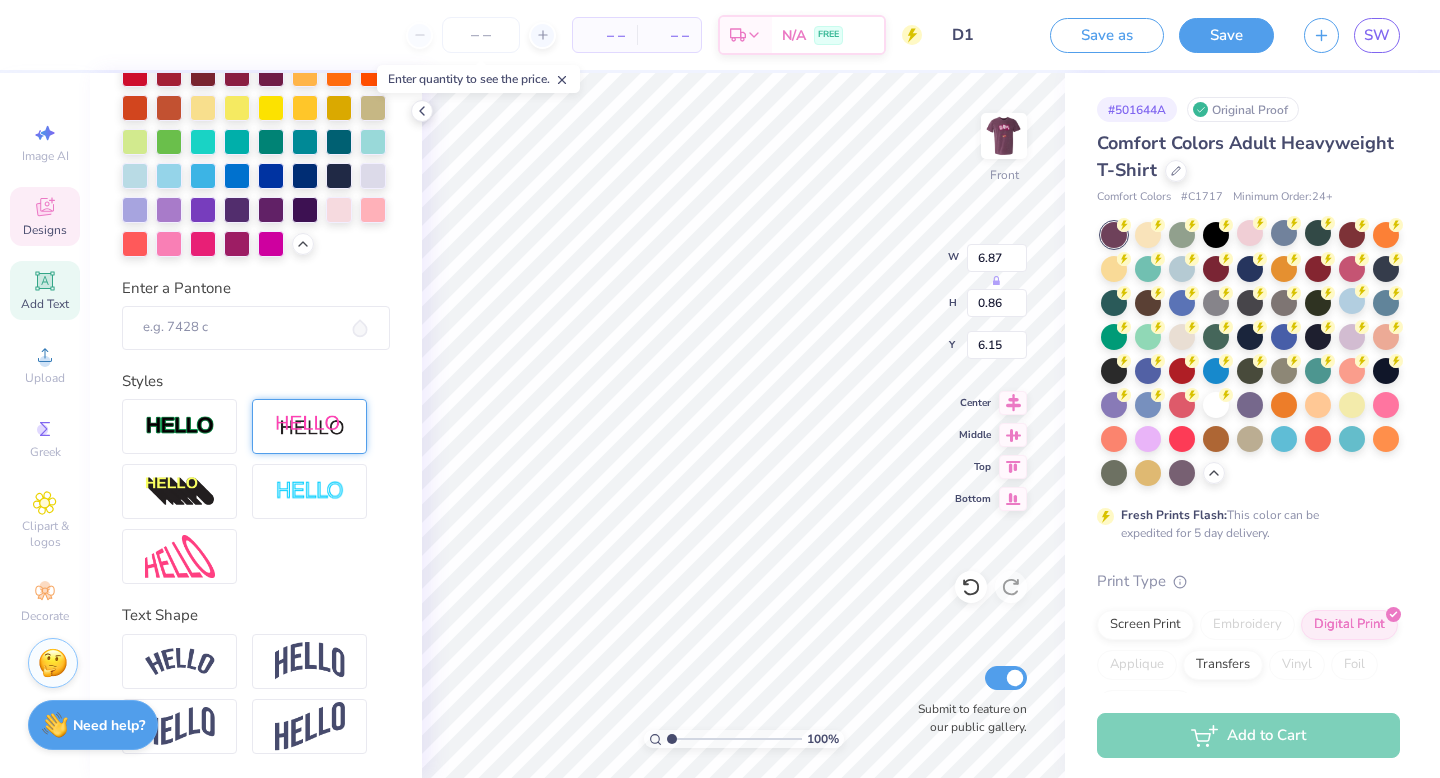 scroll, scrollTop: 623, scrollLeft: 0, axis: vertical 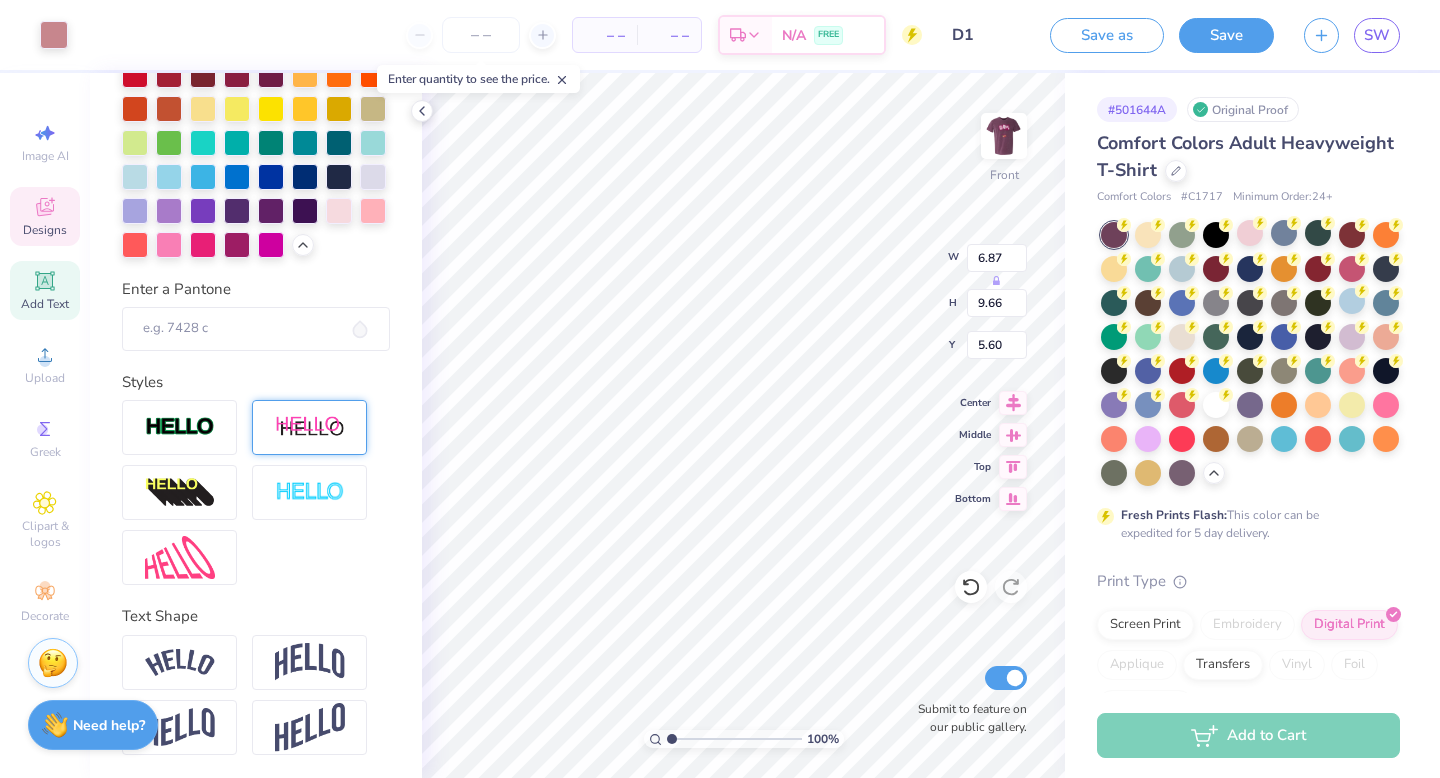 click at bounding box center (310, 492) 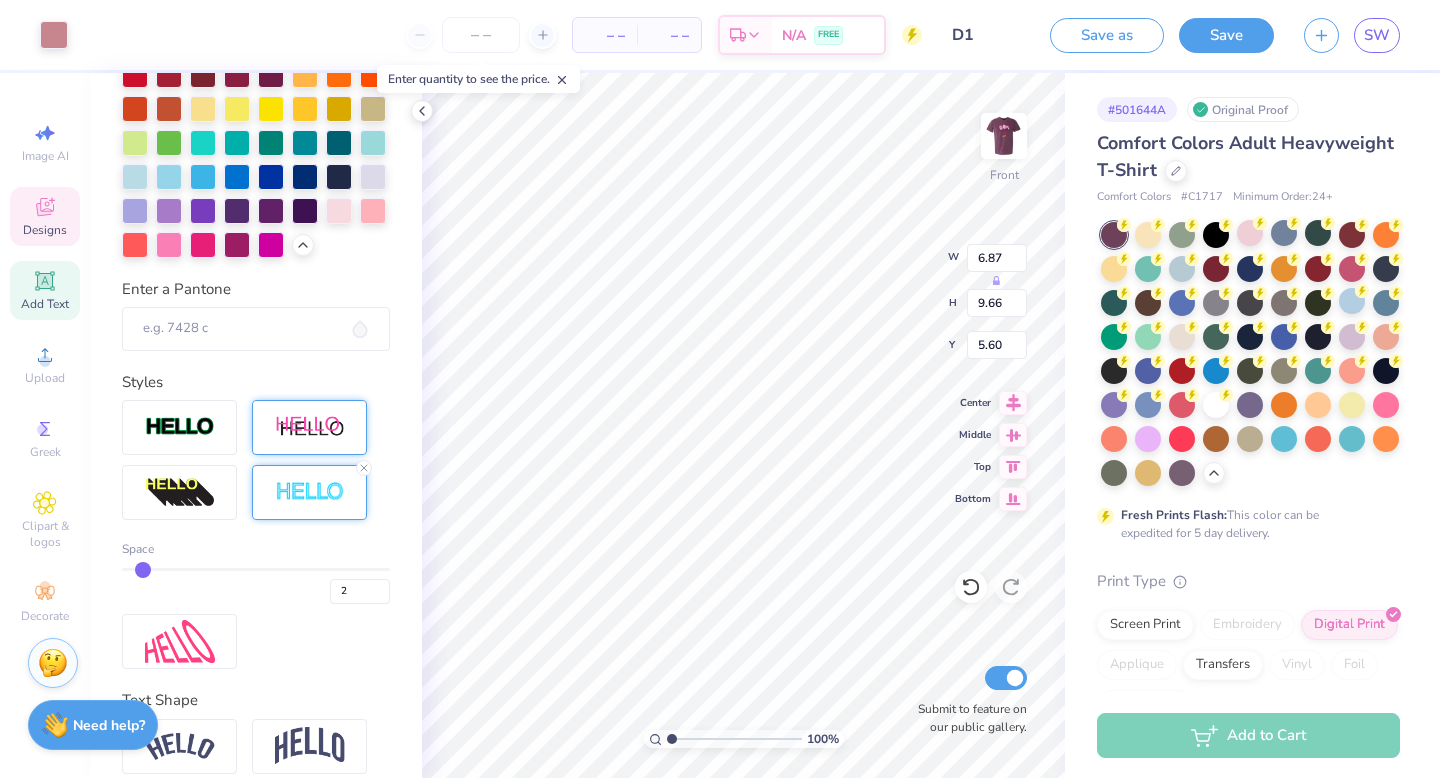 click at bounding box center (256, 569) 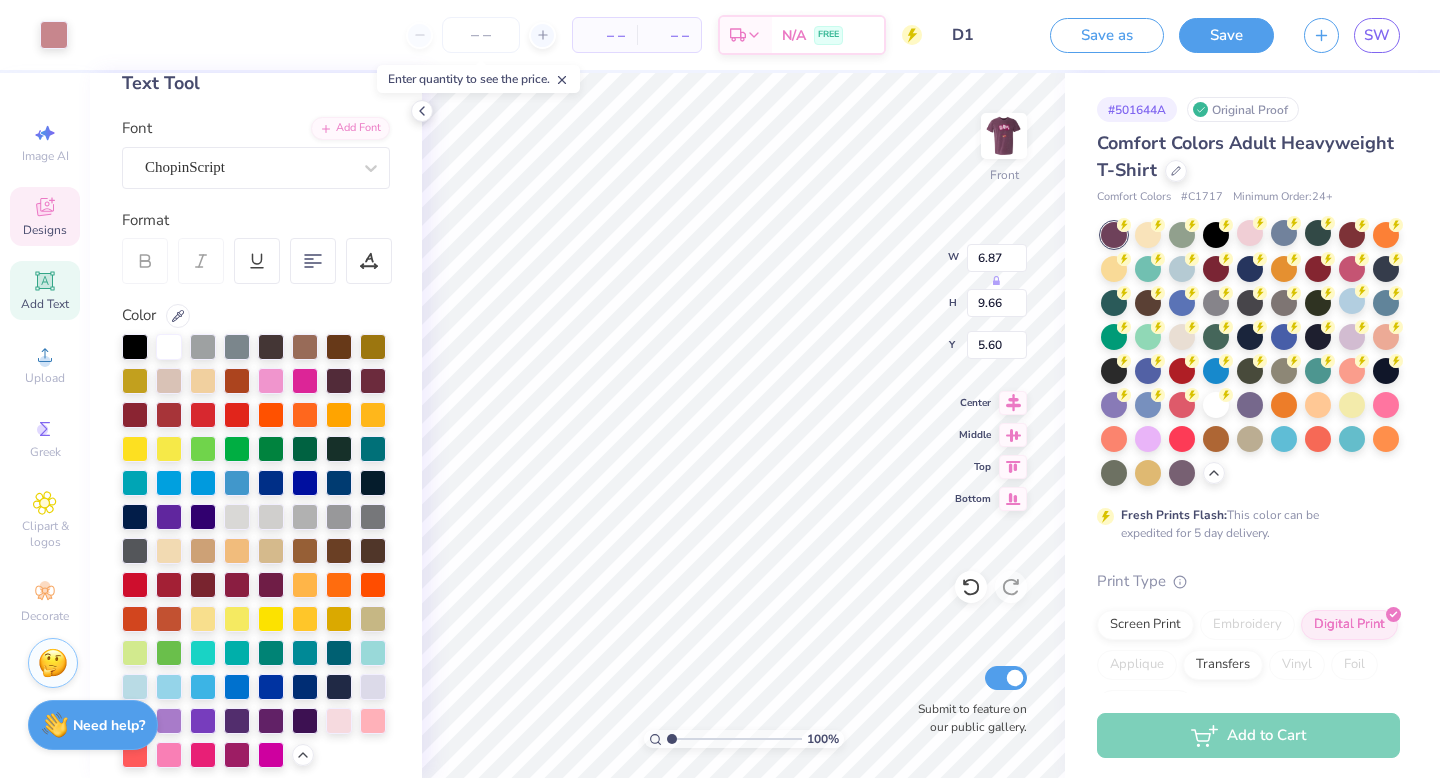 scroll, scrollTop: 94, scrollLeft: 0, axis: vertical 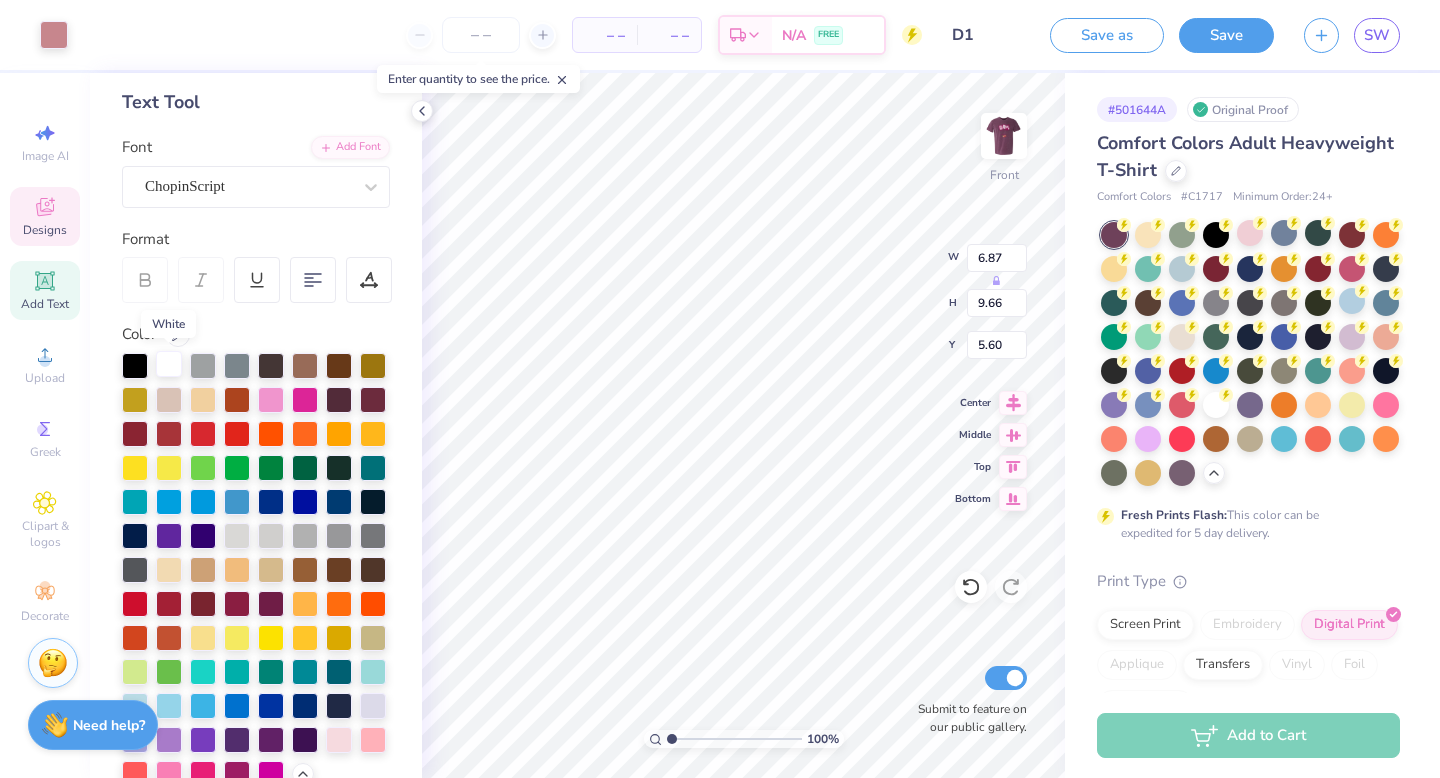 click at bounding box center (169, 364) 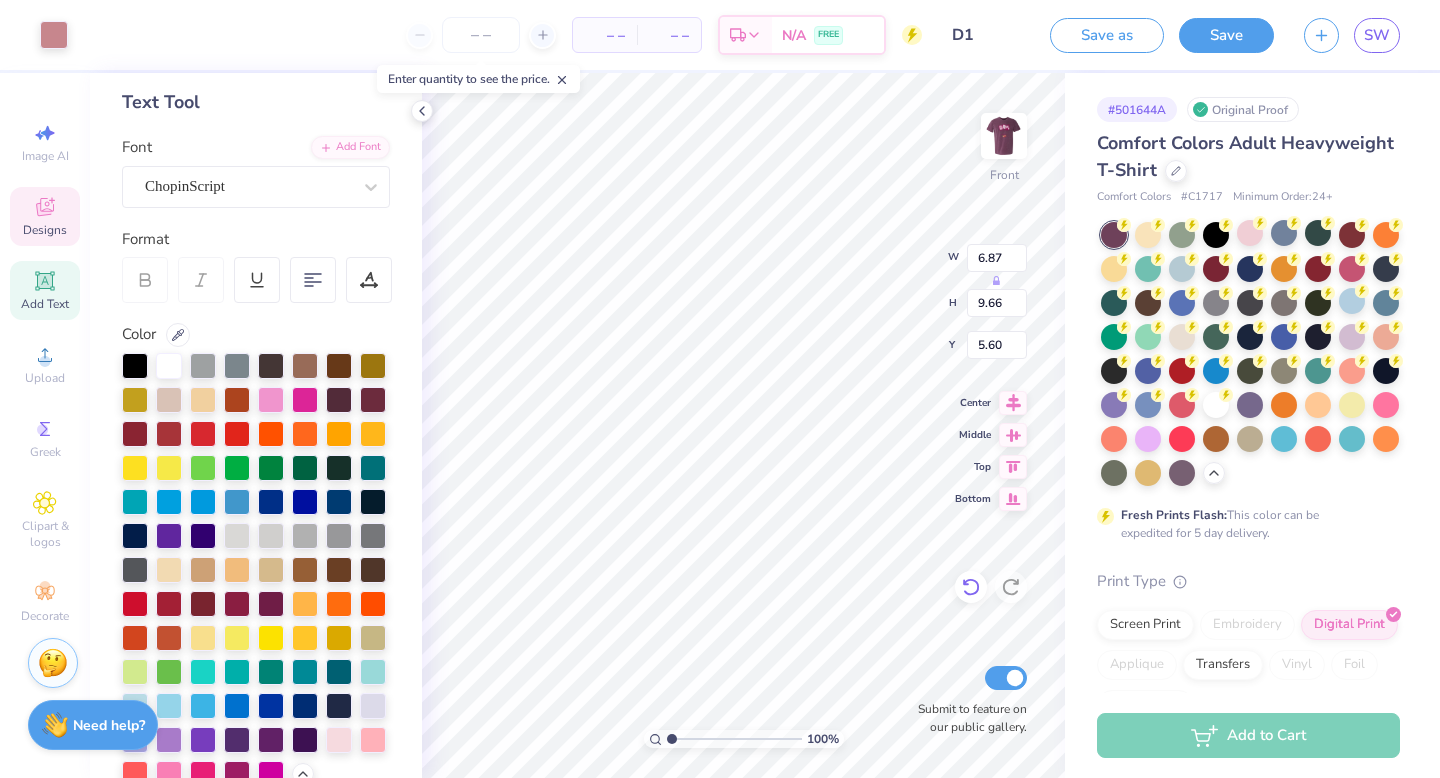 click 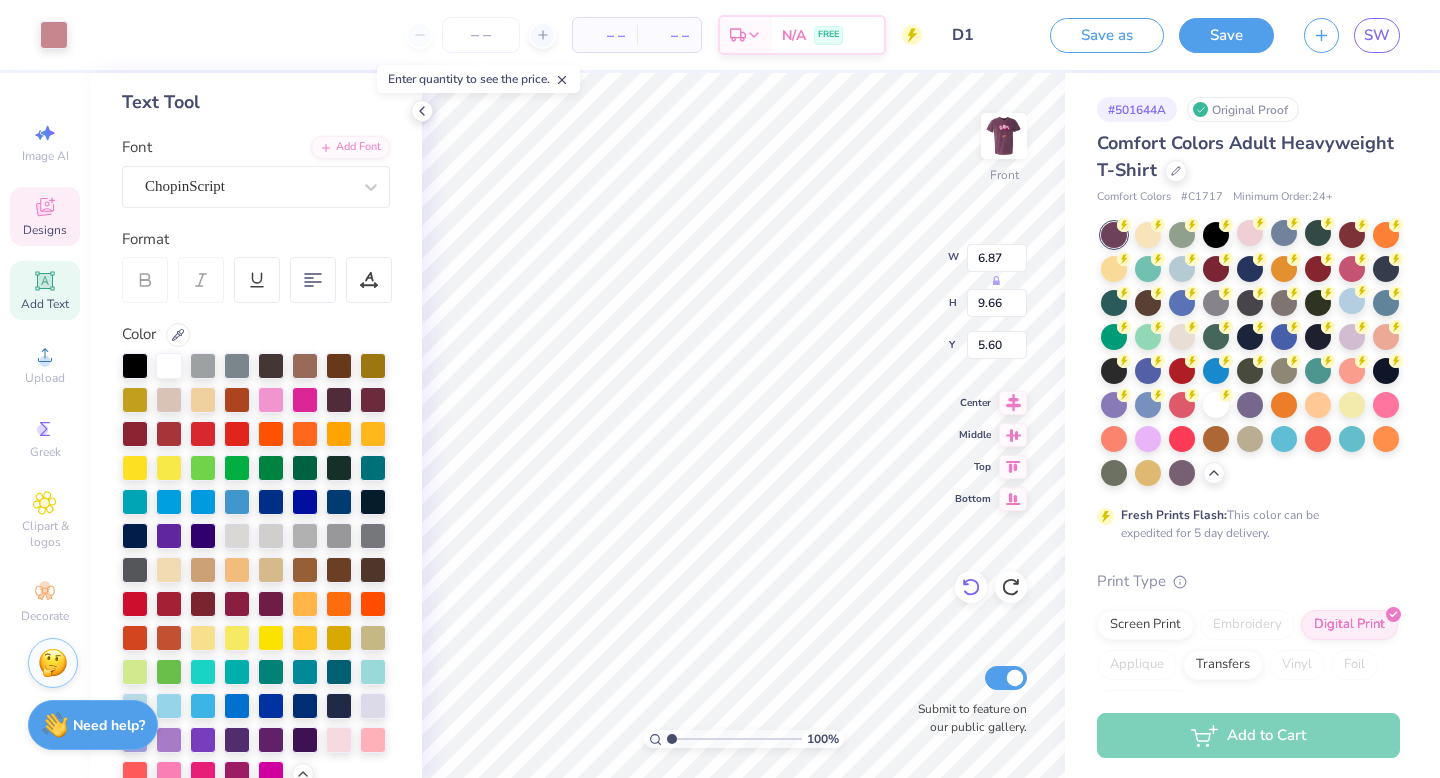 click at bounding box center (971, 587) 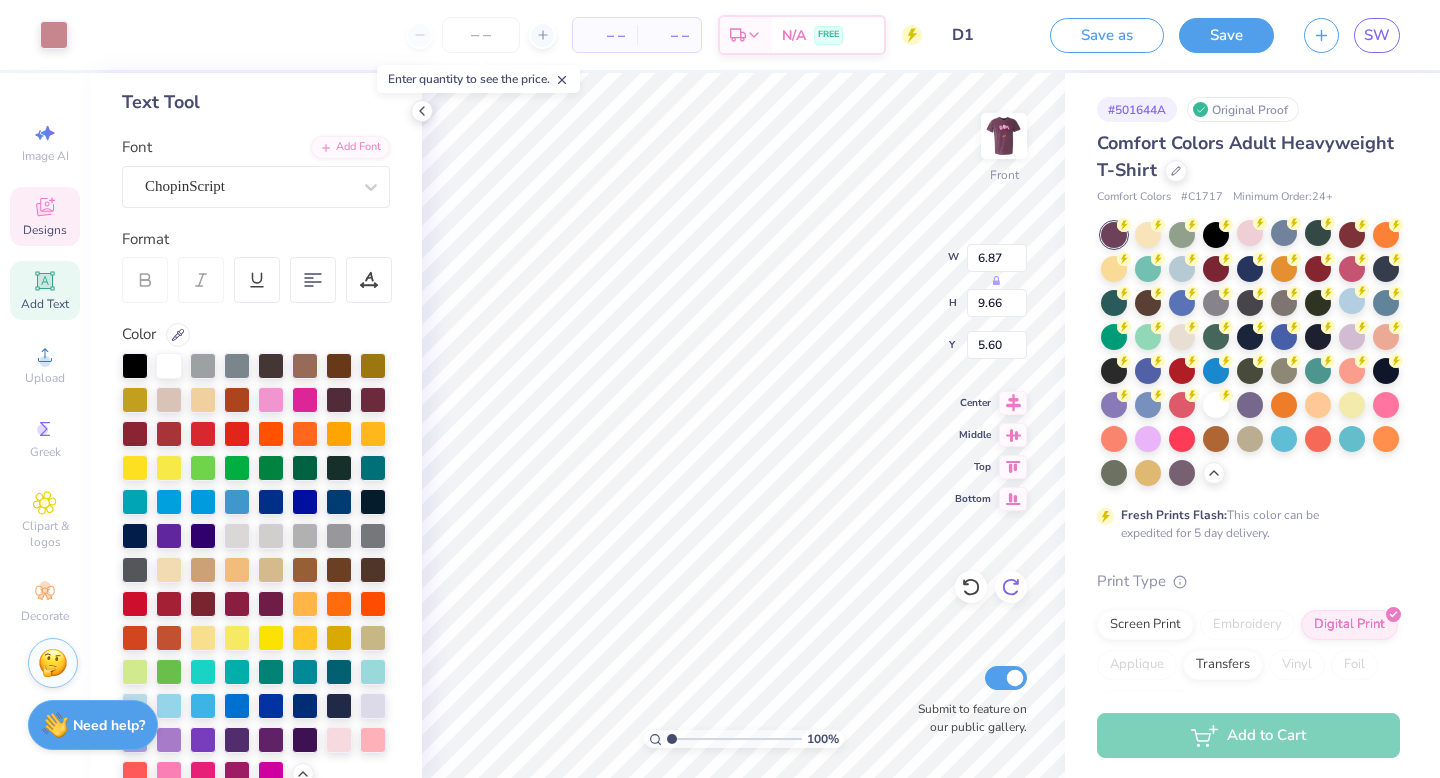 click 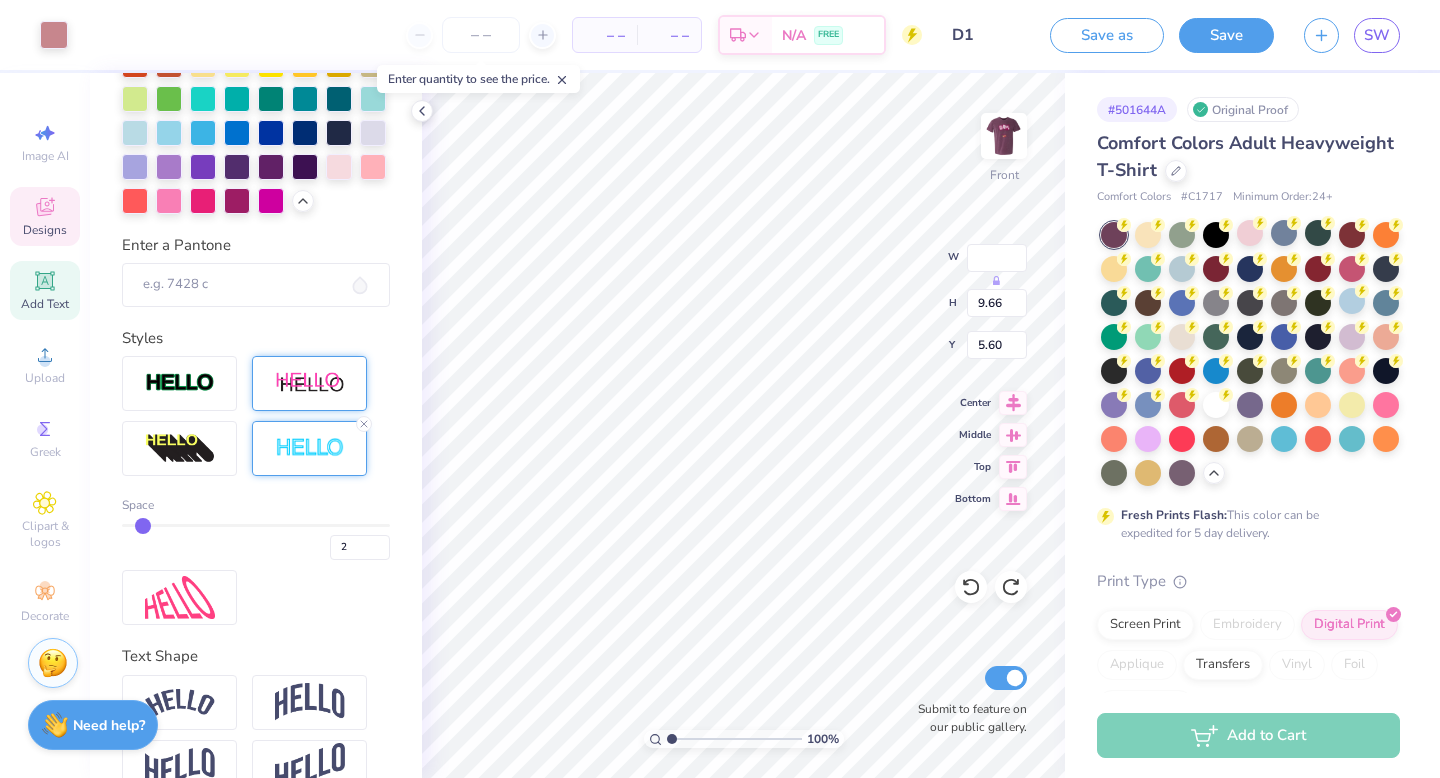 scroll, scrollTop: 674, scrollLeft: 0, axis: vertical 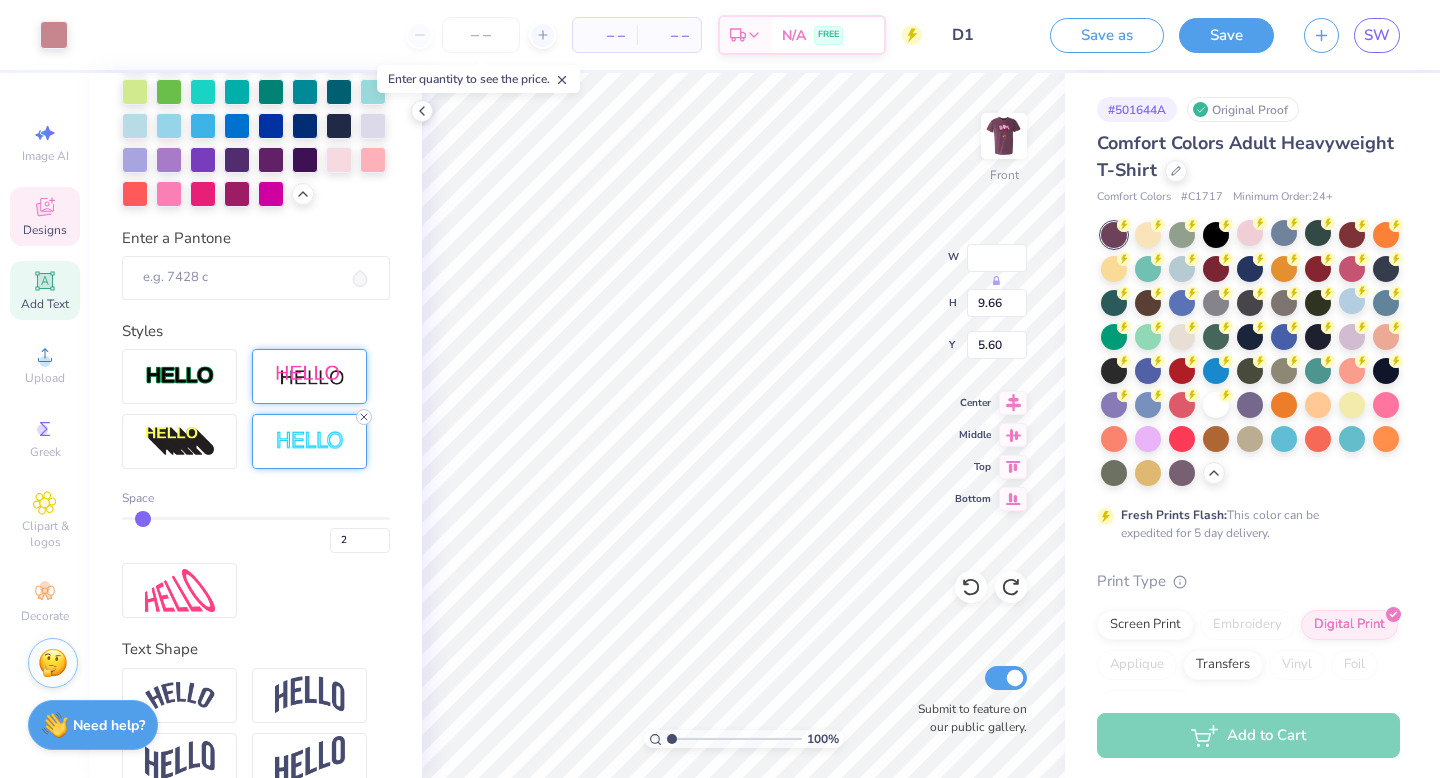 click 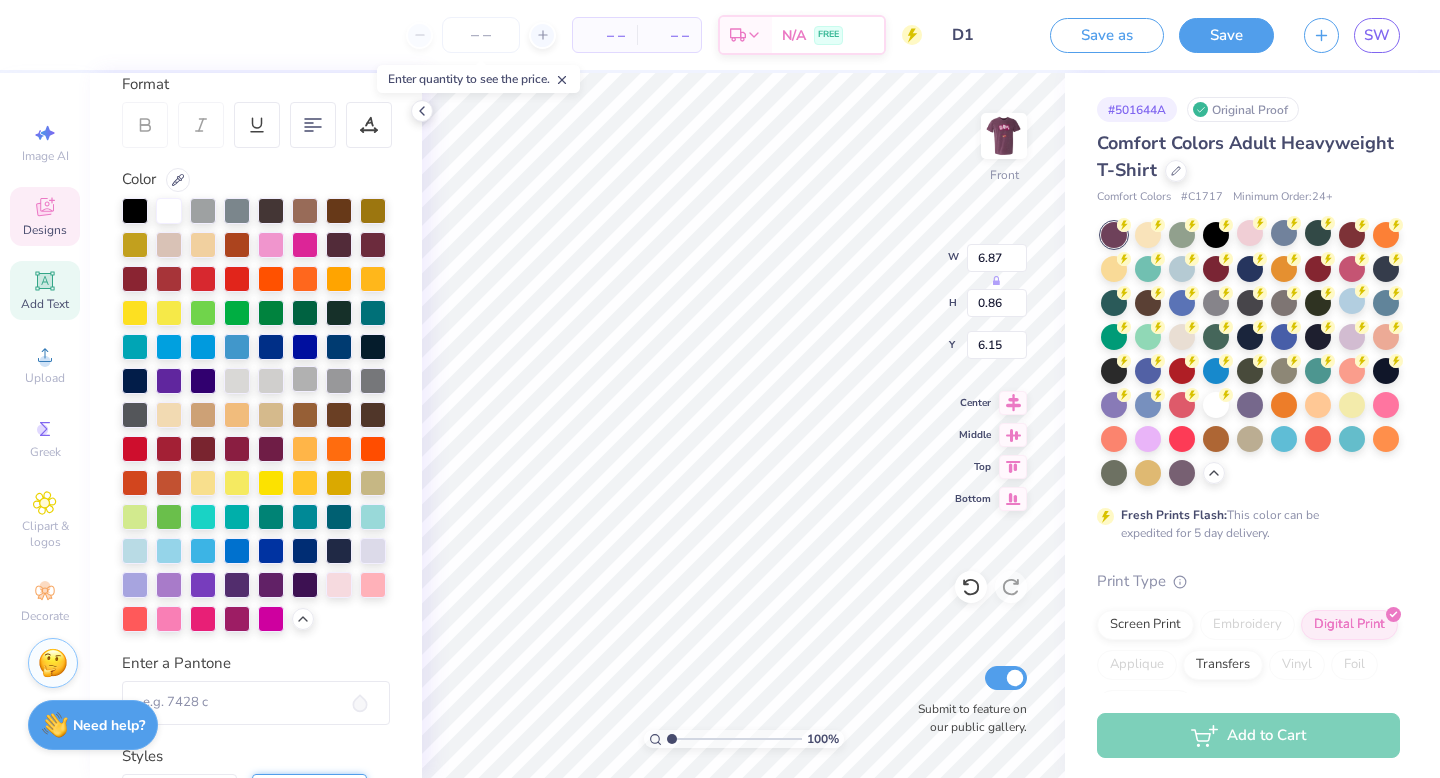 scroll, scrollTop: 623, scrollLeft: 0, axis: vertical 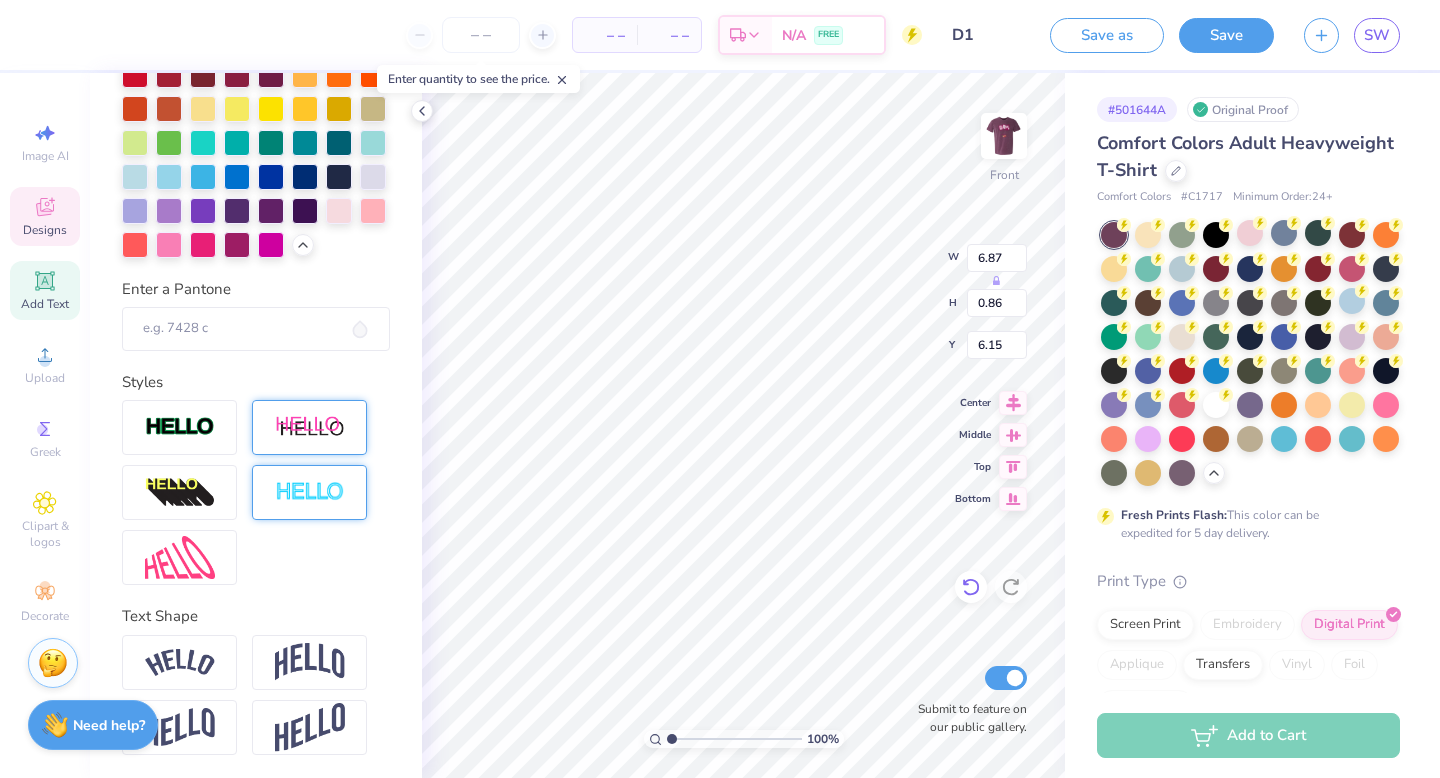 click 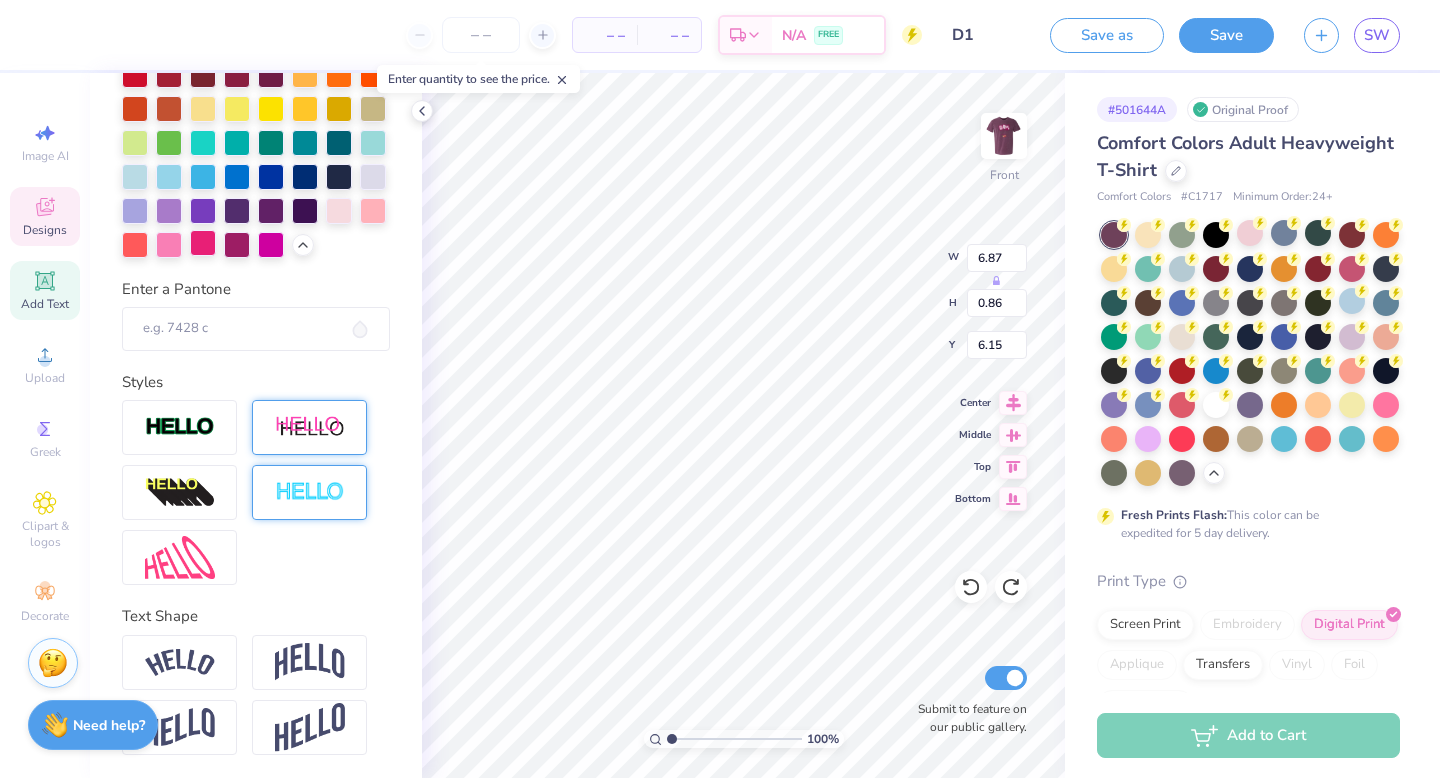 scroll, scrollTop: 0, scrollLeft: 0, axis: both 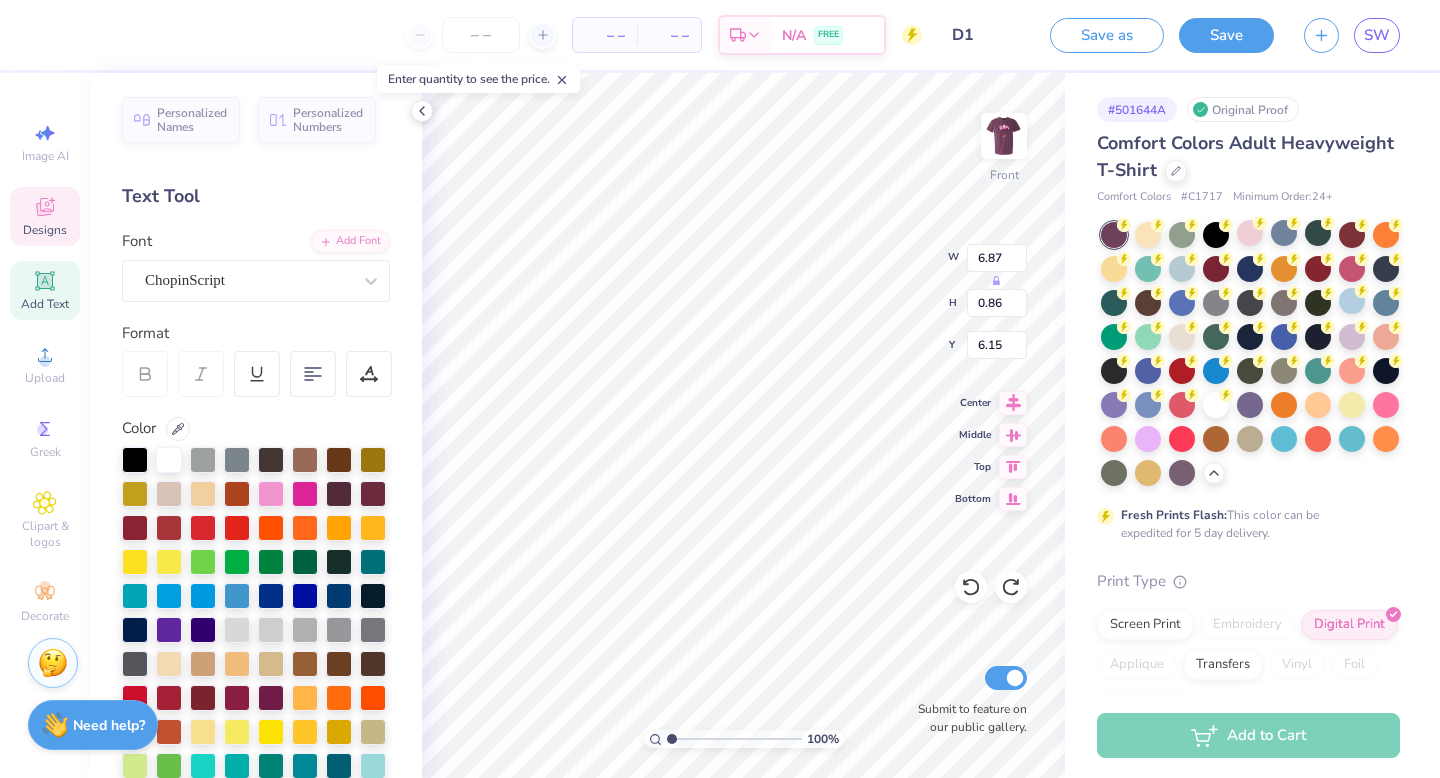 click at bounding box center (20, 35) 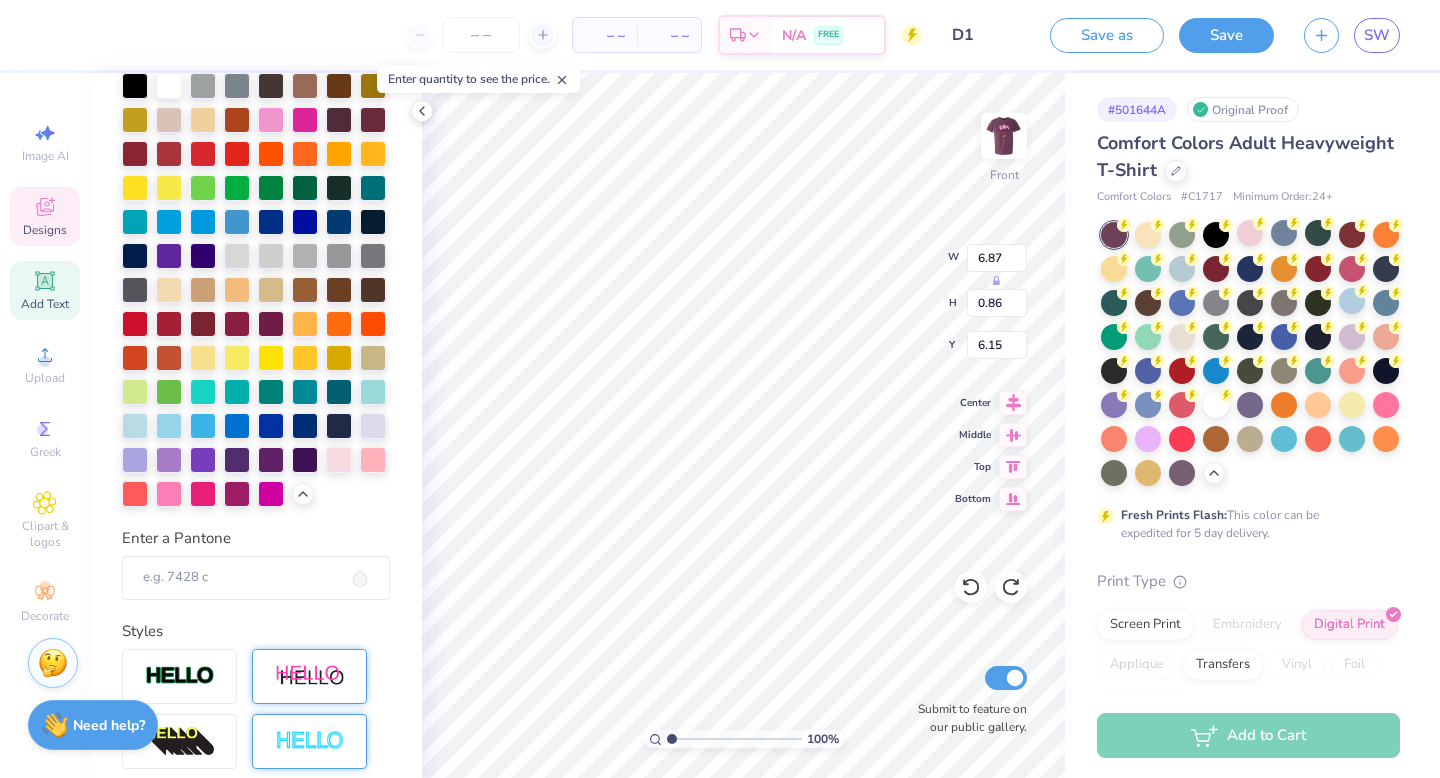 scroll, scrollTop: 412, scrollLeft: 0, axis: vertical 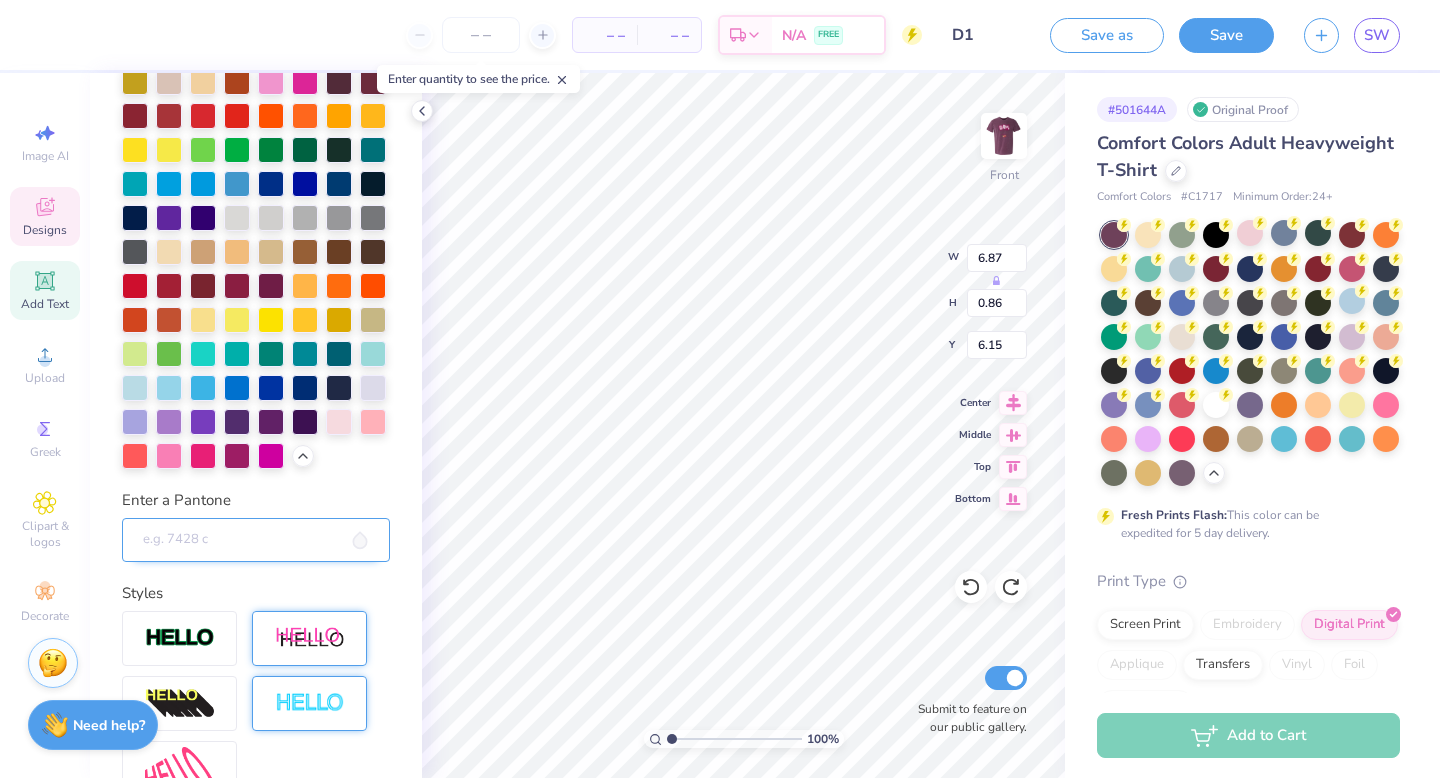 click on "Enter a Pantone" at bounding box center [256, 540] 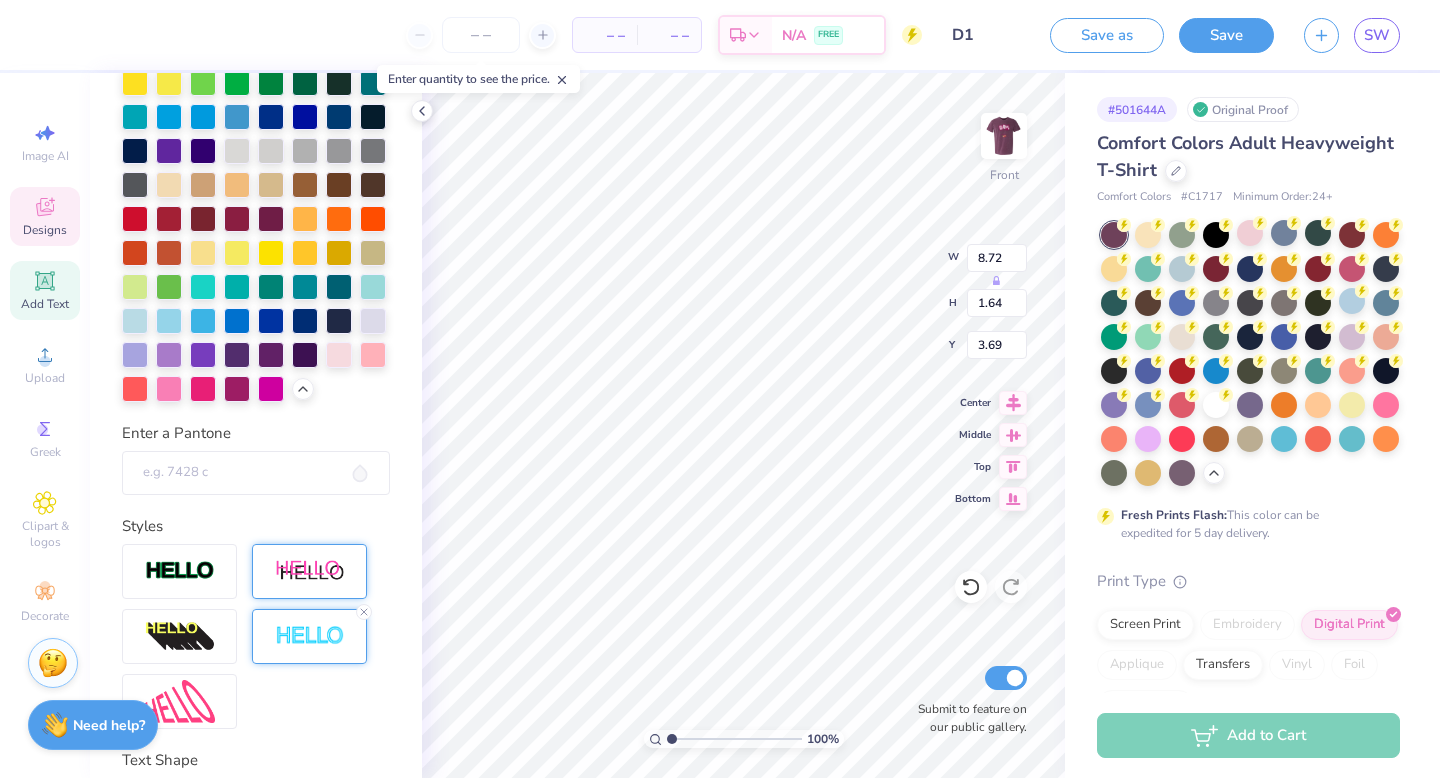 scroll, scrollTop: 623, scrollLeft: 0, axis: vertical 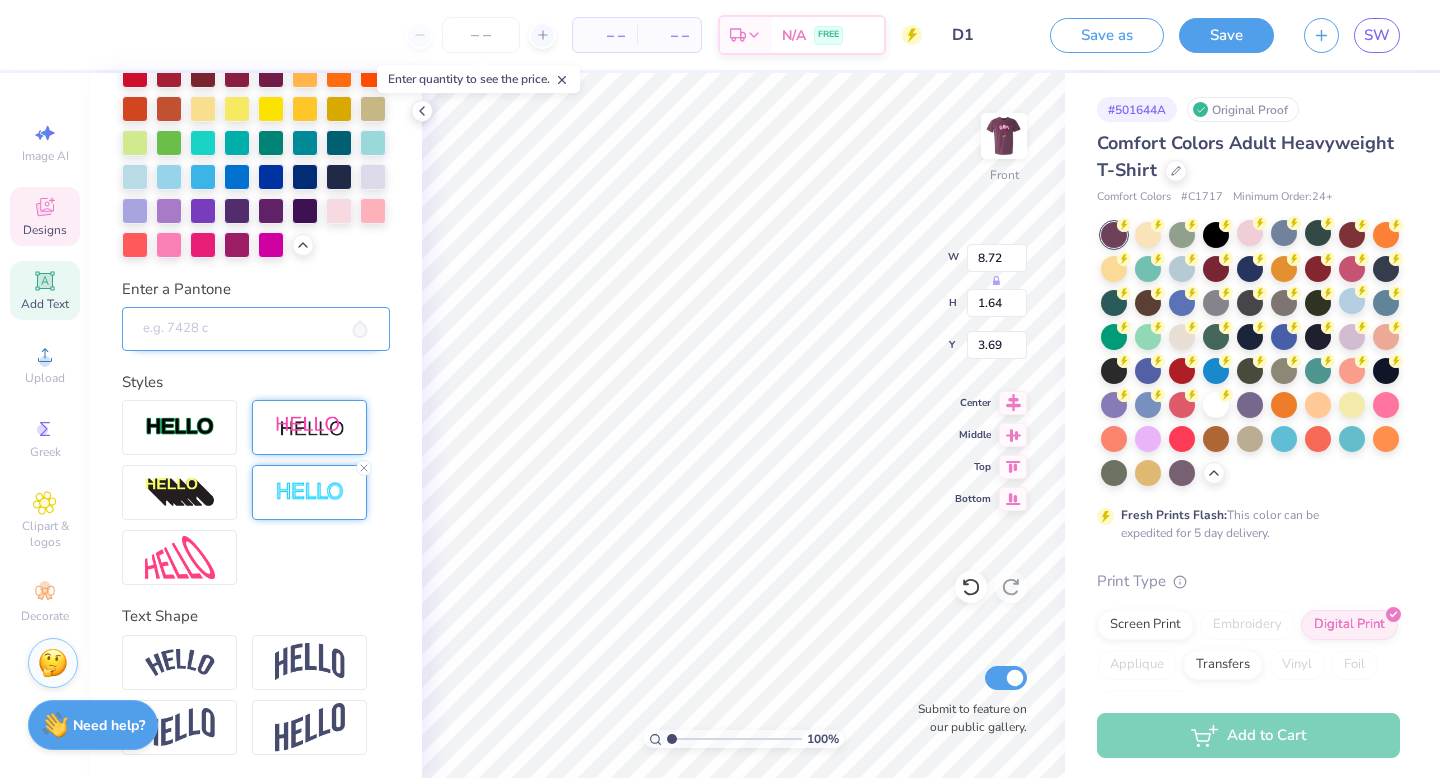 click on "Enter a Pantone" at bounding box center [256, 329] 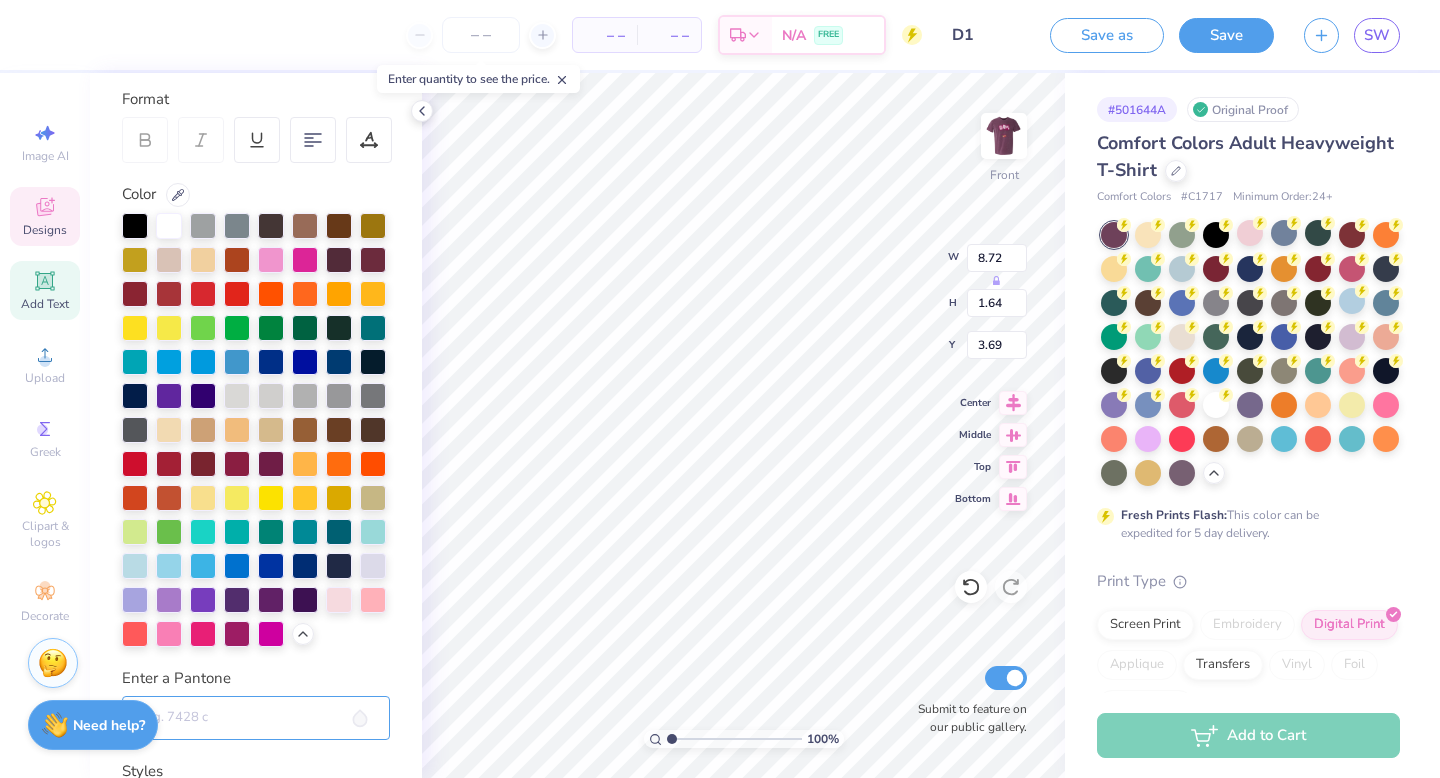 scroll, scrollTop: 145, scrollLeft: 0, axis: vertical 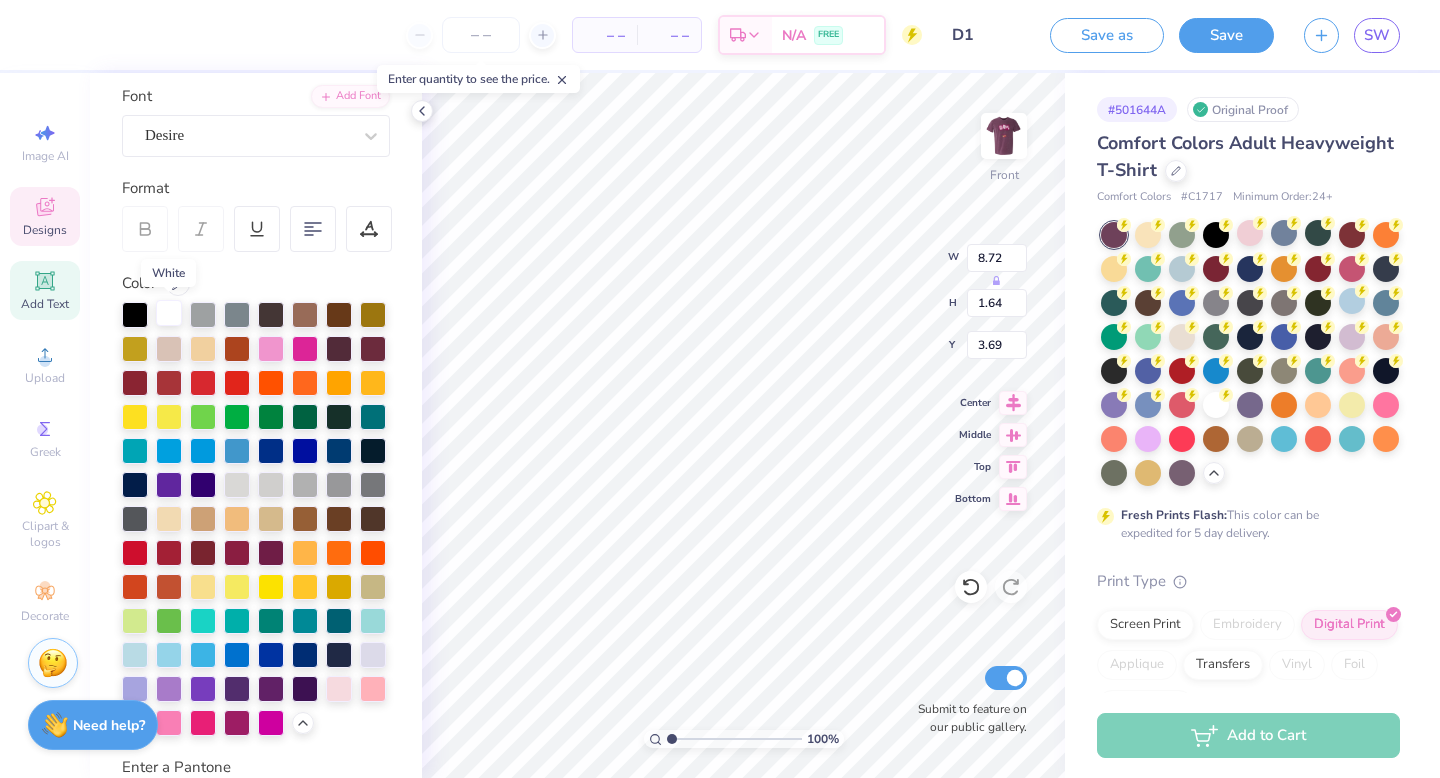 click at bounding box center (169, 313) 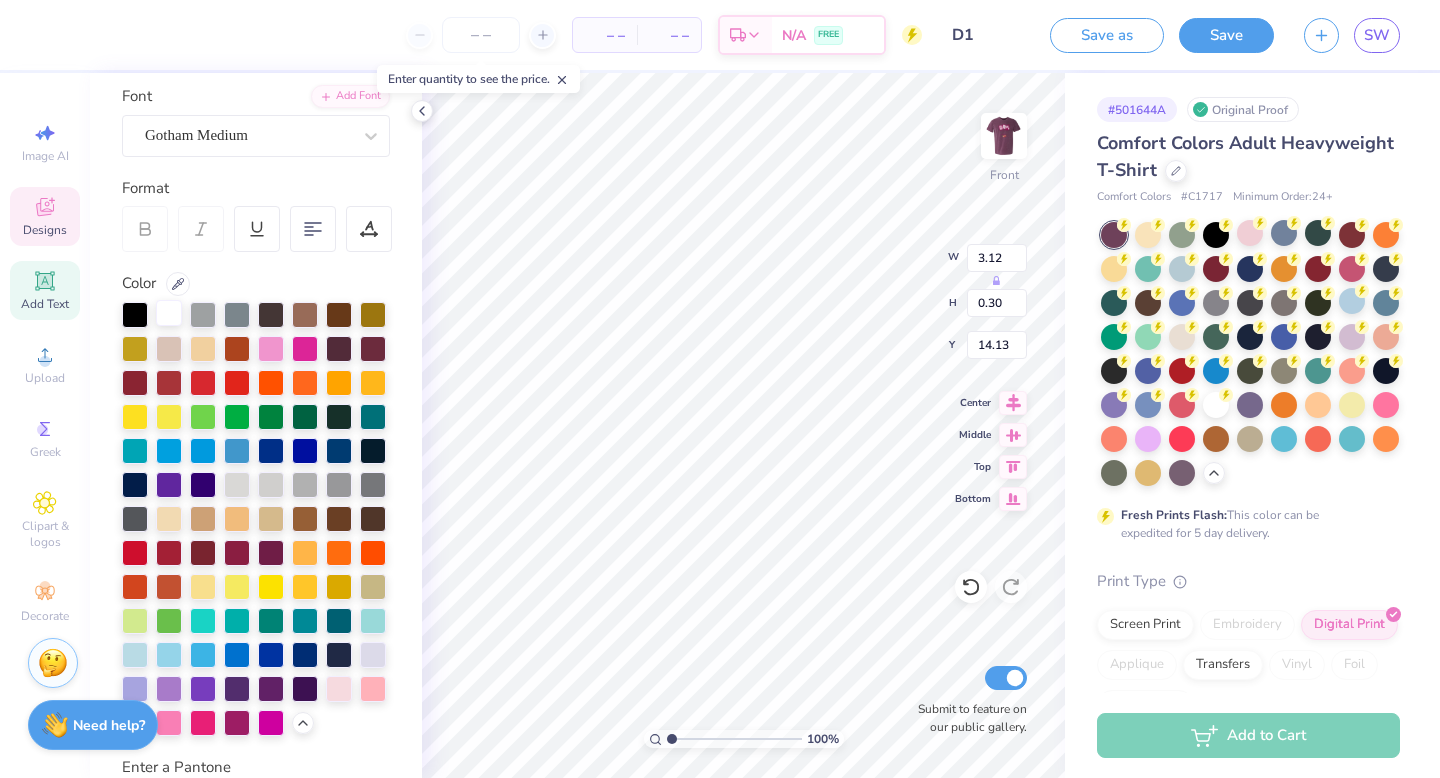 click at bounding box center (169, 313) 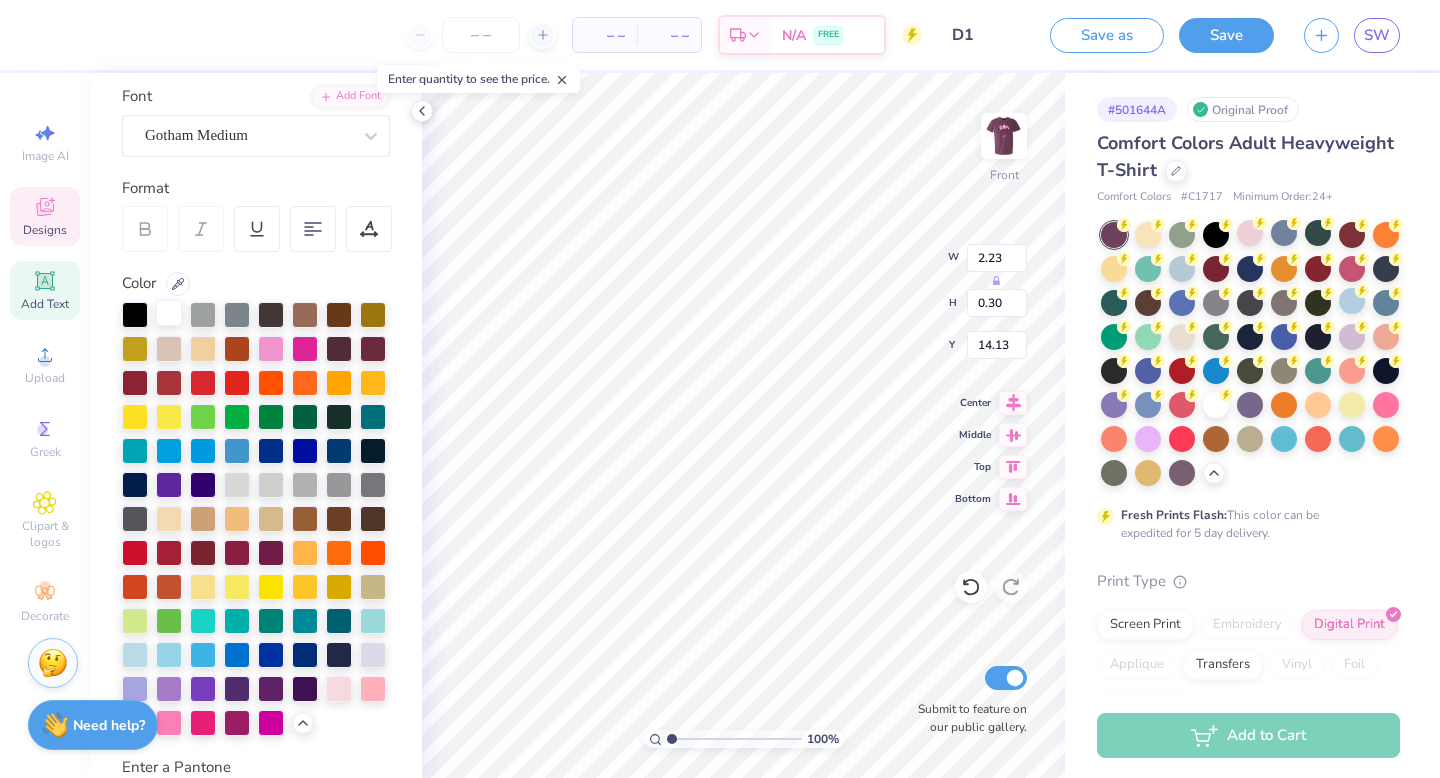click at bounding box center (169, 313) 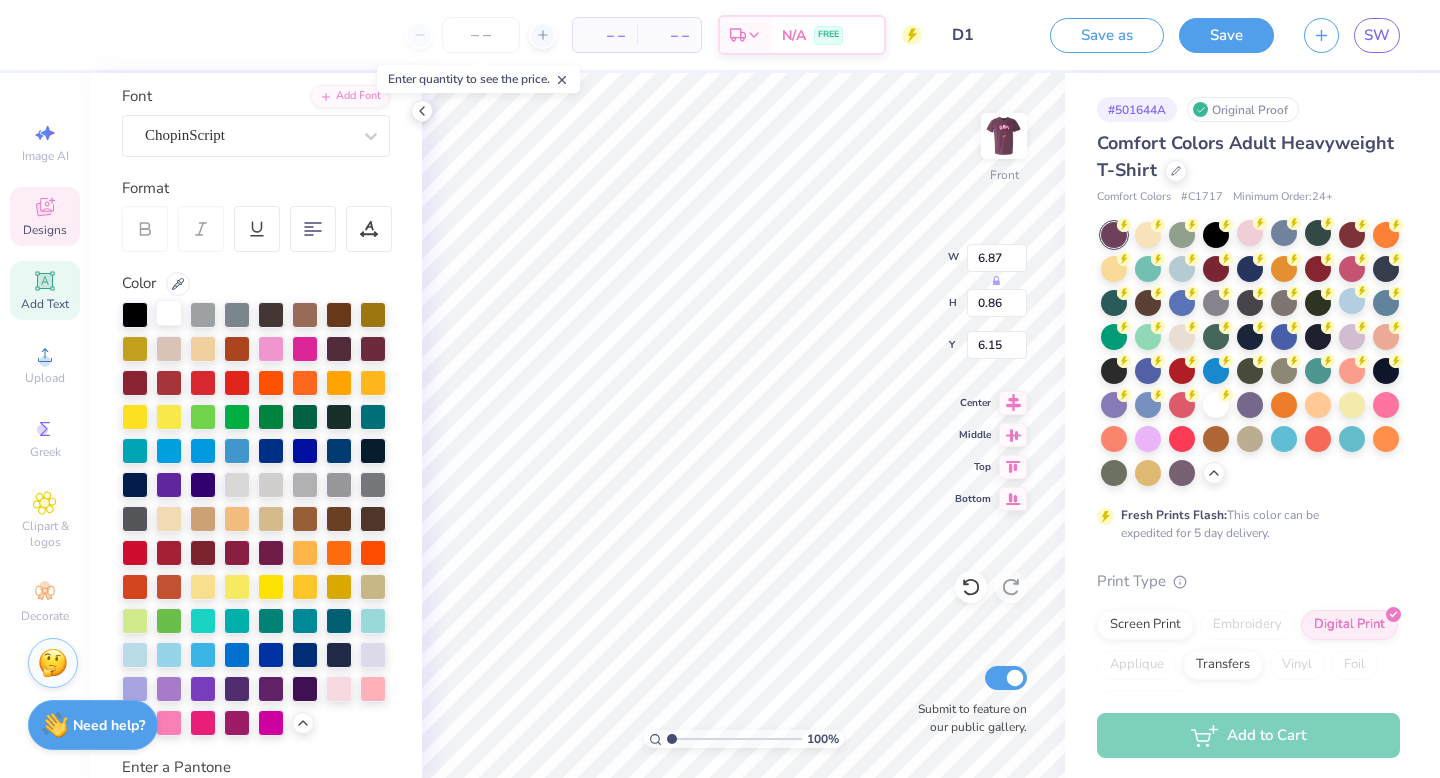 click at bounding box center (169, 313) 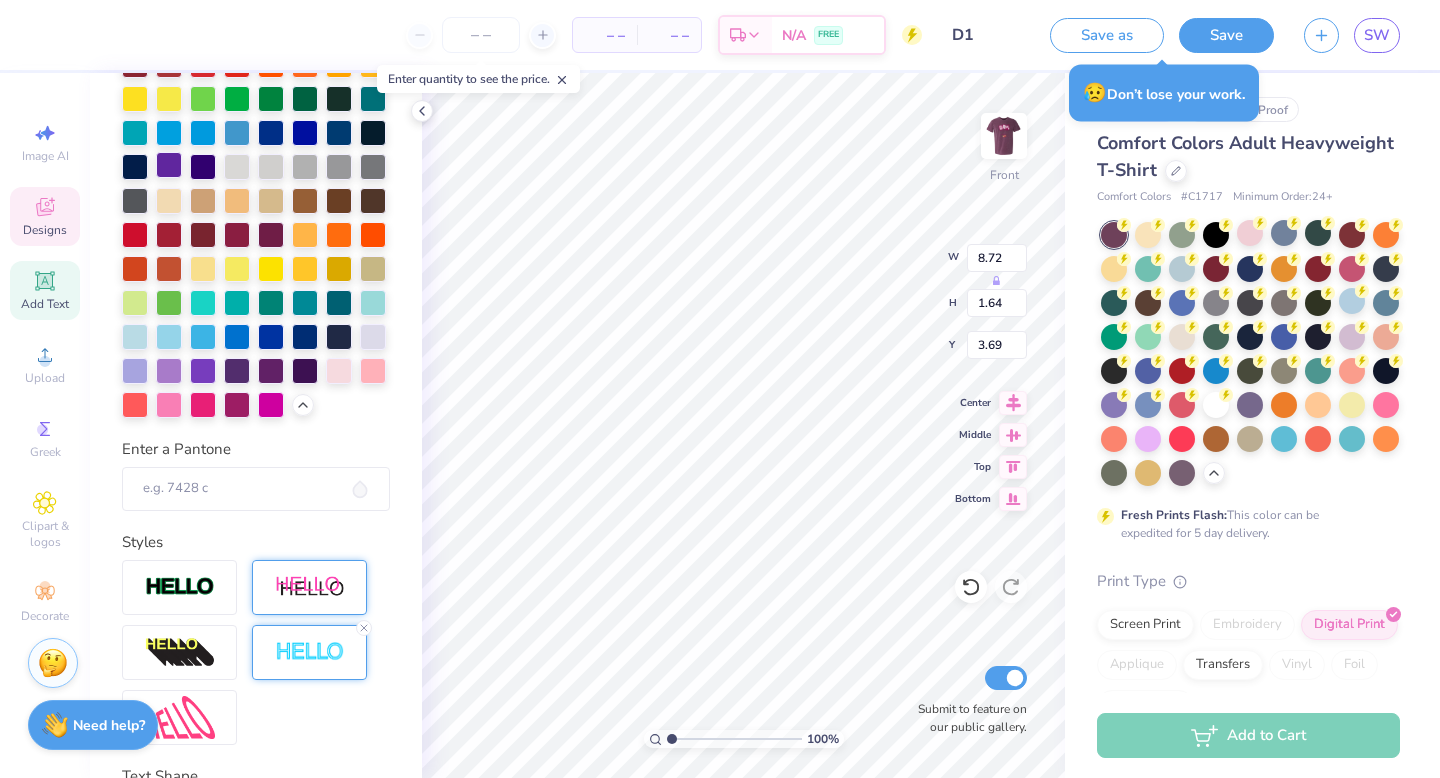scroll, scrollTop: 623, scrollLeft: 0, axis: vertical 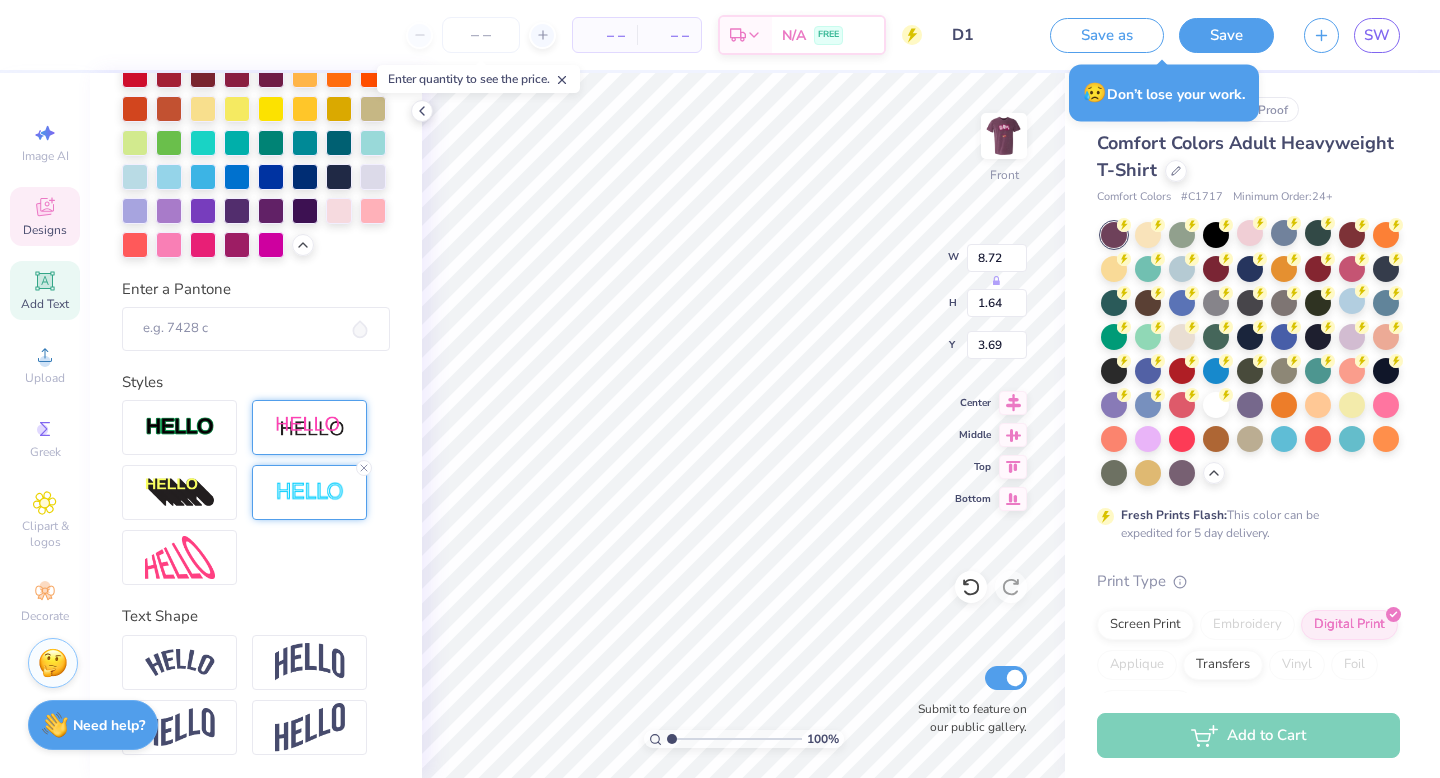 click at bounding box center [310, 492] 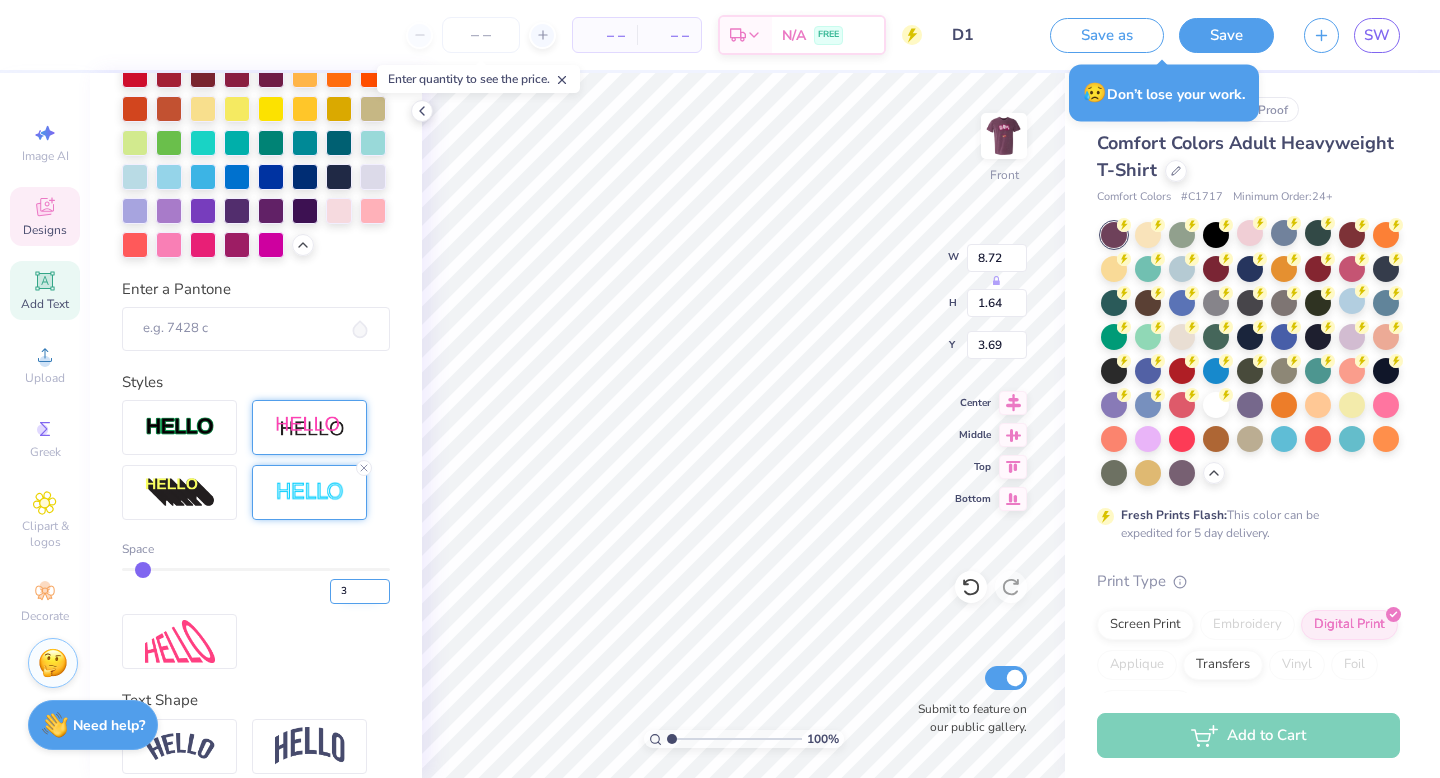 click on "3" at bounding box center [360, 591] 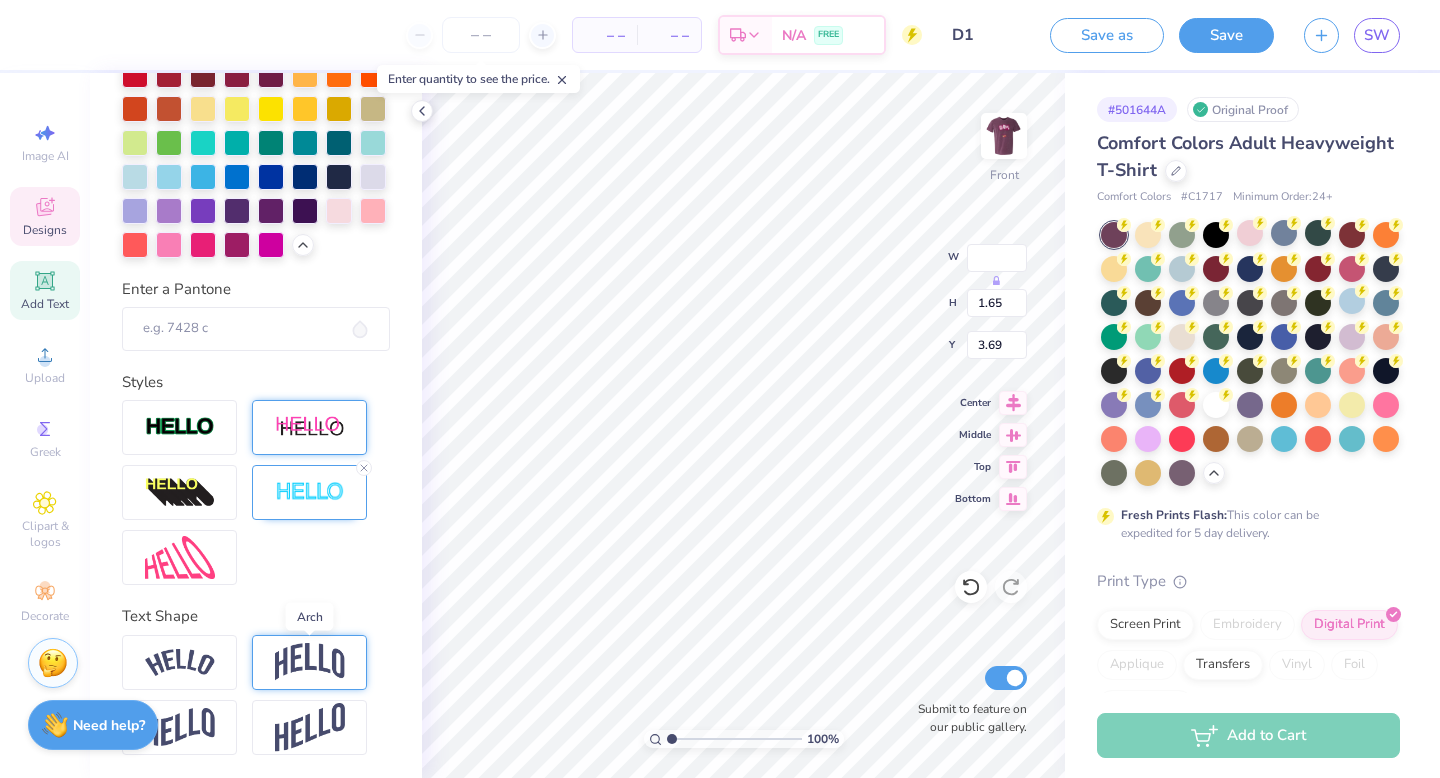 click at bounding box center (310, 662) 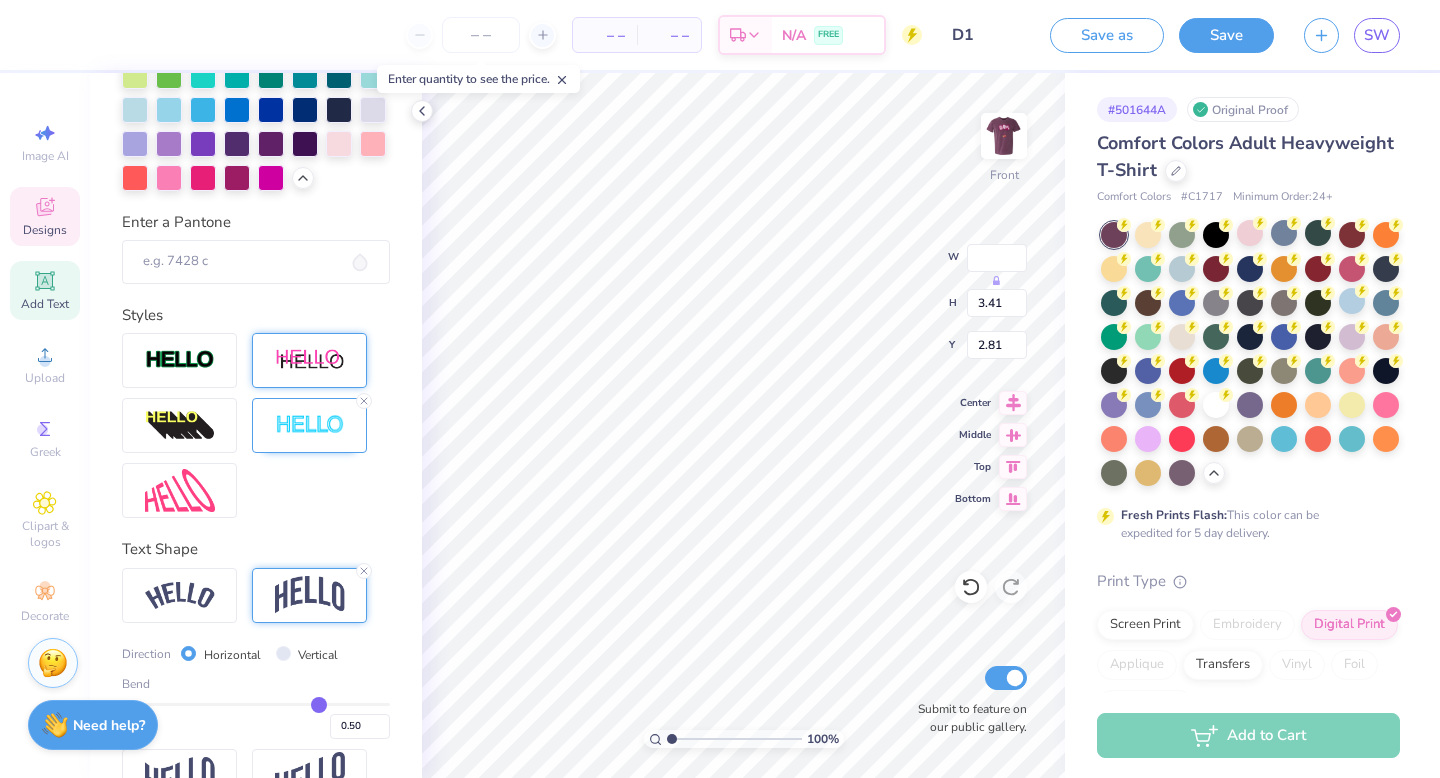 scroll, scrollTop: 740, scrollLeft: 0, axis: vertical 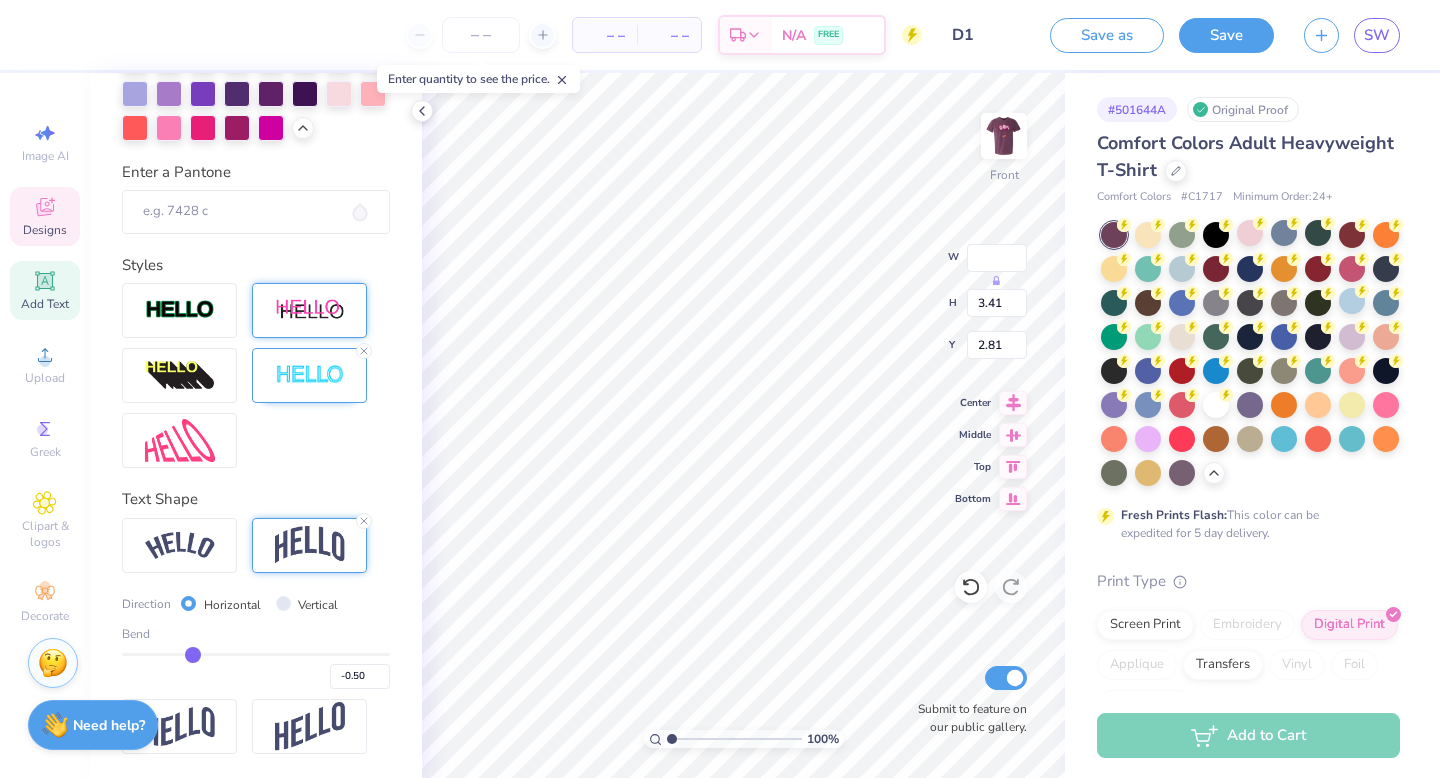 drag, startPoint x: 318, startPoint y: 648, endPoint x: 199, endPoint y: 660, distance: 119.60351 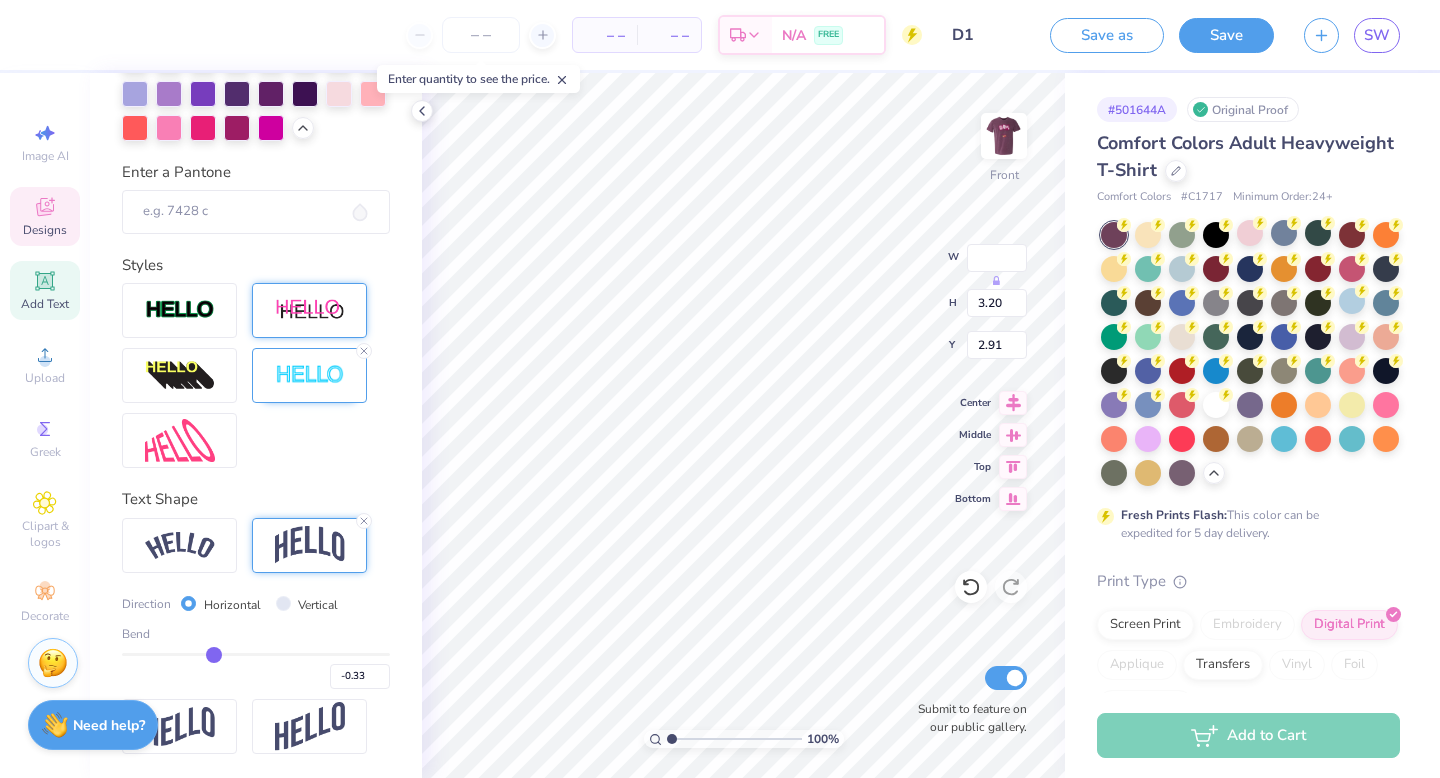 drag, startPoint x: 194, startPoint y: 654, endPoint x: 221, endPoint y: 655, distance: 27.018513 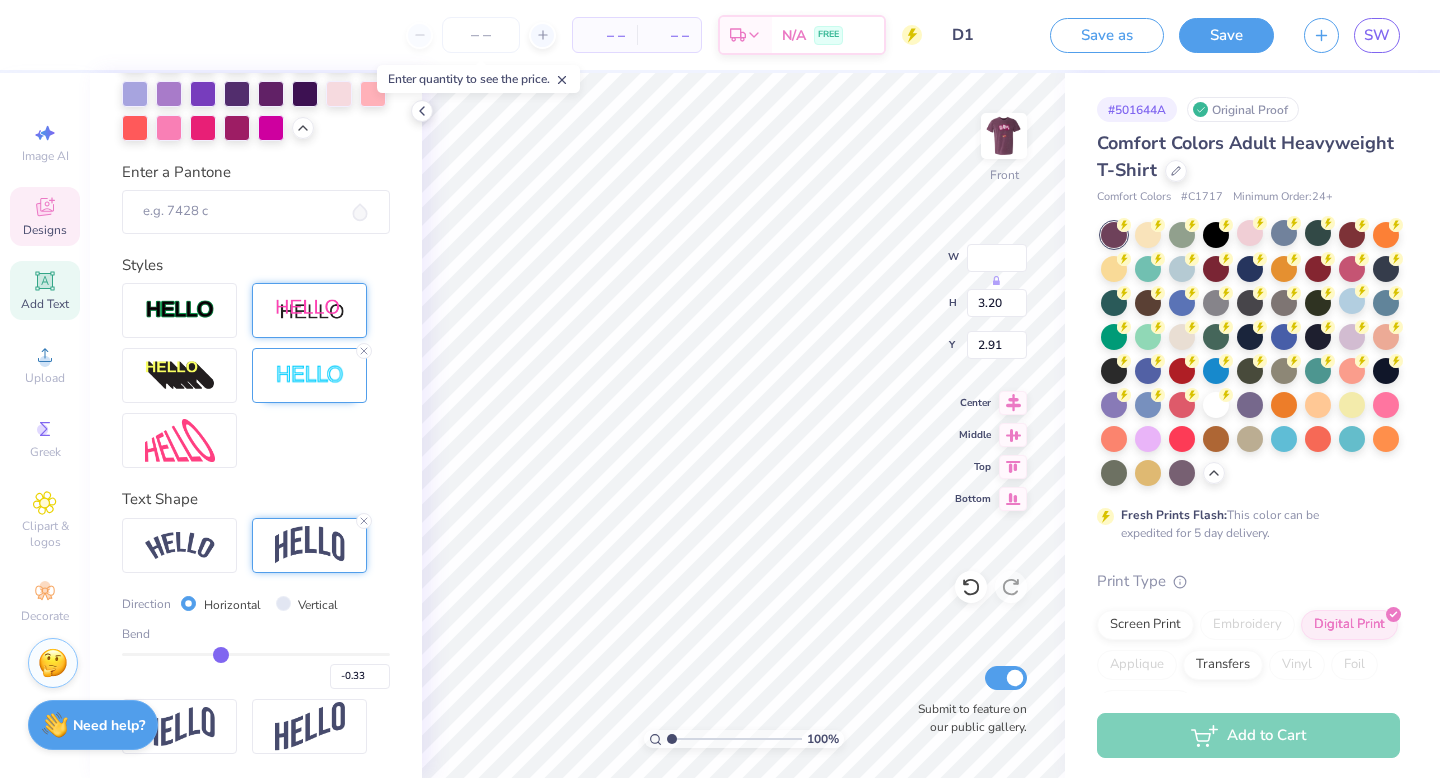 click at bounding box center (256, 654) 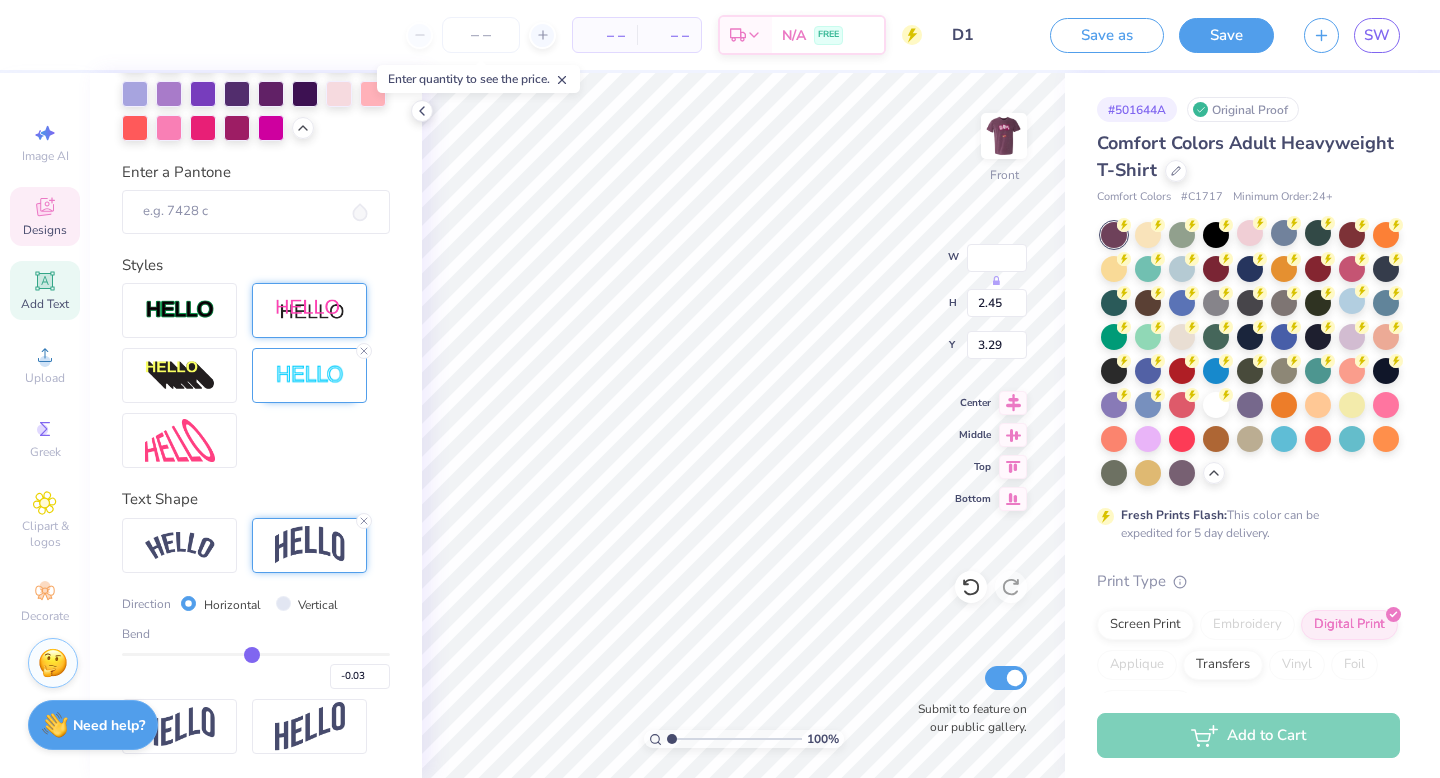 click at bounding box center [256, 654] 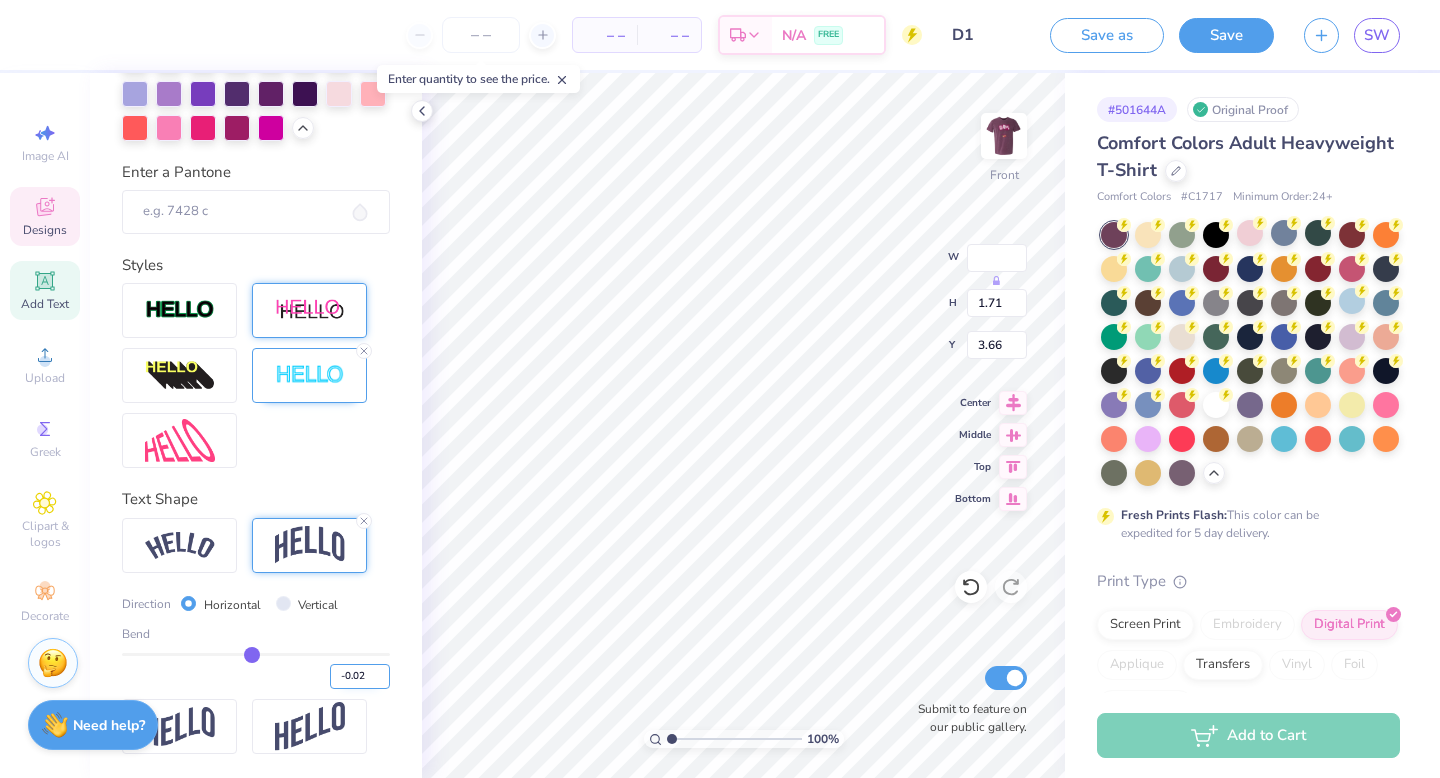 click on "-0.02" at bounding box center [360, 676] 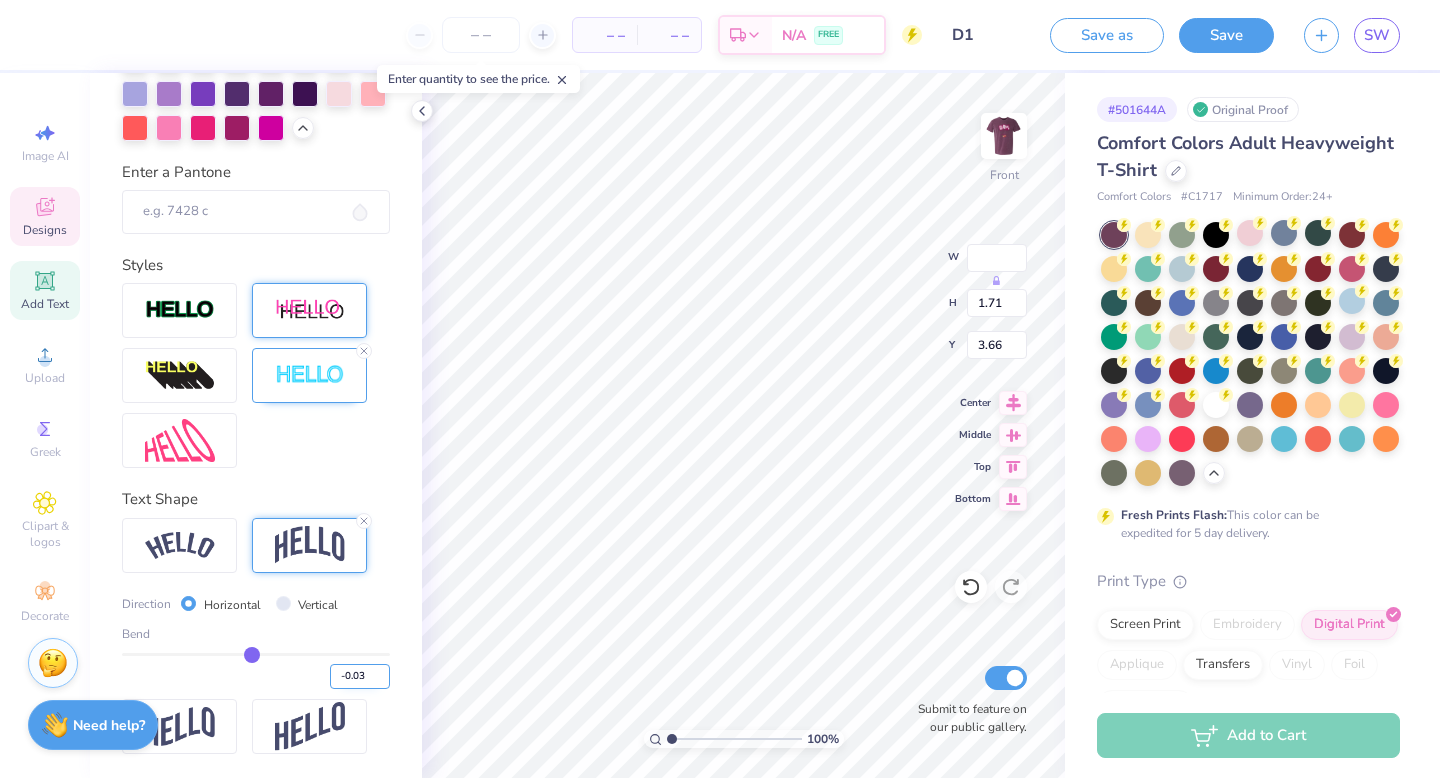 click on "-0.03" at bounding box center (360, 676) 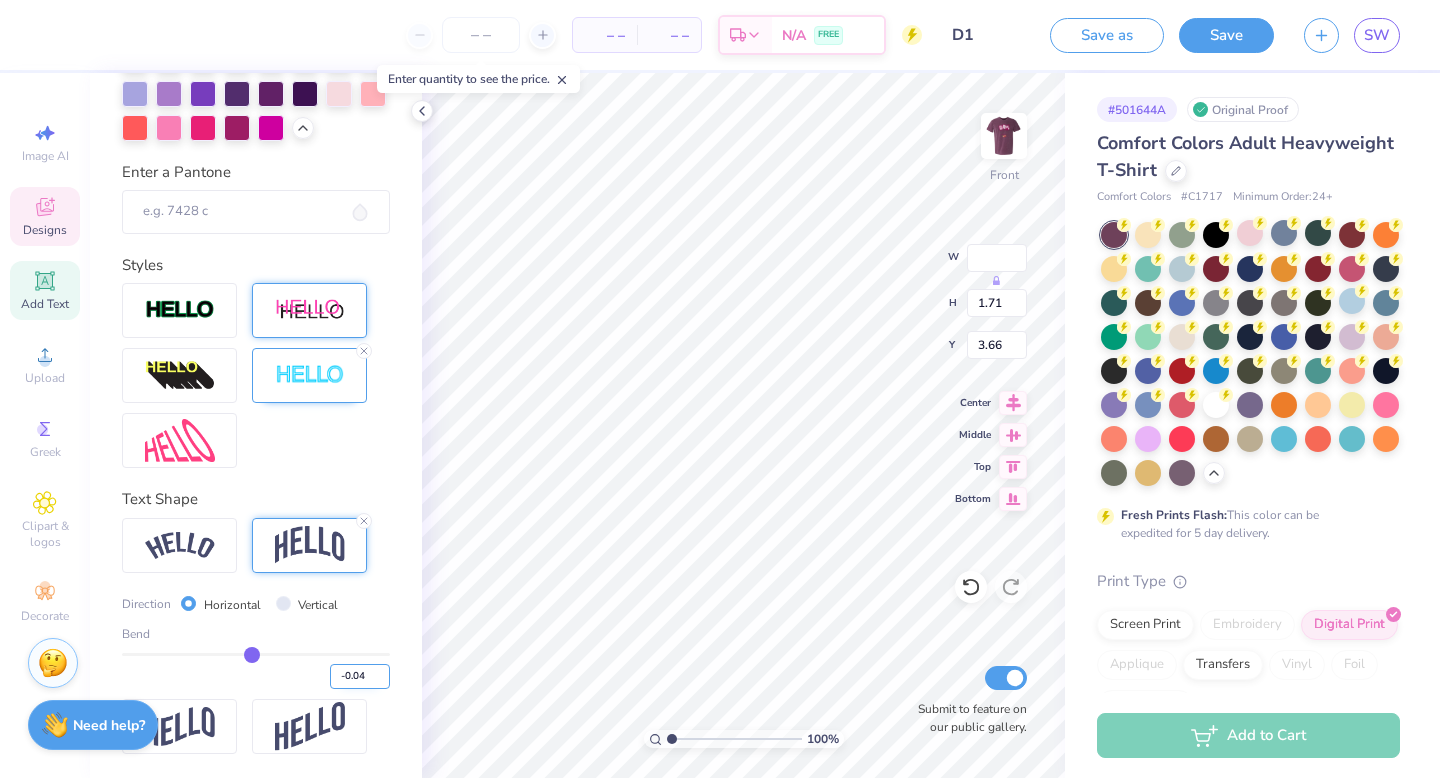 click on "-0.04" at bounding box center (360, 676) 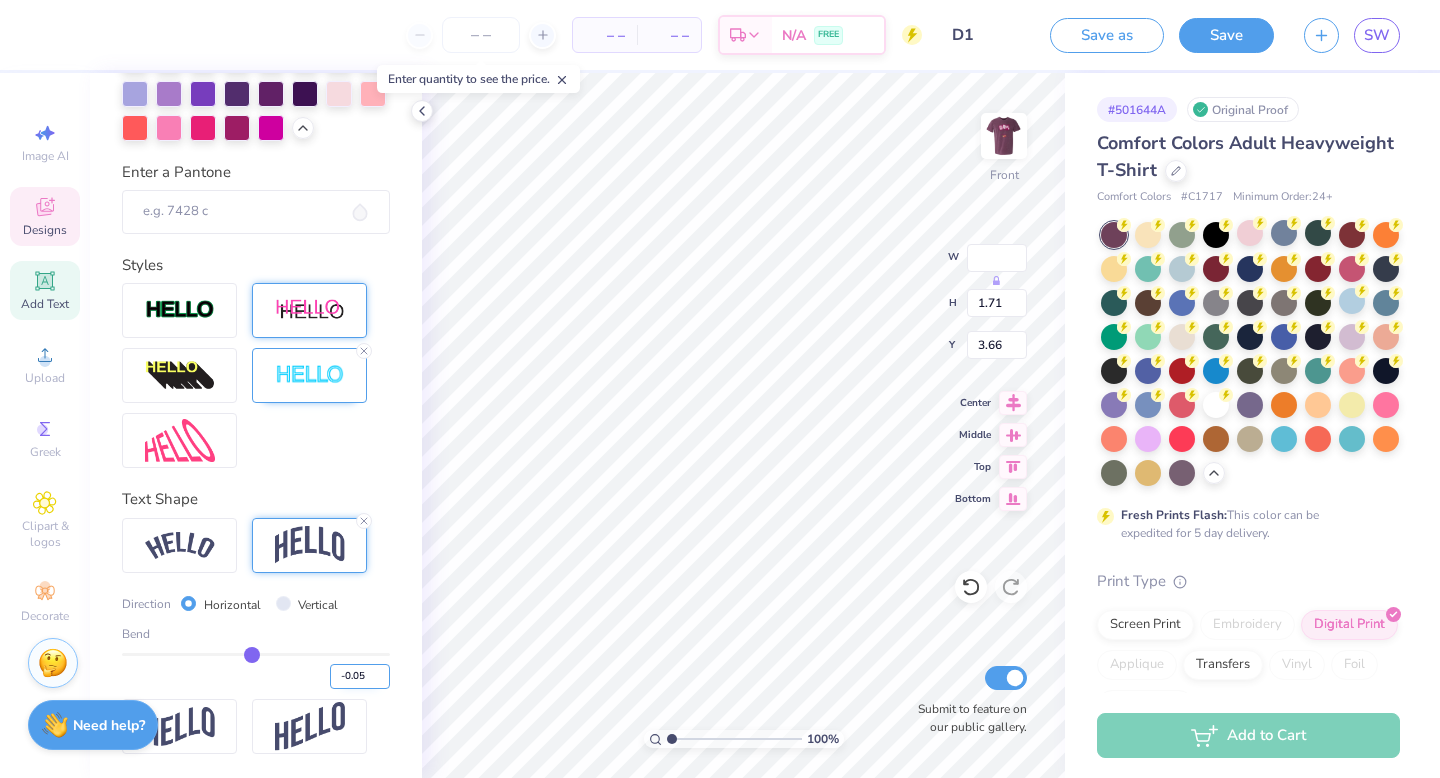 click on "-0.05" at bounding box center (360, 676) 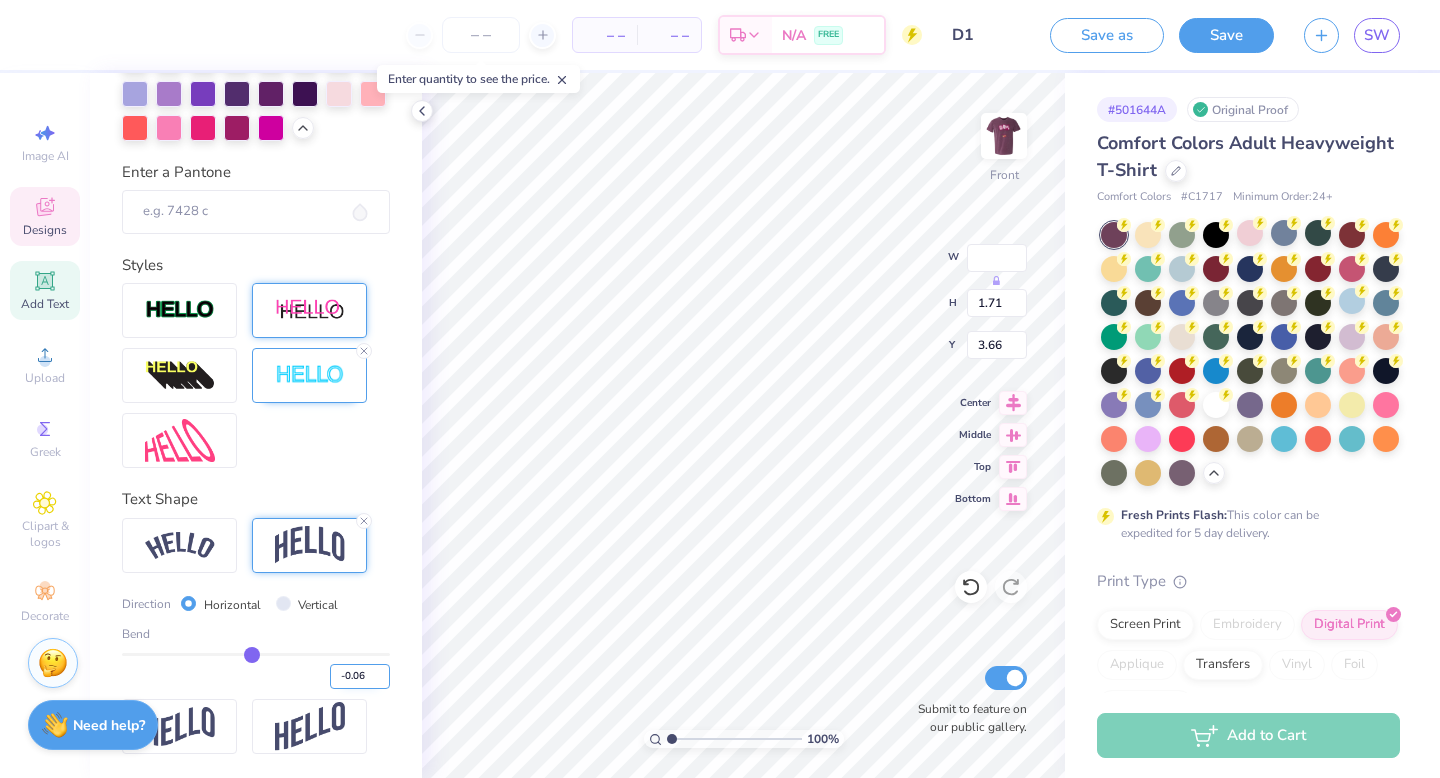 click on "-0.06" at bounding box center [360, 676] 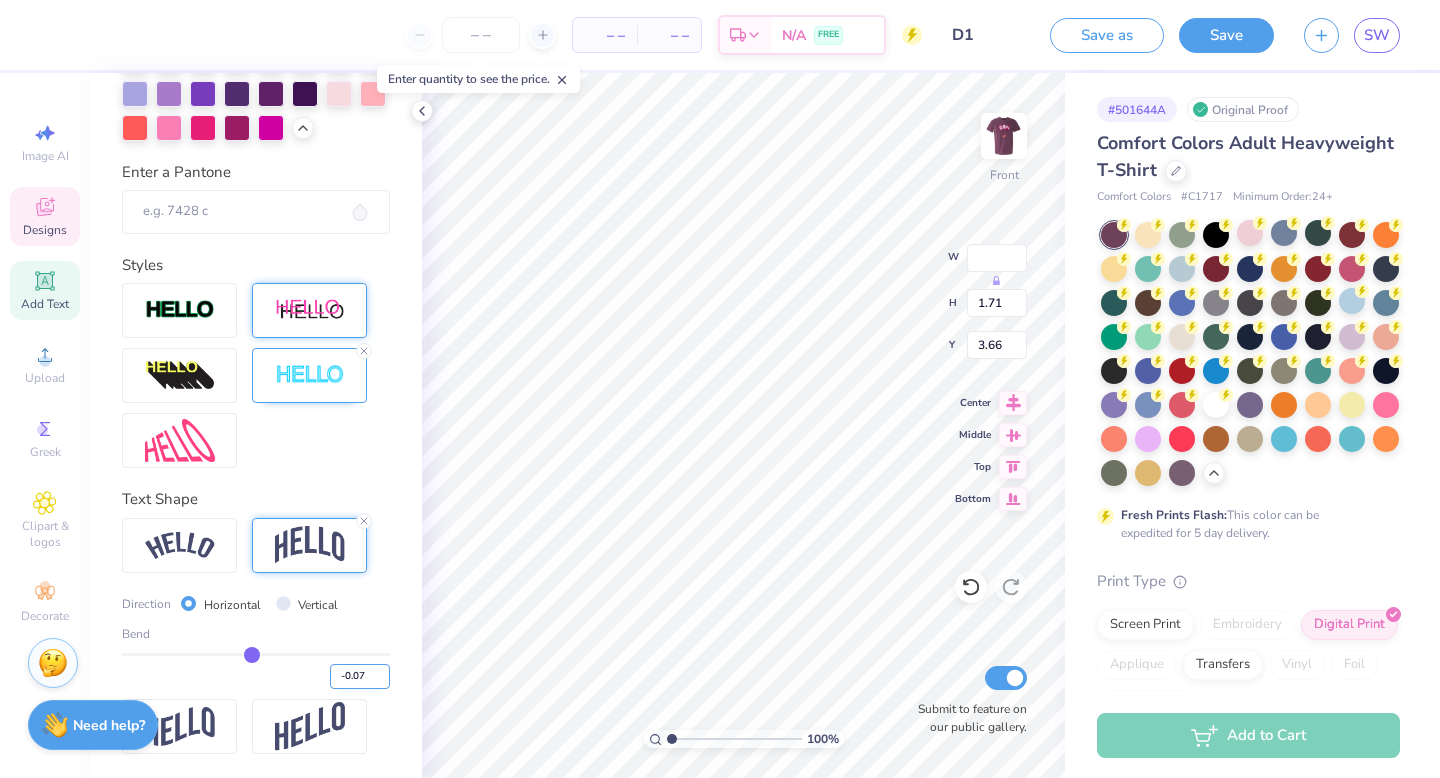 click on "-0.07" at bounding box center [360, 676] 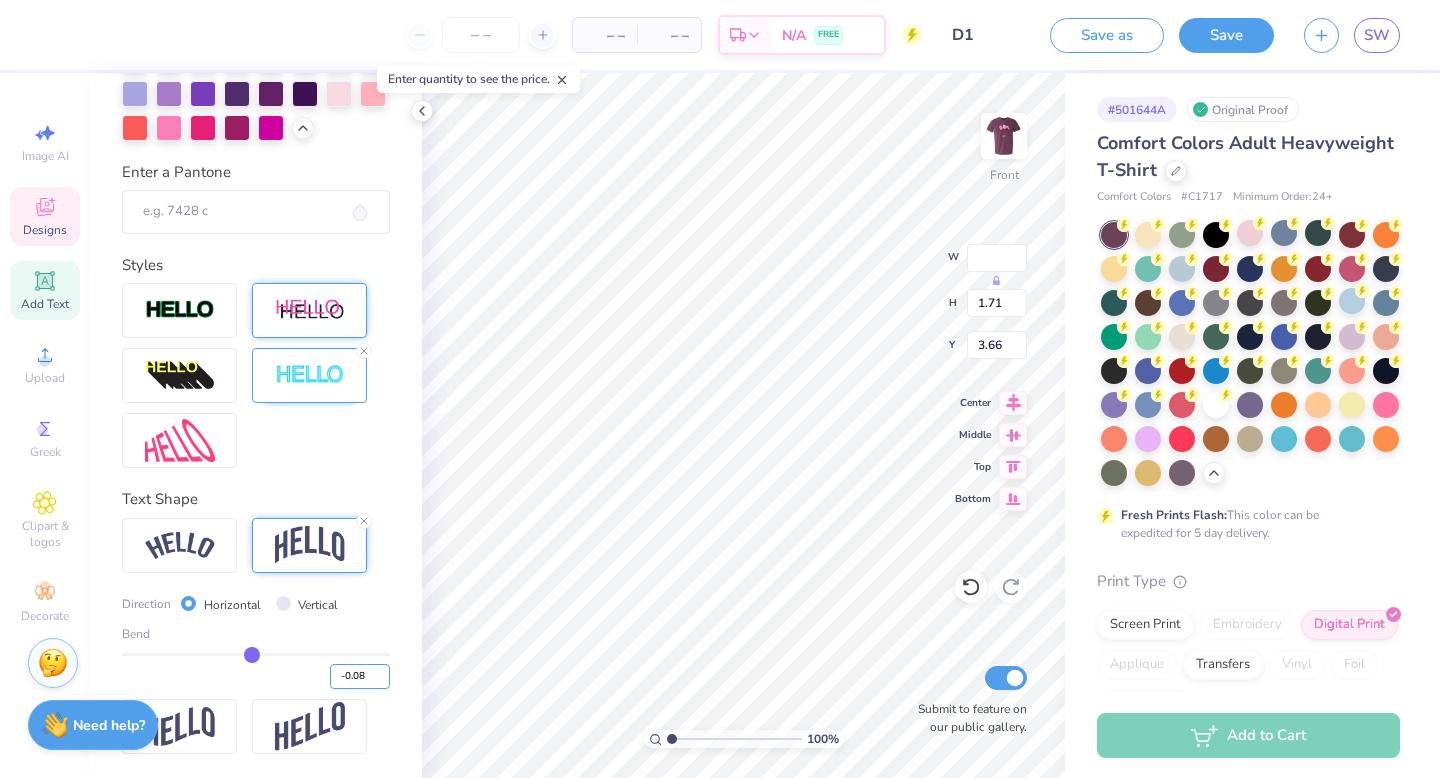 click on "-0.08" at bounding box center (360, 676) 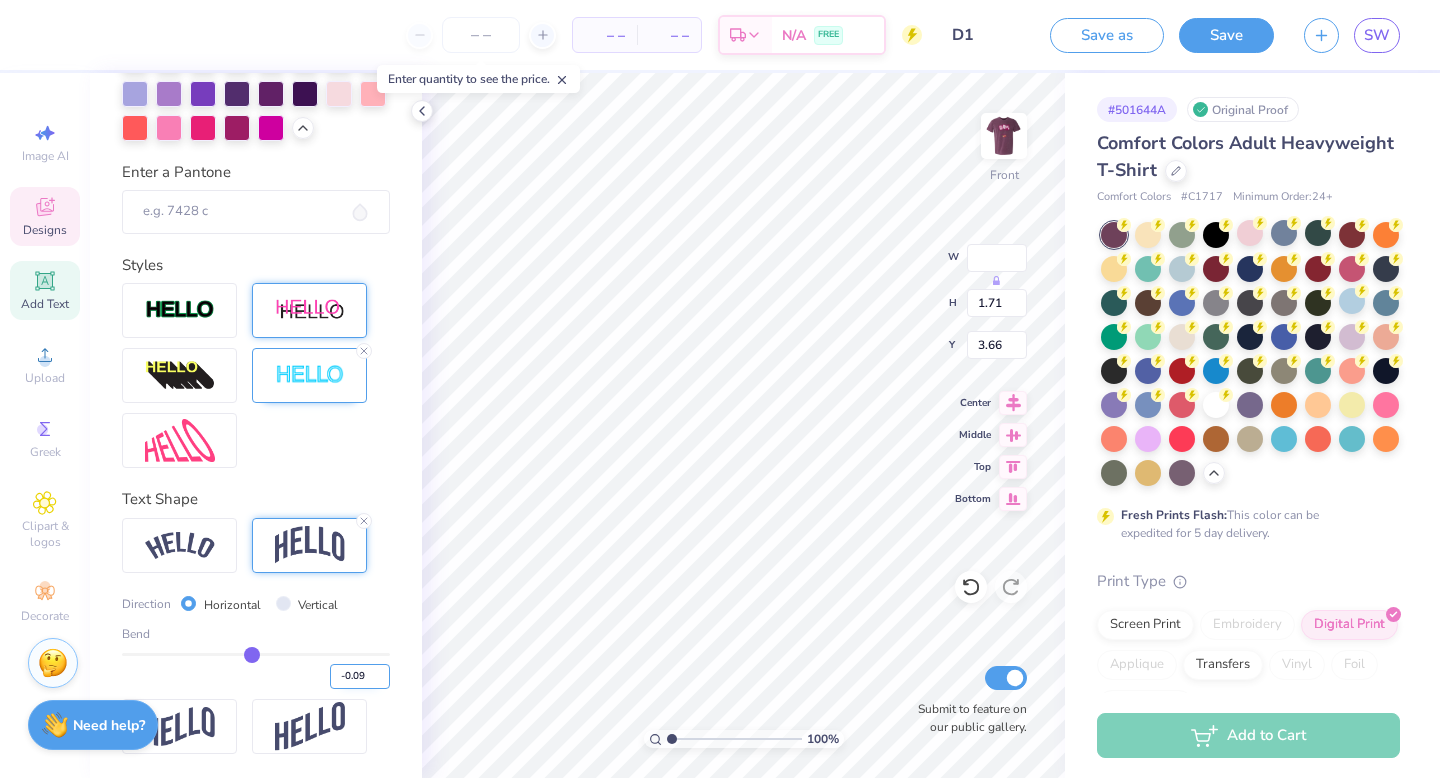 click on "-0.09" at bounding box center [360, 676] 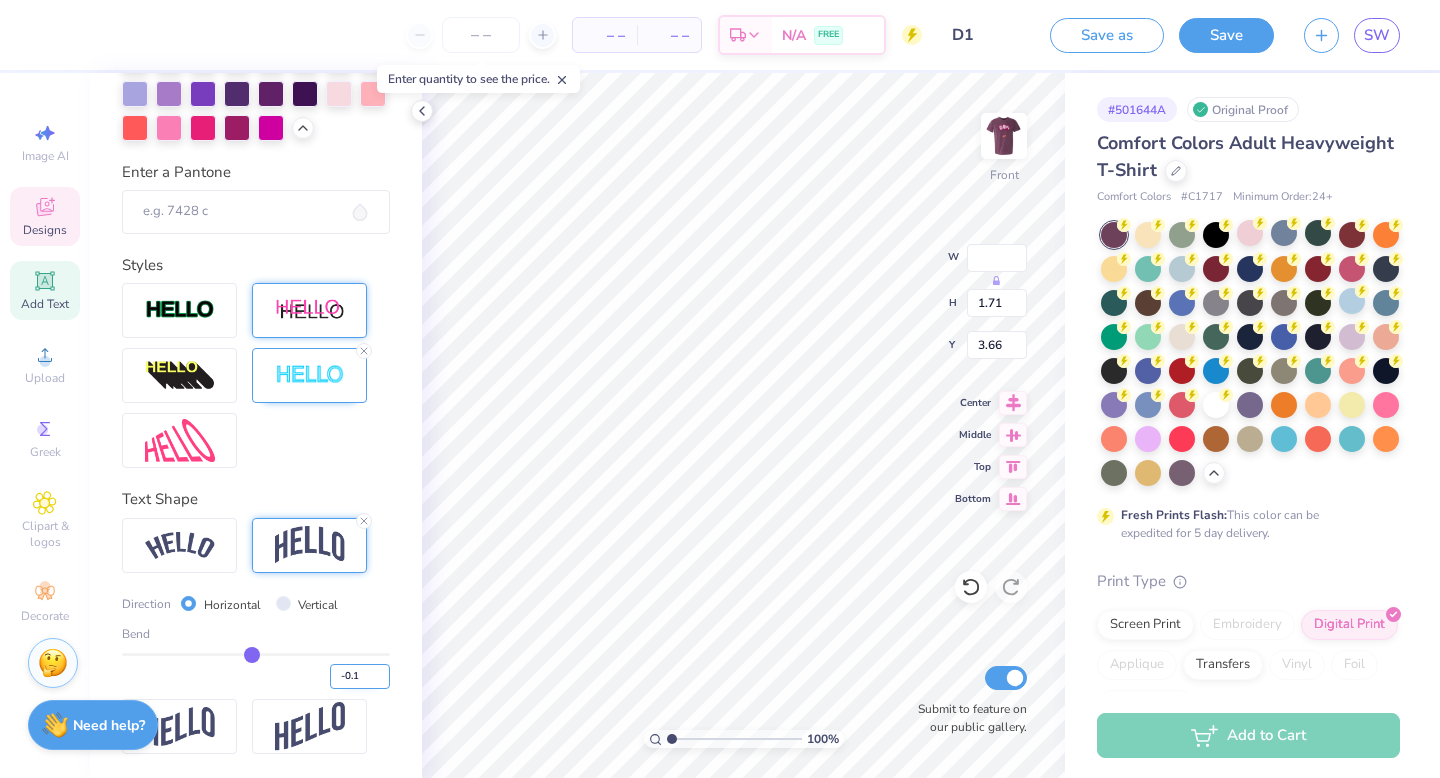 click on "-0.1" at bounding box center [360, 676] 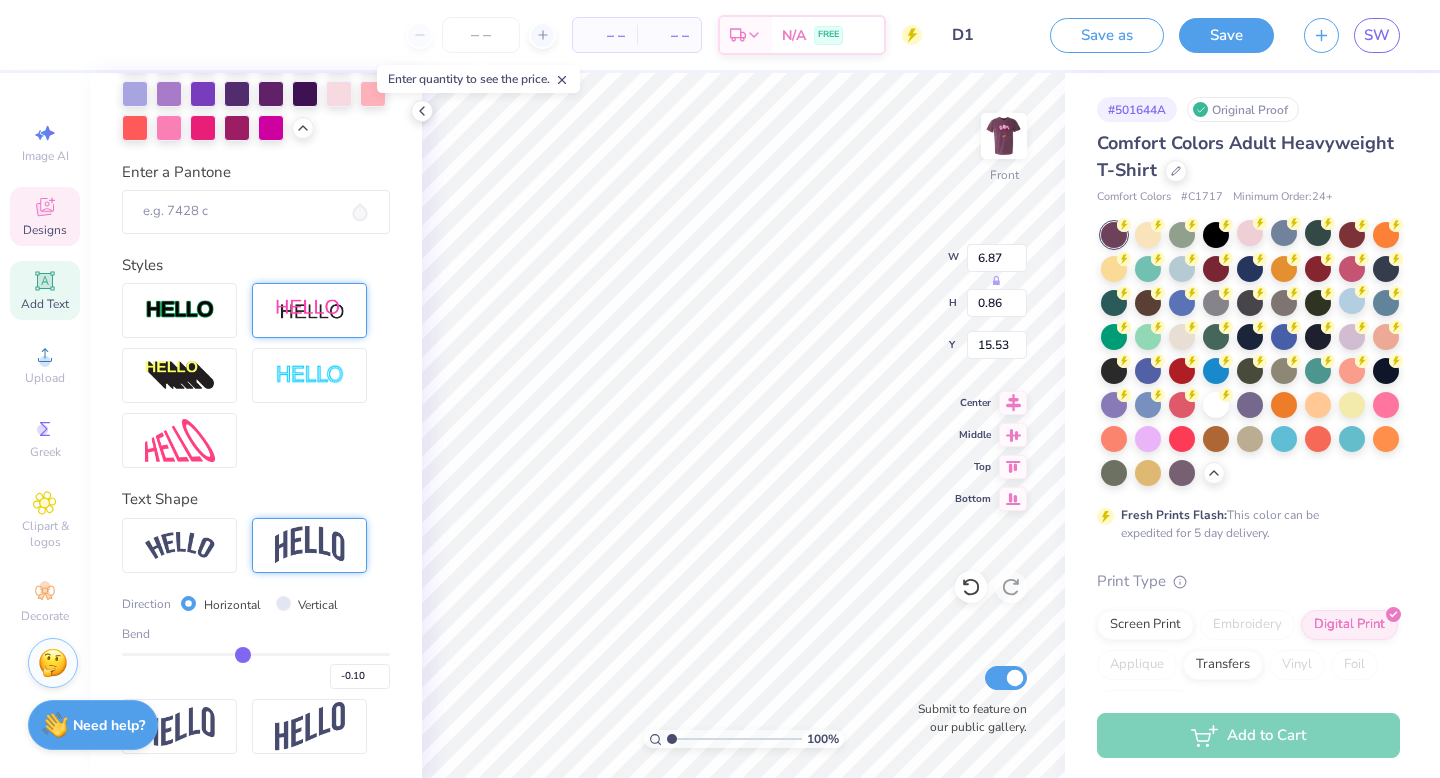 scroll, scrollTop: 623, scrollLeft: 0, axis: vertical 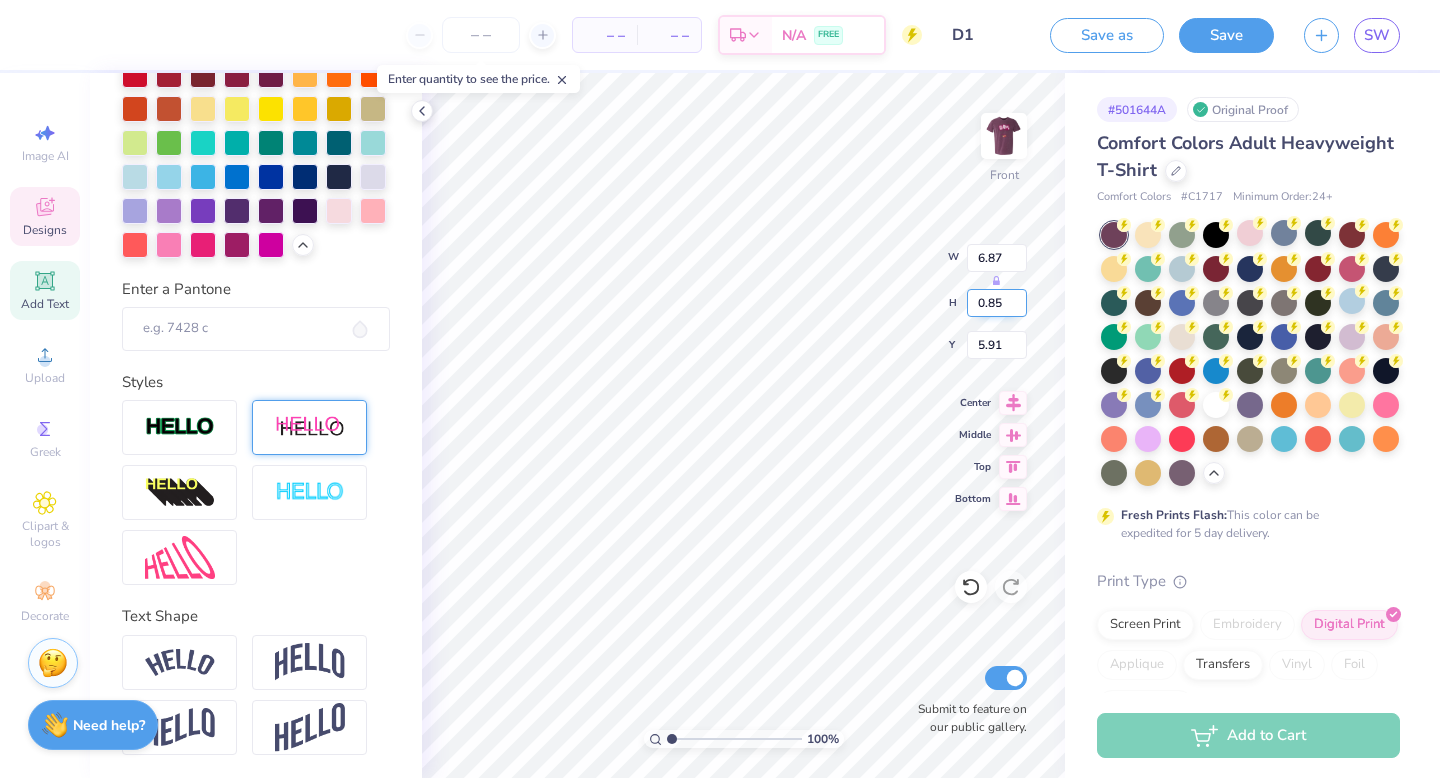 click on "0.85" at bounding box center [997, 303] 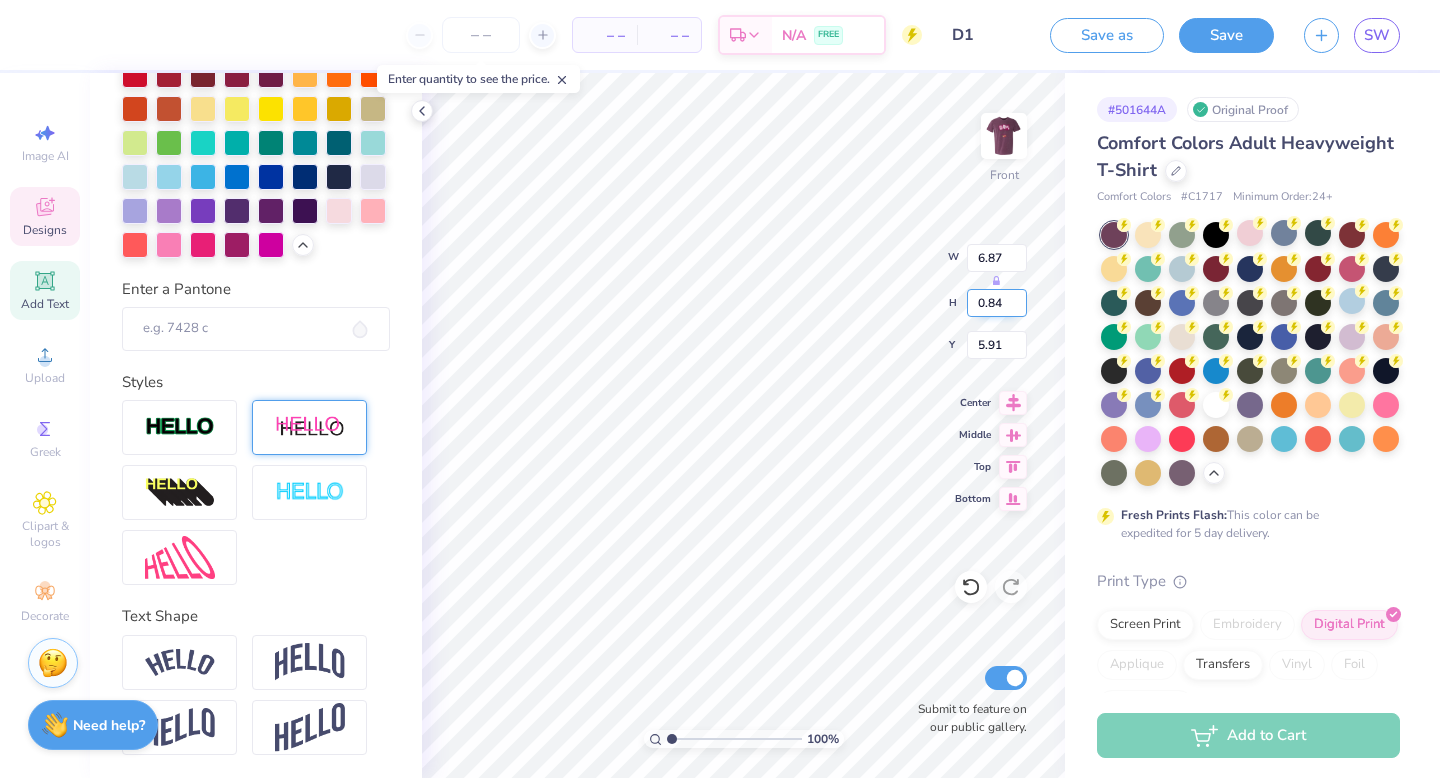 click on "0.84" at bounding box center (997, 303) 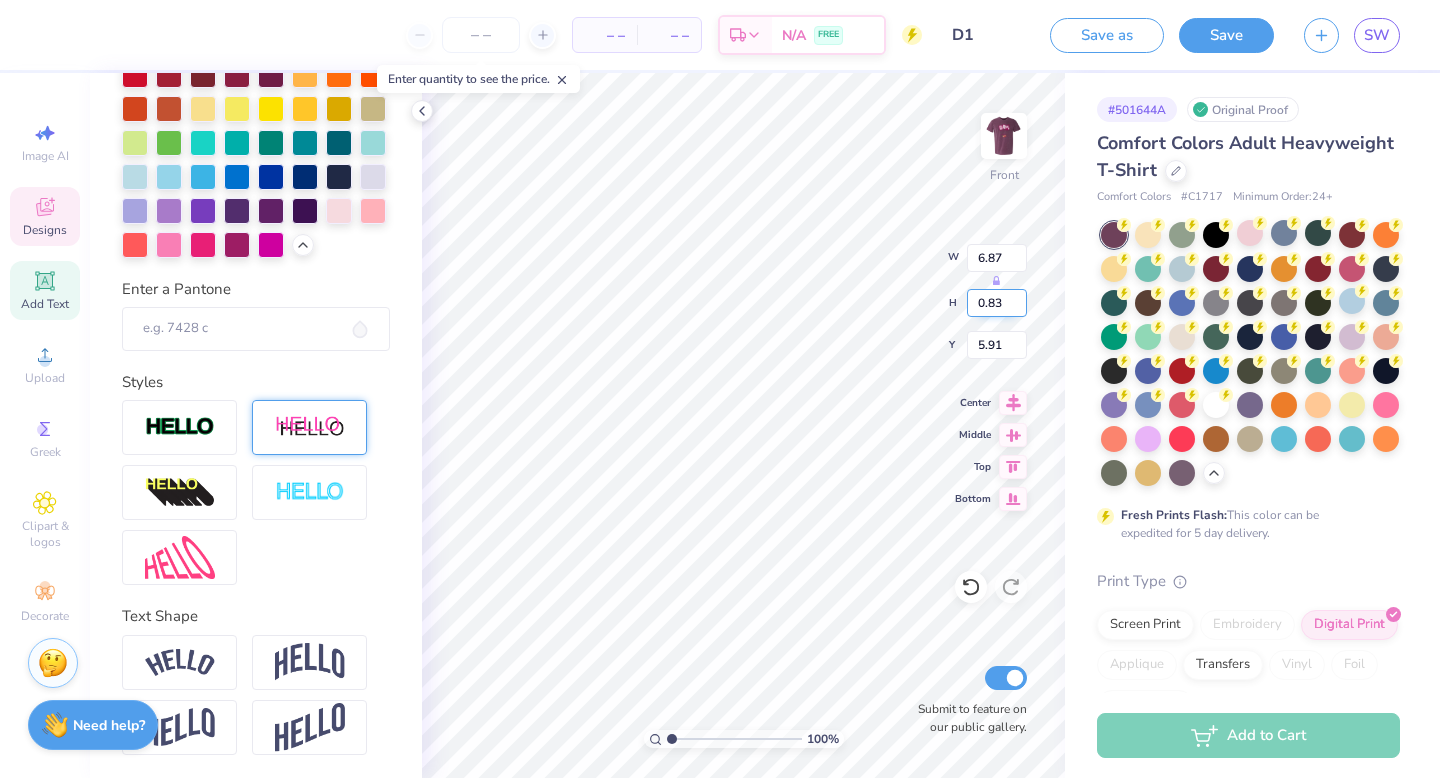click on "0.83" at bounding box center [997, 303] 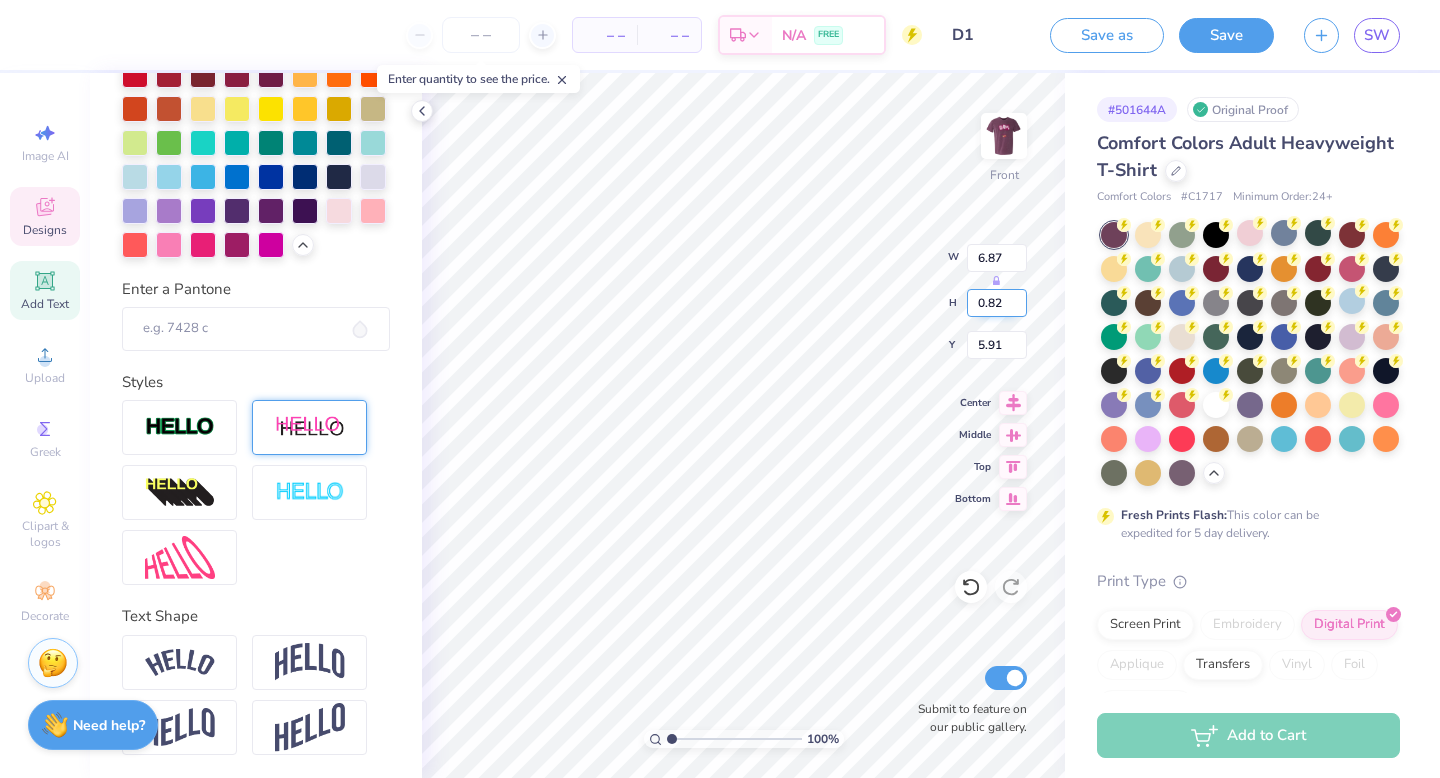 click on "0.82" at bounding box center (997, 303) 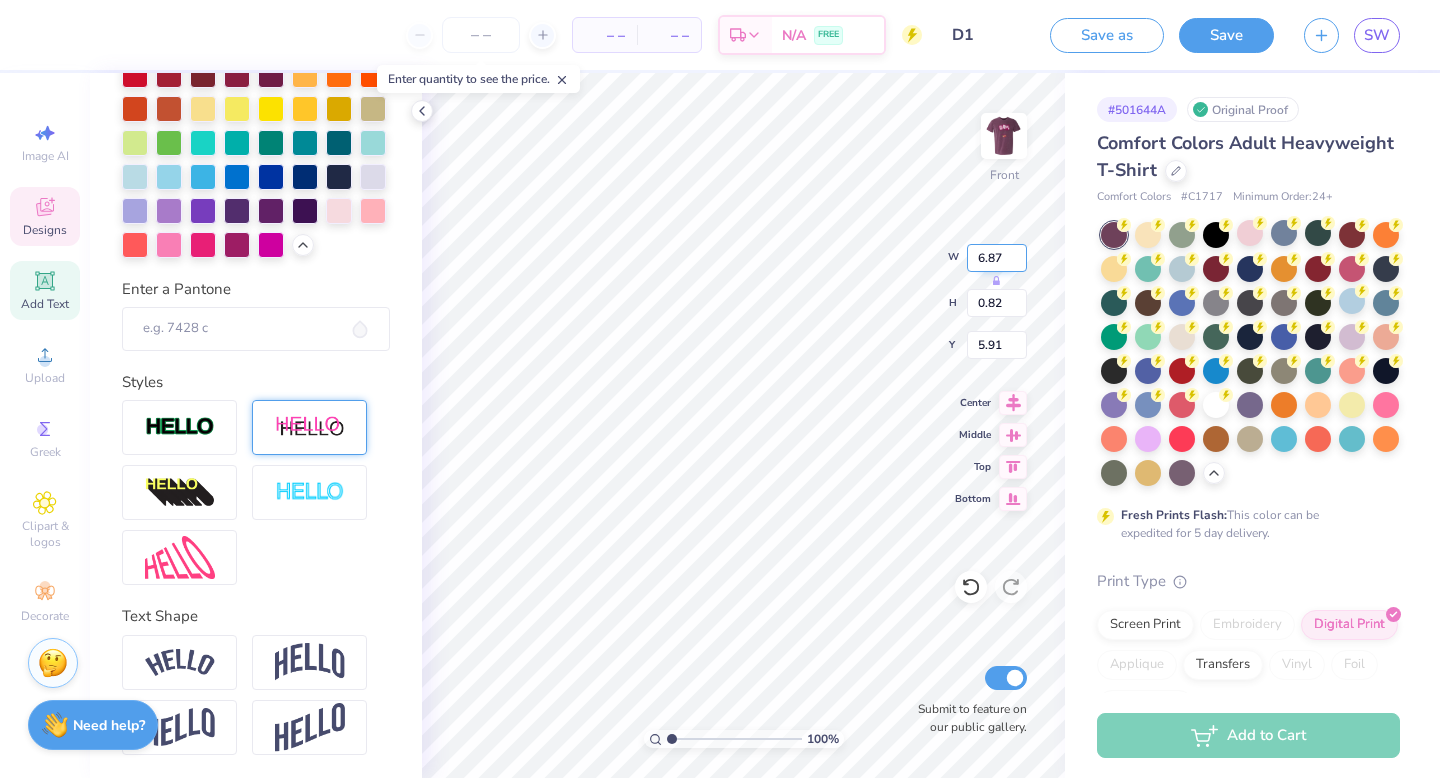 click on "6.87" at bounding box center (997, 258) 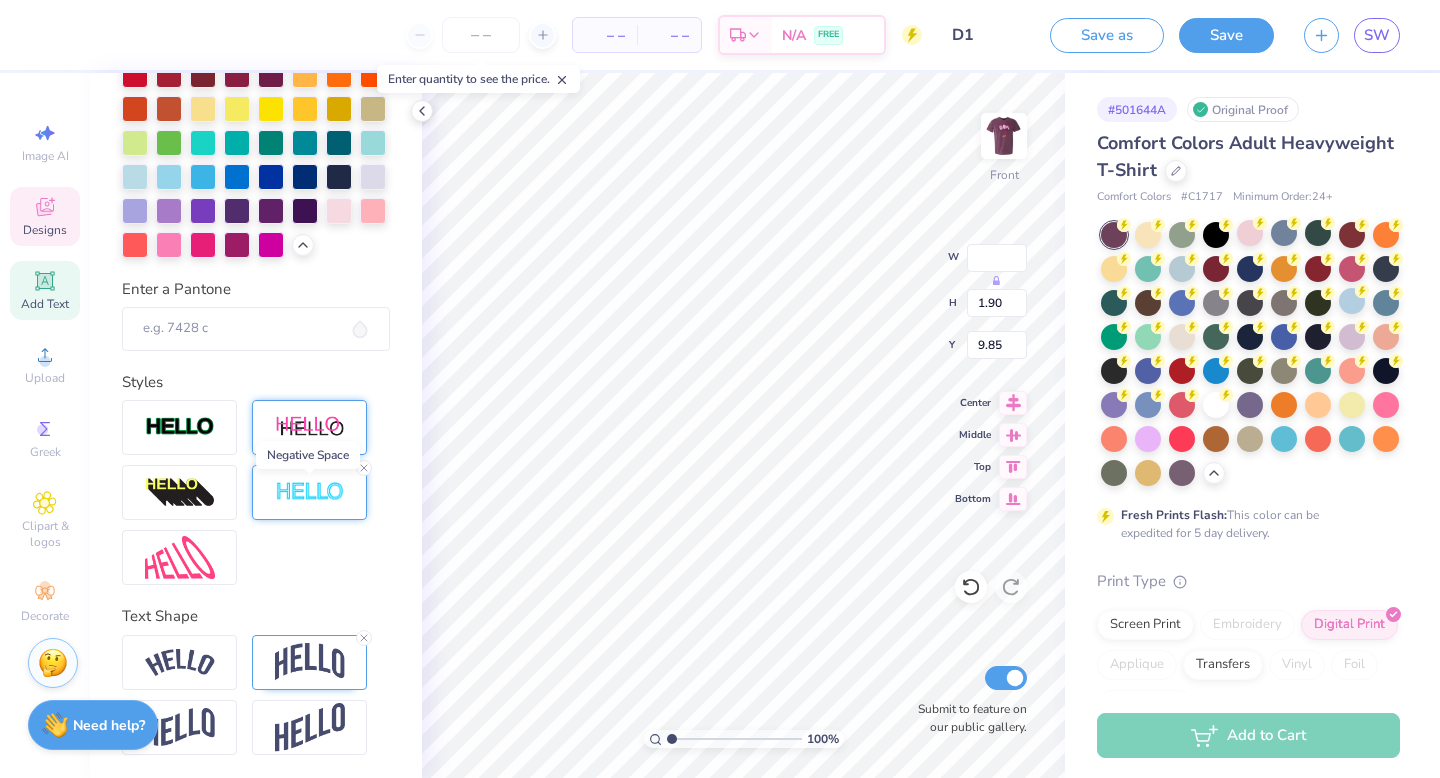 click at bounding box center [310, 492] 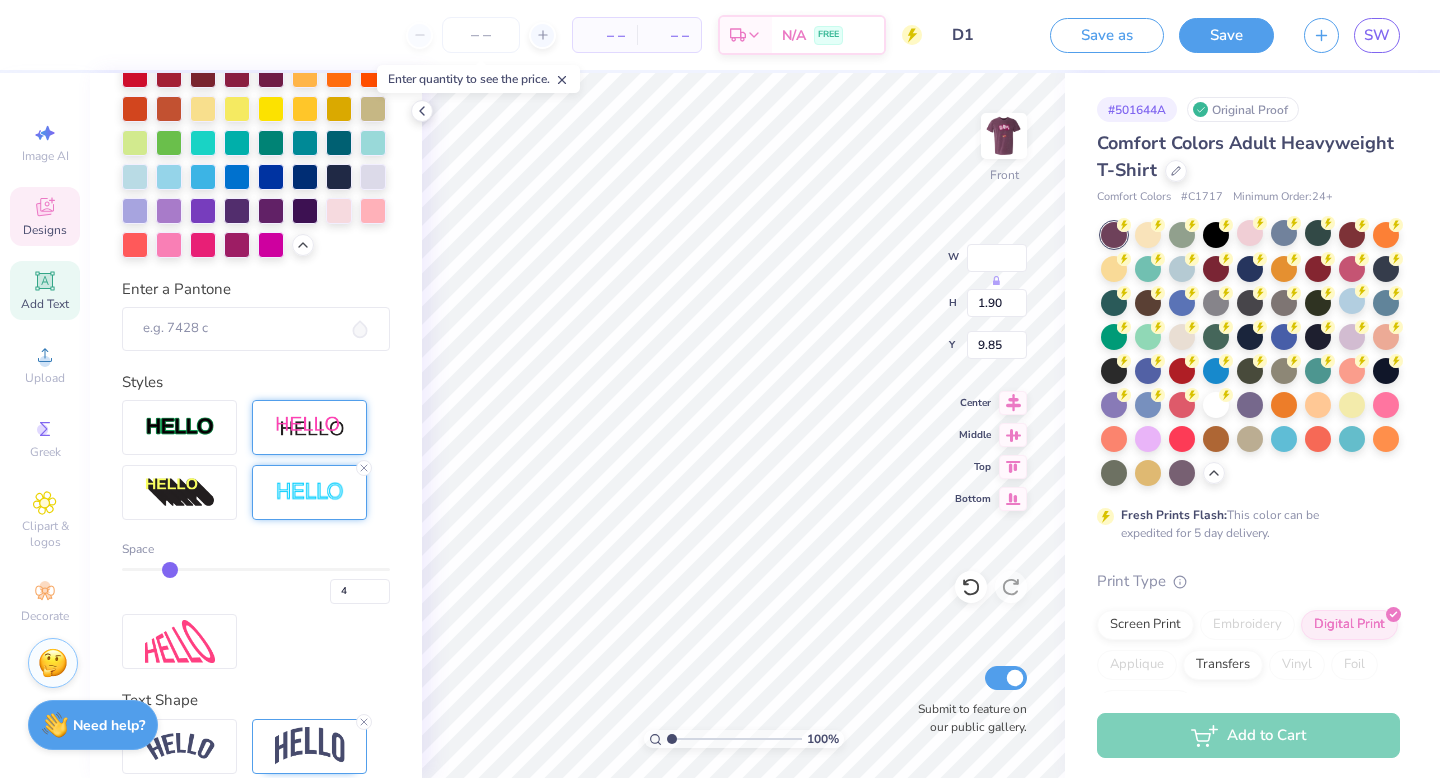 drag, startPoint x: 157, startPoint y: 562, endPoint x: 187, endPoint y: 564, distance: 30.066593 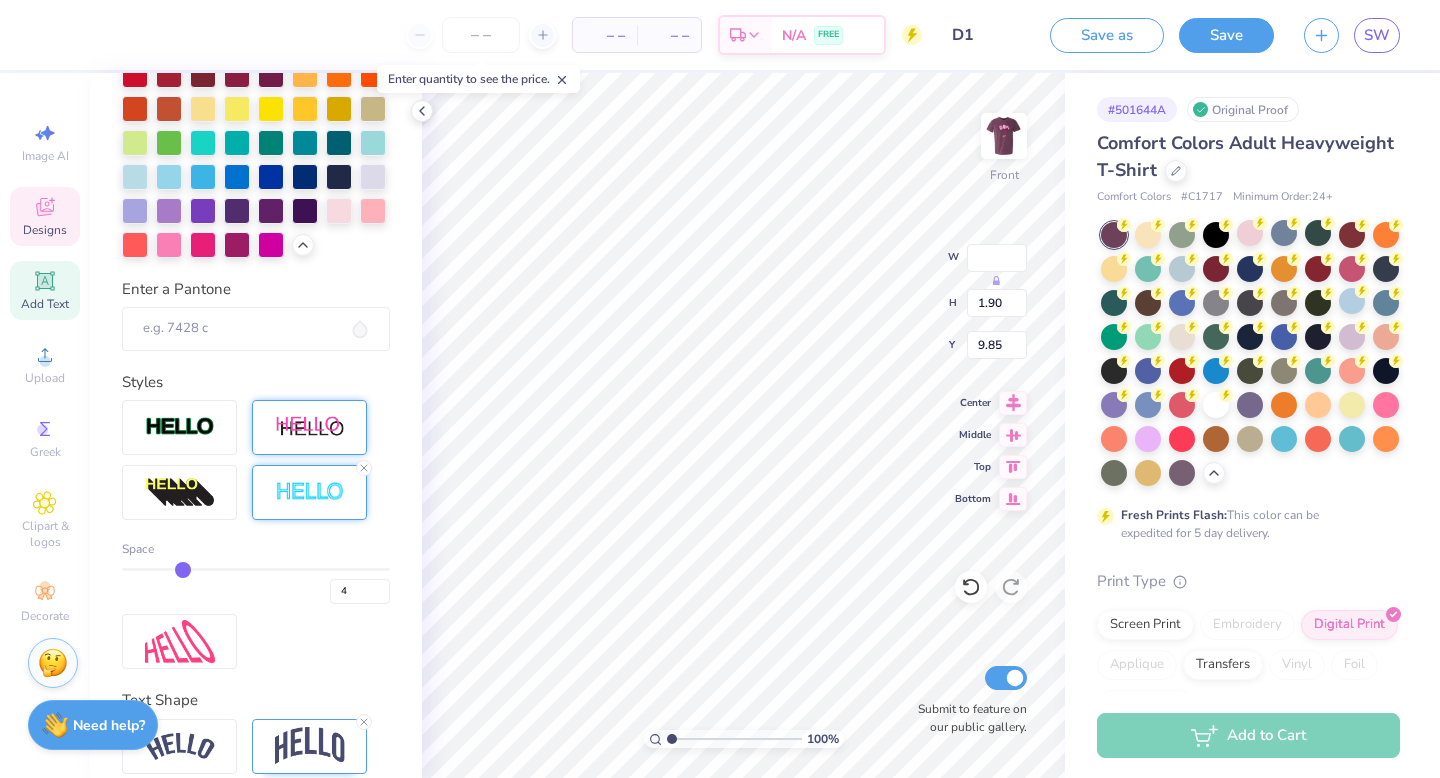 click at bounding box center [256, 569] 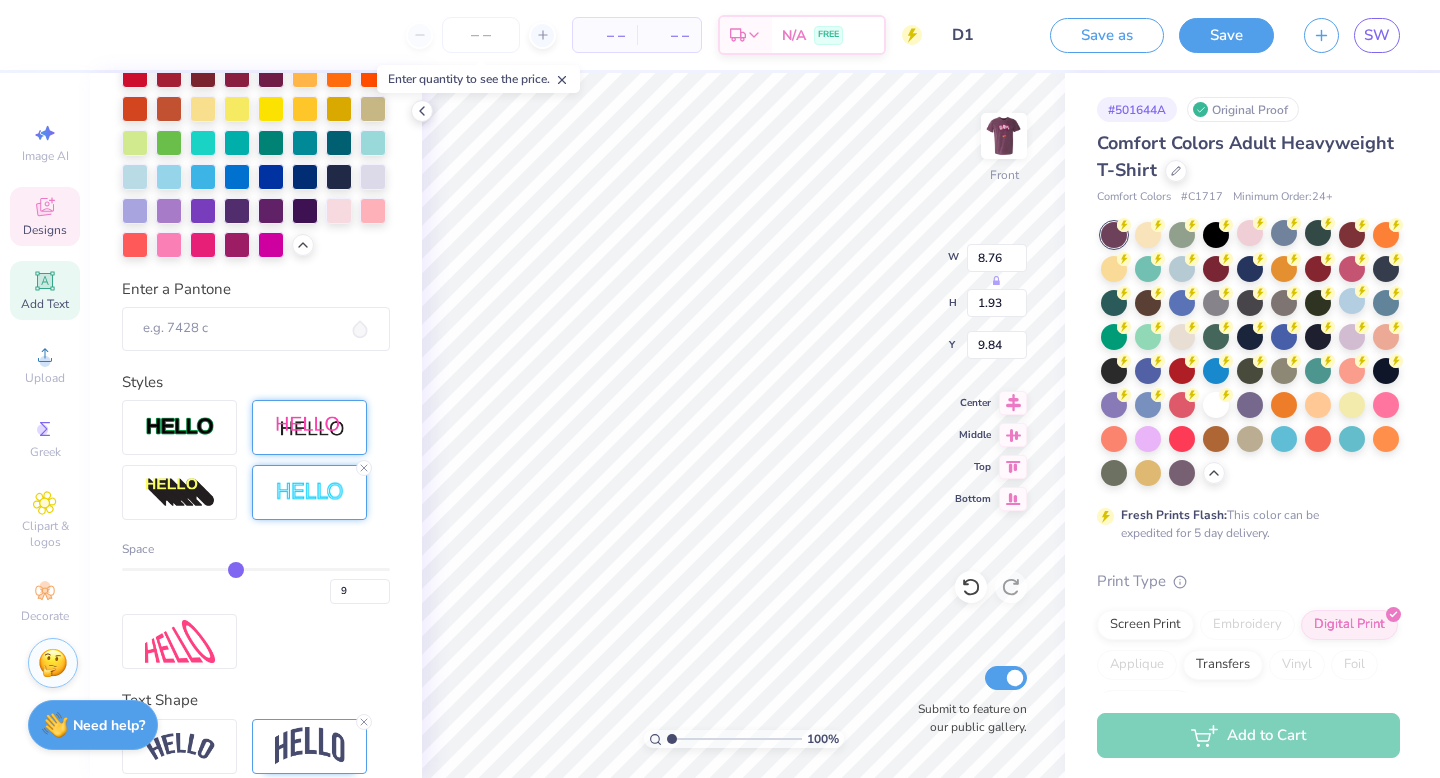 click at bounding box center [256, 569] 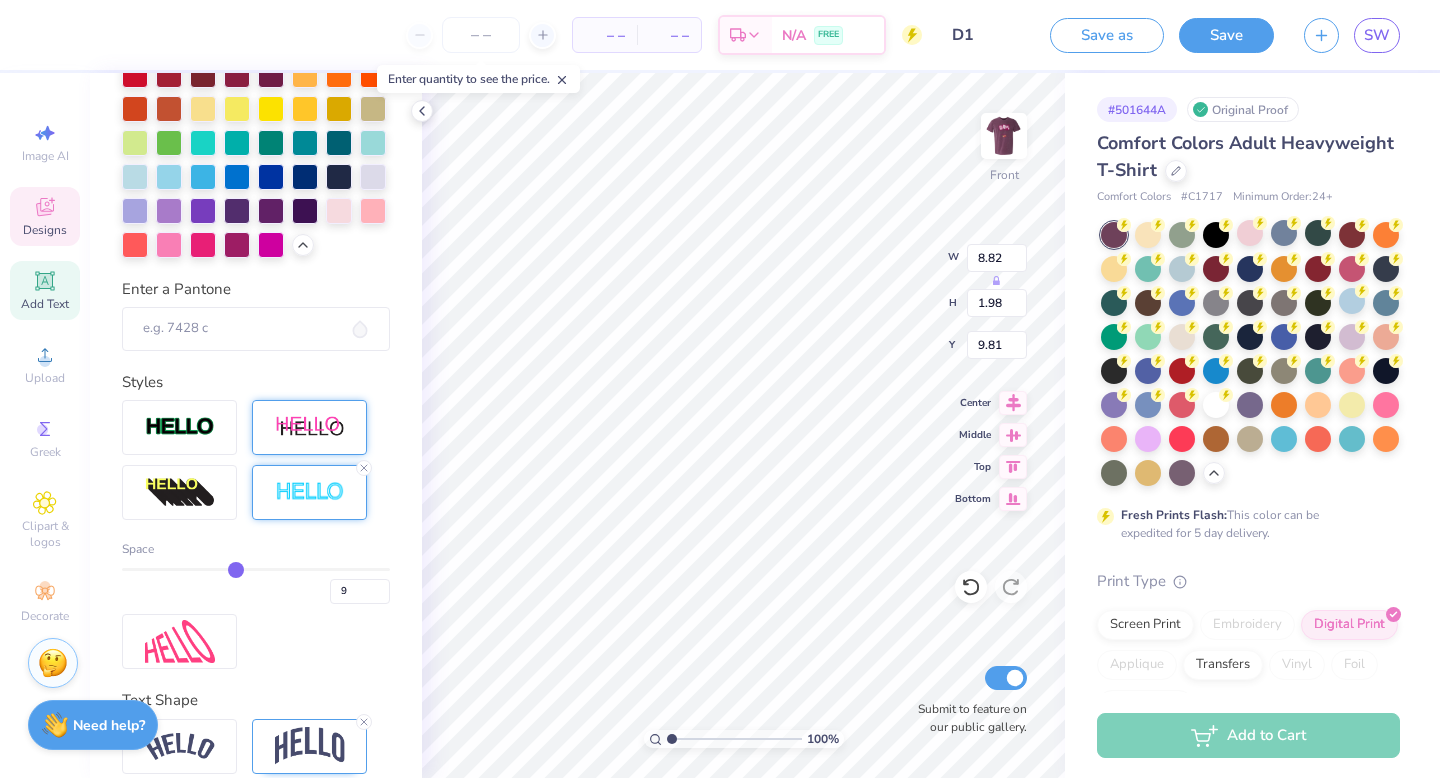 click on "Space 9" at bounding box center [256, 572] 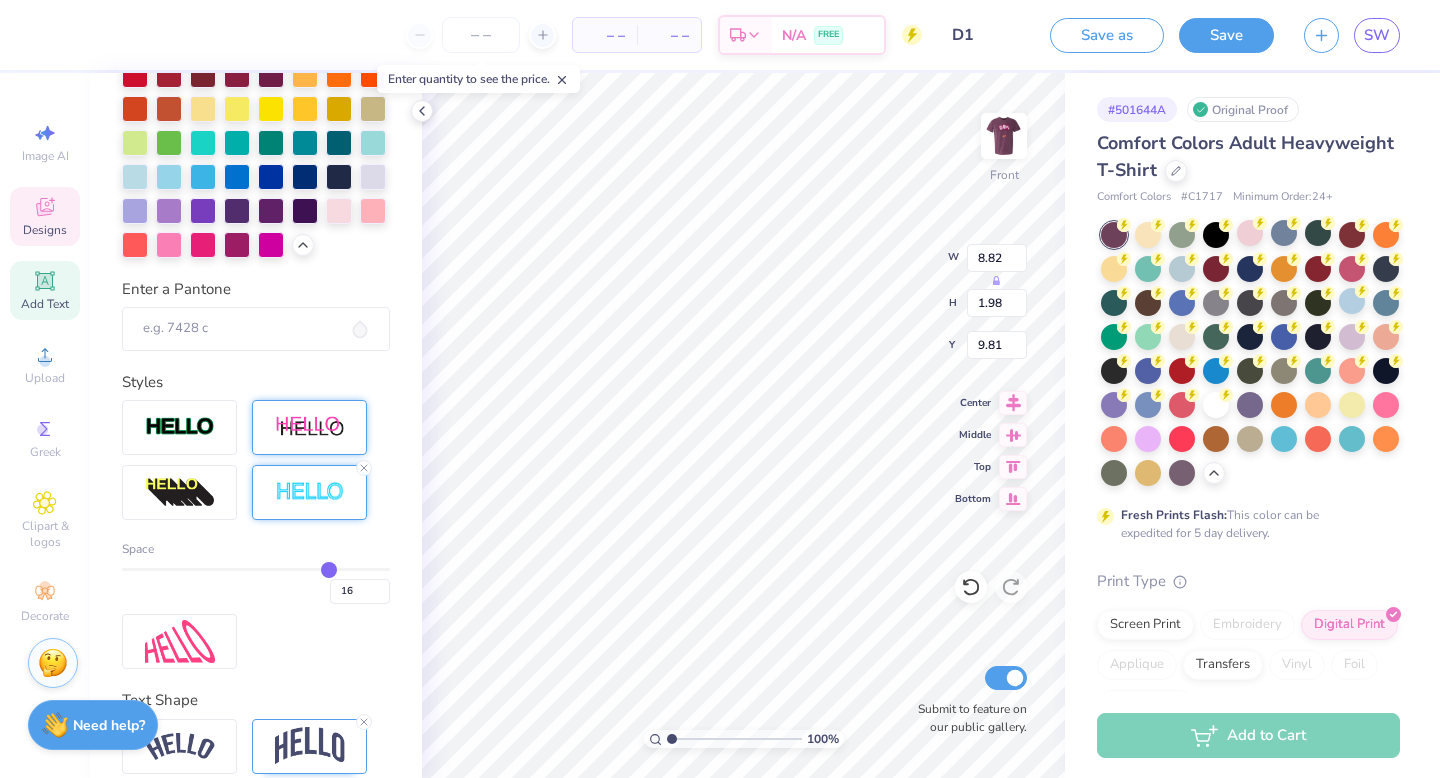 click at bounding box center (256, 569) 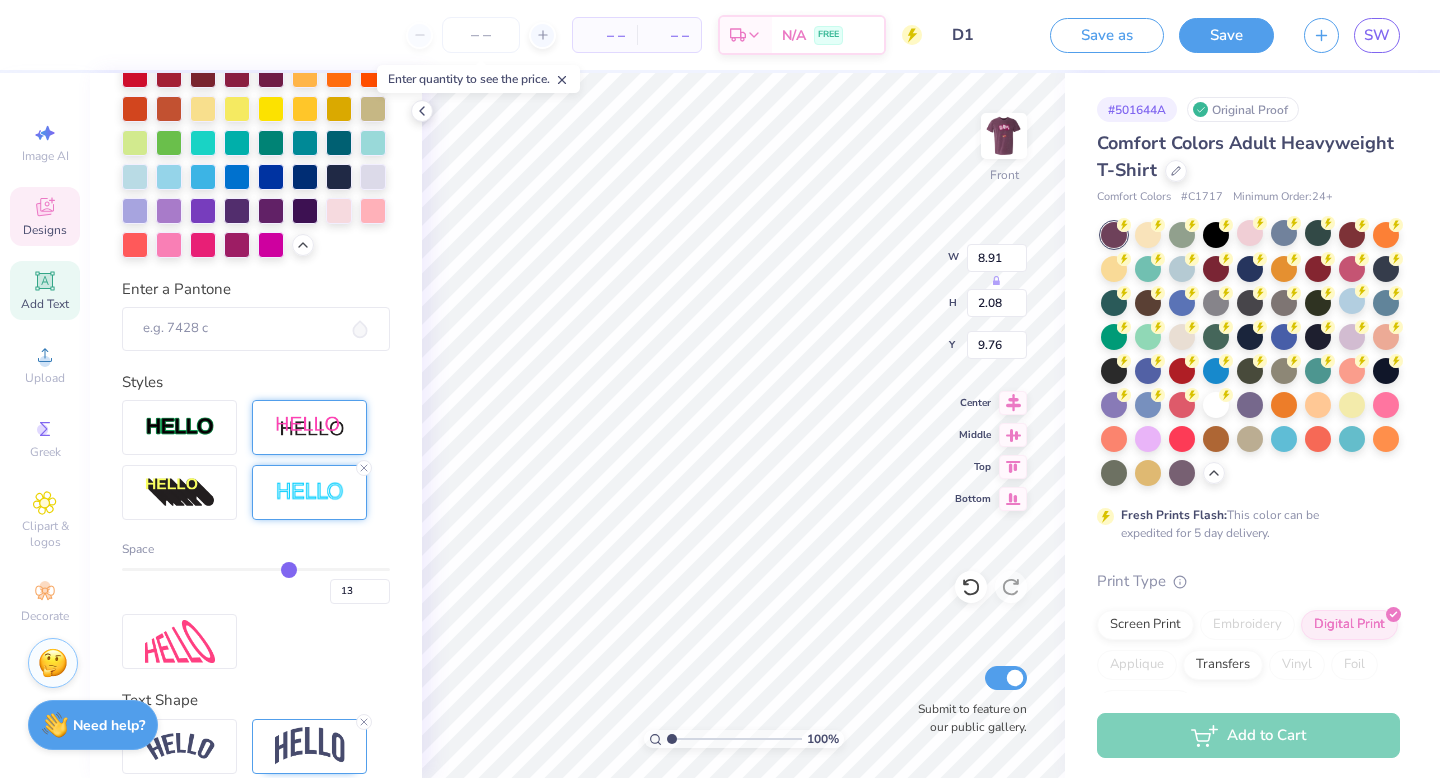 click at bounding box center (256, 569) 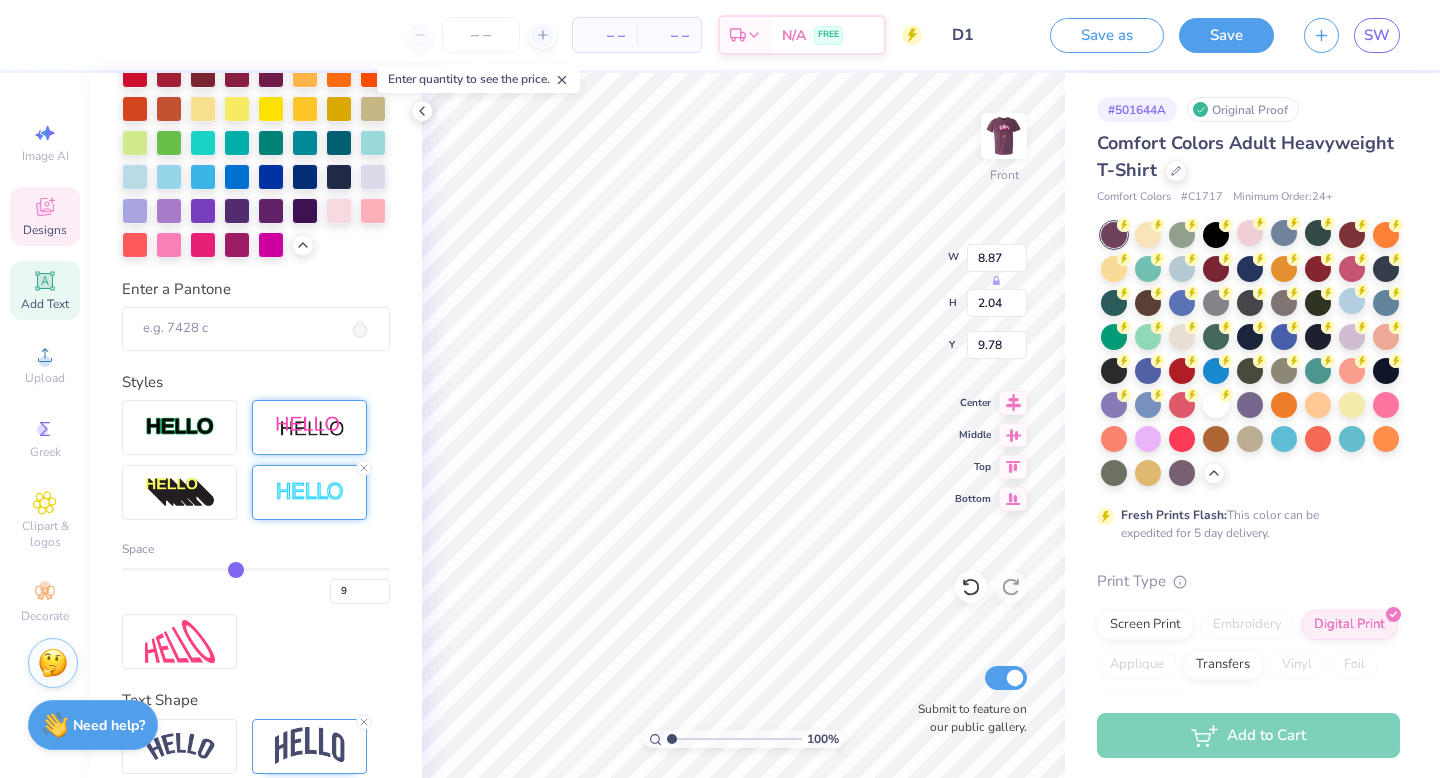 click at bounding box center (256, 569) 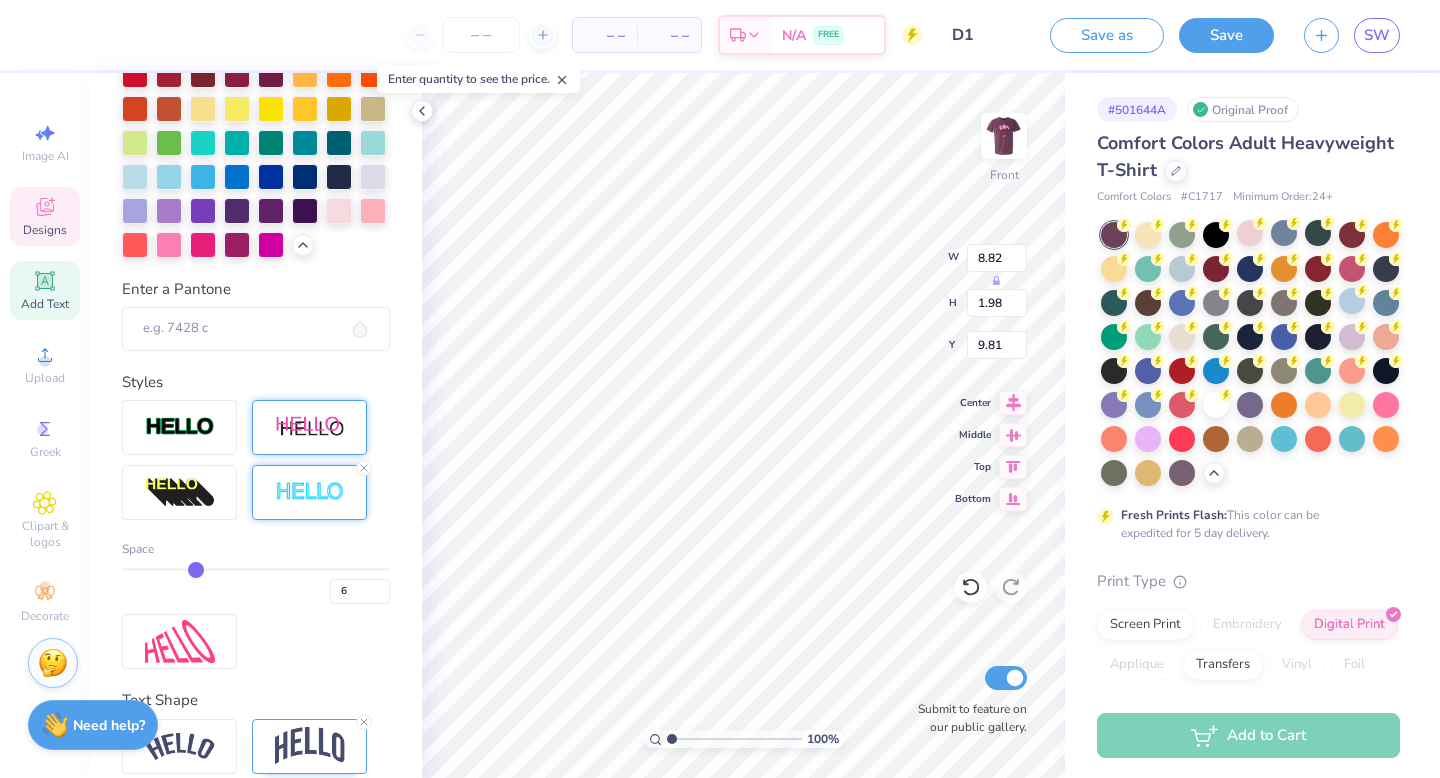 click at bounding box center [256, 569] 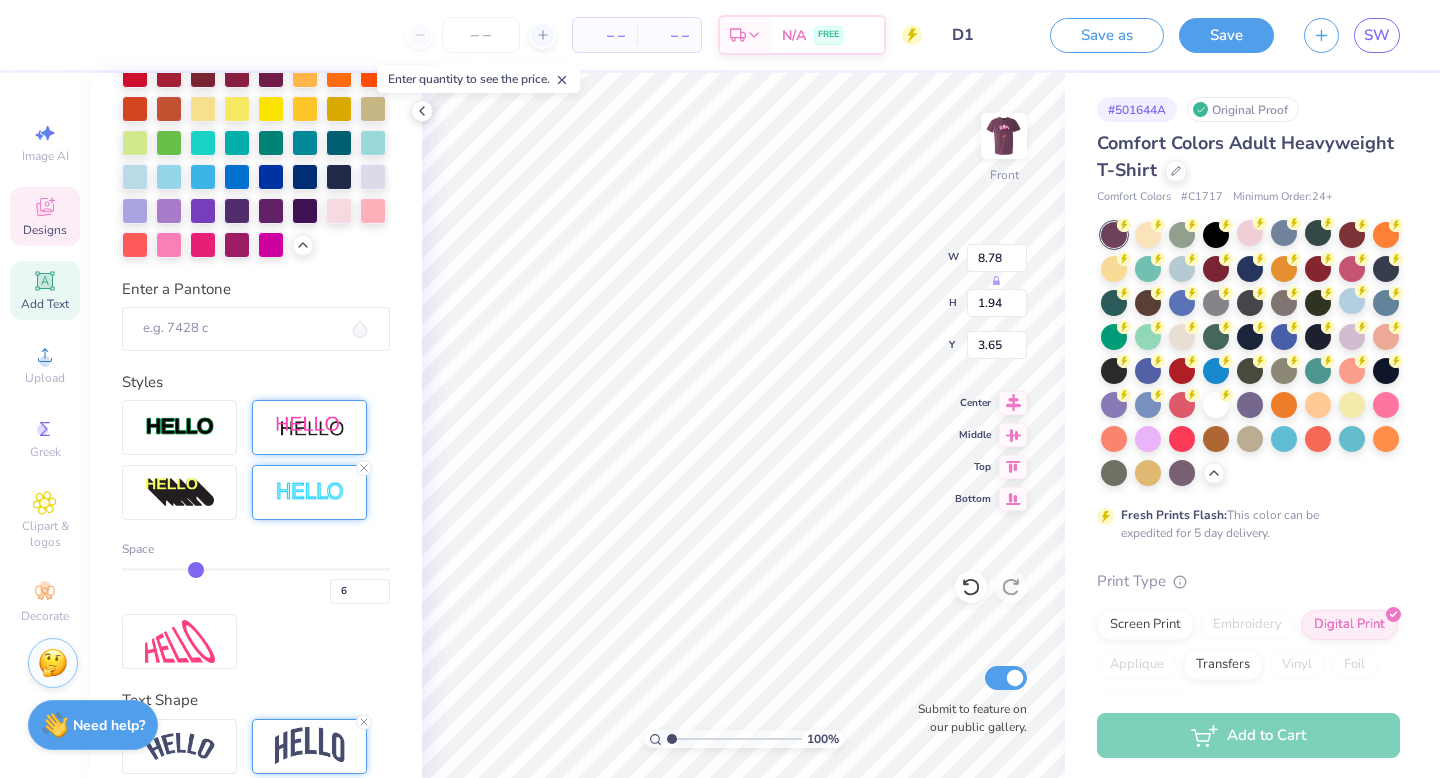 scroll, scrollTop: 707, scrollLeft: 0, axis: vertical 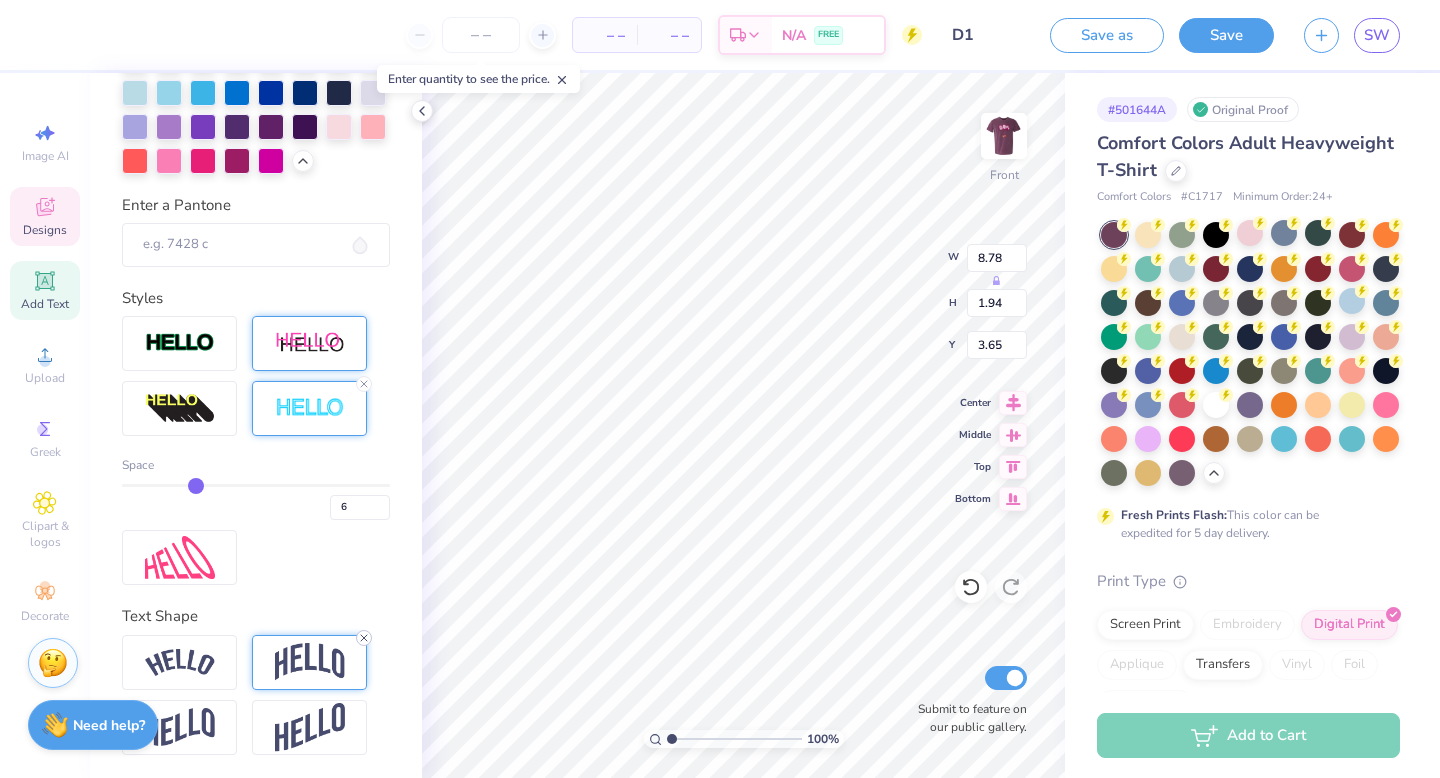 click 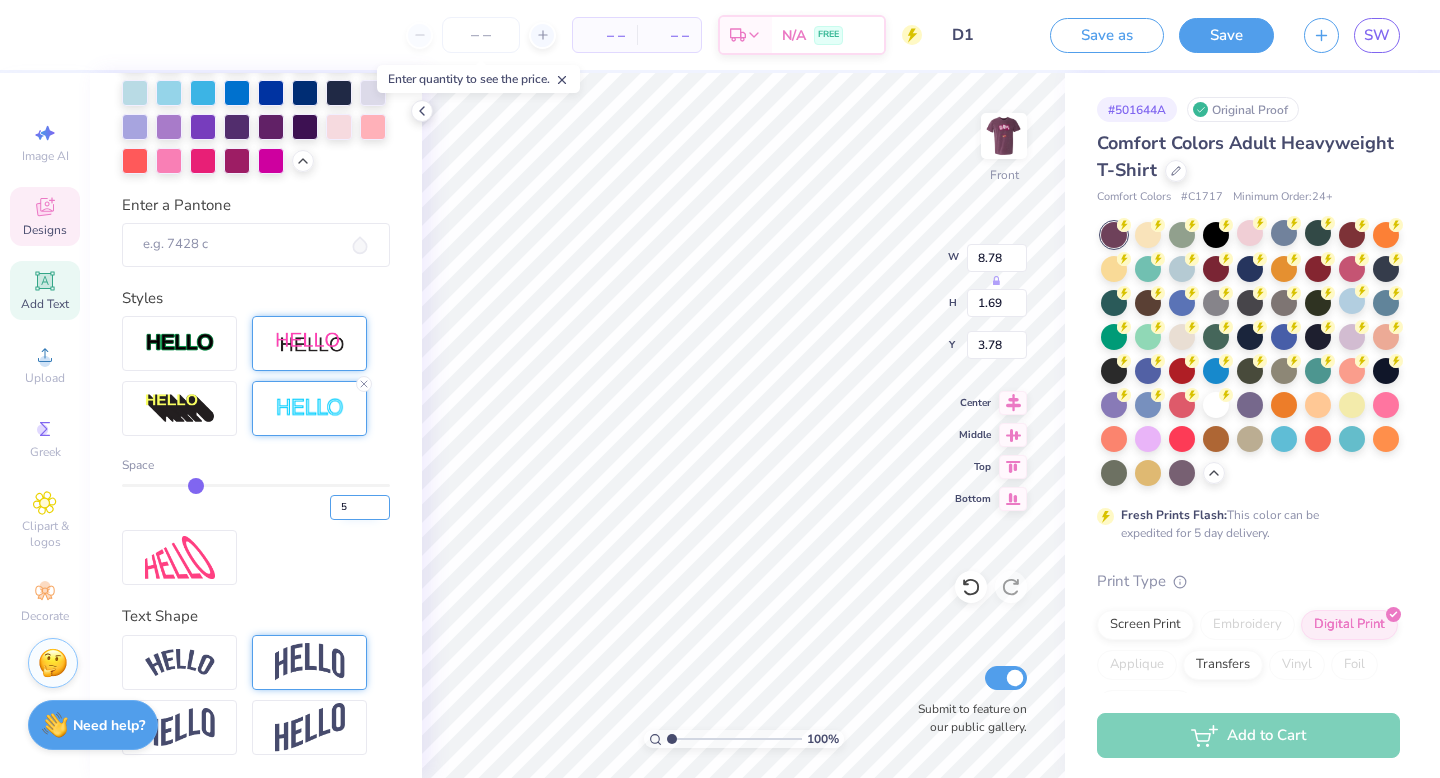 click on "5" at bounding box center (360, 507) 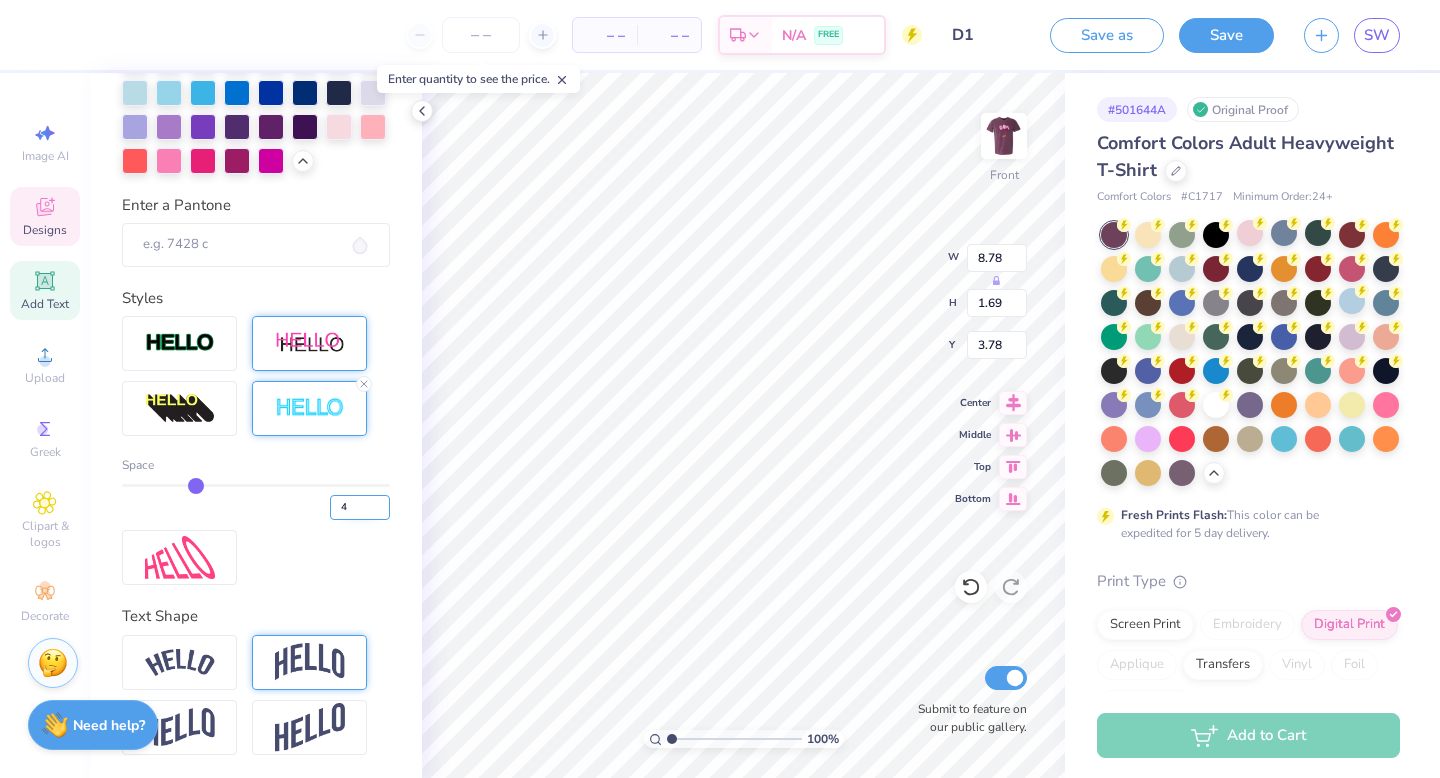 click on "4" at bounding box center [360, 507] 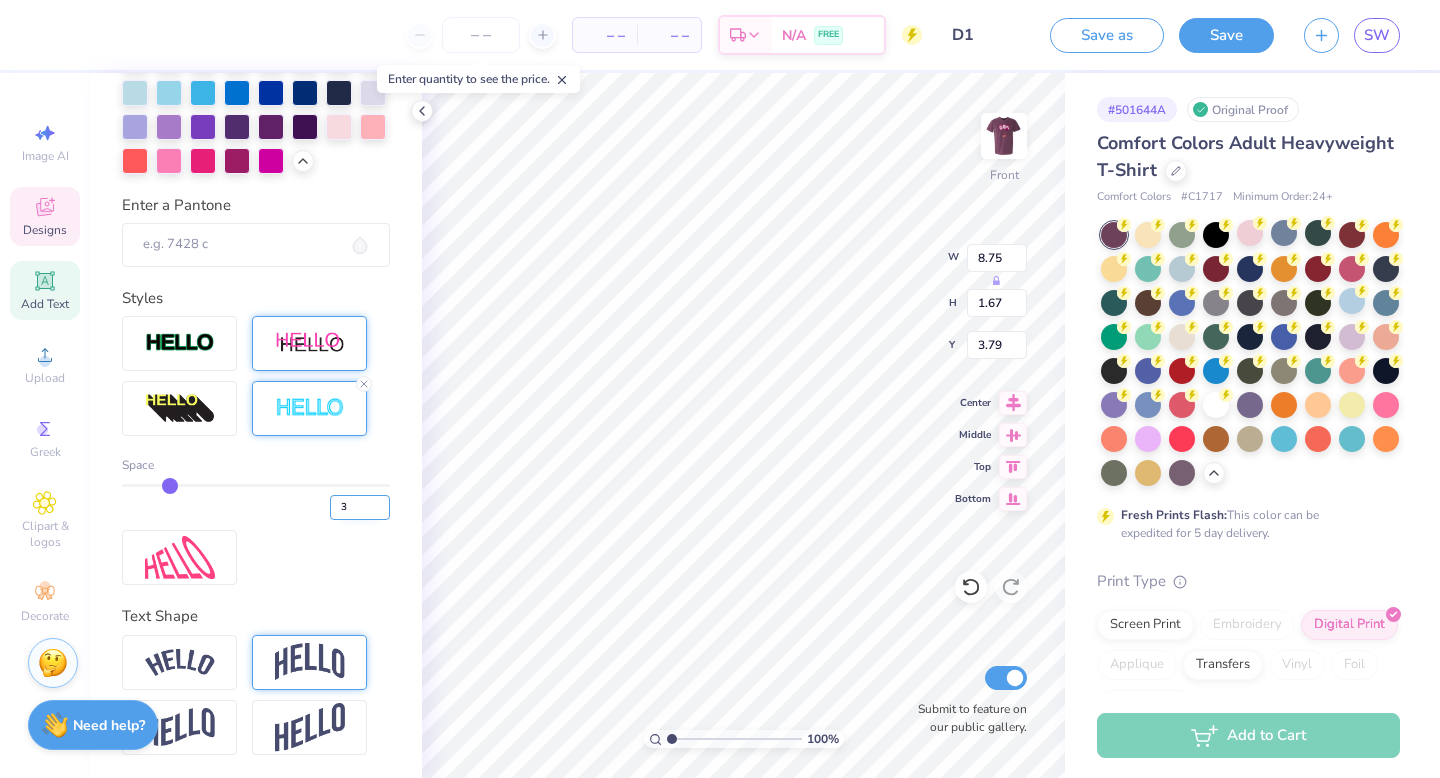 click on "3" at bounding box center (360, 507) 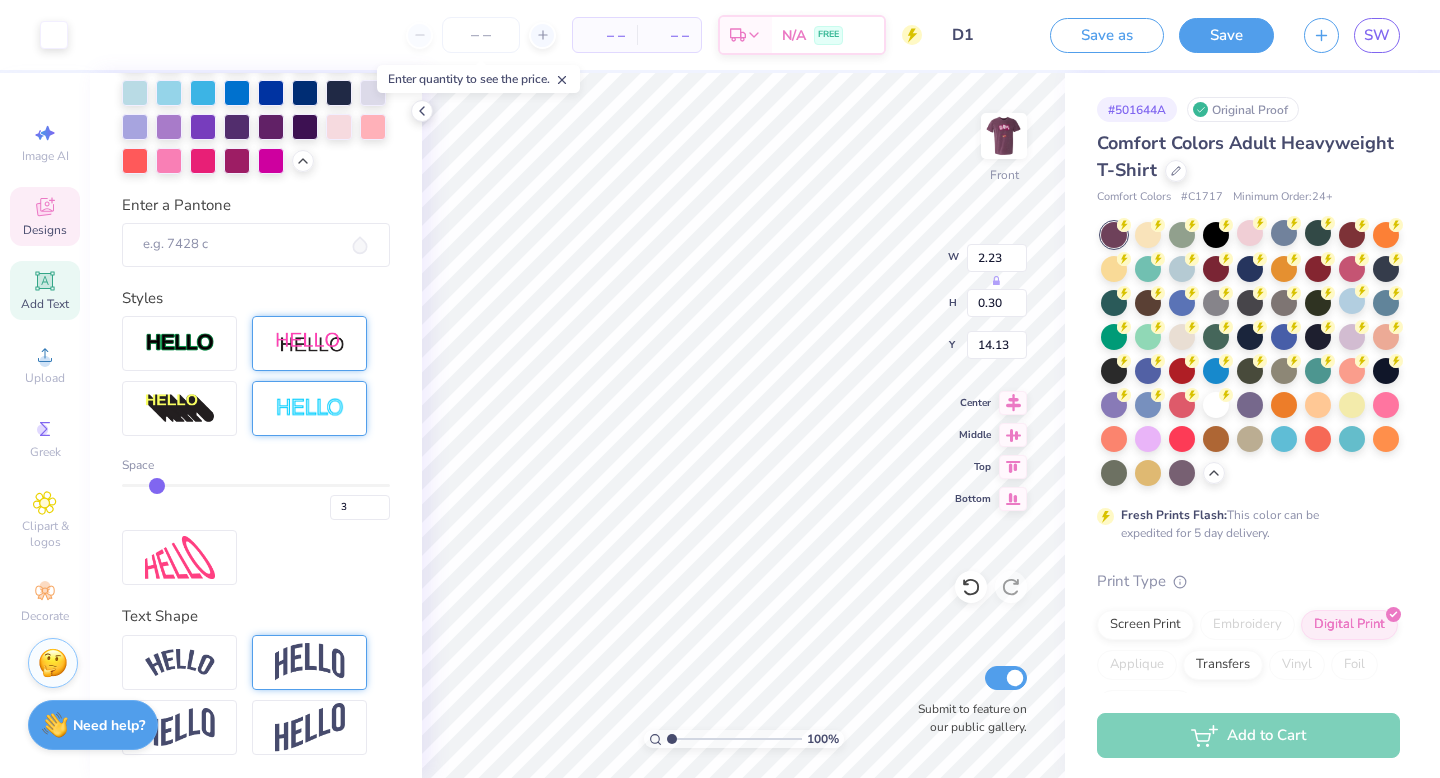 scroll, scrollTop: 623, scrollLeft: 0, axis: vertical 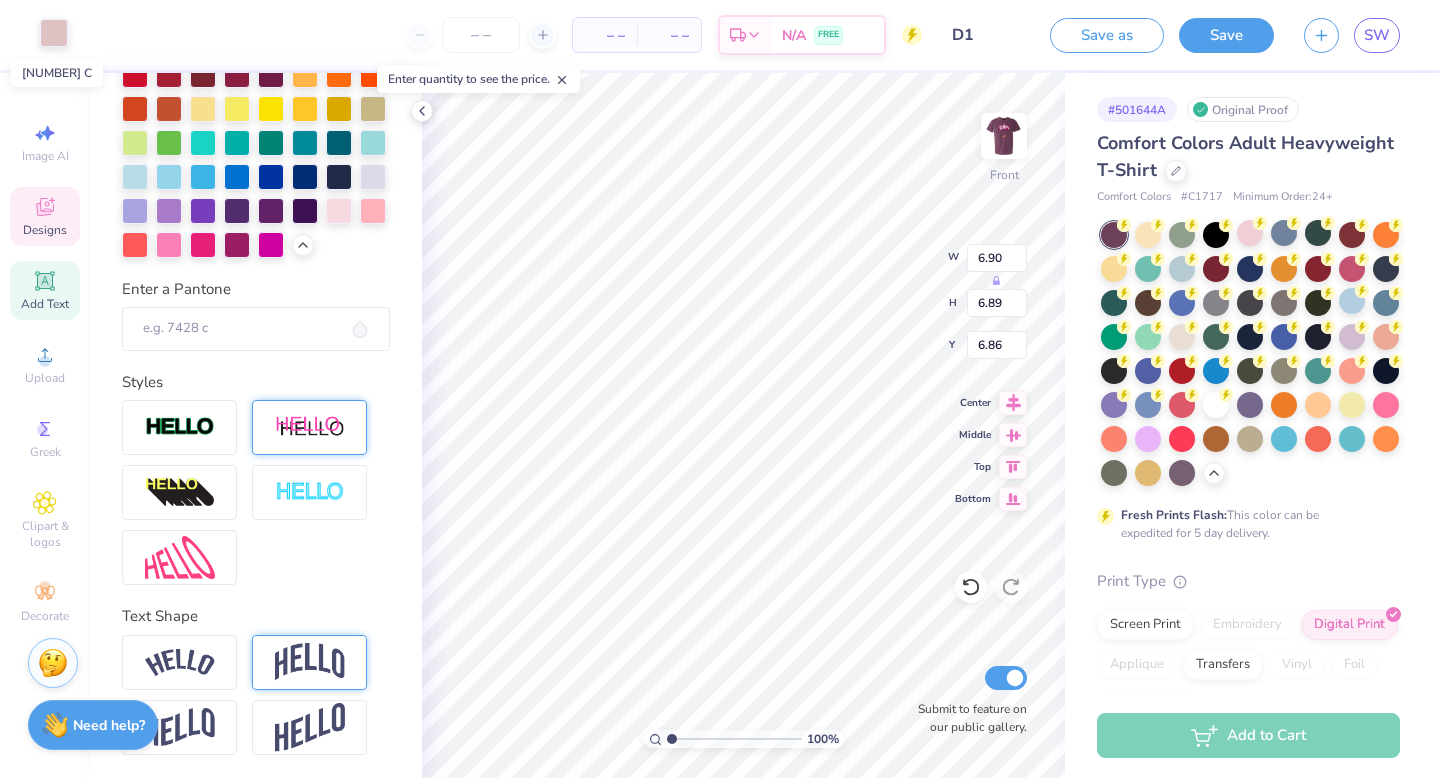 click at bounding box center (54, 33) 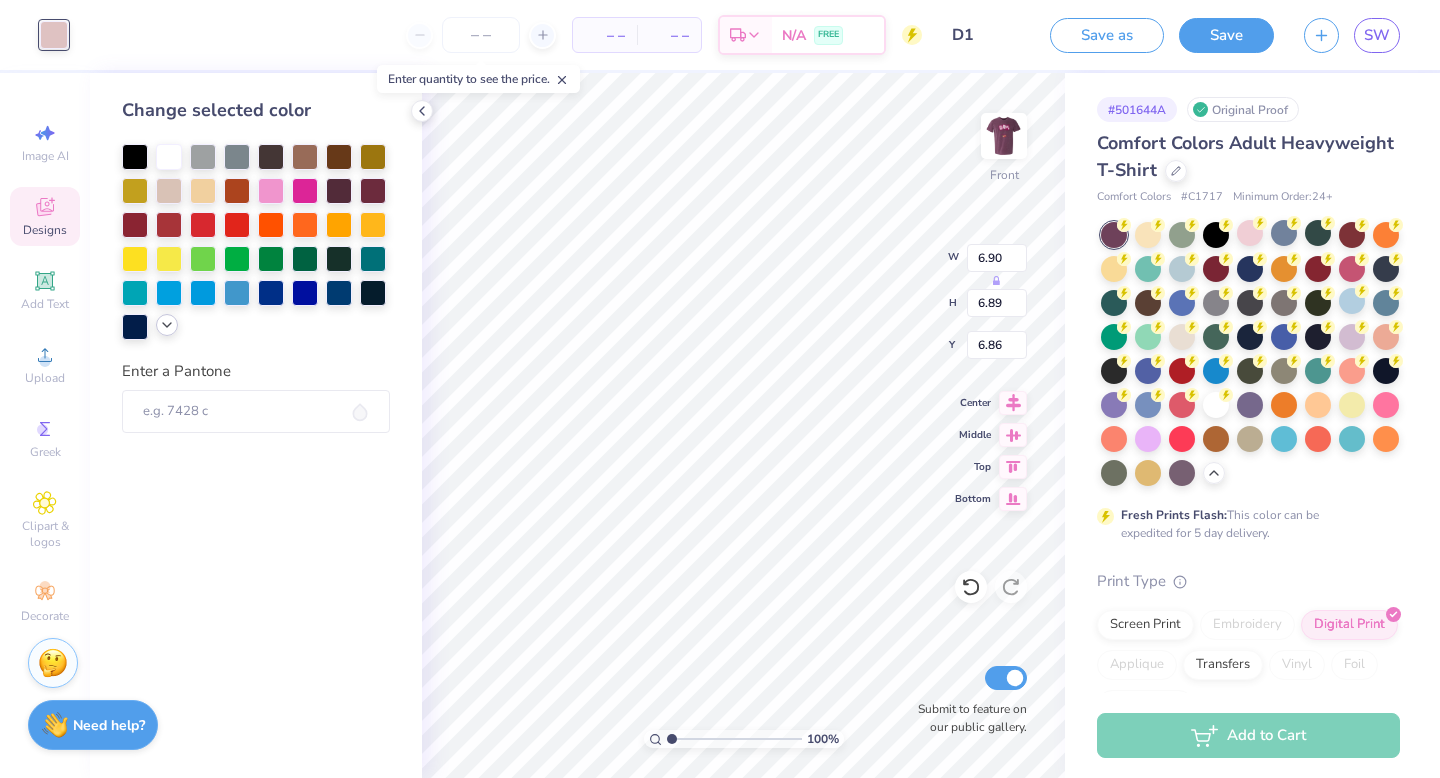 click at bounding box center [167, 325] 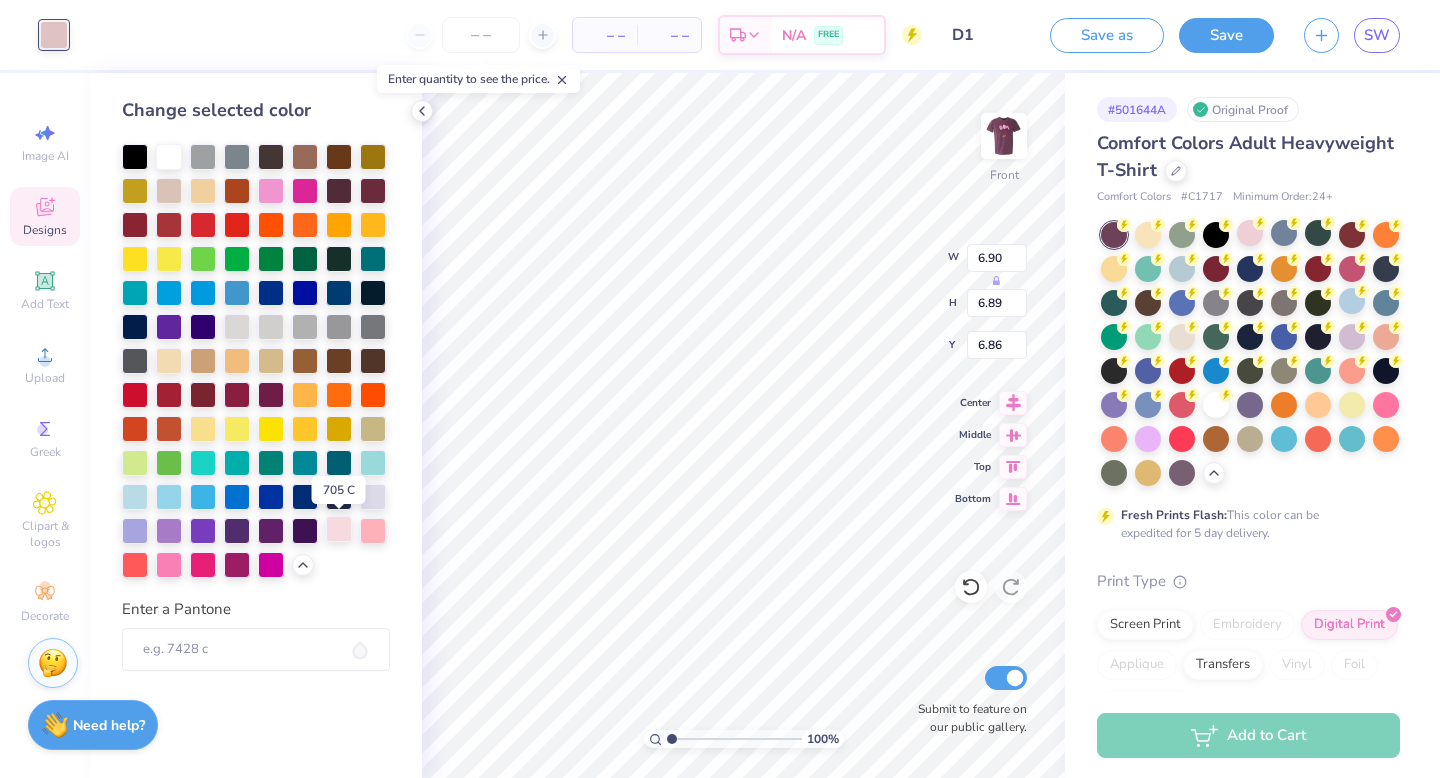 click at bounding box center (339, 529) 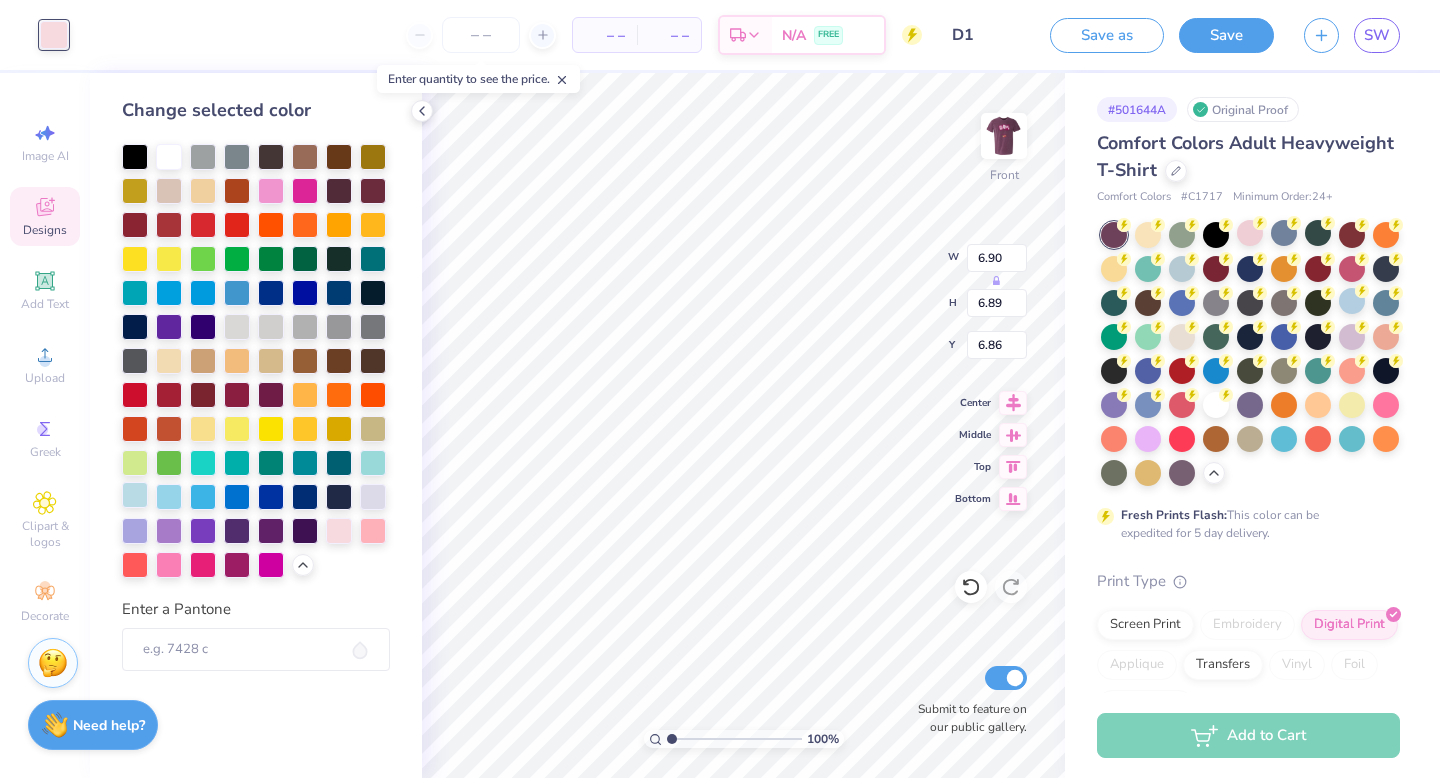 click at bounding box center (135, 495) 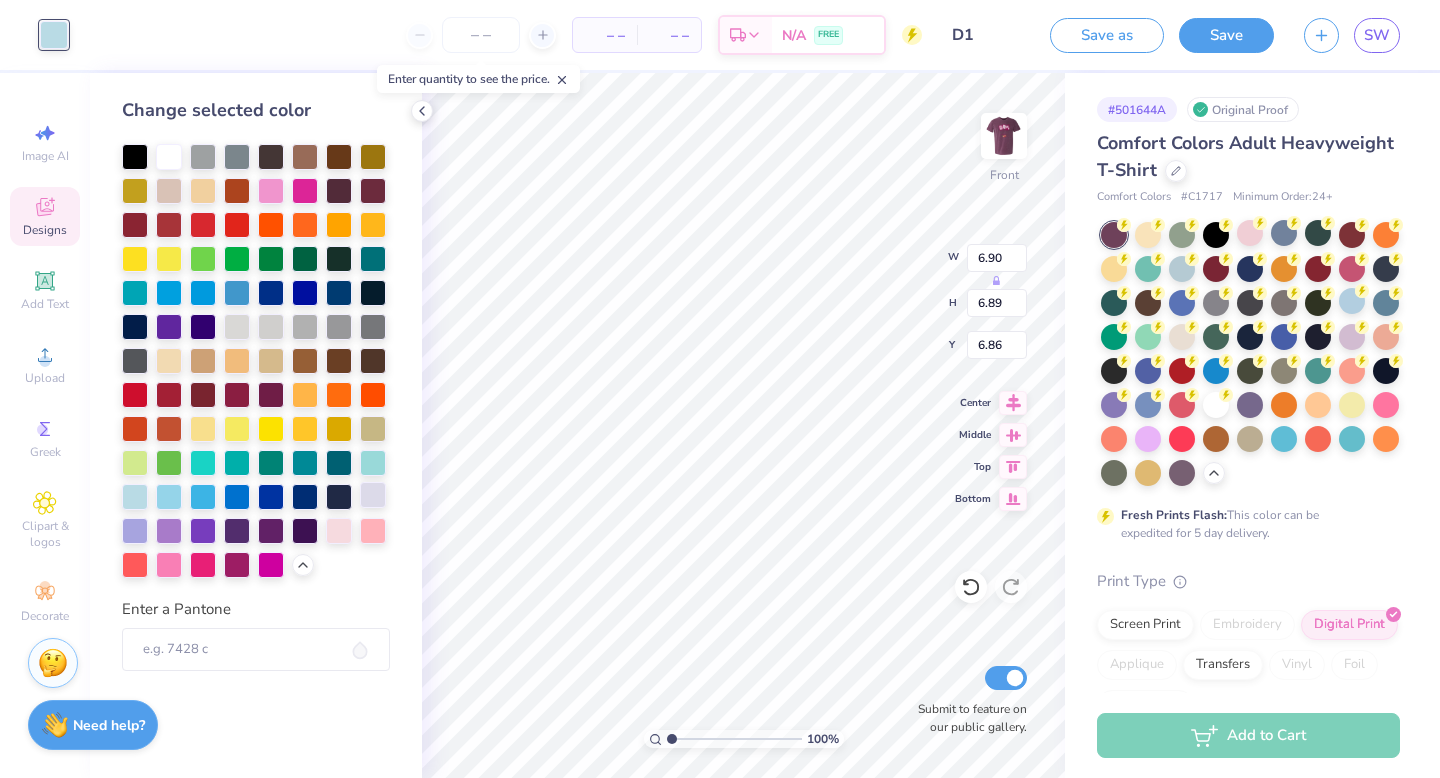 click at bounding box center (373, 495) 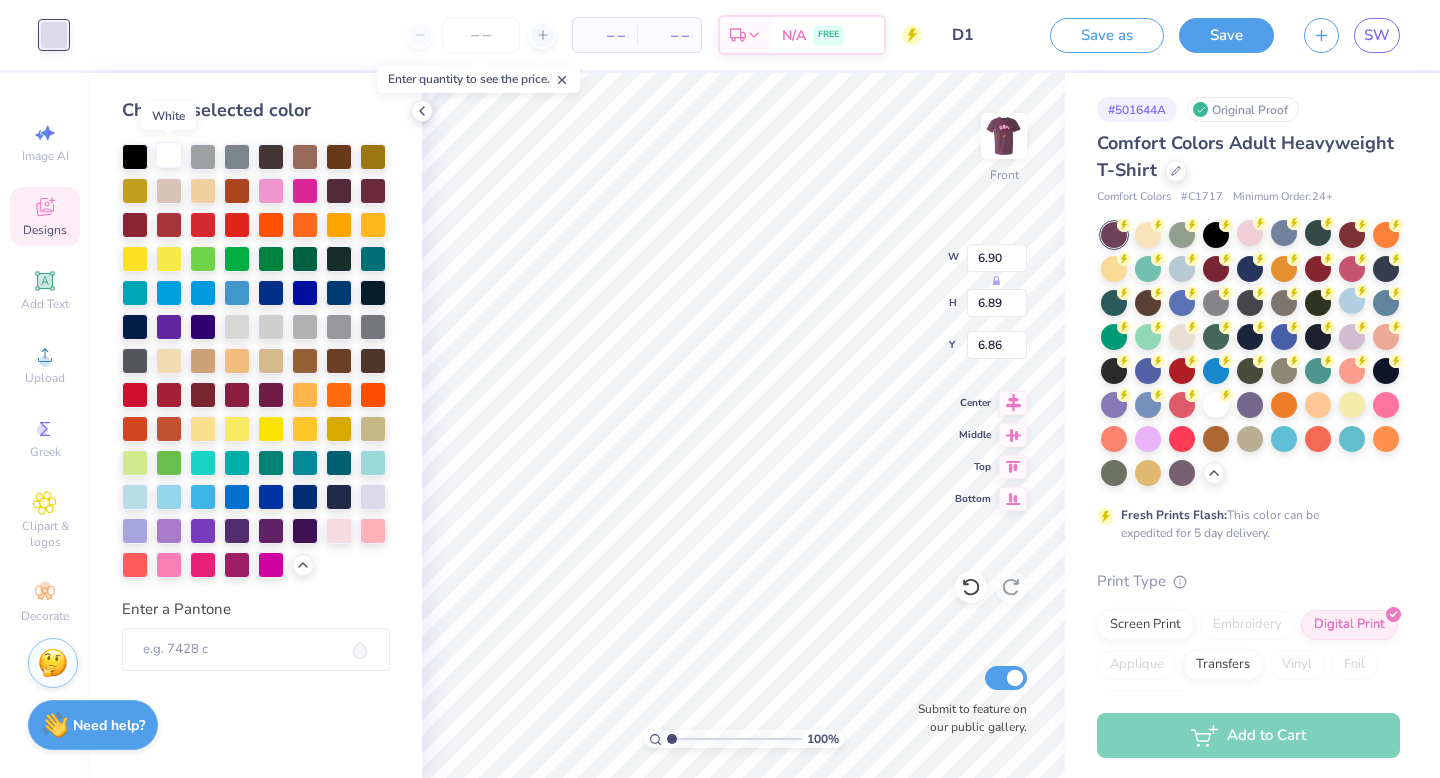 click at bounding box center (169, 155) 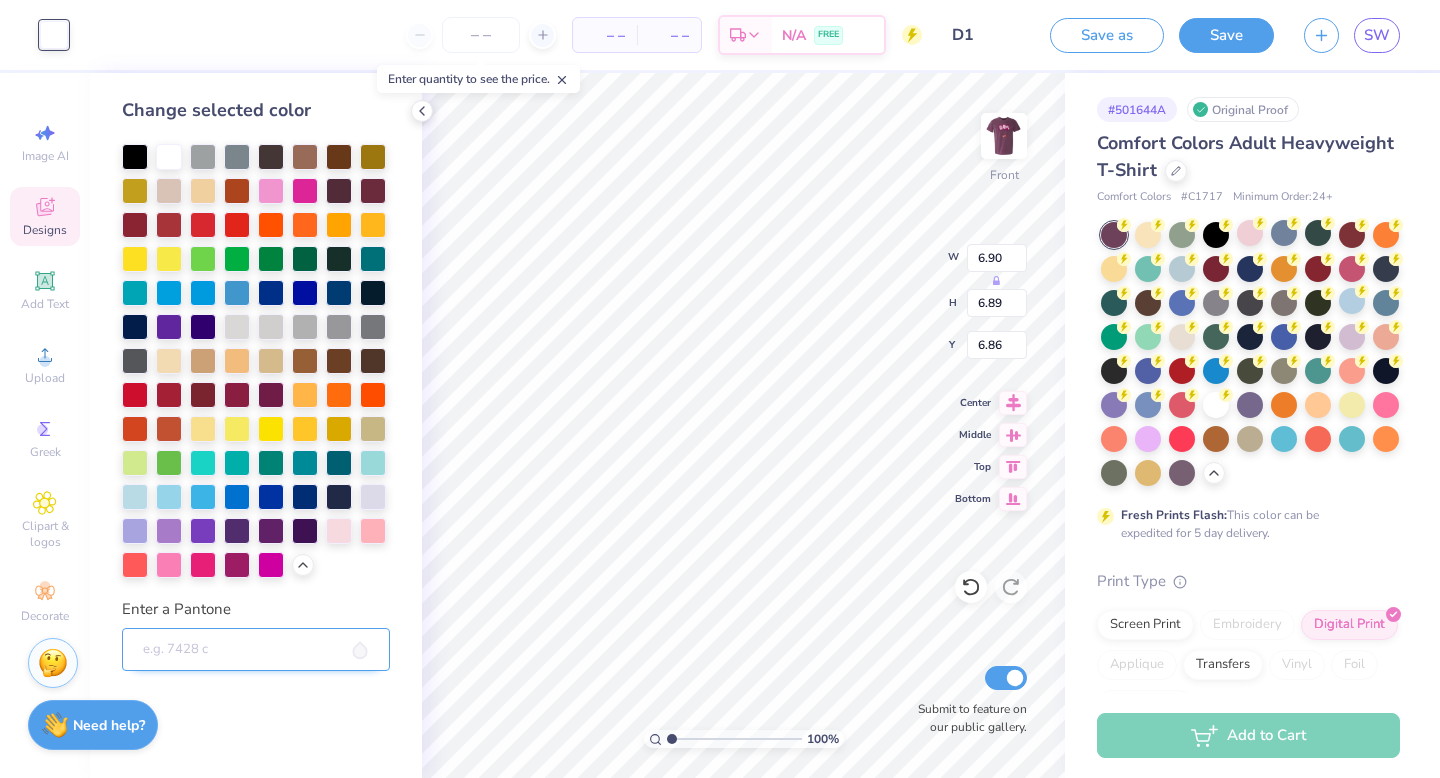 click on "Enter a Pantone" at bounding box center (256, 650) 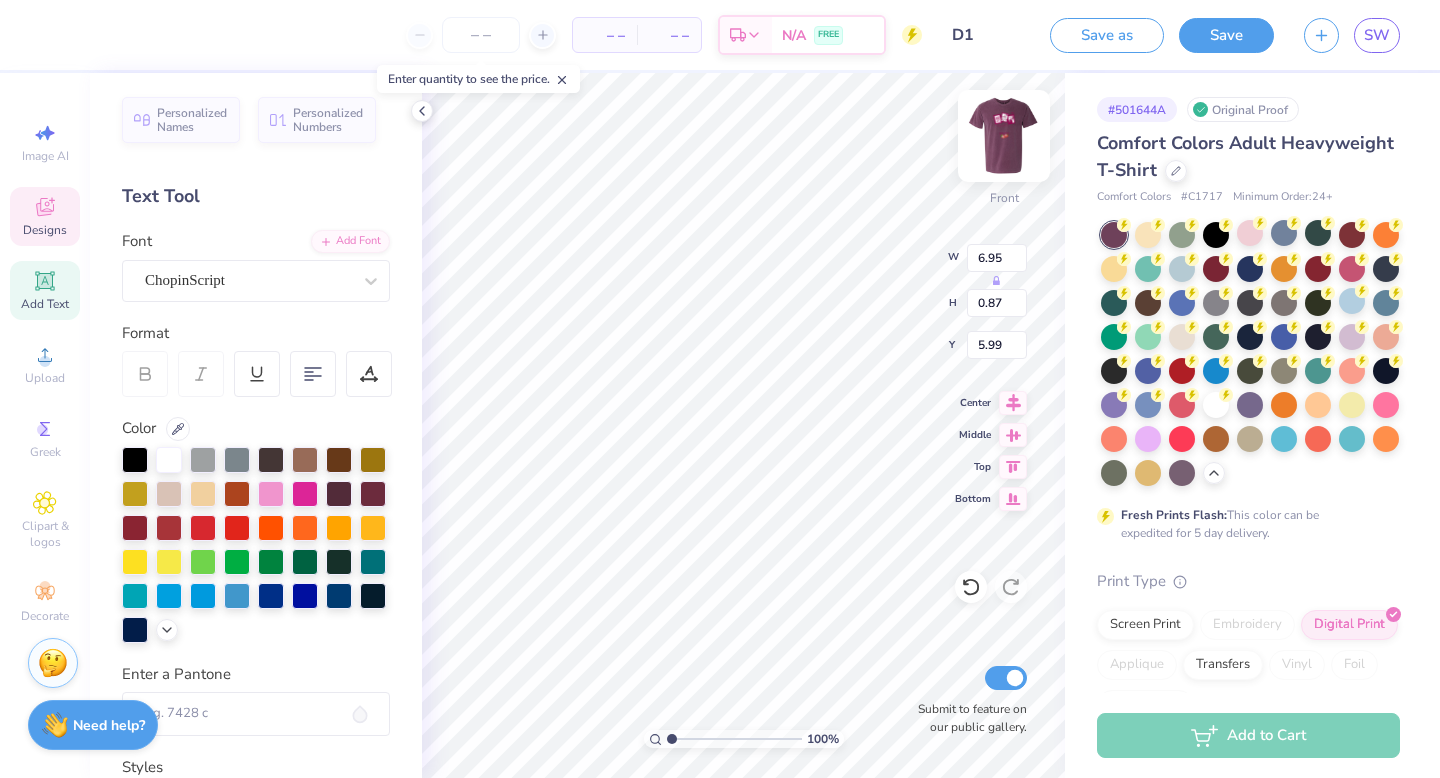 click at bounding box center [1004, 136] 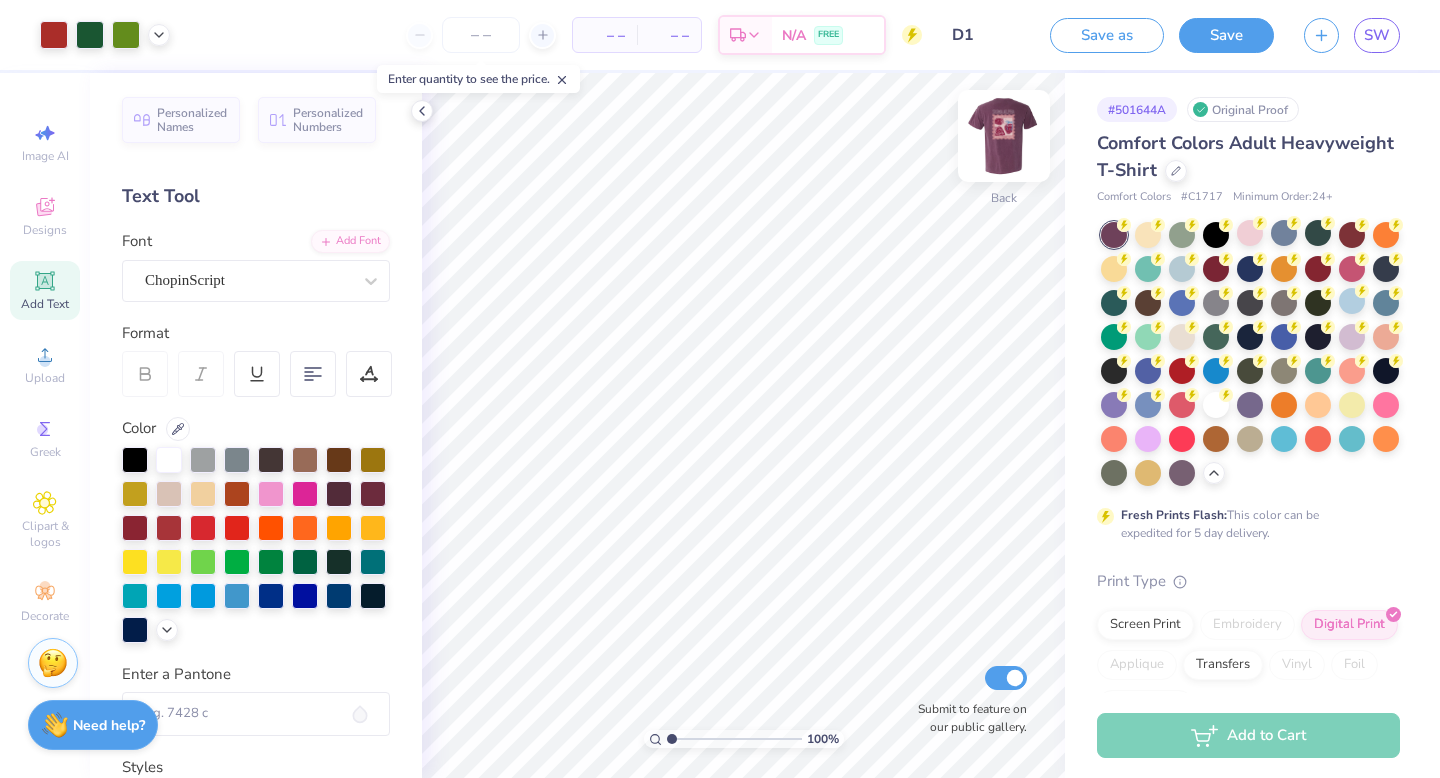 click at bounding box center (1004, 136) 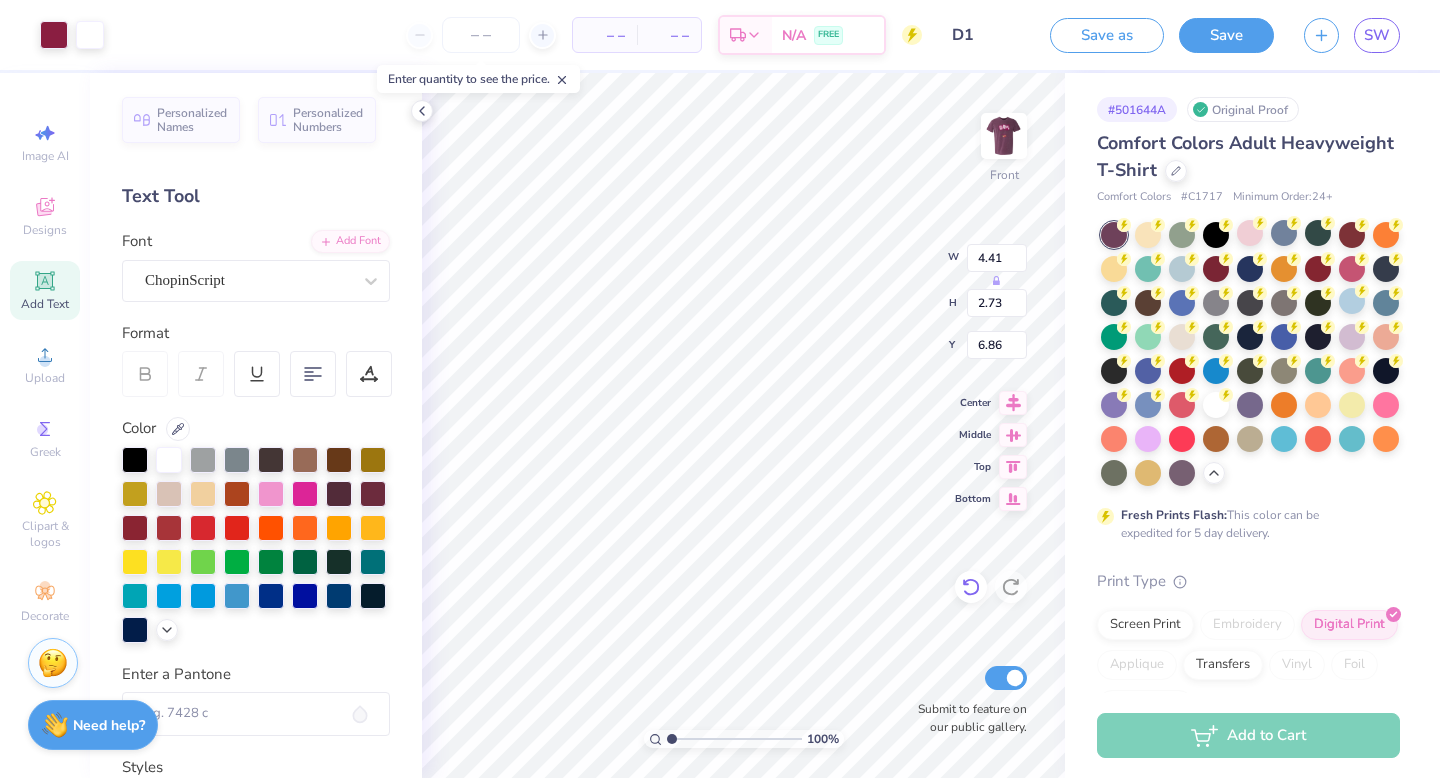 click at bounding box center (971, 587) 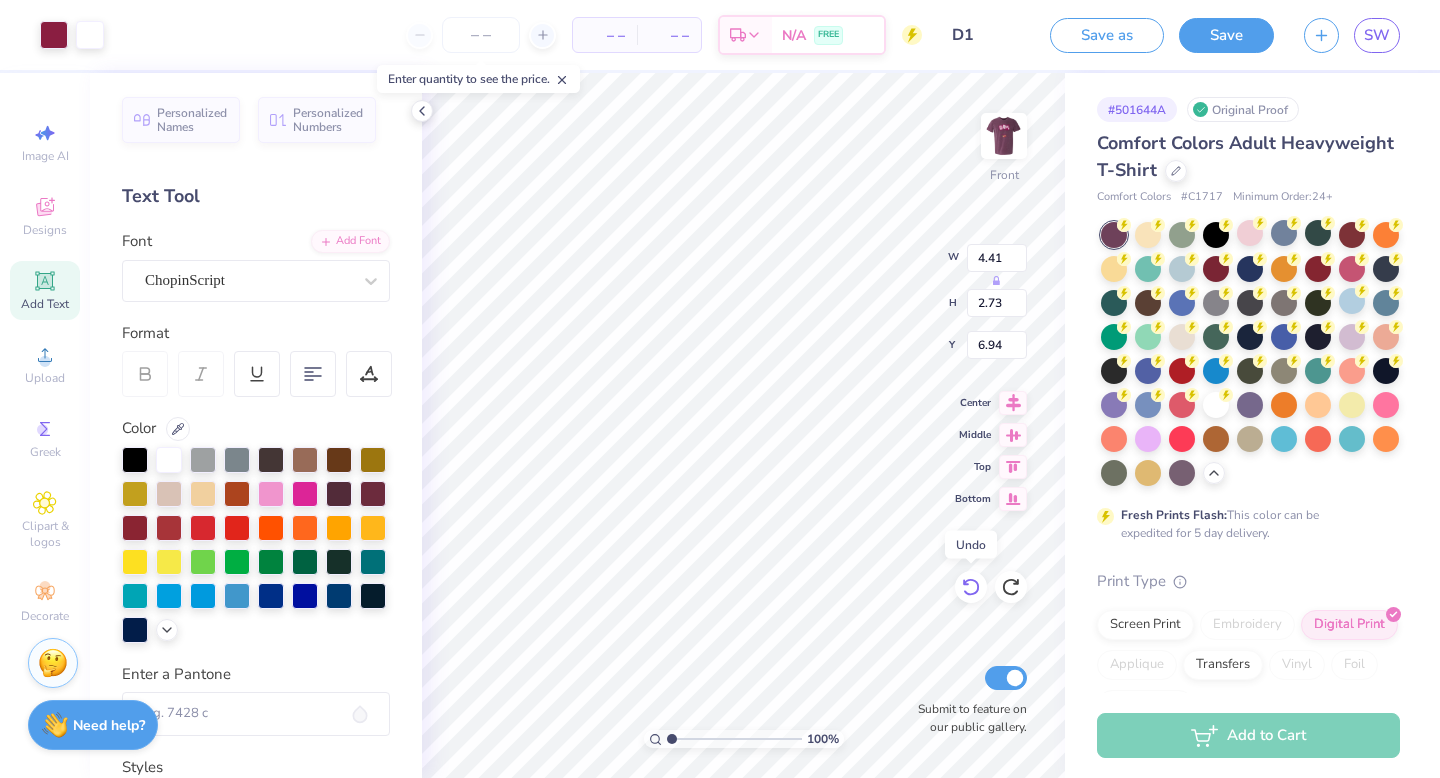 click 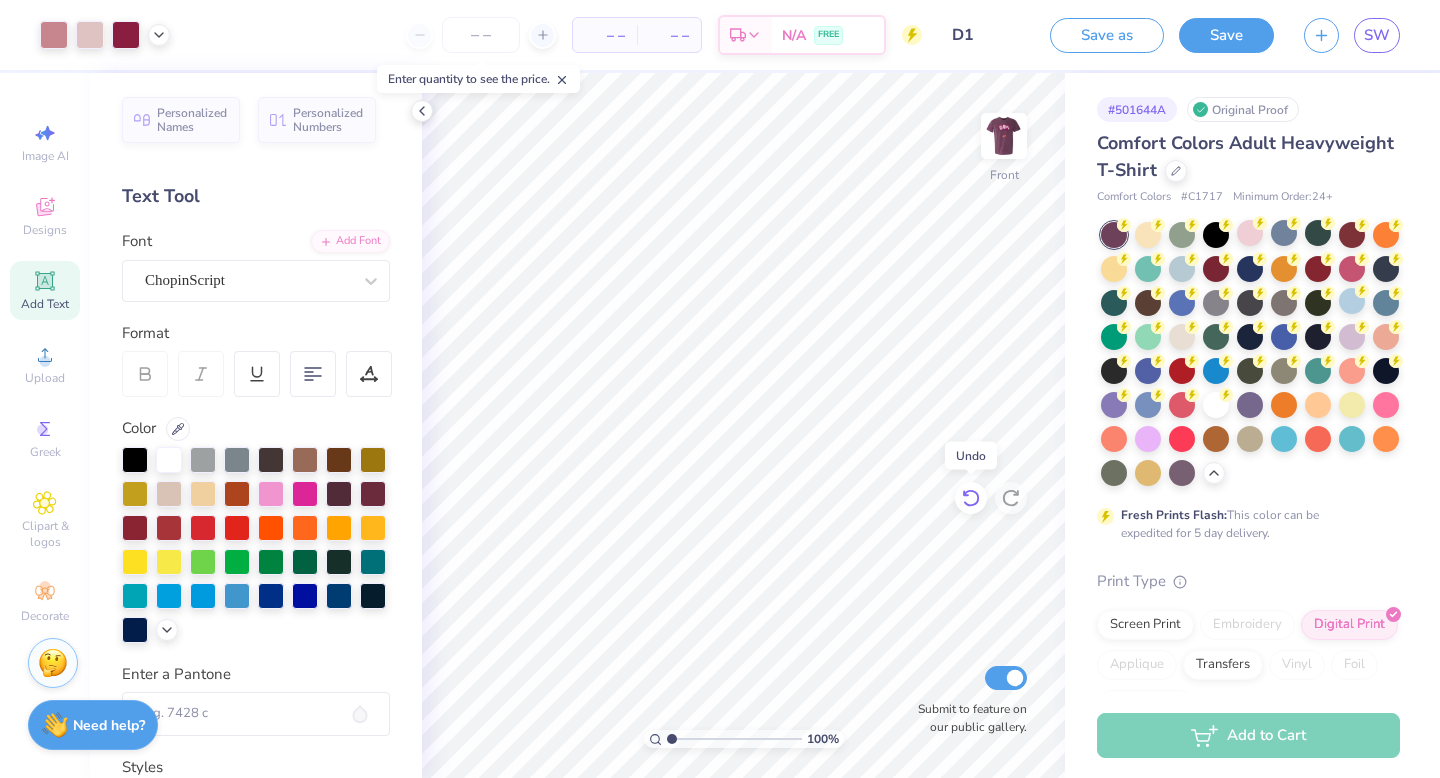 click 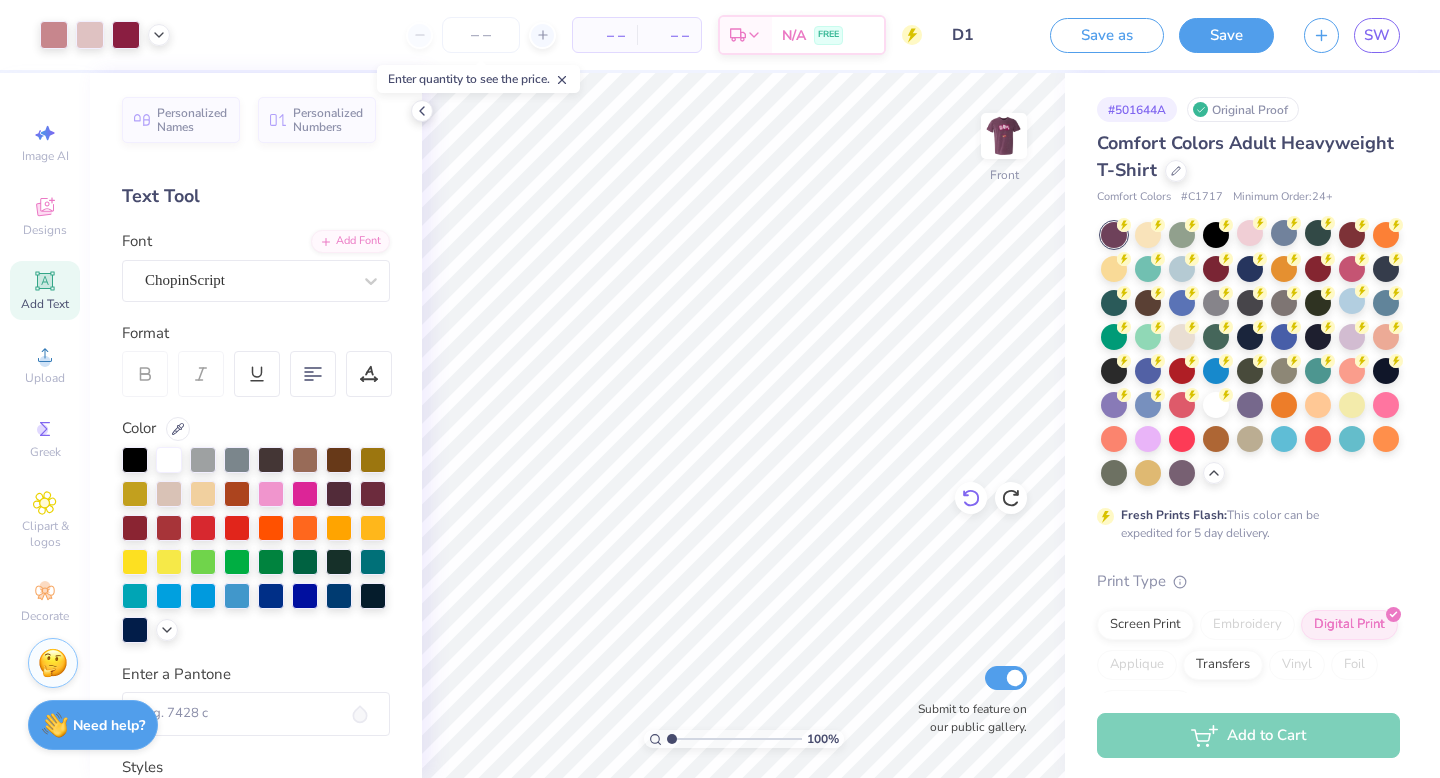 click 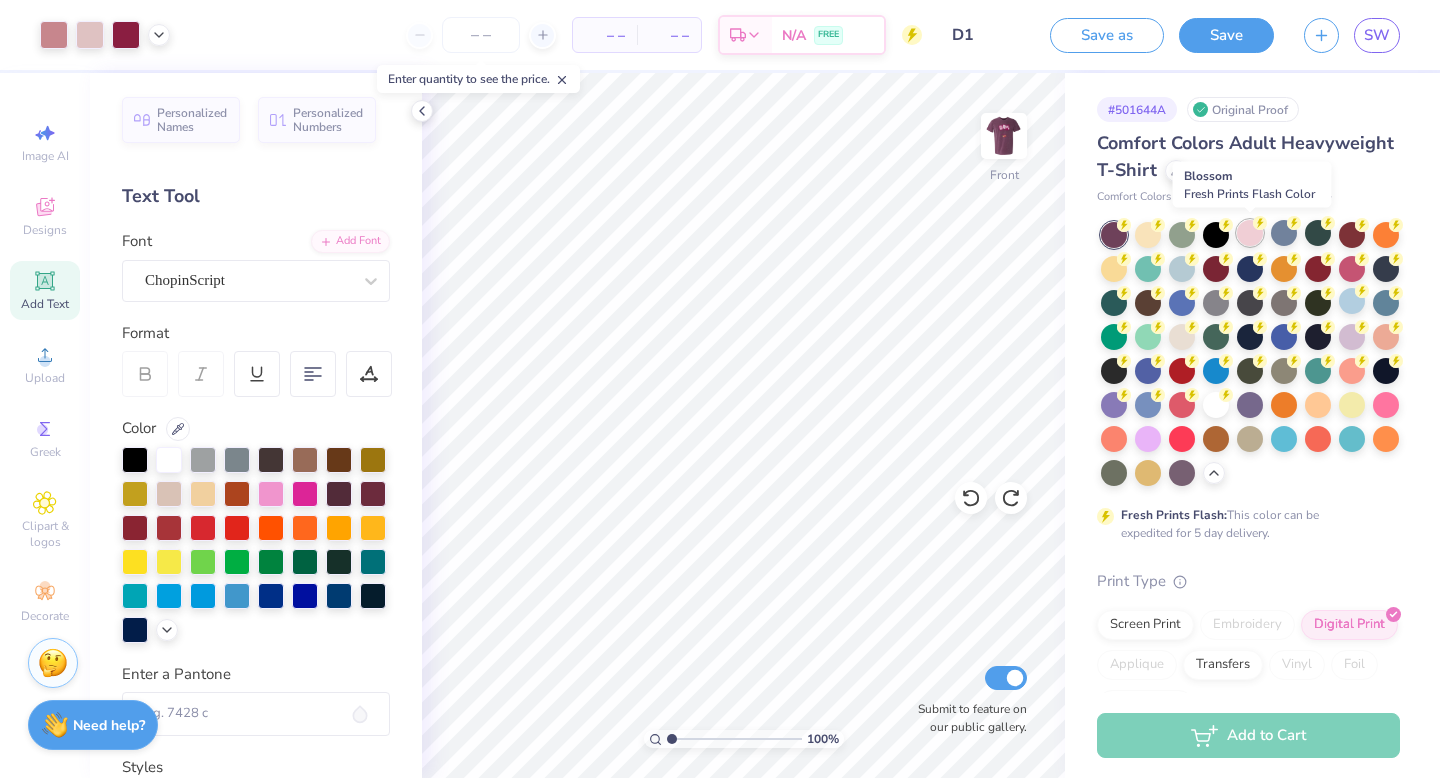 click at bounding box center (1250, 233) 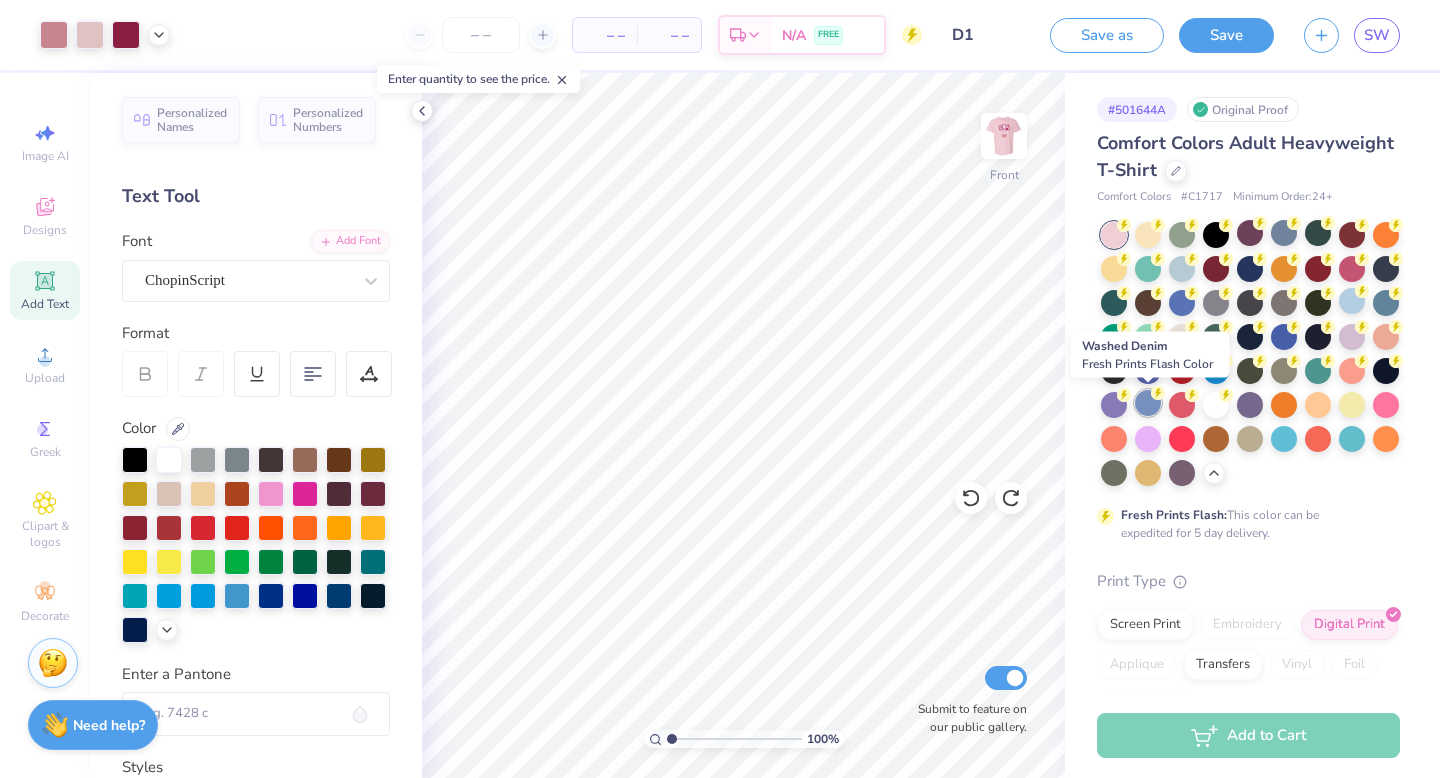 click at bounding box center [1148, 403] 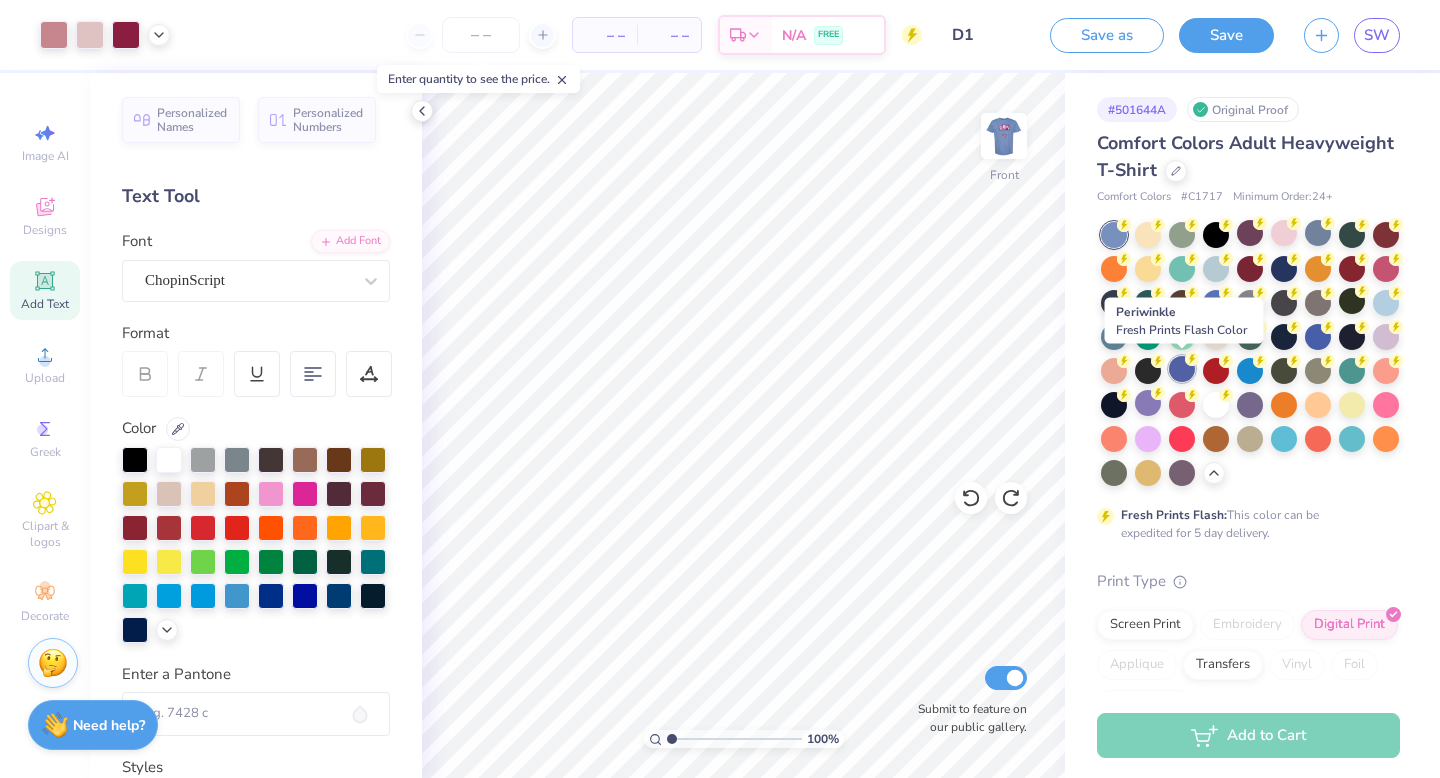 click at bounding box center [1182, 369] 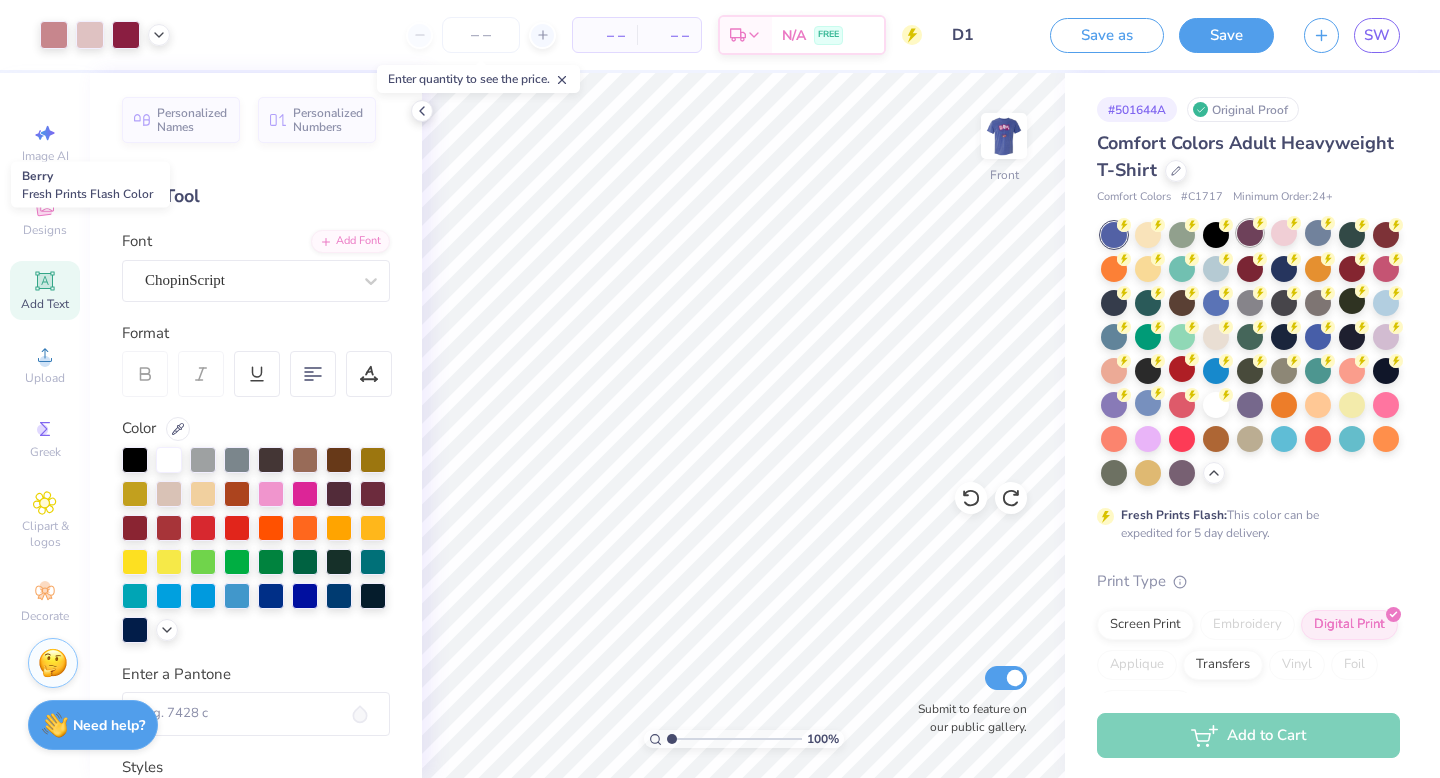 click at bounding box center (1250, 233) 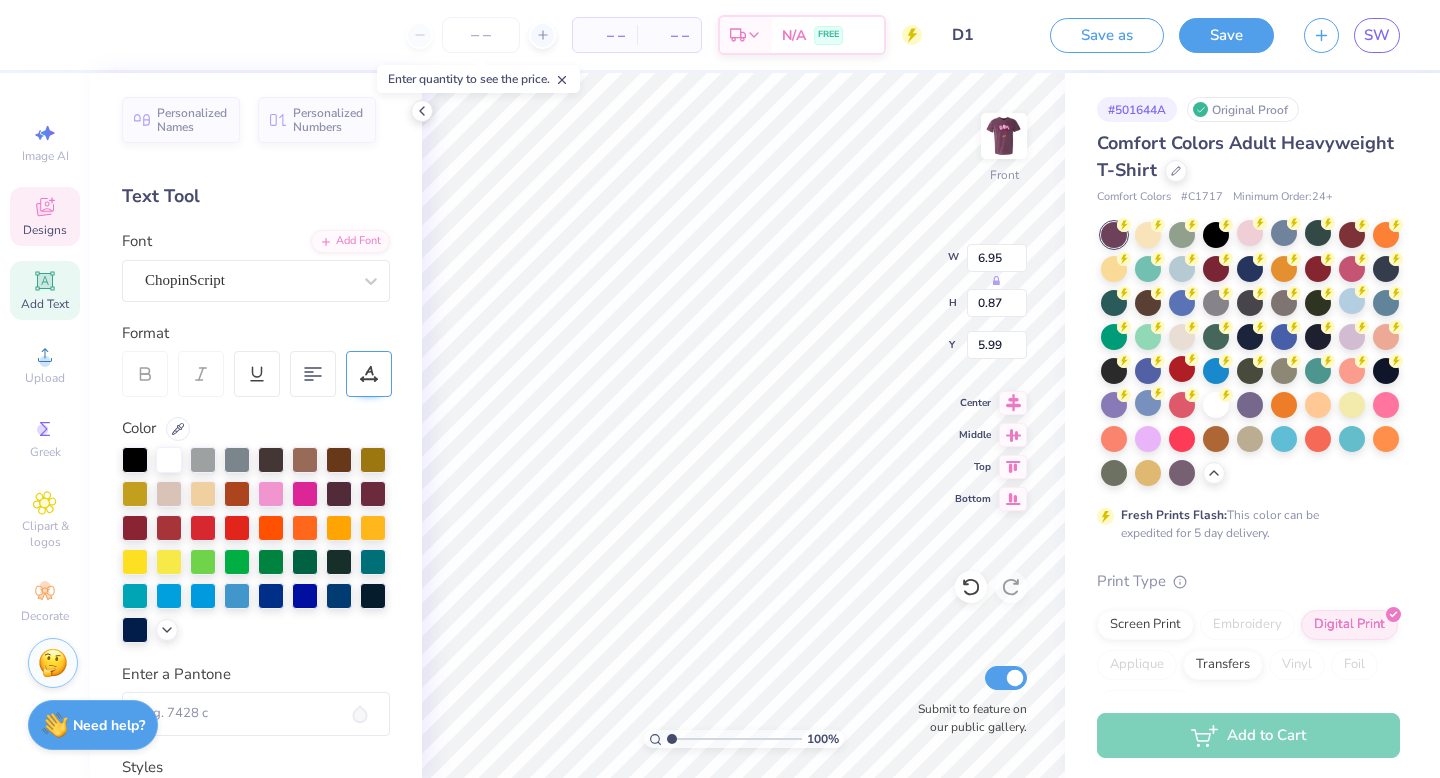 click 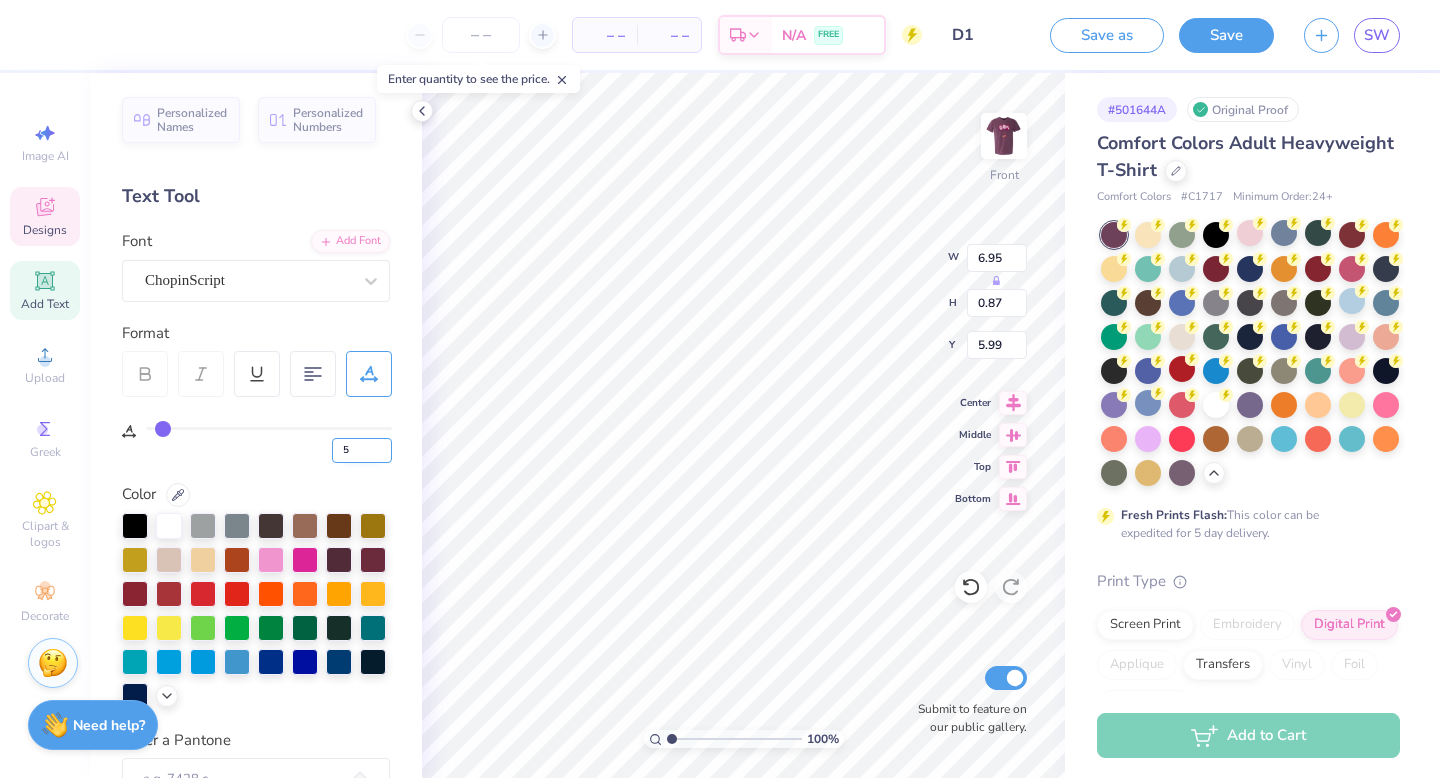 click on "5" at bounding box center (362, 450) 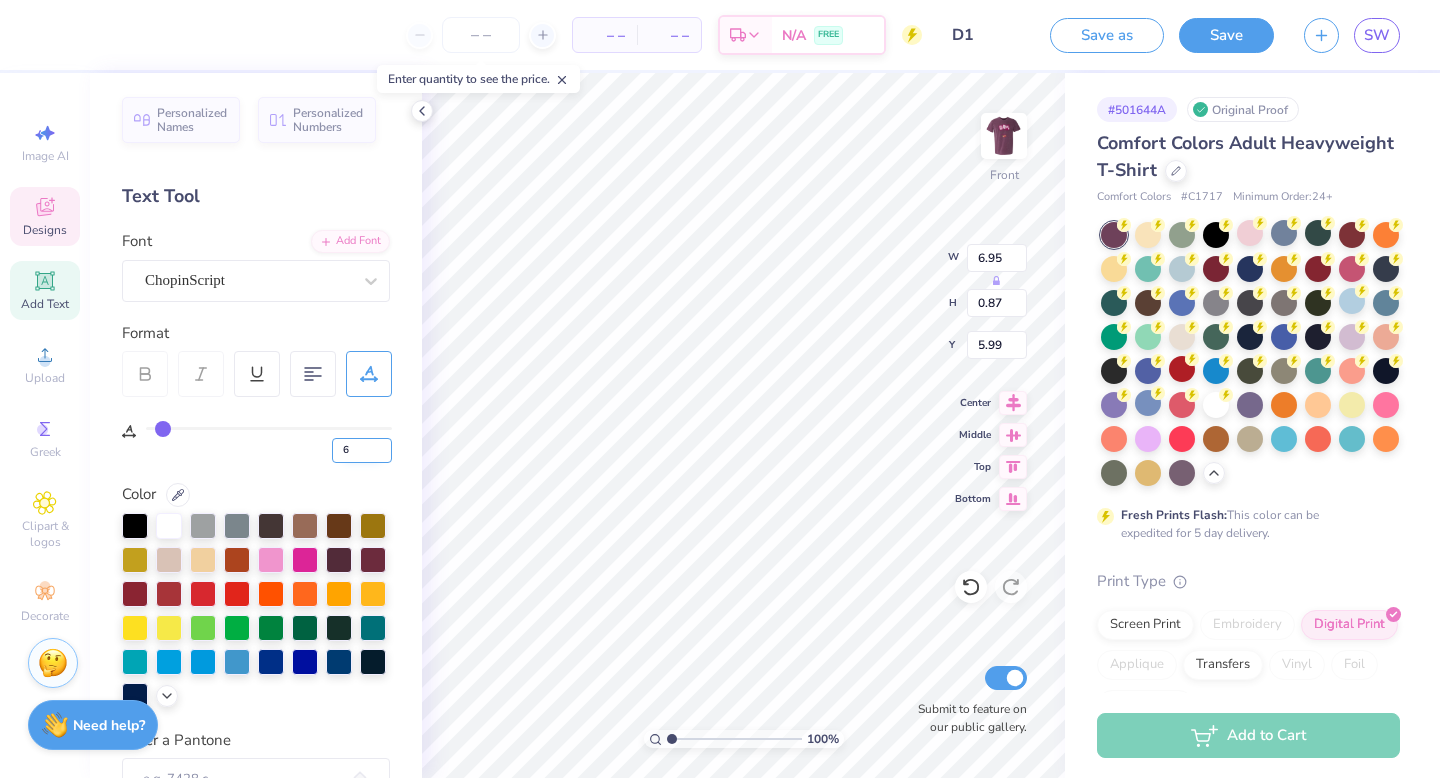 click on "6" at bounding box center (362, 450) 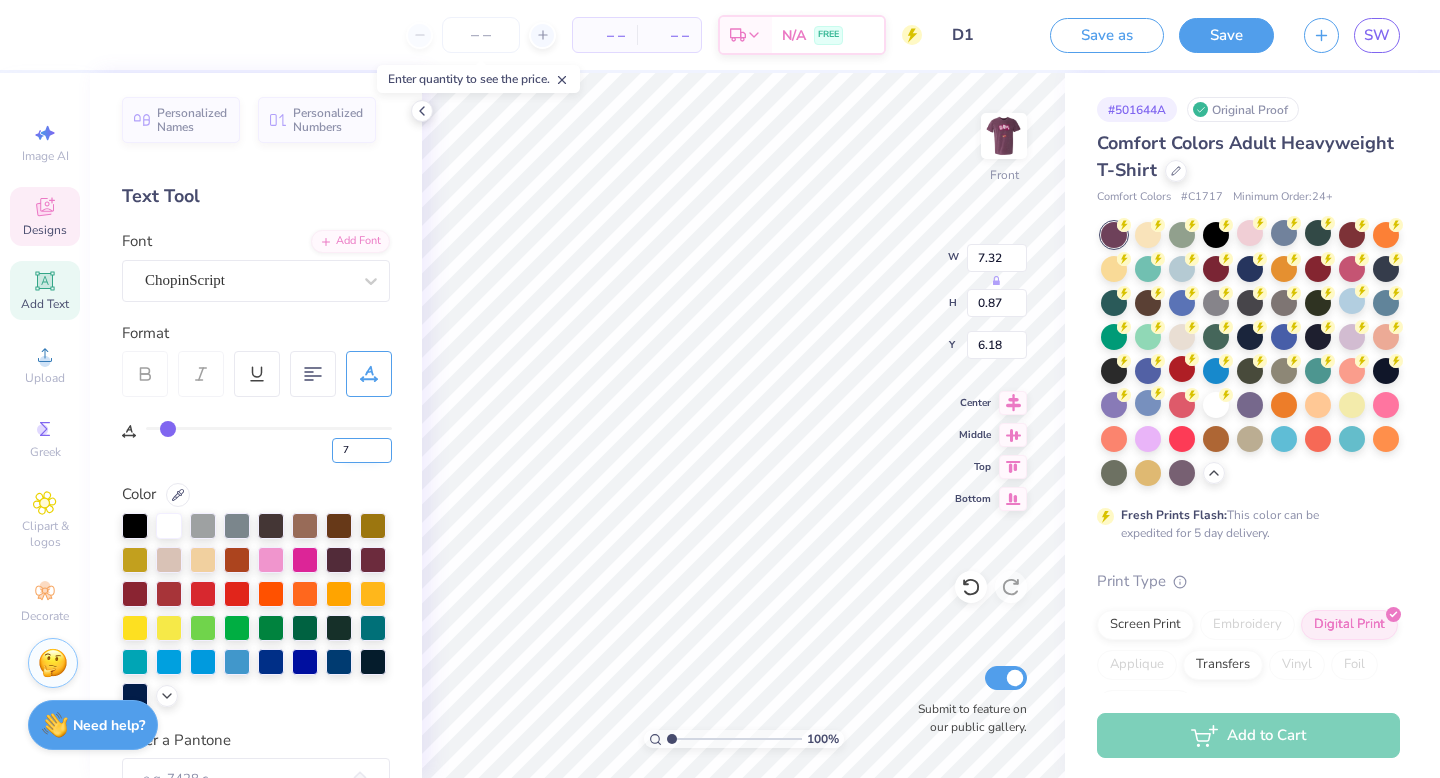 click on "7" at bounding box center [362, 450] 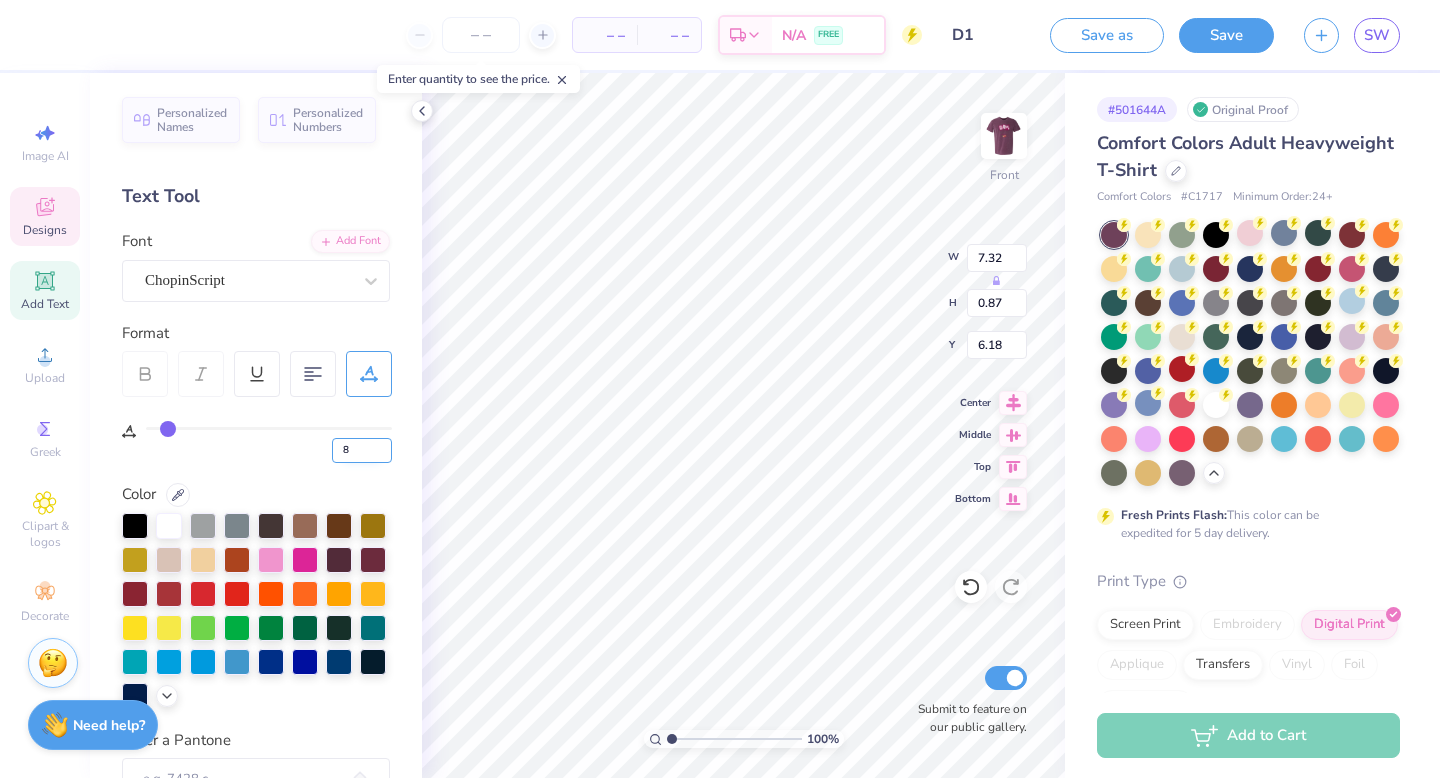 click on "8" at bounding box center (362, 450) 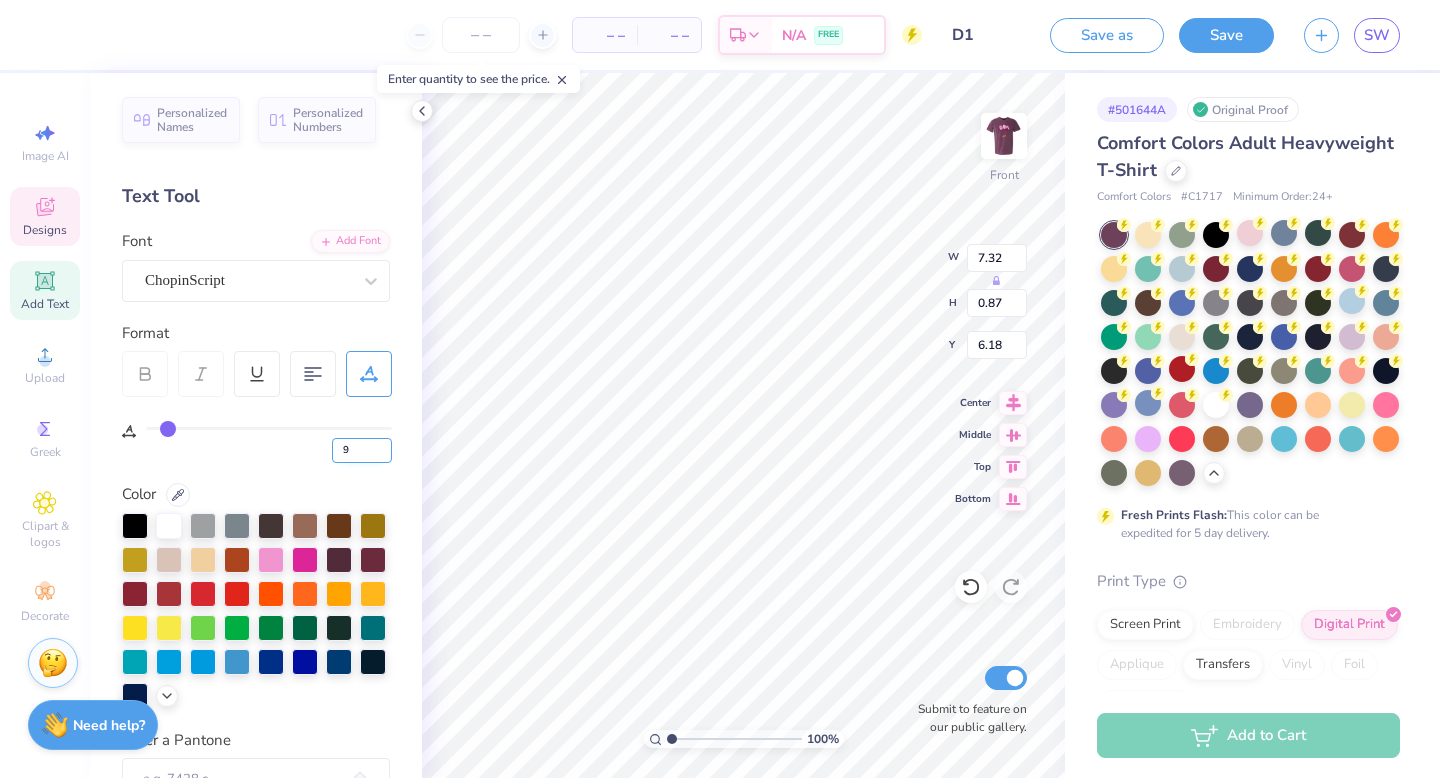 click on "9" at bounding box center [362, 450] 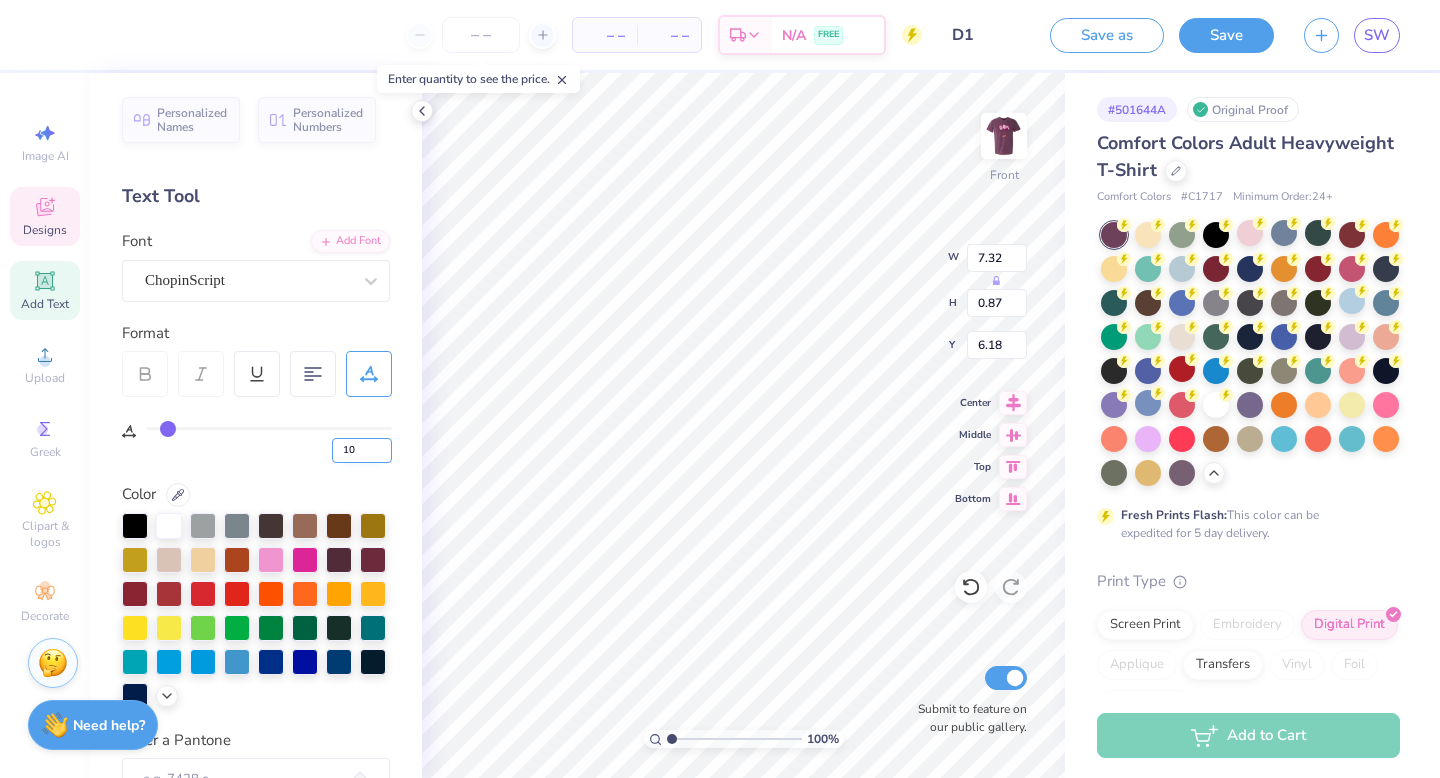 click on "10" at bounding box center [362, 450] 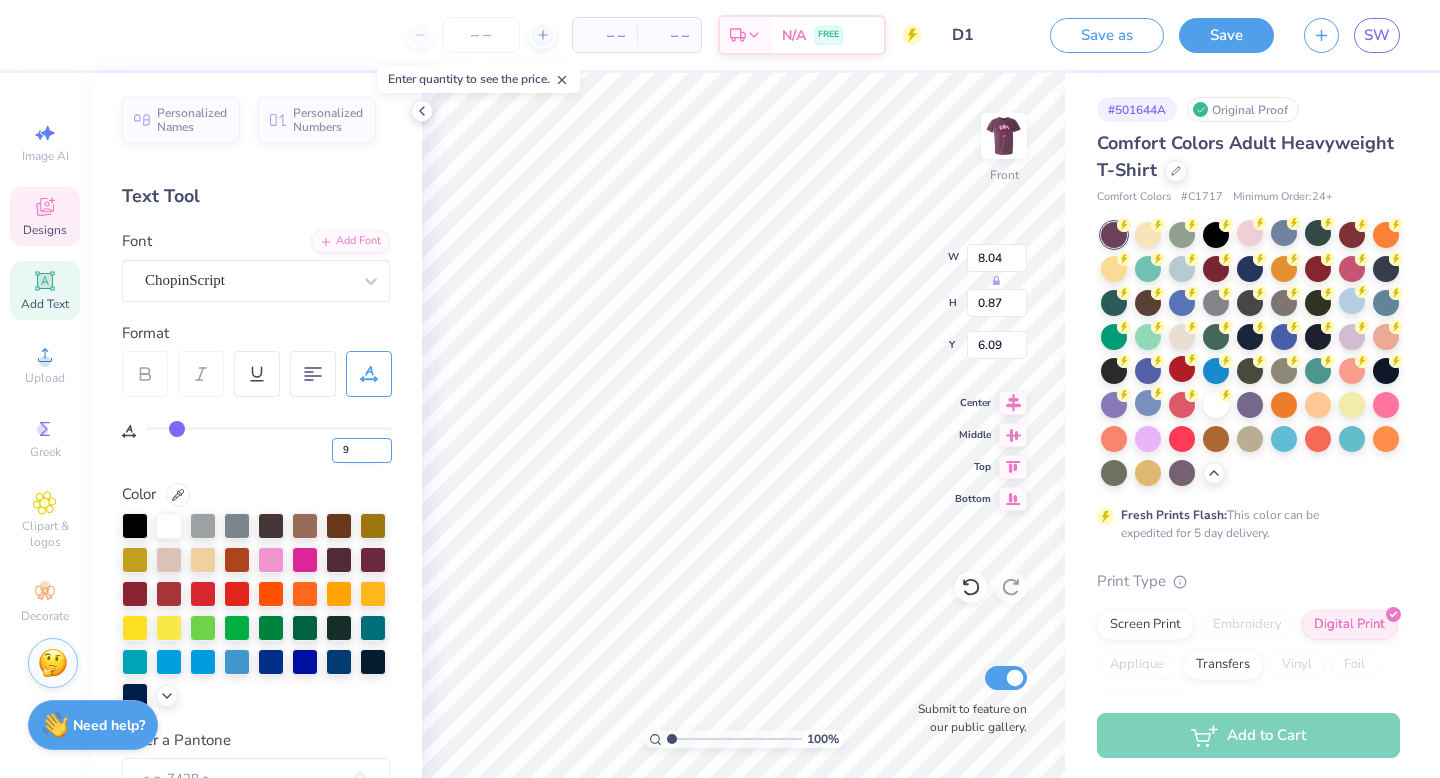 click on "9" at bounding box center [362, 450] 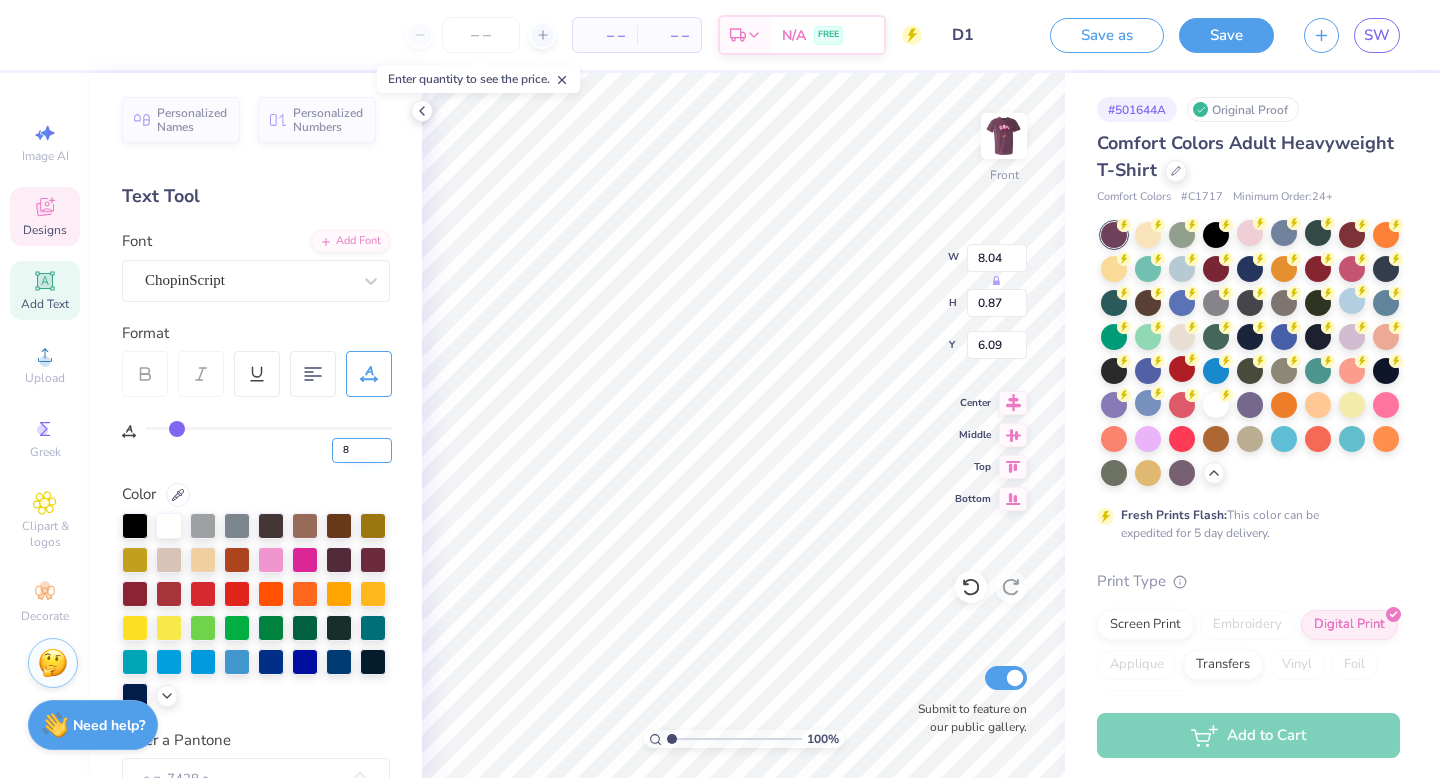 click on "8" at bounding box center (362, 450) 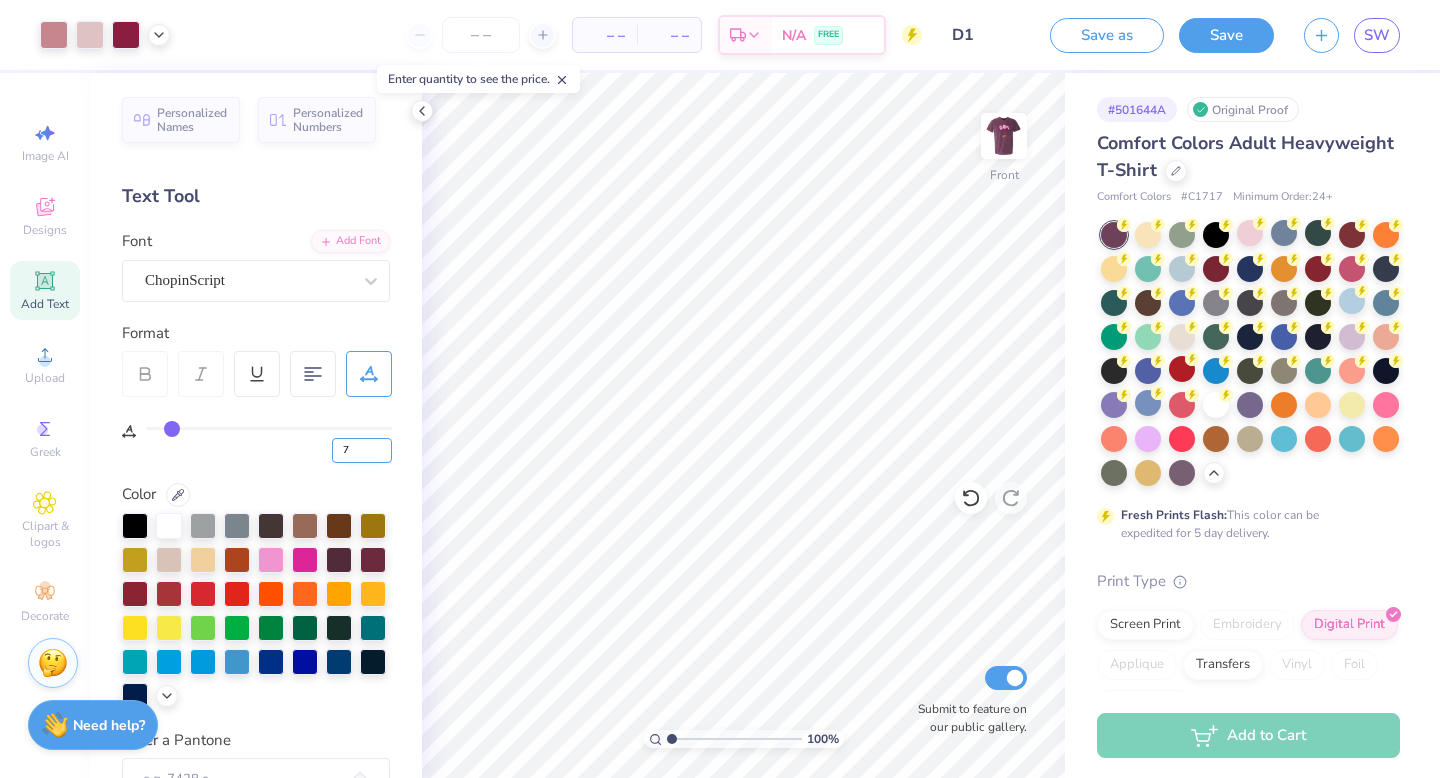 click on "7" at bounding box center (362, 450) 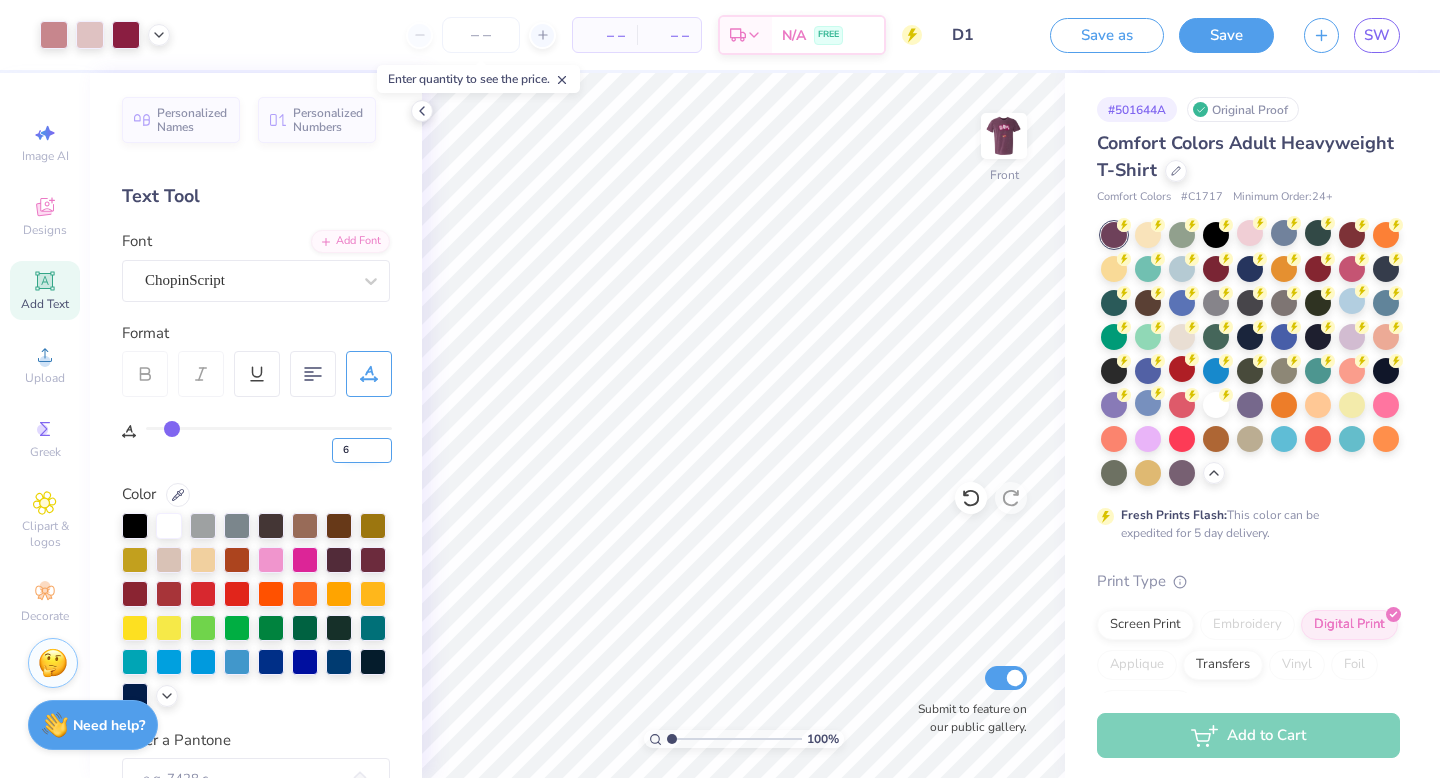 click on "6" at bounding box center [362, 450] 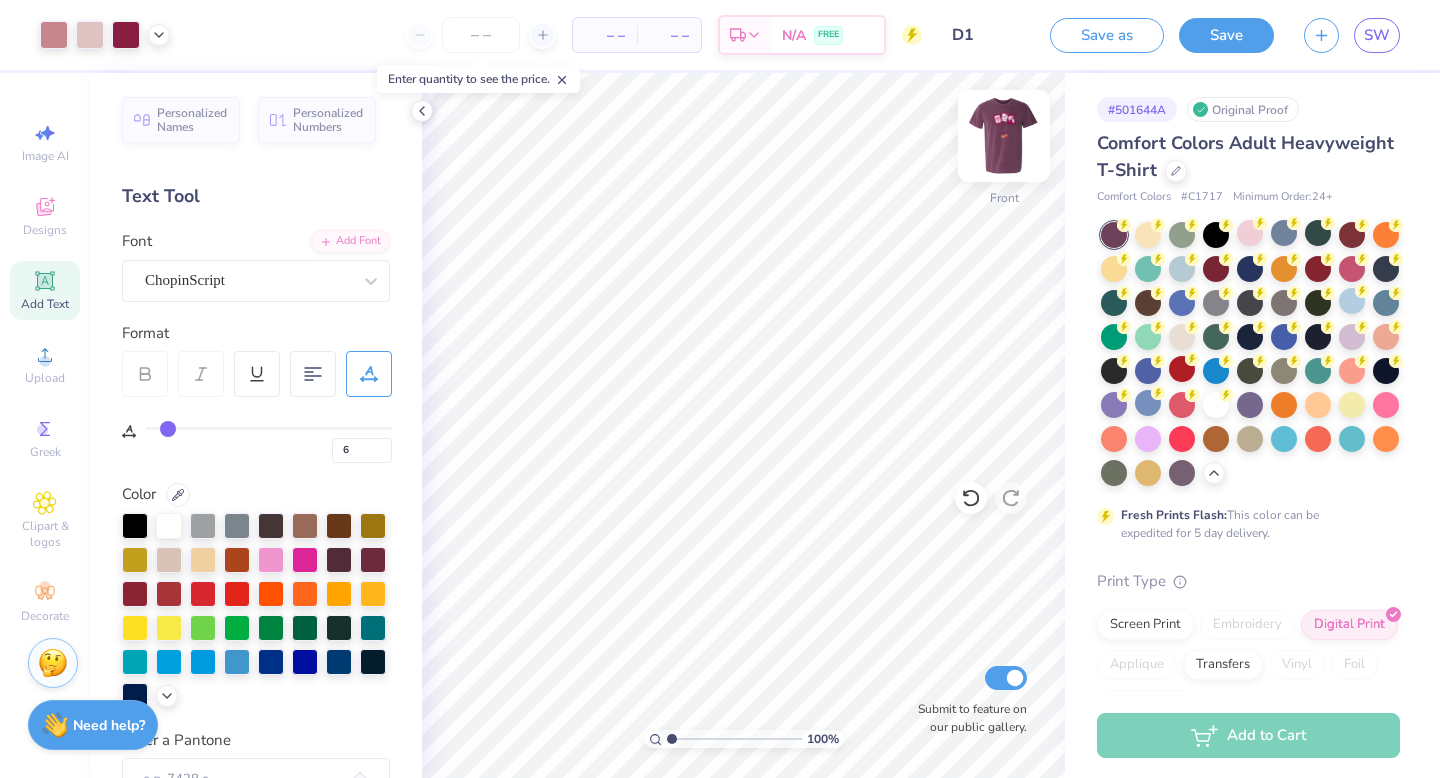click at bounding box center (1004, 136) 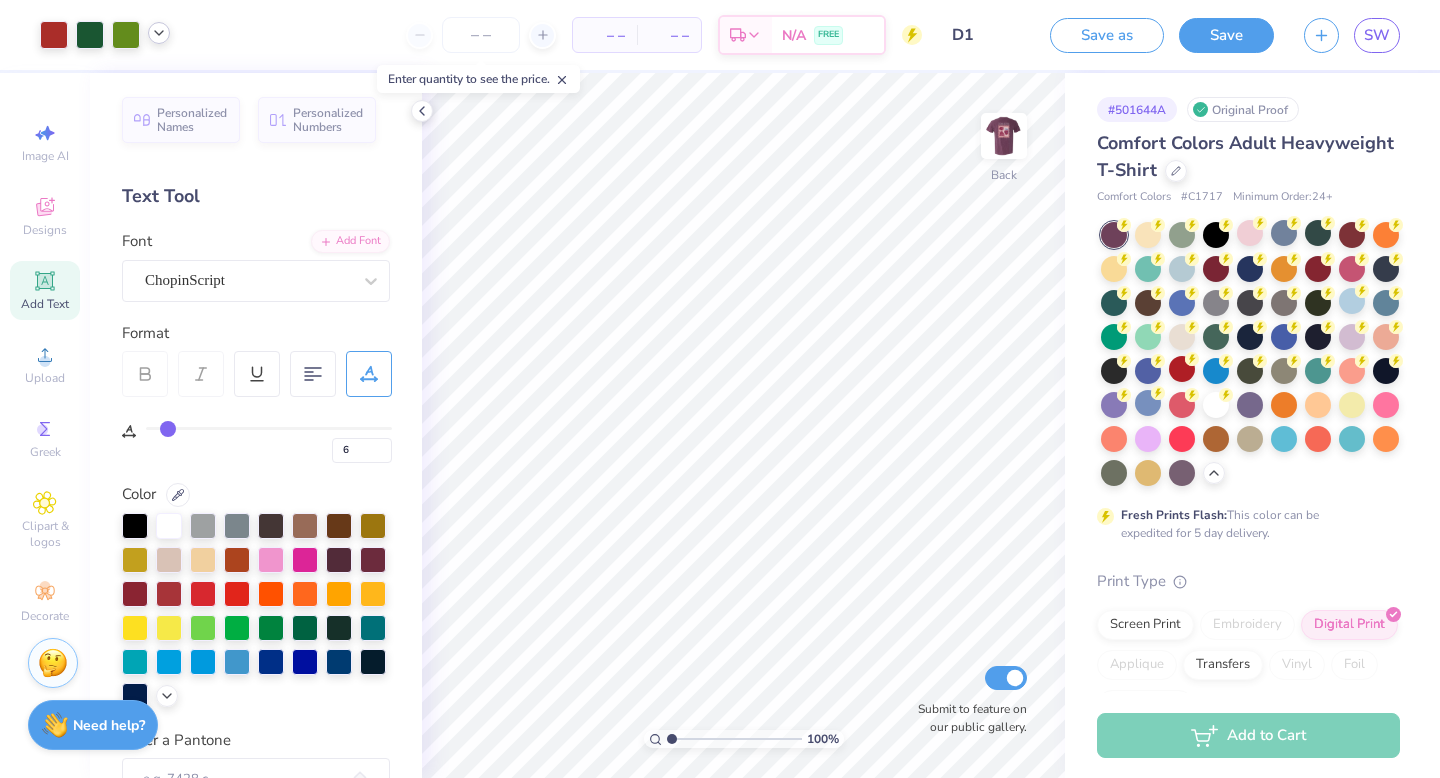 click at bounding box center (159, 33) 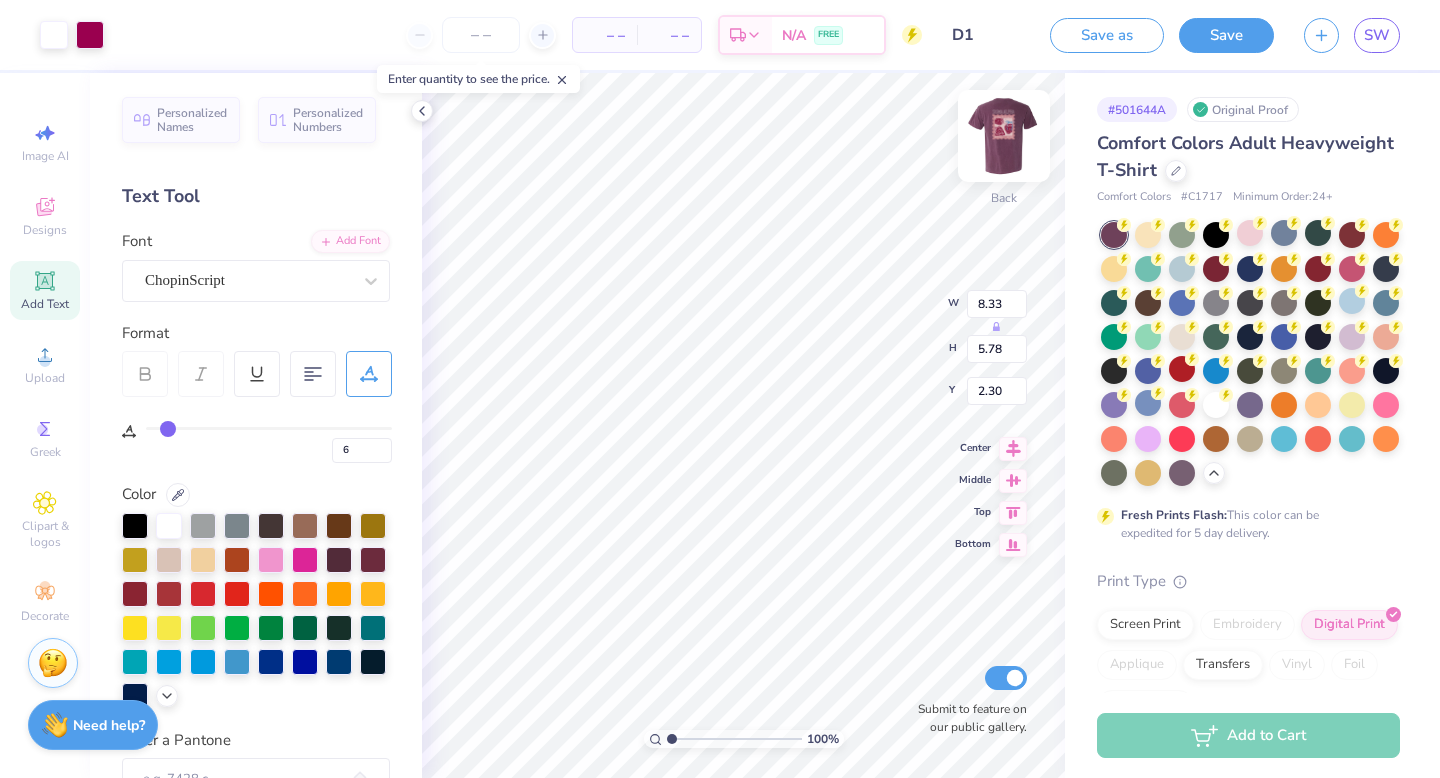 click at bounding box center (1004, 136) 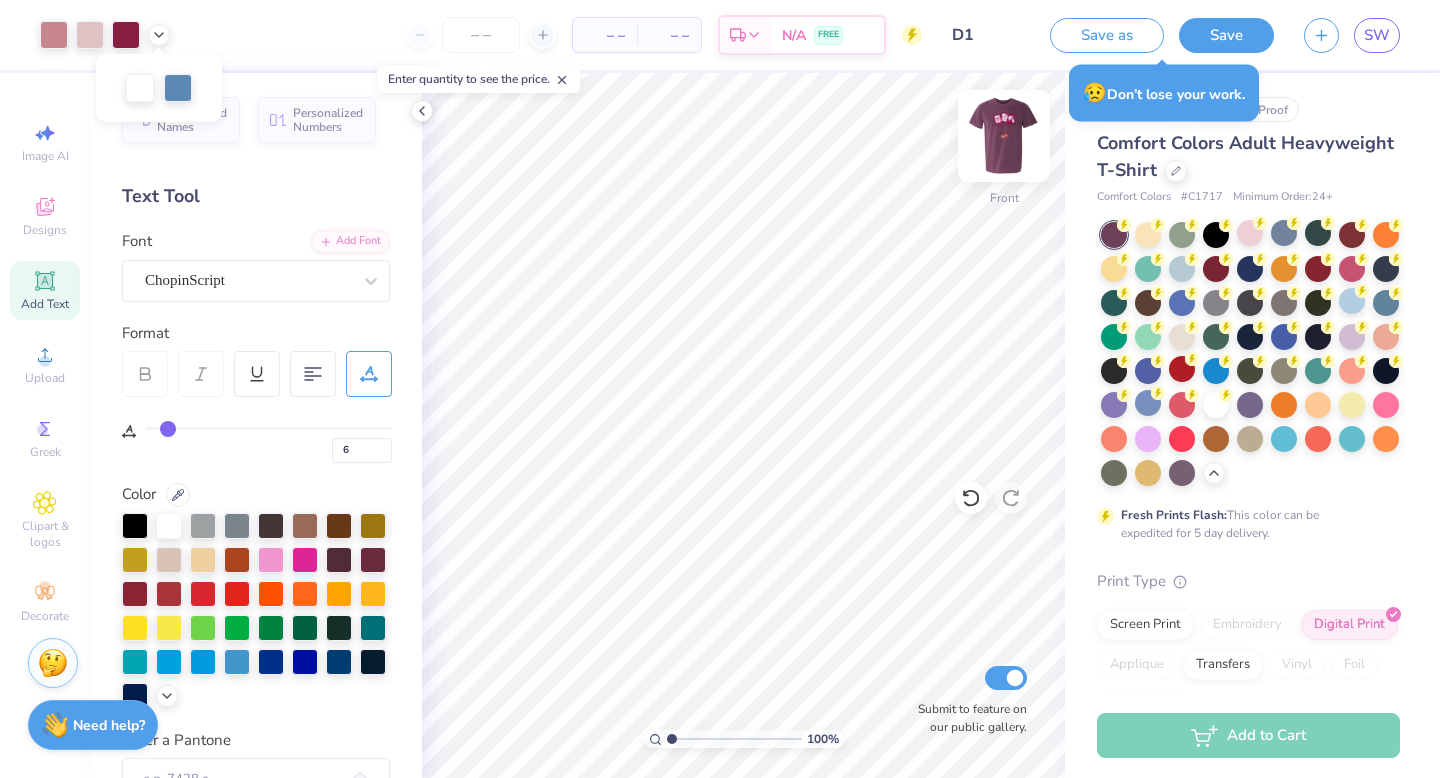 click at bounding box center [1004, 136] 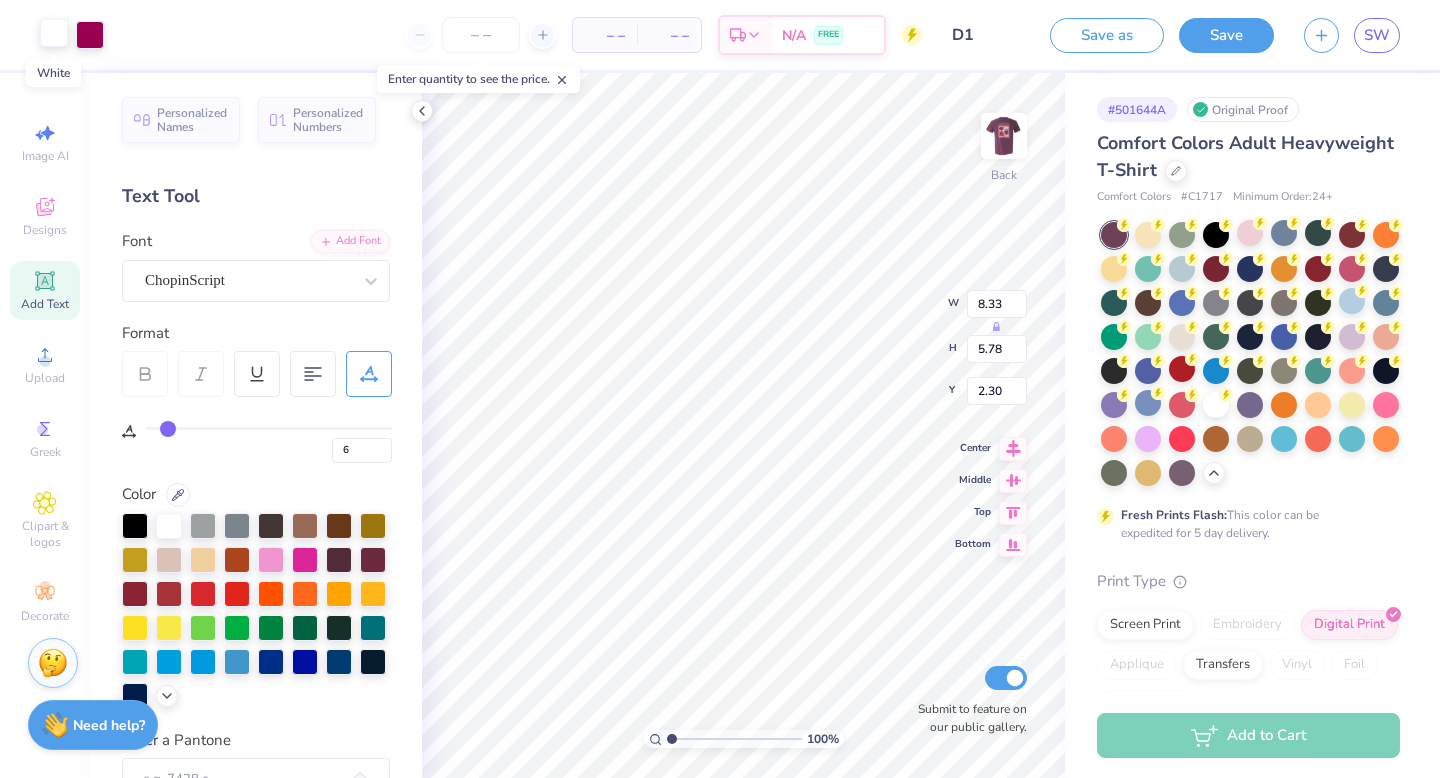 click at bounding box center [54, 33] 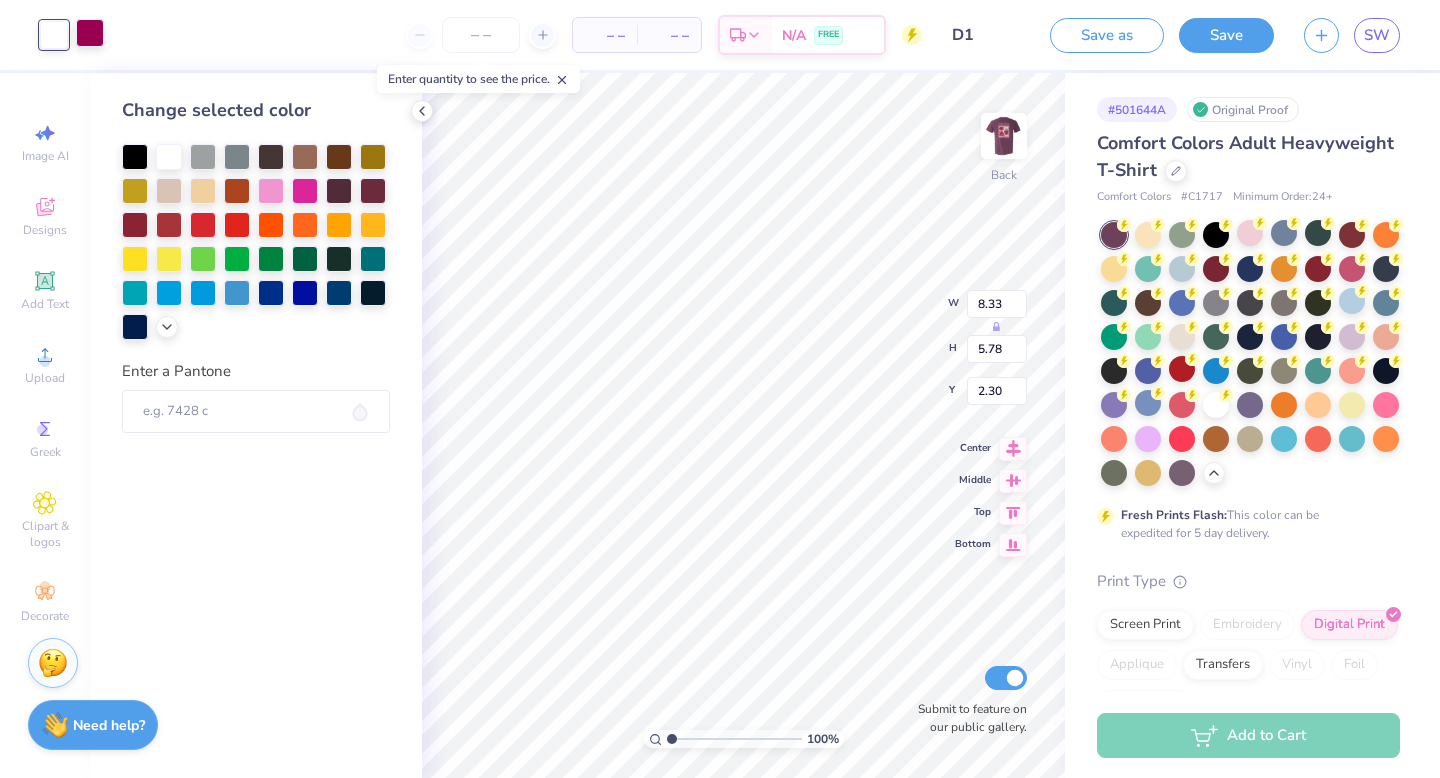 click at bounding box center (90, 33) 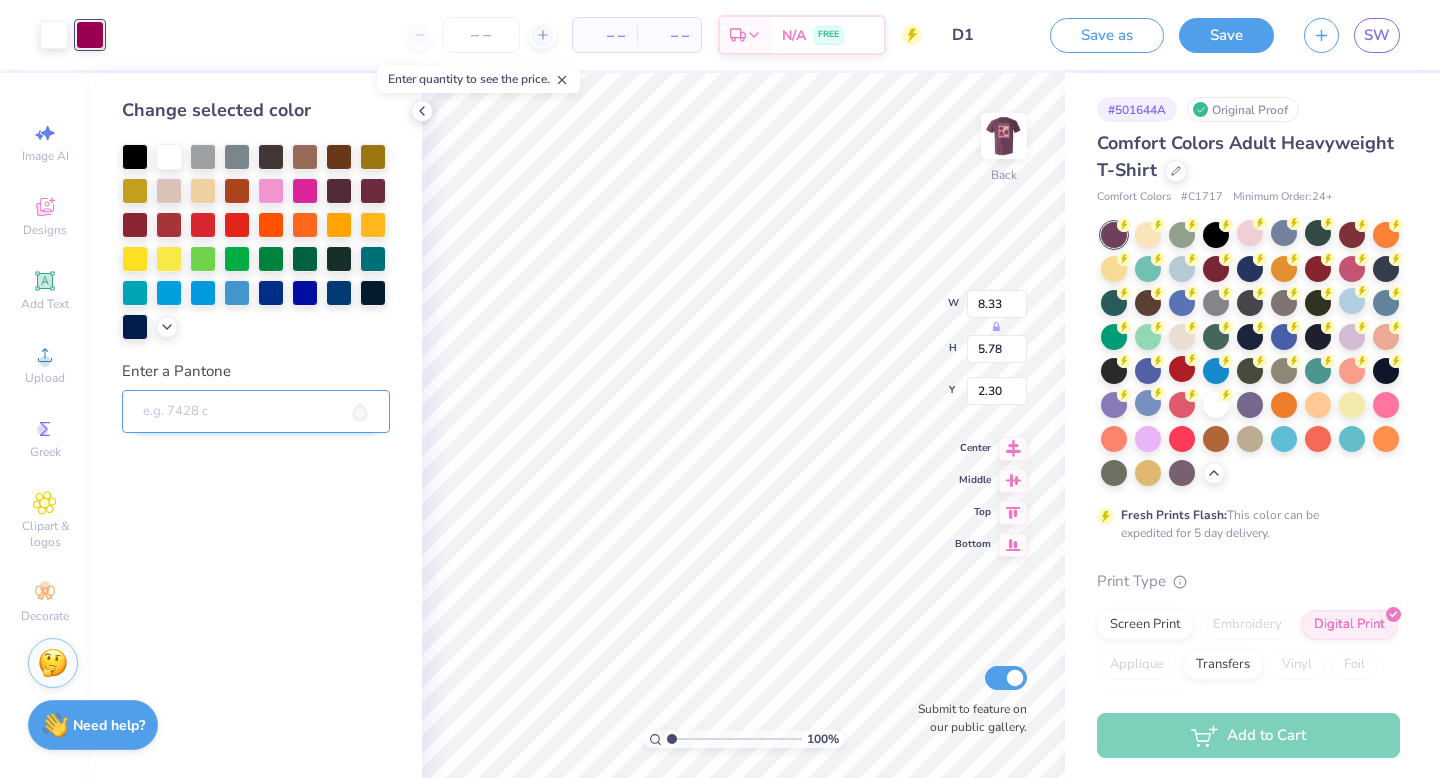 click on "Enter a Pantone" at bounding box center [256, 412] 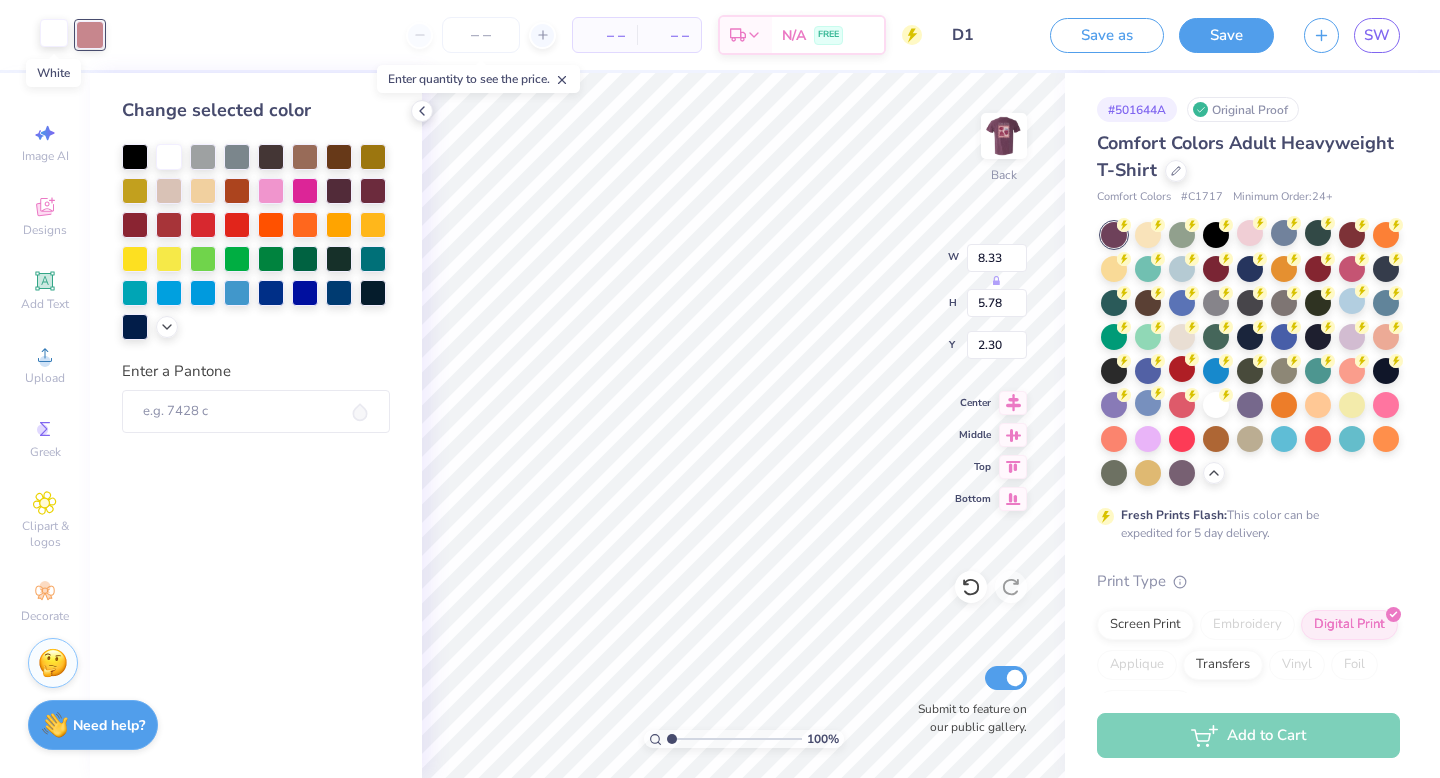 click at bounding box center (54, 33) 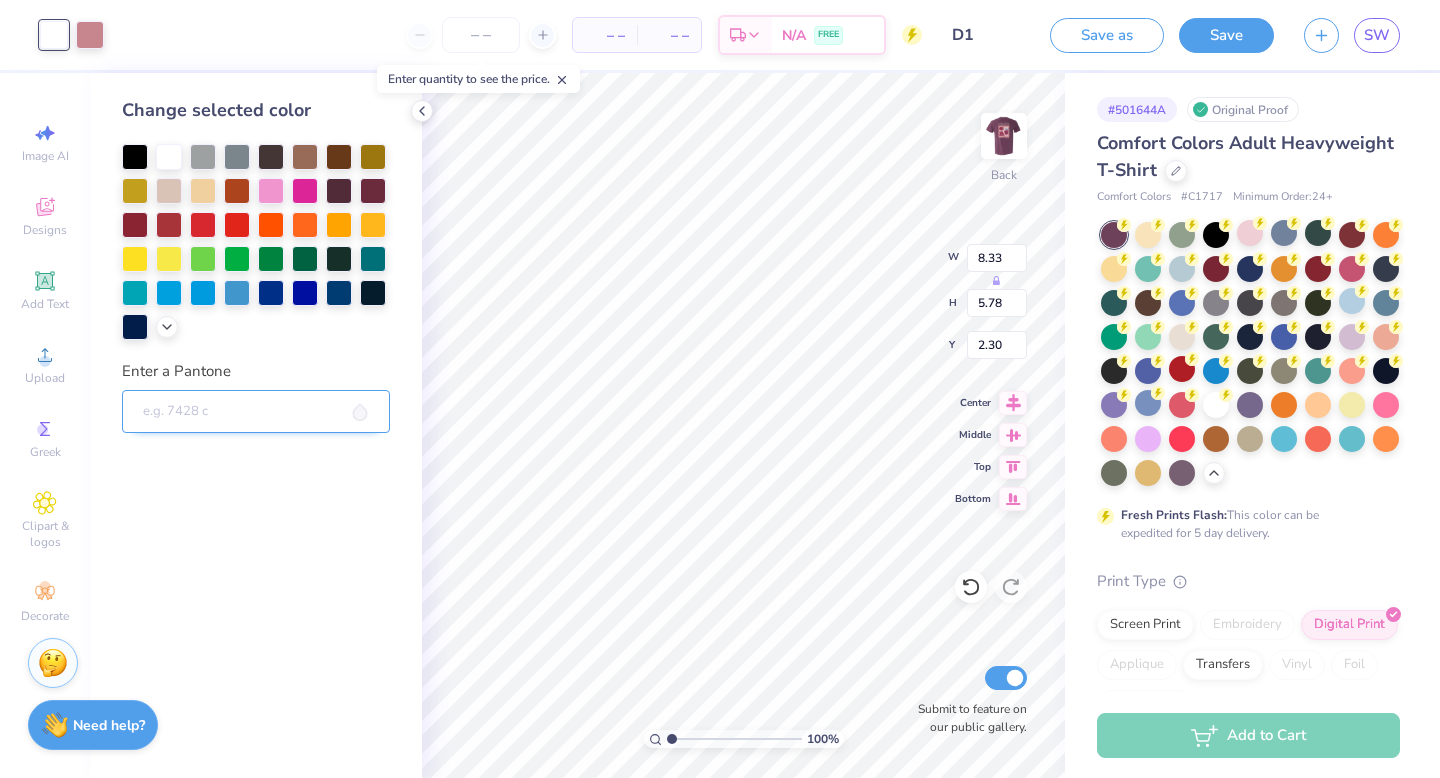 click on "Enter a Pantone" at bounding box center (256, 412) 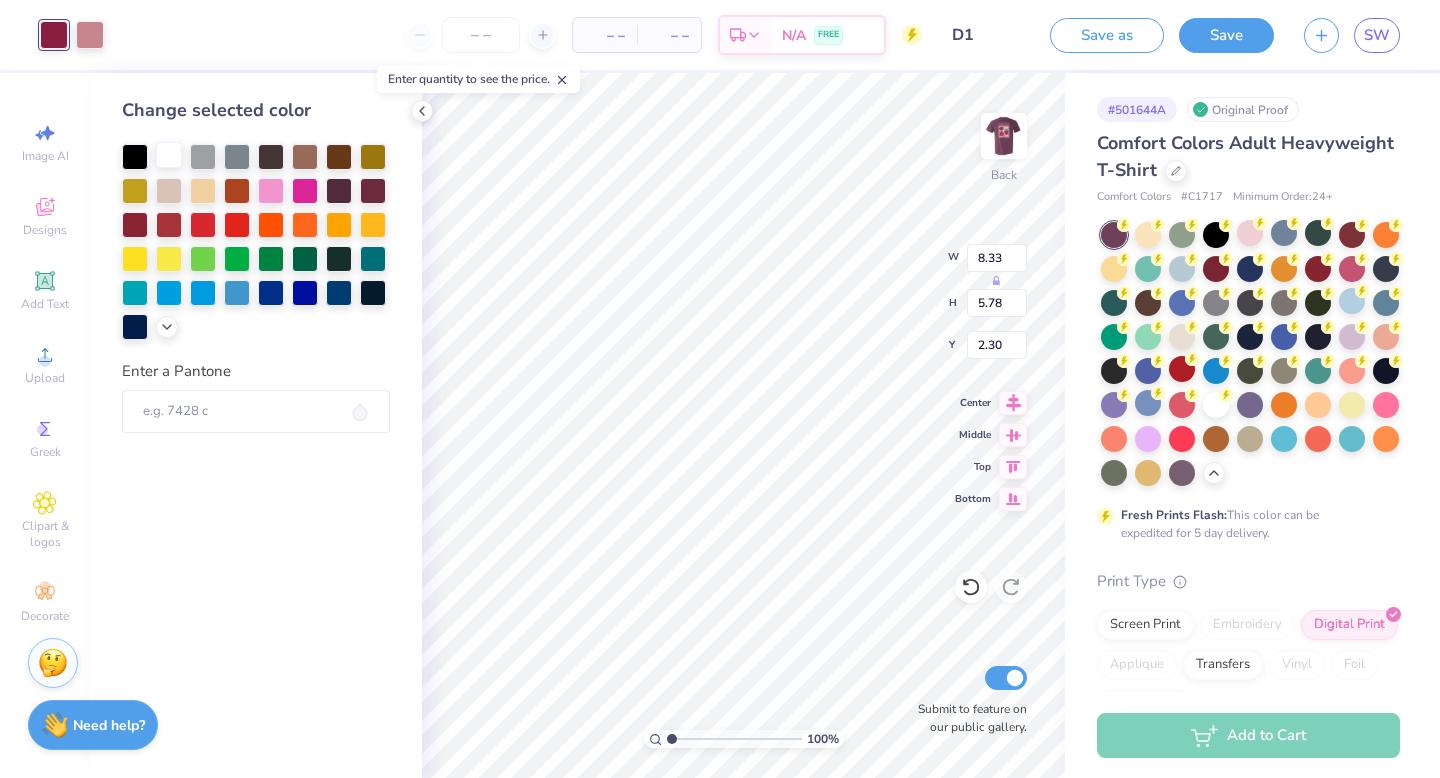 click at bounding box center [169, 155] 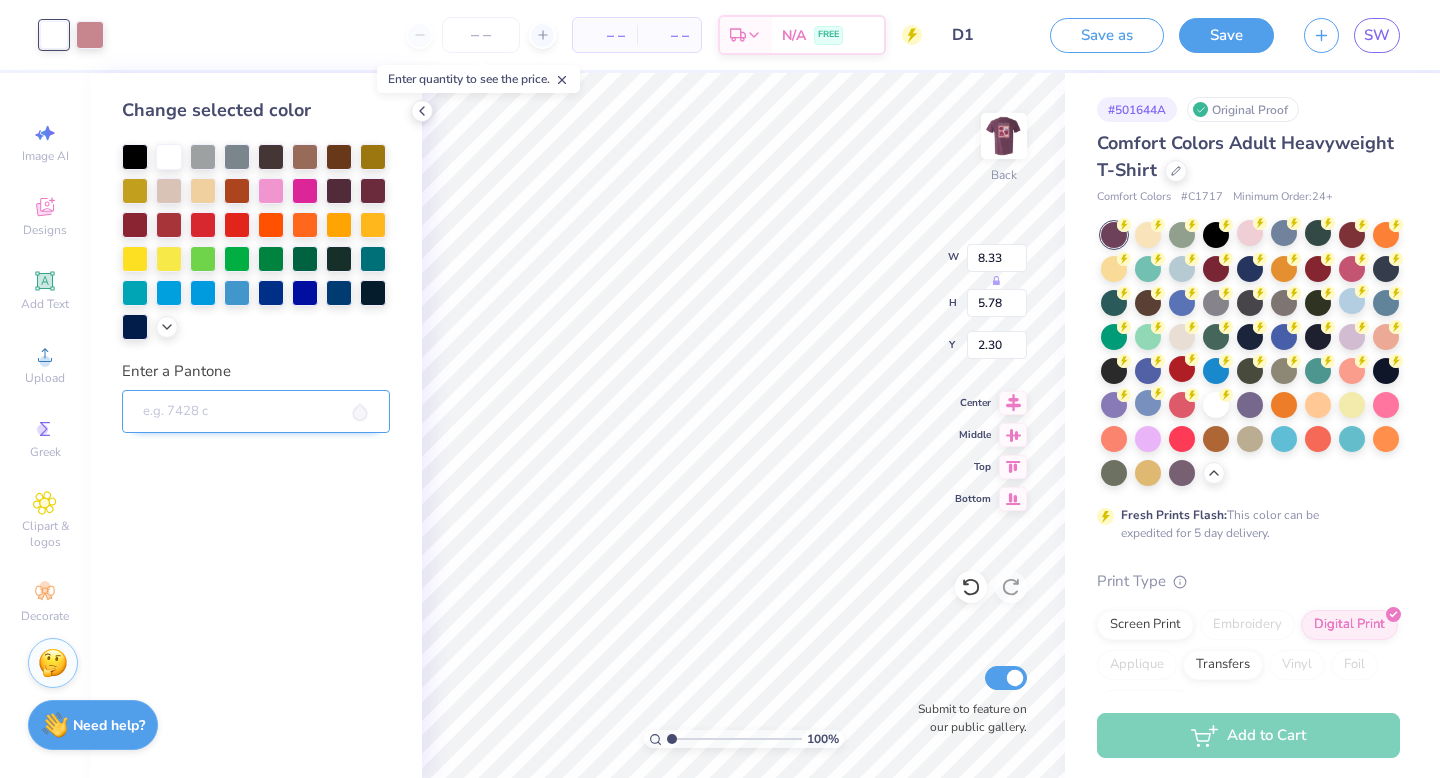 click on "Enter a Pantone" at bounding box center (256, 412) 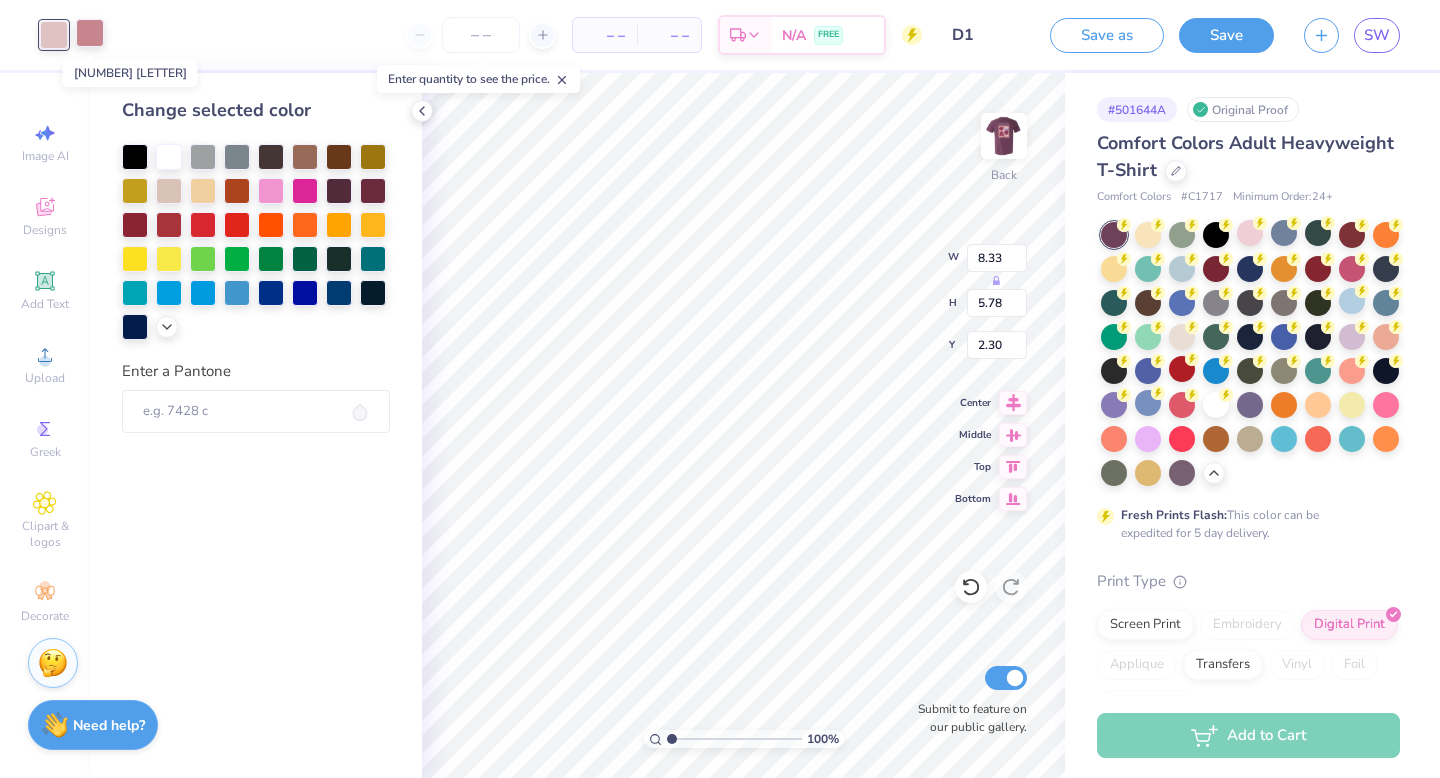 click at bounding box center [90, 33] 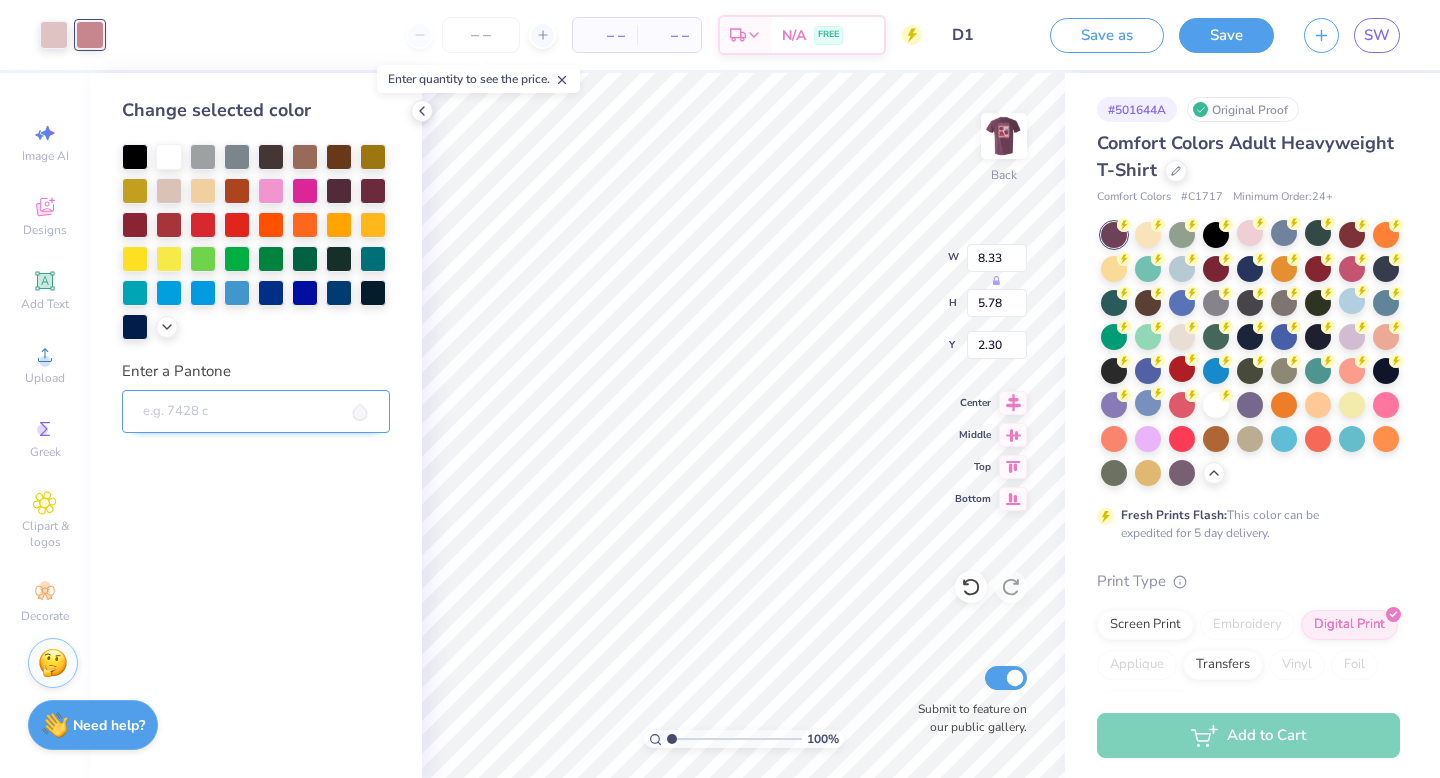 click on "Enter a Pantone" at bounding box center [256, 412] 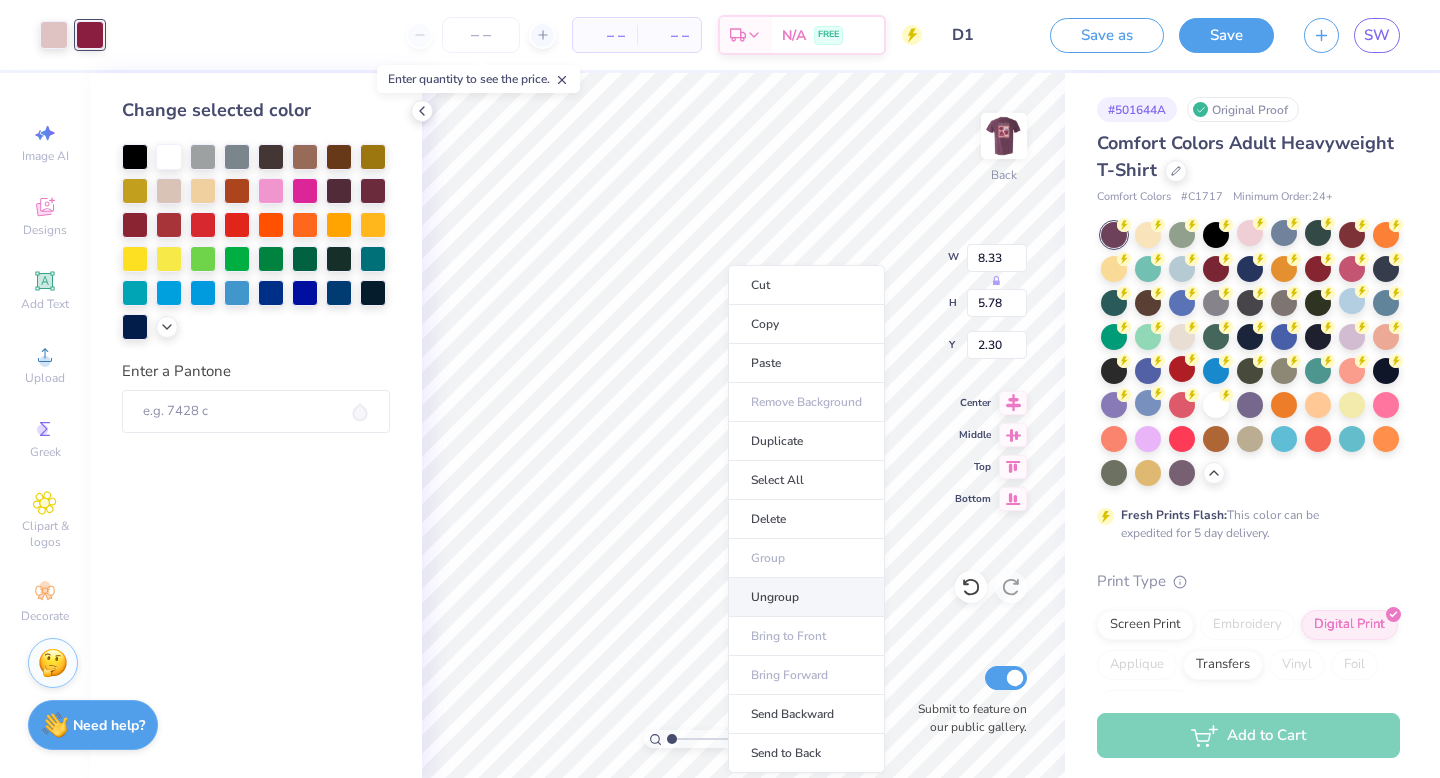 click on "Ungroup" at bounding box center (806, 597) 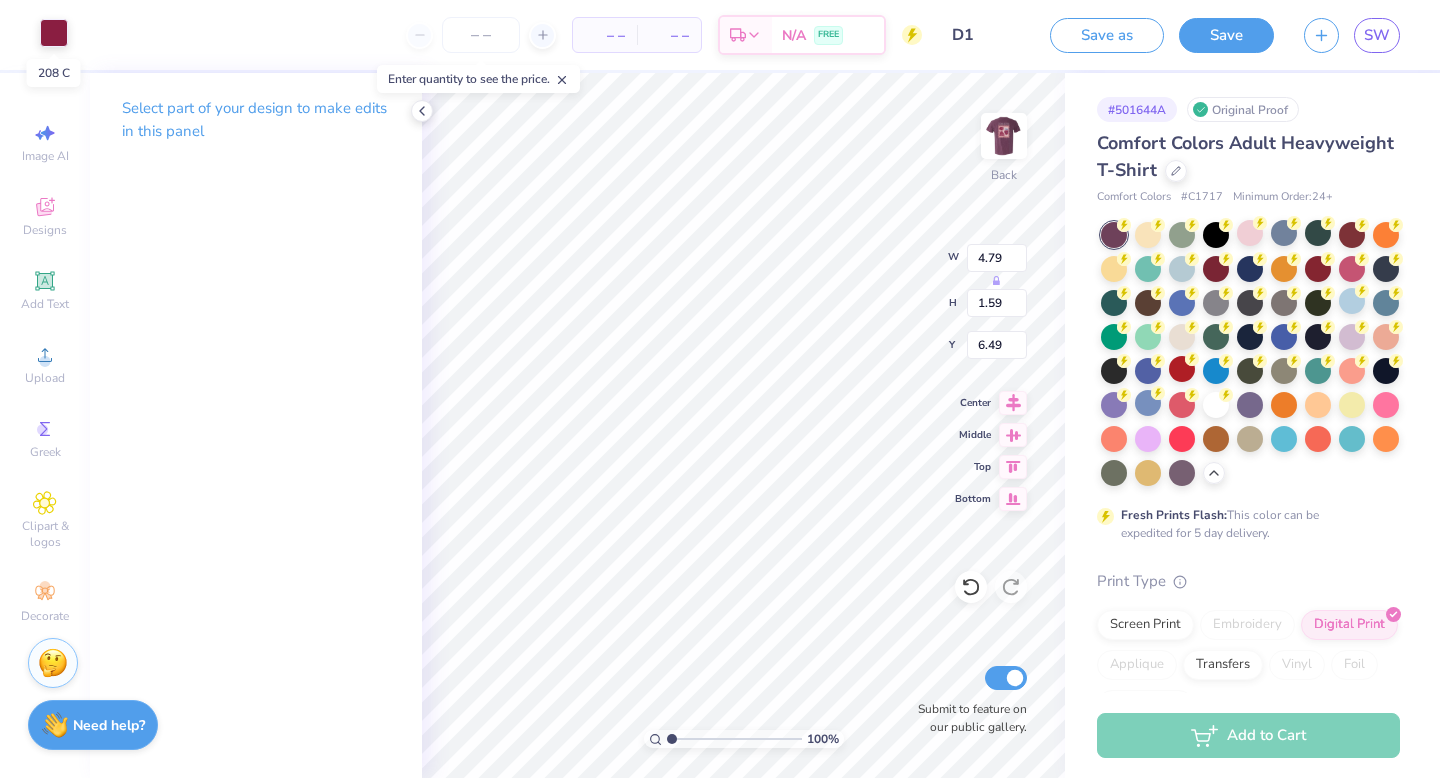 click at bounding box center [54, 33] 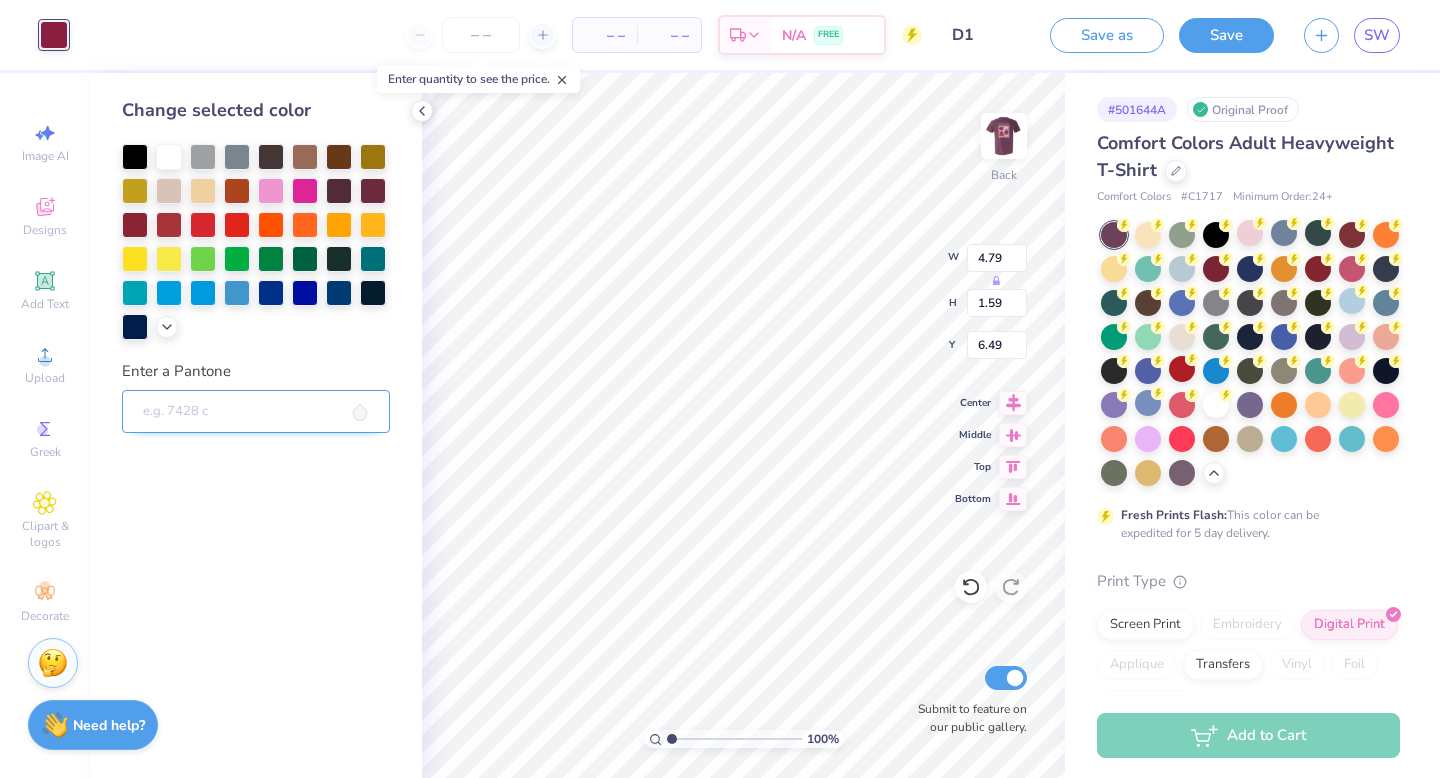 click on "Enter a Pantone" at bounding box center (256, 412) 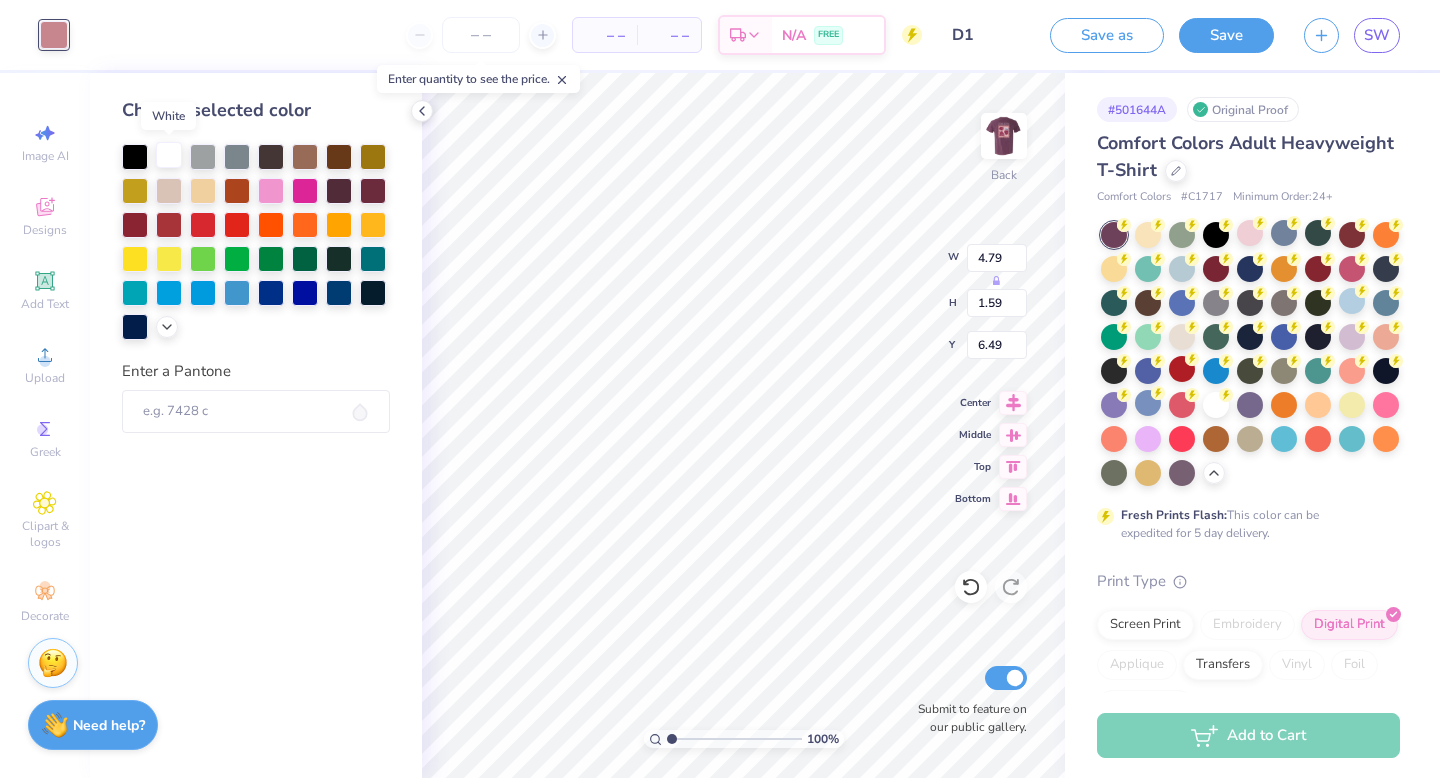 click at bounding box center (169, 155) 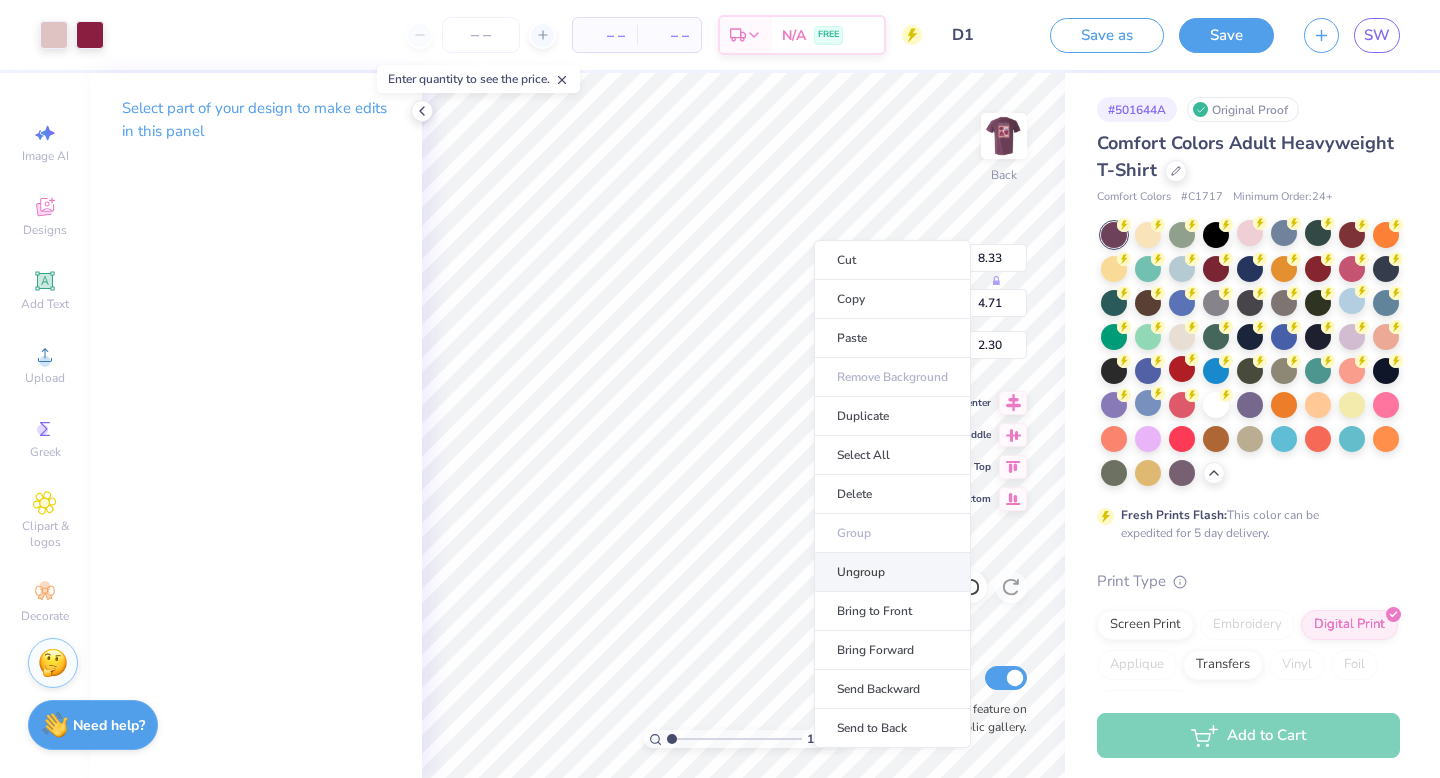 click on "Ungroup" at bounding box center [892, 572] 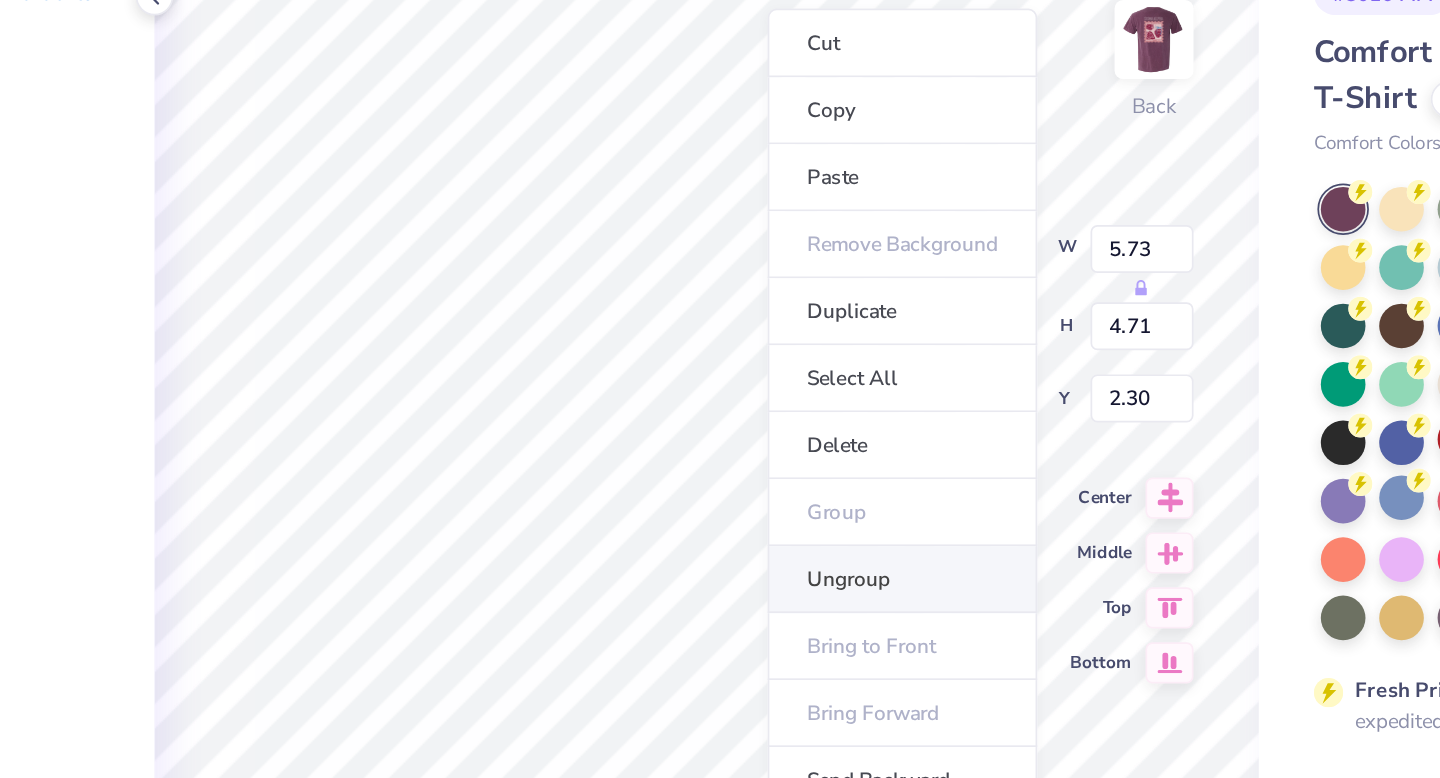 click on "Ungroup" at bounding box center [857, 450] 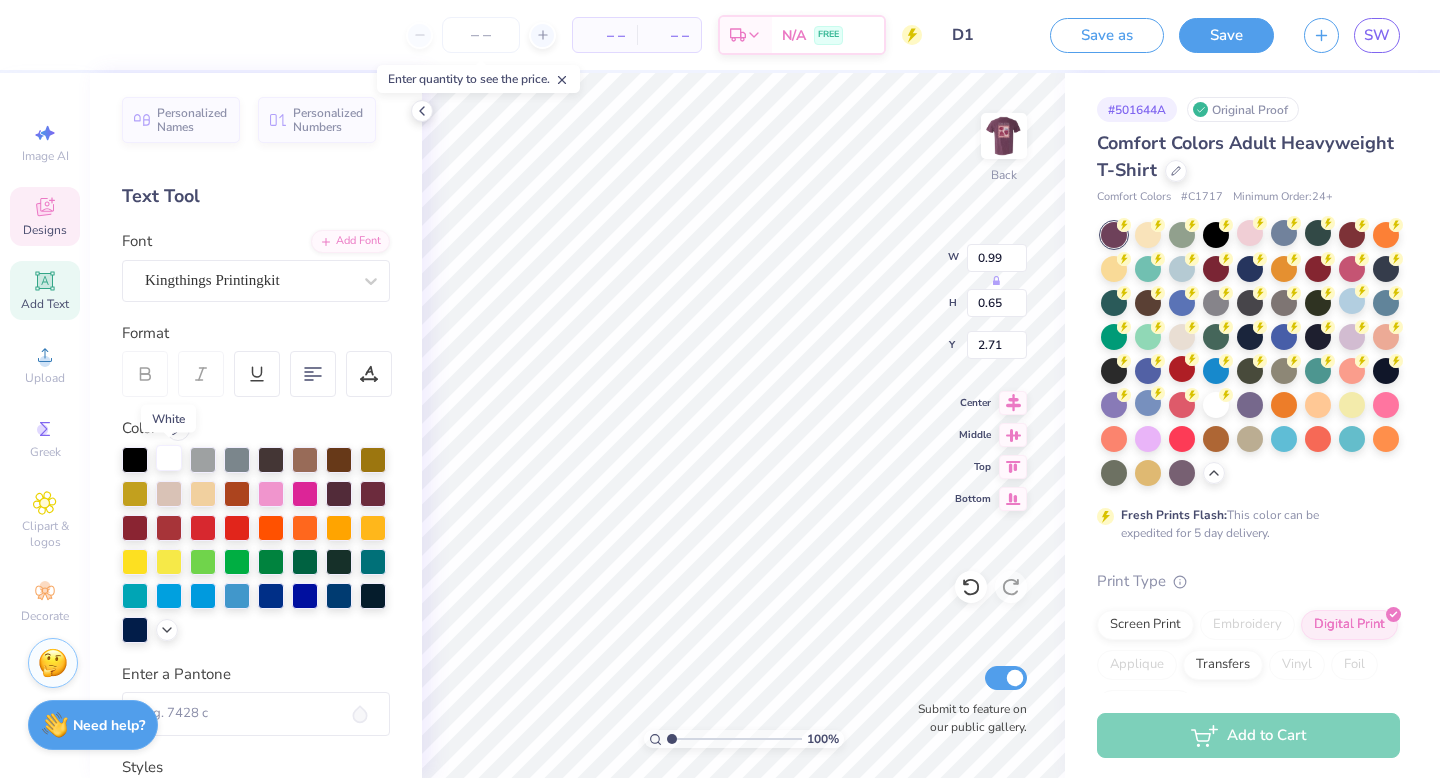 click at bounding box center [169, 458] 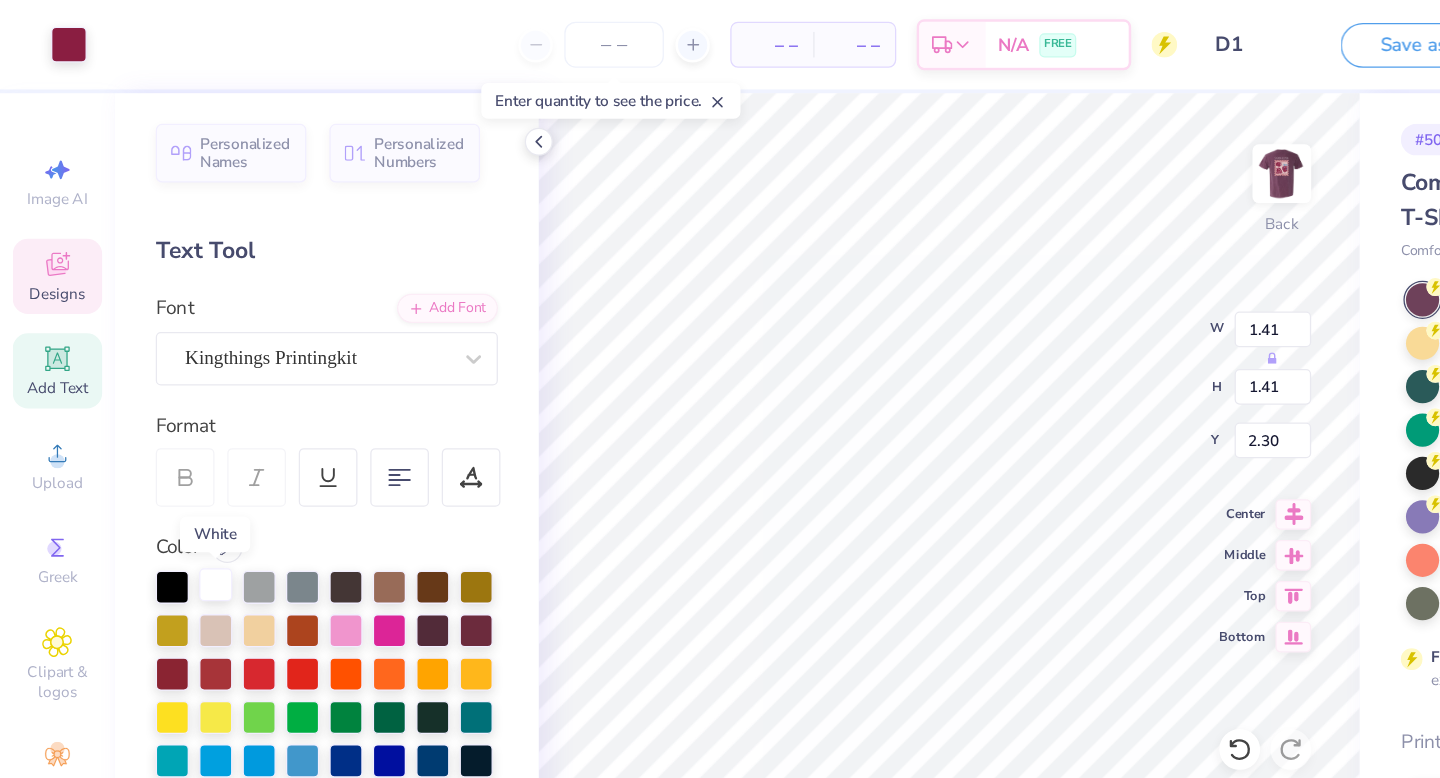 click at bounding box center [169, 458] 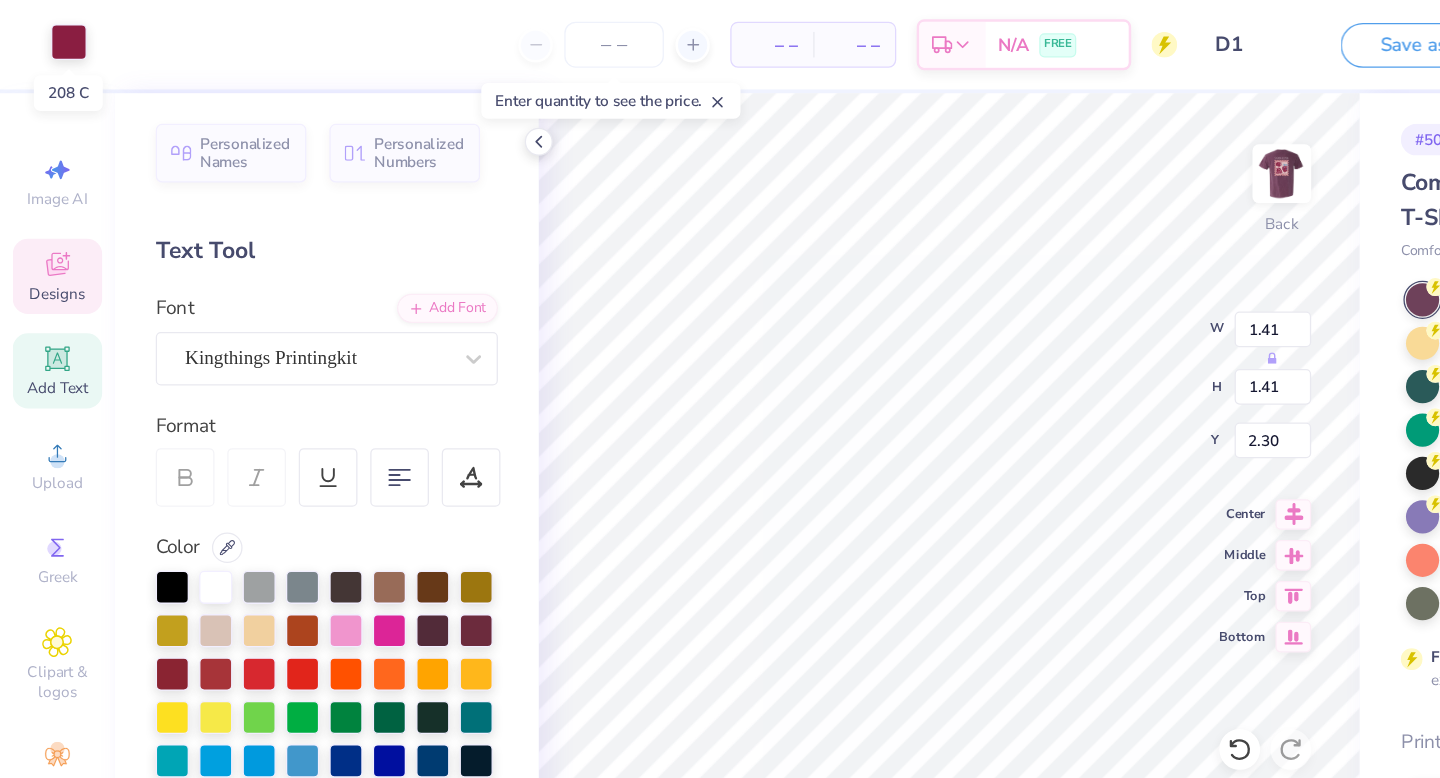 click at bounding box center [54, 33] 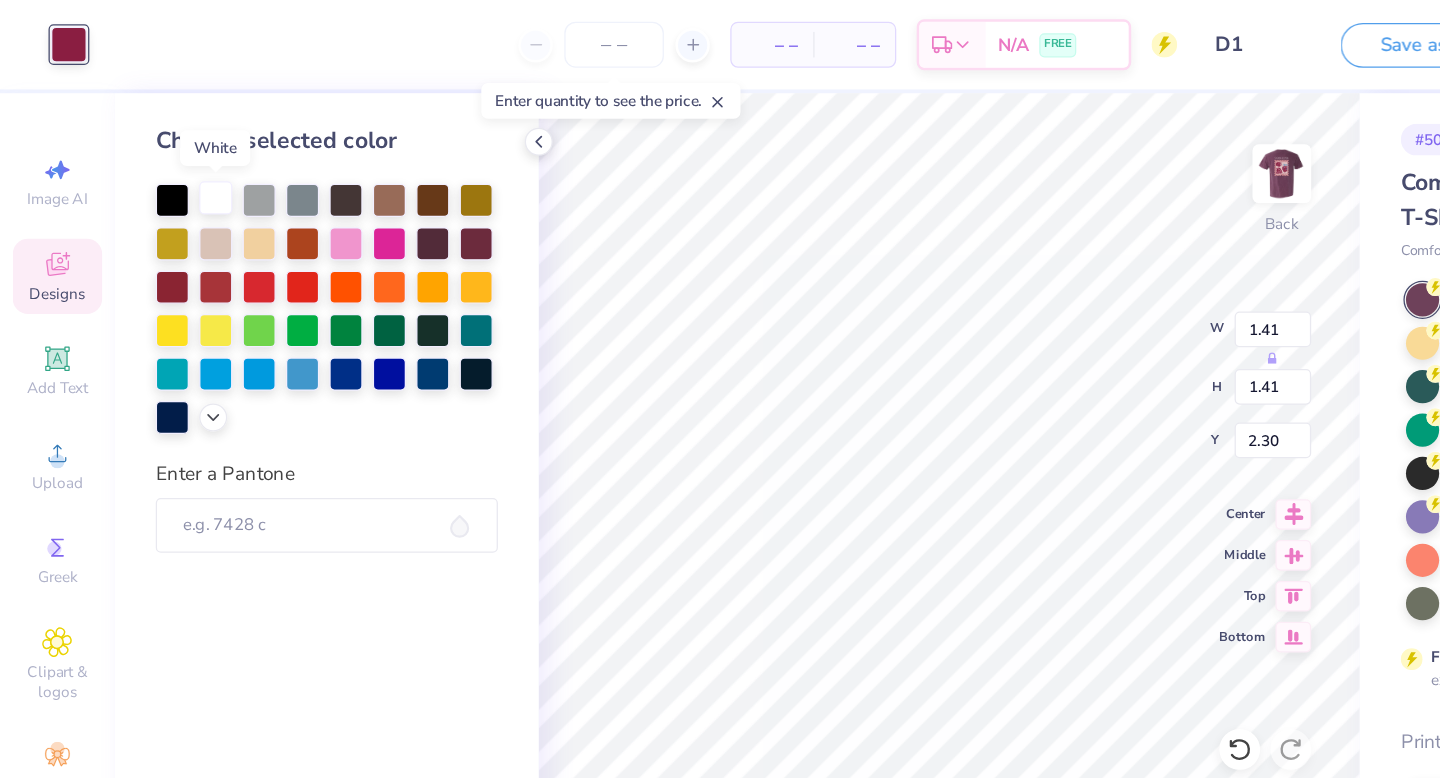click at bounding box center [169, 155] 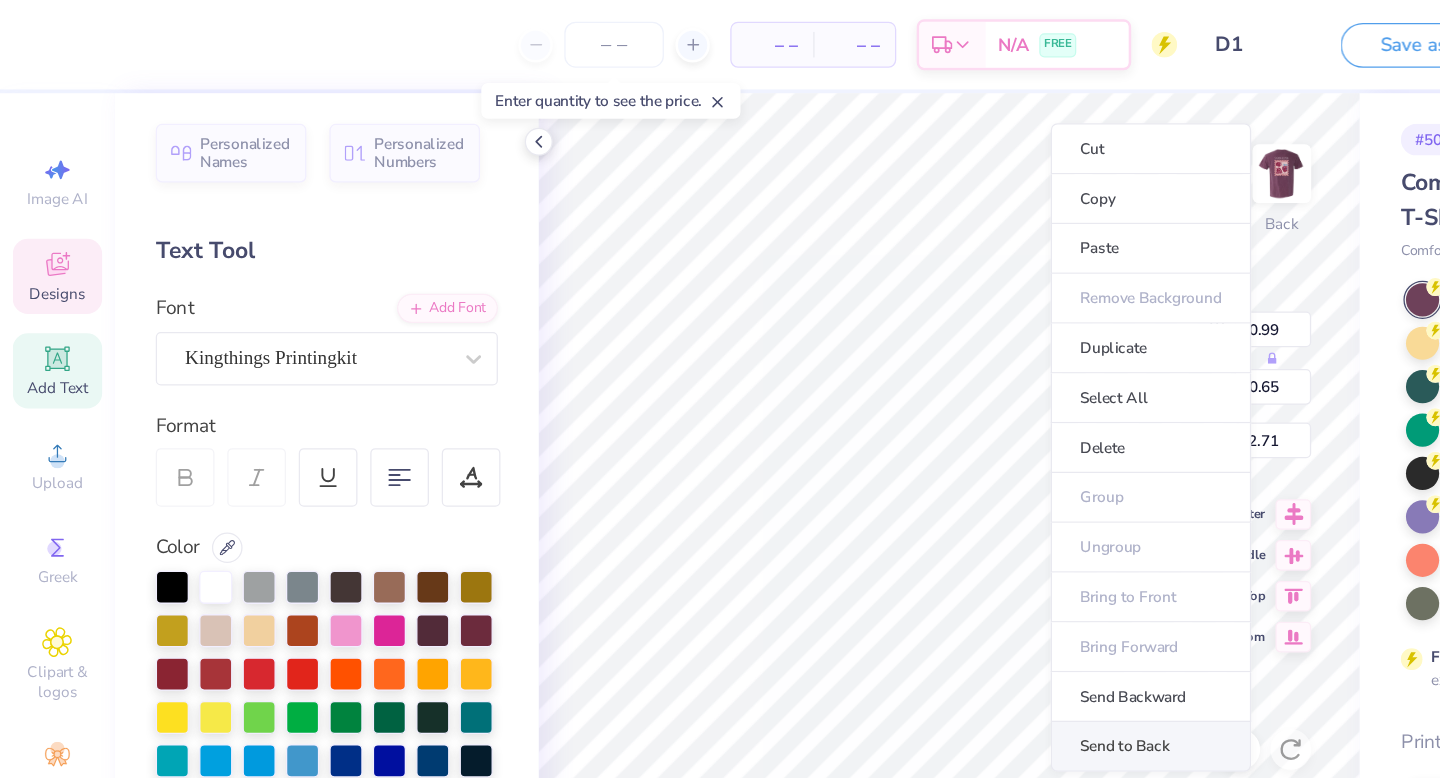 click on "Send to Back" at bounding box center (901, 585) 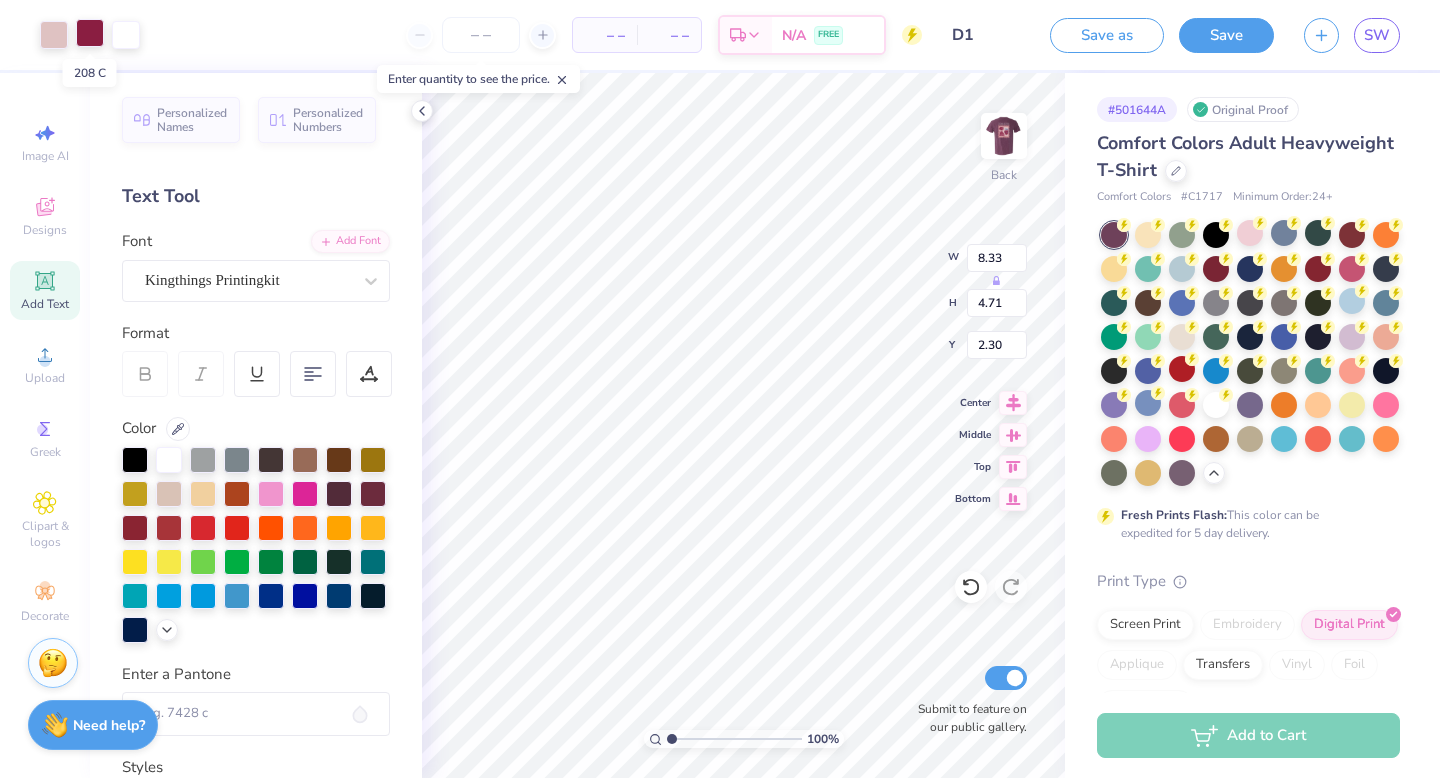 click at bounding box center (90, 33) 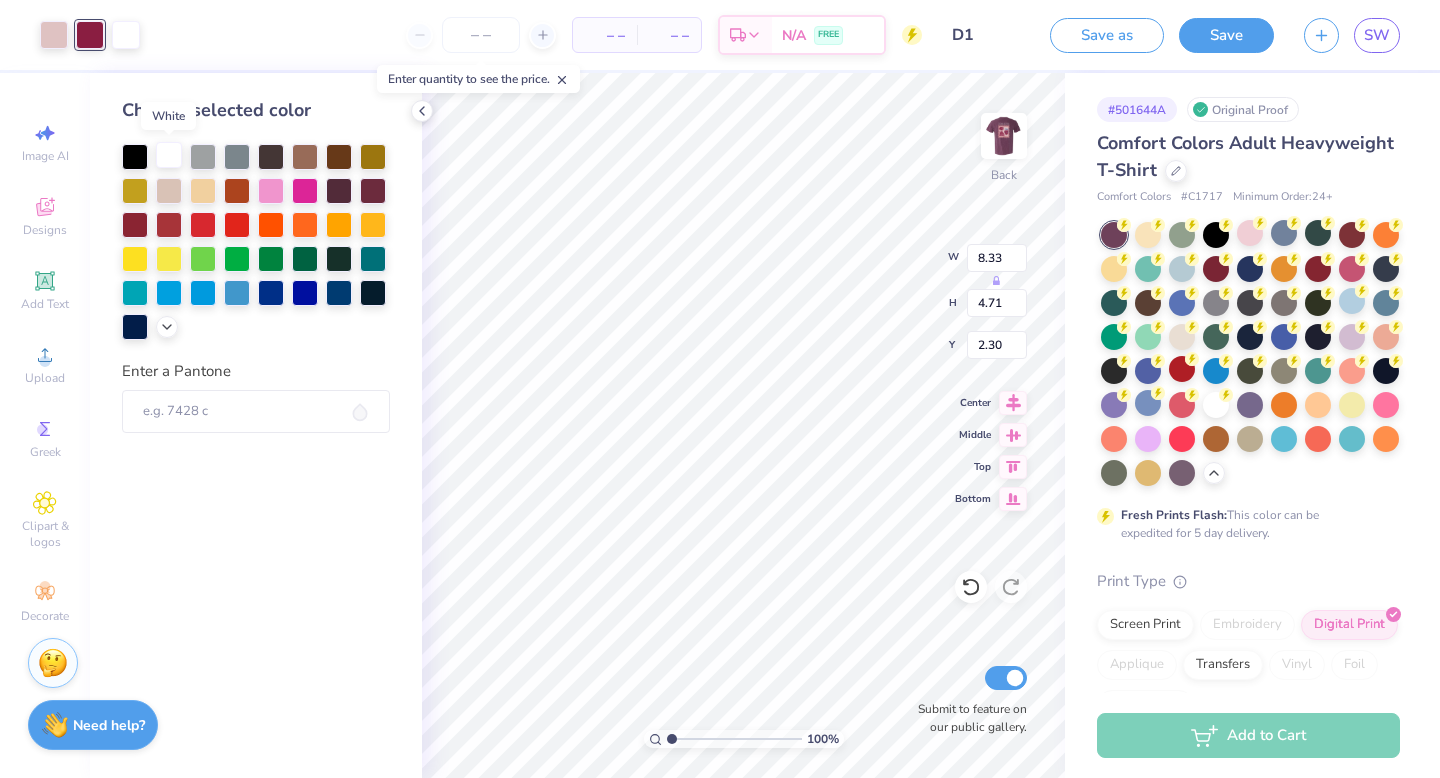 click at bounding box center [169, 155] 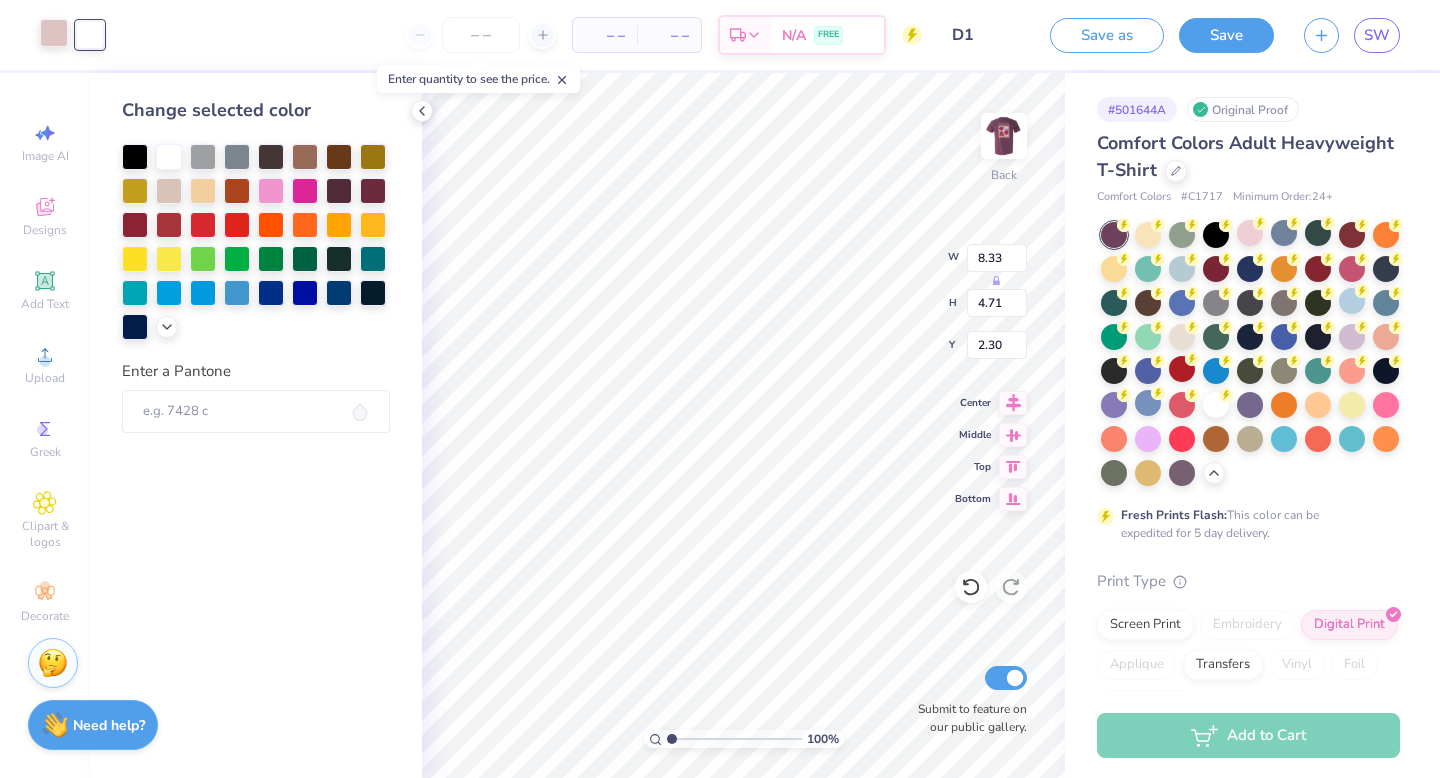 click at bounding box center (54, 33) 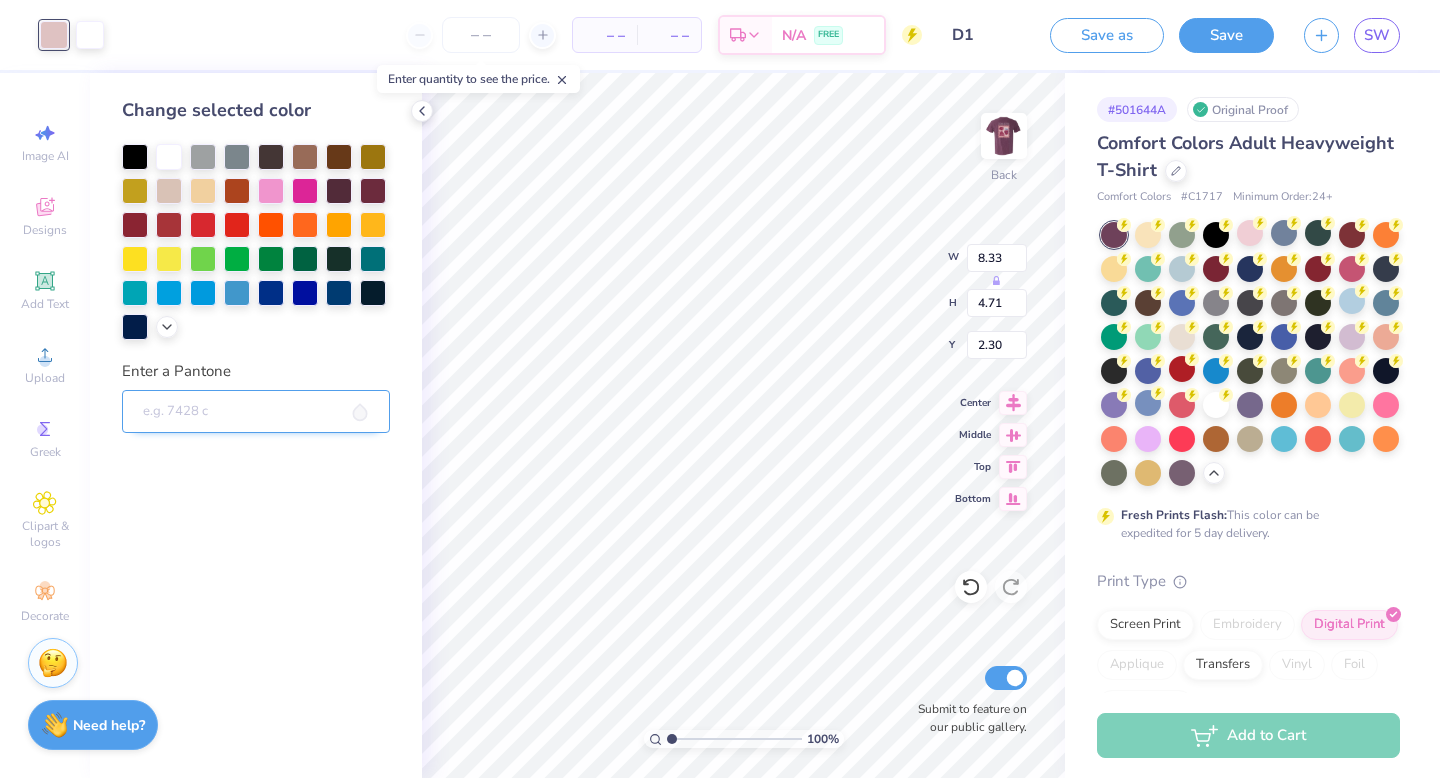 click on "Enter a Pantone" at bounding box center (256, 412) 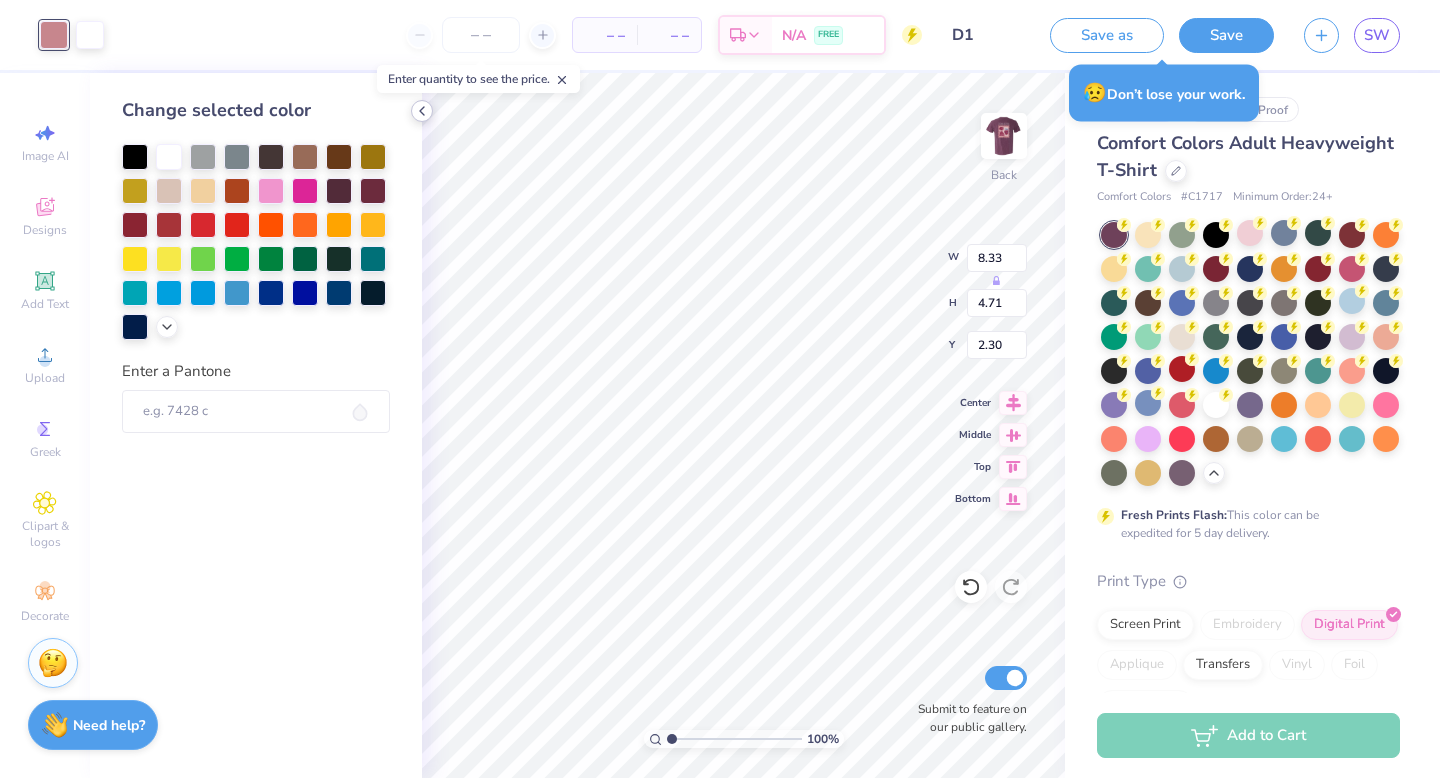 click 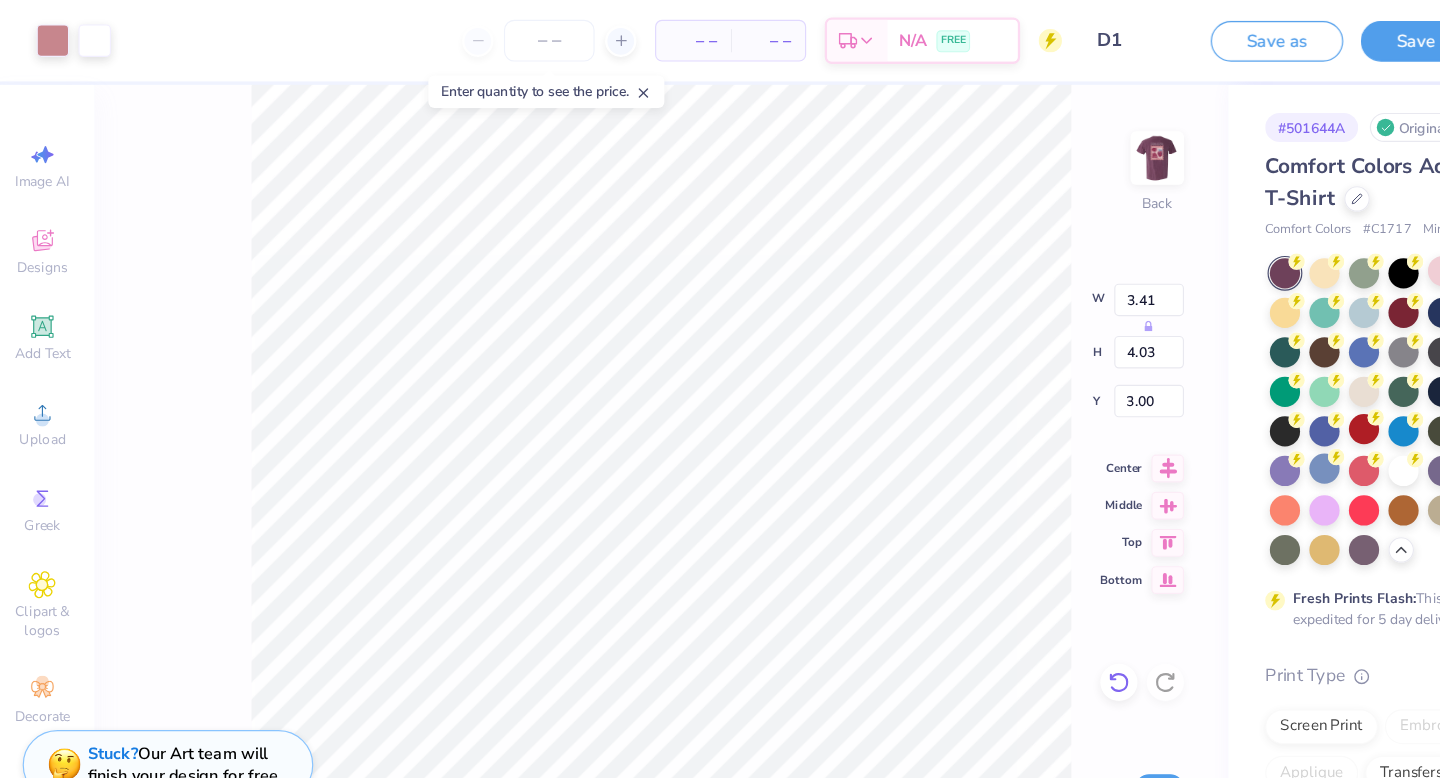 click 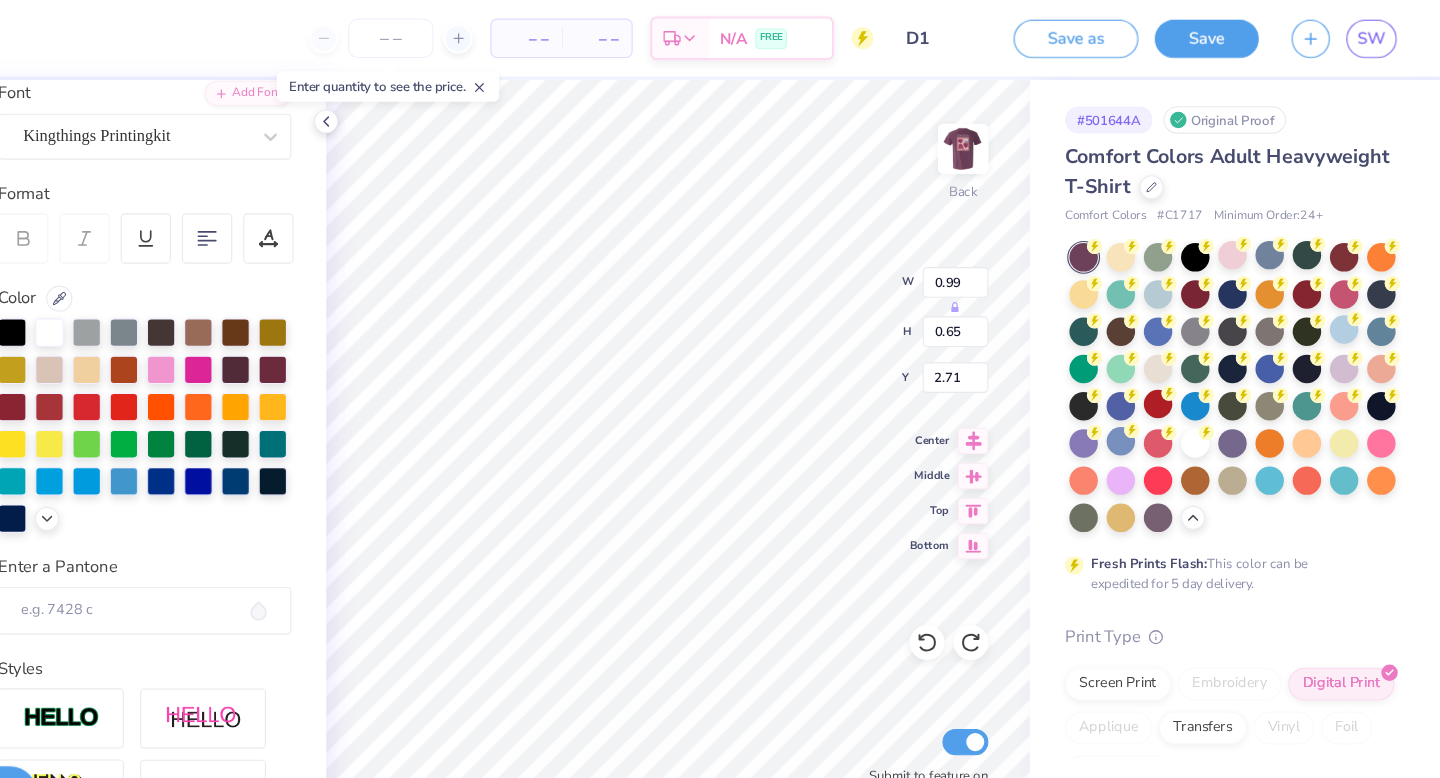 scroll, scrollTop: 157, scrollLeft: 0, axis: vertical 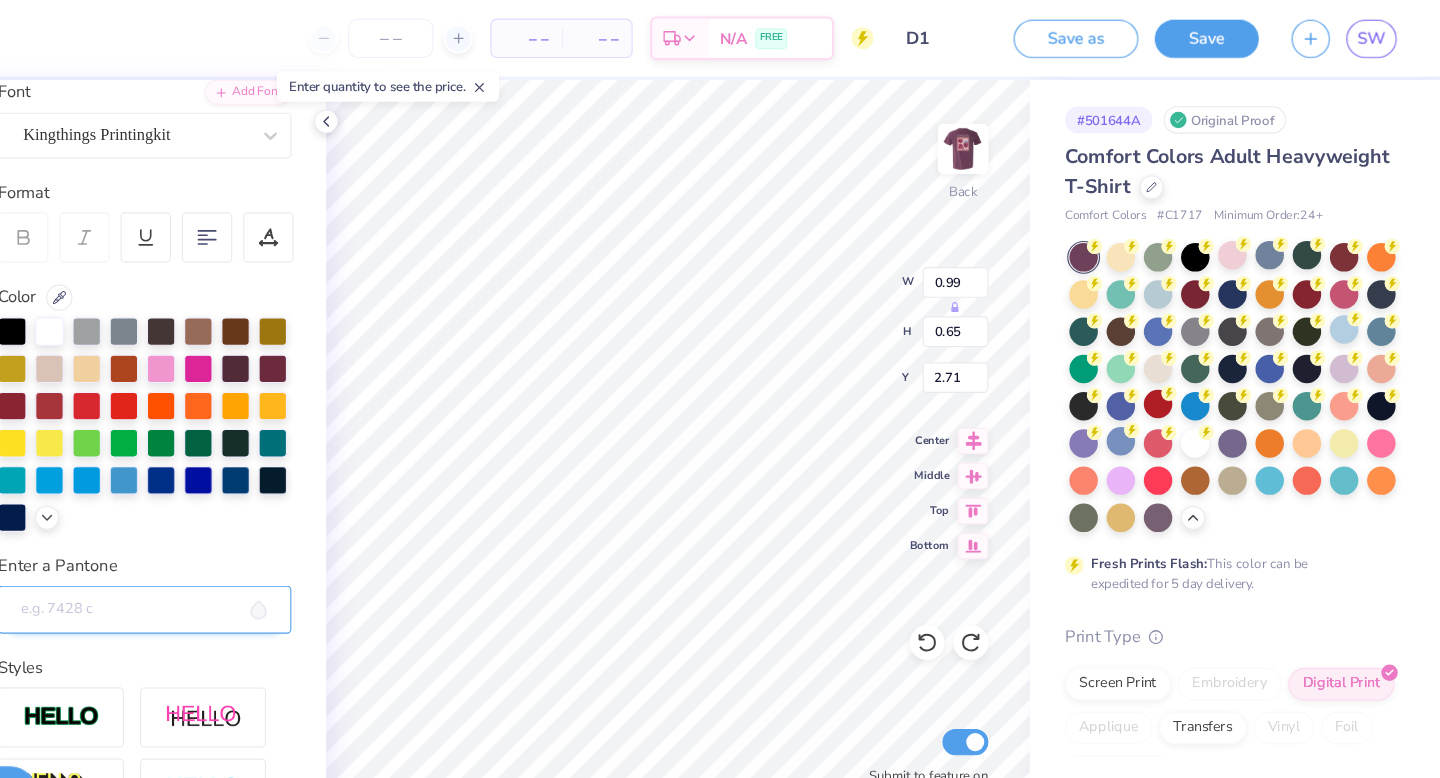 click on "Enter a Pantone" at bounding box center [256, 557] 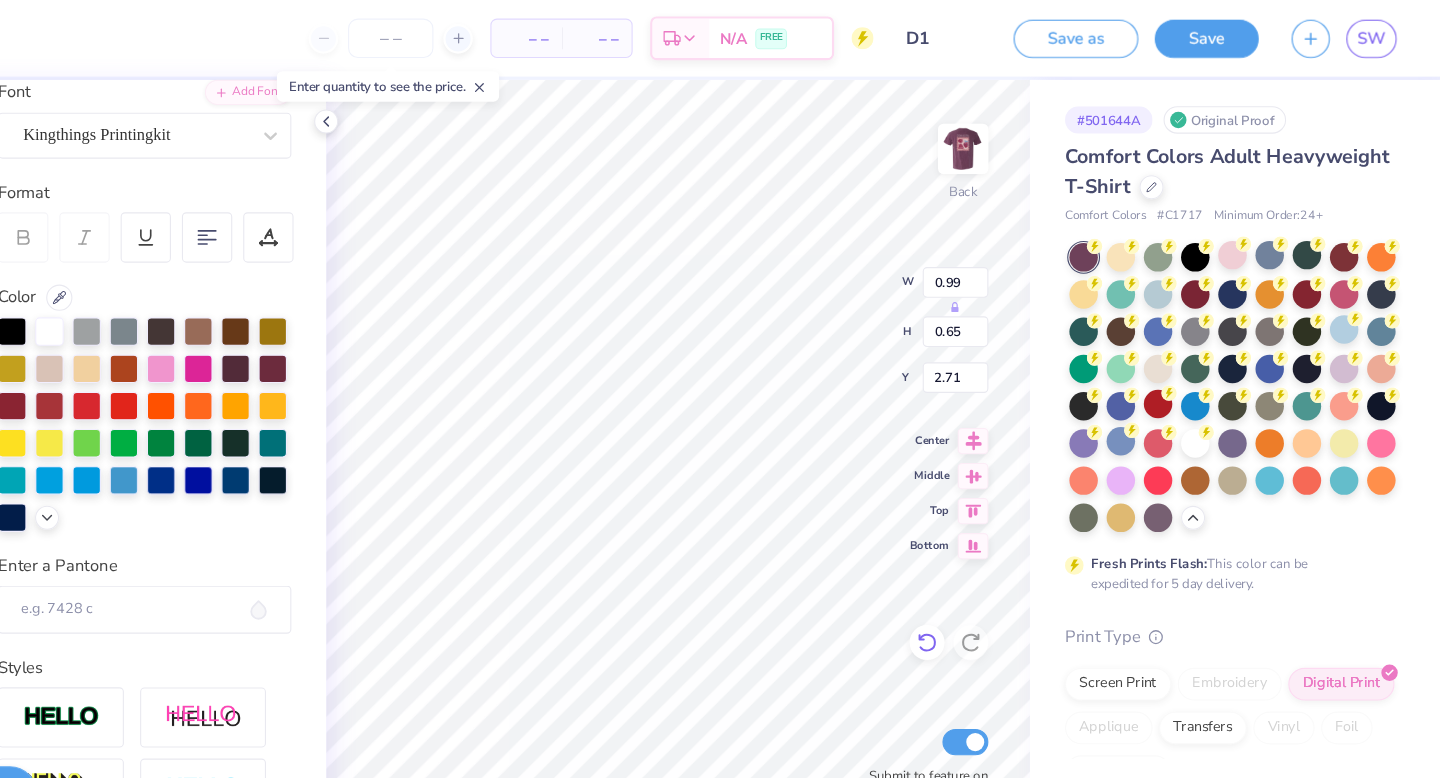 click 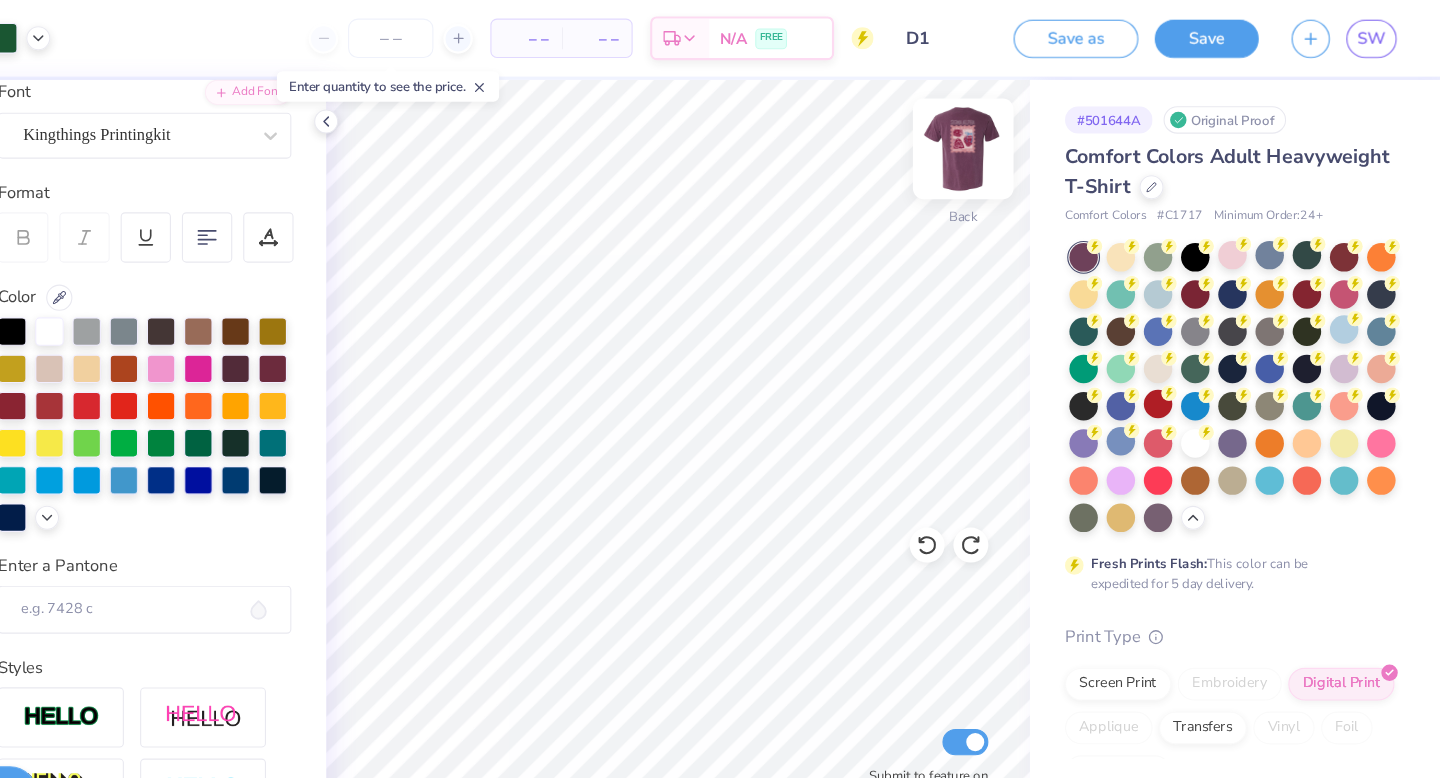 click at bounding box center (1004, 136) 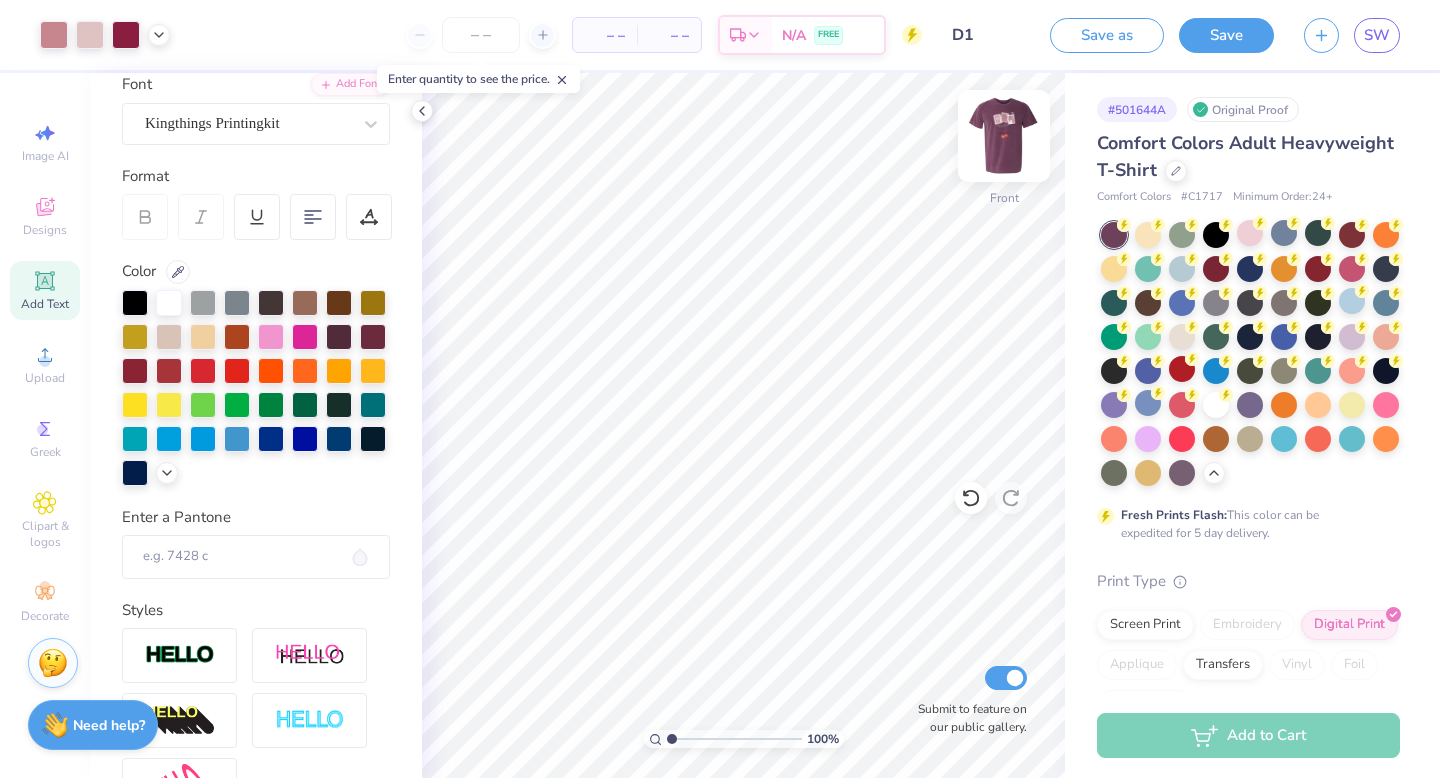 click at bounding box center (1004, 136) 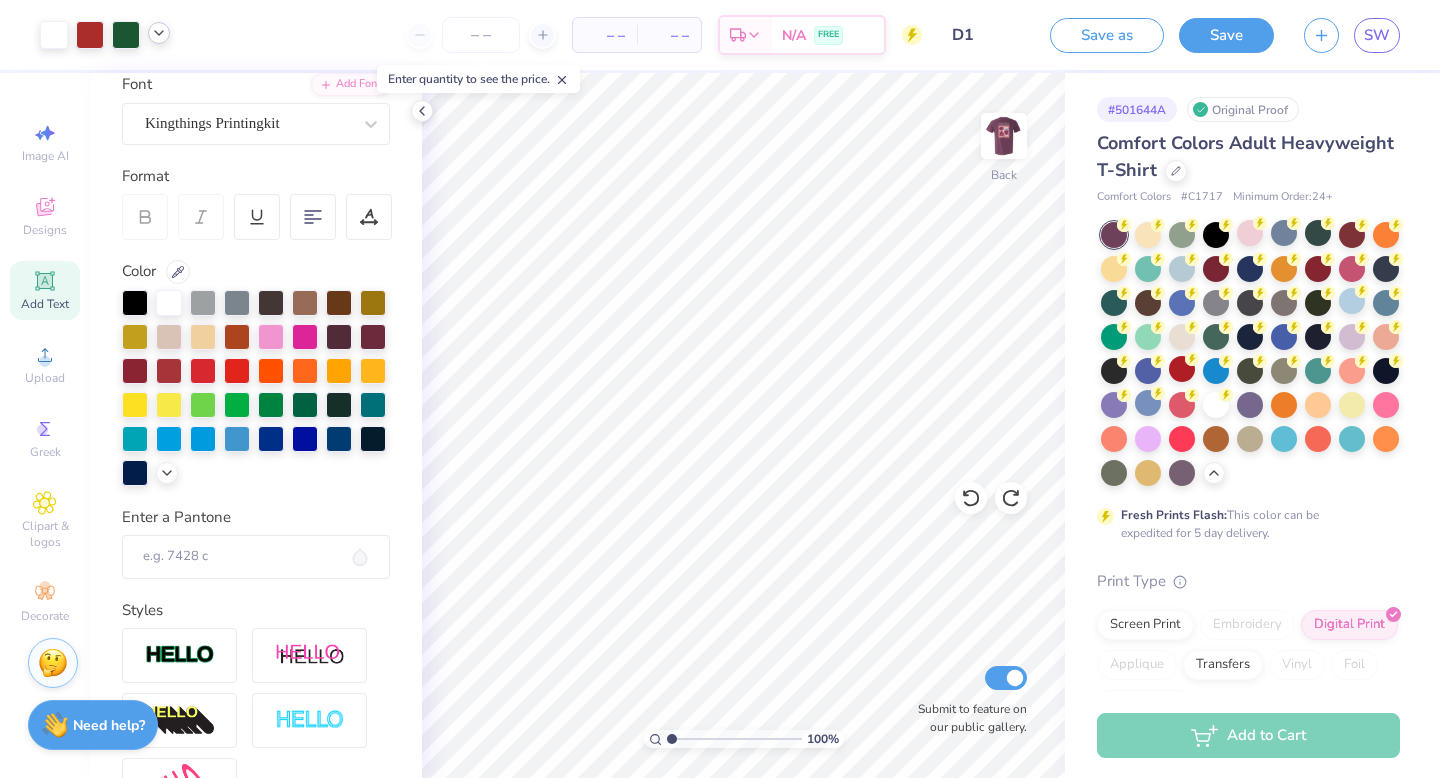 click at bounding box center [159, 33] 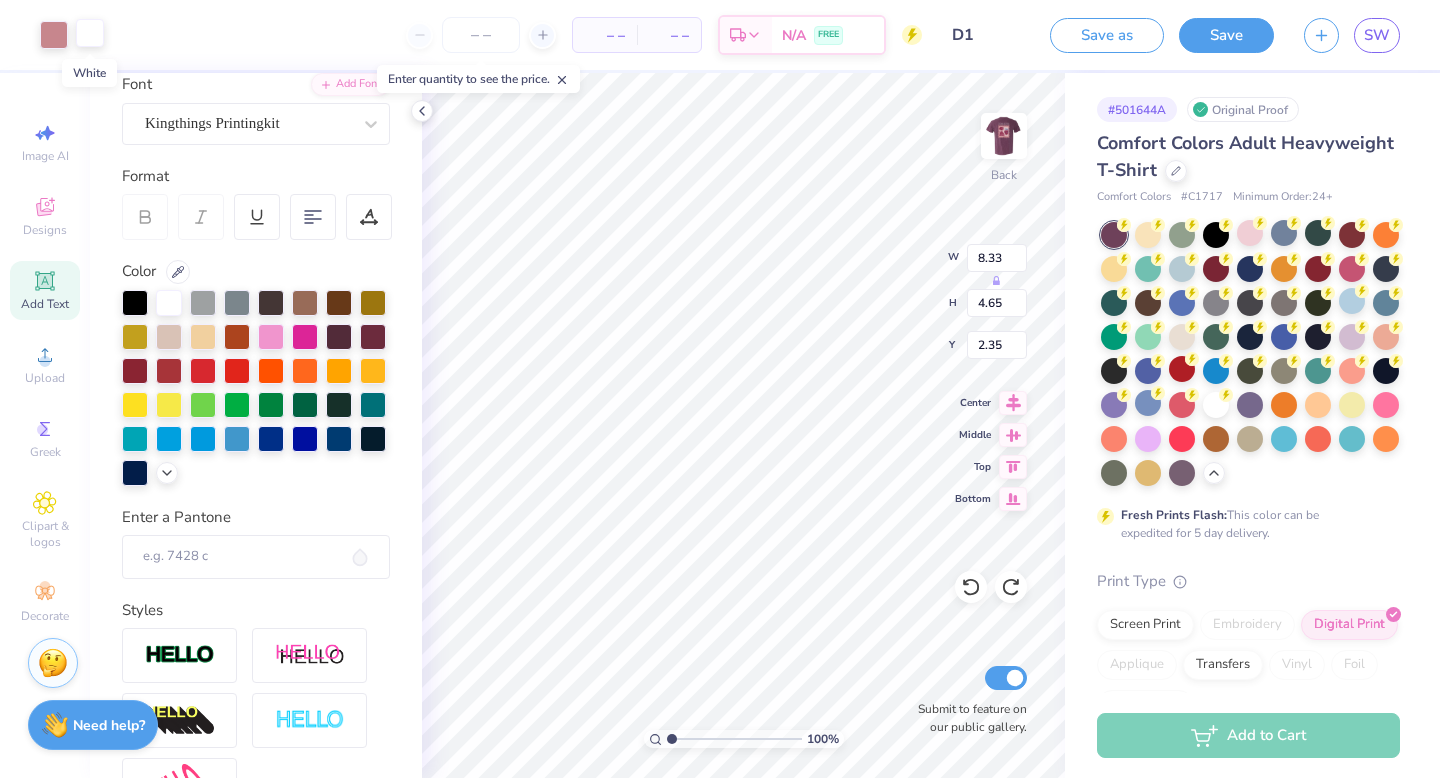 click at bounding box center (90, 33) 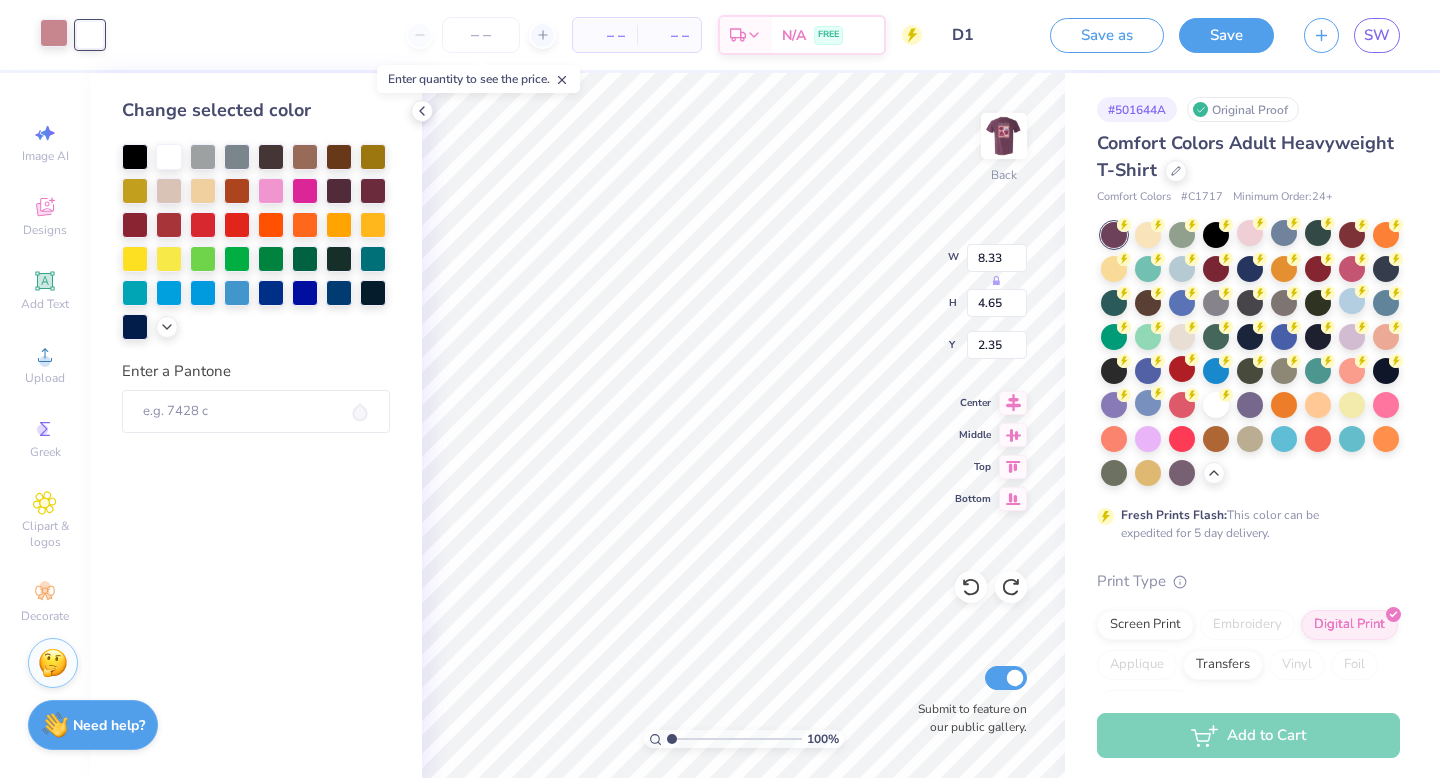 click at bounding box center [54, 33] 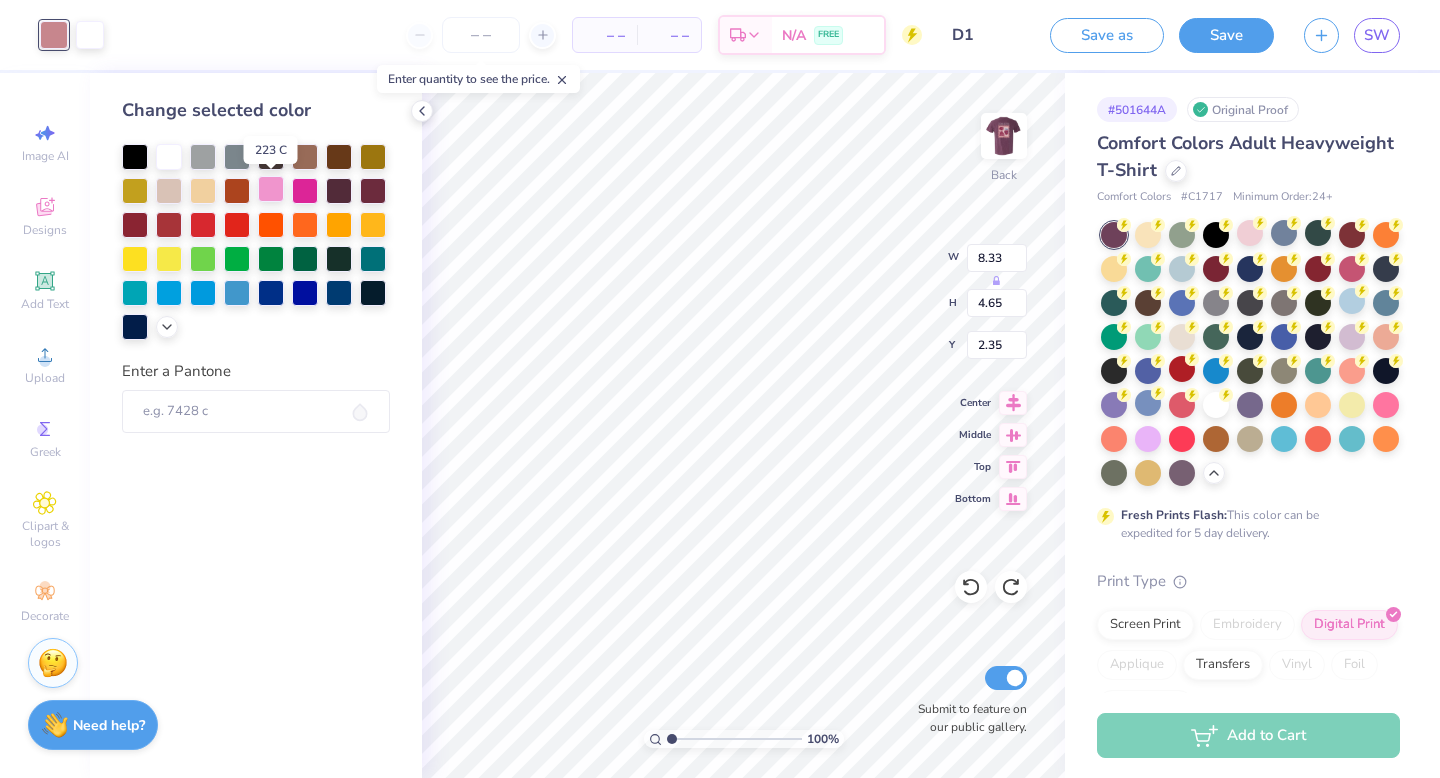 click at bounding box center (271, 189) 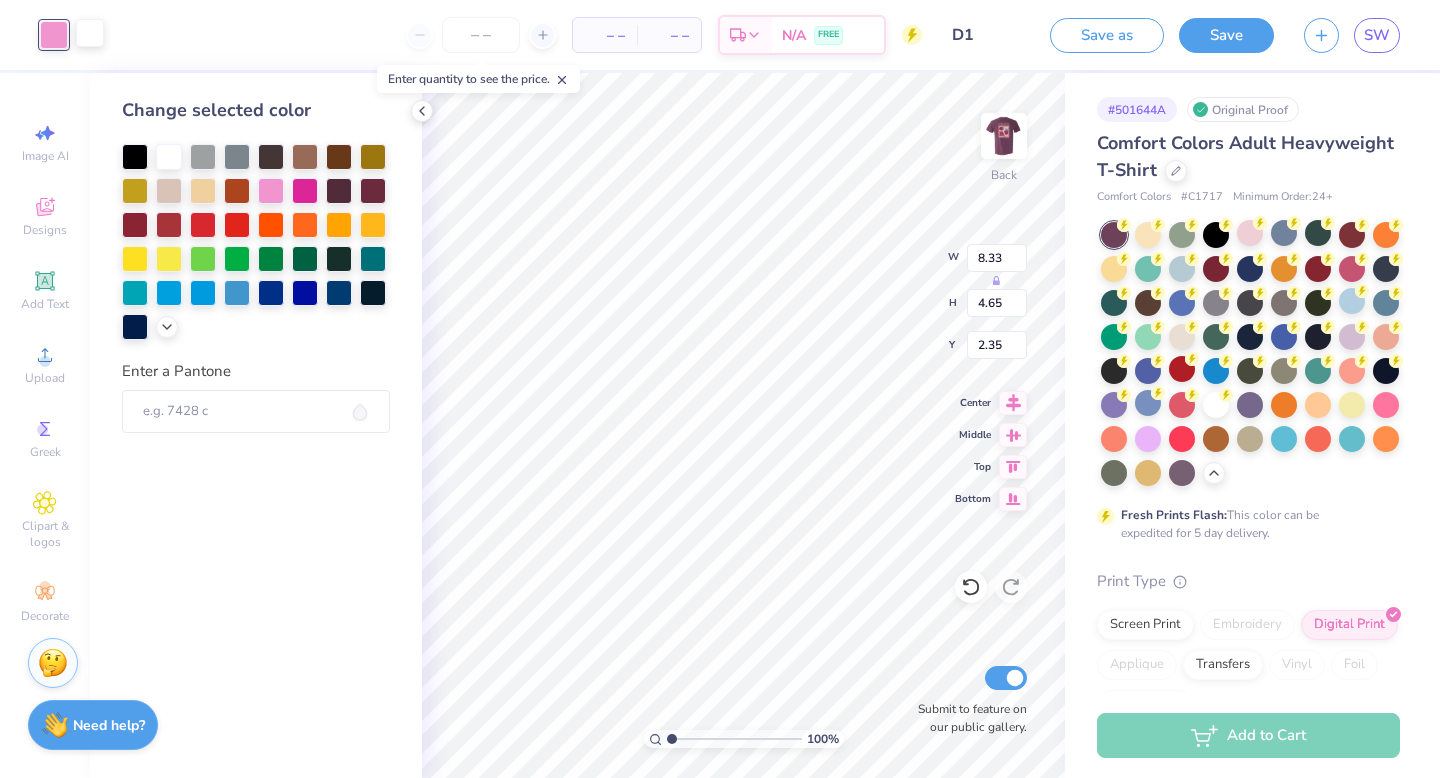 click at bounding box center (90, 33) 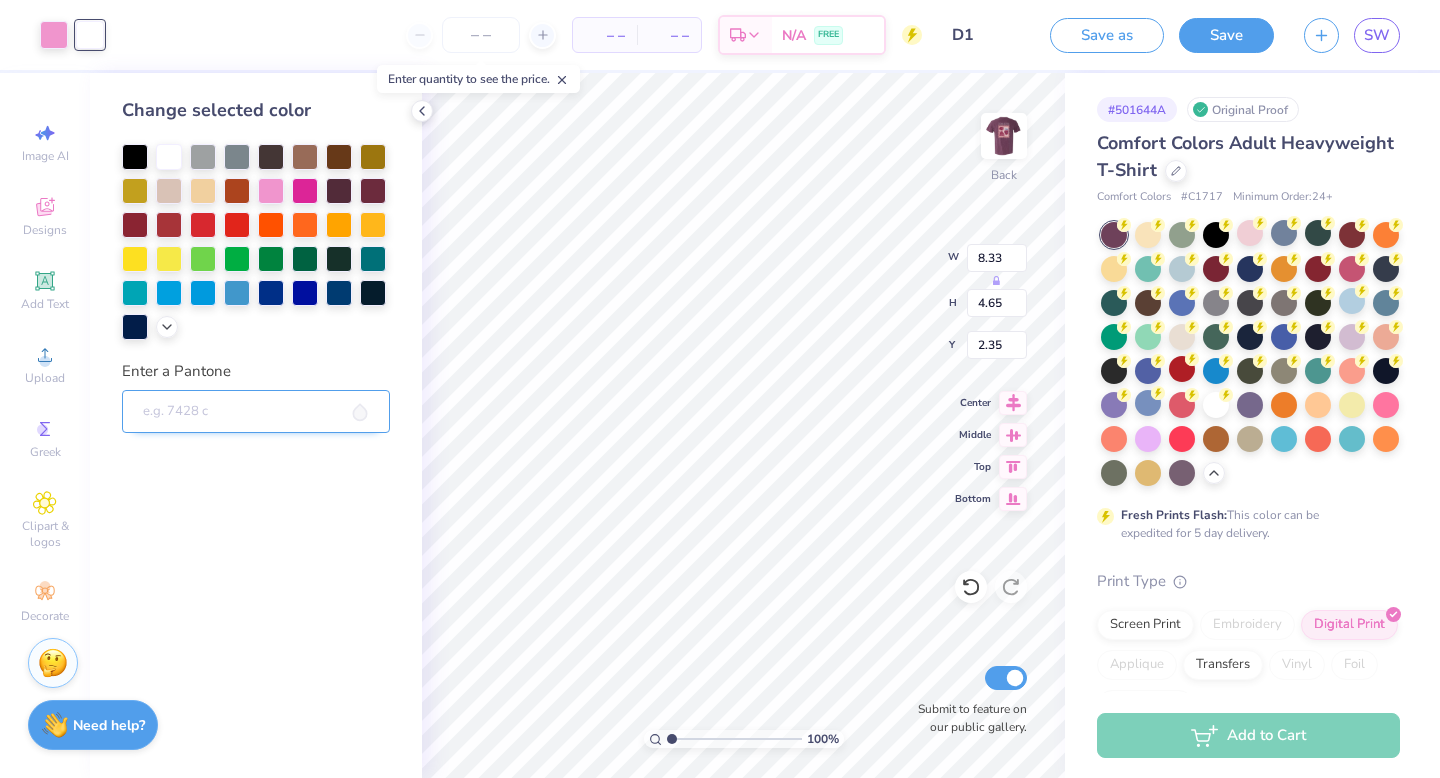 click on "Enter a Pantone" at bounding box center [256, 412] 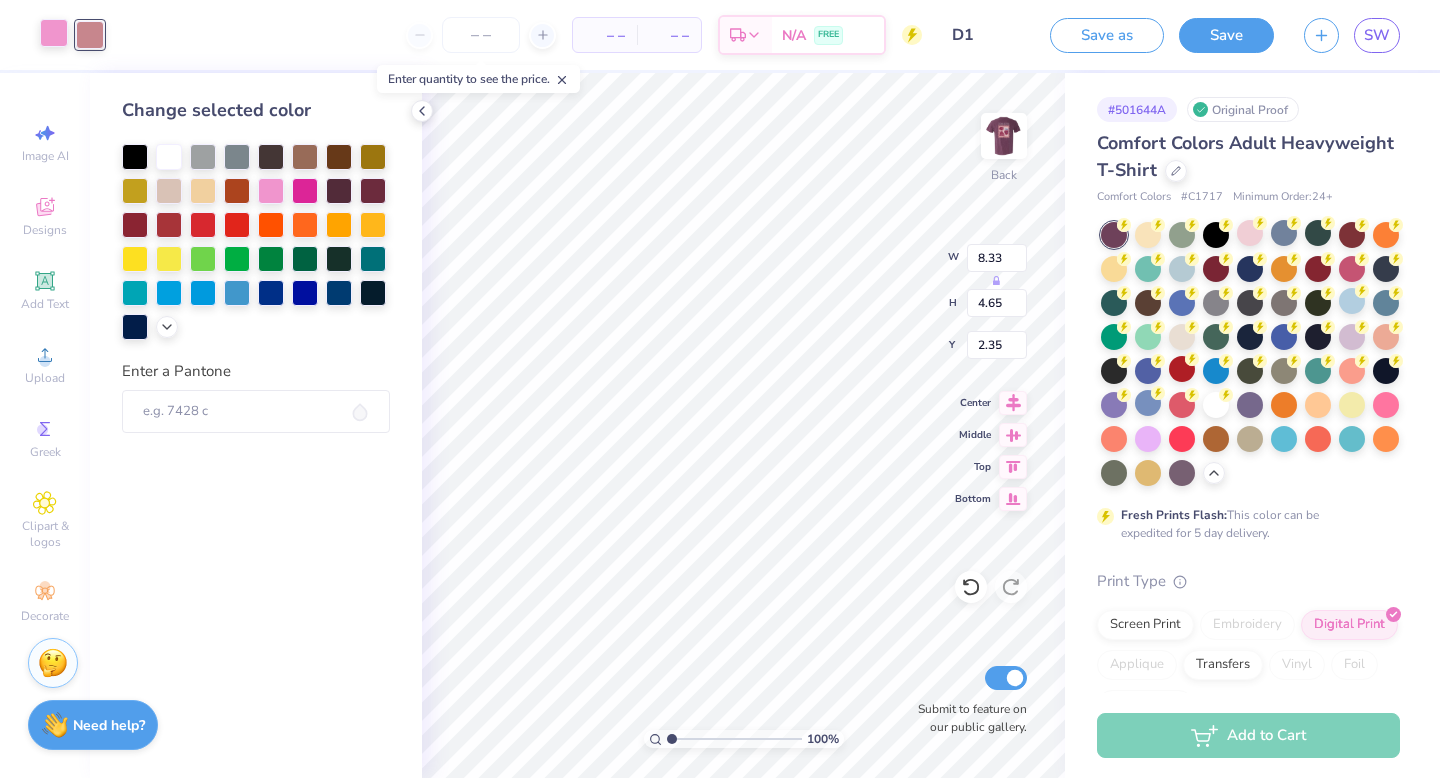 click at bounding box center (54, 33) 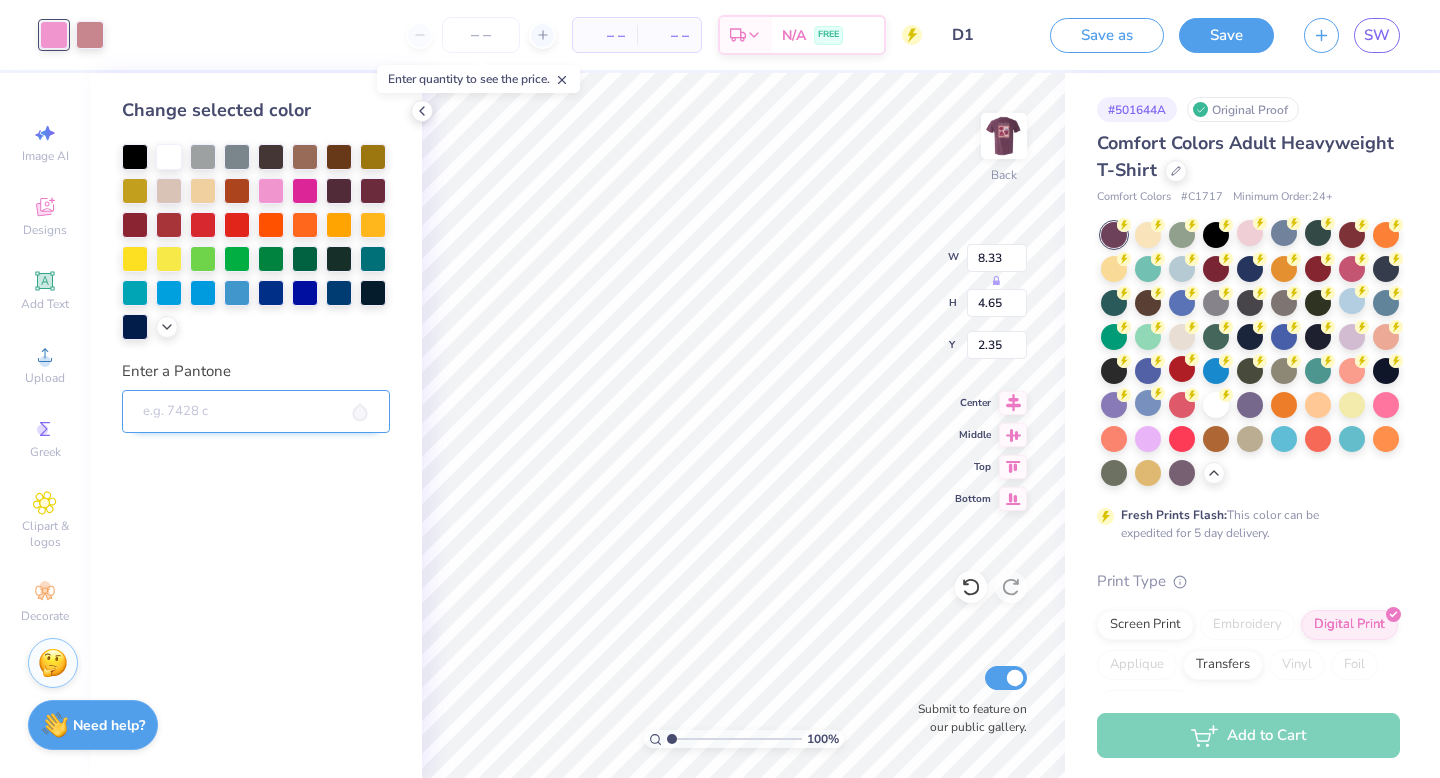 click on "Enter a Pantone" at bounding box center (256, 412) 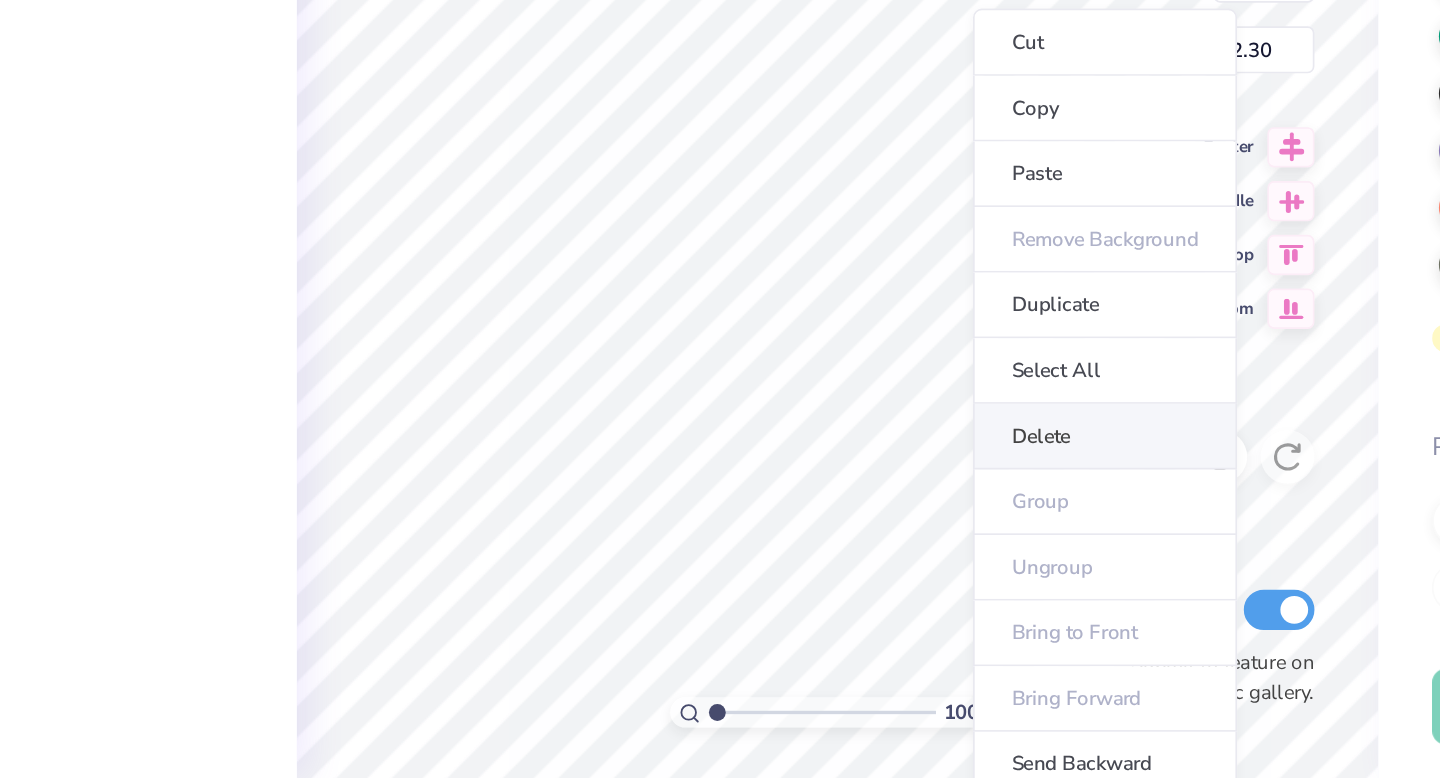 scroll, scrollTop: 0, scrollLeft: 0, axis: both 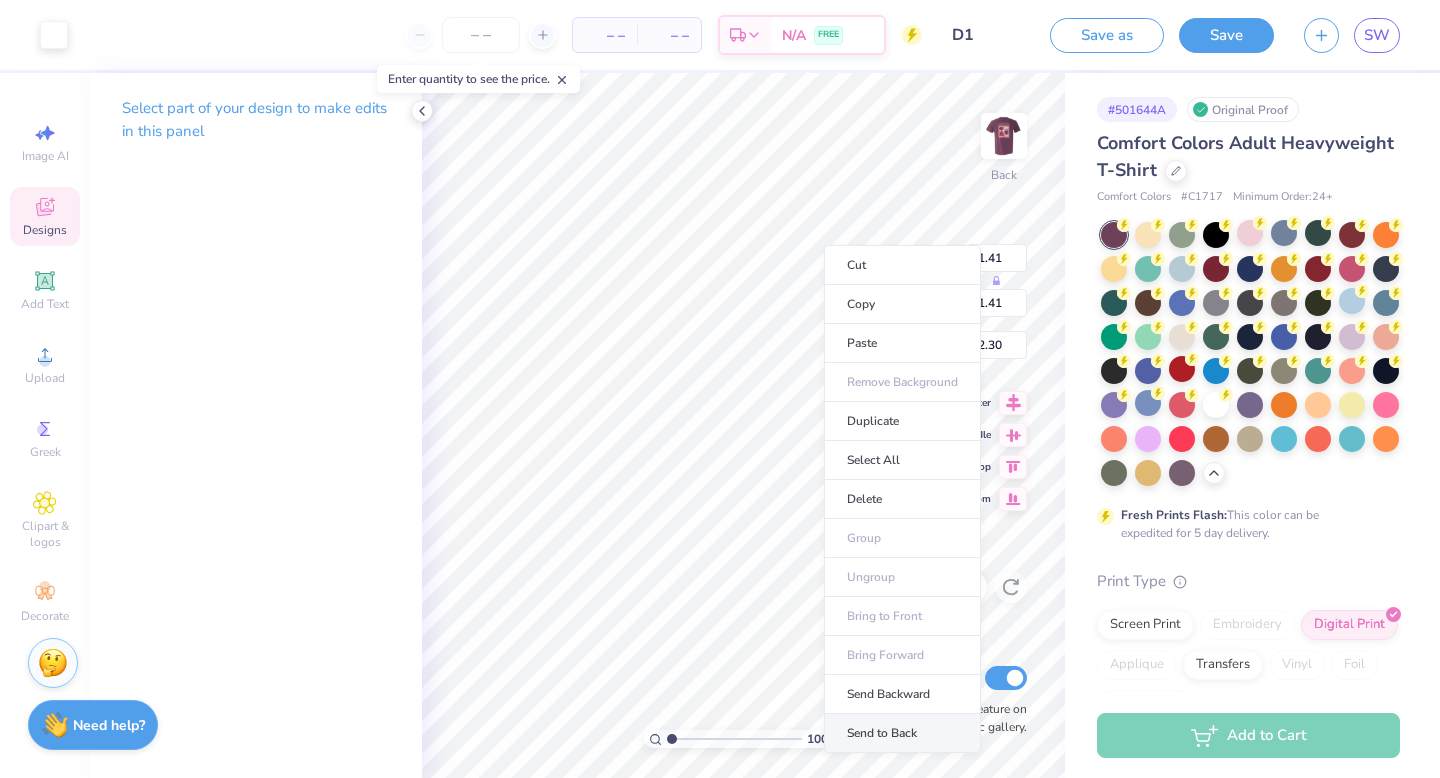 click on "Send to Back" at bounding box center [902, 733] 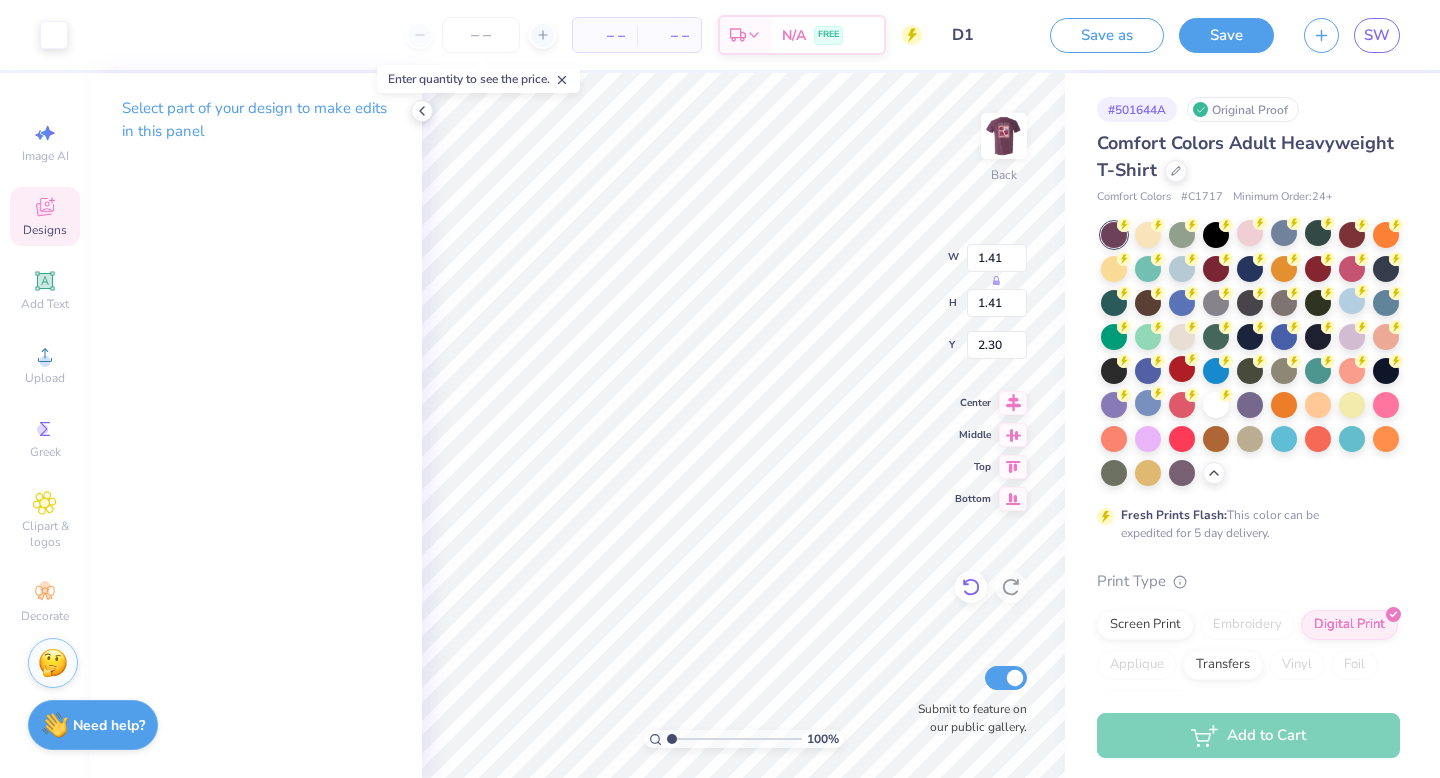 click 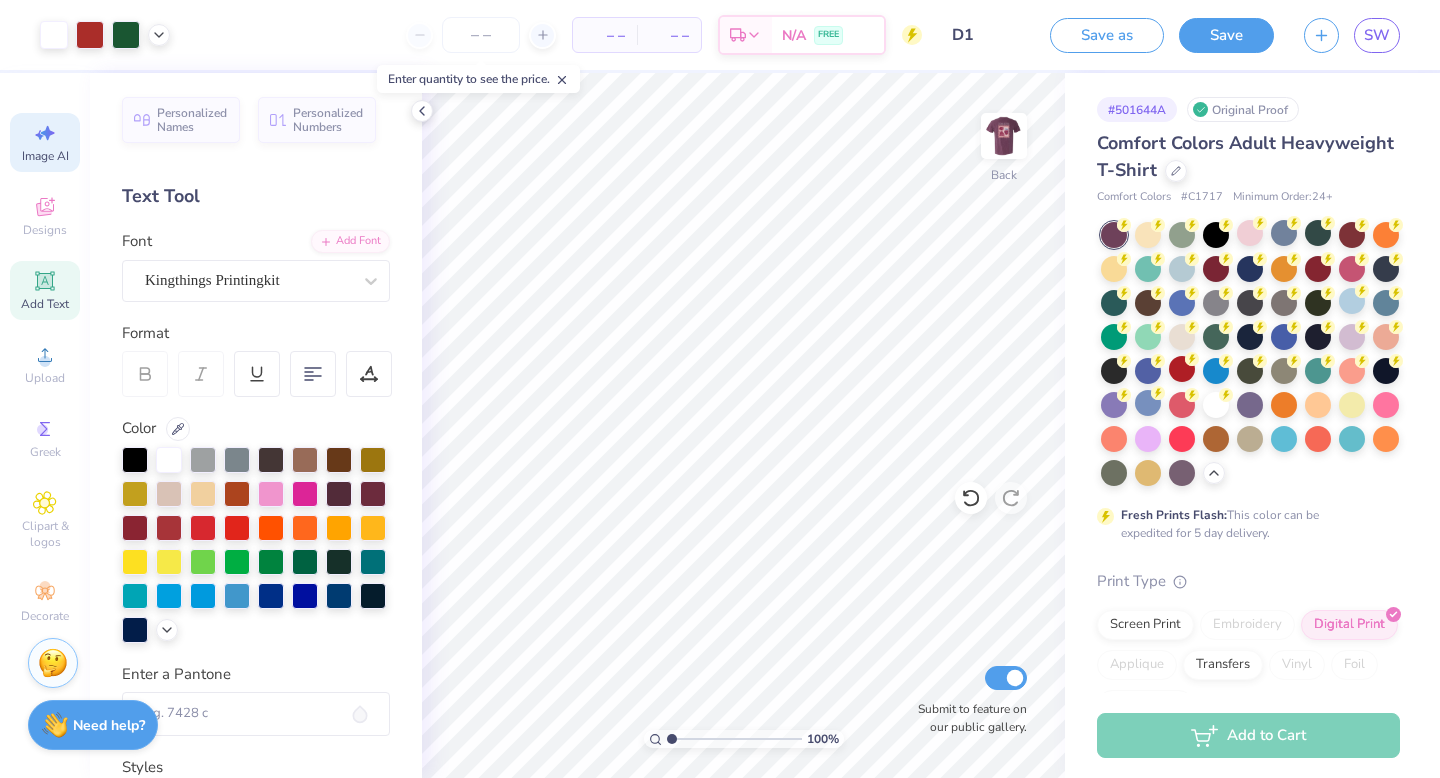 click on "Image AI" at bounding box center (45, 156) 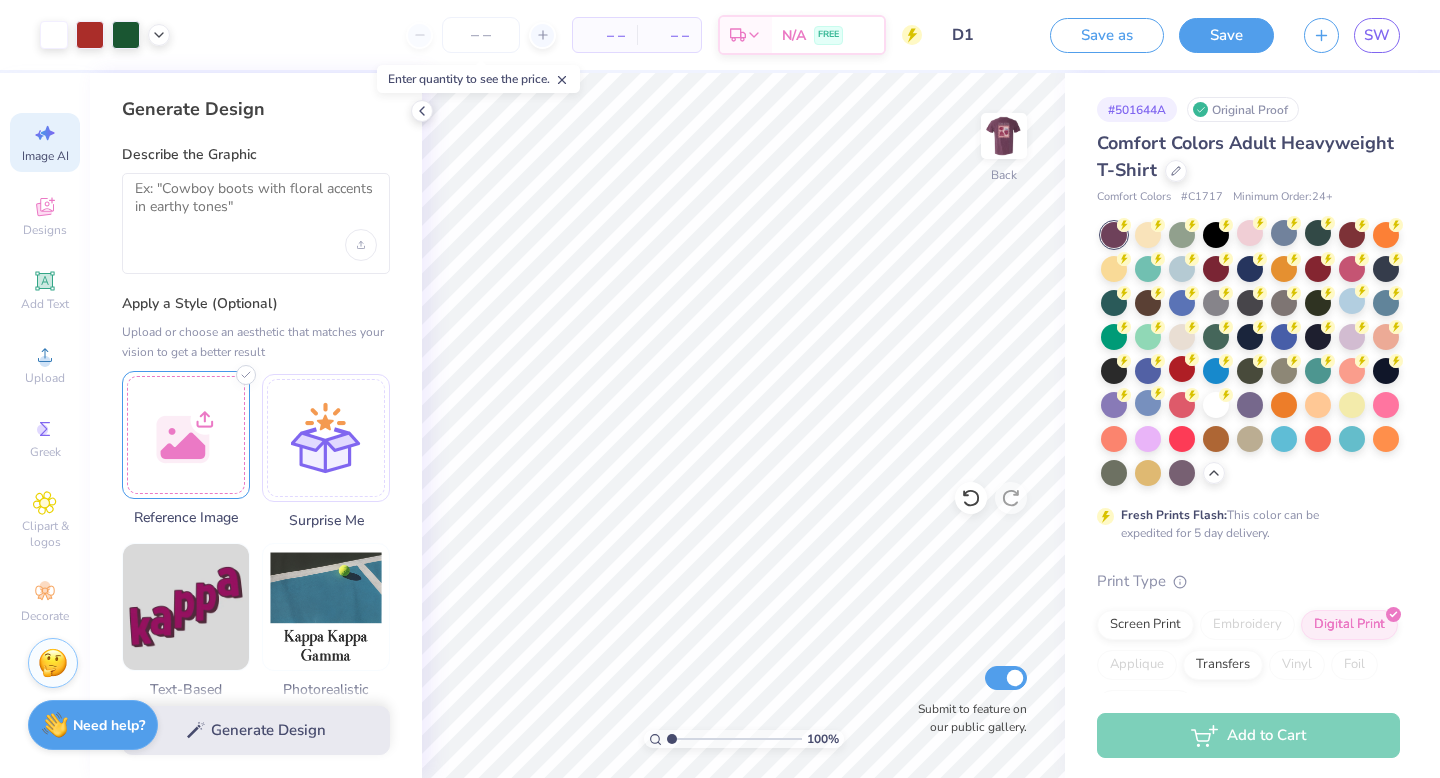 click at bounding box center (186, 435) 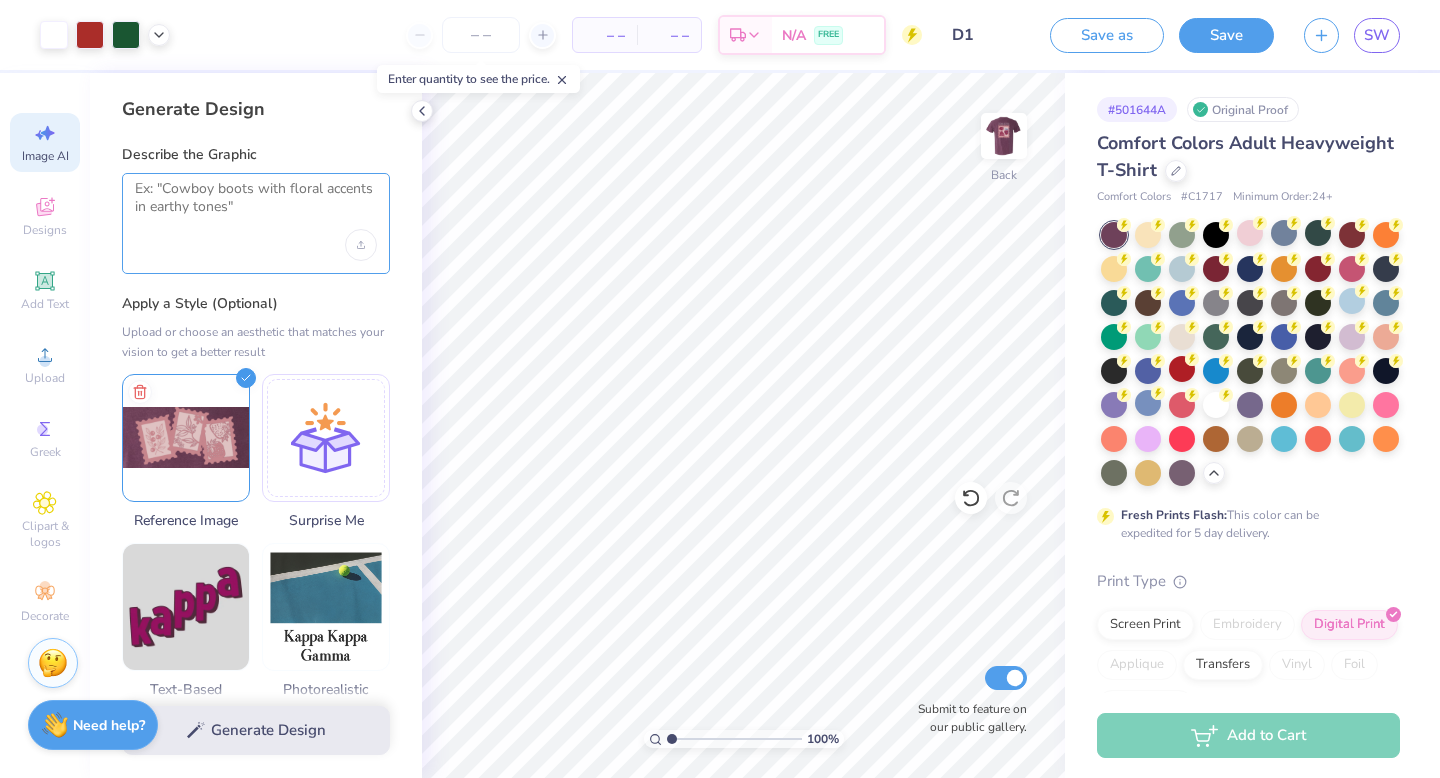 click at bounding box center [256, 205] 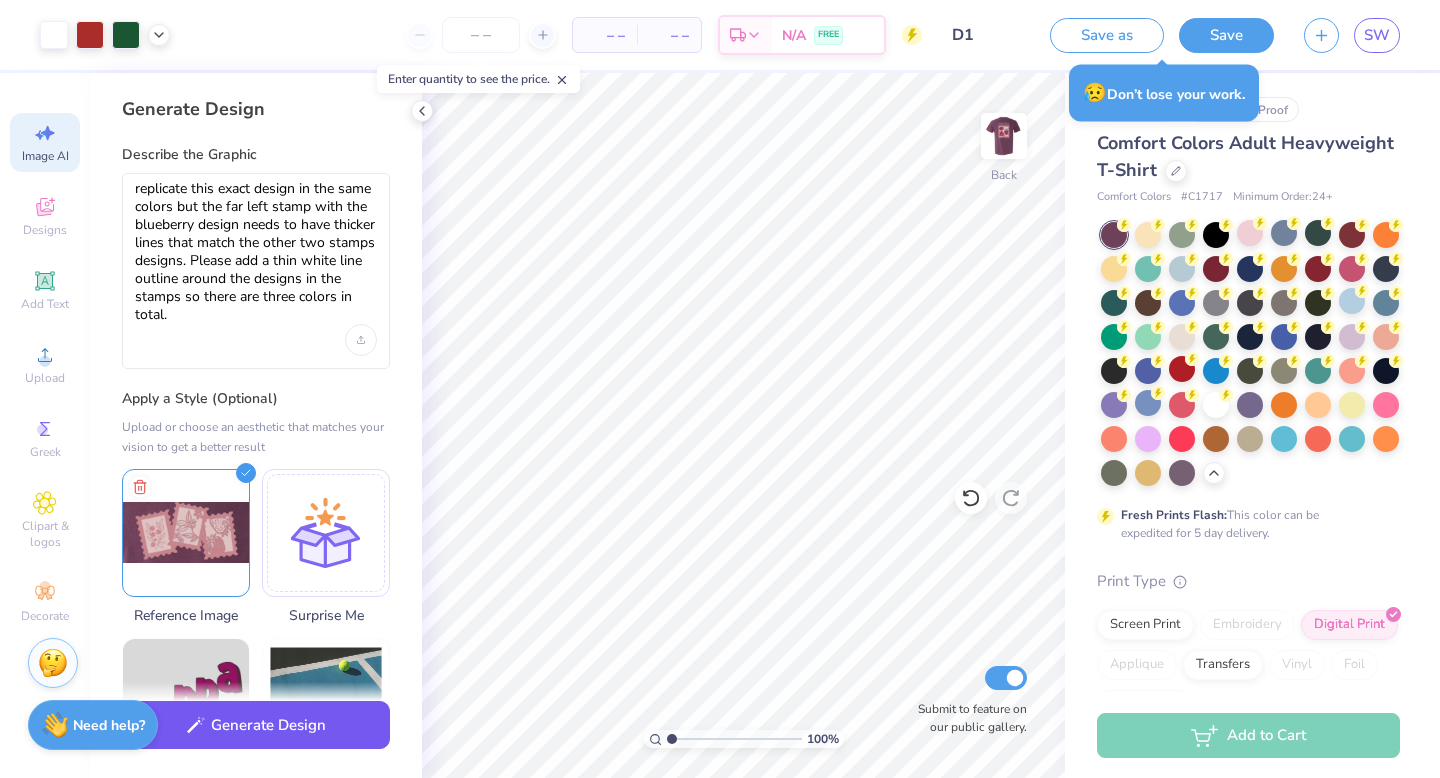 click on "Generate Design" at bounding box center [256, 725] 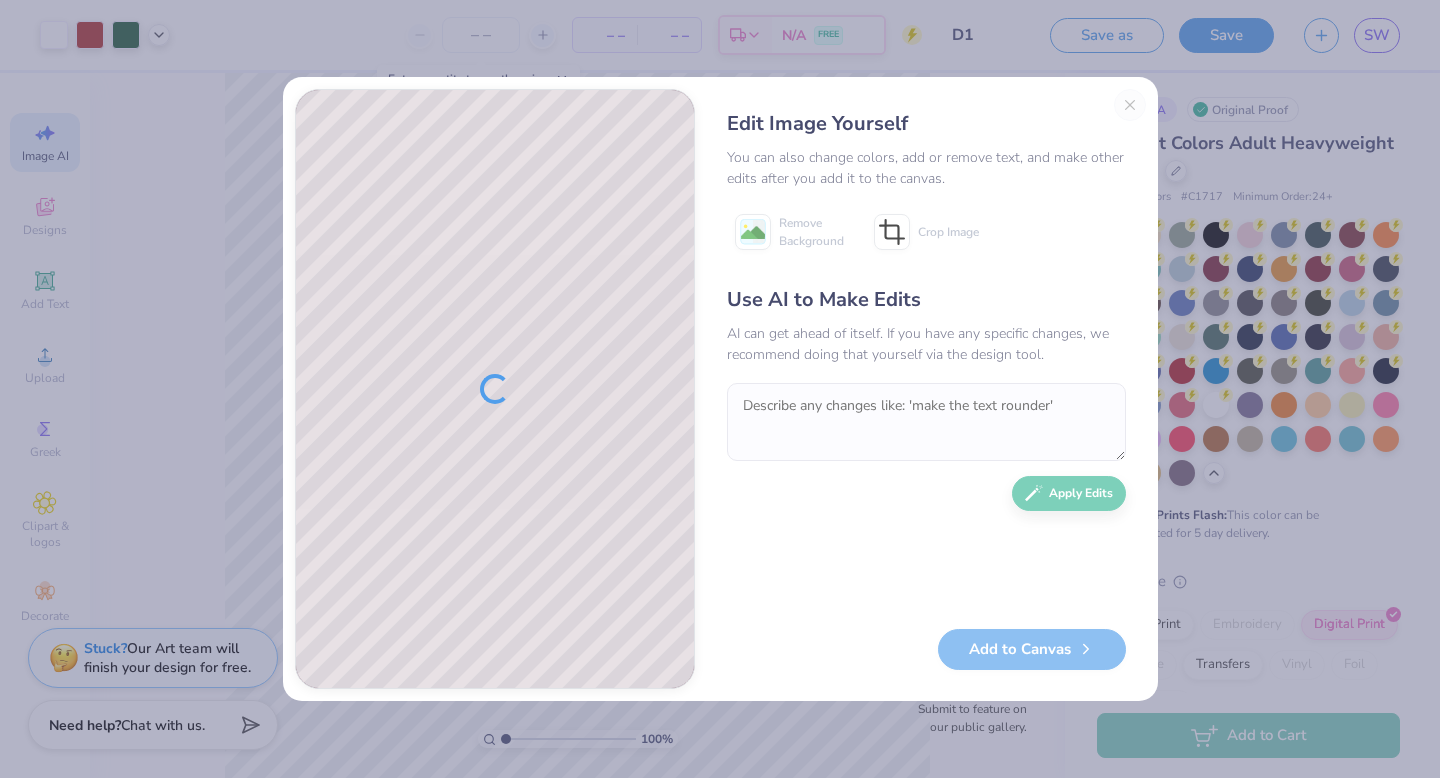 scroll, scrollTop: 0, scrollLeft: 0, axis: both 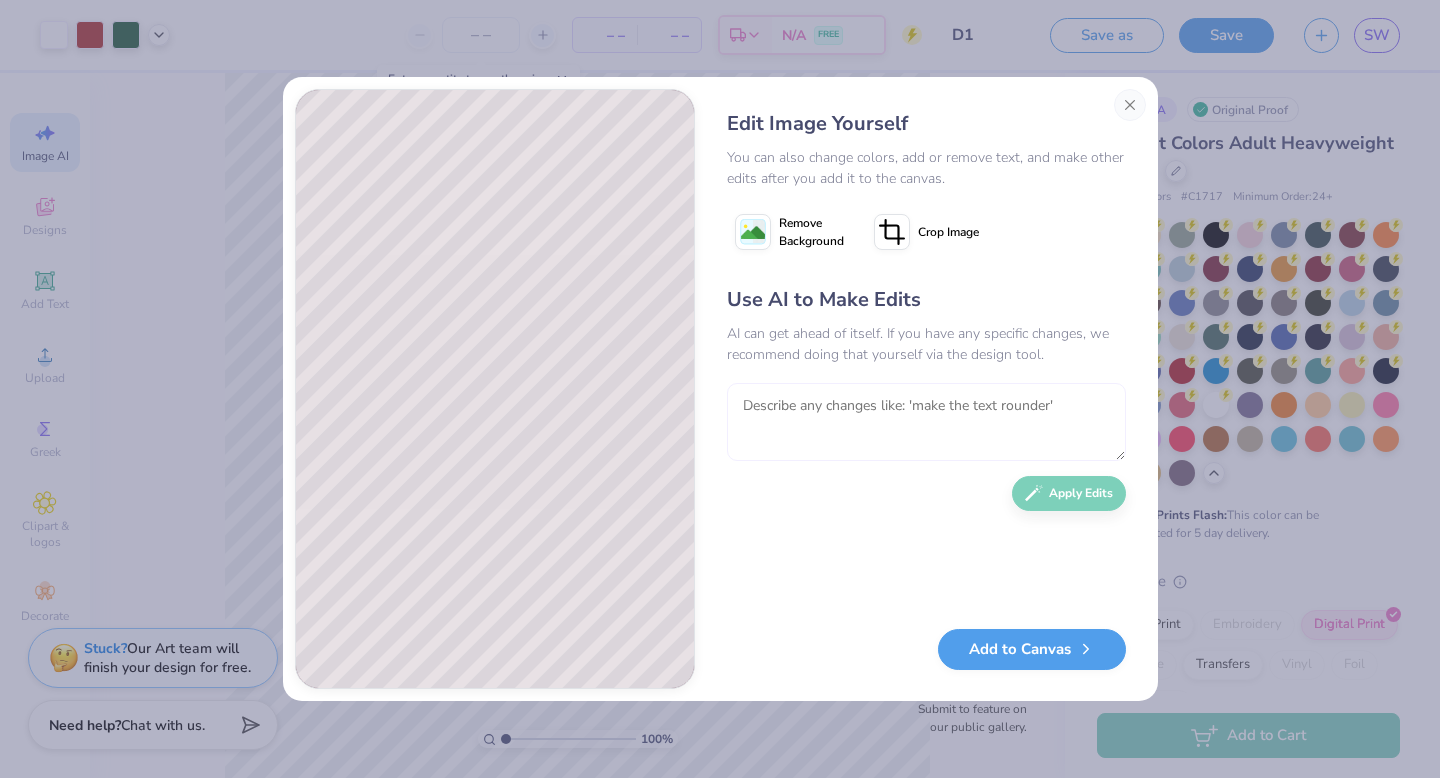 click at bounding box center (926, 422) 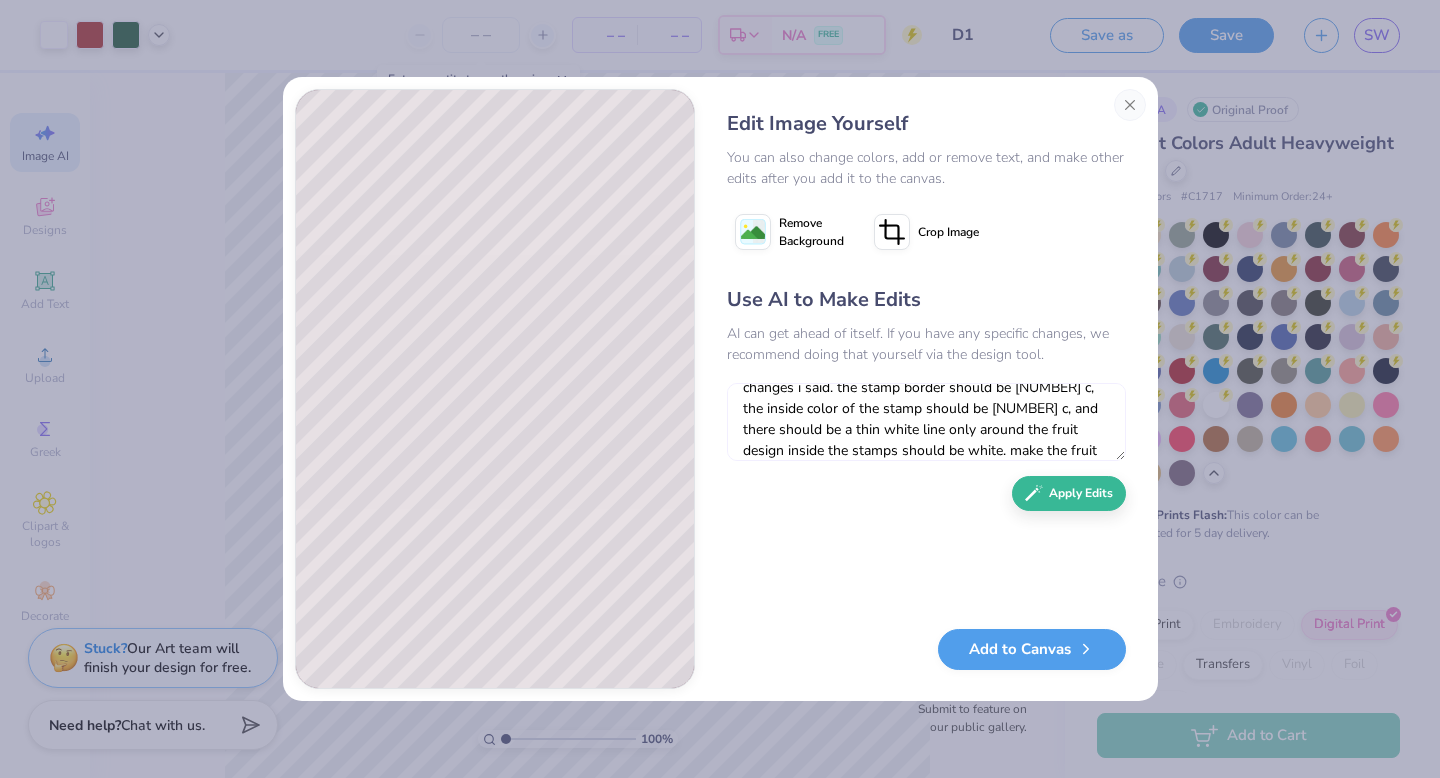 scroll, scrollTop: 60, scrollLeft: 0, axis: vertical 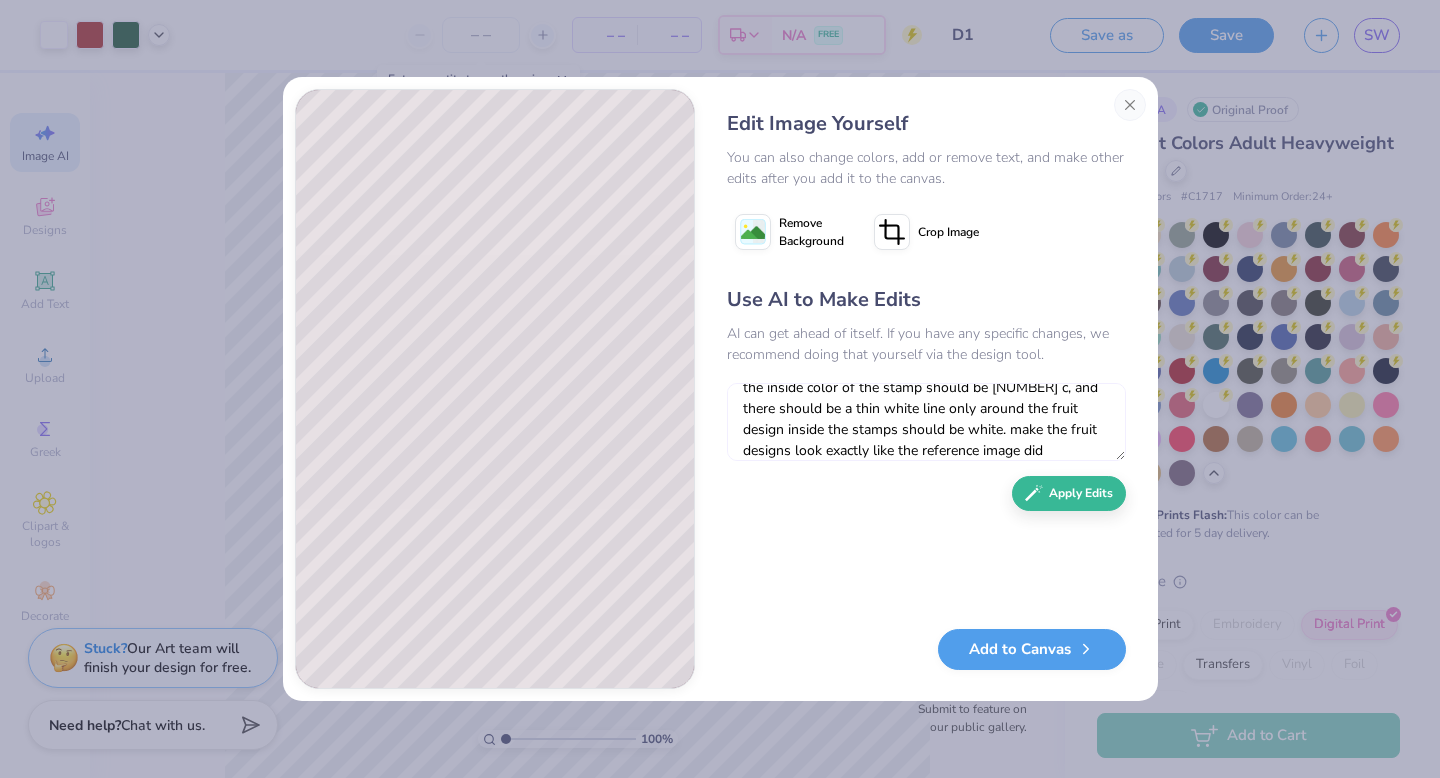type on "no make it exactly like the reference image except for the changes i said. the stamp border should be 500 c, the inside color of the stamp should be 5035 c, and there should be a thin white line only around the fruit design inside the stamps should be white. make the fruit designs look exactly like the reference image did" 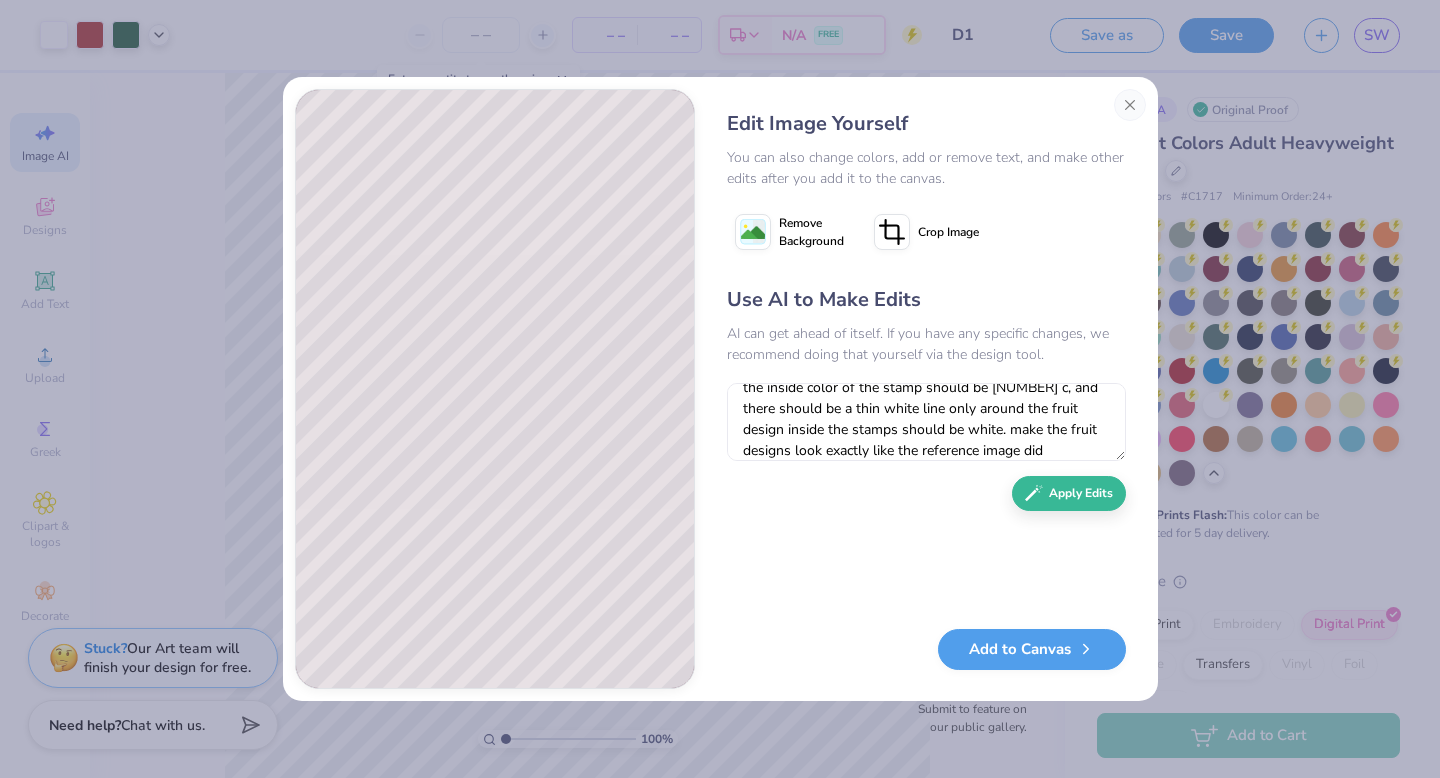 click on "Use AI to Make Edits AI can get ahead of itself. If you have any specific changes, we recommend doing that yourself via the design tool. no make it exactly like the reference image except for the changes i said. the stamp border should be 500 c, the inside color of the stamp should be 5035 c, and there should be a thin white line only around the fruit design inside the stamps should be white. make the fruit designs look exactly like the reference image did Apply Edits" at bounding box center (926, 447) 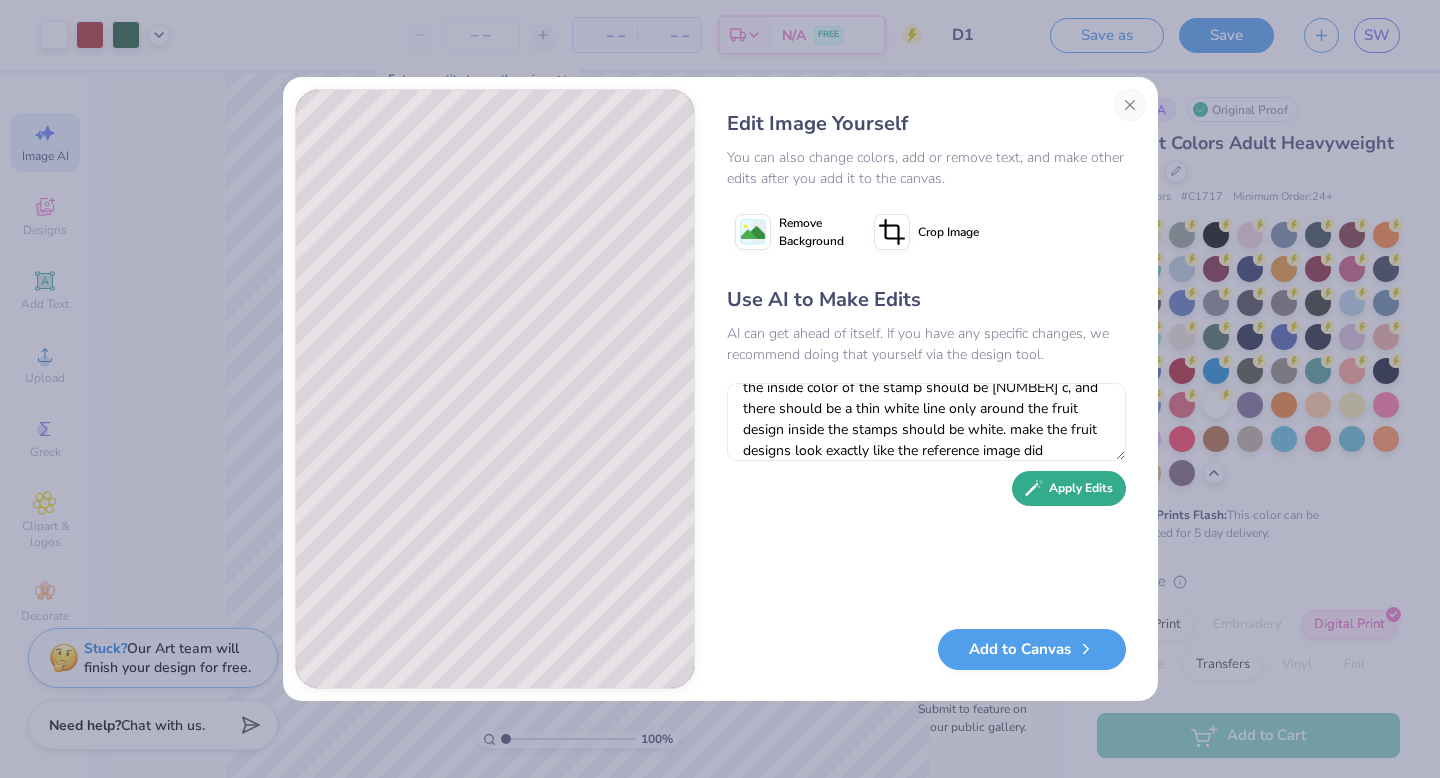 click on "Apply Edits" at bounding box center [1069, 488] 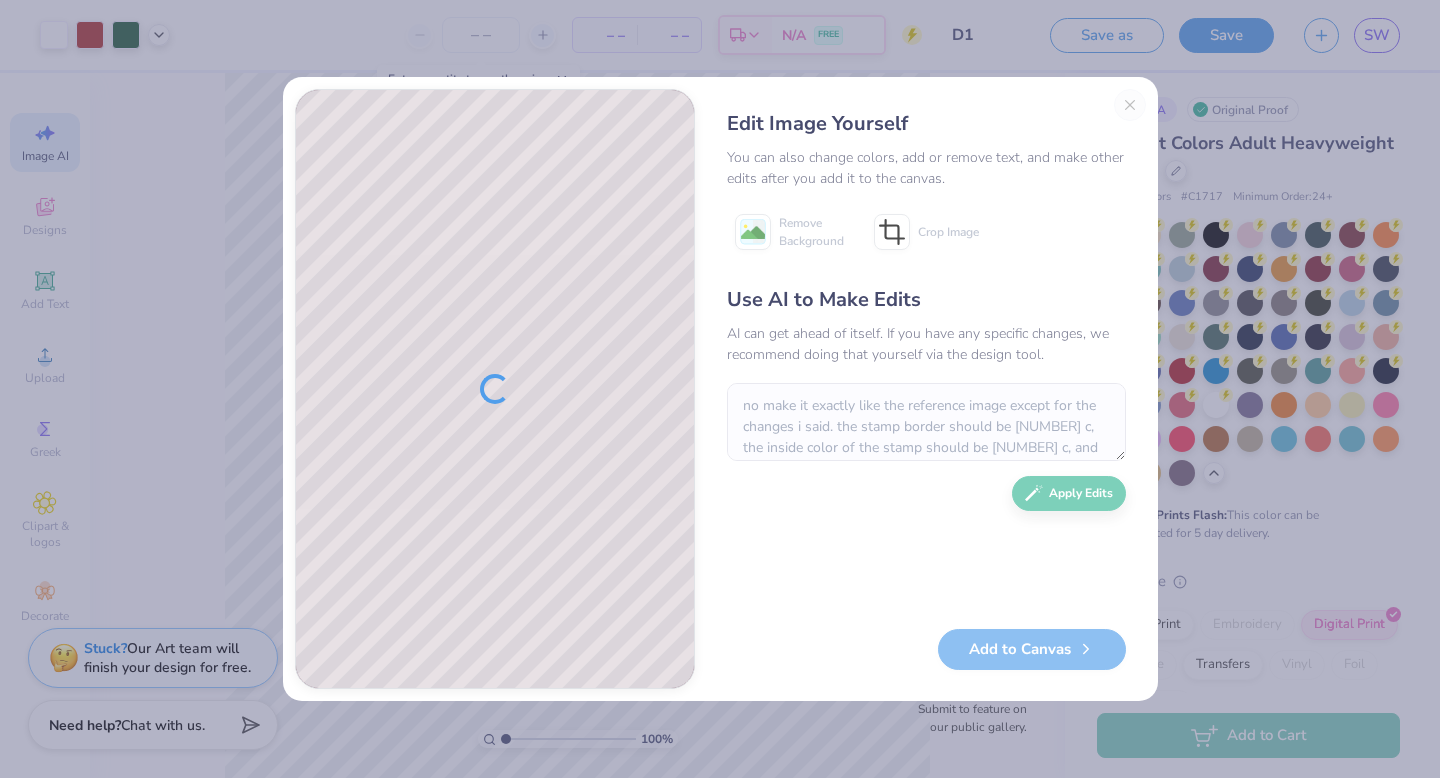 scroll, scrollTop: 0, scrollLeft: 0, axis: both 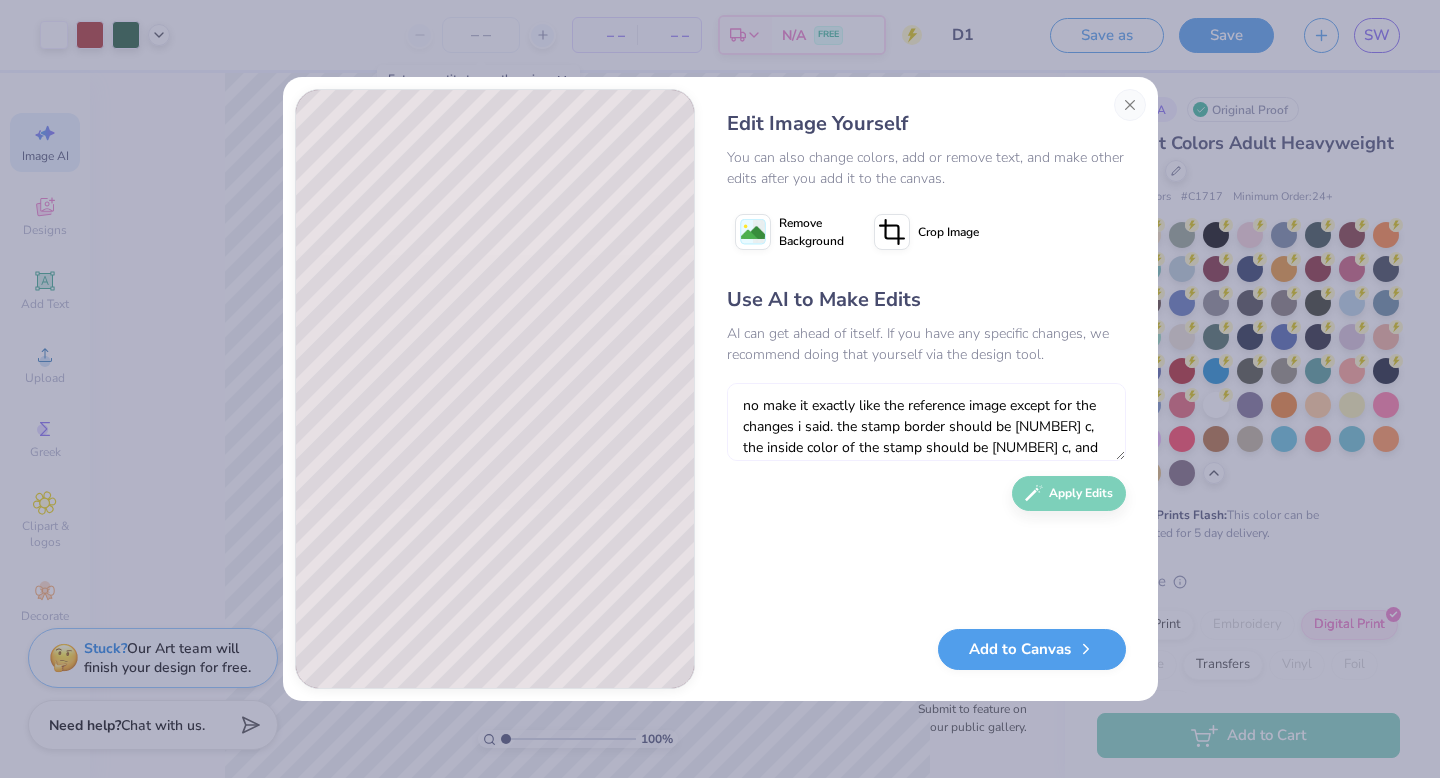 click on "no make it exactly like the reference image except for the changes i said. the stamp border should be 500 c, the inside color of the stamp should be 5035 c, and there should be a thin white line only around the fruit design inside the stamps should be white. make the fruit designs look exactly like the reference image did" at bounding box center [926, 422] 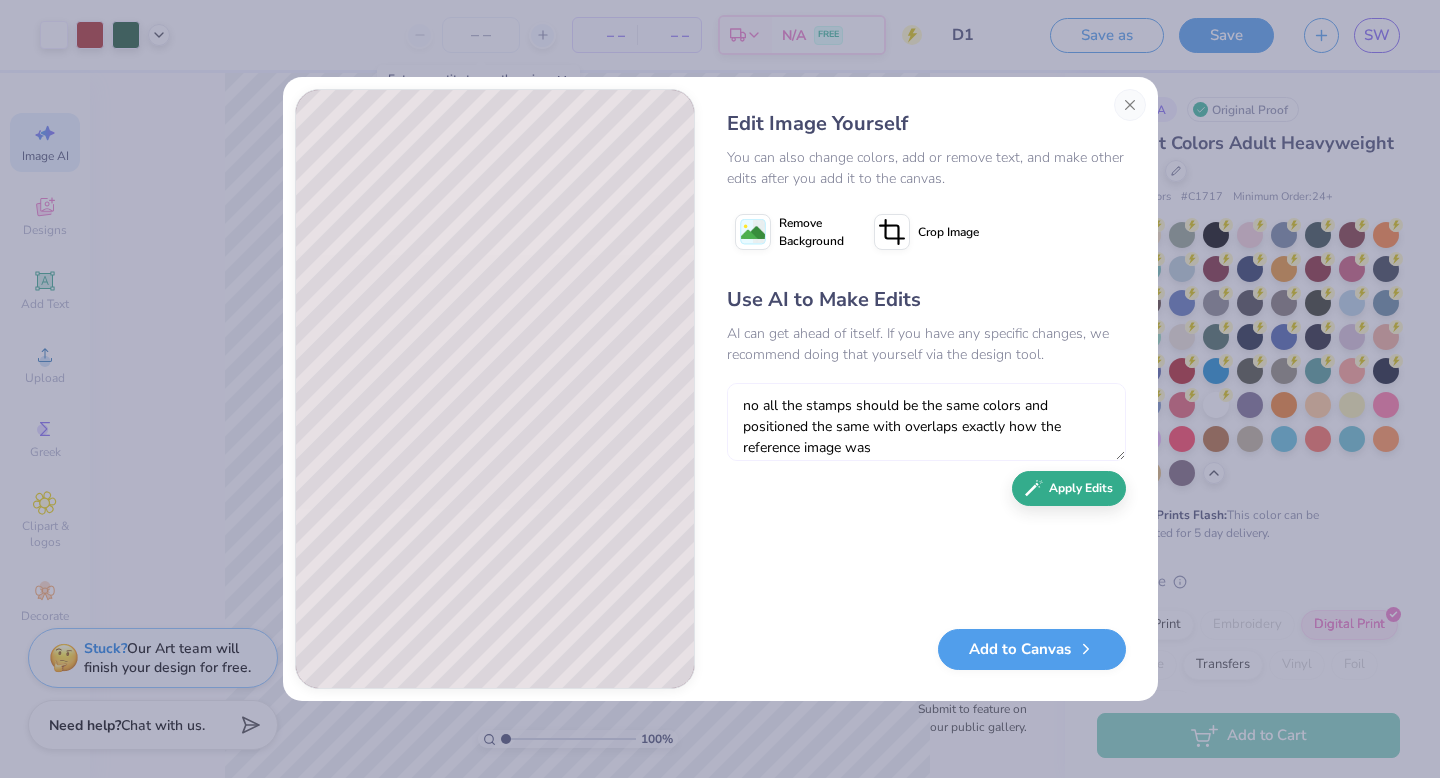 type on "no all the stamps should be the same colors and positioned the same with overlaps exactly how the reference image was" 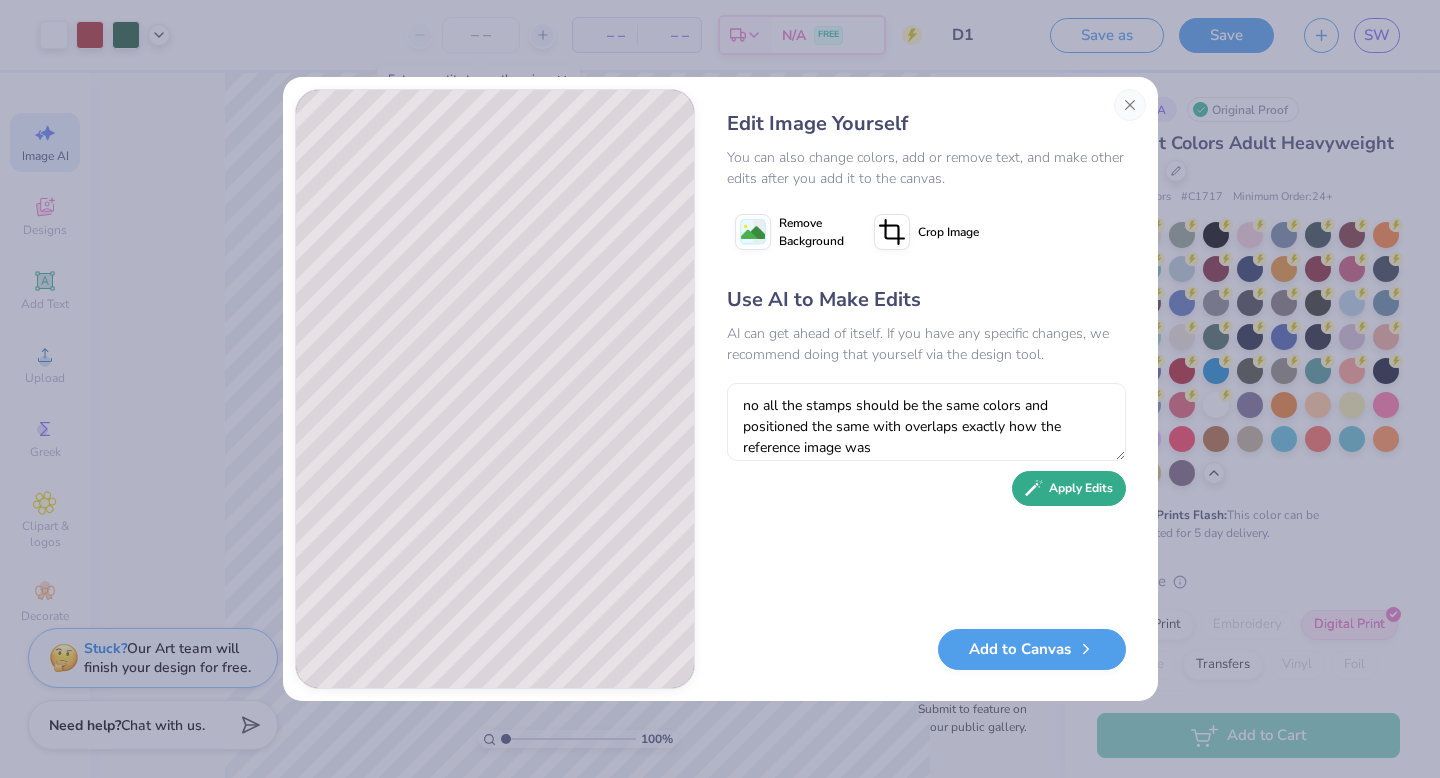 click on "Apply Edits" at bounding box center [1069, 488] 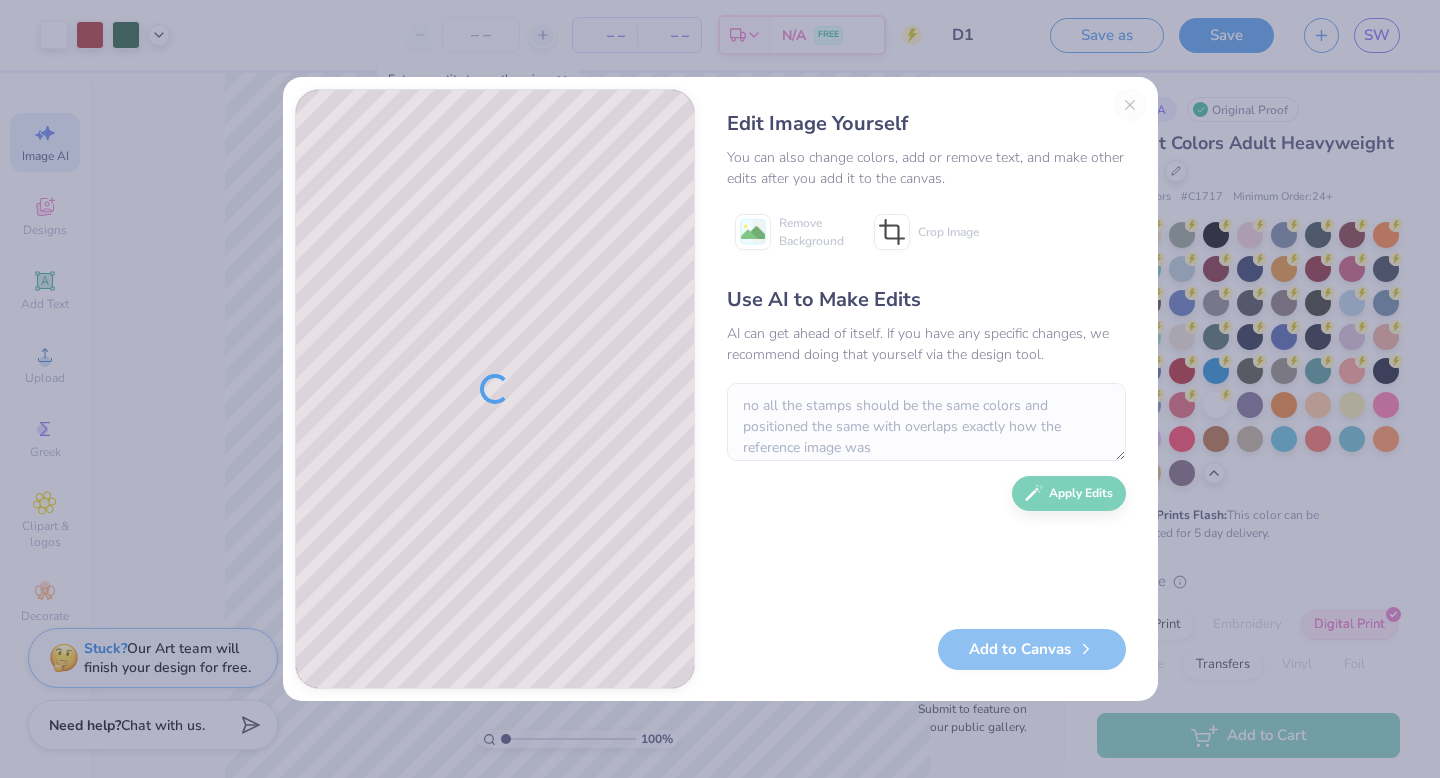scroll, scrollTop: 0, scrollLeft: 0, axis: both 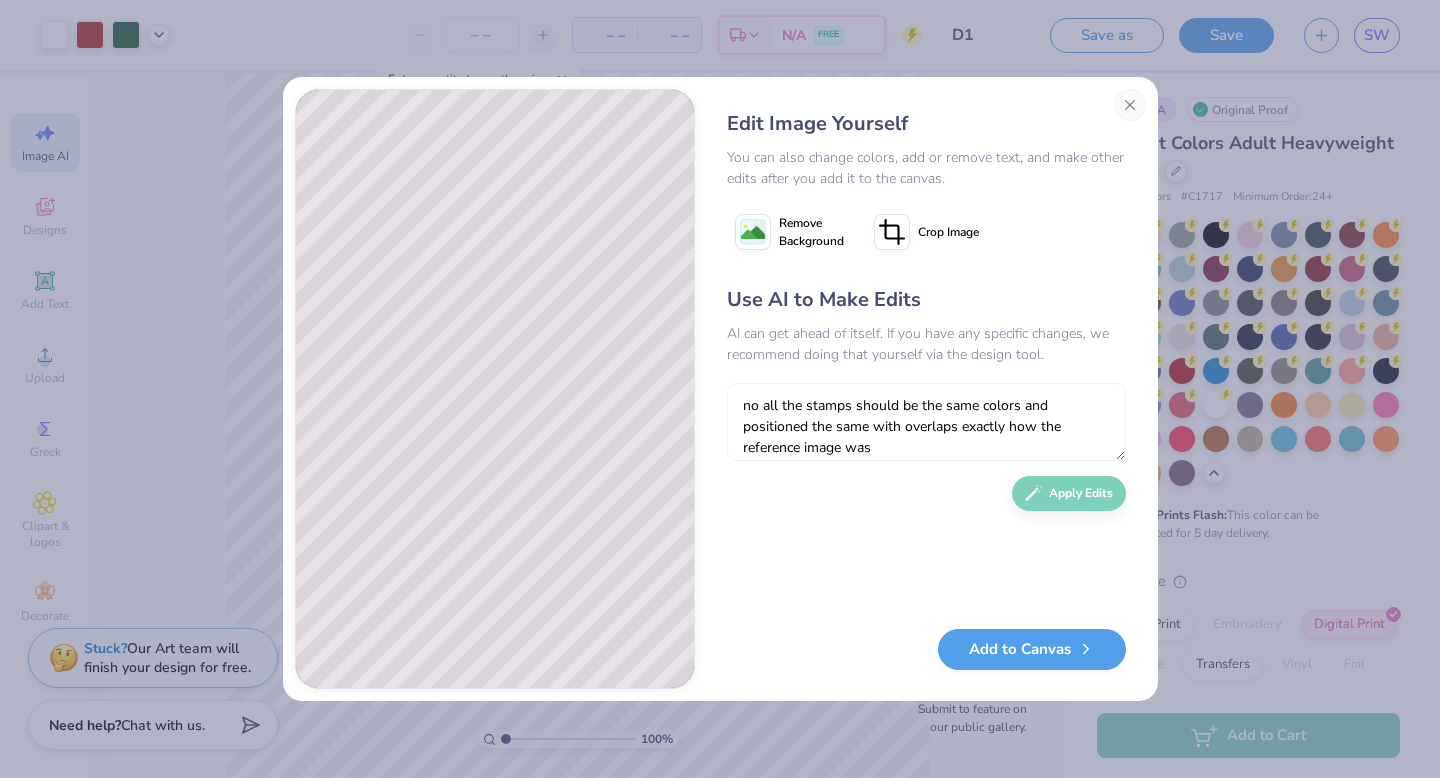 click on "no all the stamps should be the same colors and positioned the same with overlaps exactly how the reference image was" at bounding box center (926, 422) 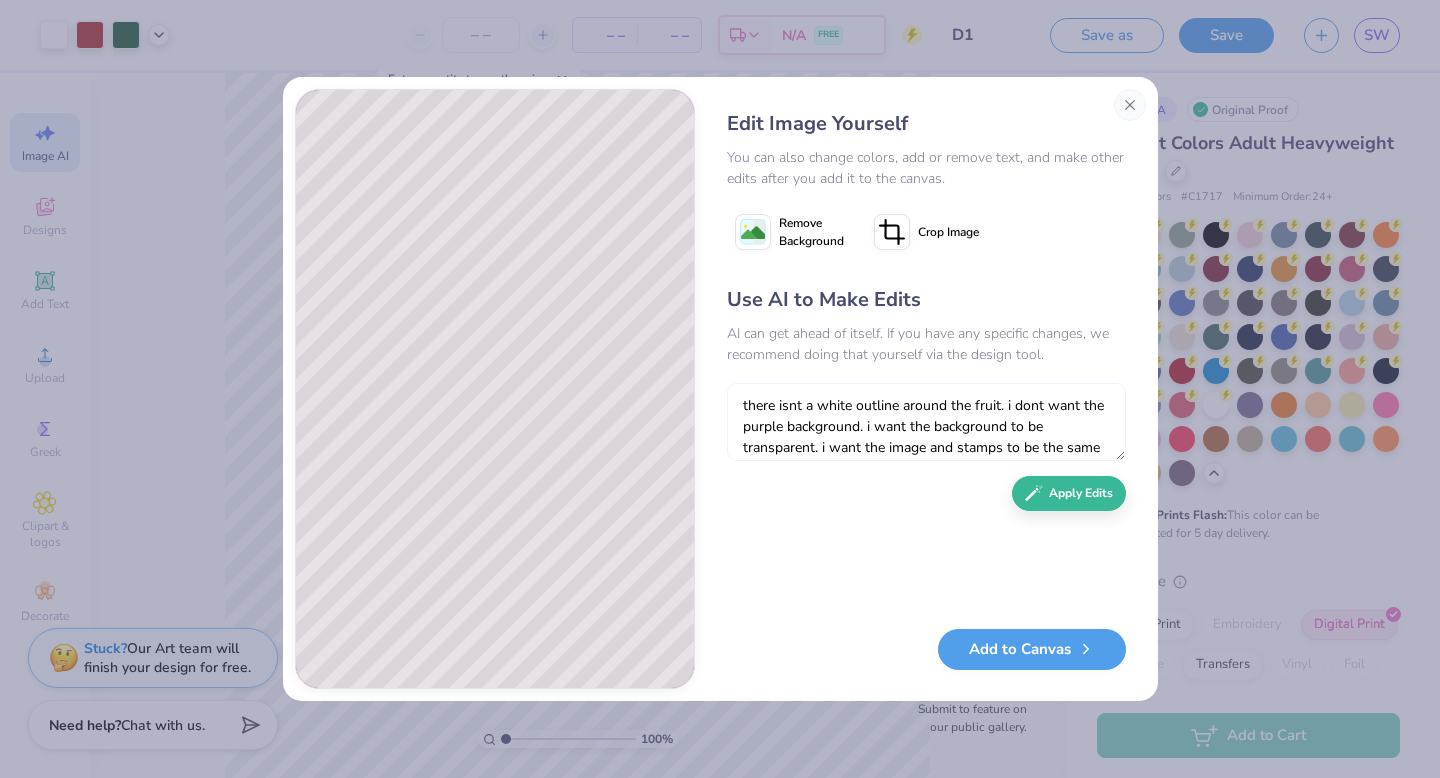 scroll, scrollTop: 18, scrollLeft: 0, axis: vertical 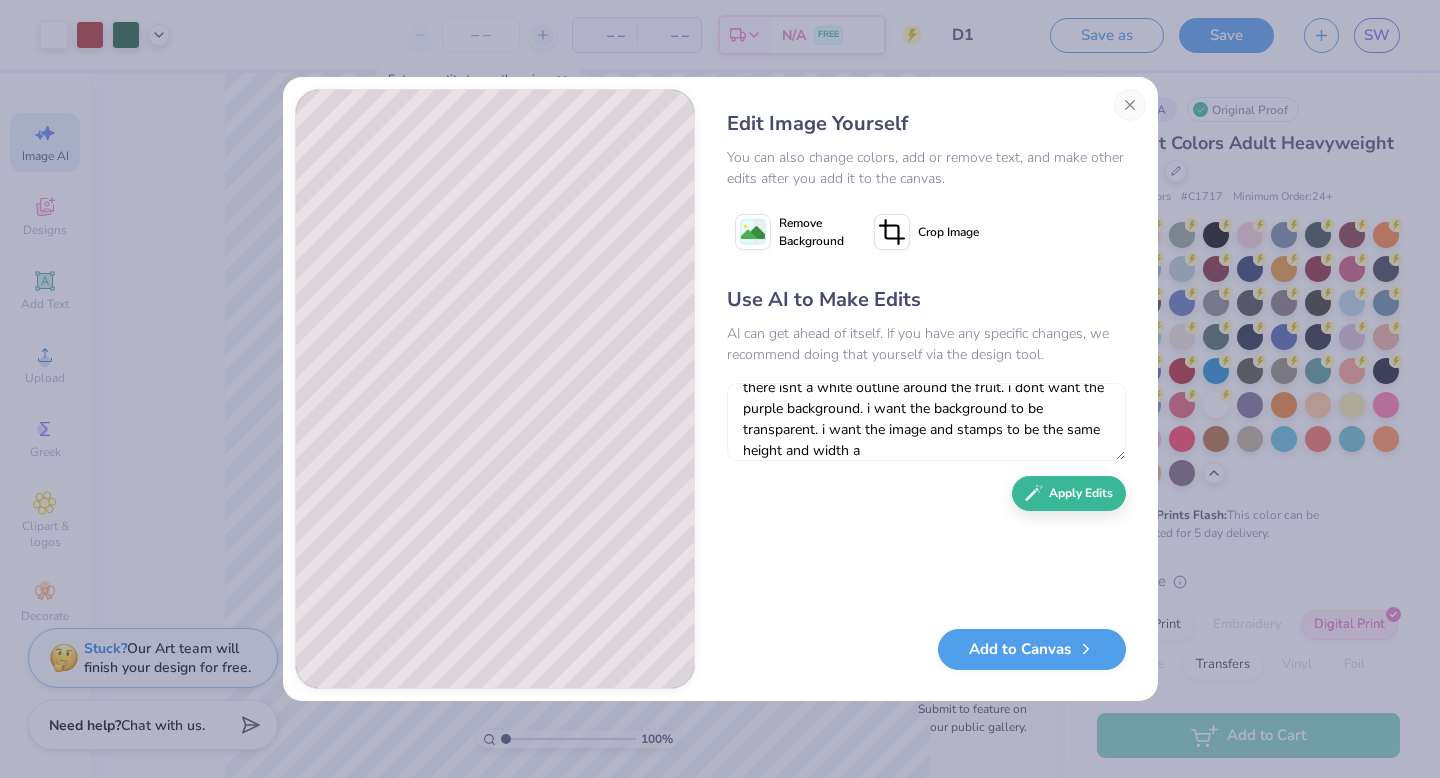 type on "there isnt a white outline around the fruit. i dont want the purple background. i want the background to be transparent. i want the image and stamps to be the same height and width as" 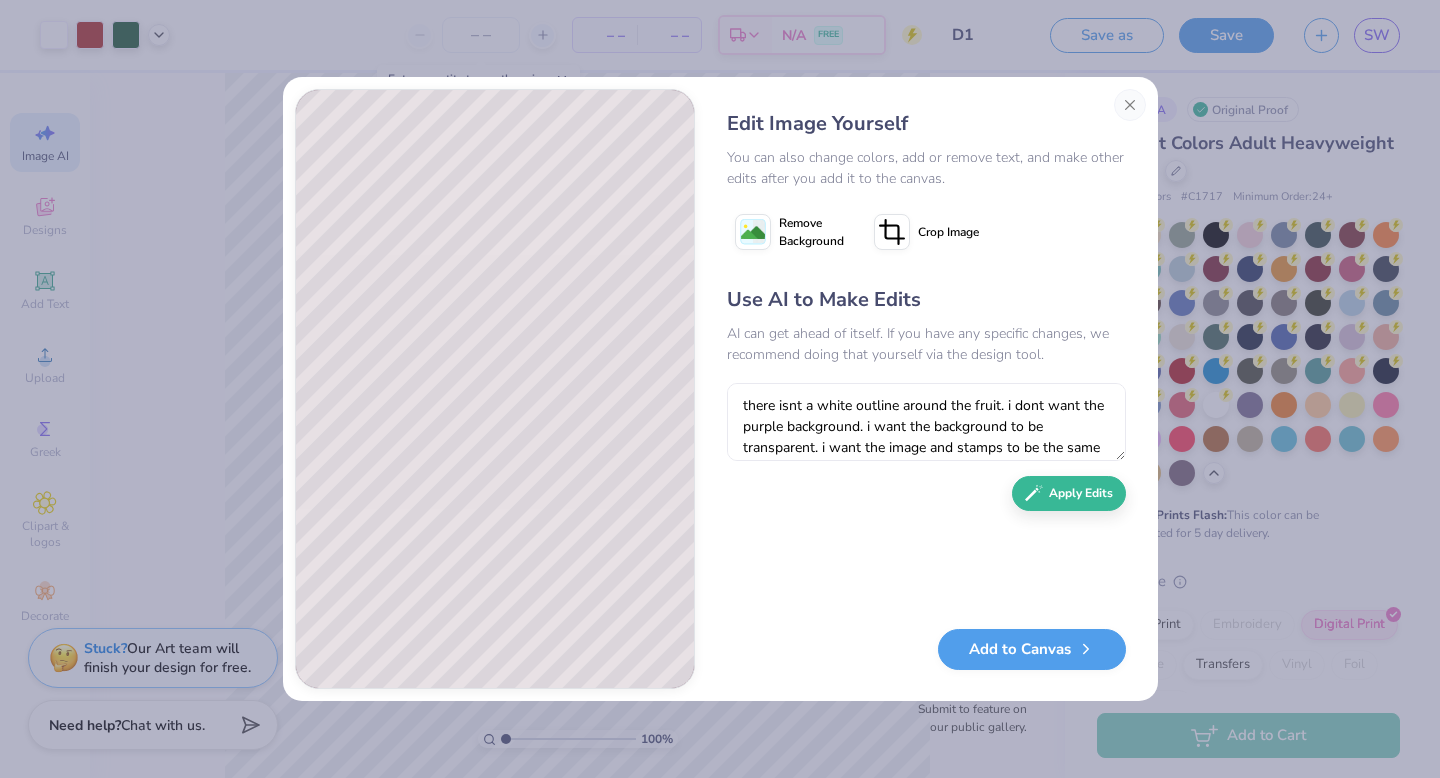 scroll, scrollTop: 0, scrollLeft: 0, axis: both 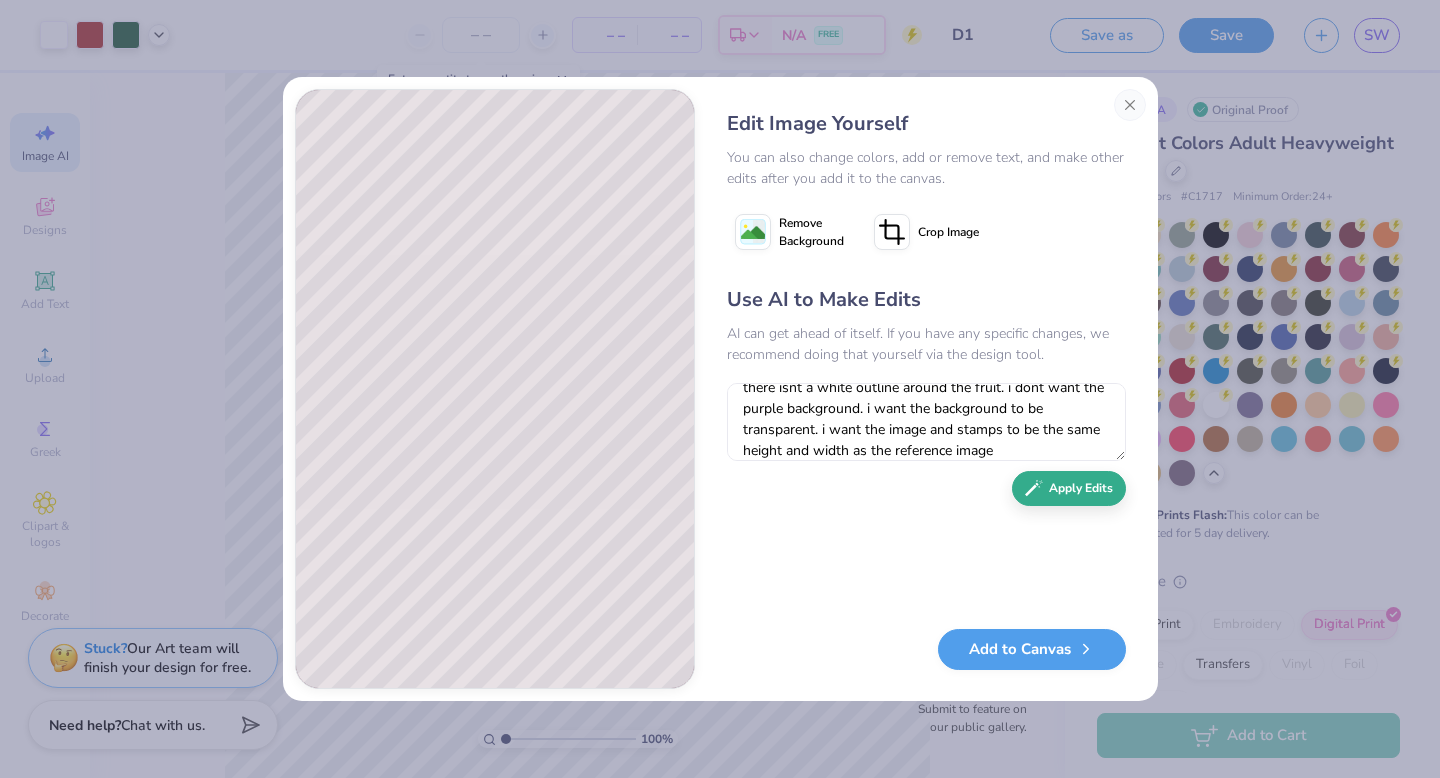 type on "there isnt a white outline around the fruit. i dont want the purple background. i want the background to be transparent. i want the image and stamps to be the same height and width as the reference image" 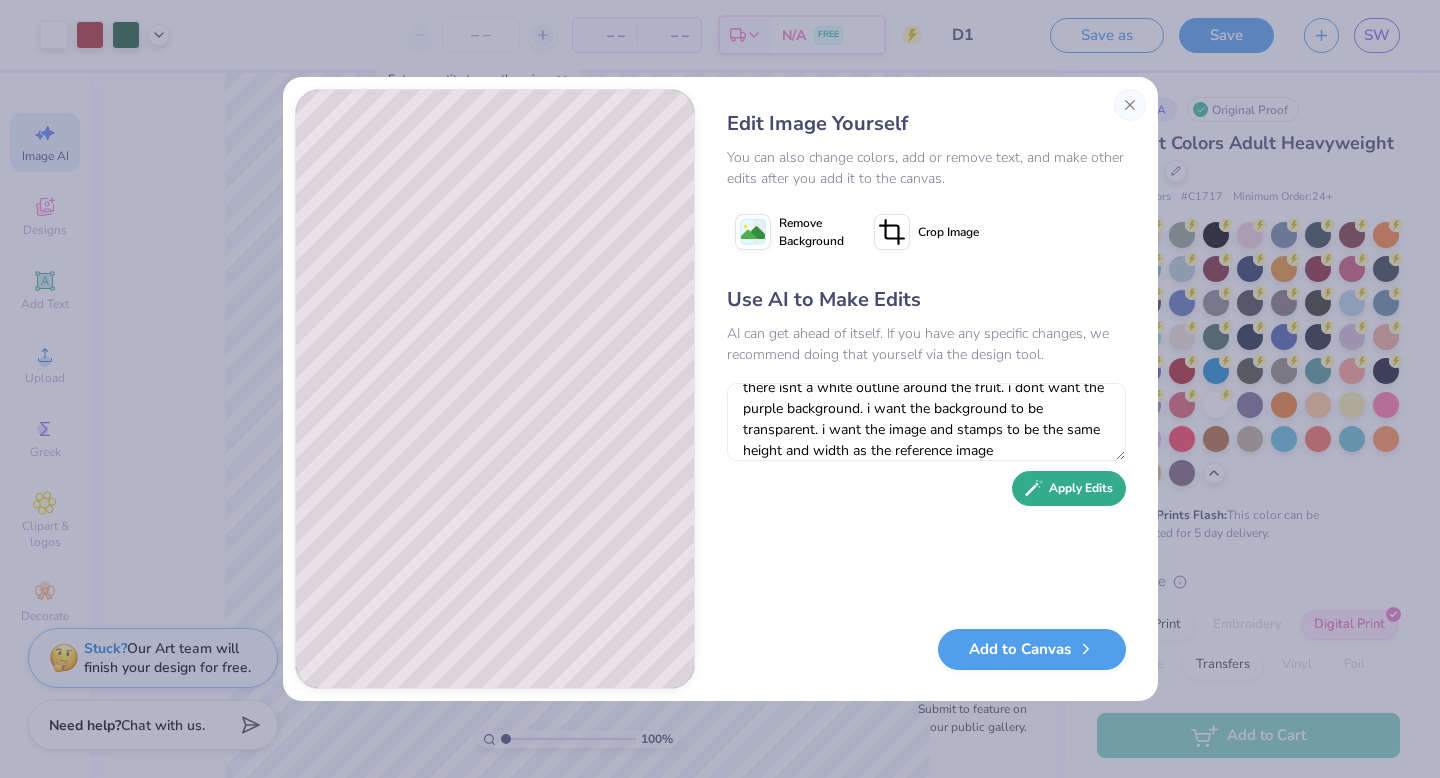 click on "Apply Edits" at bounding box center (1069, 488) 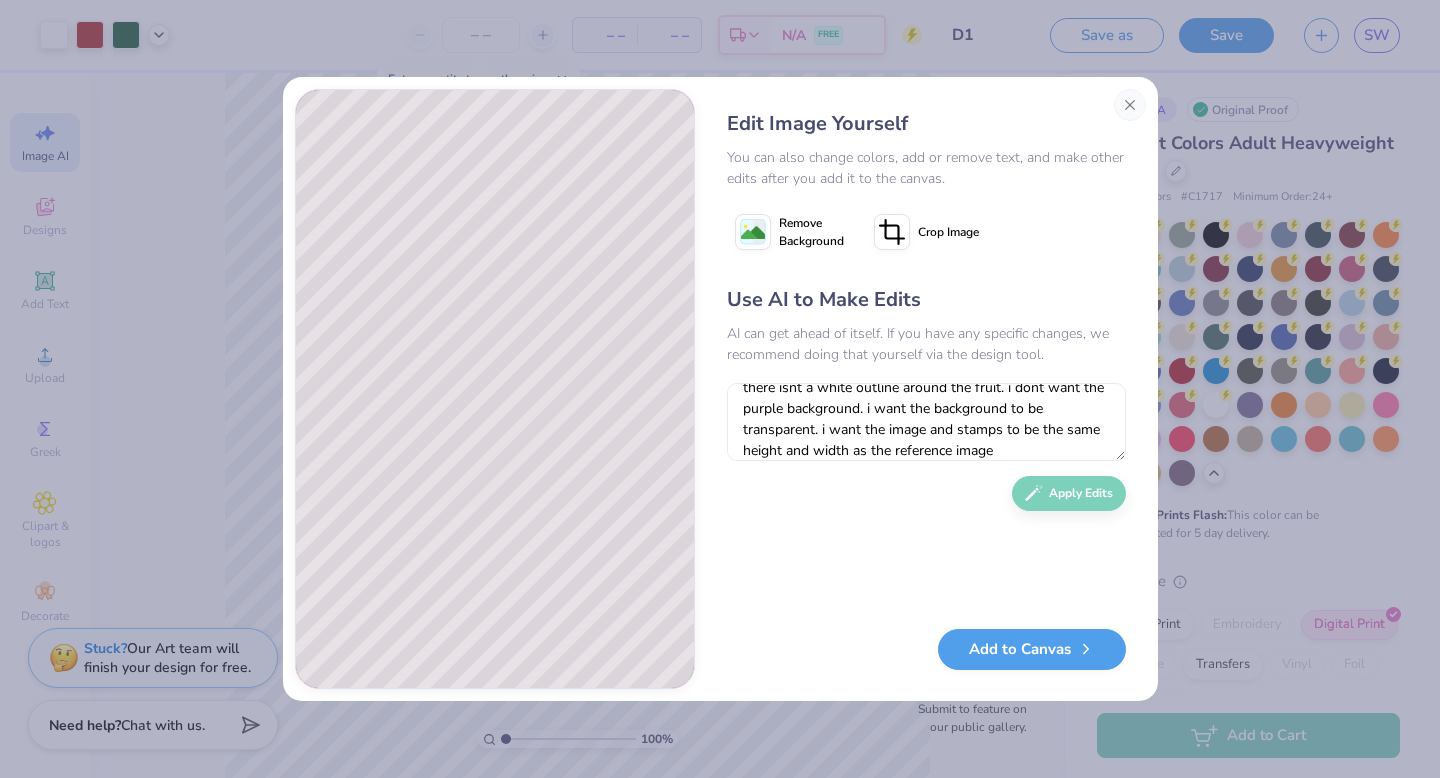 scroll, scrollTop: 0, scrollLeft: 0, axis: both 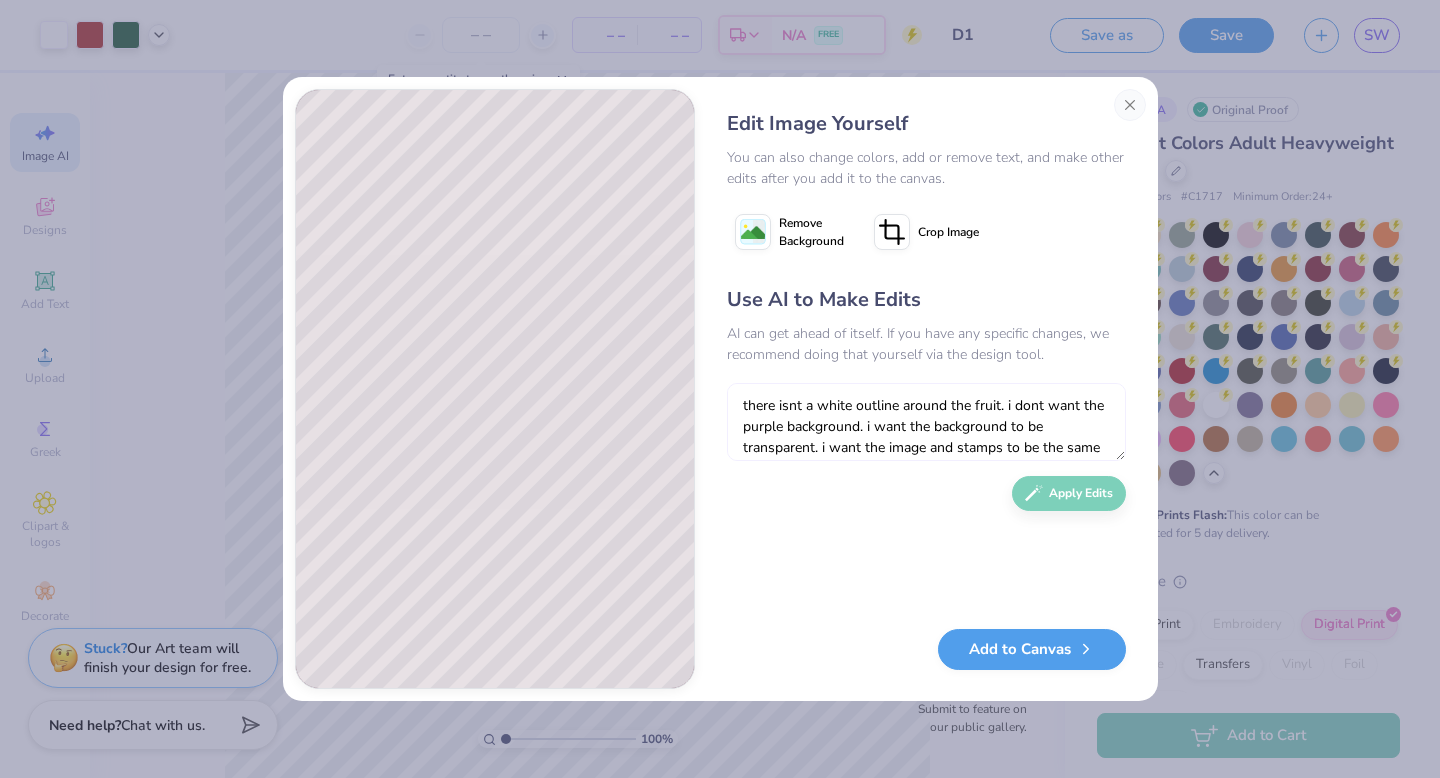 click on "there isnt a white outline around the fruit. i dont want the purple background. i want the background to be transparent. i want the image and stamps to be the same height and width as the reference image" at bounding box center (926, 422) 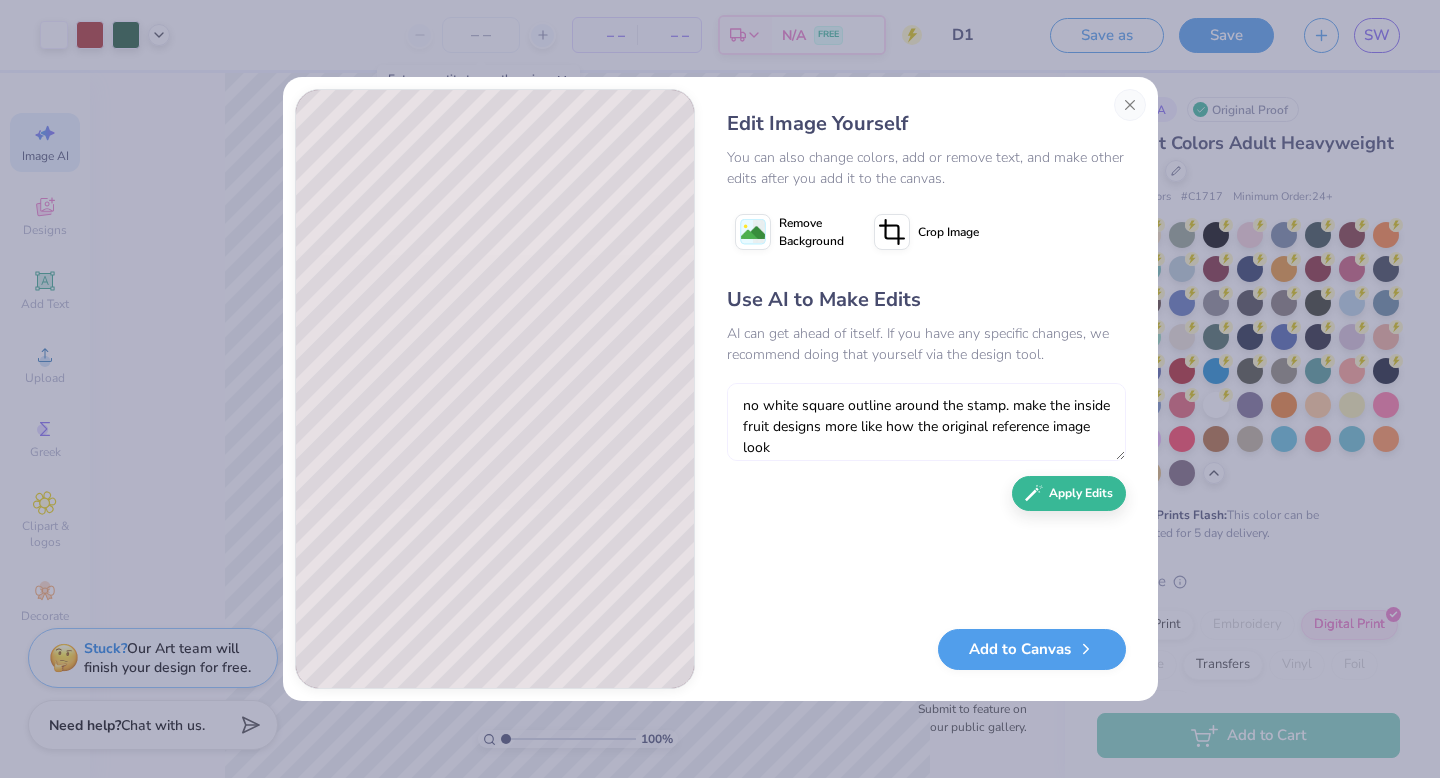 type on "no white square outline around the stamp. make the inside fruit designs more like how the original reference image looke" 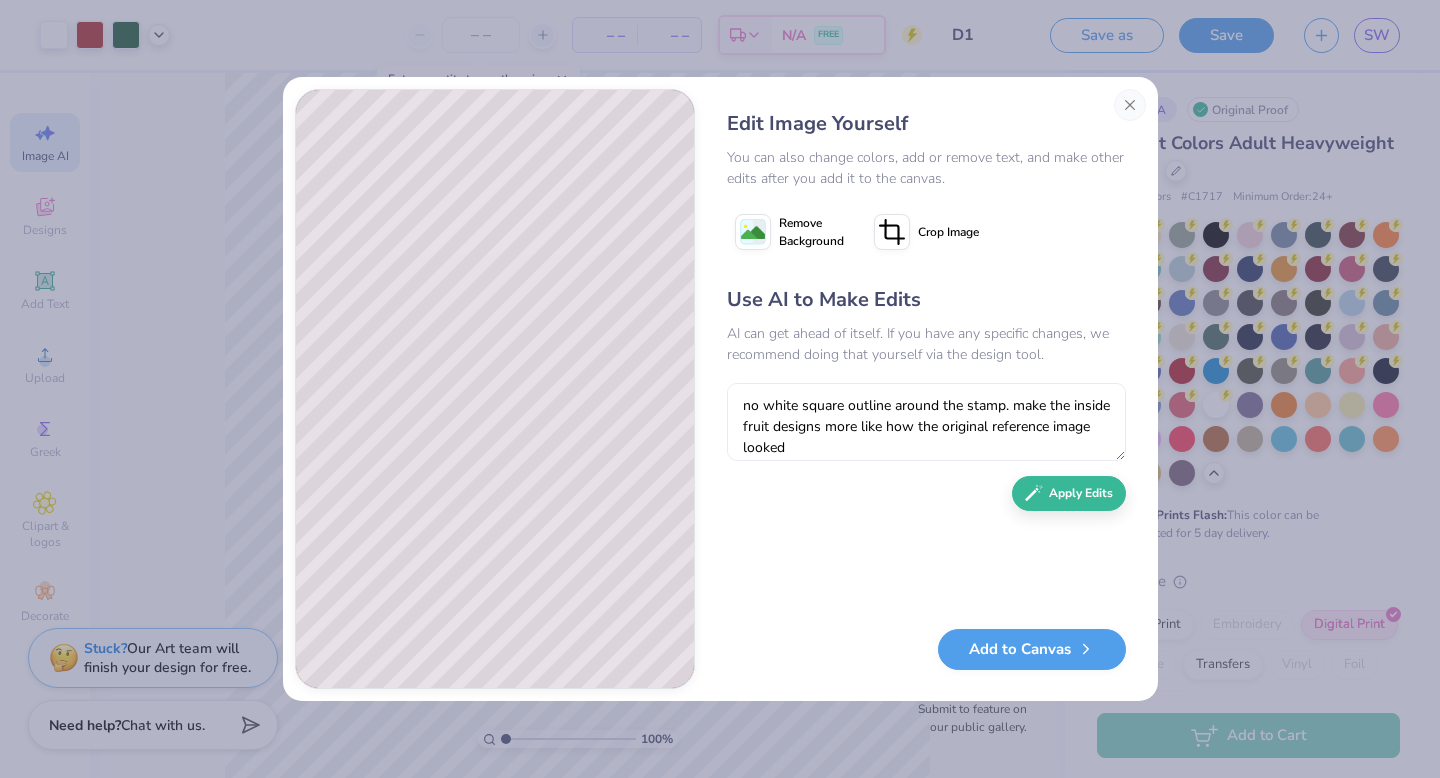 scroll, scrollTop: 0, scrollLeft: 0, axis: both 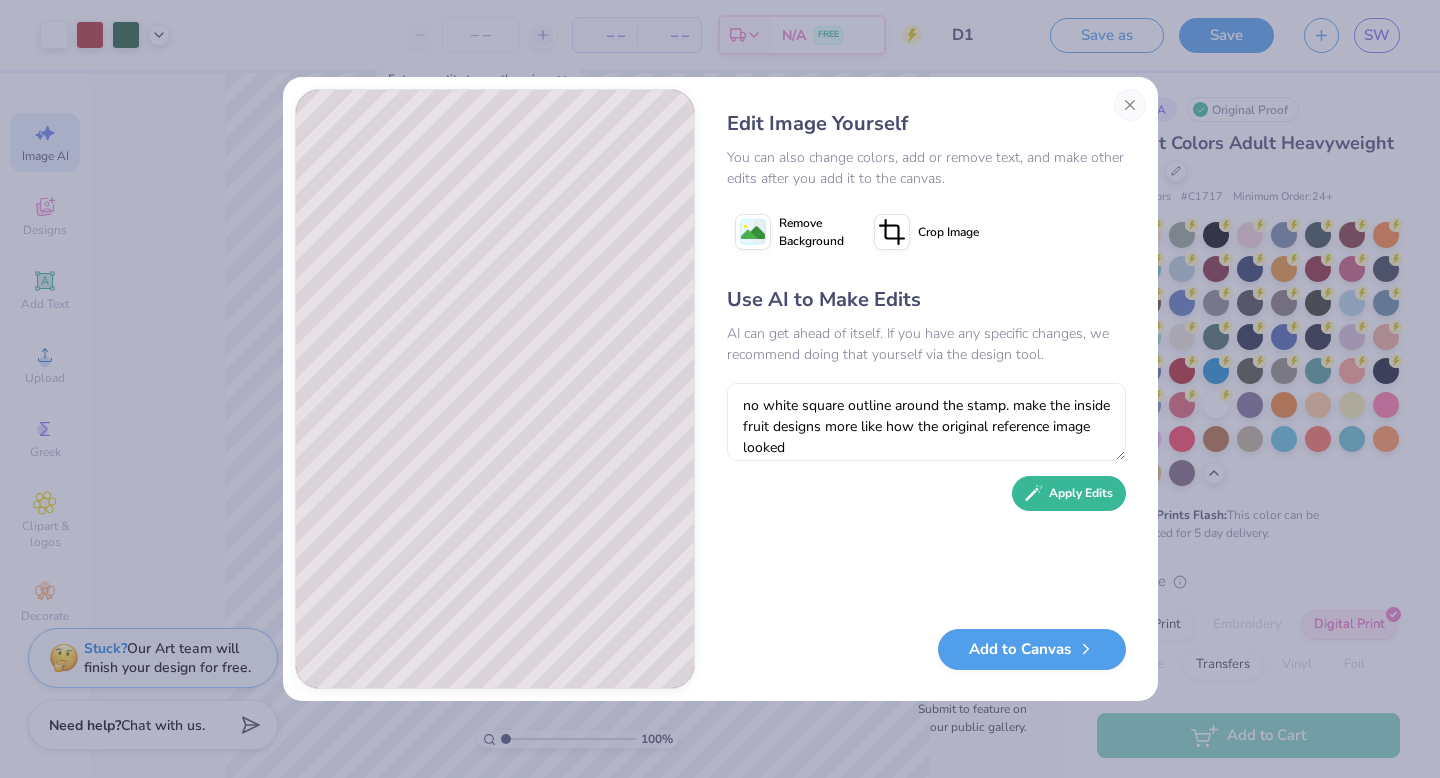 click on "Apply Edits" at bounding box center [1069, 493] 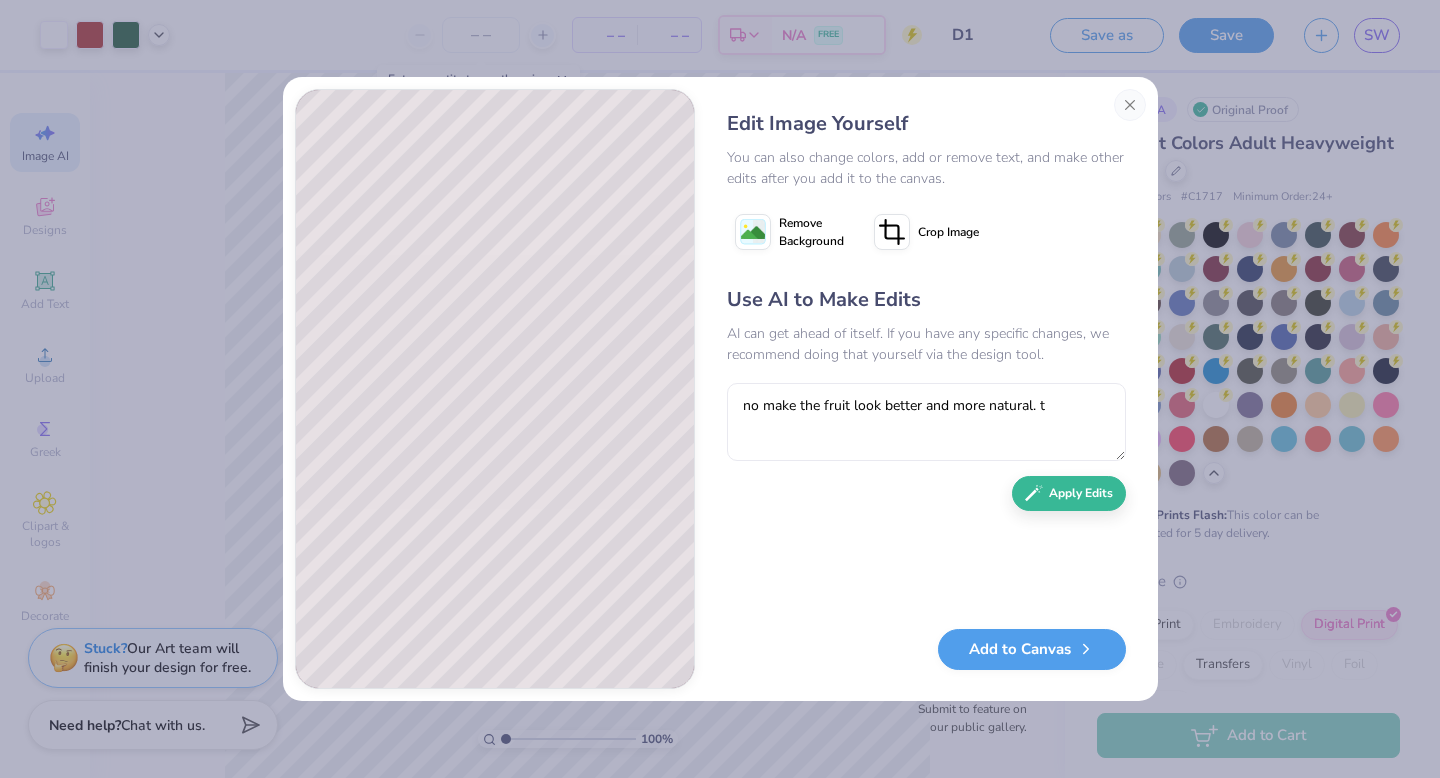 scroll, scrollTop: 0, scrollLeft: 0, axis: both 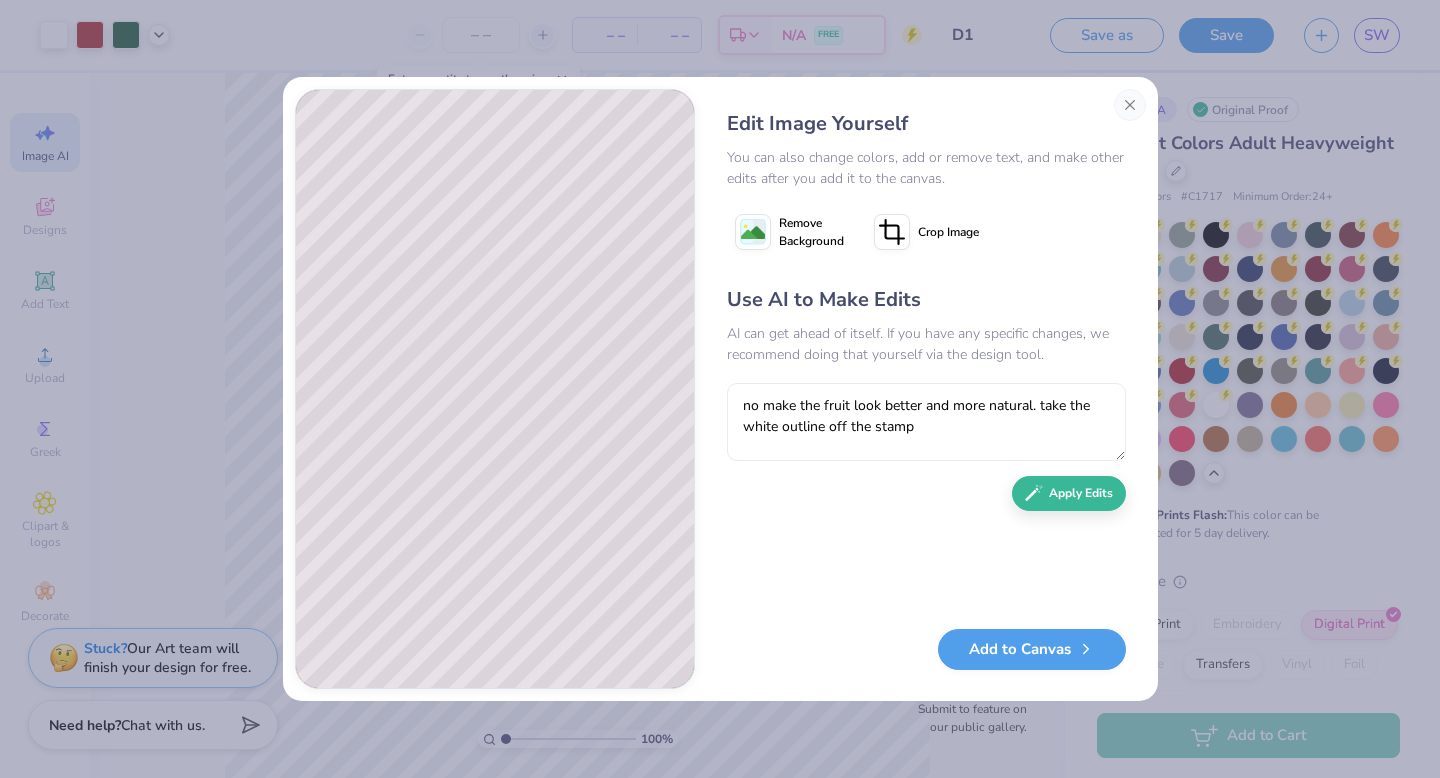 click on "no make the fruit look better and more natural. take the white outline off the stamp" at bounding box center [926, 422] 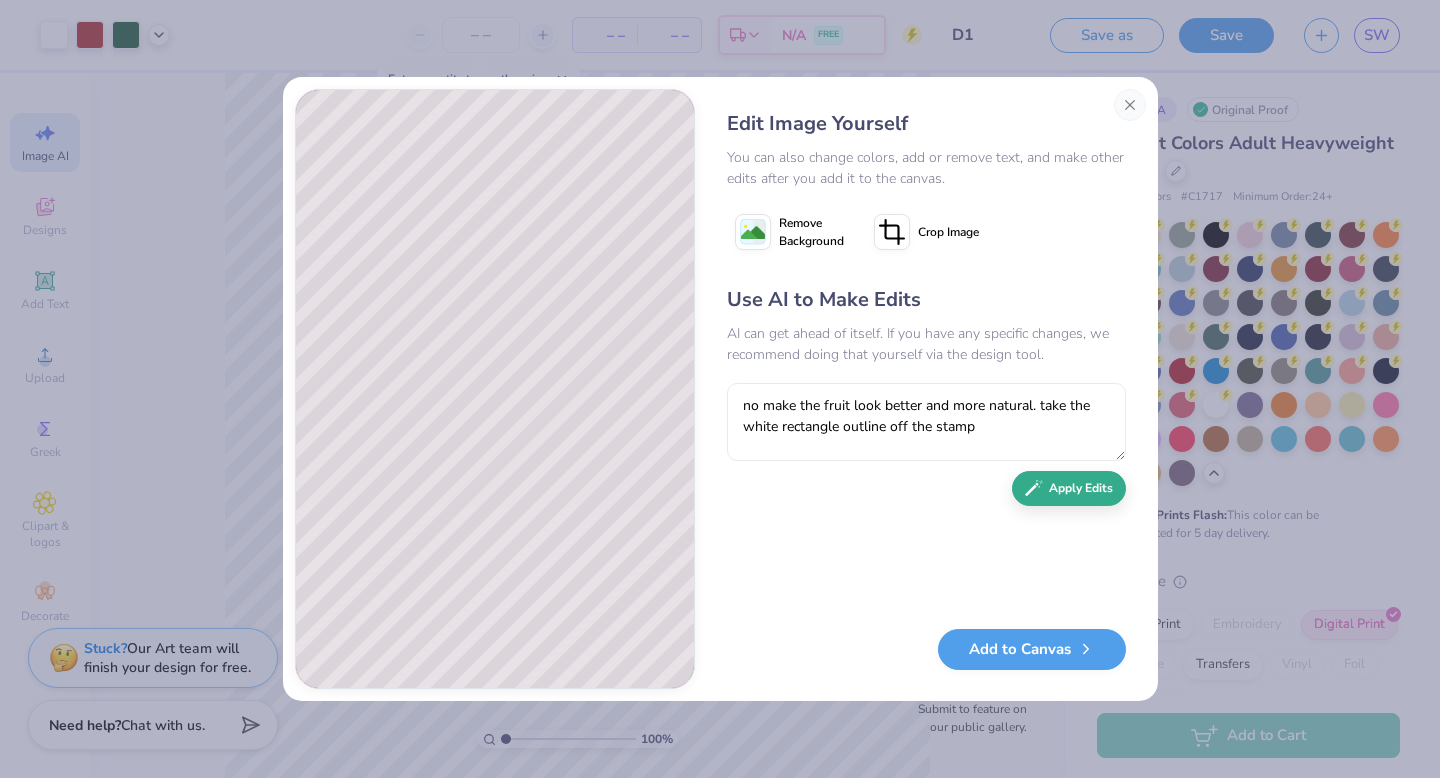 type on "no make the fruit look better and more natural. take the white rectangle outline off the stamp" 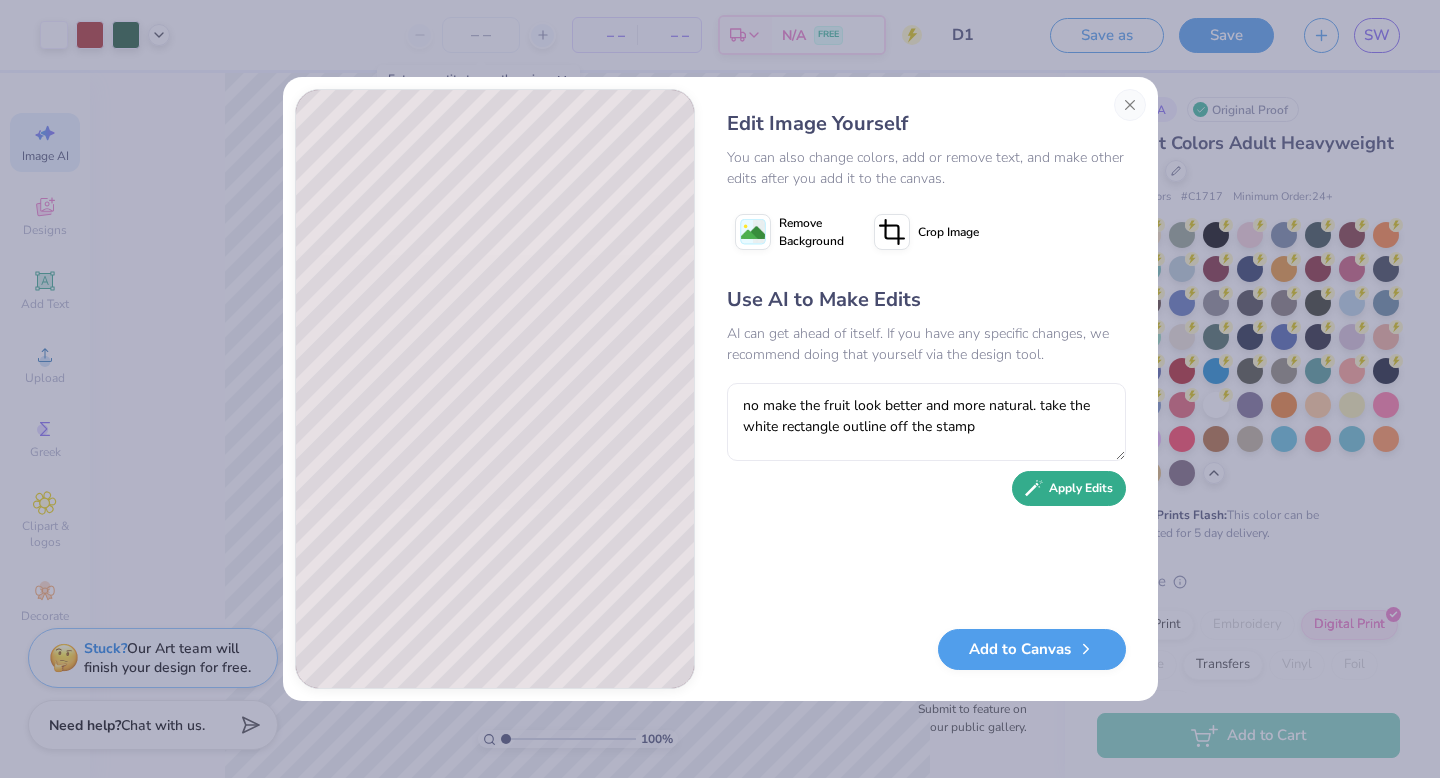 click on "Apply Edits" at bounding box center [1069, 488] 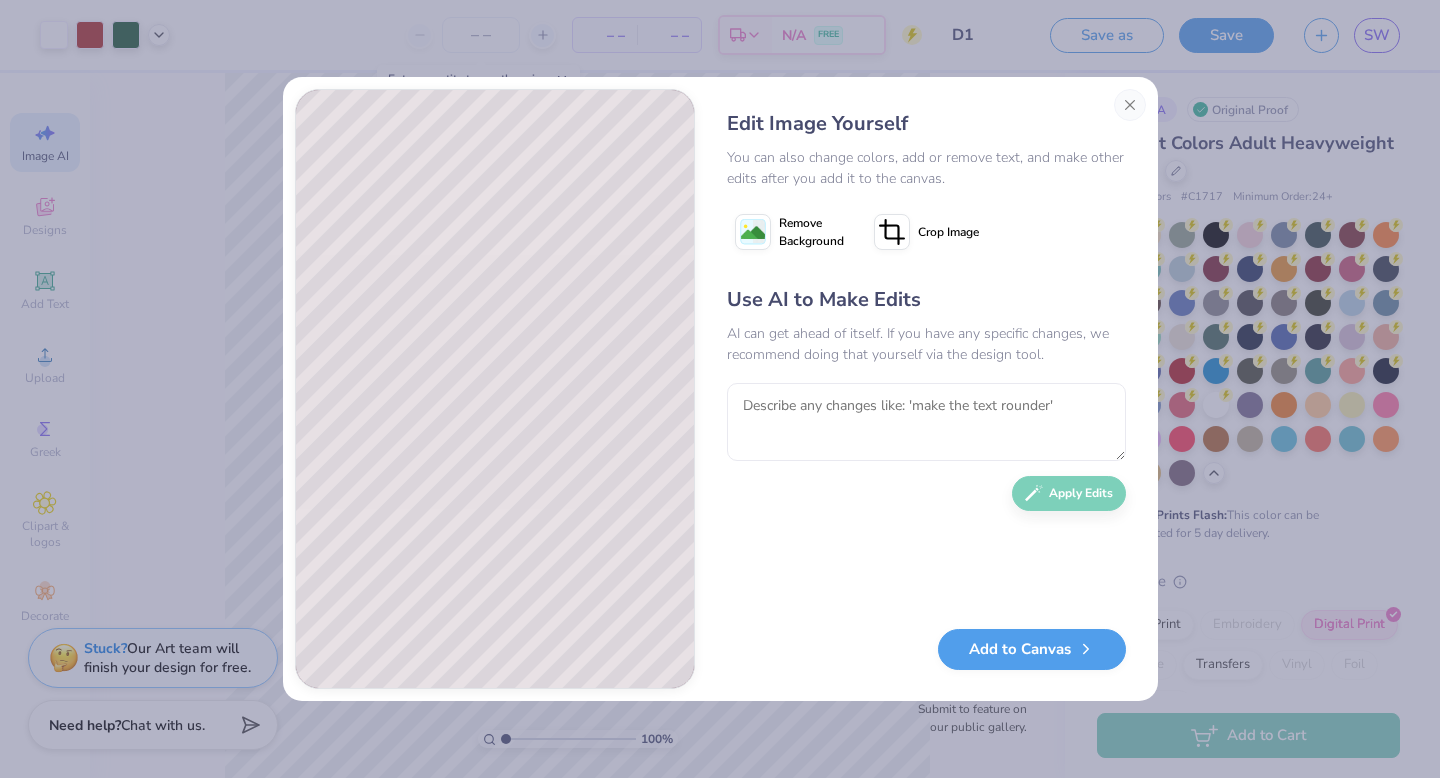 scroll, scrollTop: 0, scrollLeft: 0, axis: both 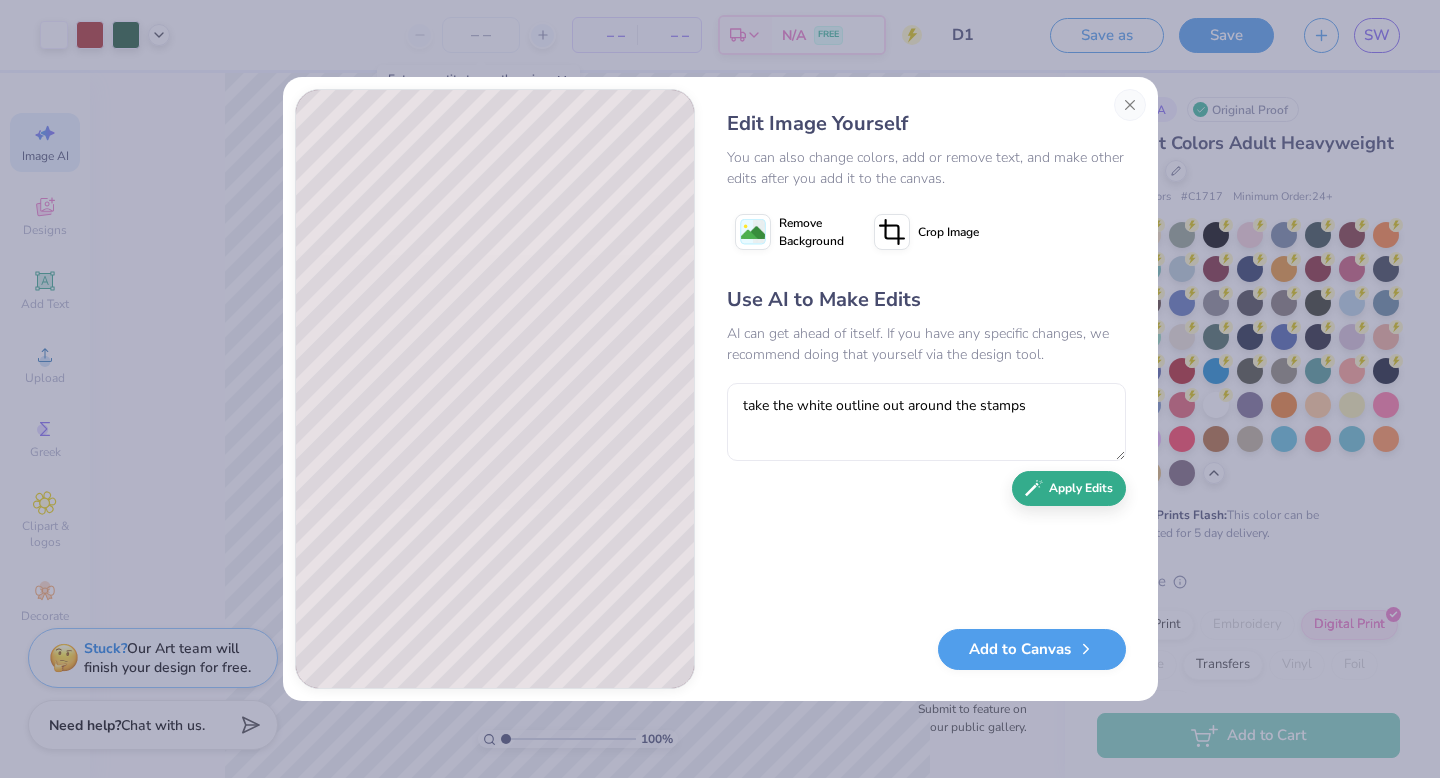 type on "take the white outline out around the stamps" 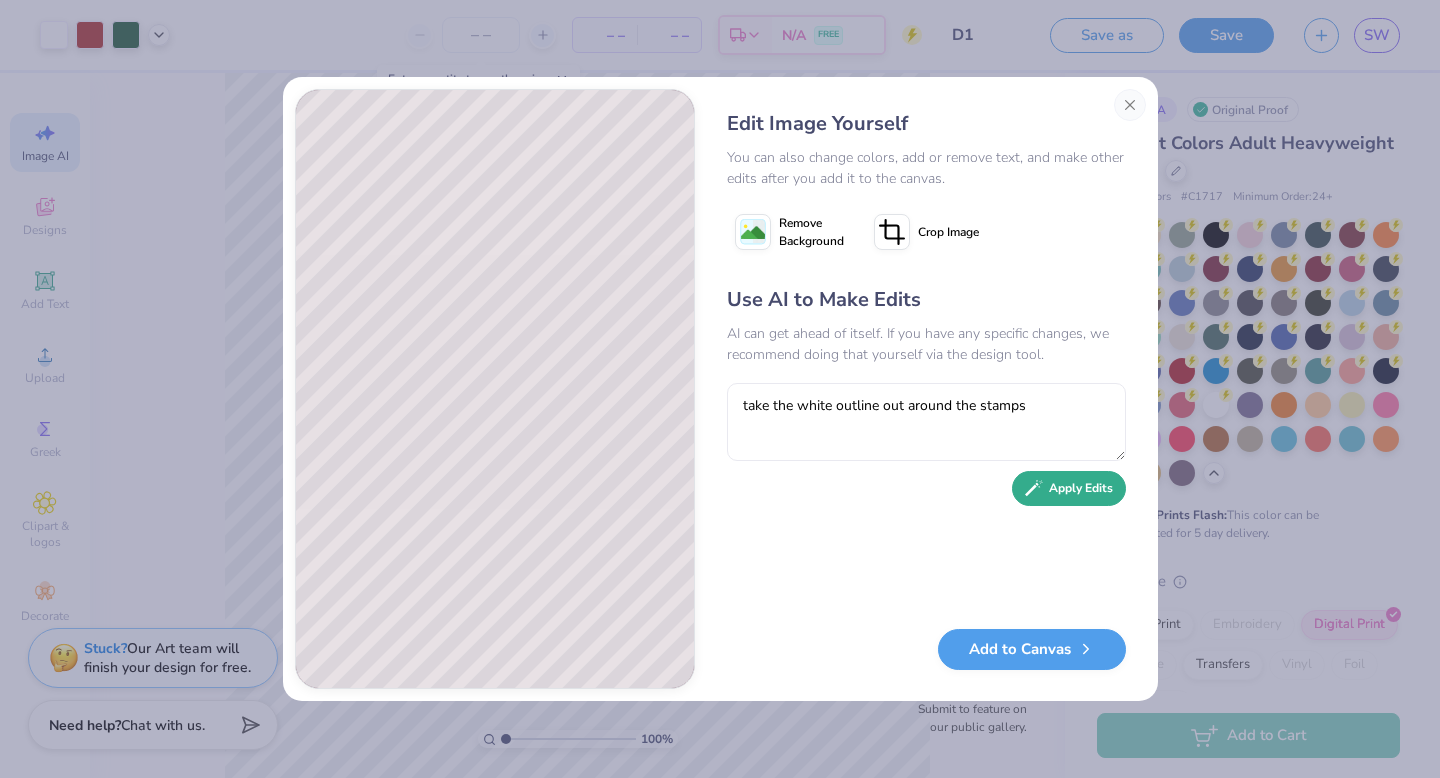 click on "Apply Edits" at bounding box center [1069, 488] 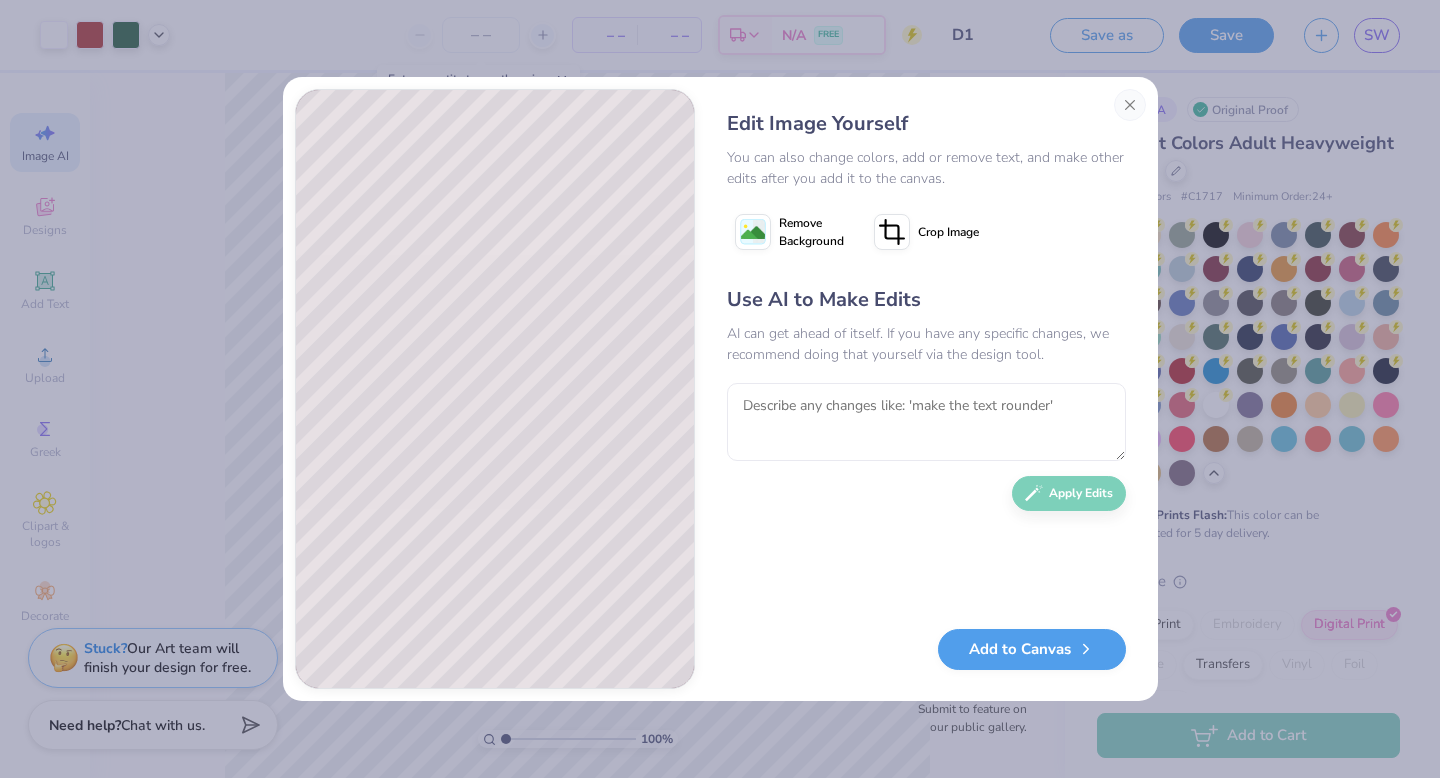scroll, scrollTop: 0, scrollLeft: 0, axis: both 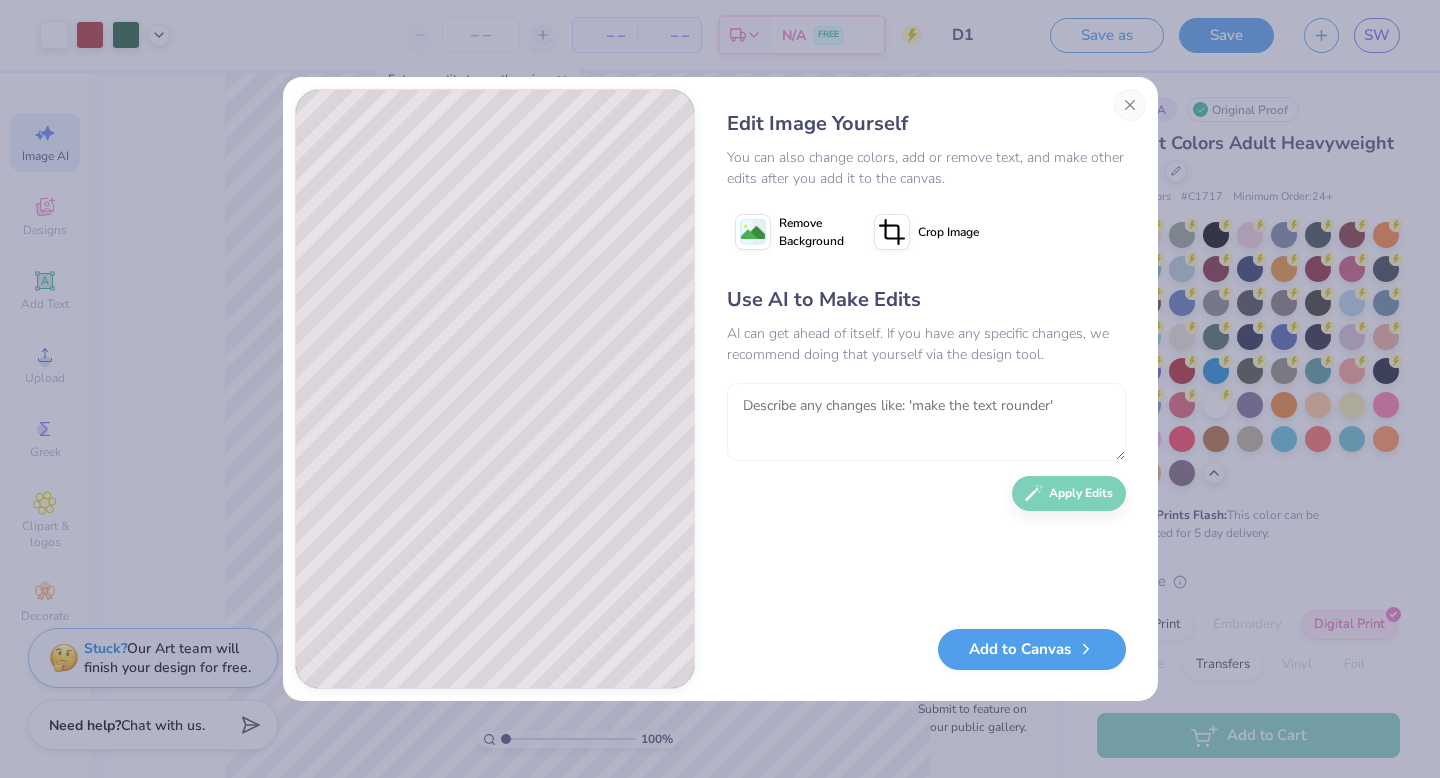 click at bounding box center (926, 422) 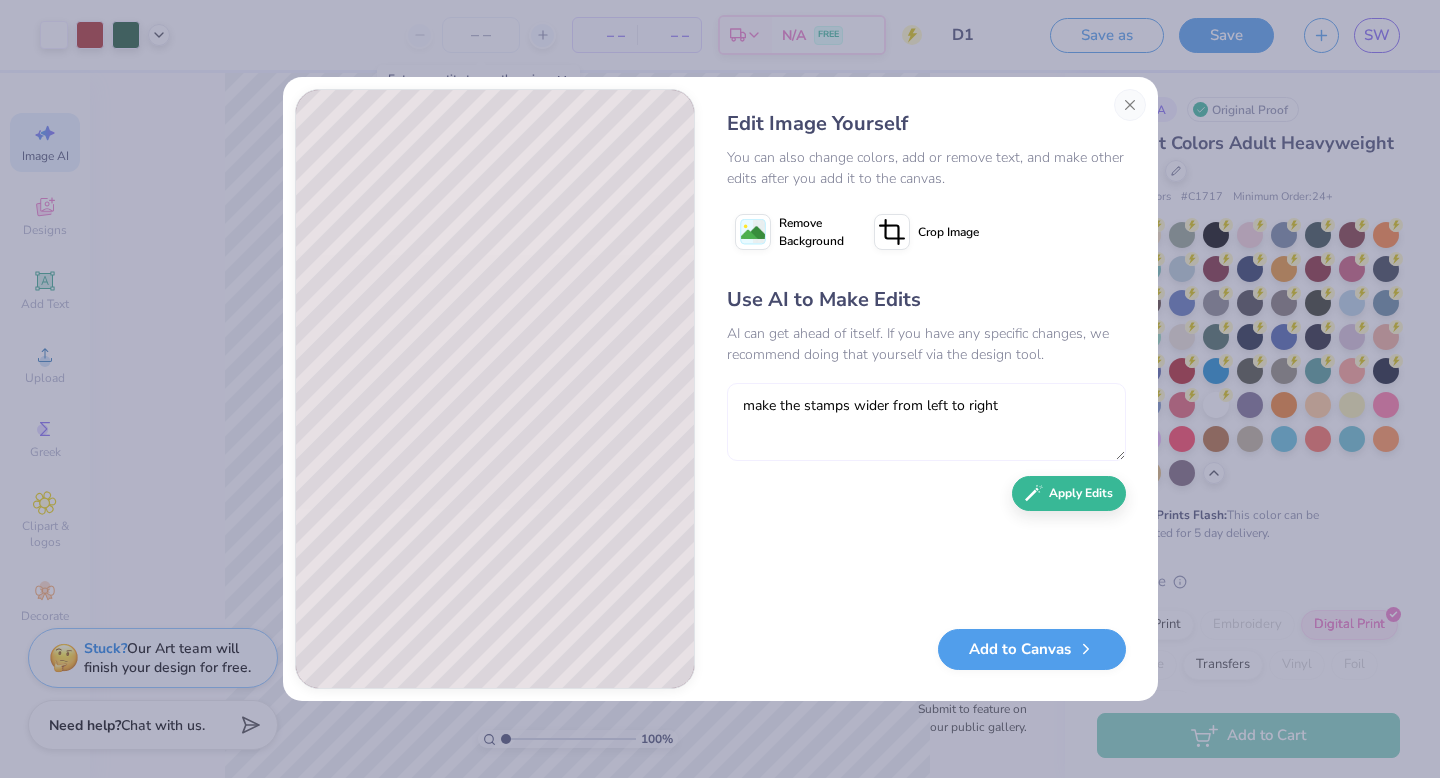 type on "make the stamps wider from left to right" 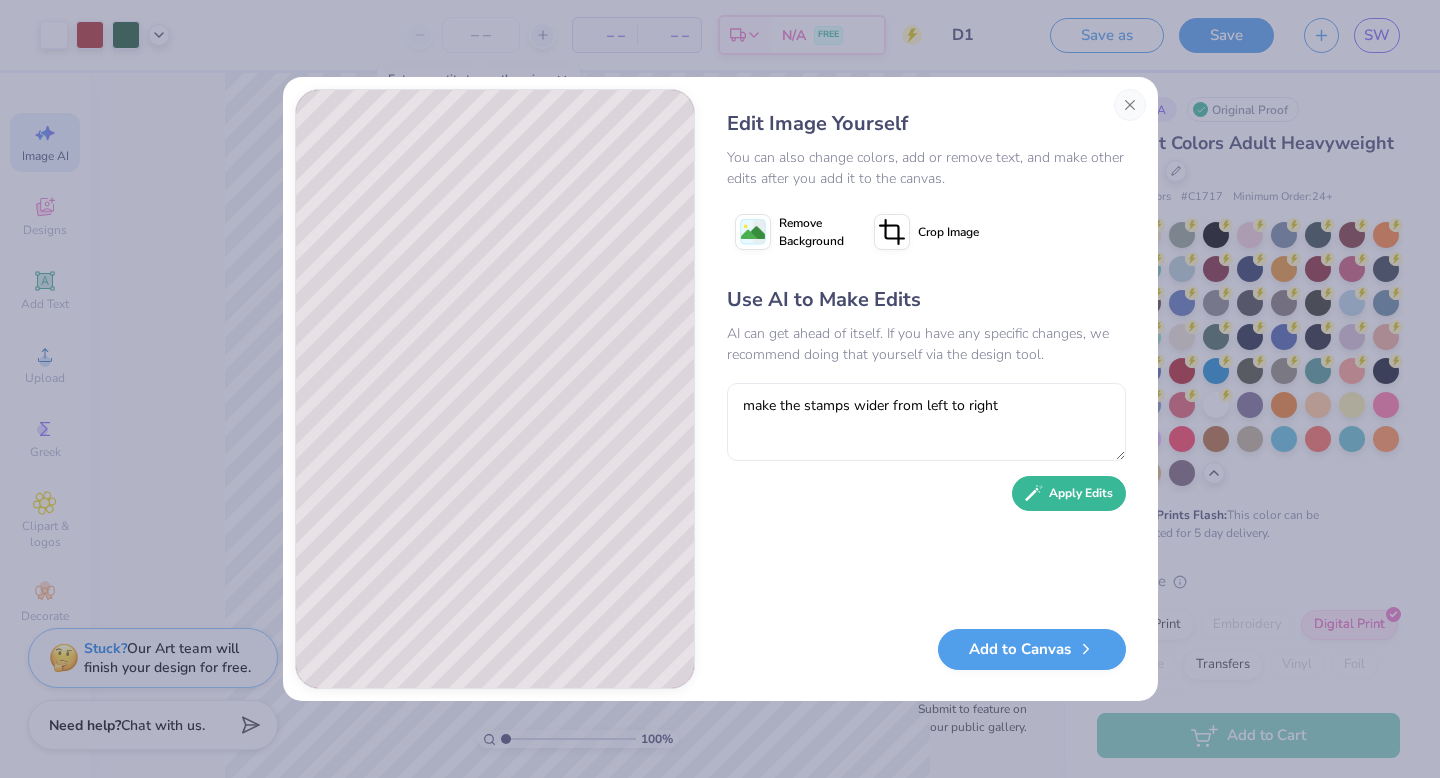click on "Apply Edits" at bounding box center [1069, 493] 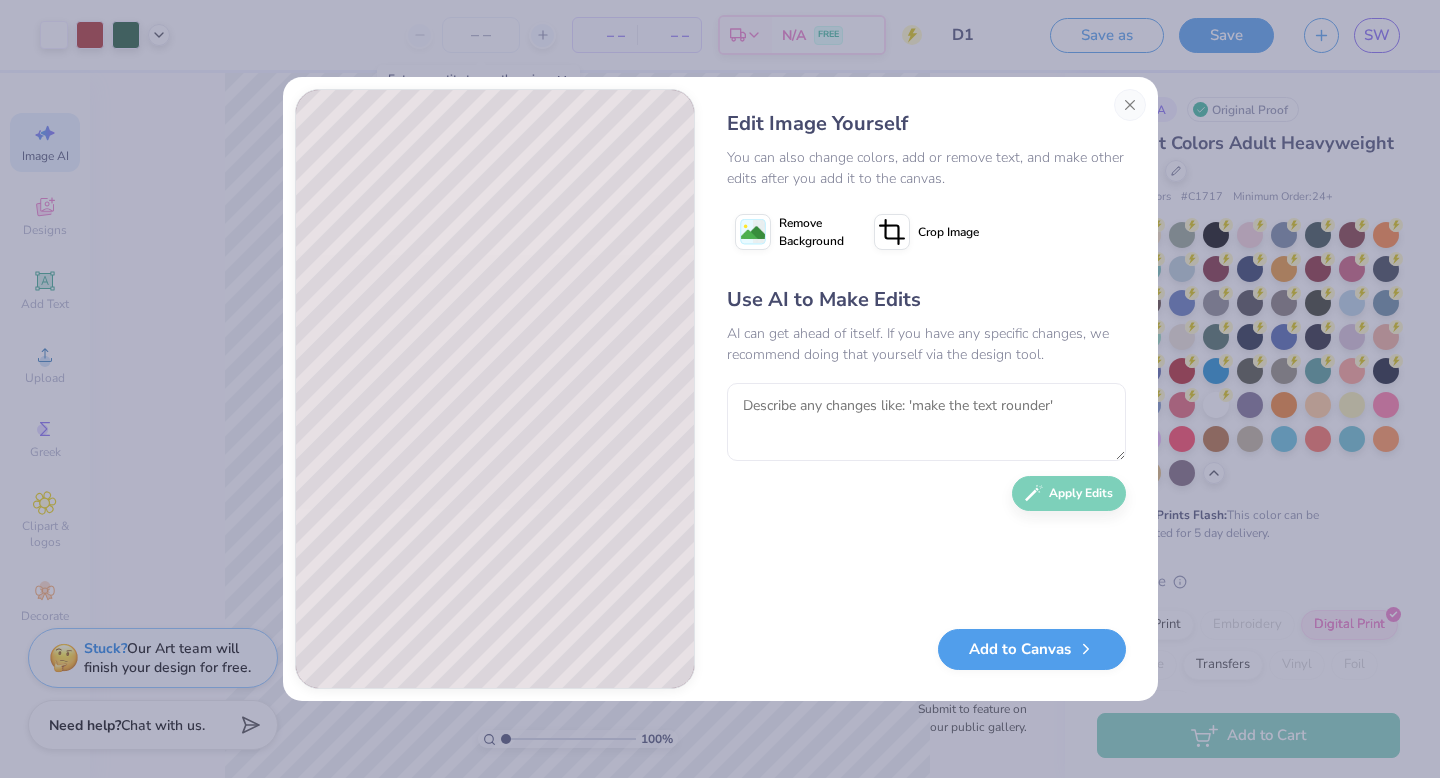click at bounding box center (926, 422) 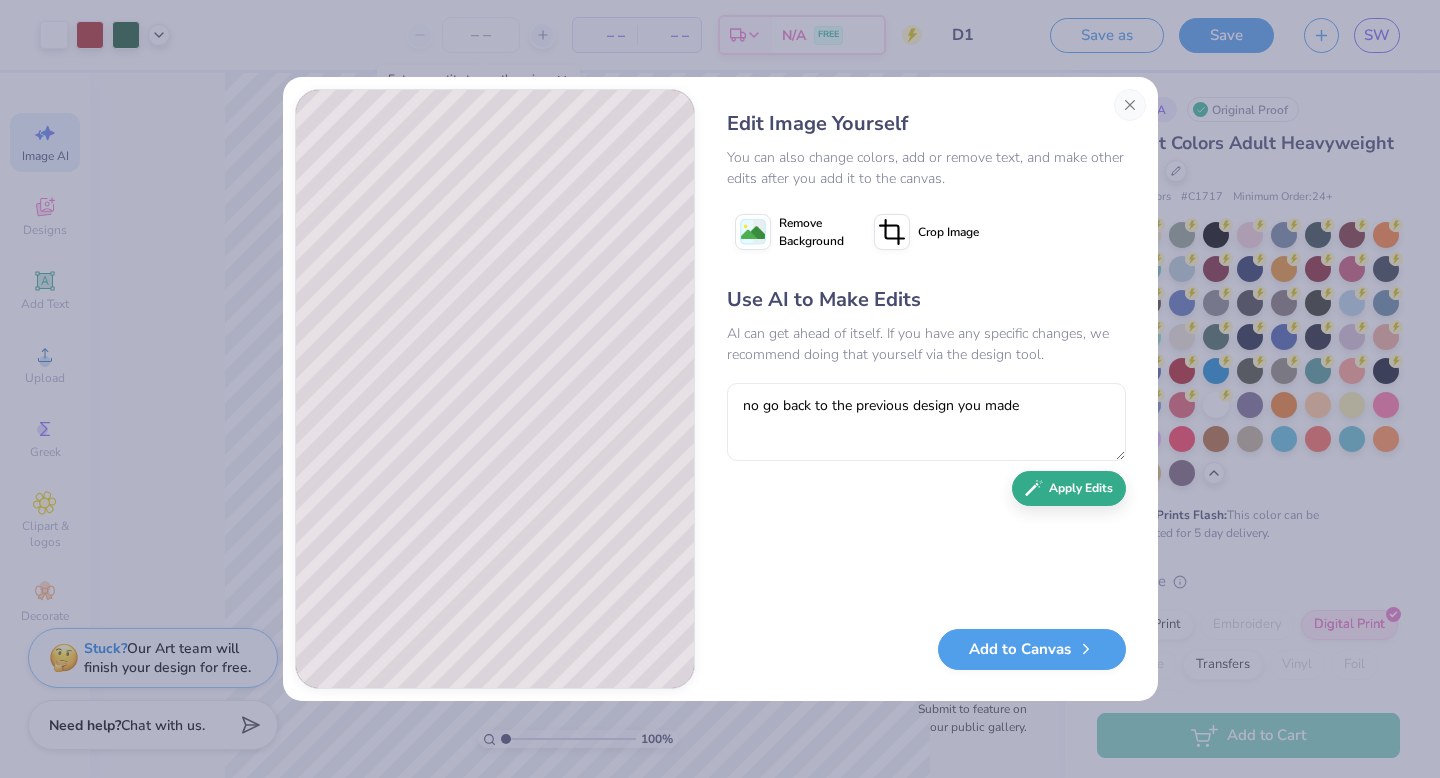 type on "no go back to the previous design you made" 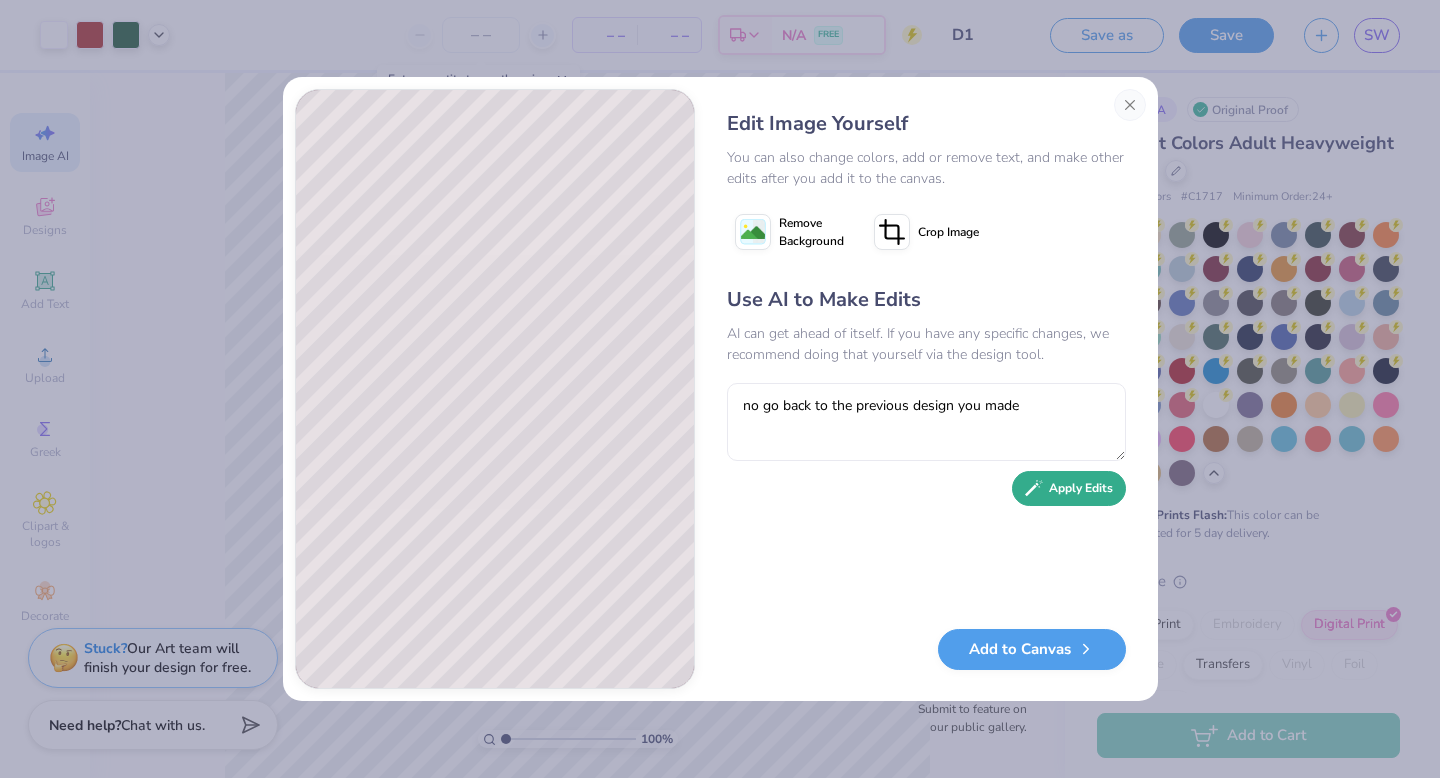 click on "Apply Edits" at bounding box center (1069, 488) 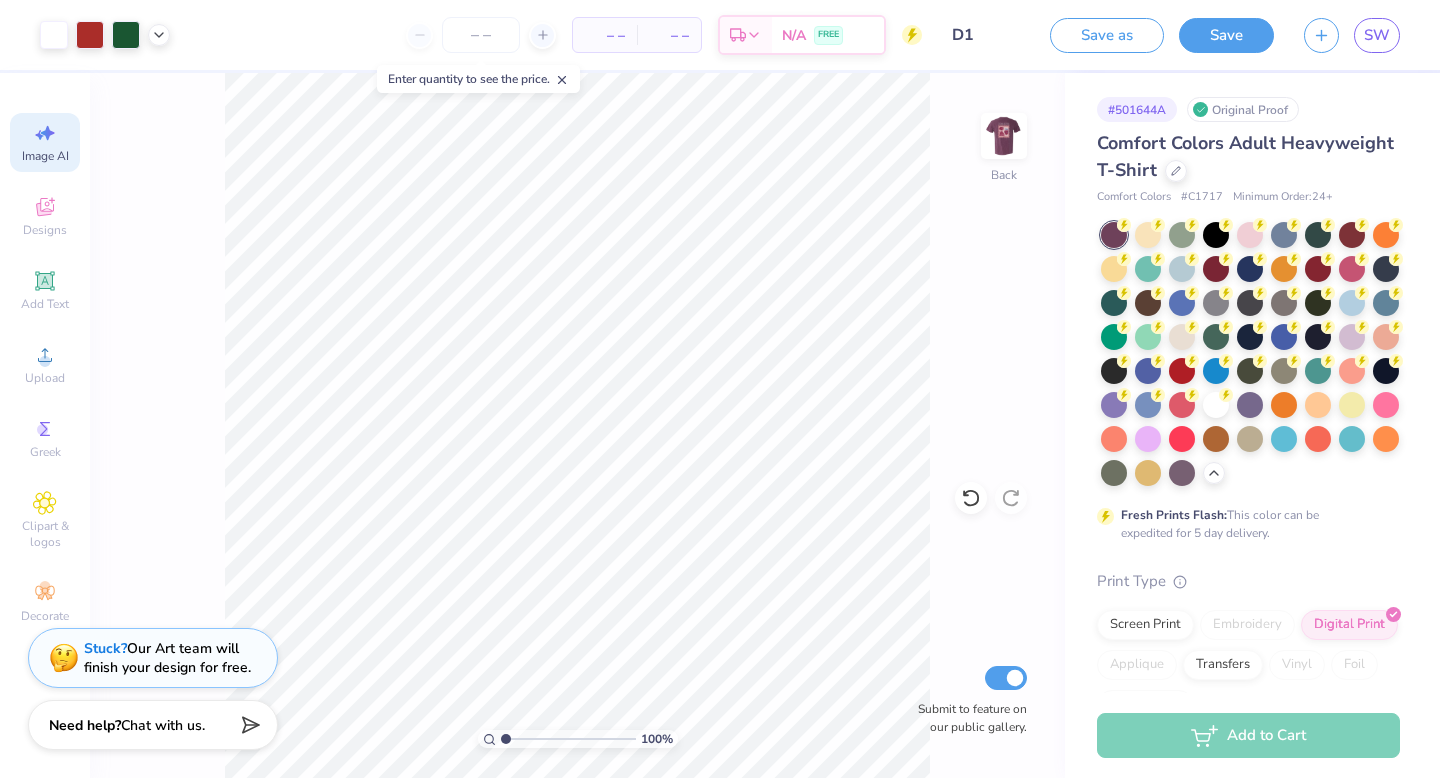 select on "4" 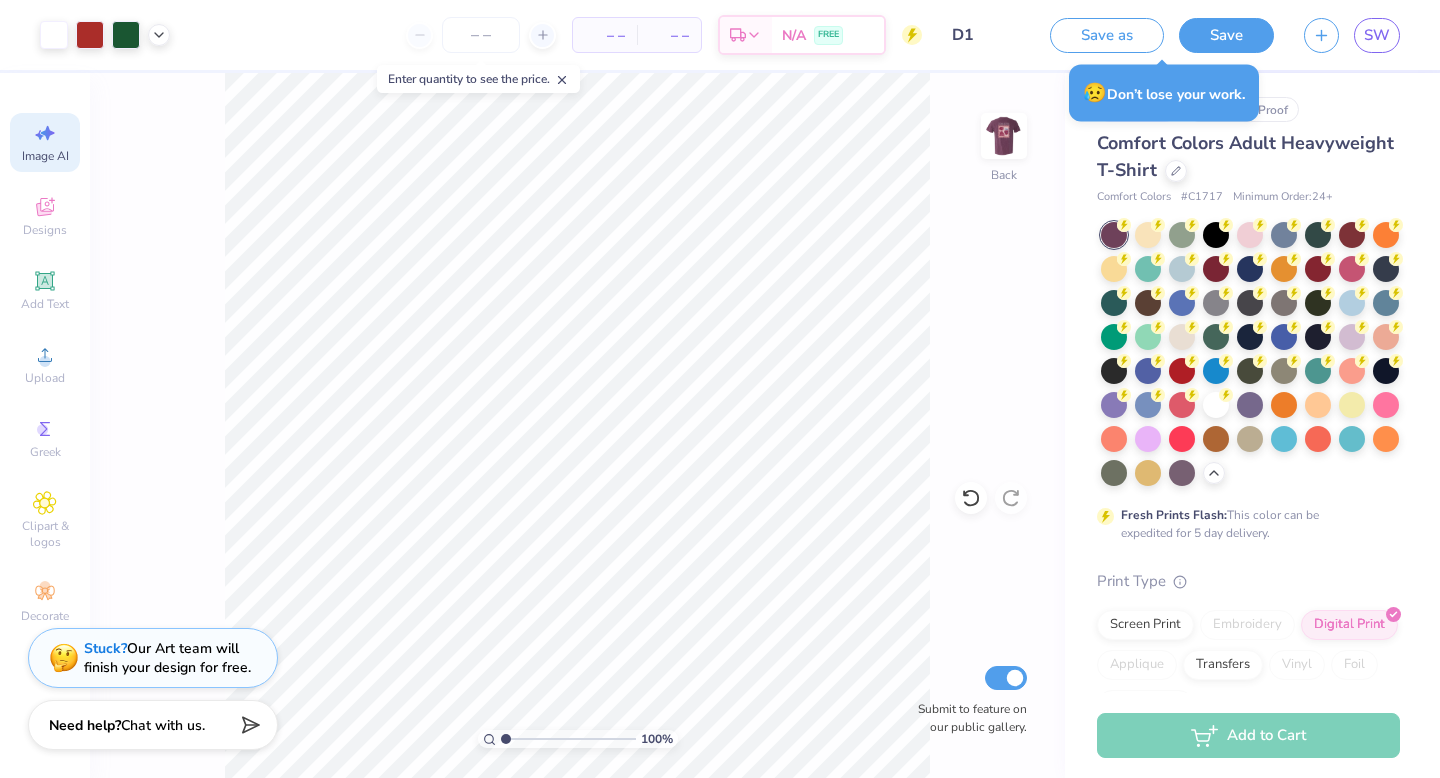 click 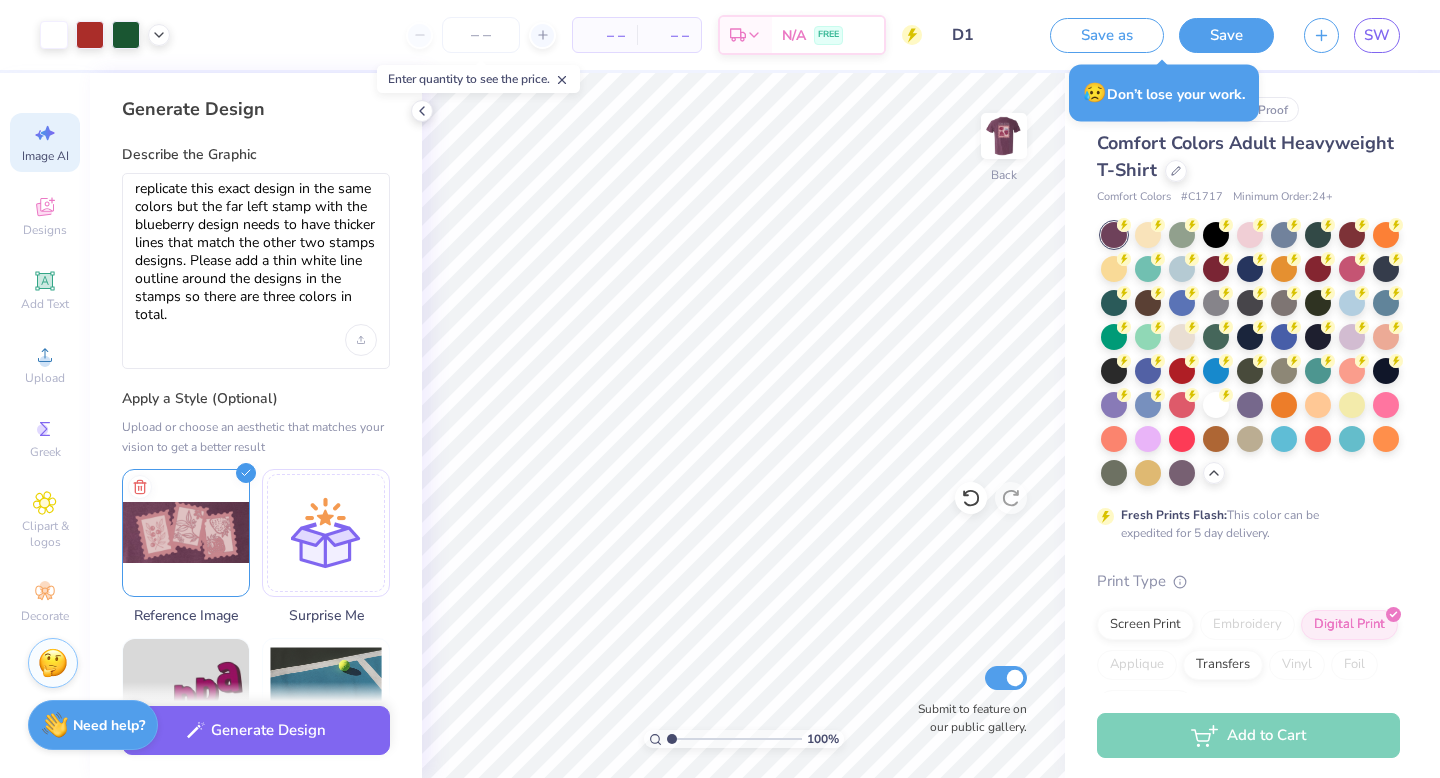 scroll, scrollTop: 0, scrollLeft: 0, axis: both 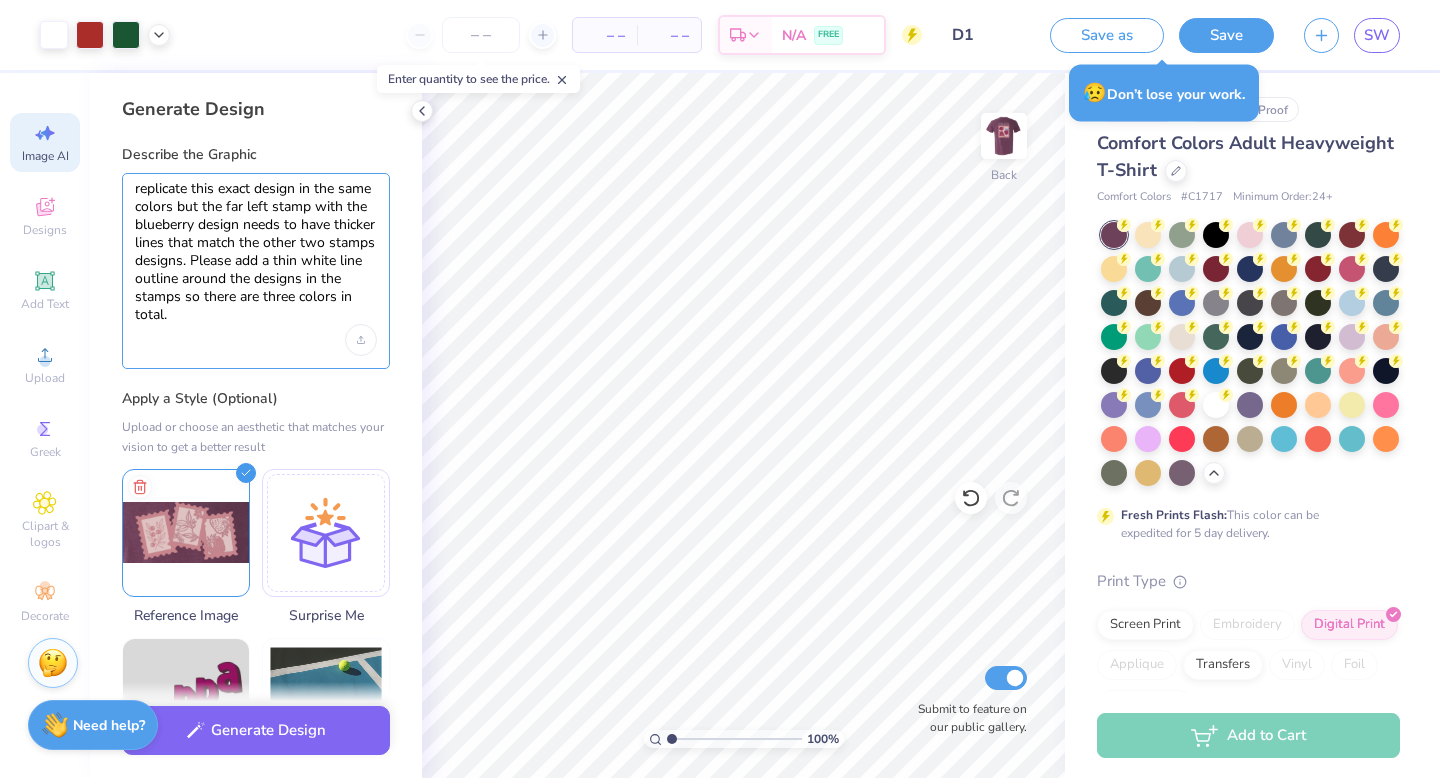 drag, startPoint x: 229, startPoint y: 316, endPoint x: 299, endPoint y: 192, distance: 142.39381 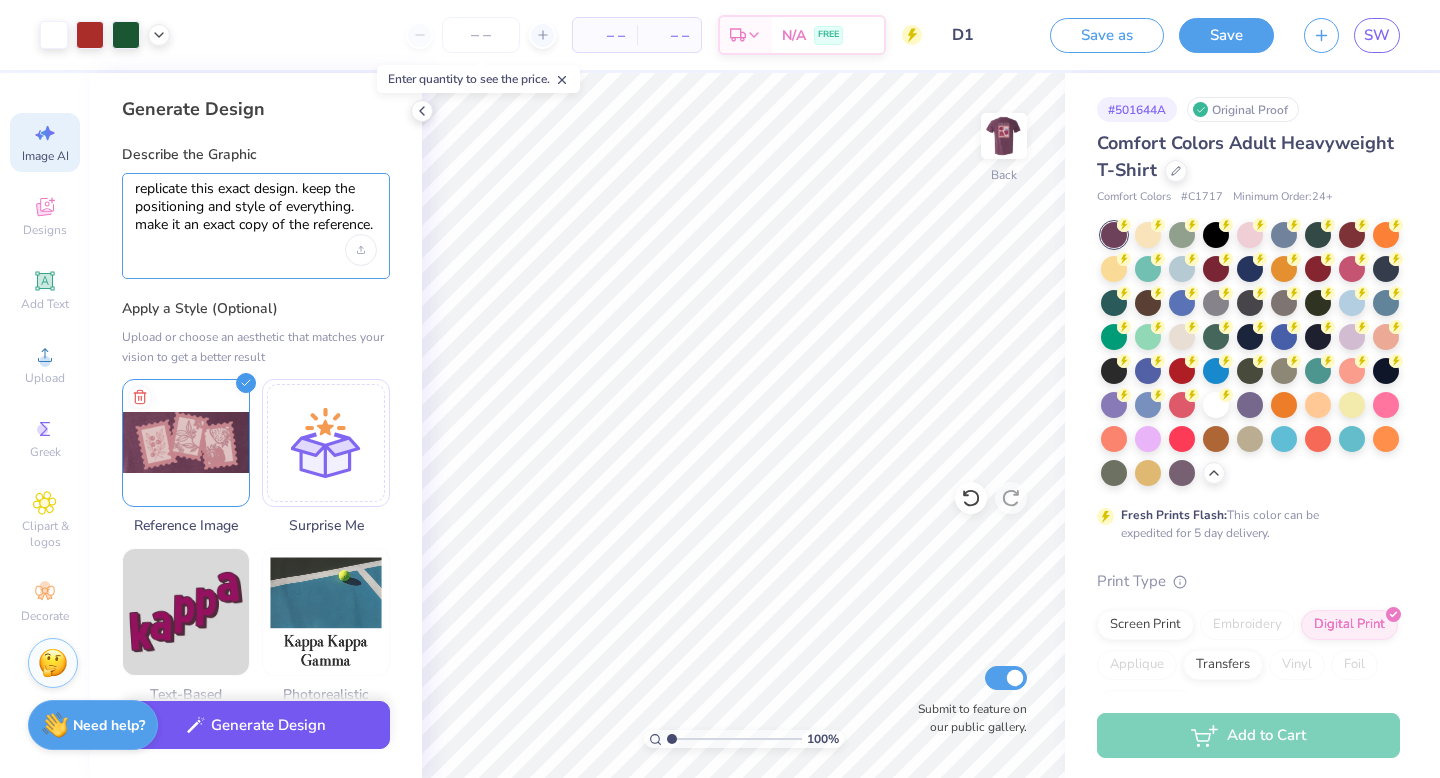 type on "replicate this exact design. keep the positioning and style of everything. make it an exact copy of the reference." 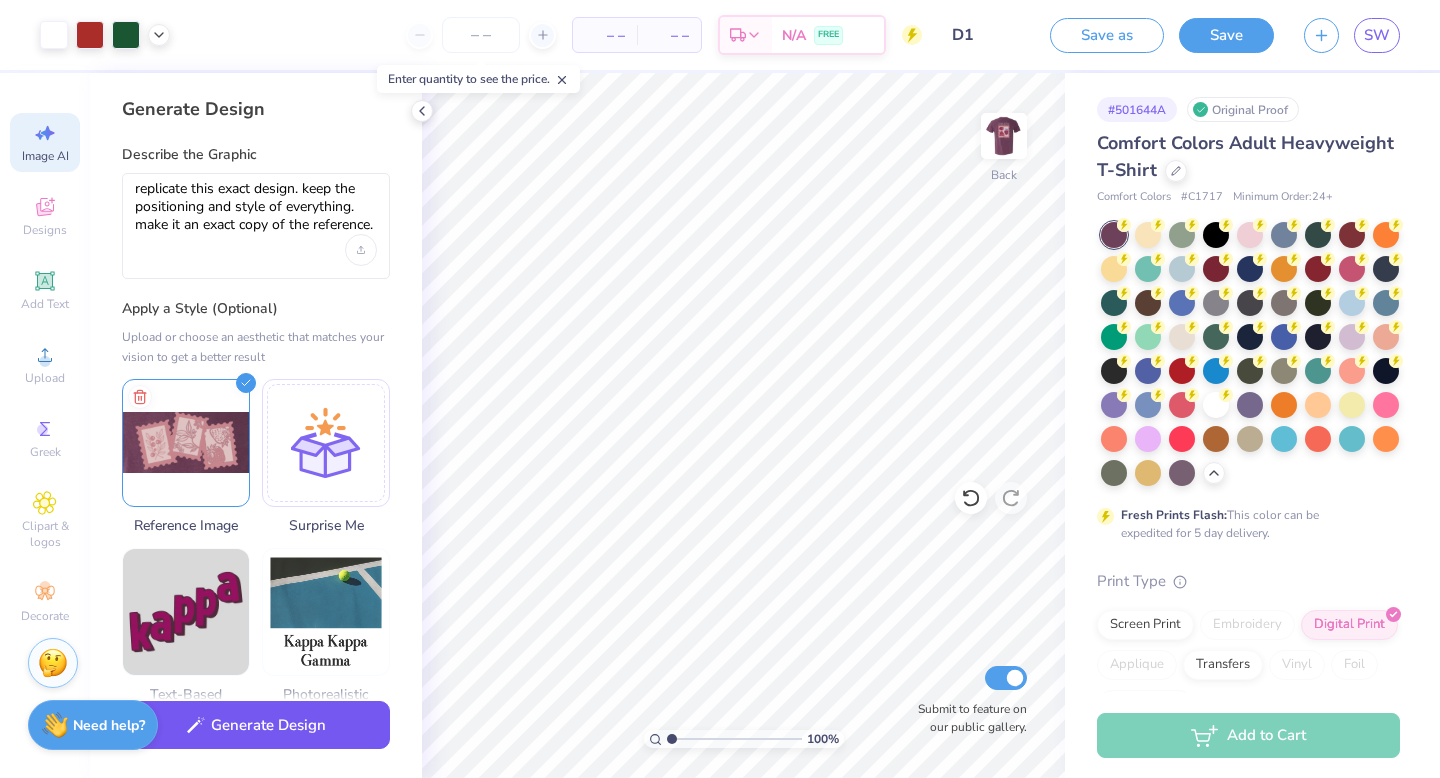 click on "Generate Design" at bounding box center [256, 725] 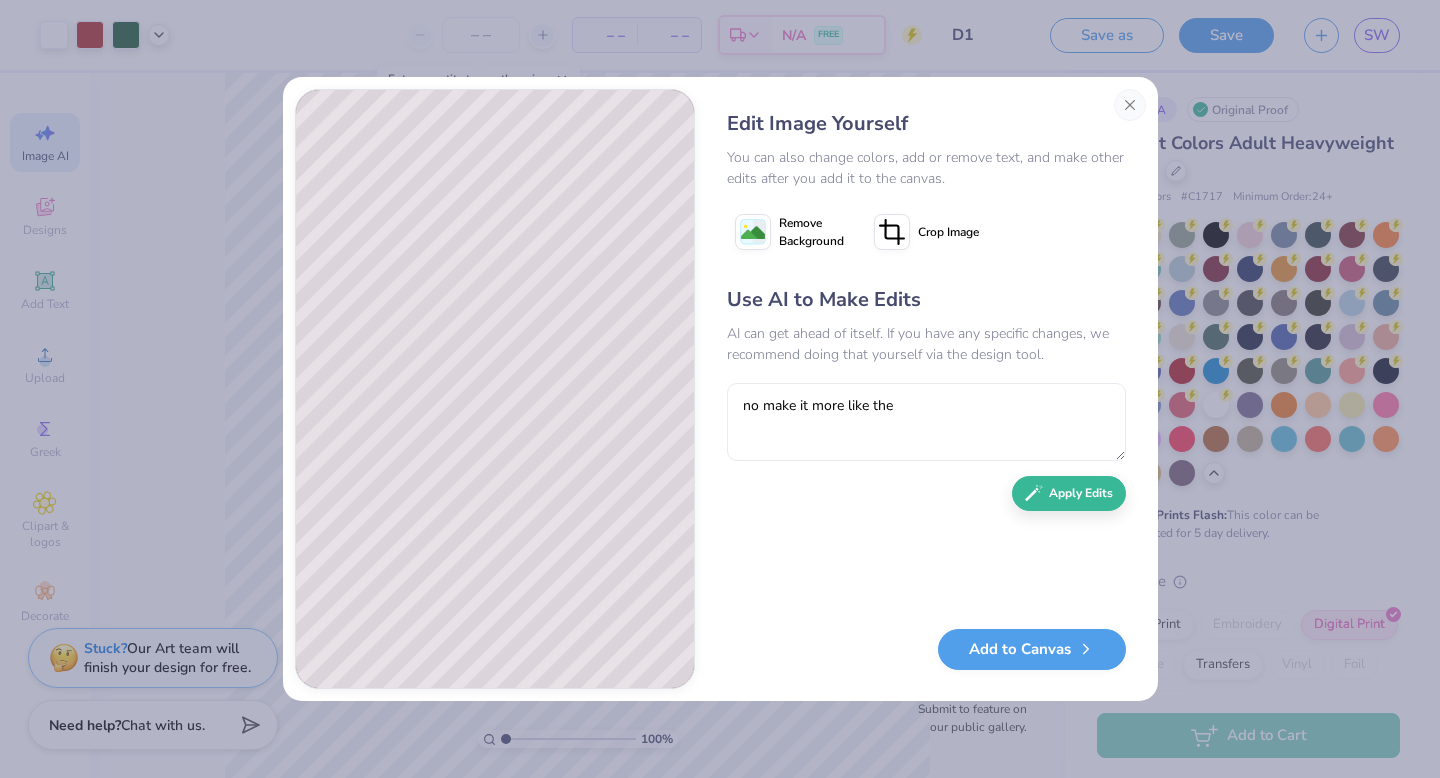 scroll, scrollTop: 0, scrollLeft: 0, axis: both 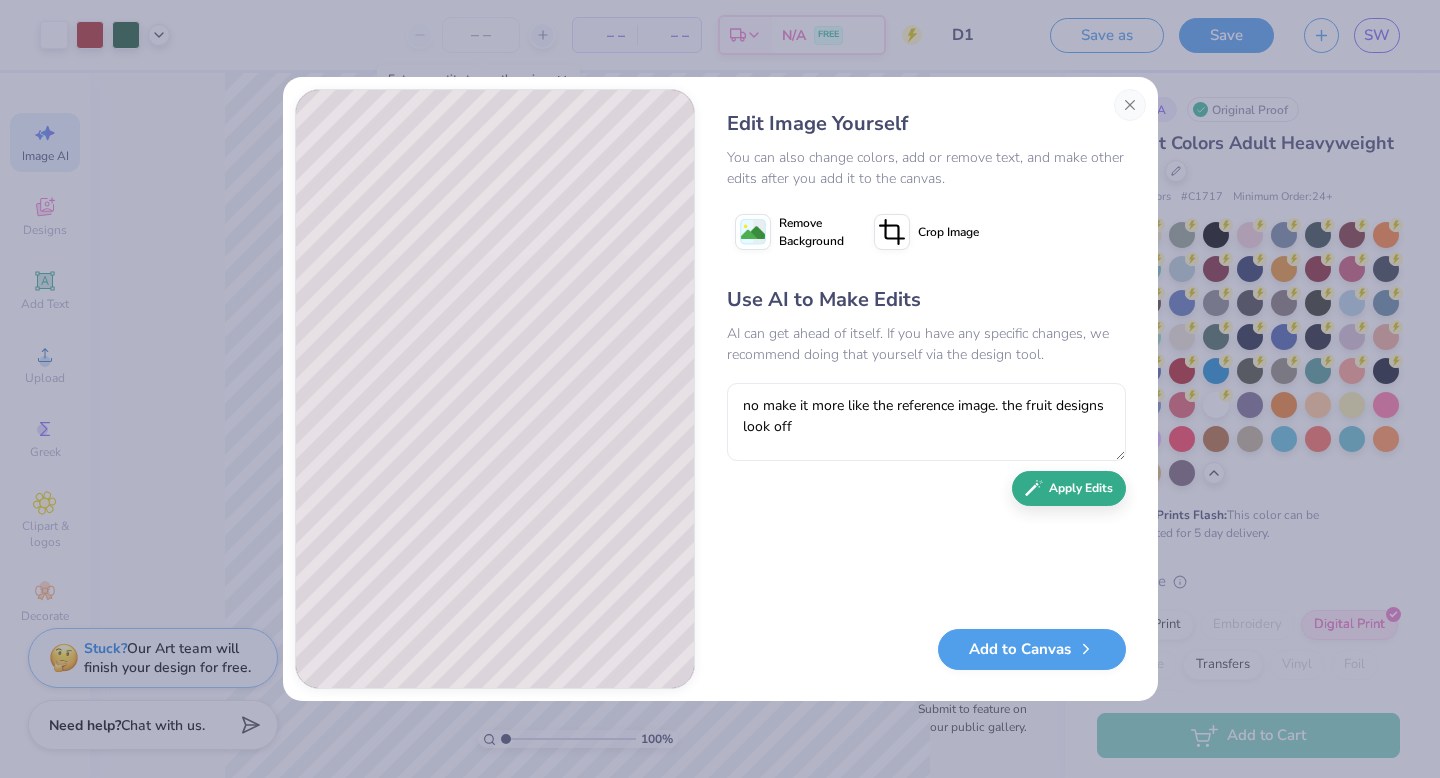 type on "no make it more like the reference image. the fruit designs look off" 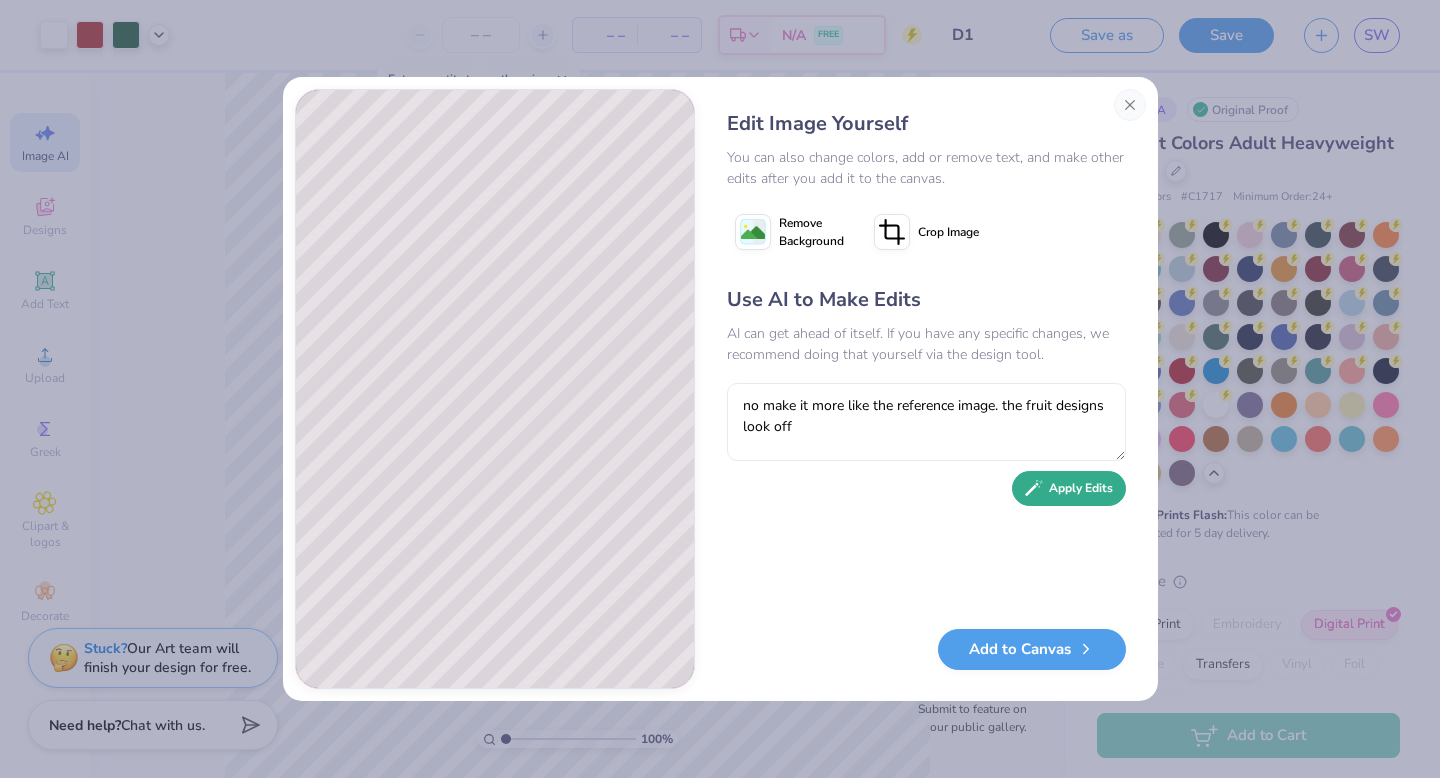click on "Apply Edits" at bounding box center (1069, 488) 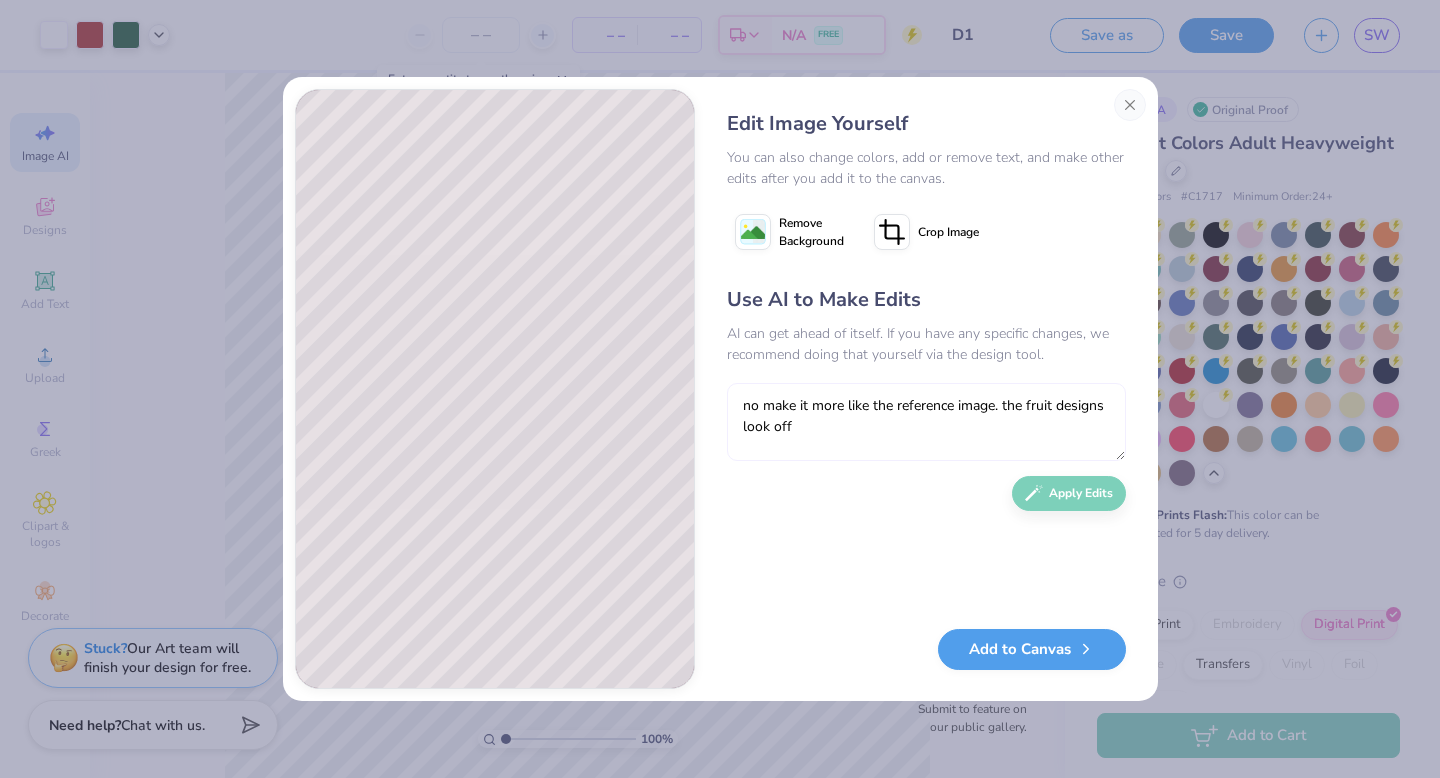 click on "no make it more like the reference image. the fruit designs look off" at bounding box center [926, 422] 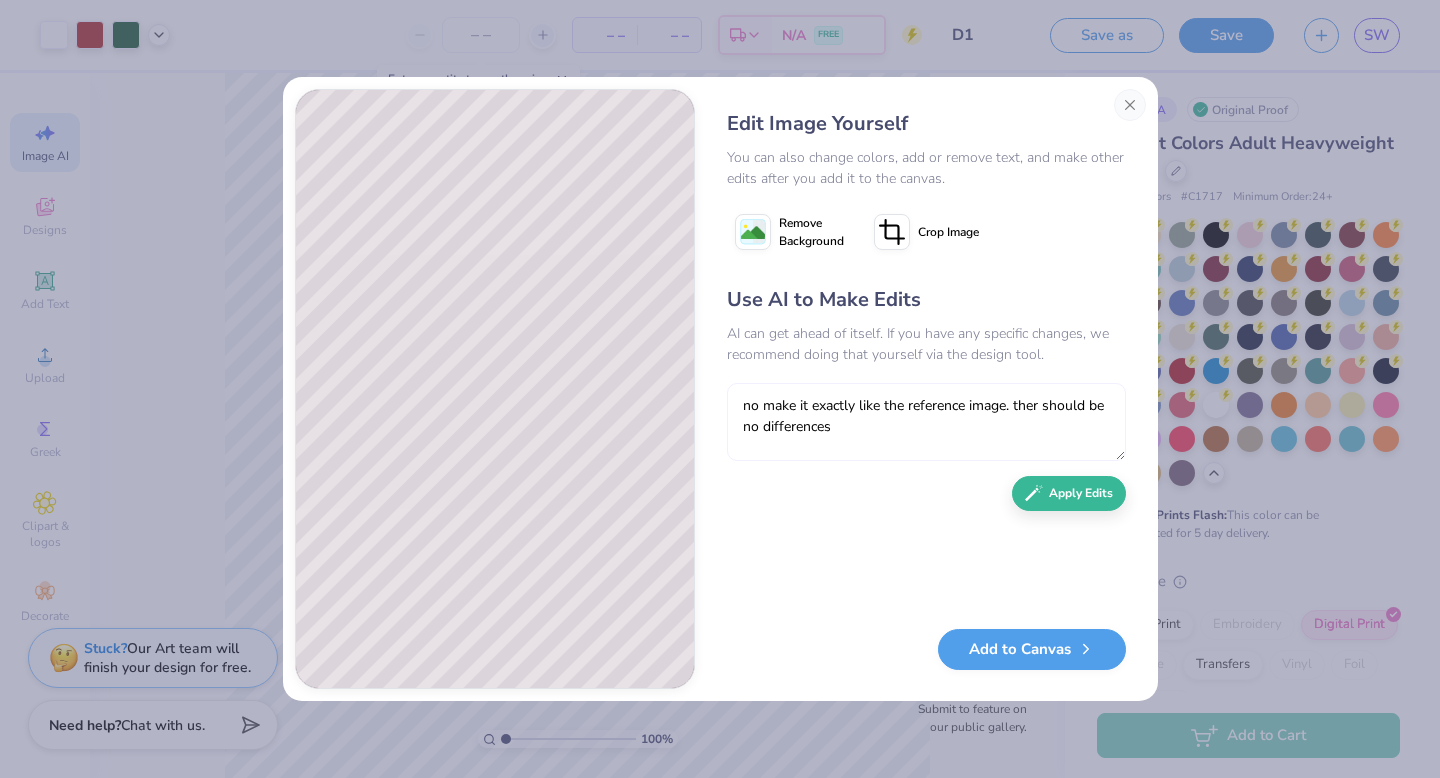 type on "no make it exactly like the reference image. ther should be no differences" 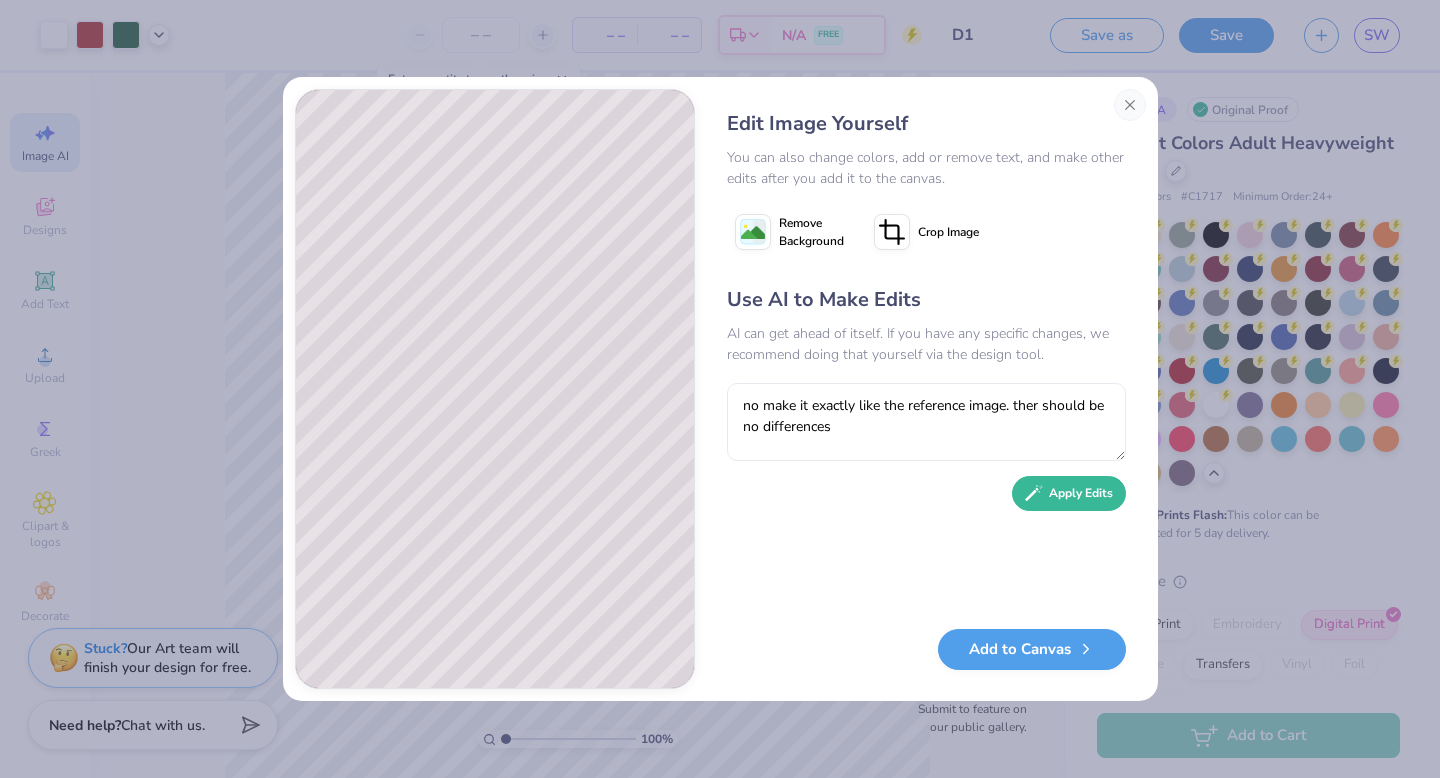 click on "Apply Edits" at bounding box center (1069, 493) 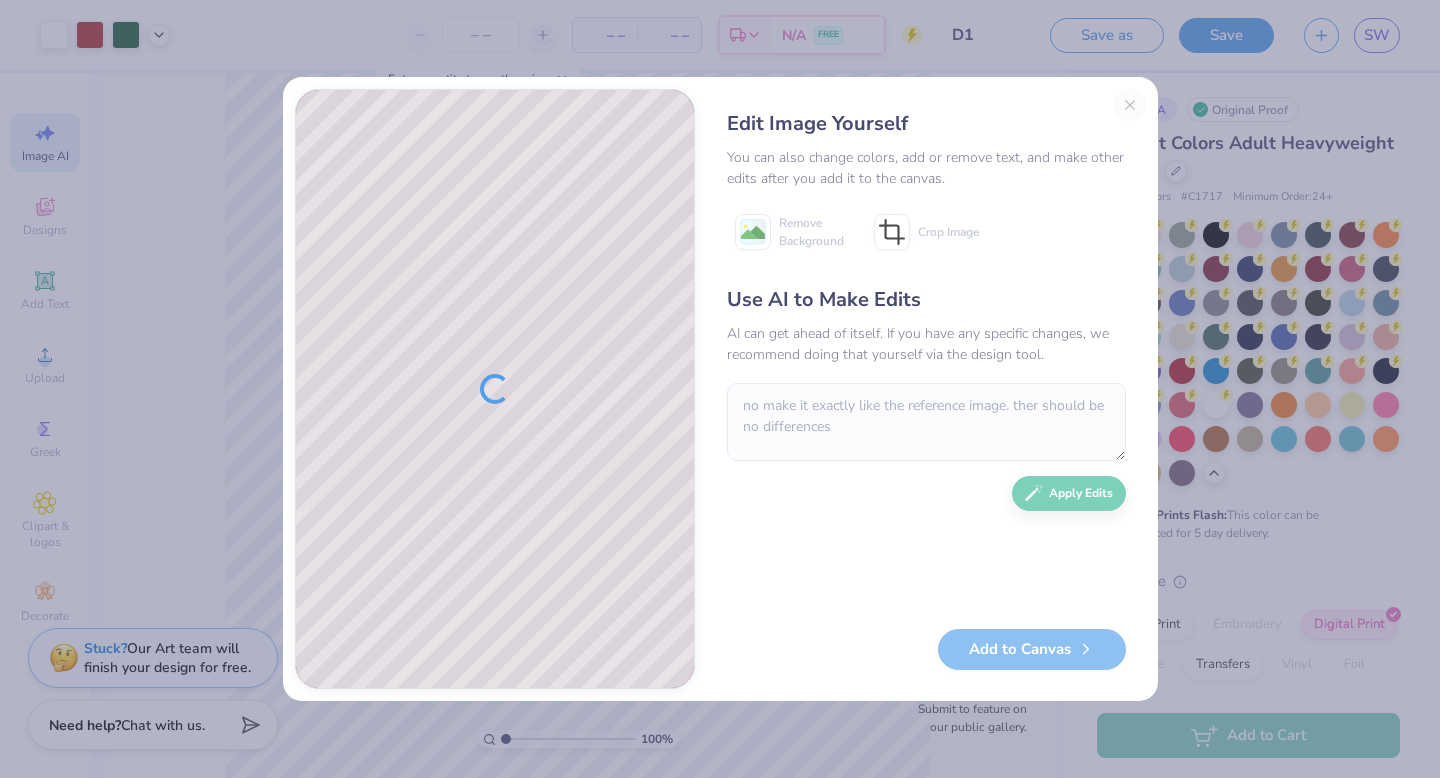 scroll, scrollTop: 0, scrollLeft: 0, axis: both 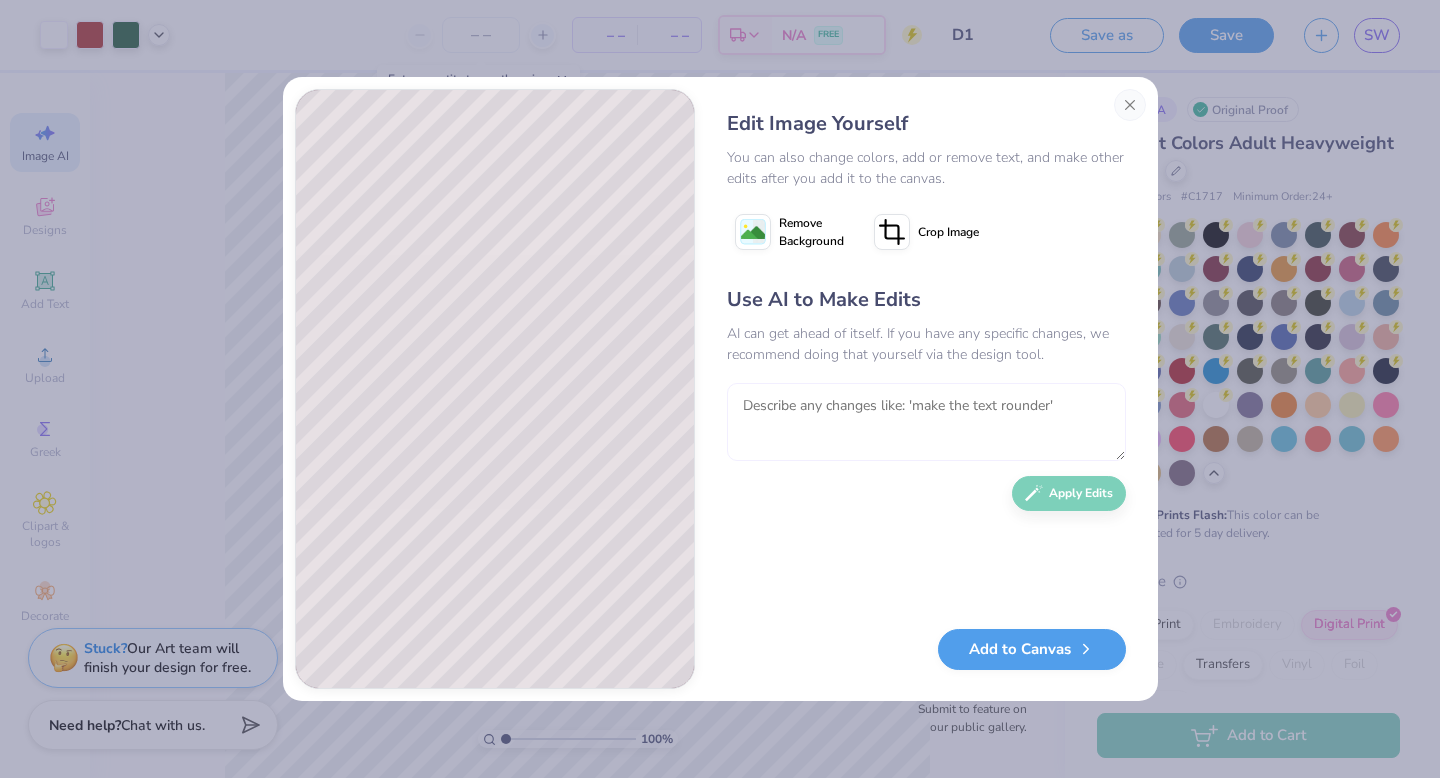 click at bounding box center [926, 422] 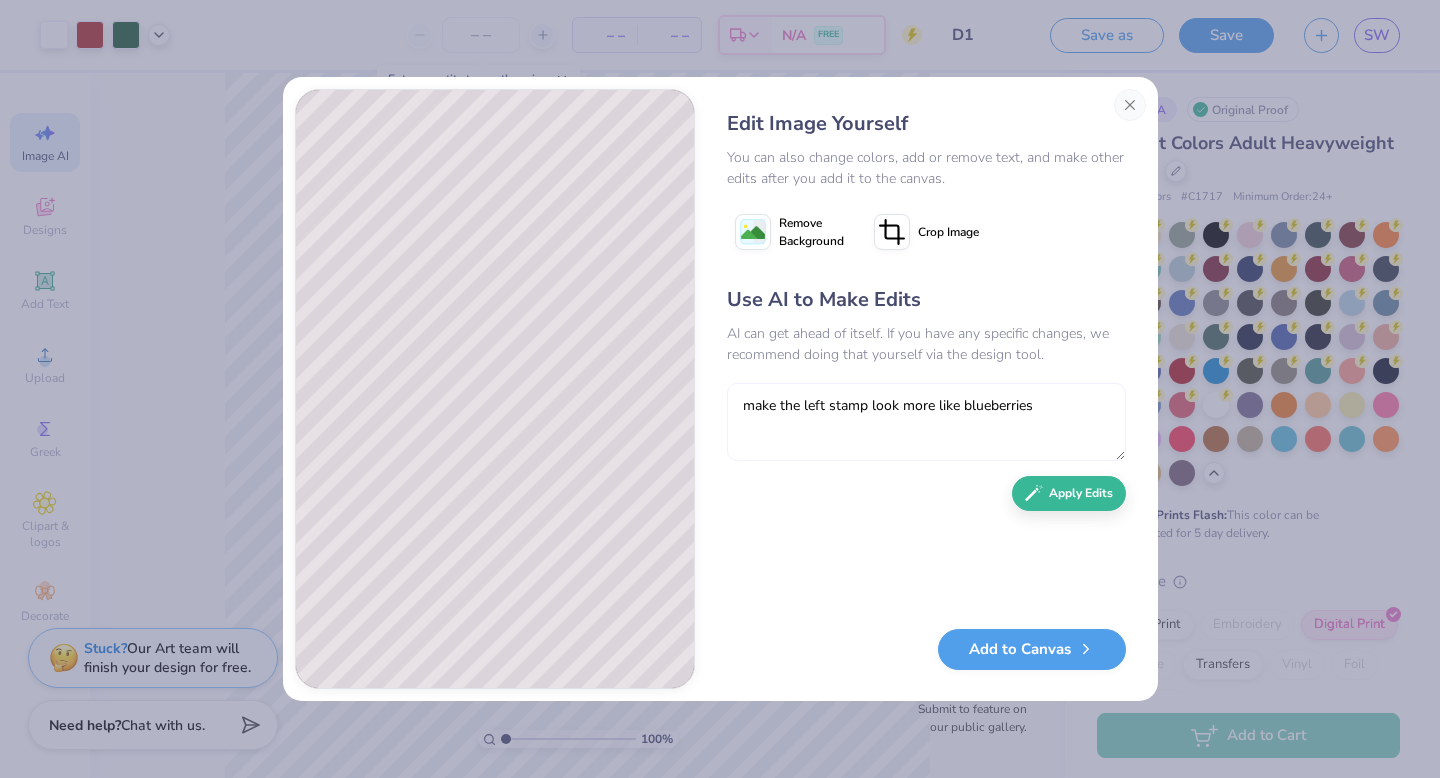 type on "make the left stamp look more like blueberries" 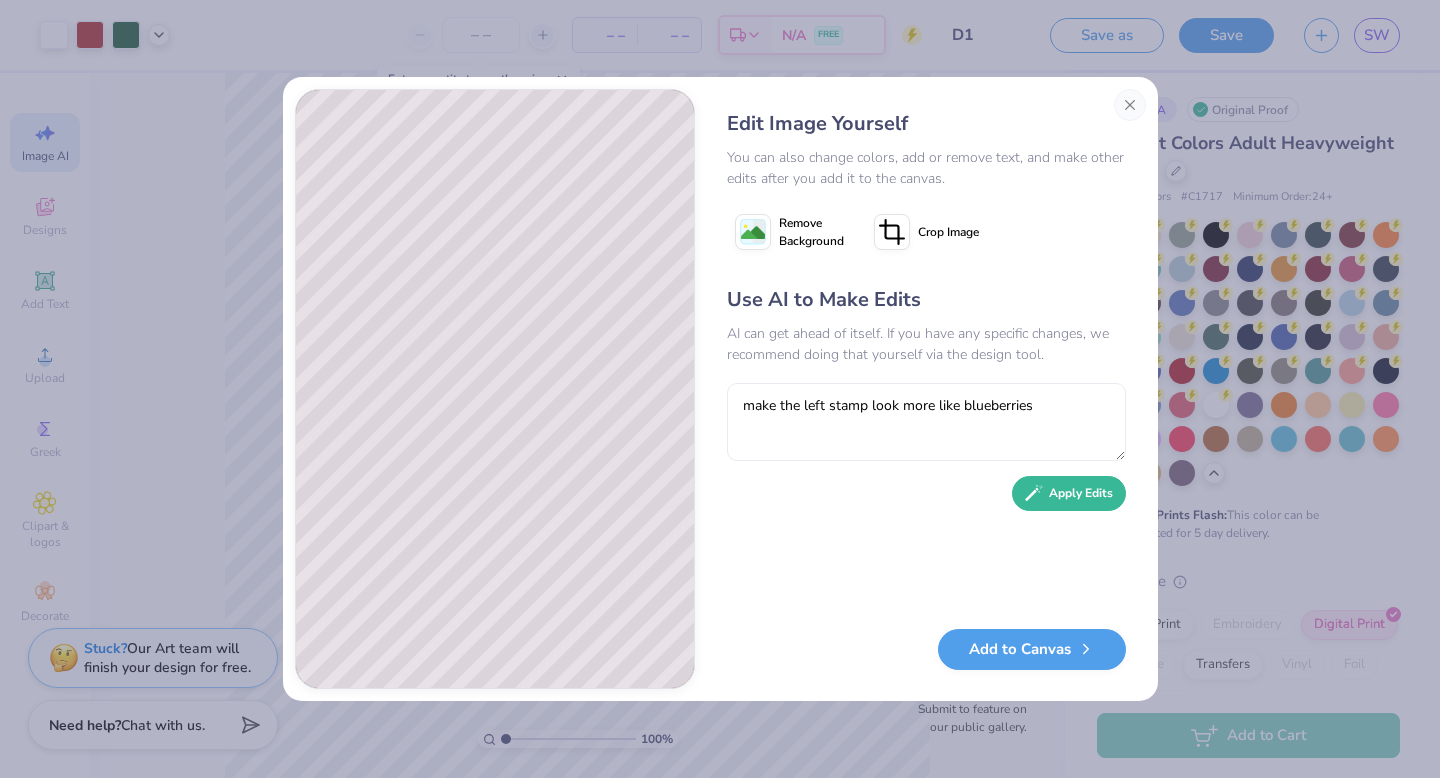 click on "Apply Edits" at bounding box center [1069, 493] 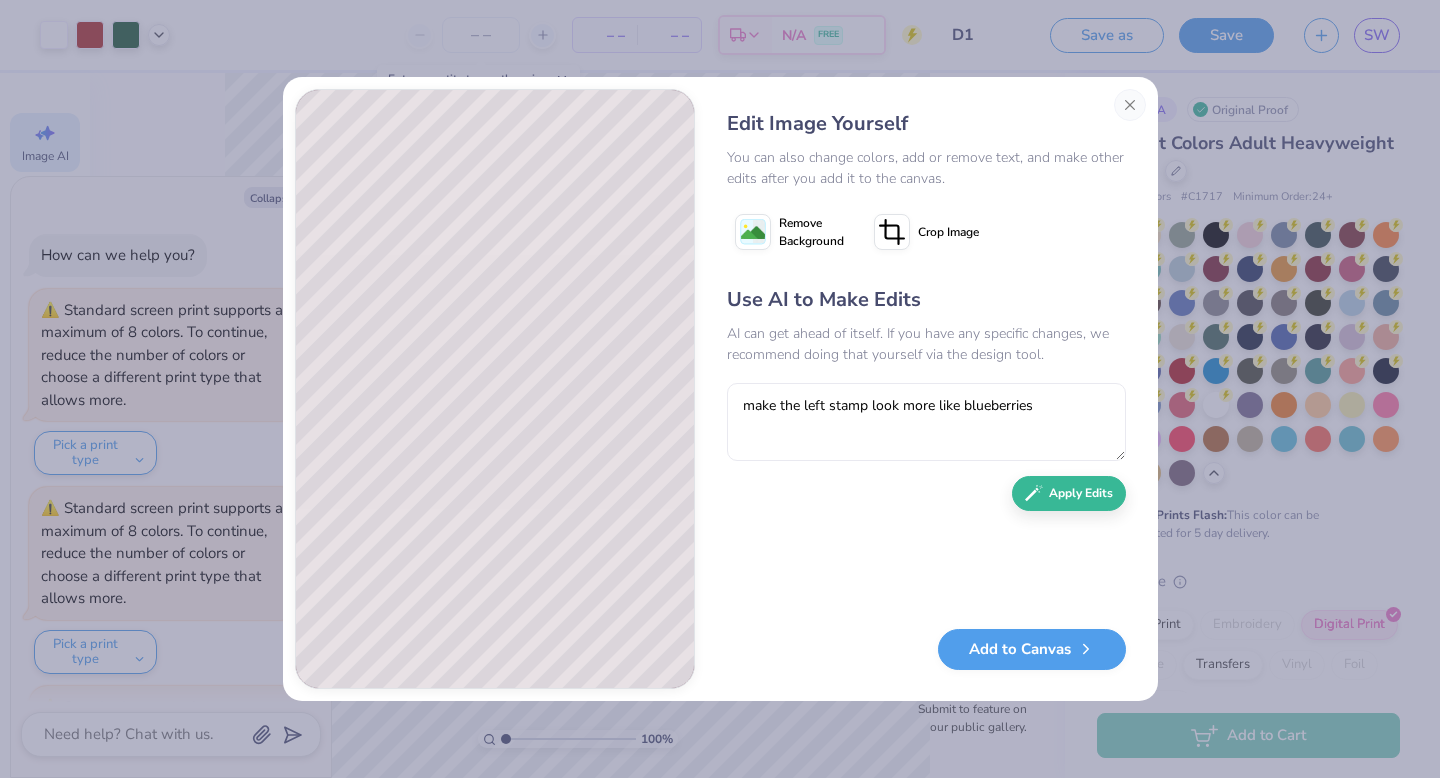 type on "x" 